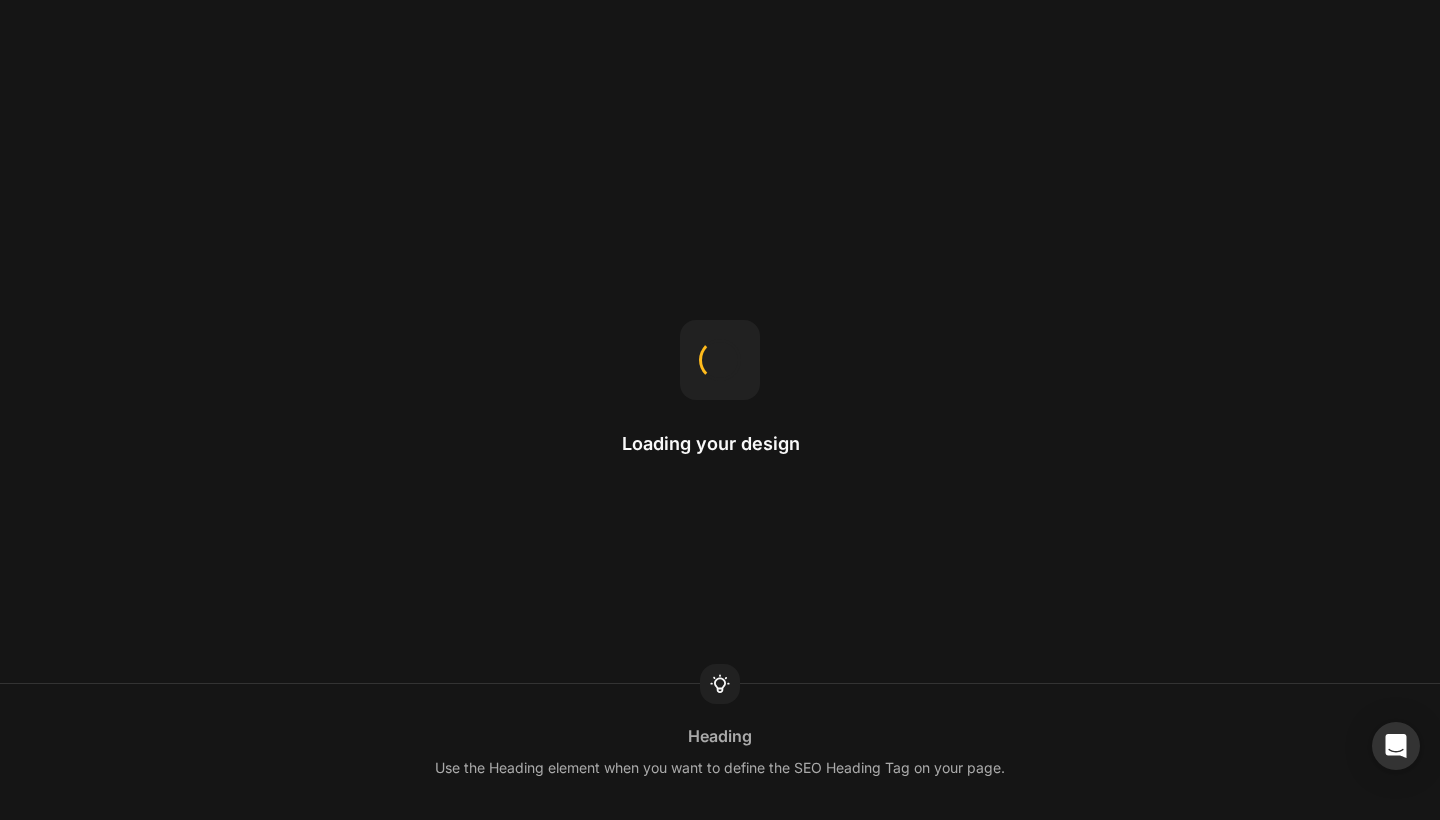 scroll, scrollTop: 0, scrollLeft: 0, axis: both 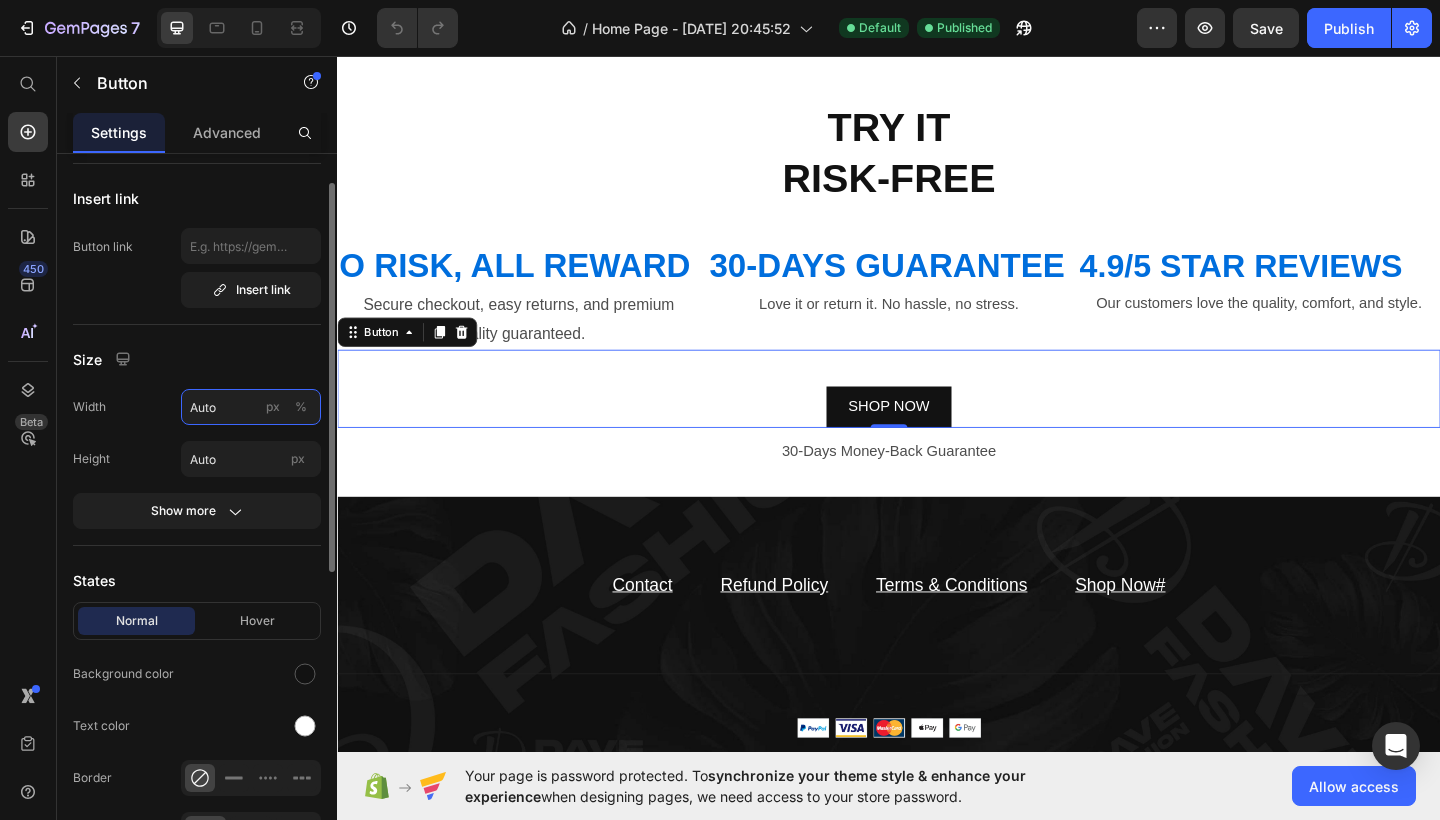 click on "Auto" at bounding box center (251, 407) 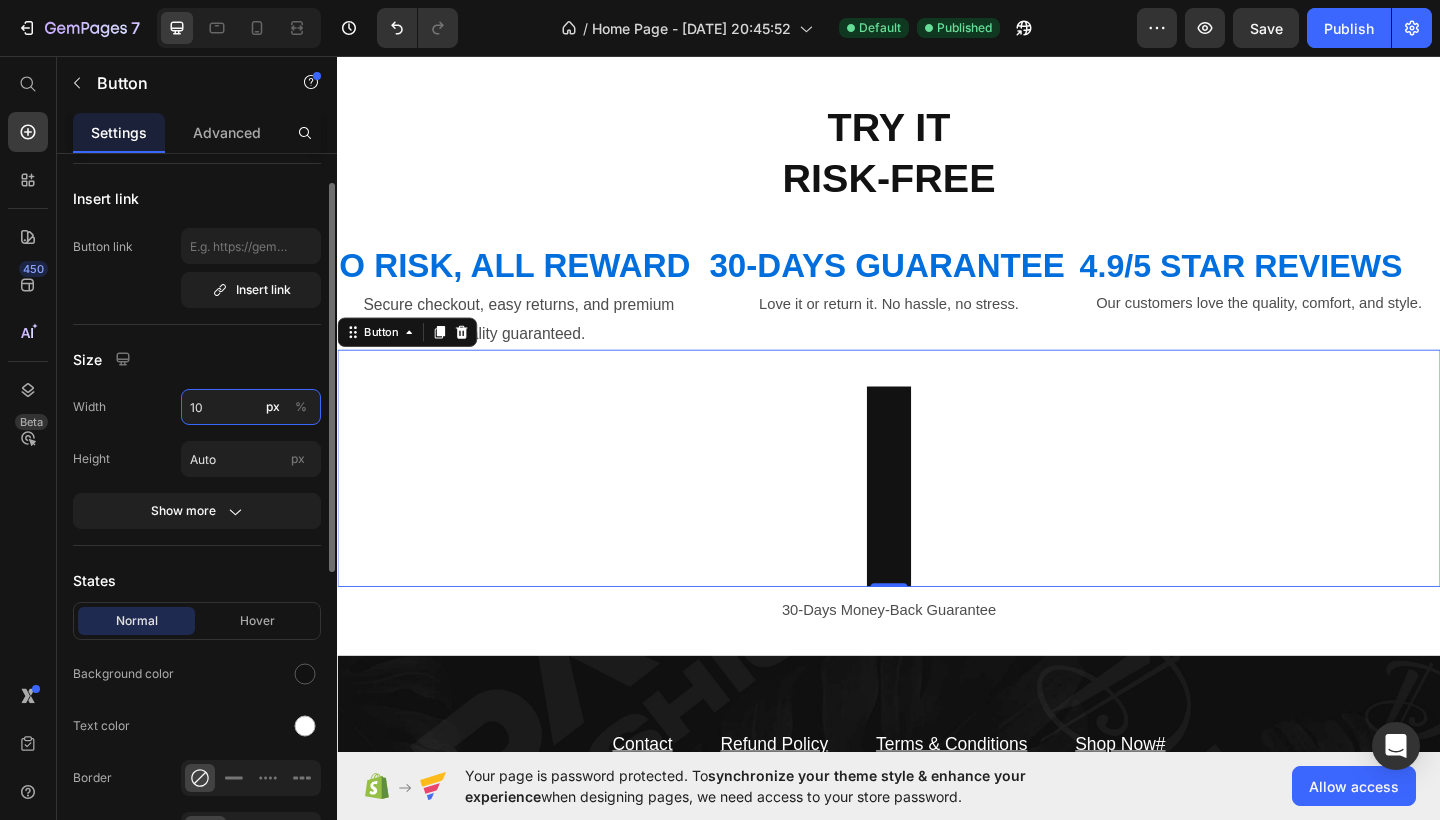 type on "1" 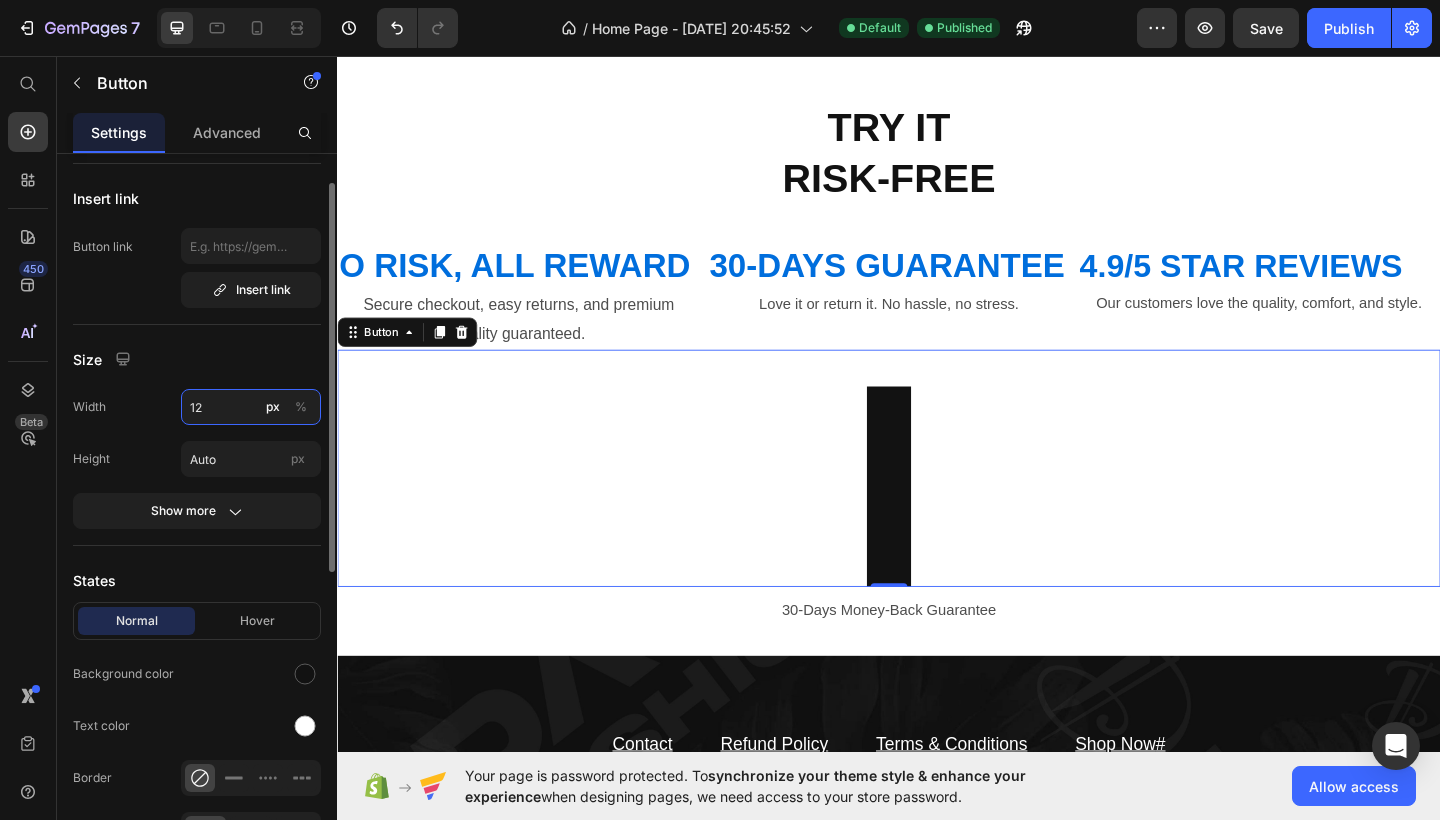 click on "12" at bounding box center [251, 407] 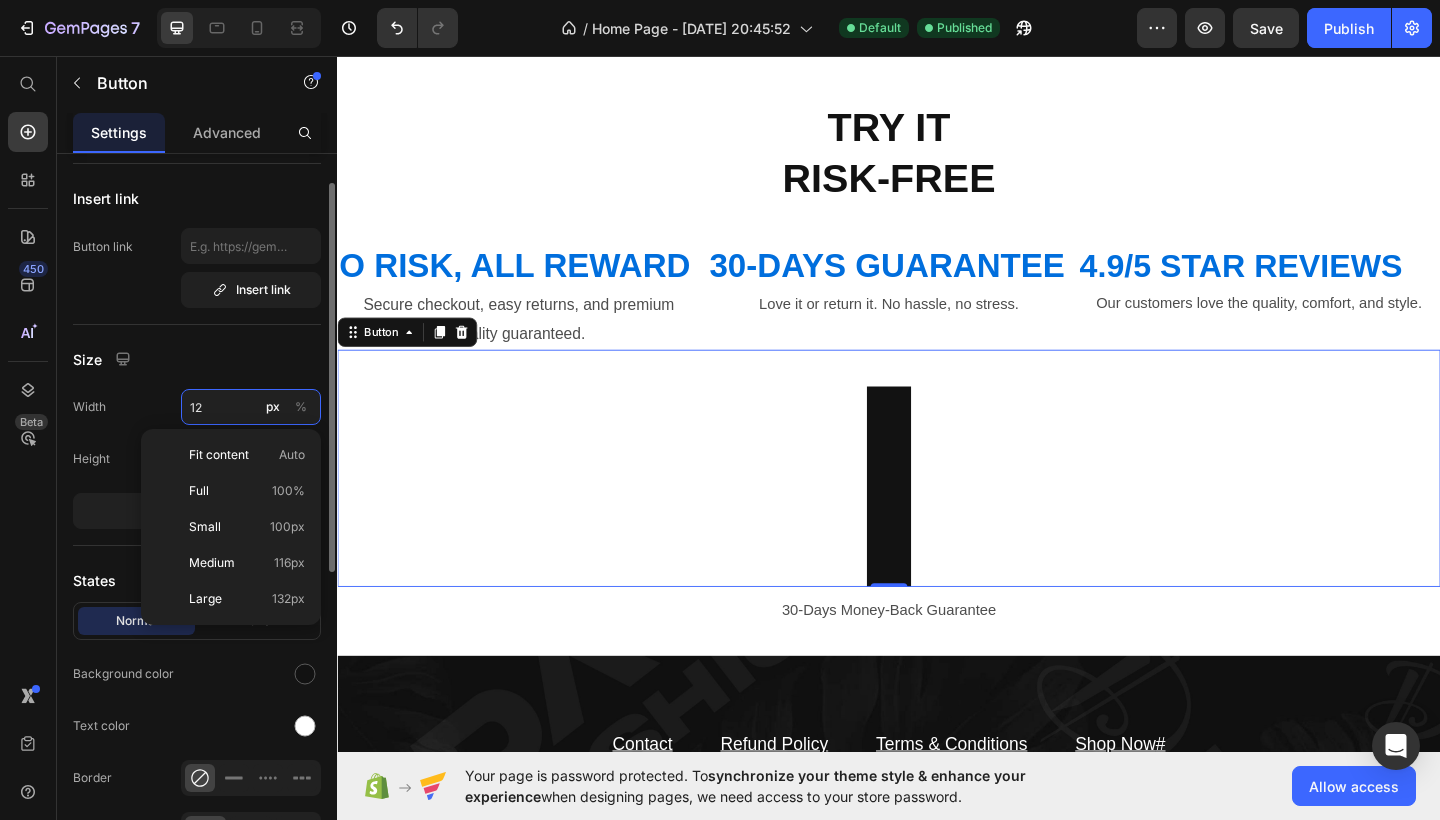 type on "212" 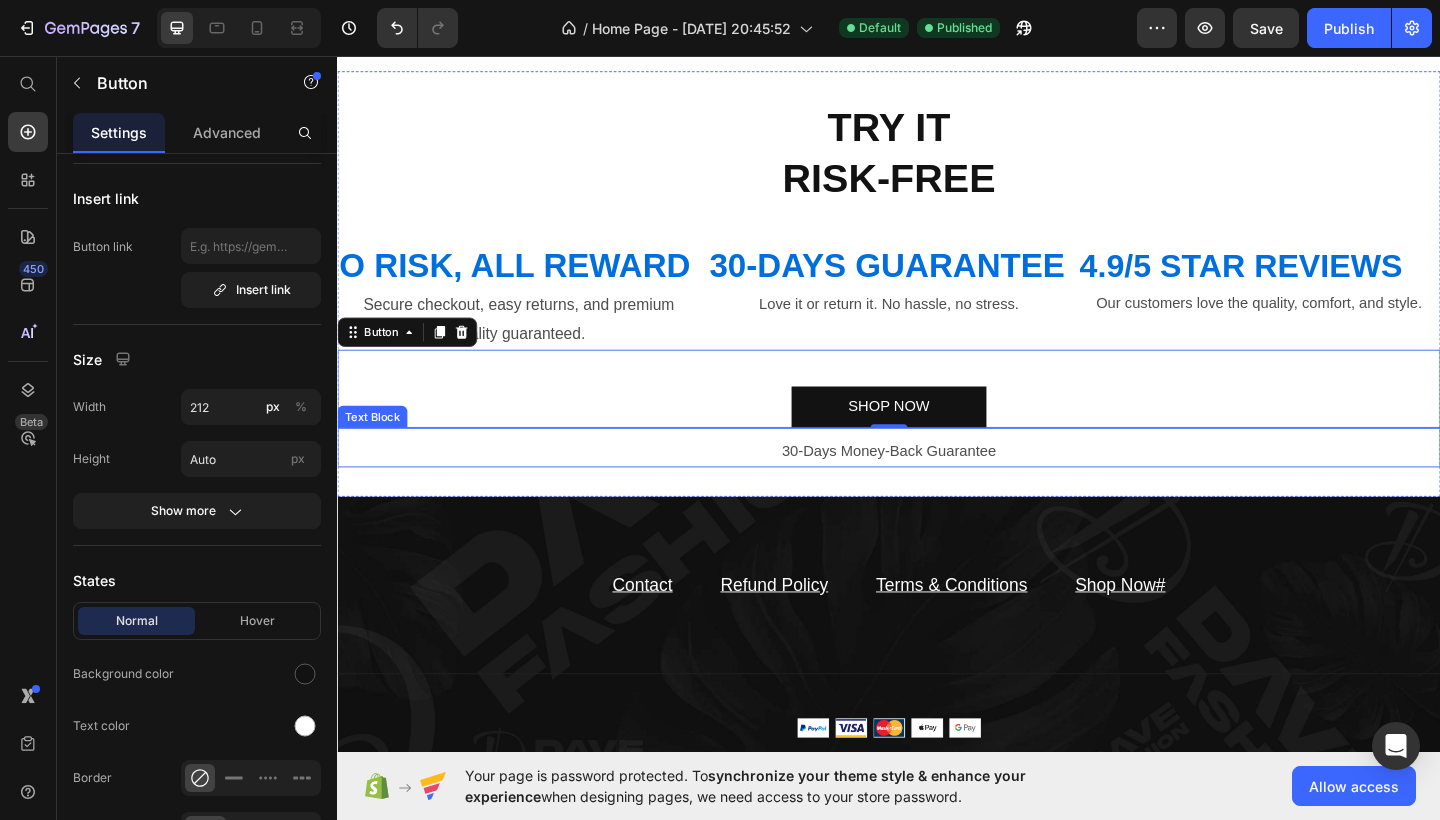 click on "30-Days Money-Back Guarantee" at bounding box center (937, 487) 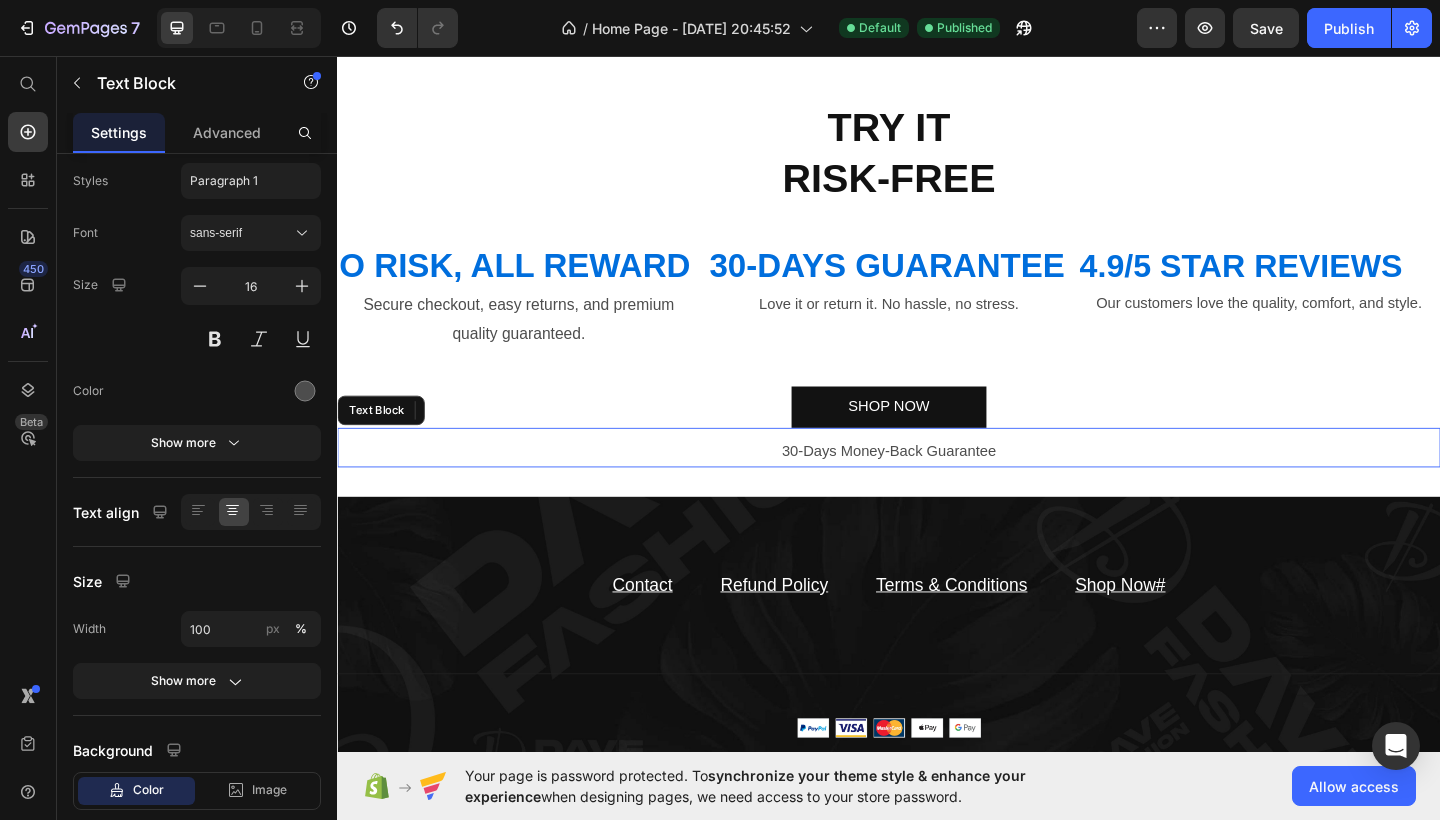 scroll, scrollTop: 0, scrollLeft: 0, axis: both 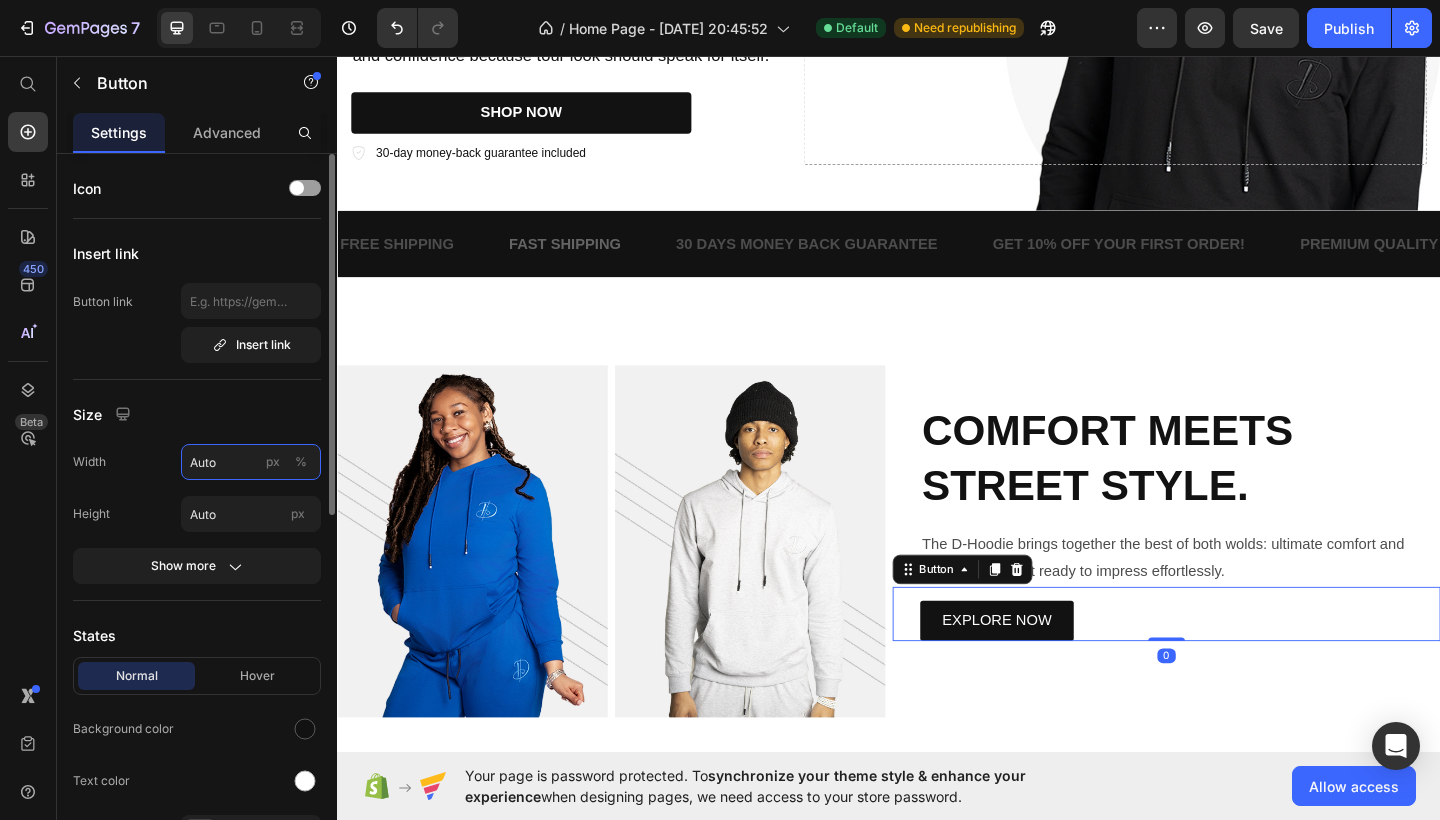 click on "Auto" at bounding box center [251, 462] 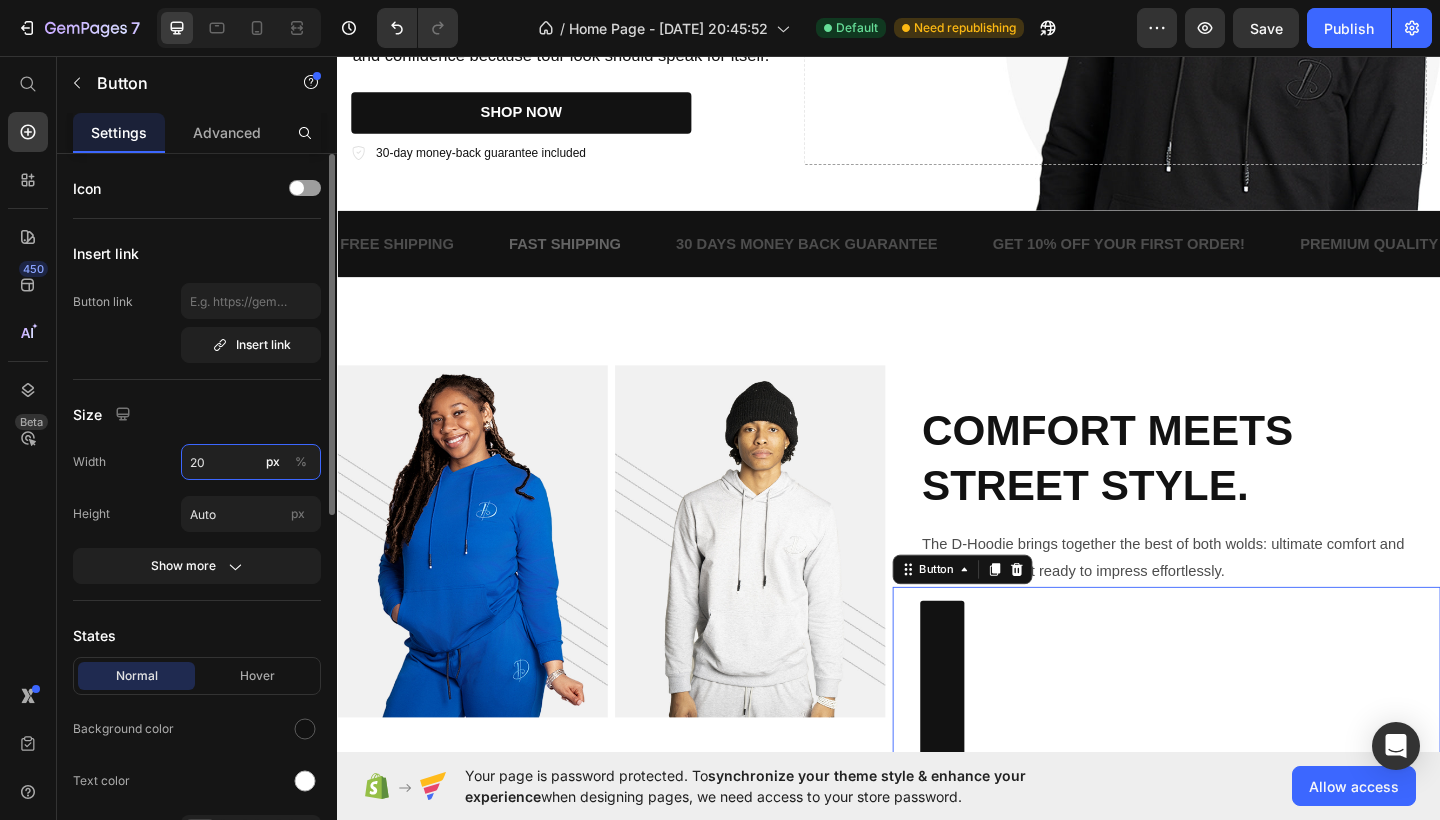 type on "200" 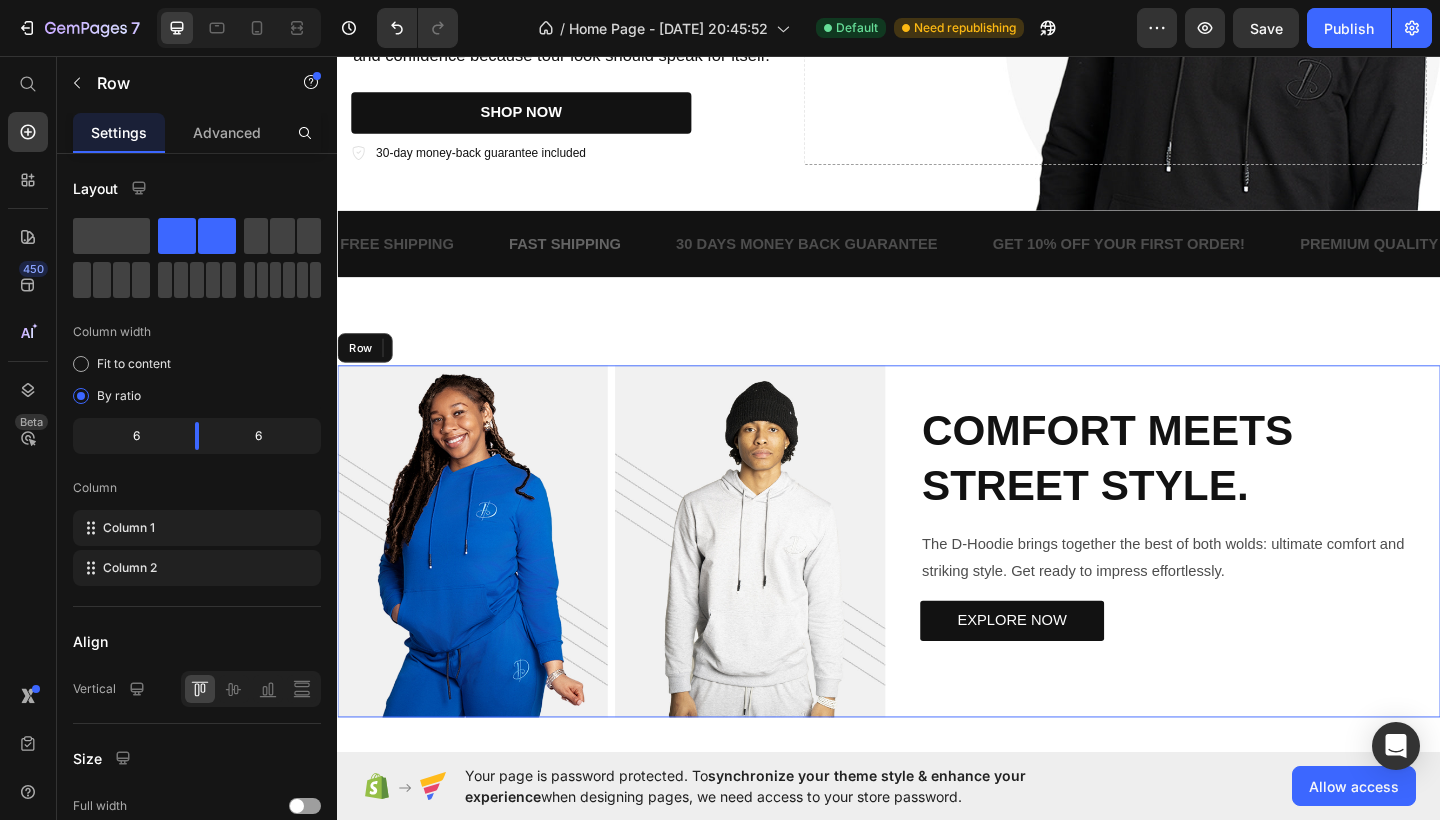 click on "COMFORT MEETS STREET STYLE. Heading The D-Hoodie brings together the best of both wolds: ultimate comfort and striking style. Get ready to impress effortlessly. Text Block EXPLORE NOW   Button   0" at bounding box center (1239, 584) 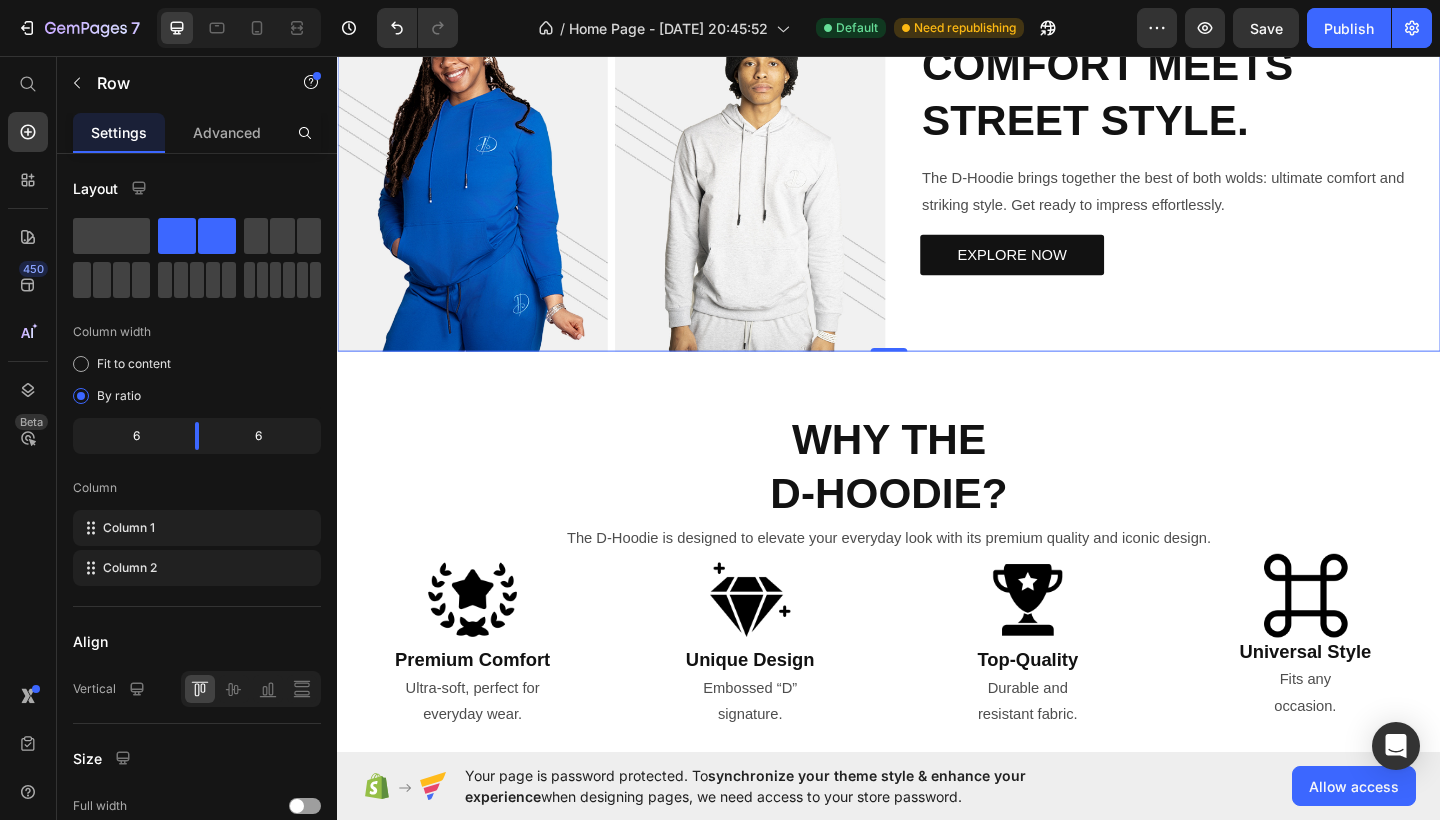 scroll, scrollTop: 1135, scrollLeft: 0, axis: vertical 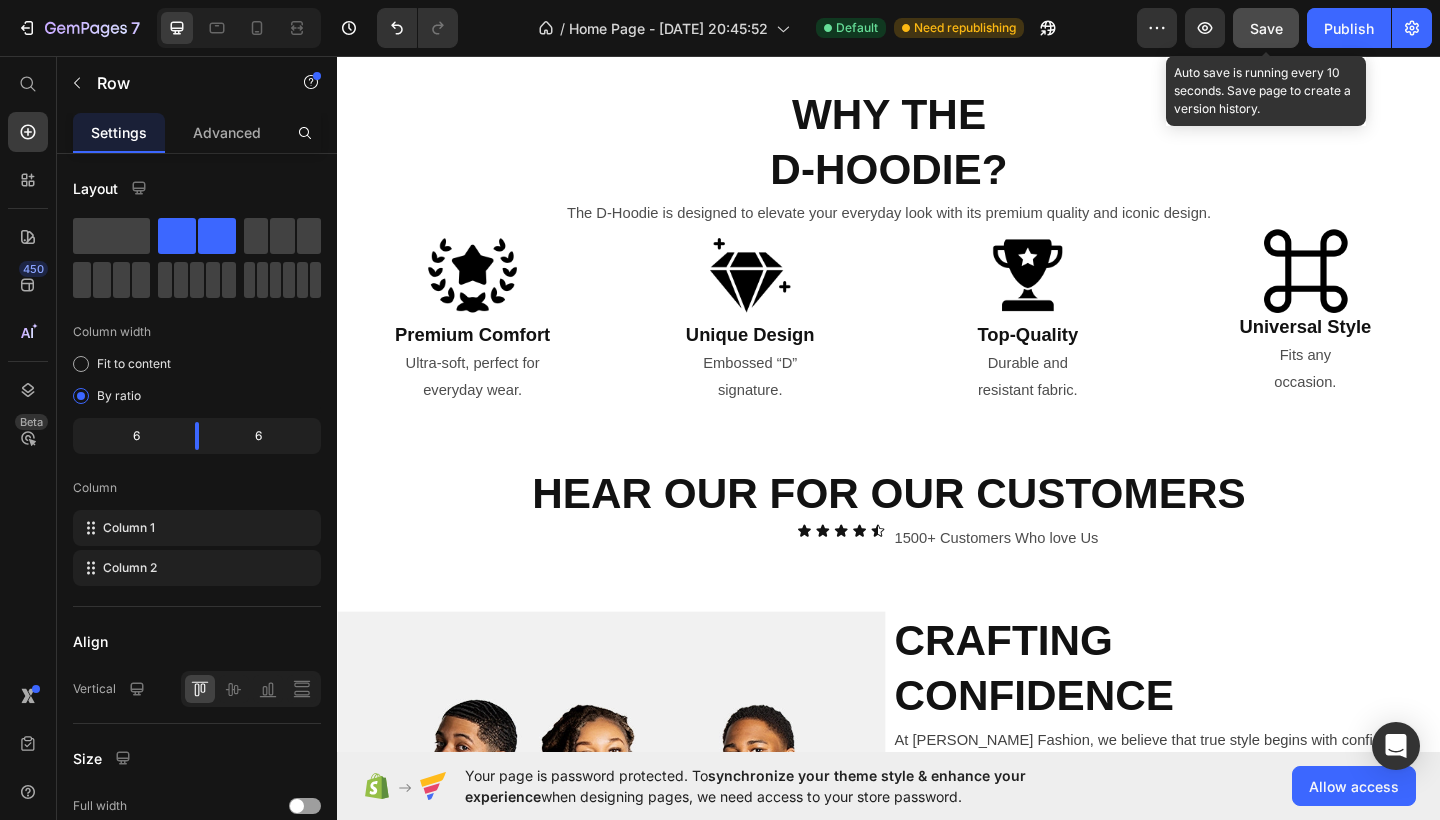 click on "Save" at bounding box center (1266, 28) 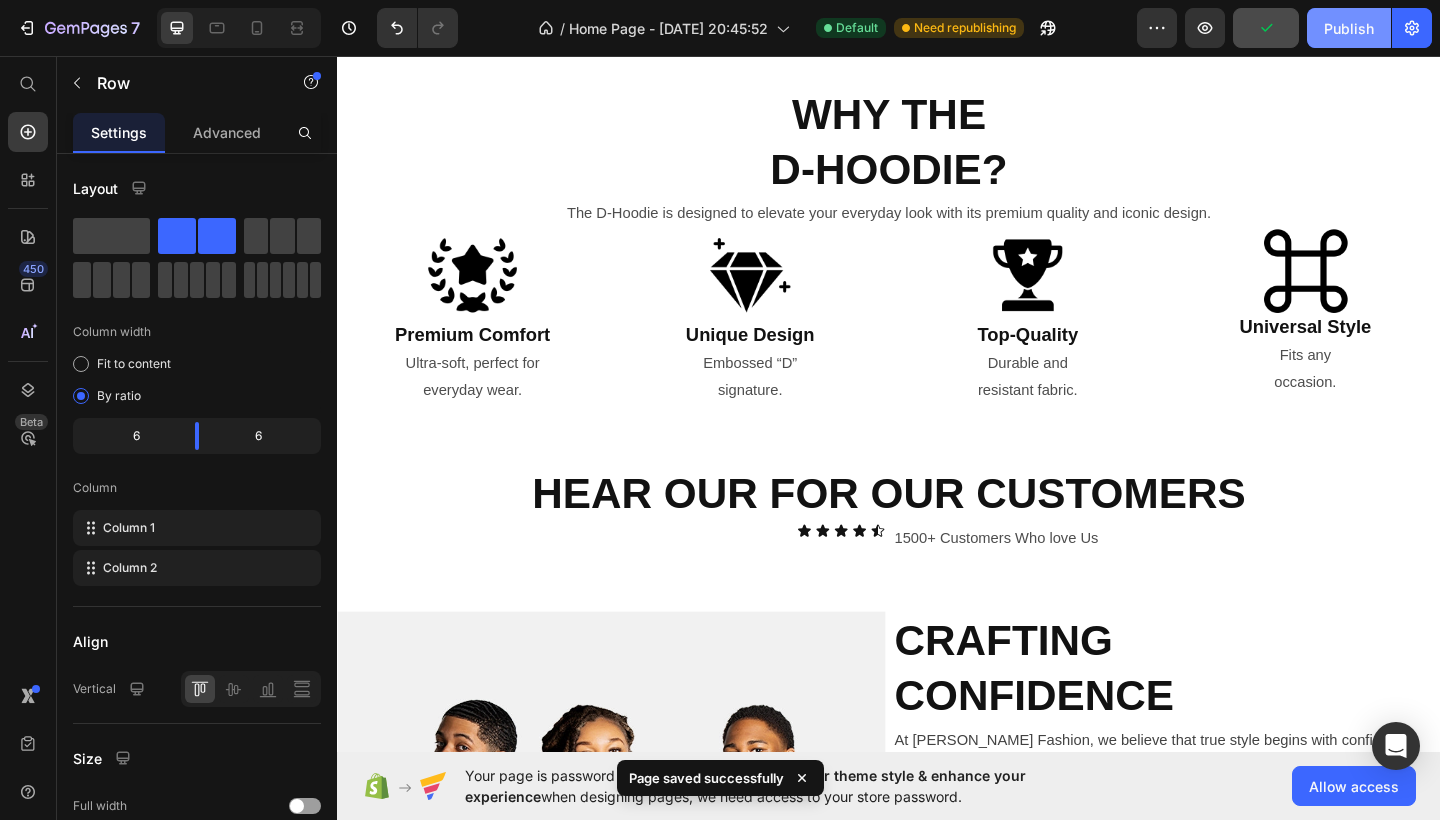 click on "Publish" at bounding box center [1349, 28] 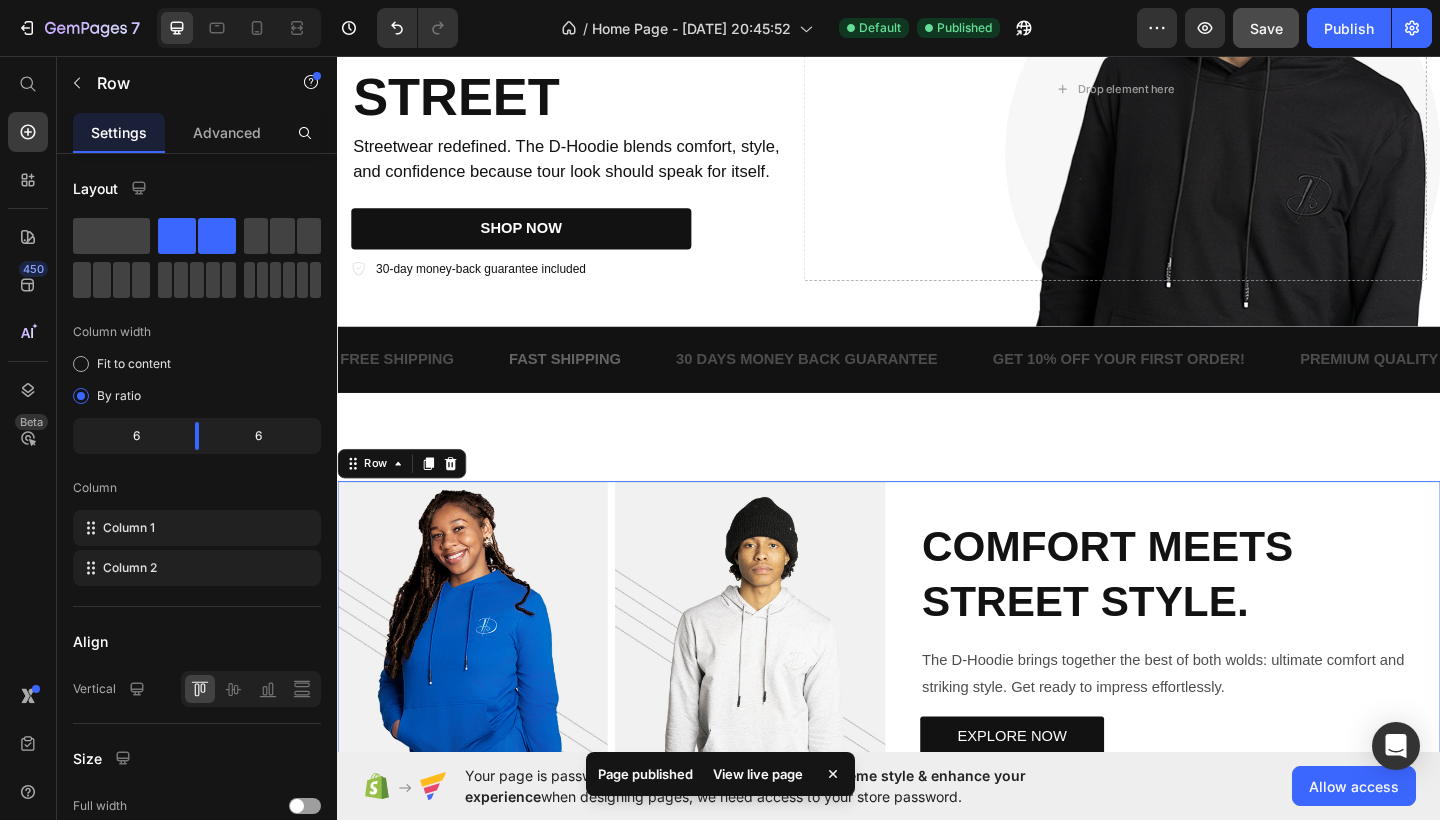 scroll, scrollTop: 0, scrollLeft: 0, axis: both 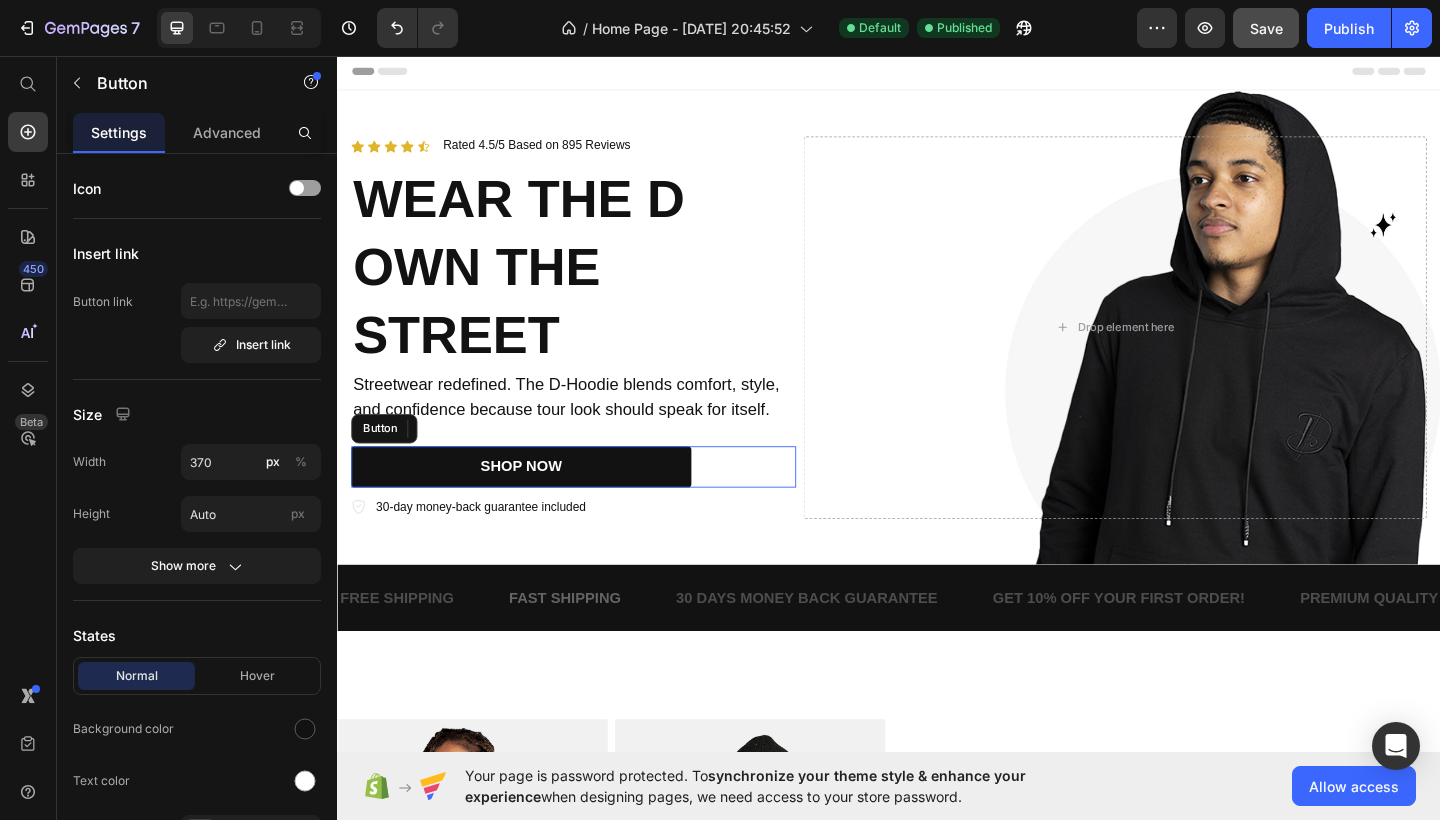 click on "SHOP NOW   Button" at bounding box center (594, 503) 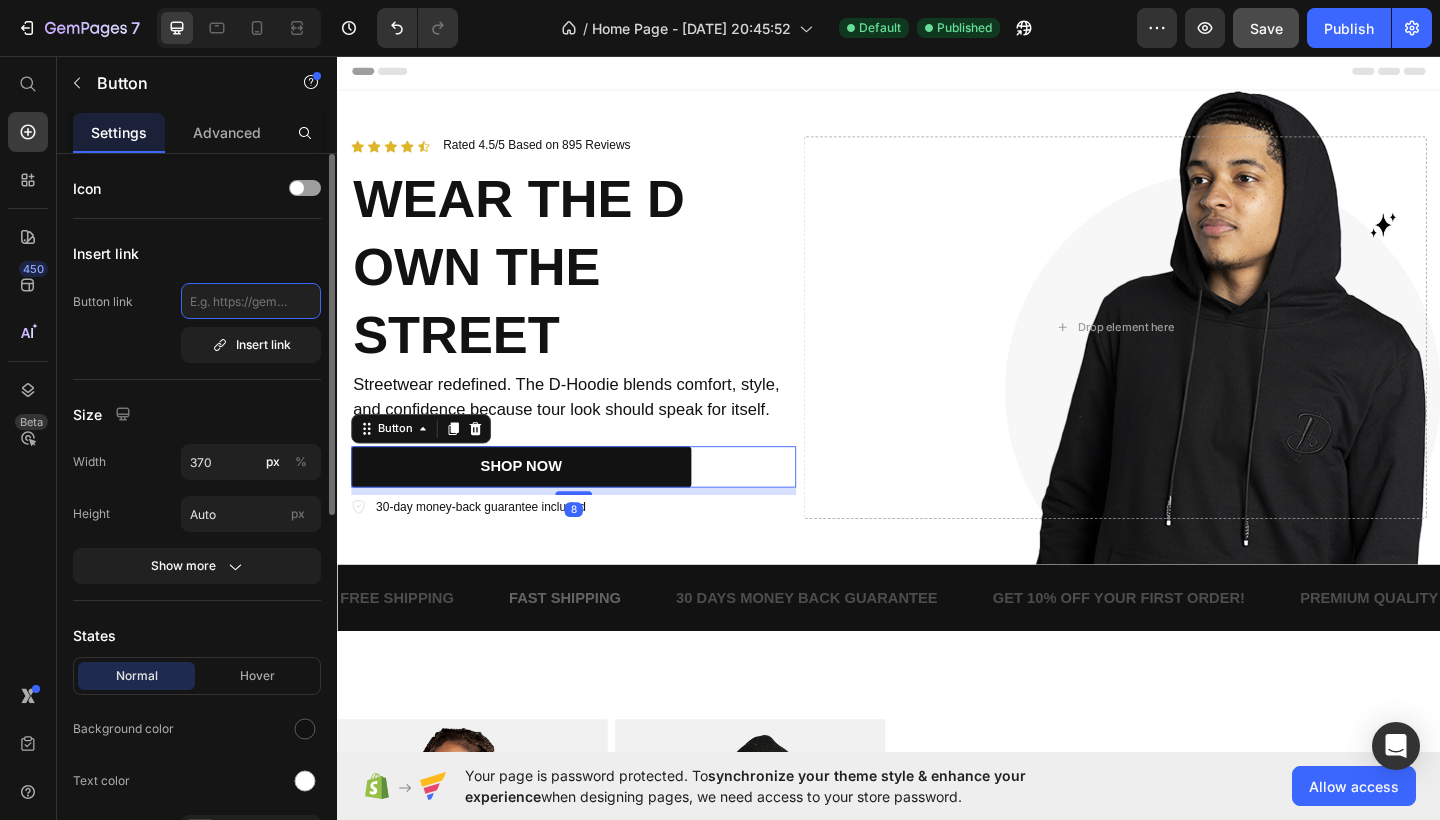 click 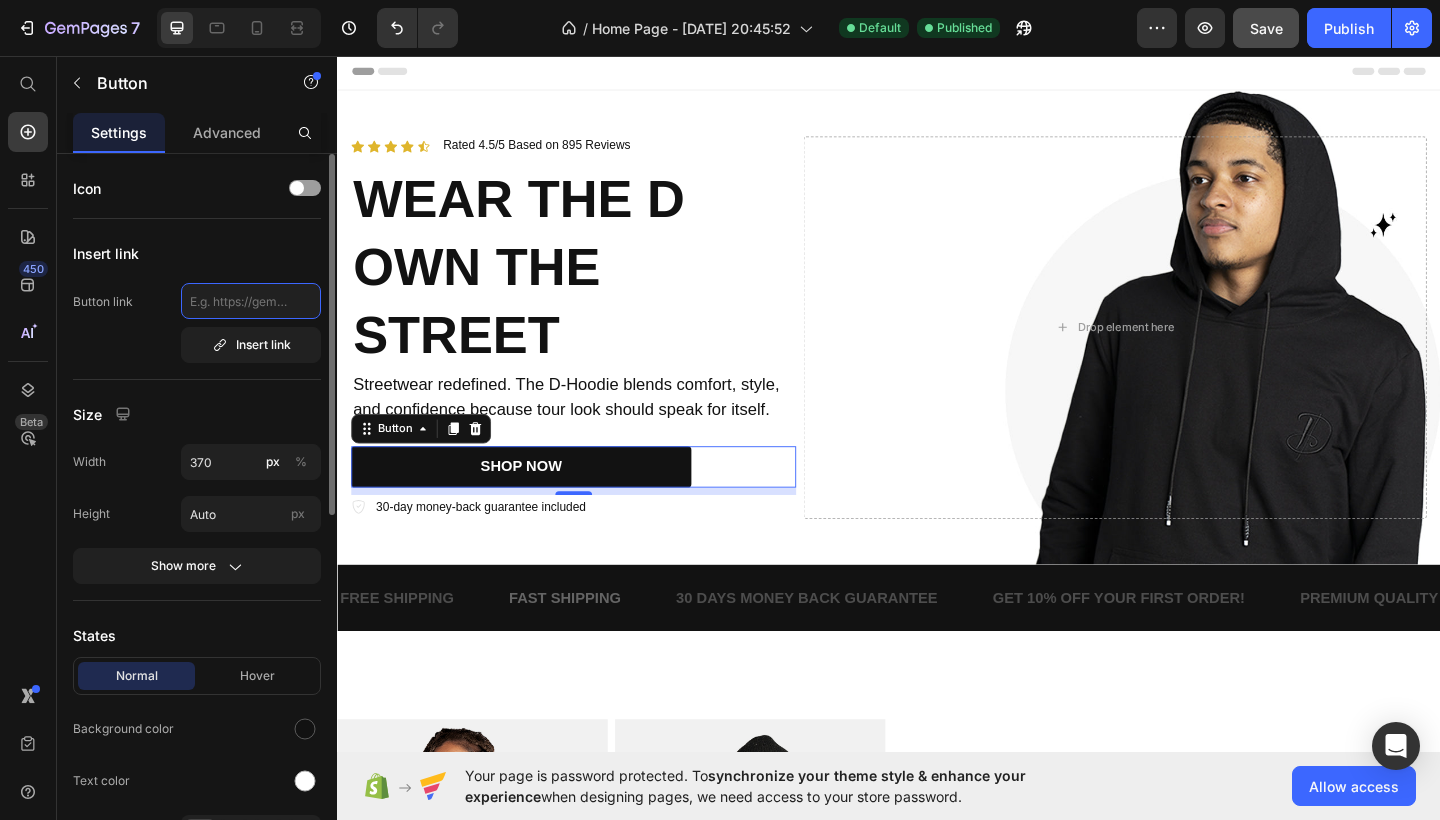 paste on "https://dave-fashion.com/products/df-hoodie" 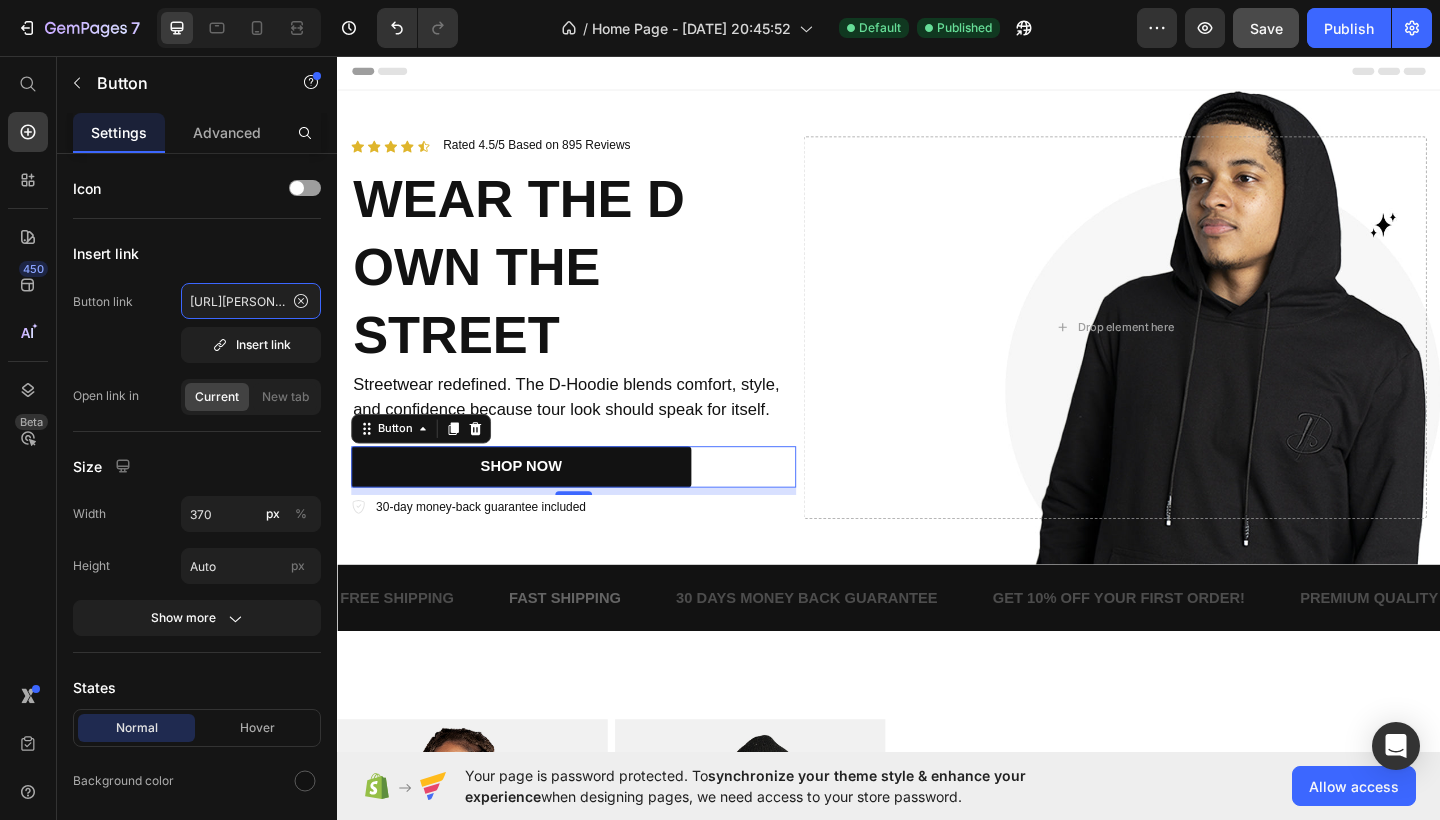 type on "https://dave-fashion.com/products/df-hoodie" 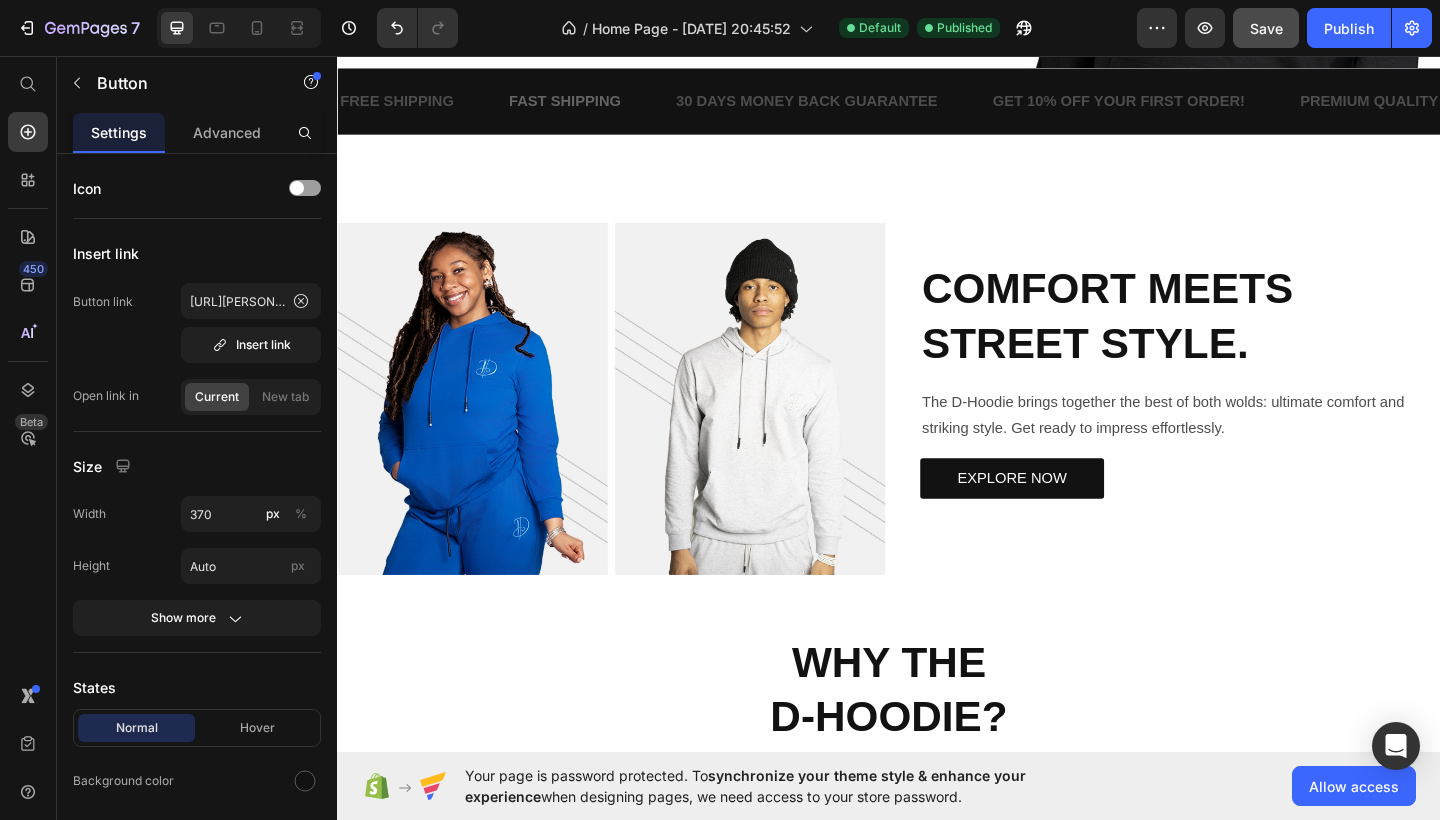 scroll, scrollTop: 542, scrollLeft: 0, axis: vertical 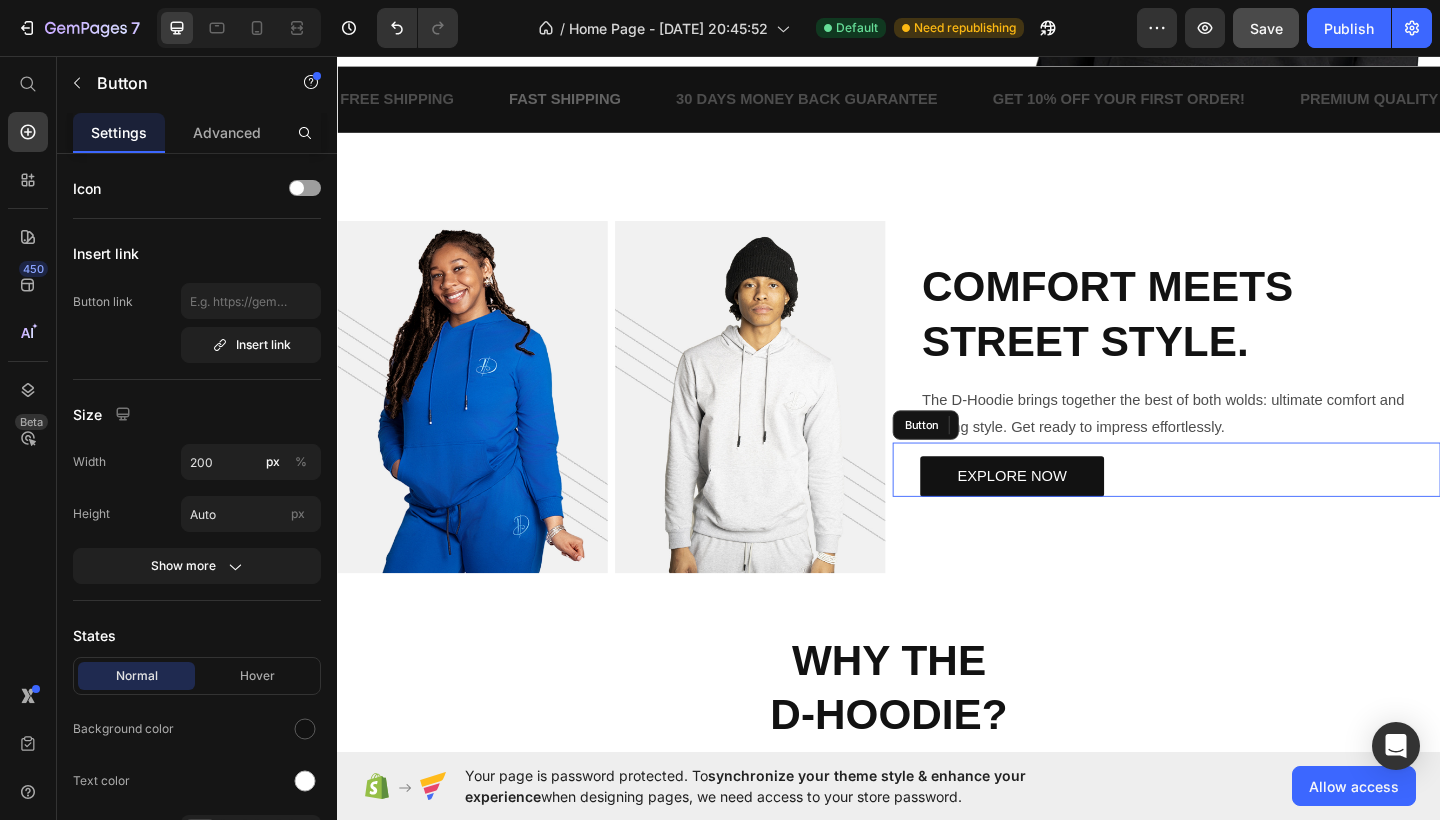 click on "EXPLORE NOW   Button" at bounding box center [1239, 507] 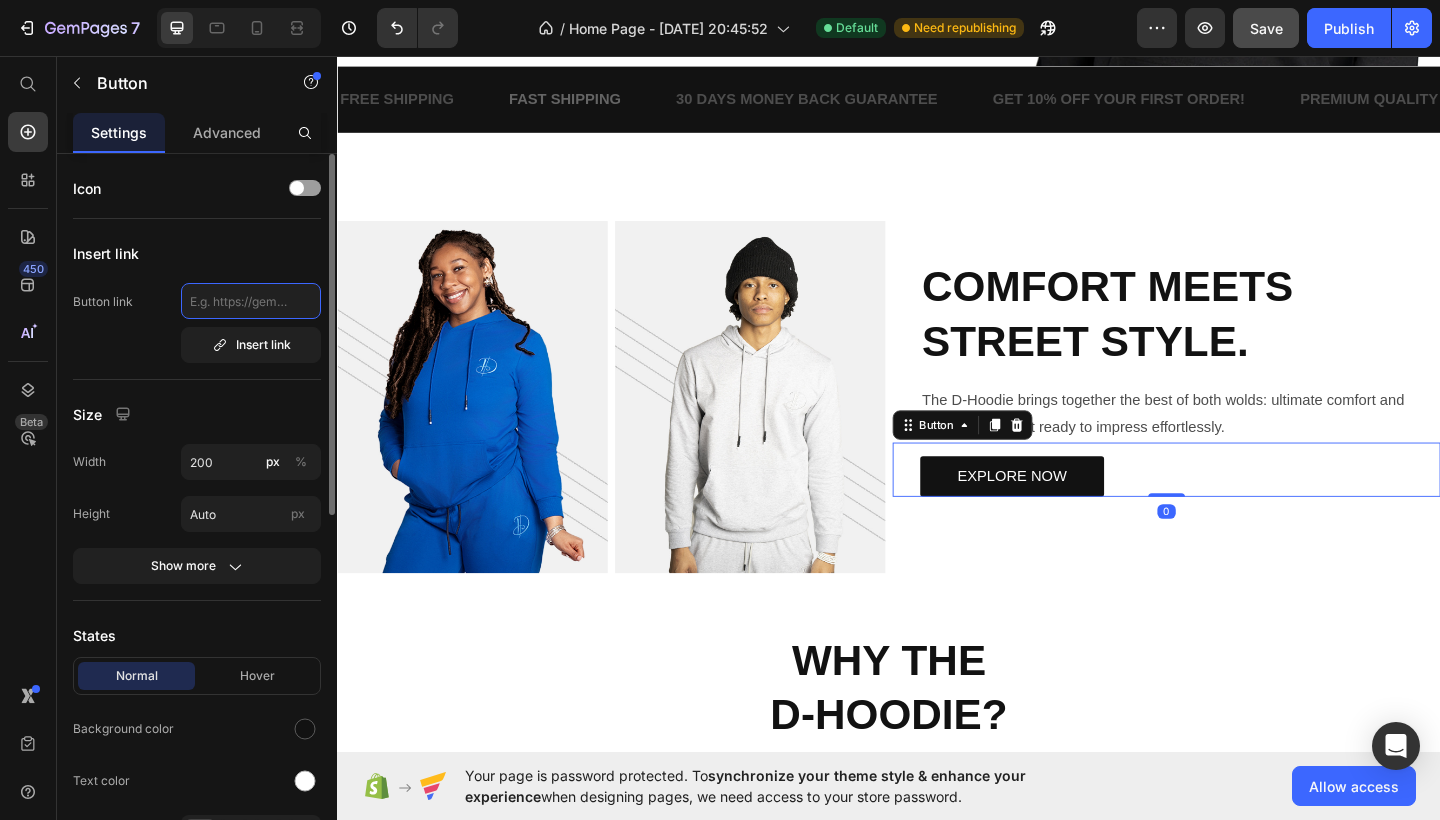 click 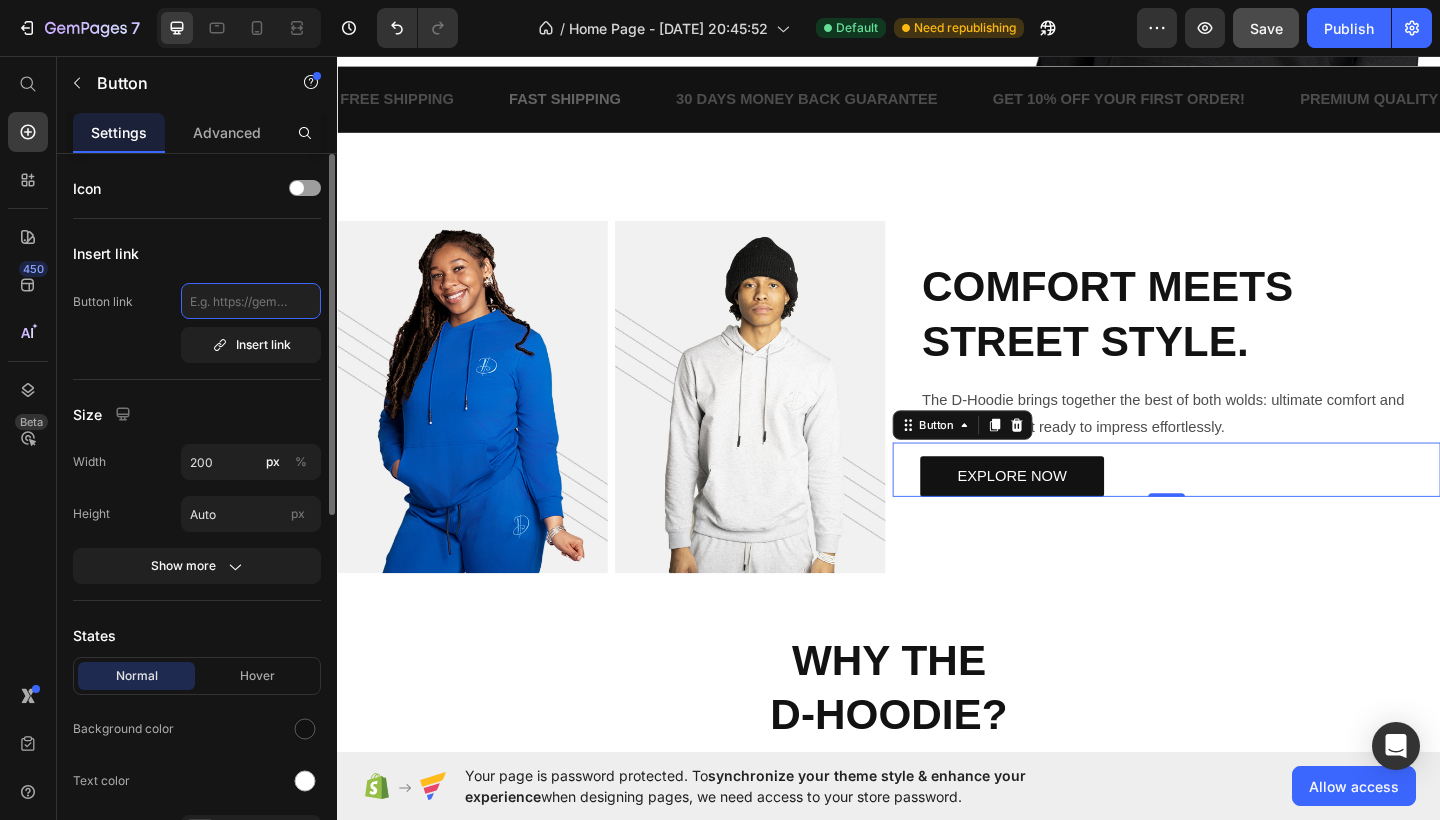 paste on "https://dave-fashion.com/products/df-hoodie" 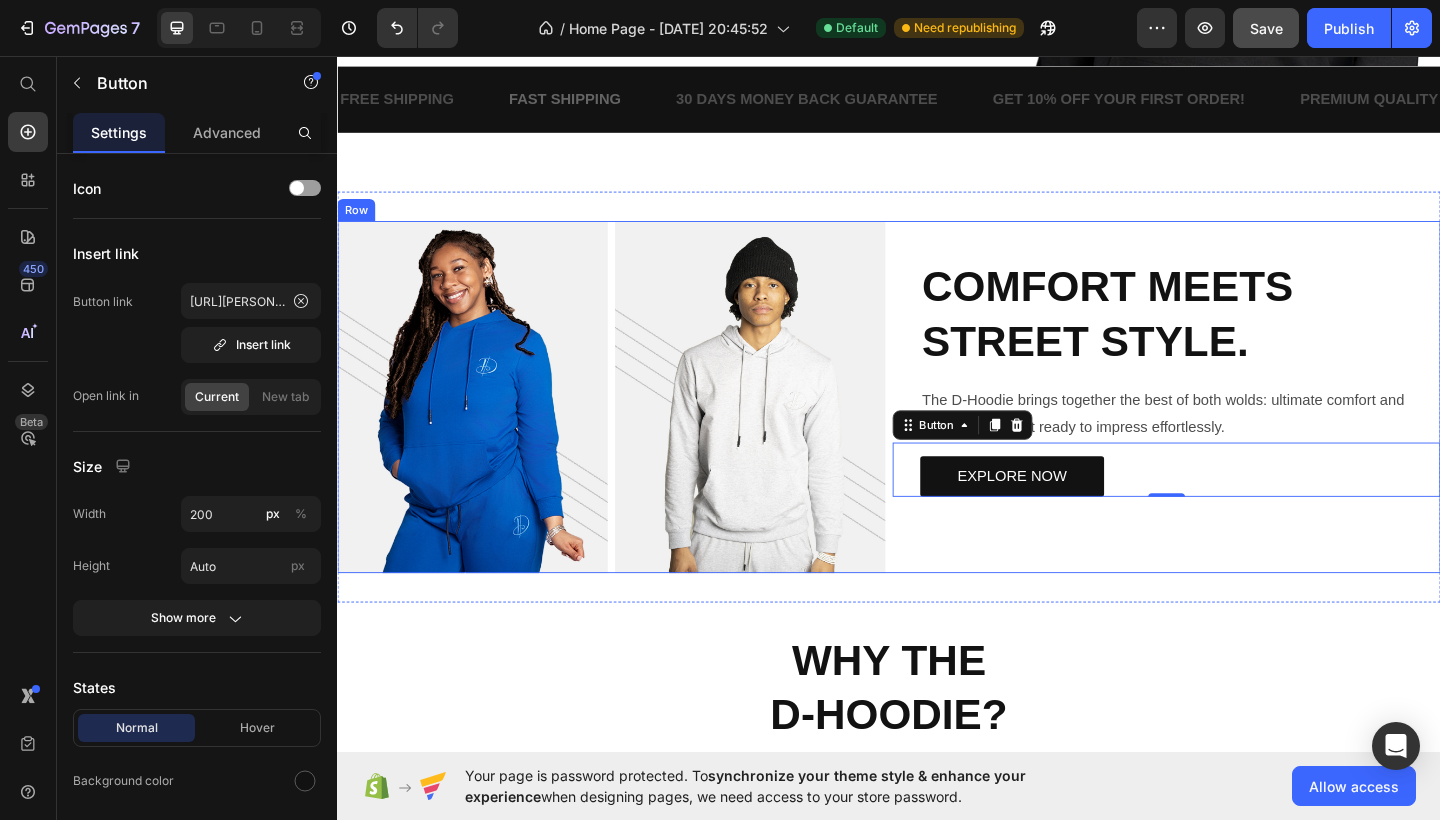 click on "COMFORT MEETS STREET STYLE. Heading The D-Hoodie brings together the best of both wolds: ultimate comfort and striking style. Get ready to impress effortlessly. Text Block EXPLORE NOW   Button   0" at bounding box center (1239, 427) 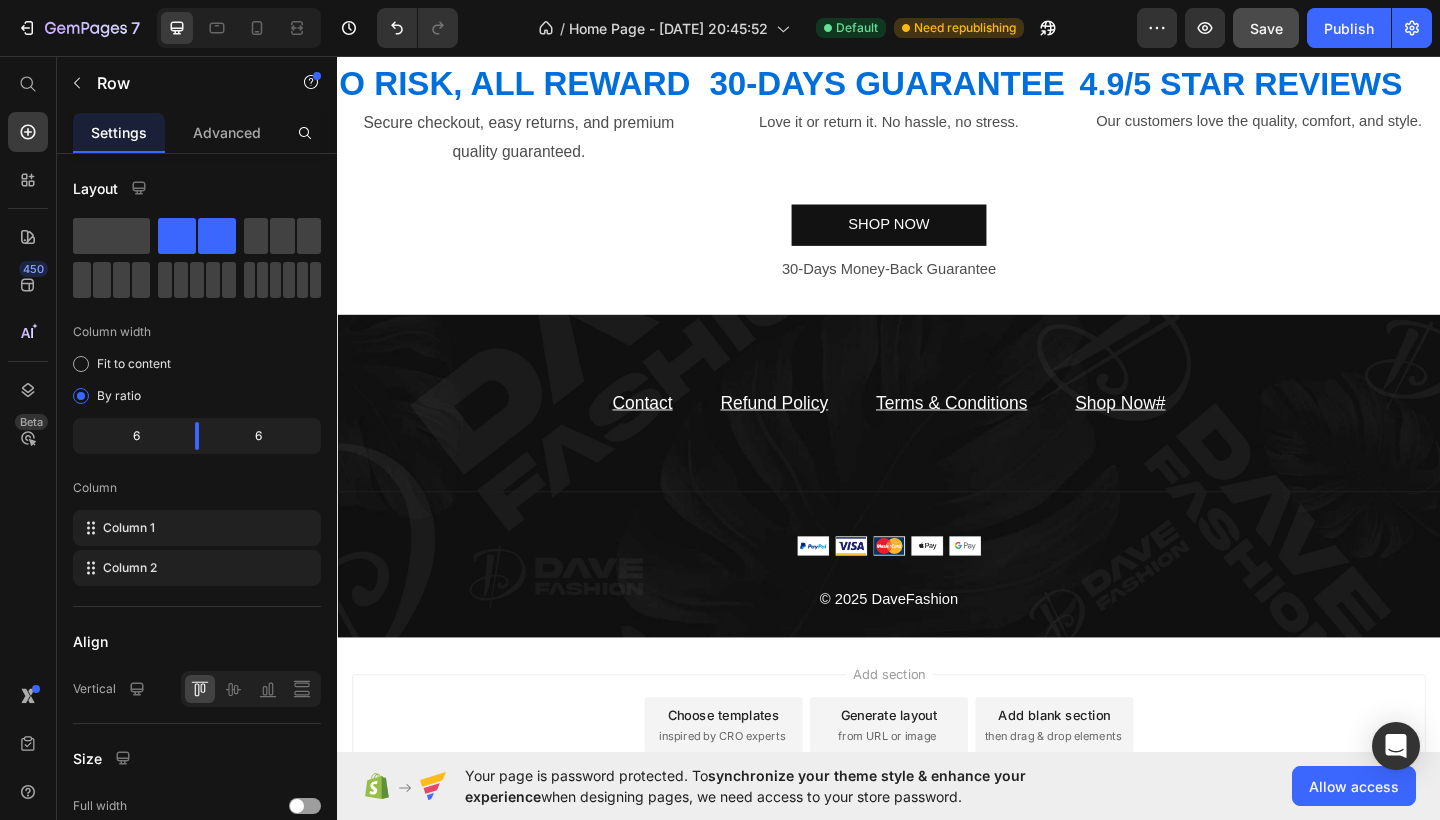 scroll, scrollTop: 4191, scrollLeft: 0, axis: vertical 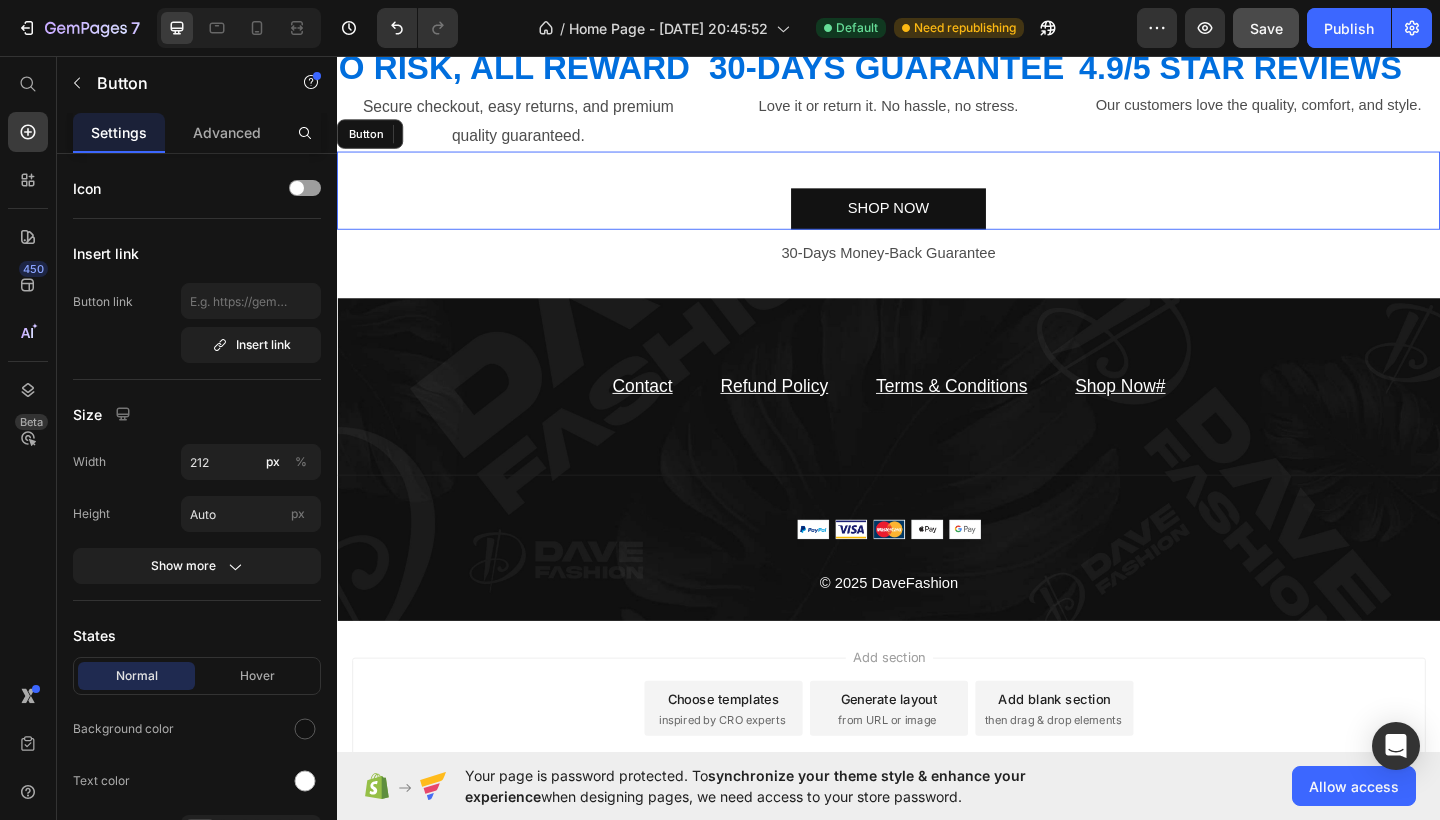 click on "SHOP NOW    Button" at bounding box center (937, 202) 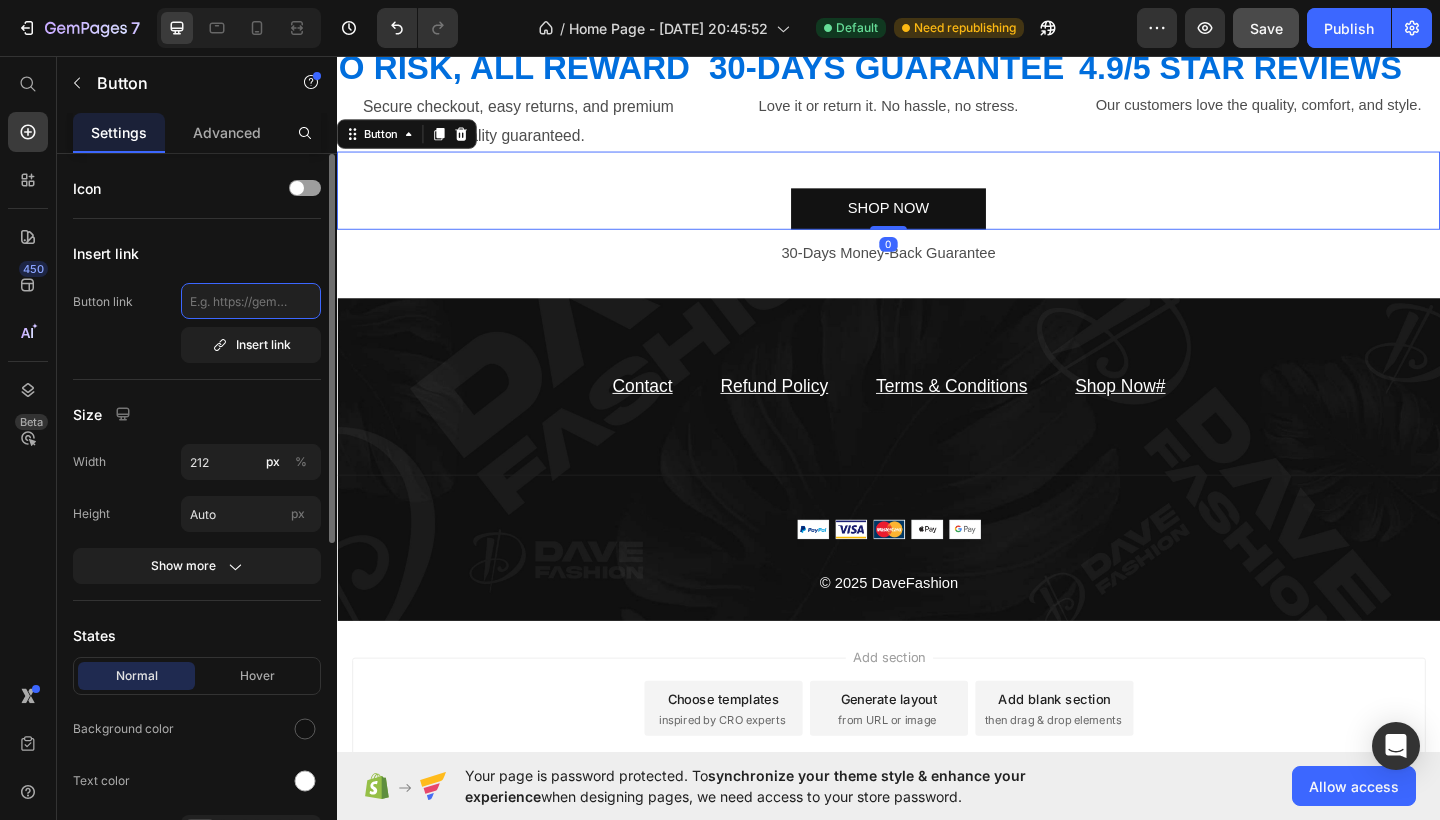 click 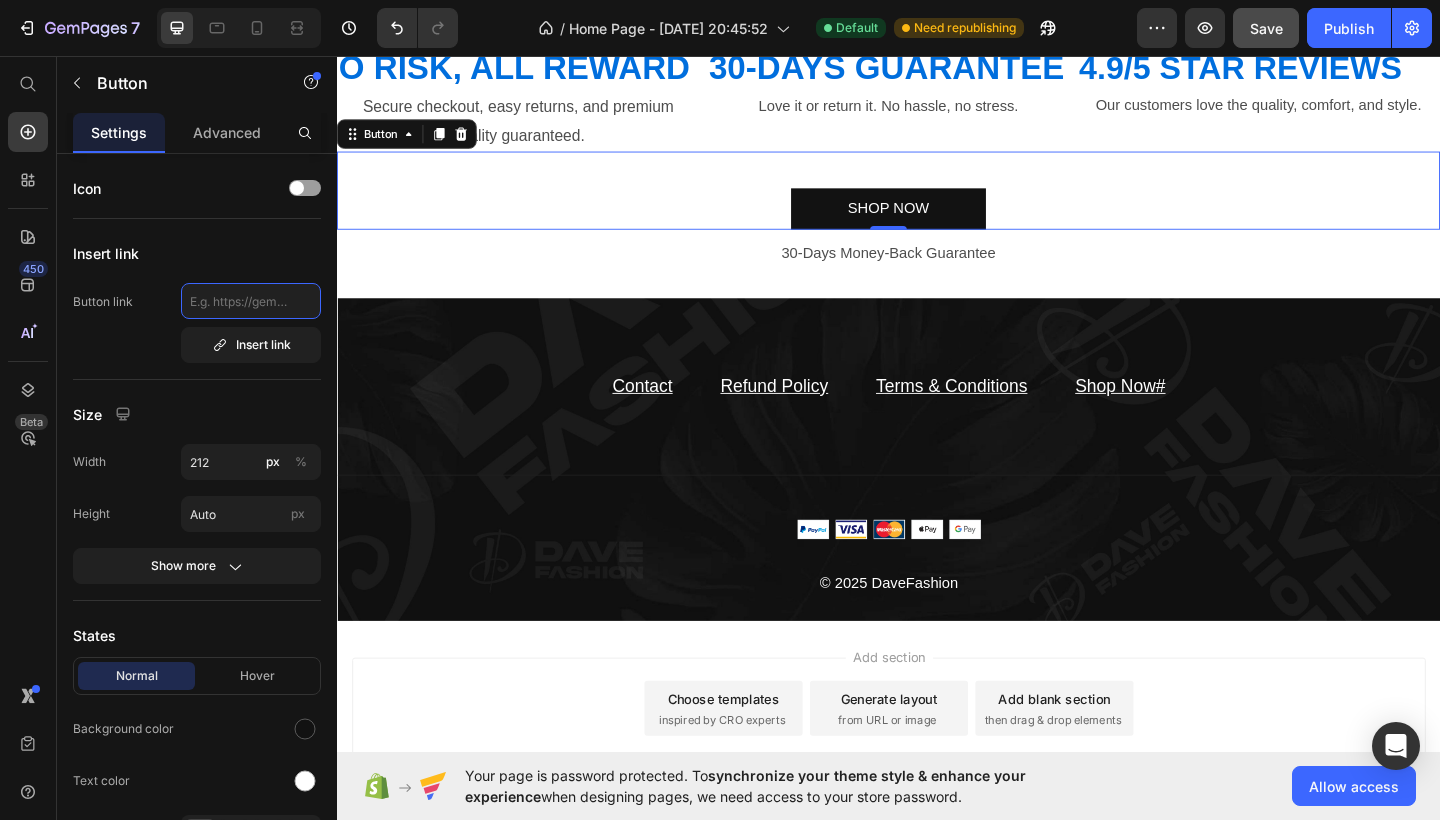 paste on "https://dave-fashion.com/products/df-hoodie" 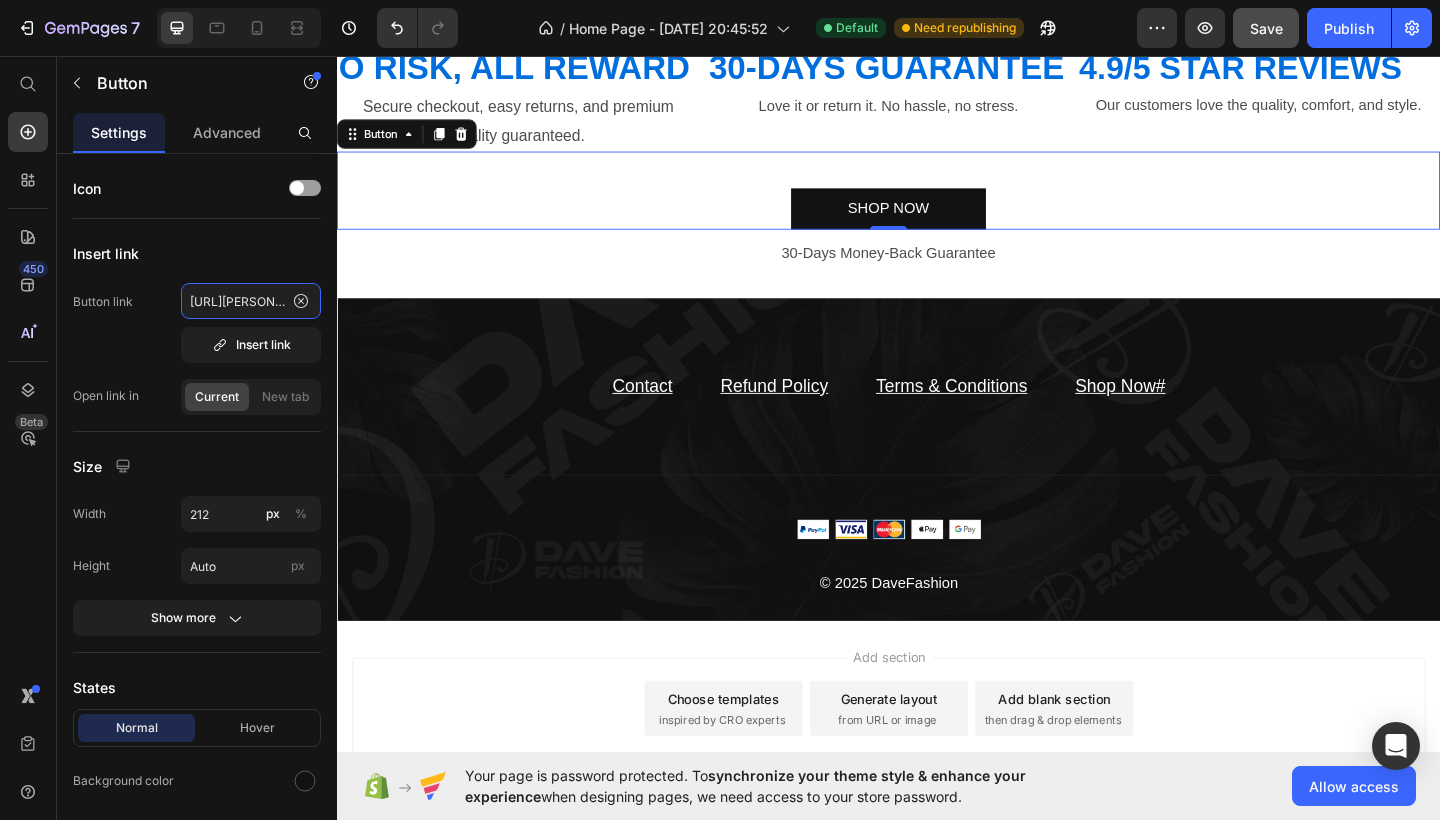 type on "https://dave-fashion.com/products/df-hoodie" 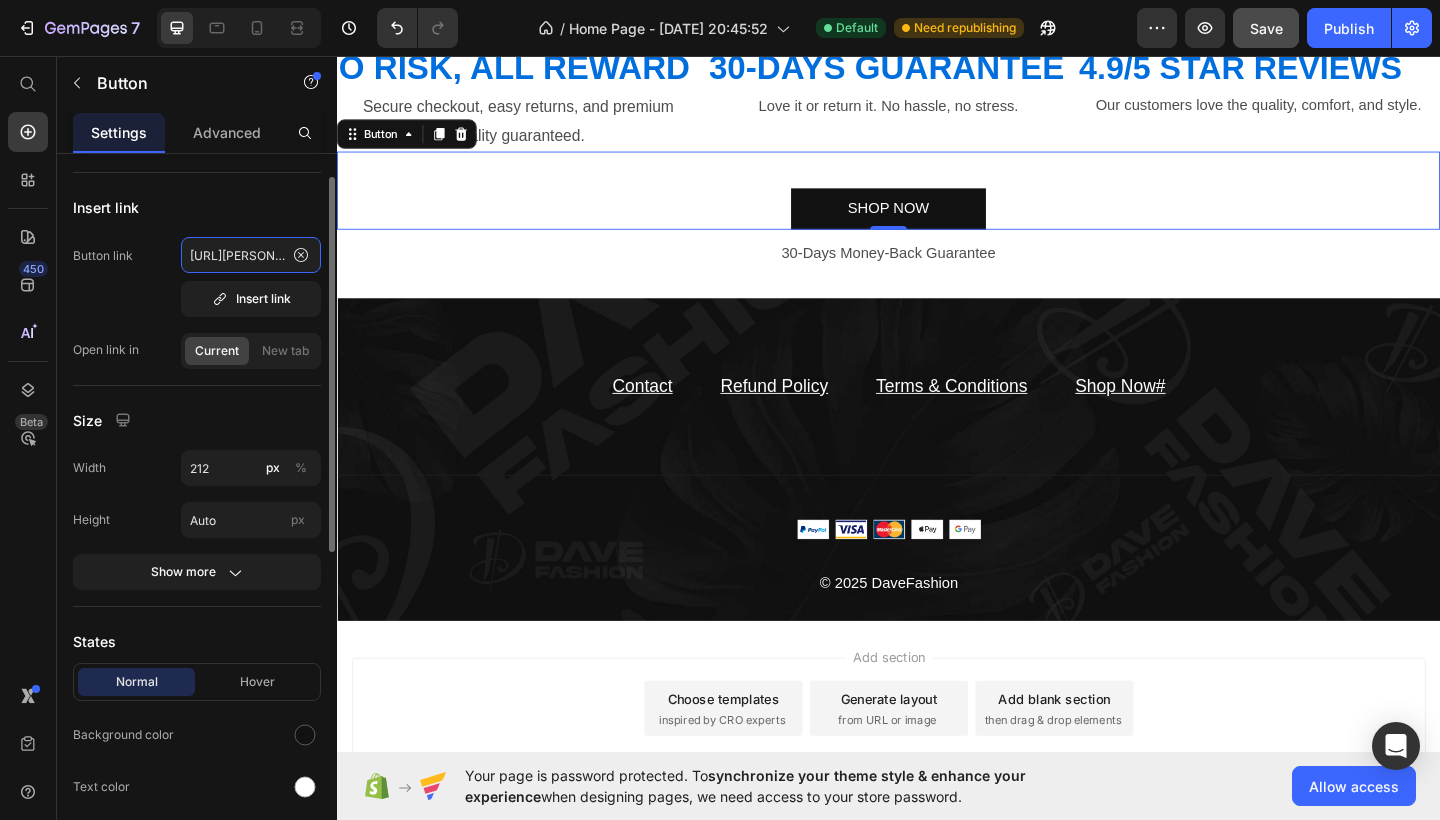 scroll, scrollTop: 48, scrollLeft: 0, axis: vertical 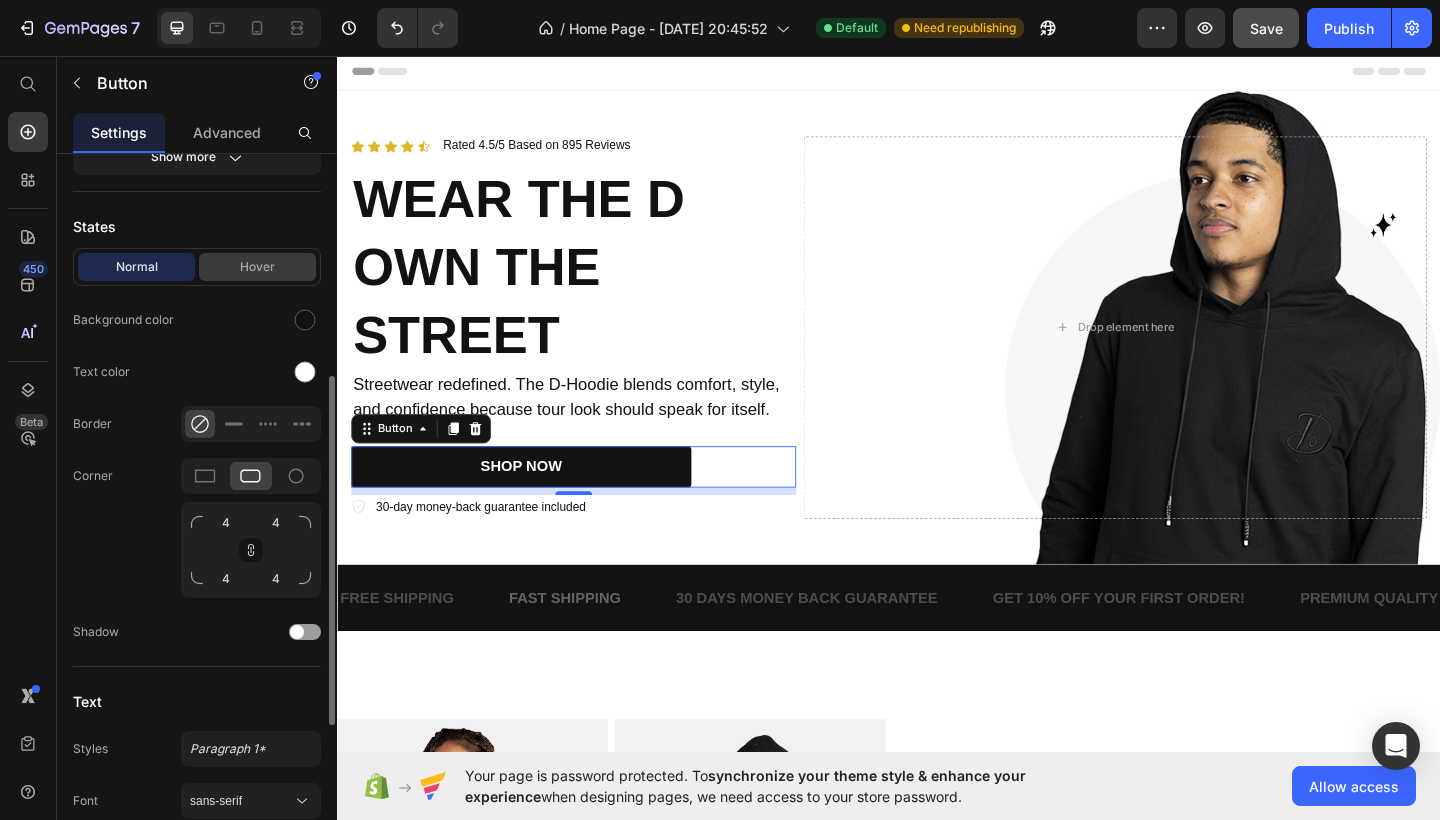 click on "Hover" at bounding box center [257, 267] 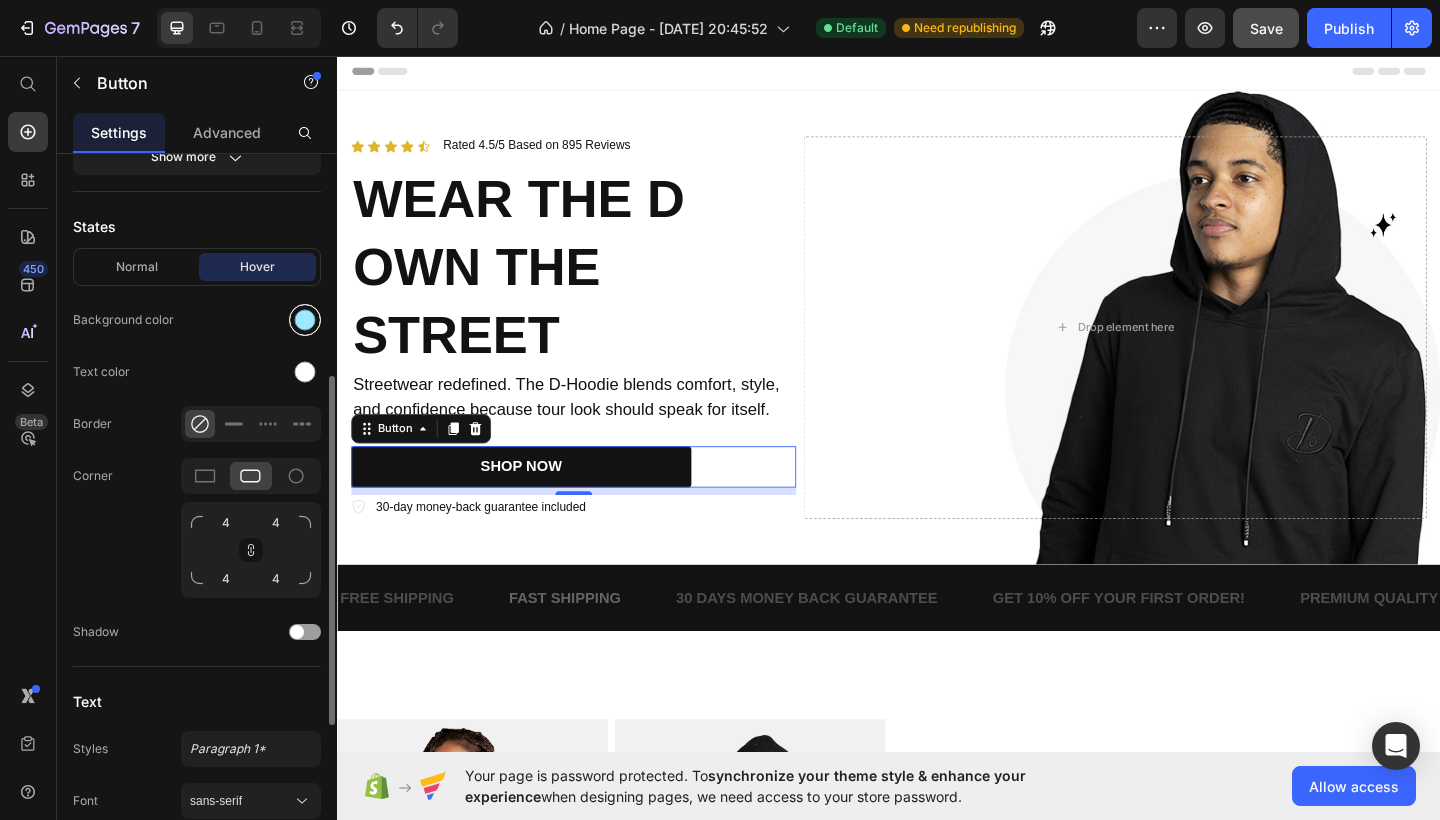 click at bounding box center [305, 320] 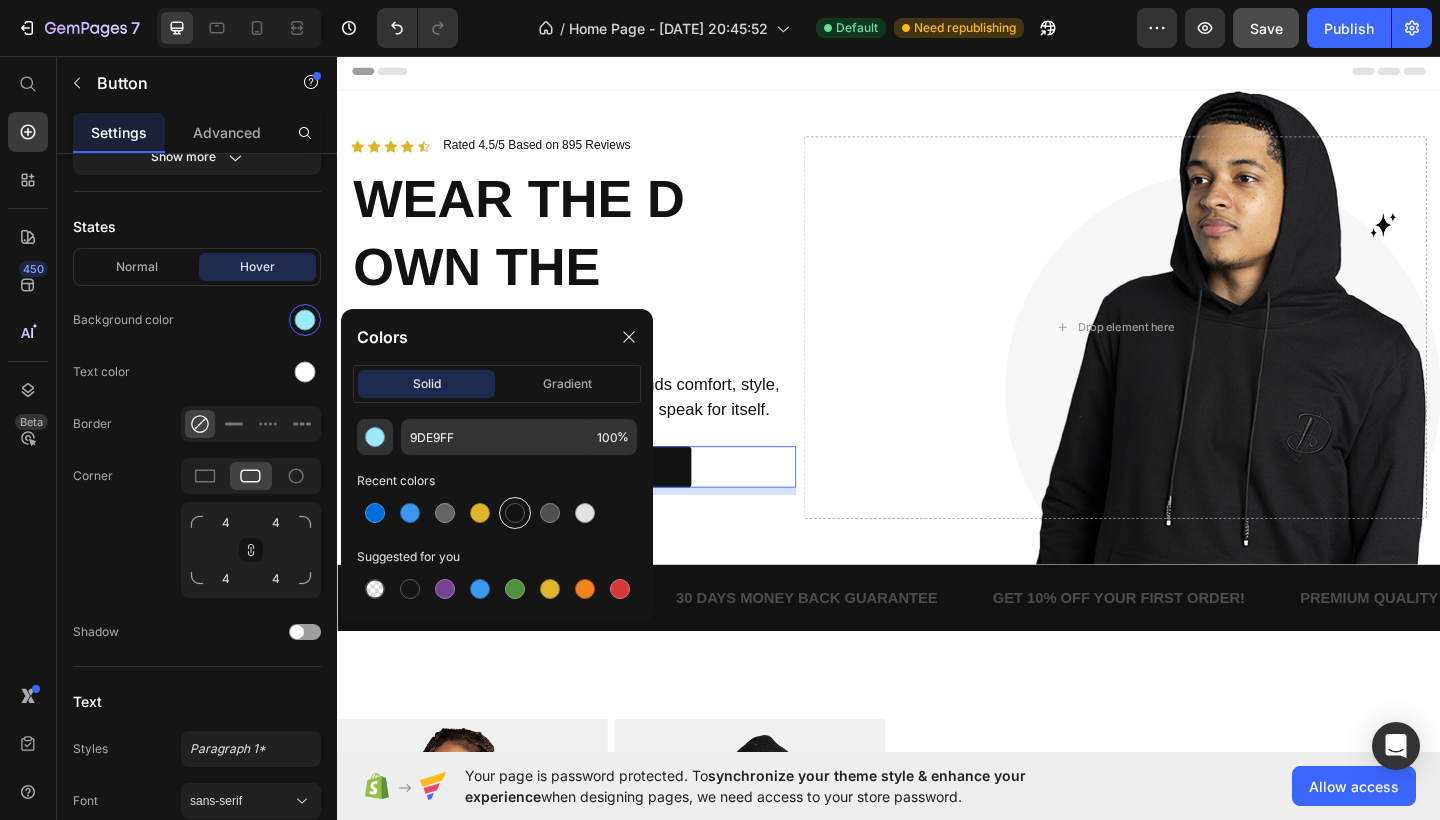 click at bounding box center [515, 513] 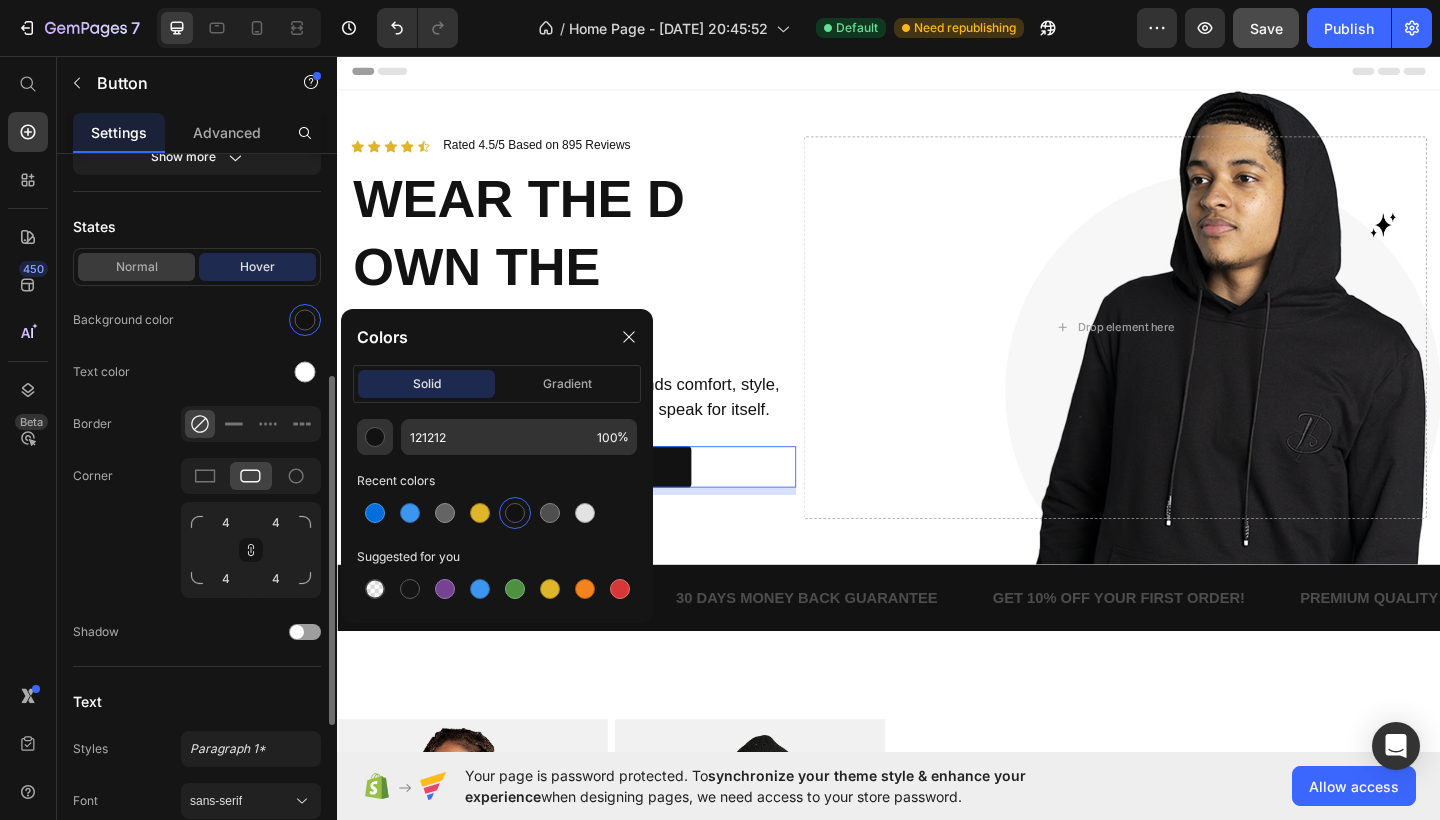 click on "Normal" at bounding box center [136, 267] 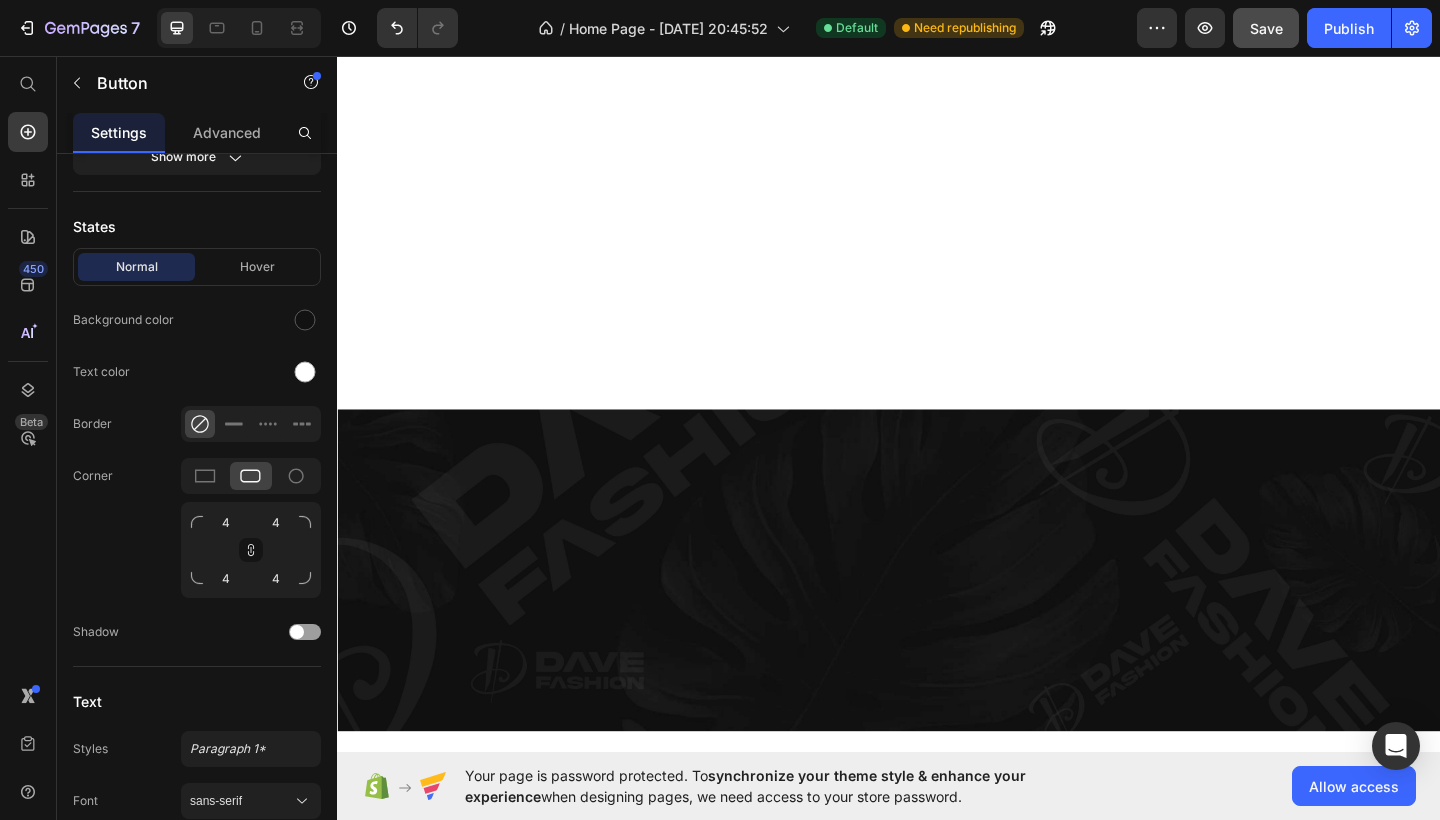 scroll, scrollTop: 2137, scrollLeft: 0, axis: vertical 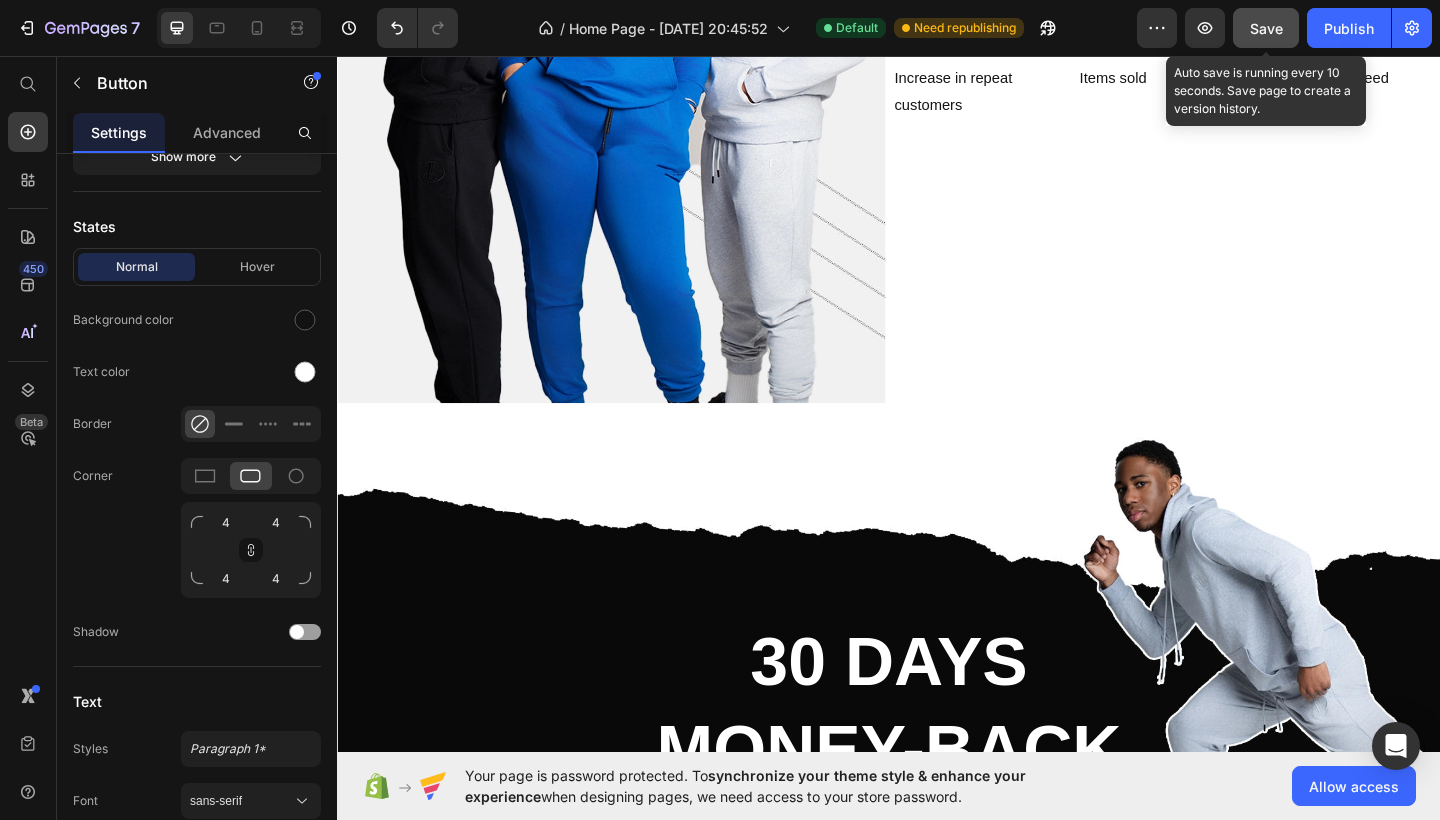 click on "Save" at bounding box center [1266, 28] 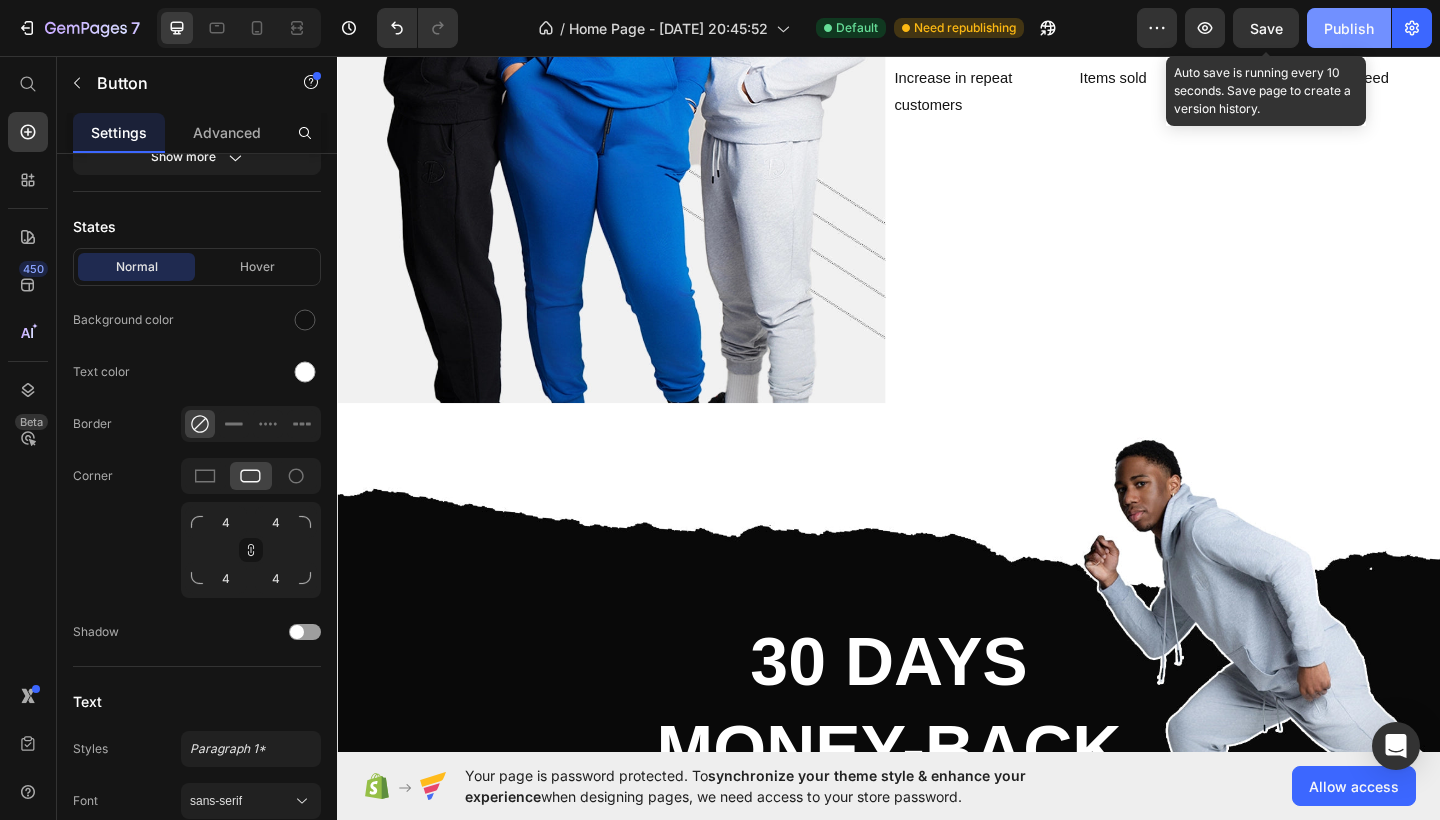 scroll, scrollTop: 1201, scrollLeft: 0, axis: vertical 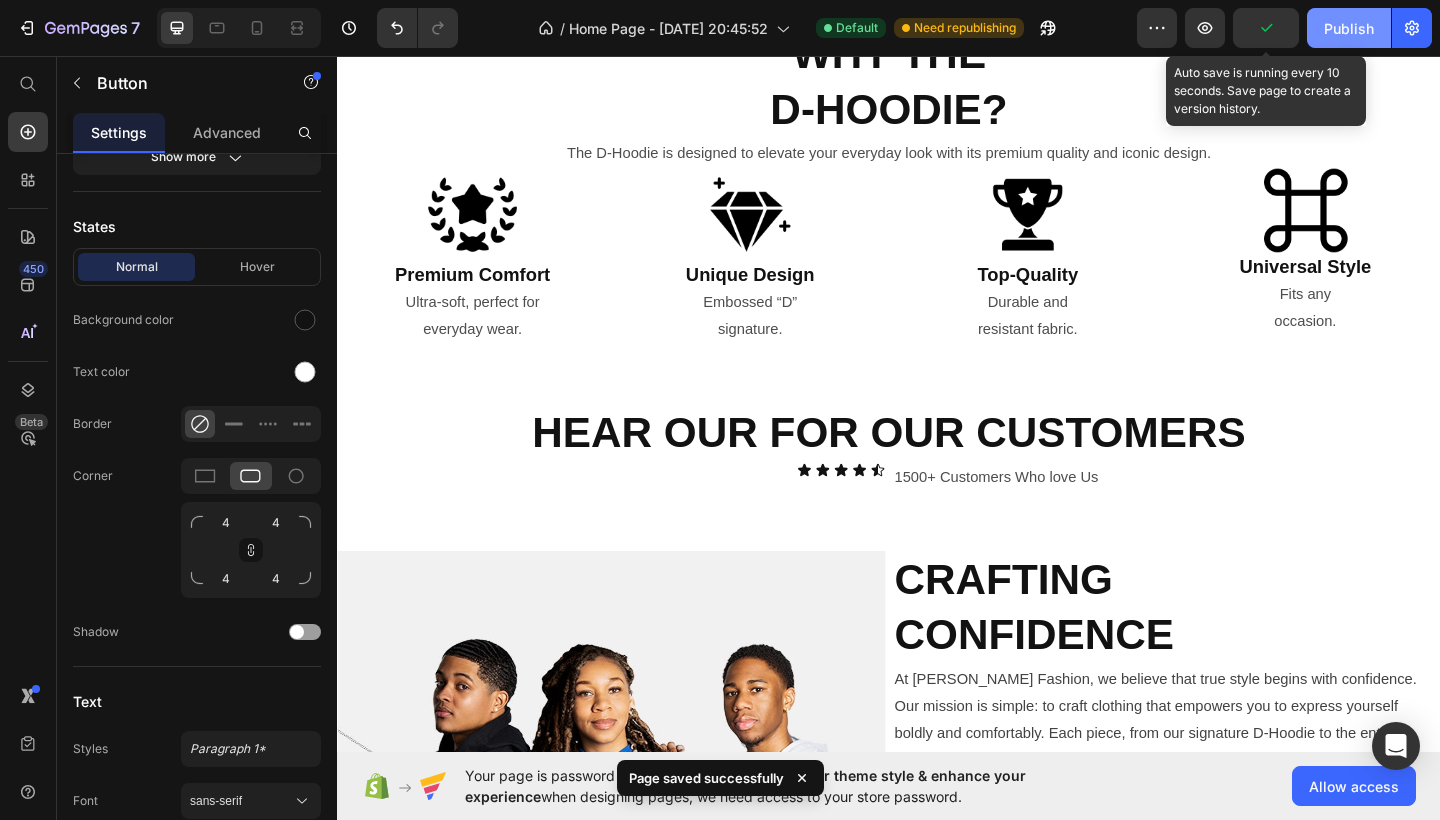 click on "Publish" at bounding box center [1349, 28] 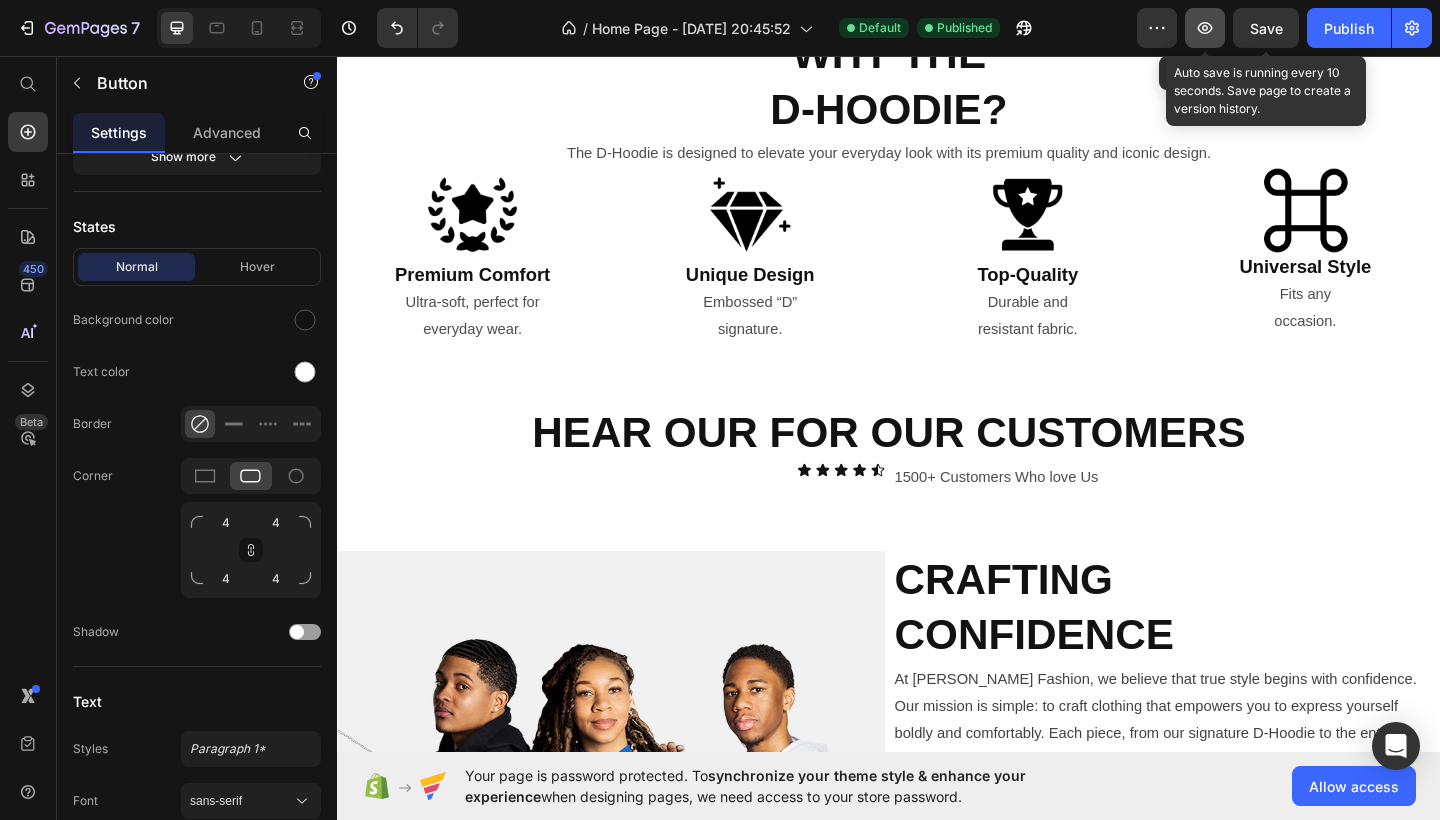 click 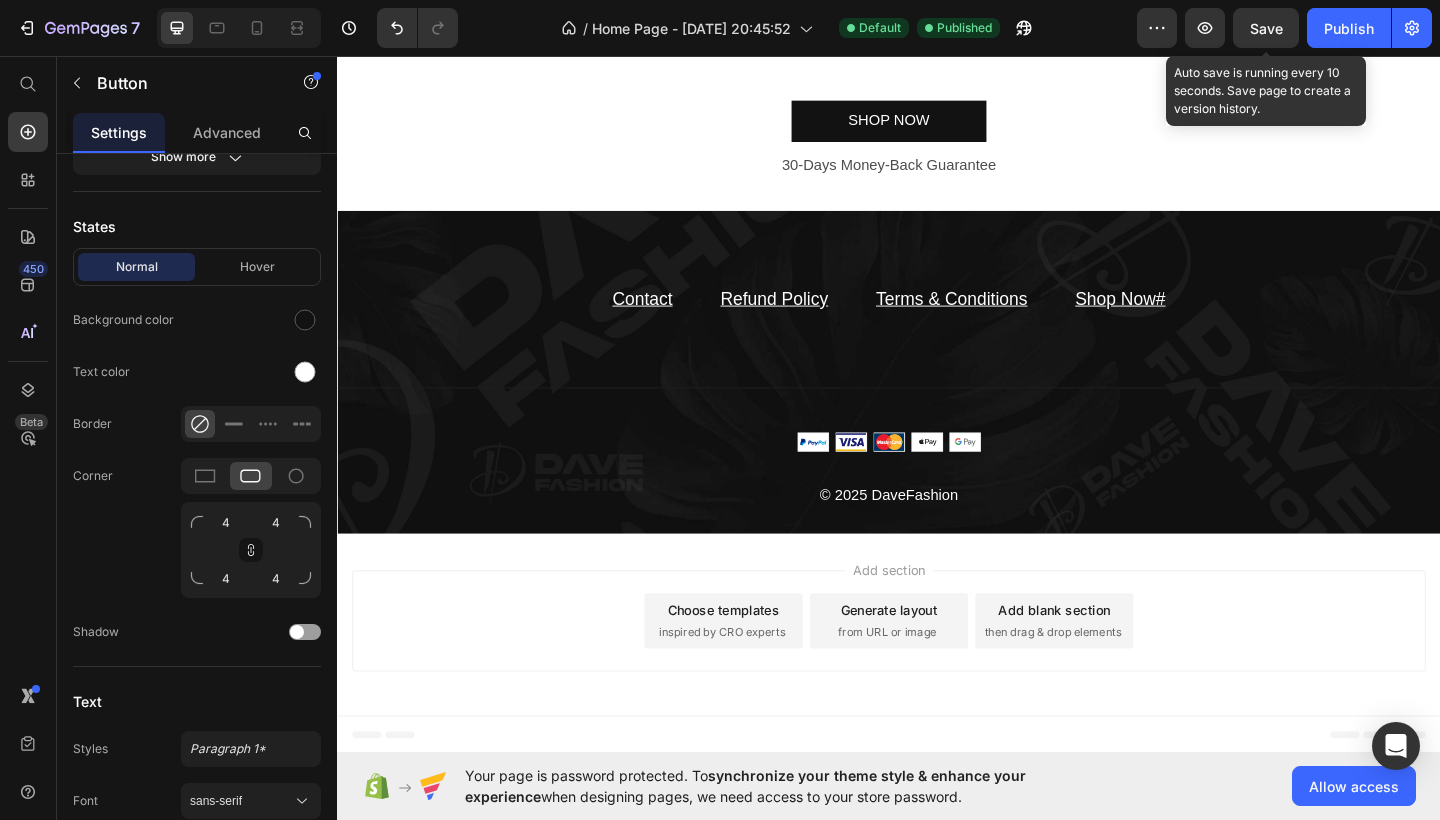 scroll, scrollTop: 4324, scrollLeft: 0, axis: vertical 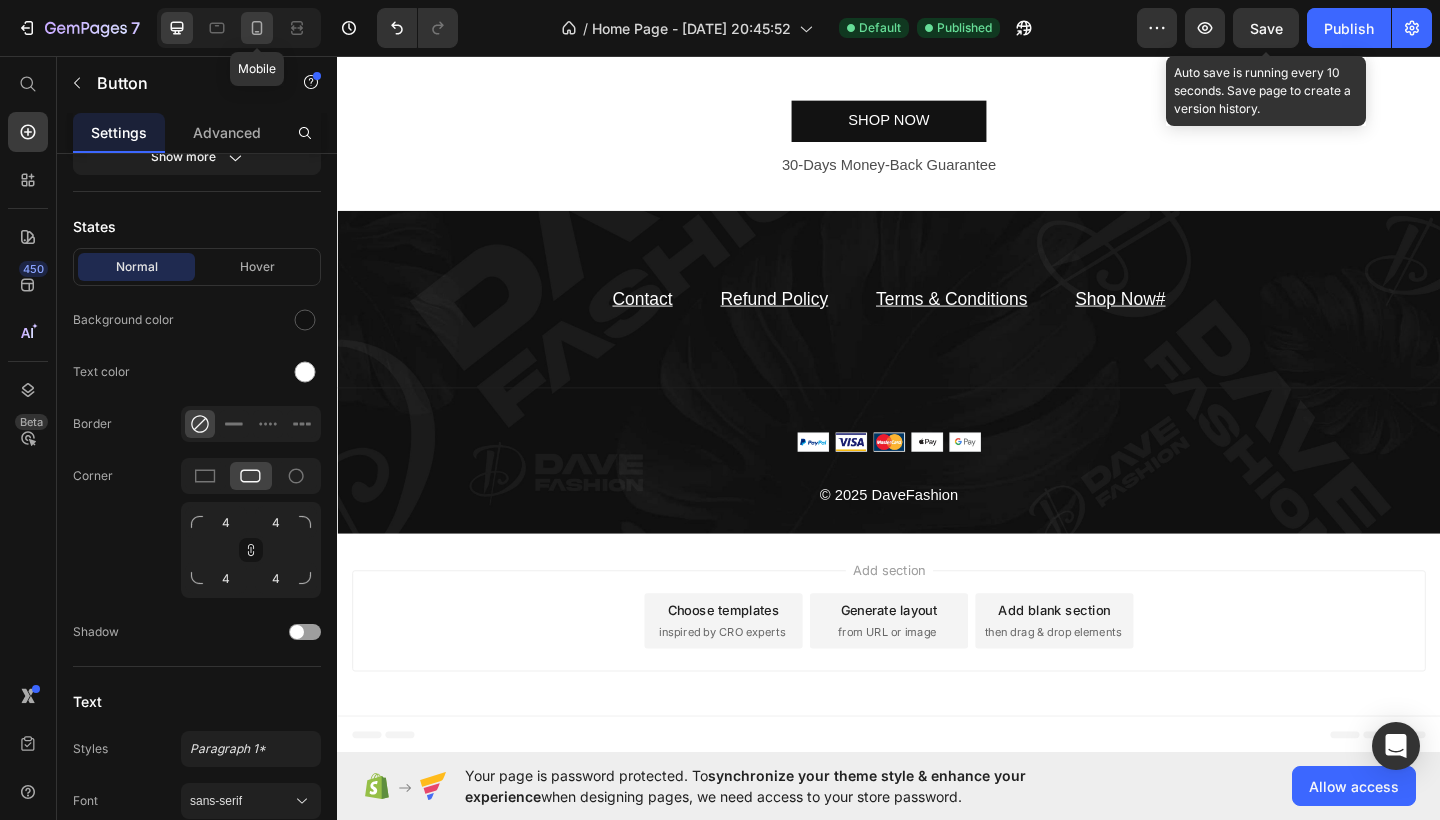 click 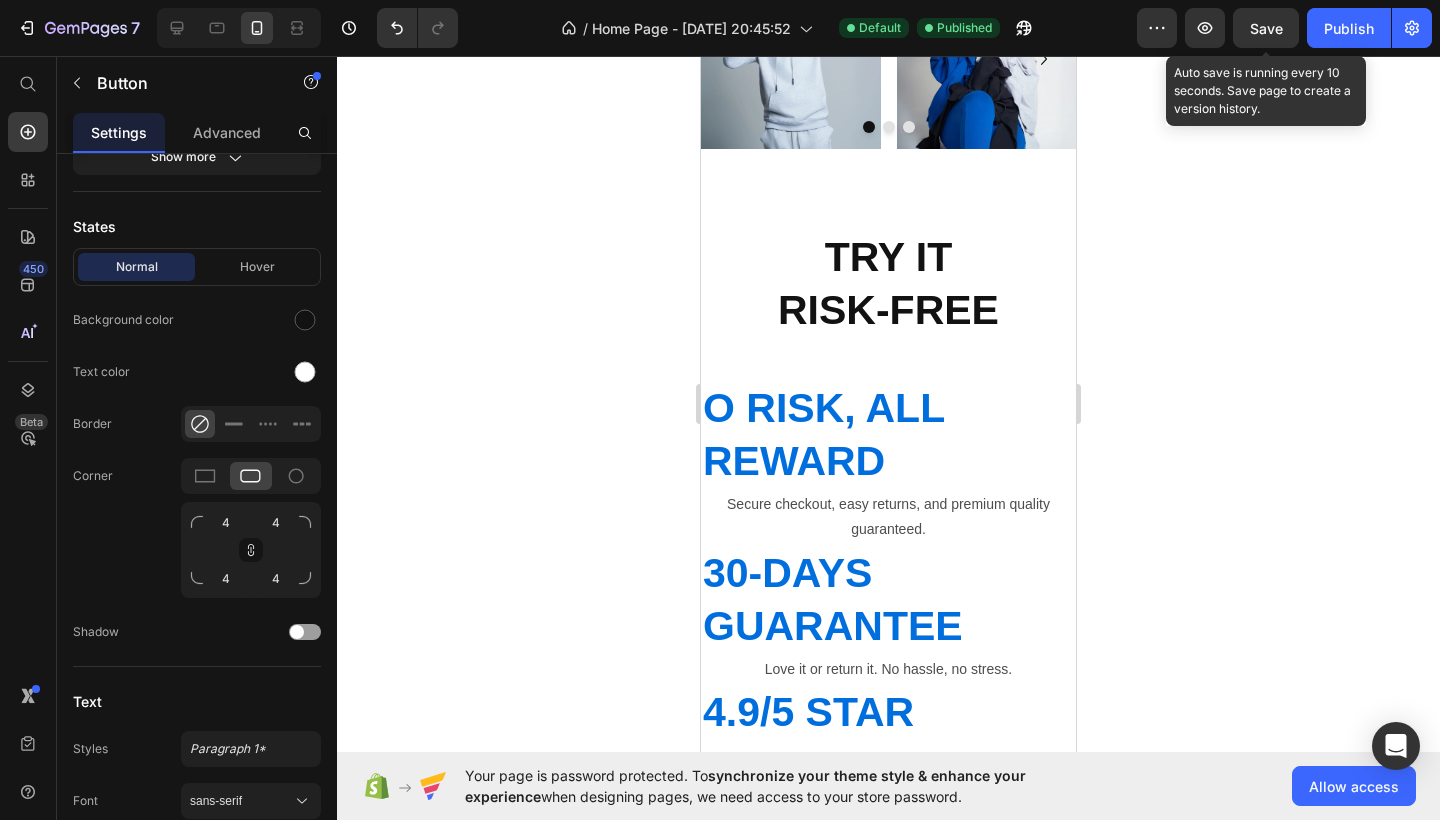 scroll, scrollTop: 3177, scrollLeft: 0, axis: vertical 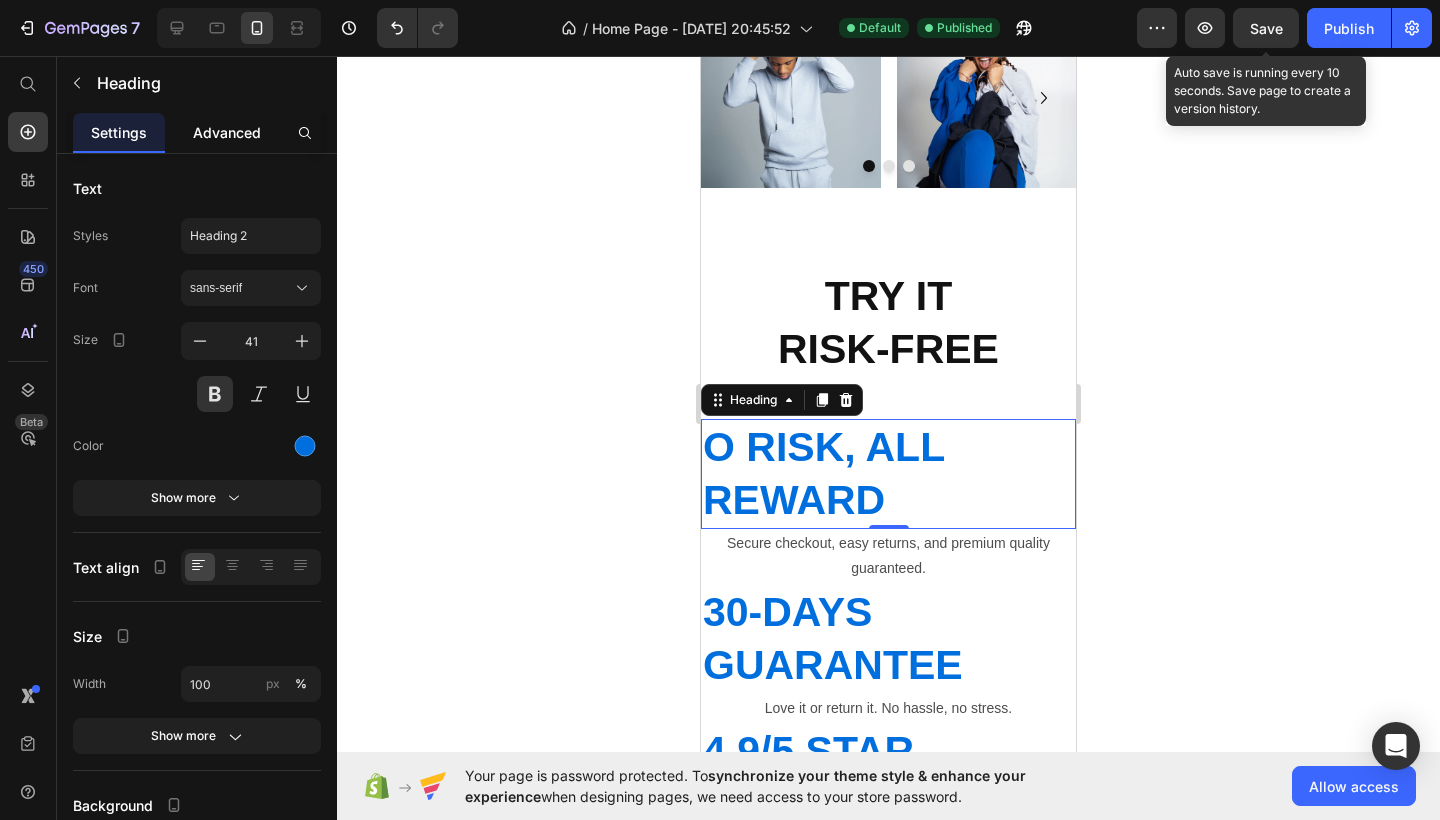 click on "Advanced" 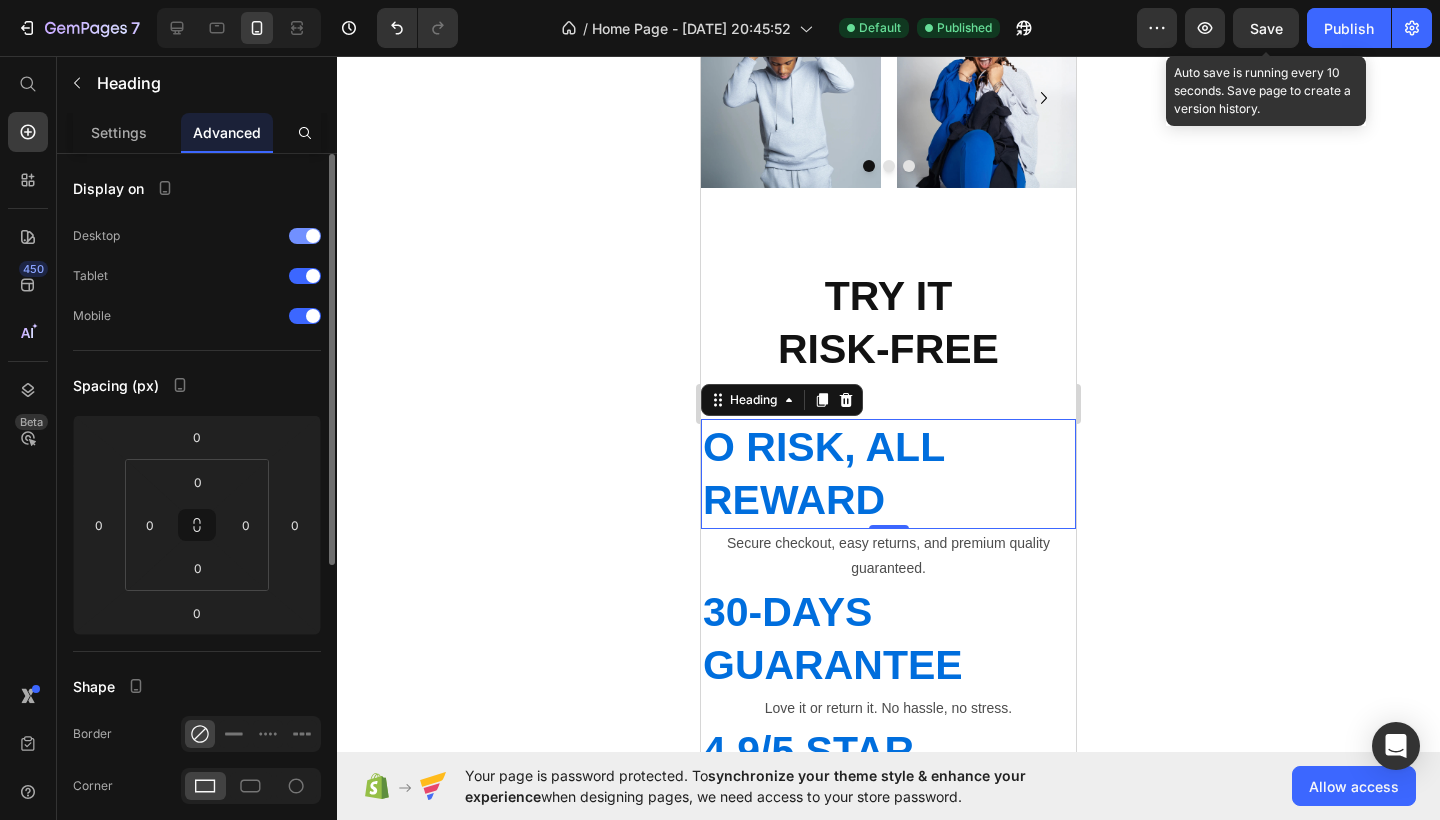click at bounding box center (305, 236) 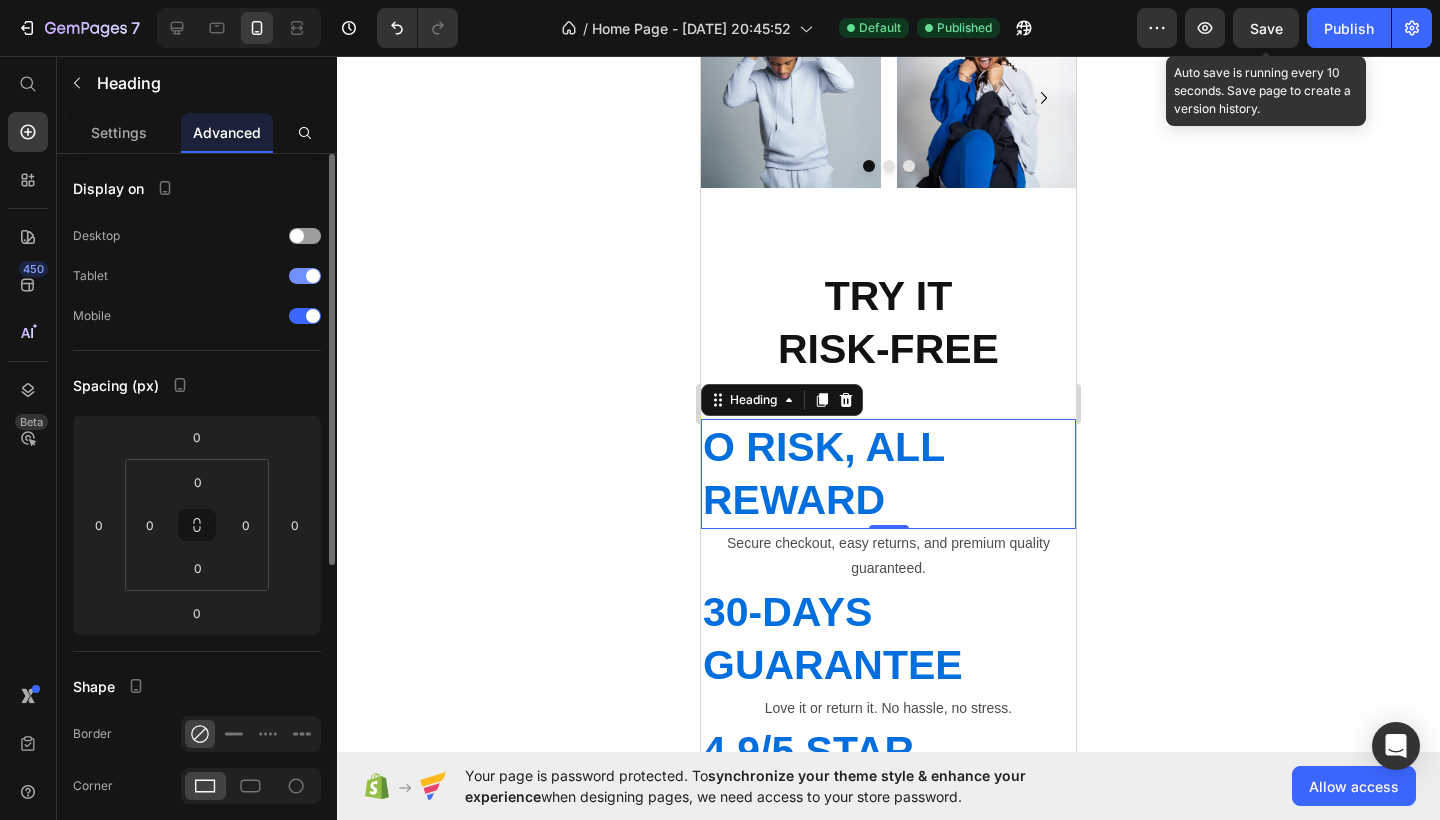 click at bounding box center [313, 276] 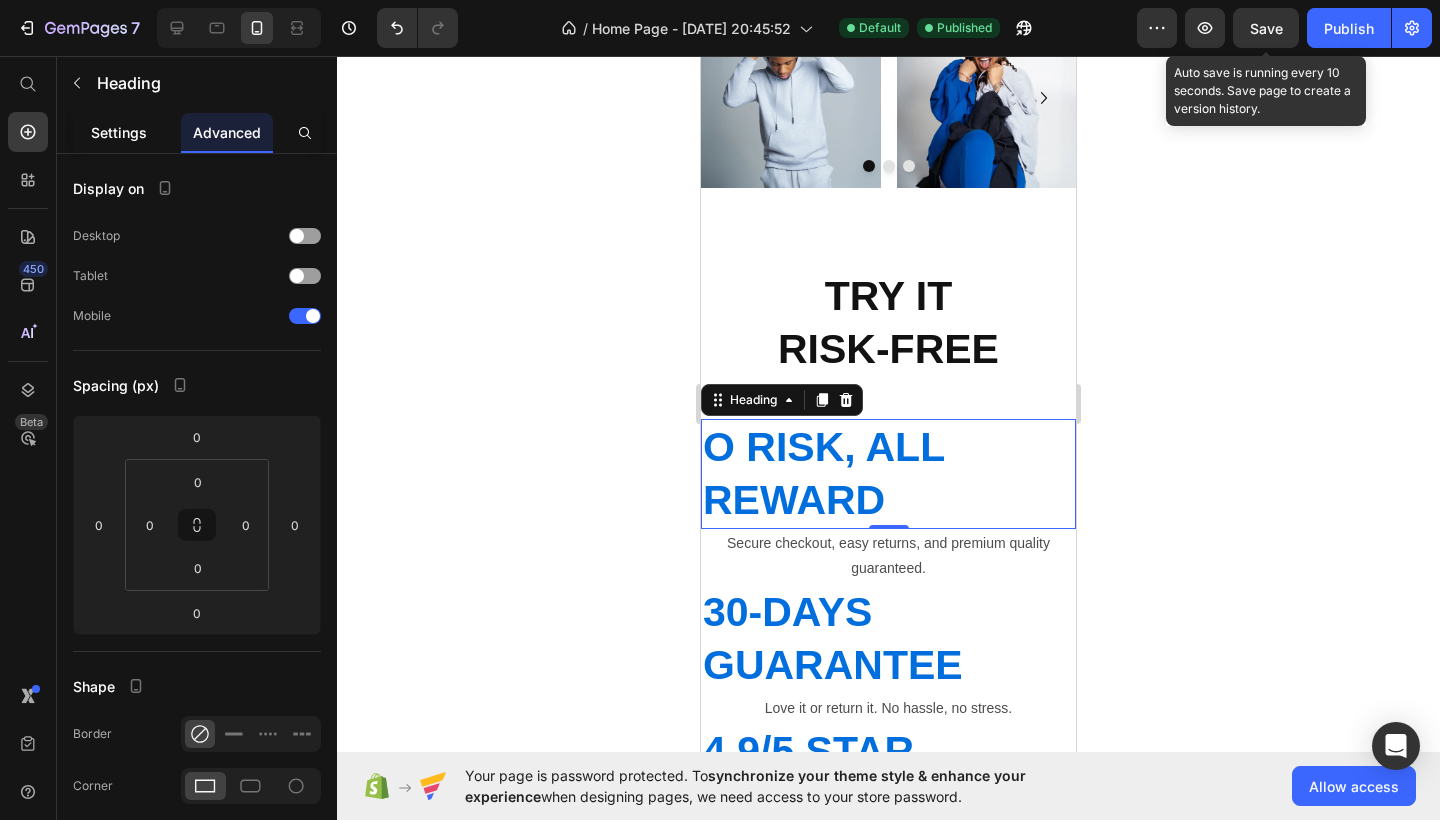 click on "Settings" at bounding box center [119, 132] 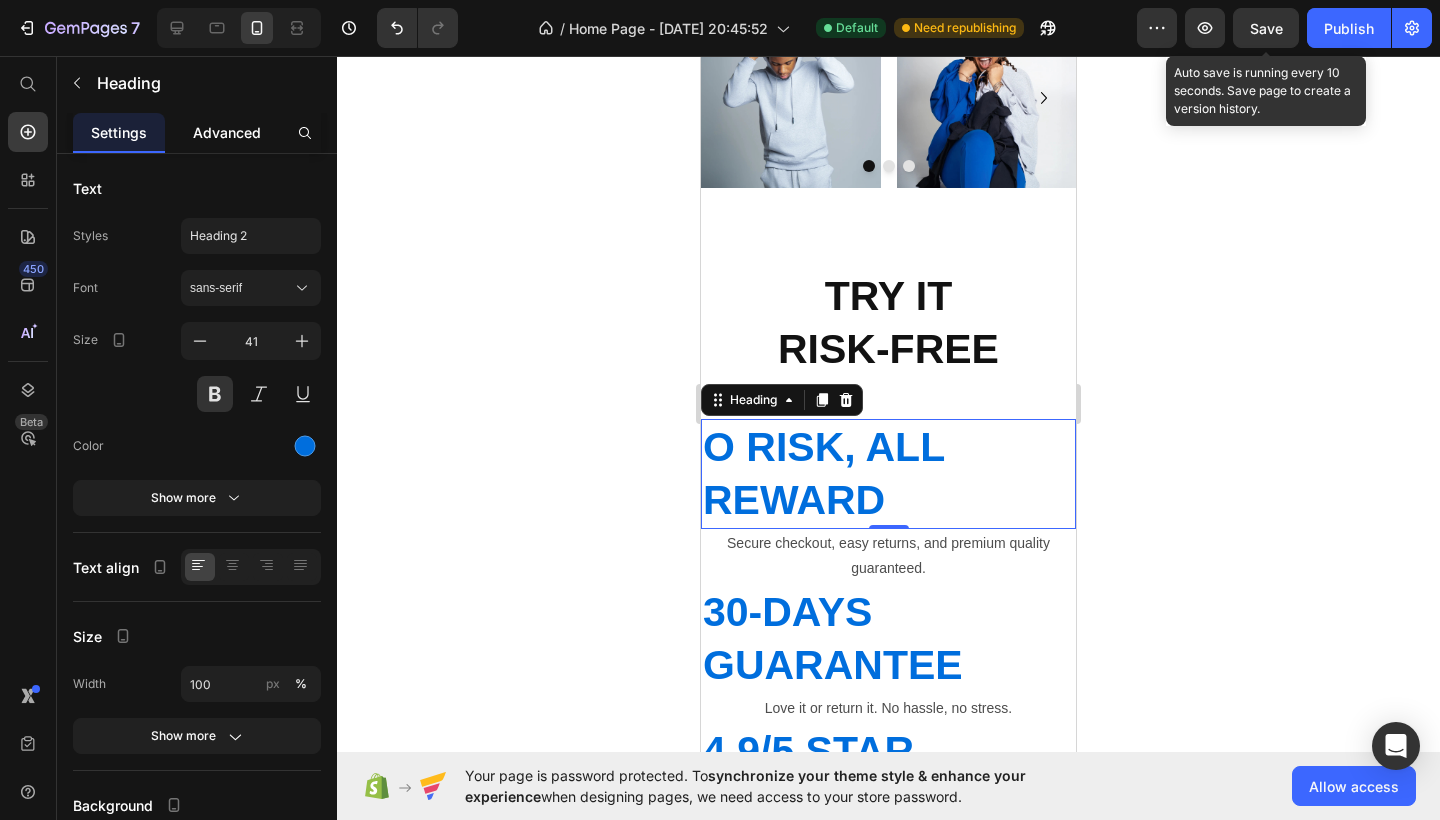 click on "Advanced" at bounding box center (227, 132) 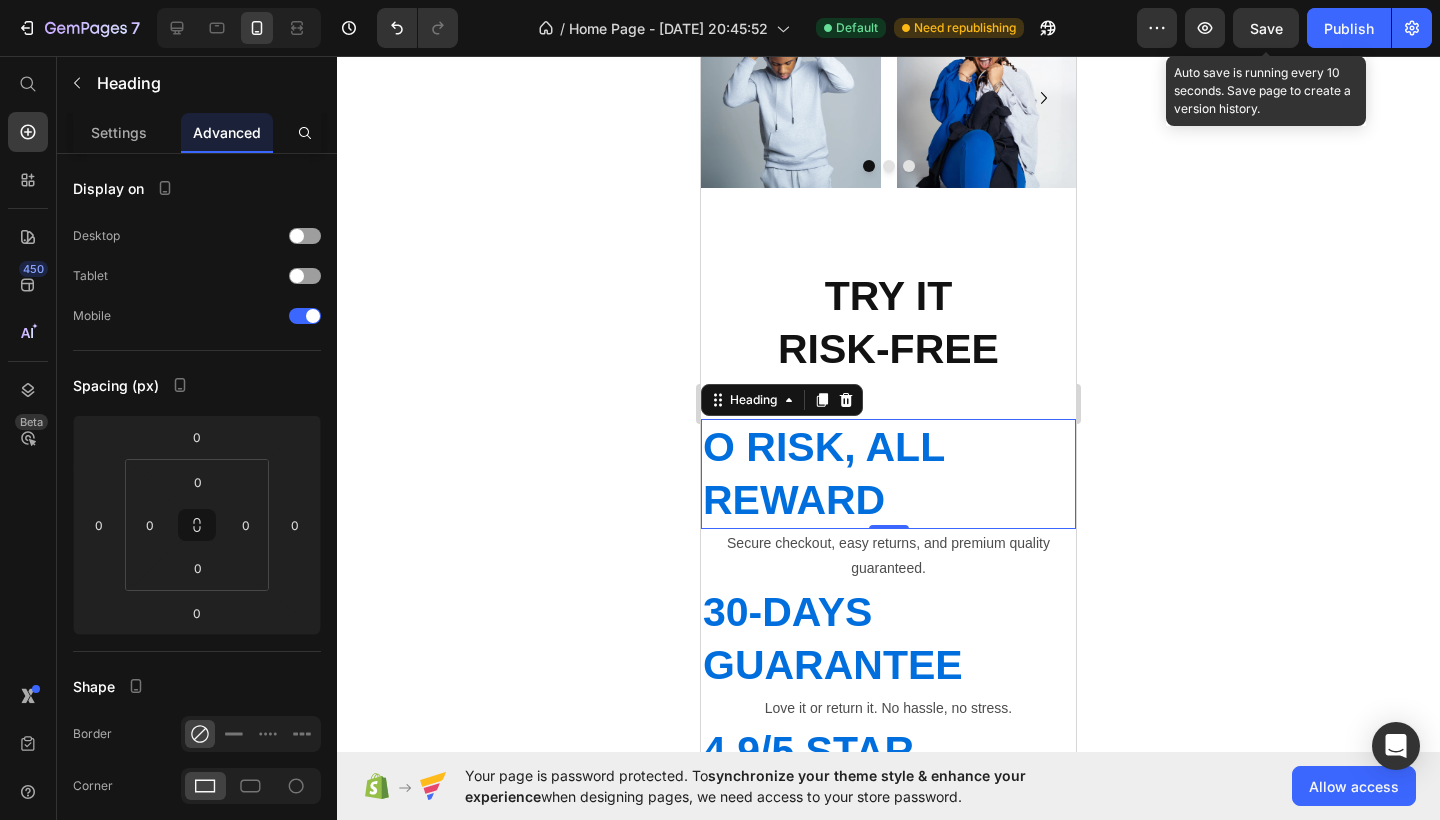 click on "Advanced" at bounding box center (227, 132) 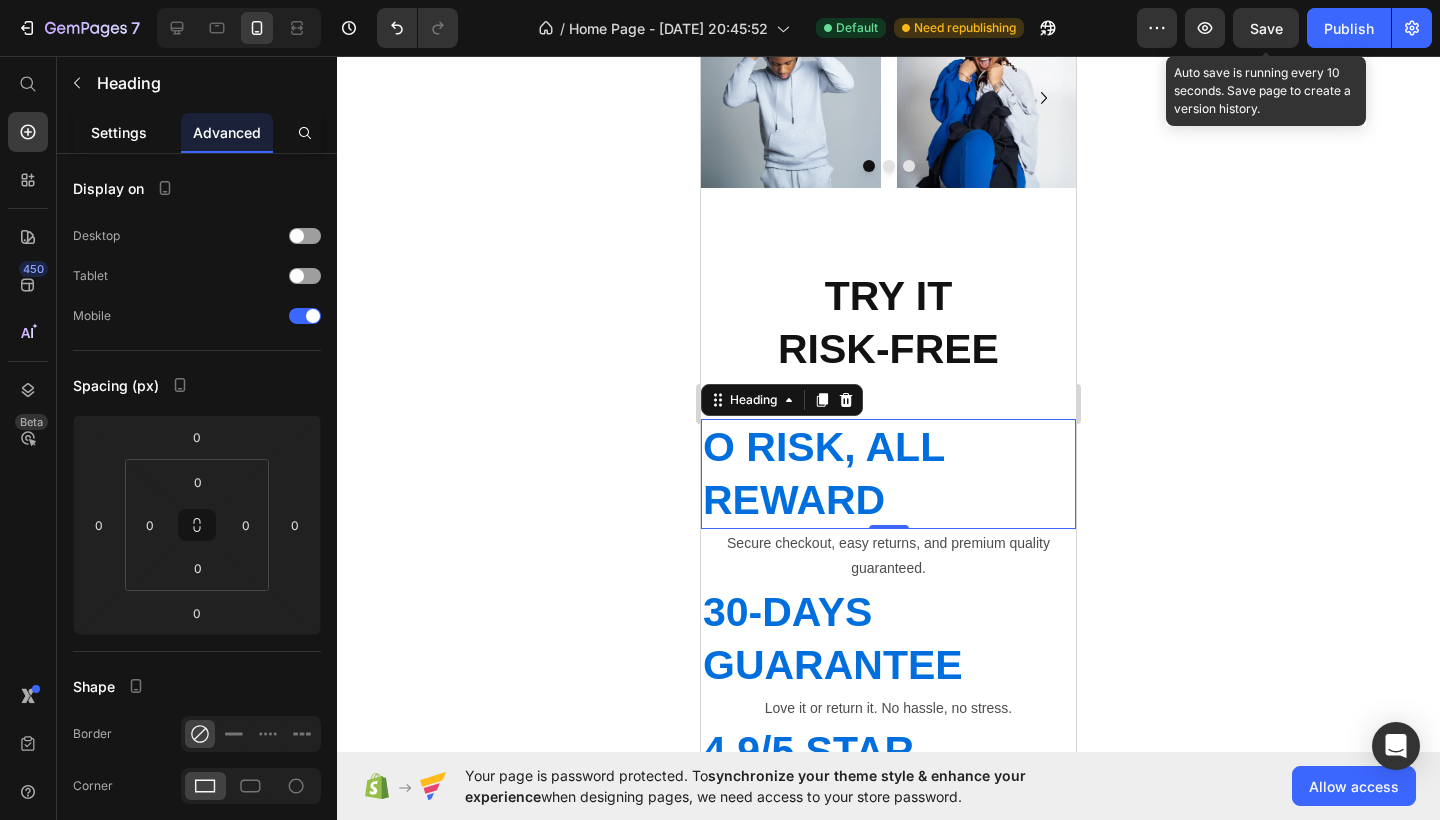 click on "Settings" at bounding box center (119, 132) 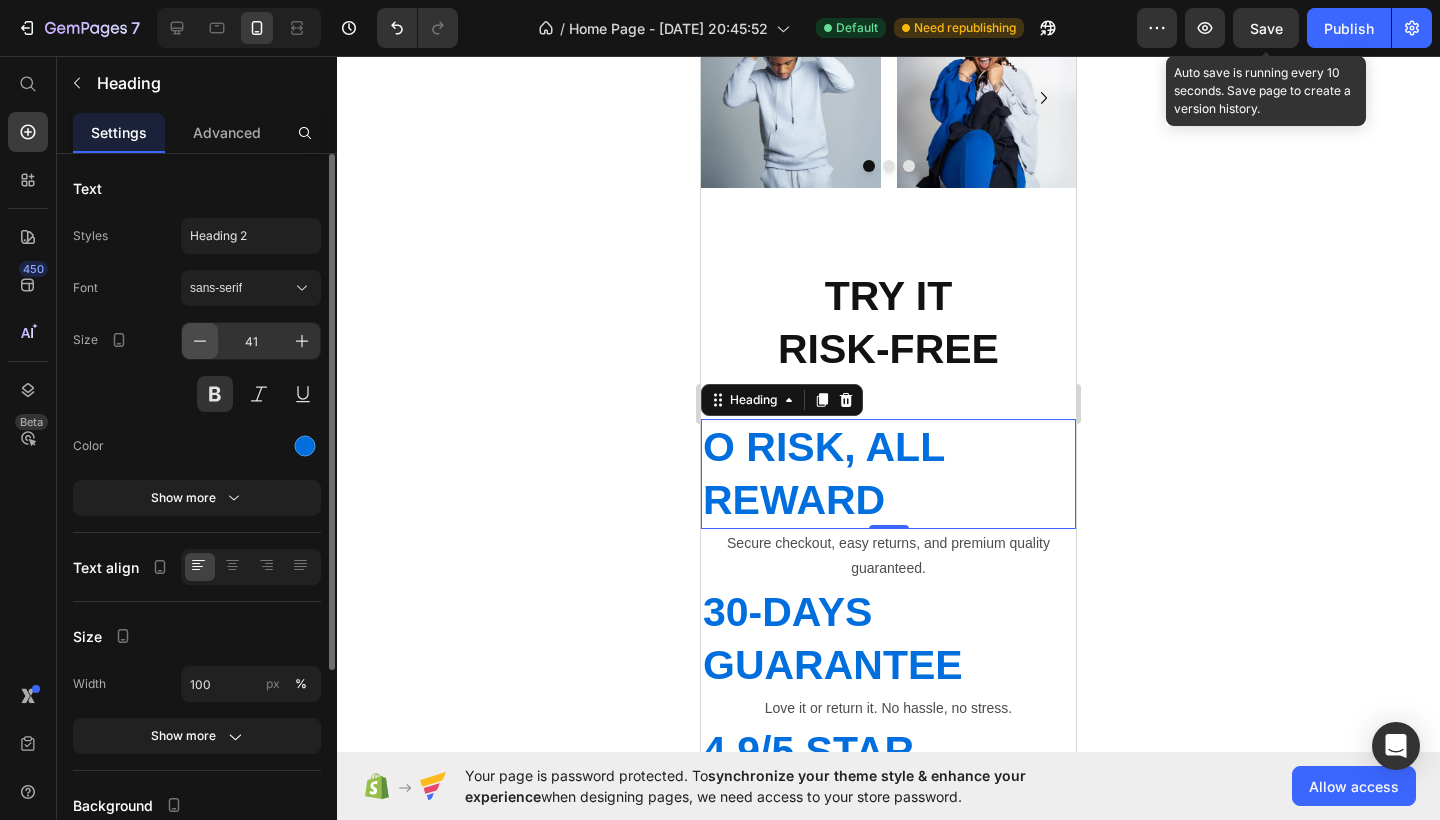 click 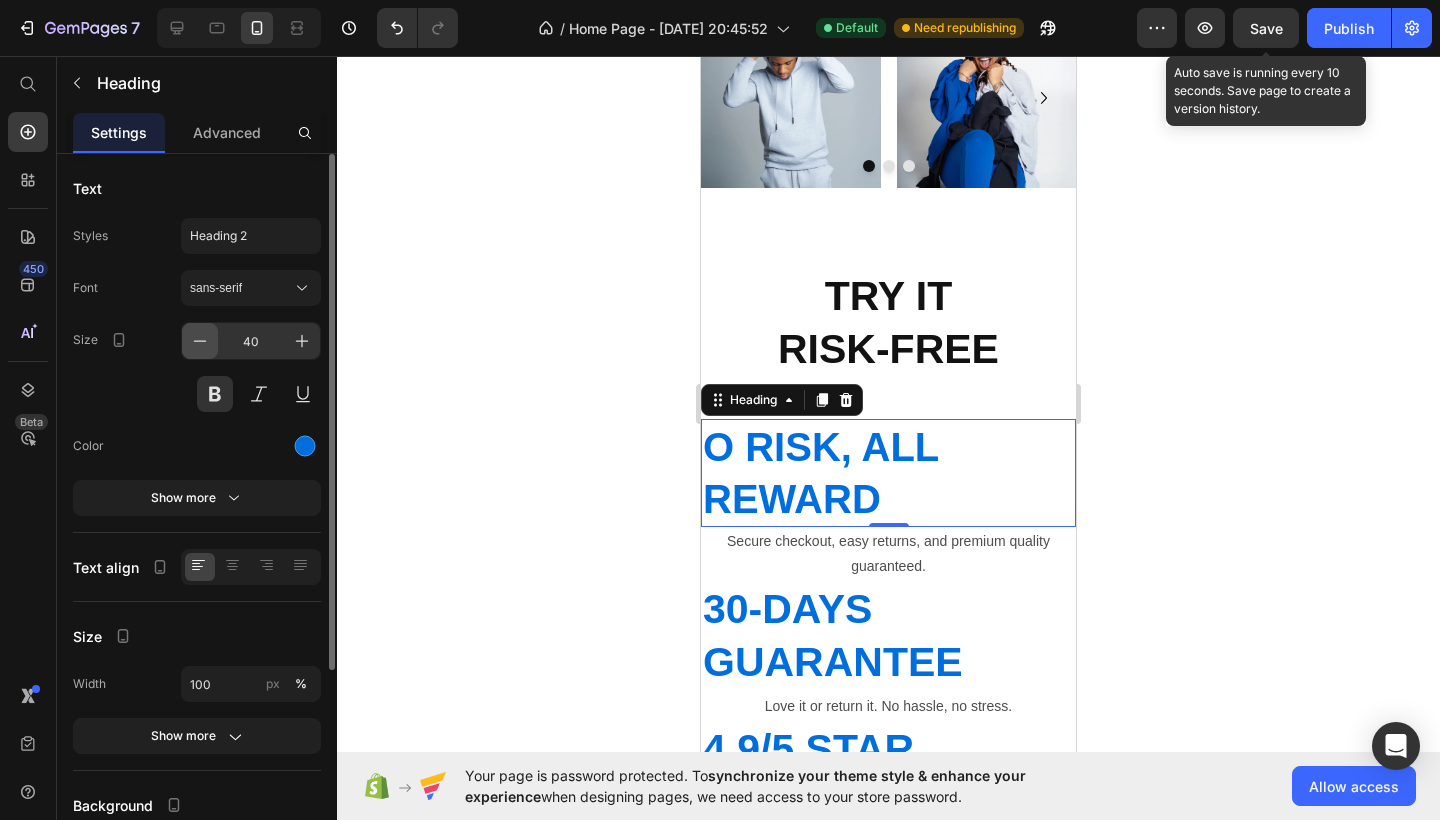 click 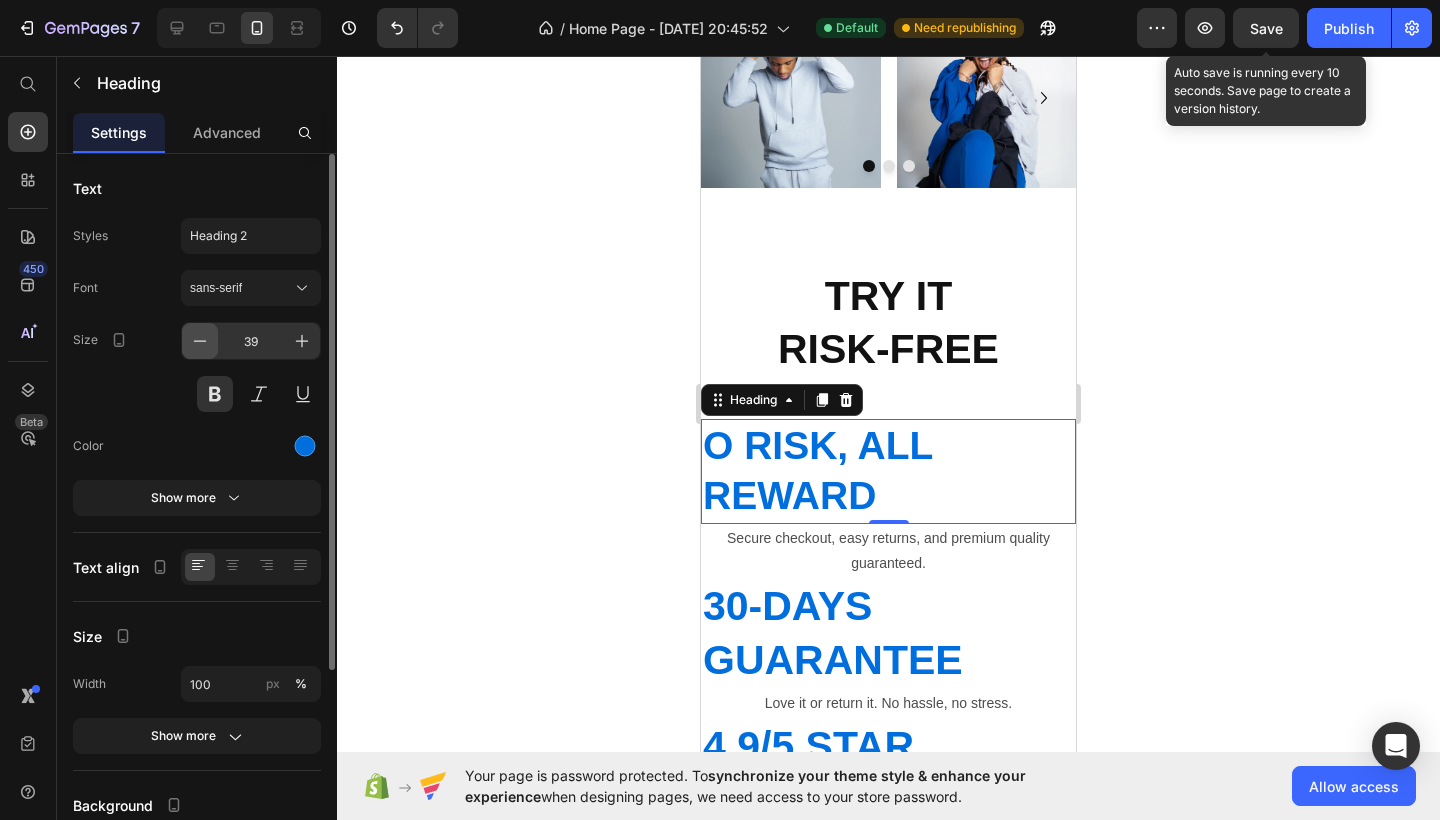 click 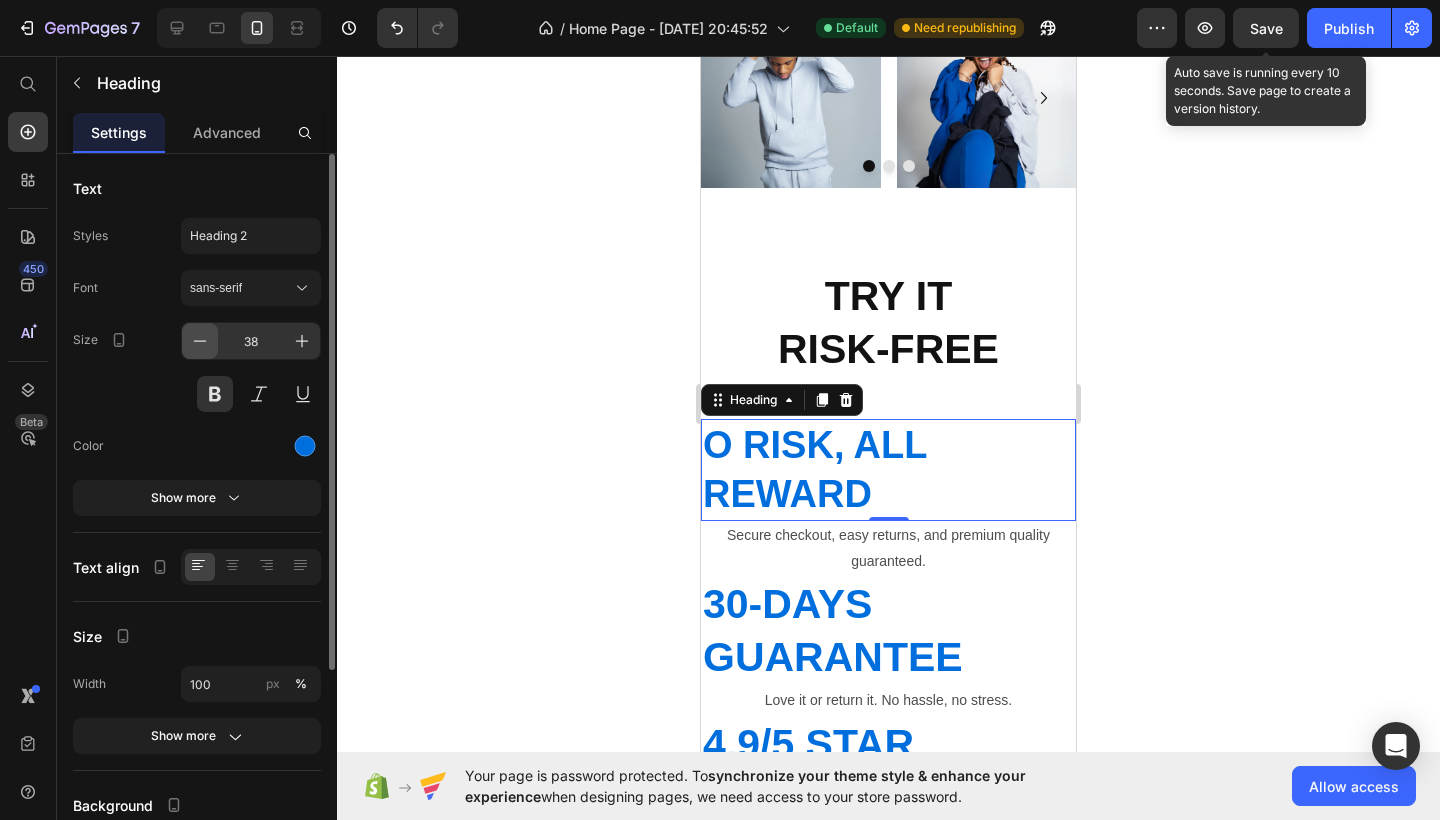 click 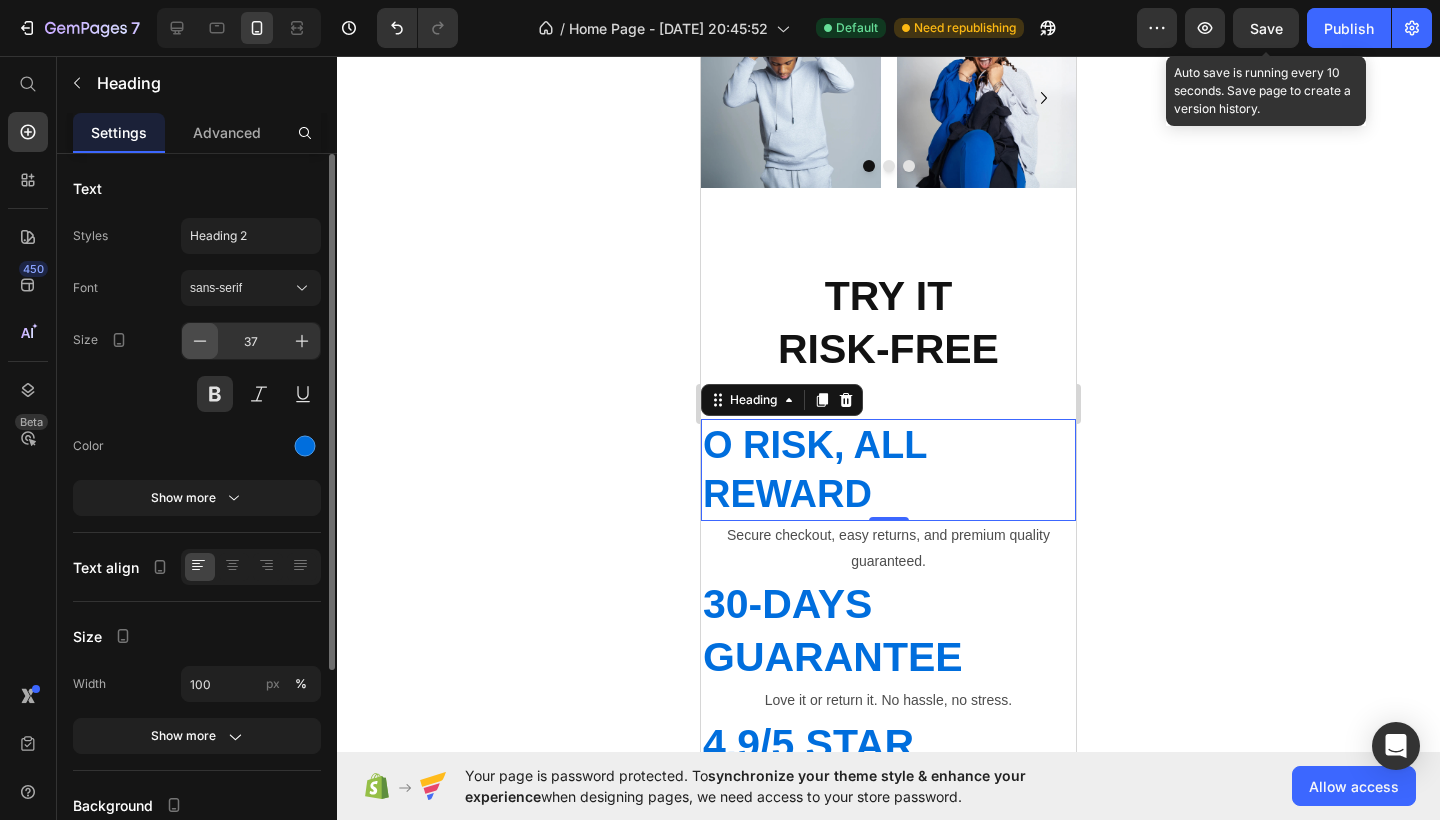 click 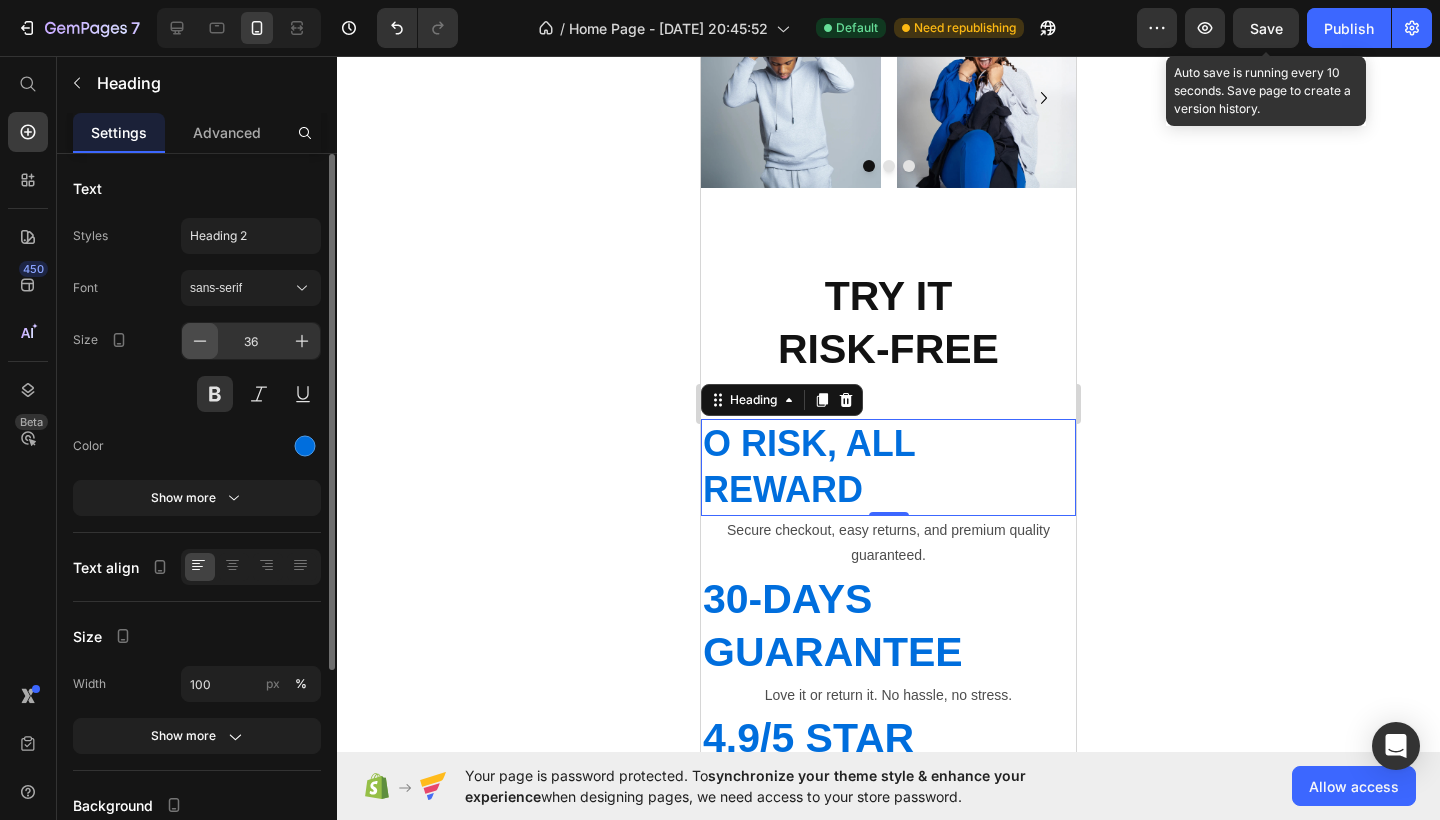 click 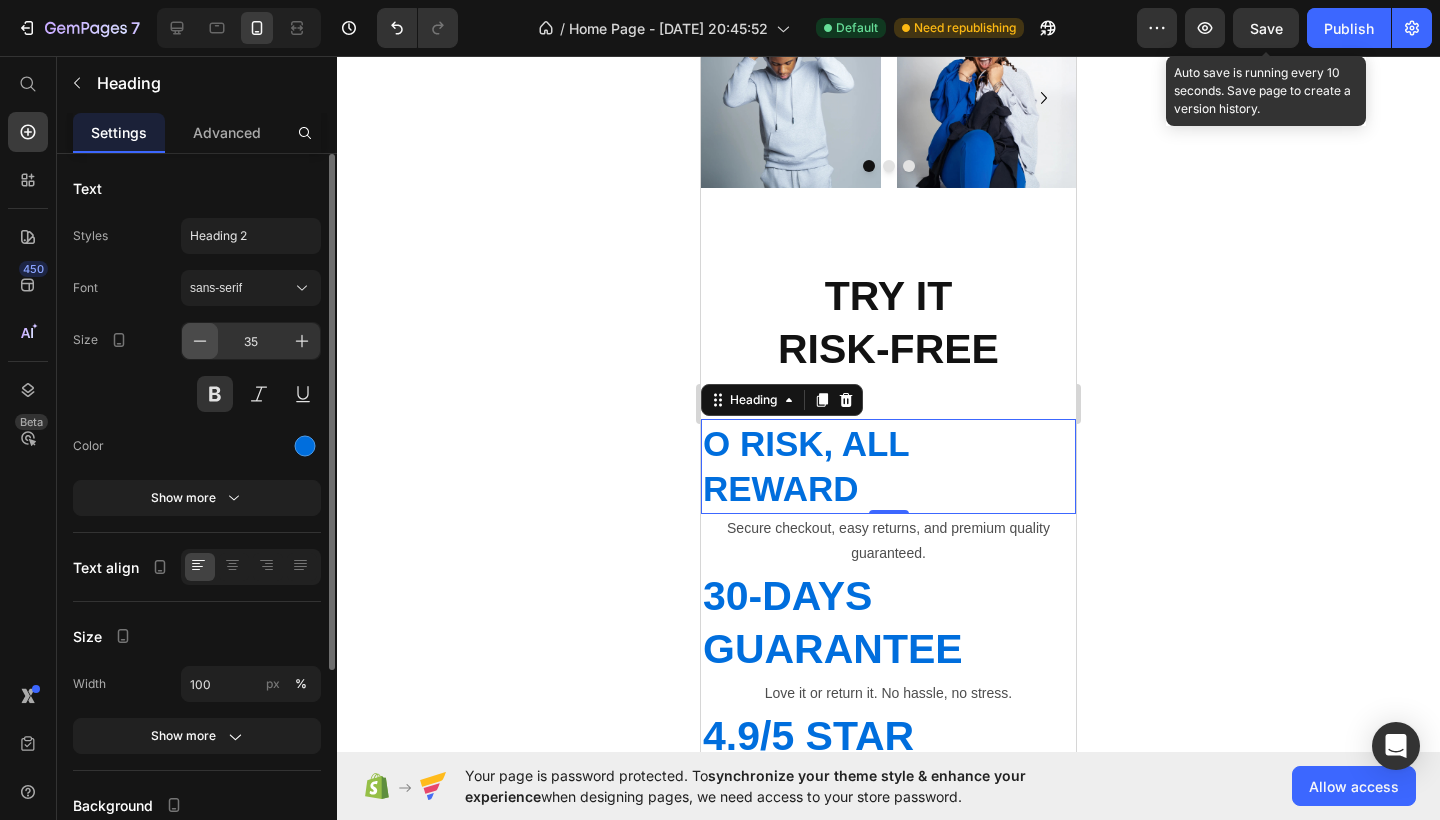 click 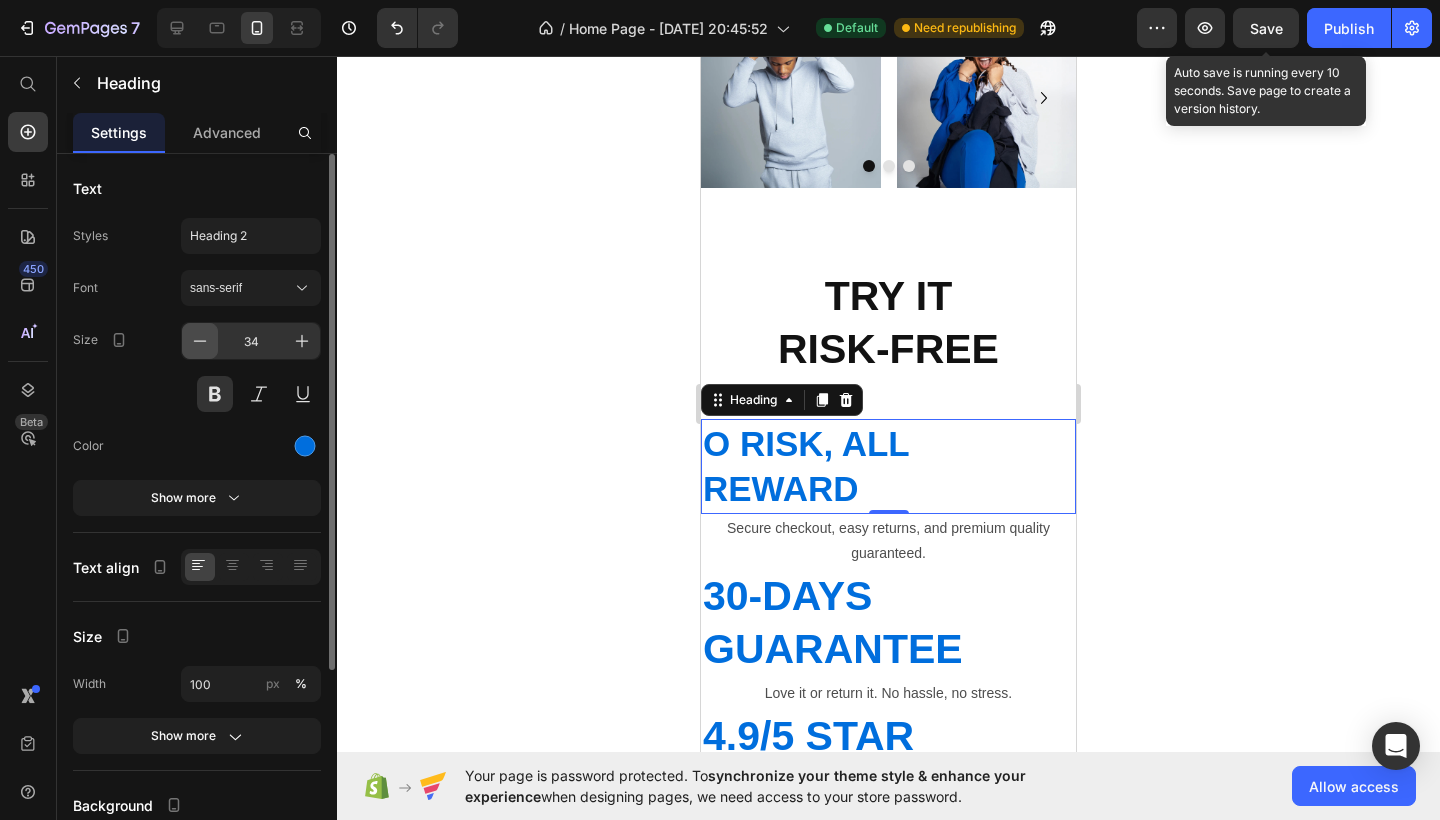 click 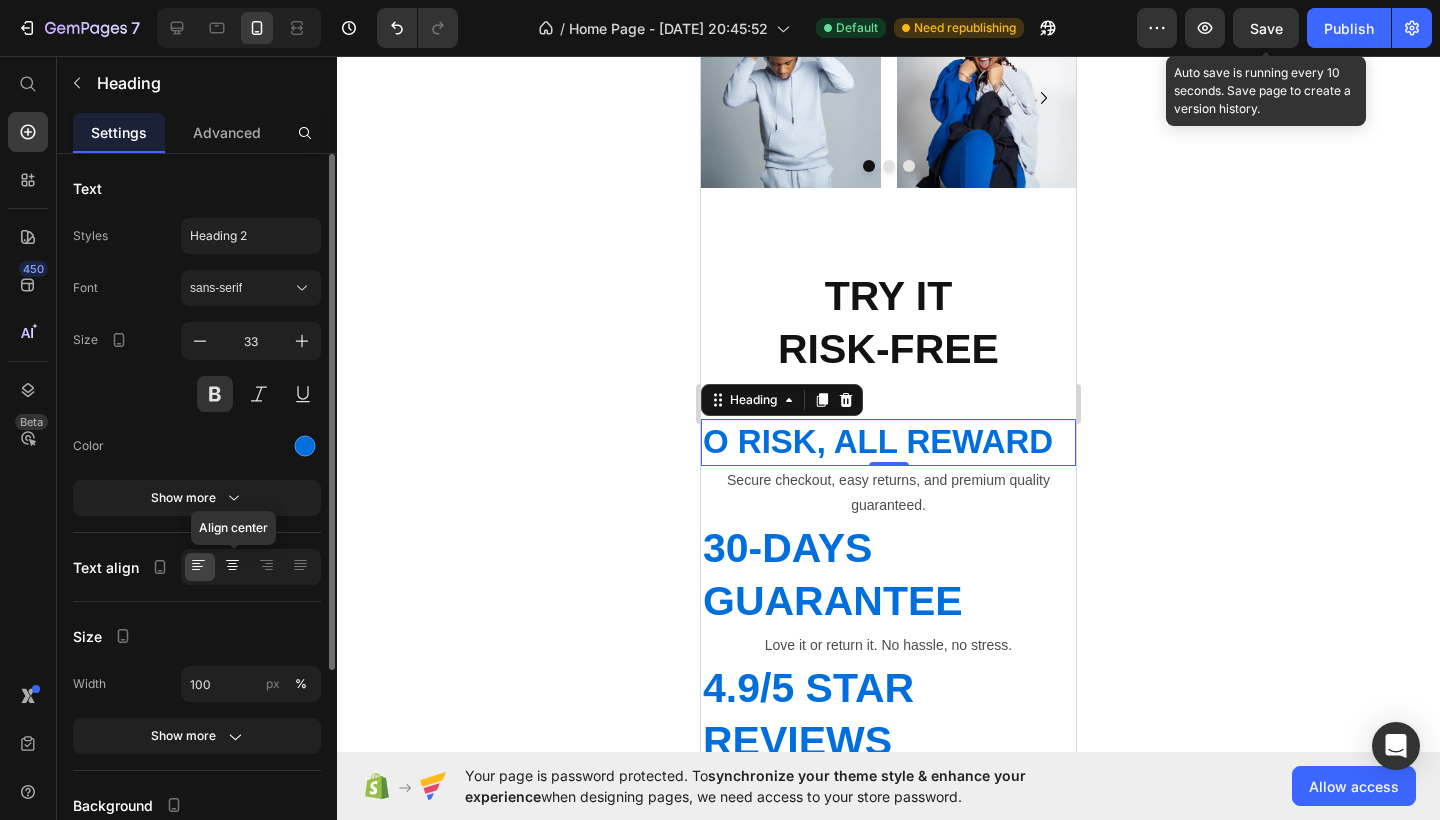click 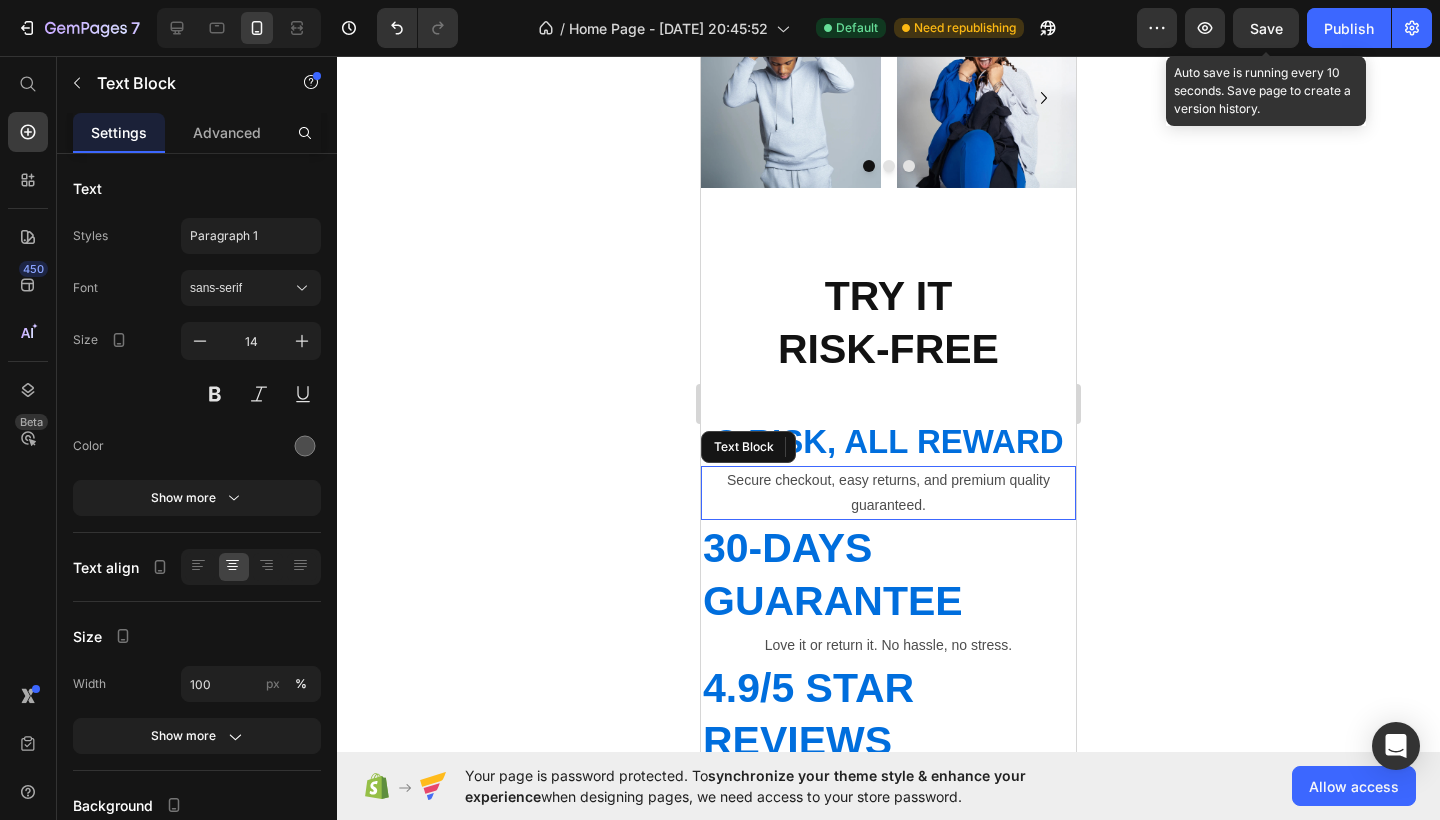 click on "Secure checkout, easy returns, and premium quality guaranteed." at bounding box center (888, 493) 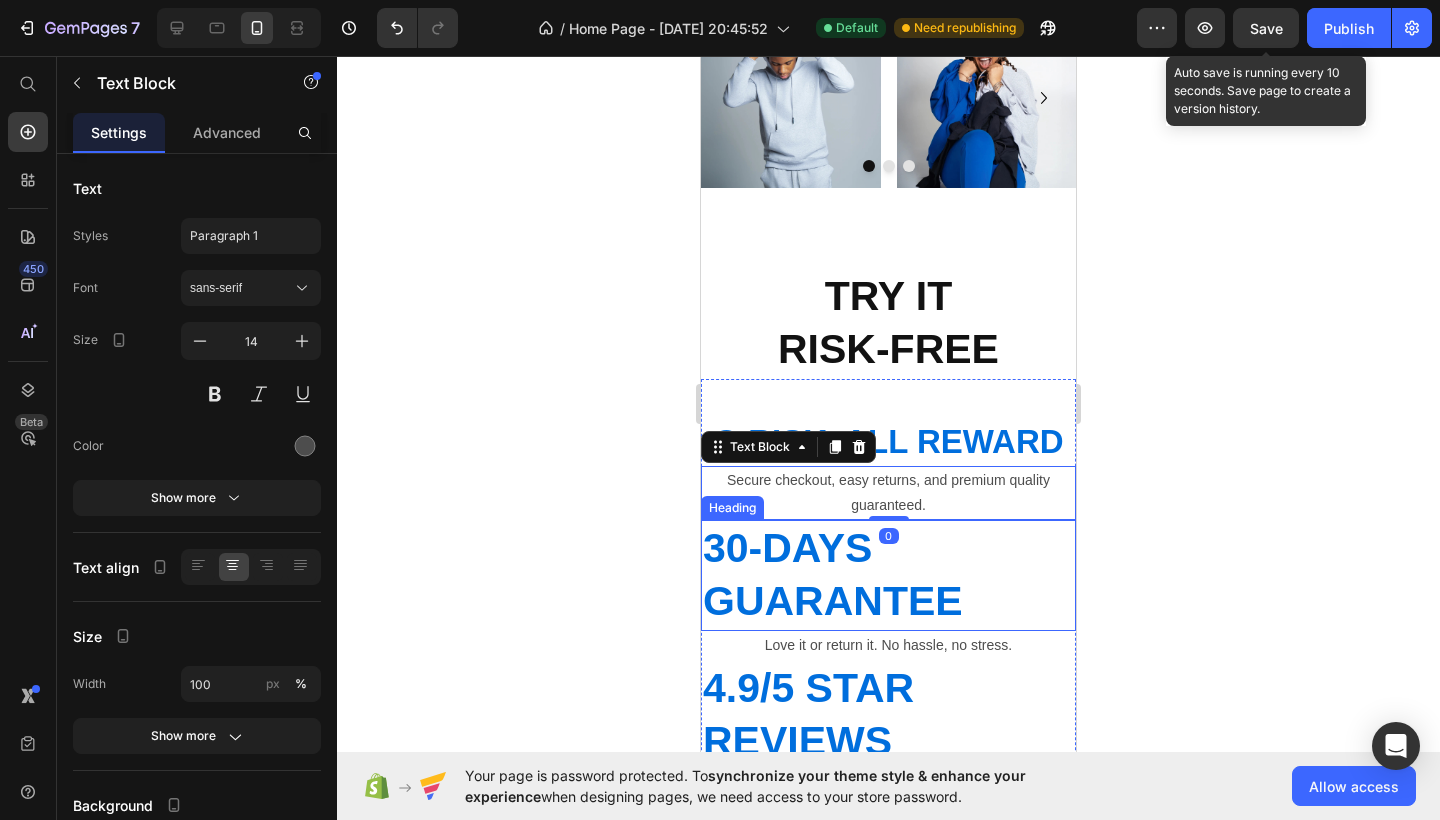 click on "30-DAYS GUARANTEE" at bounding box center [888, 575] 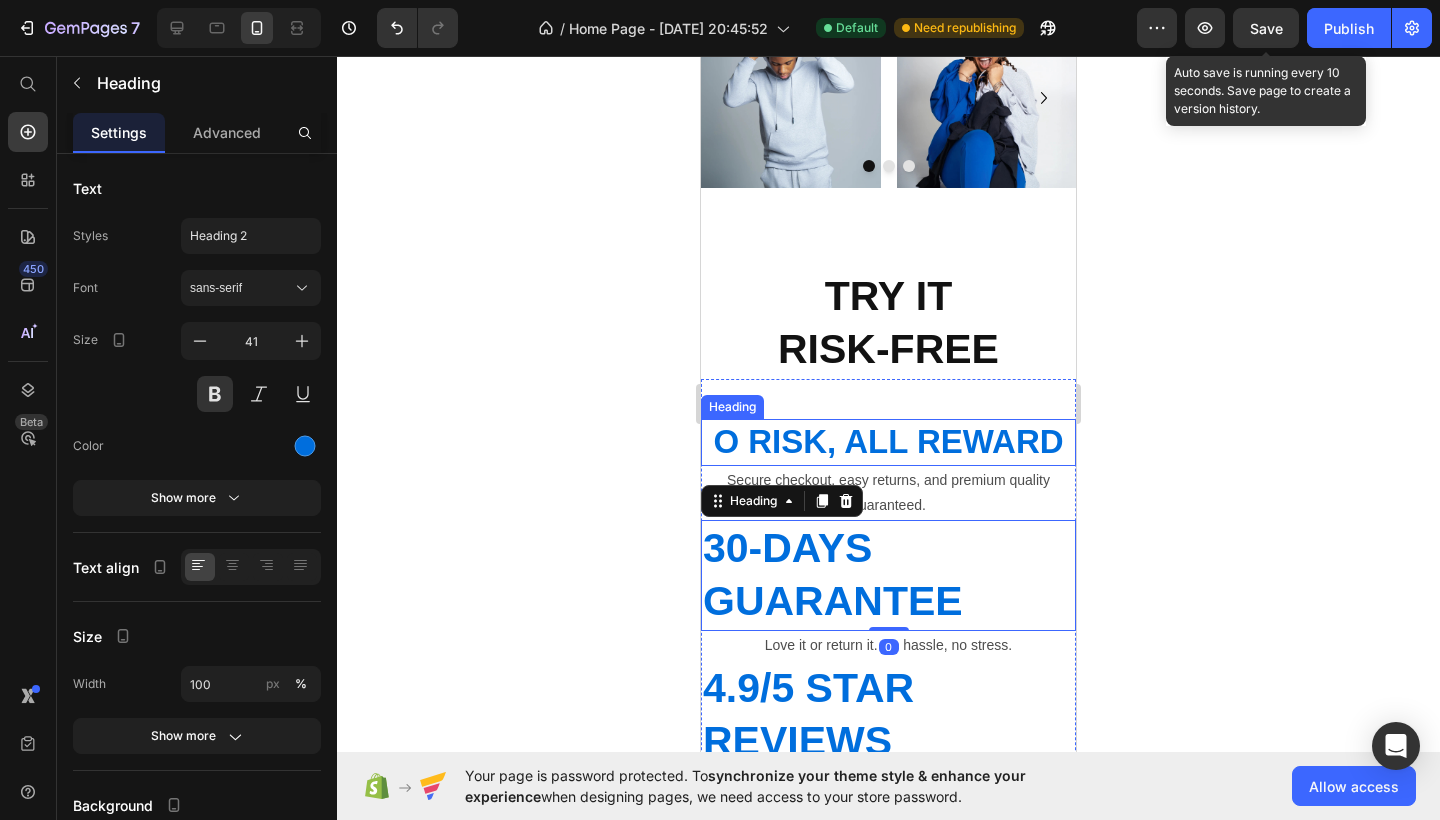 click on "O RISK, ALL REWARD" at bounding box center [888, 442] 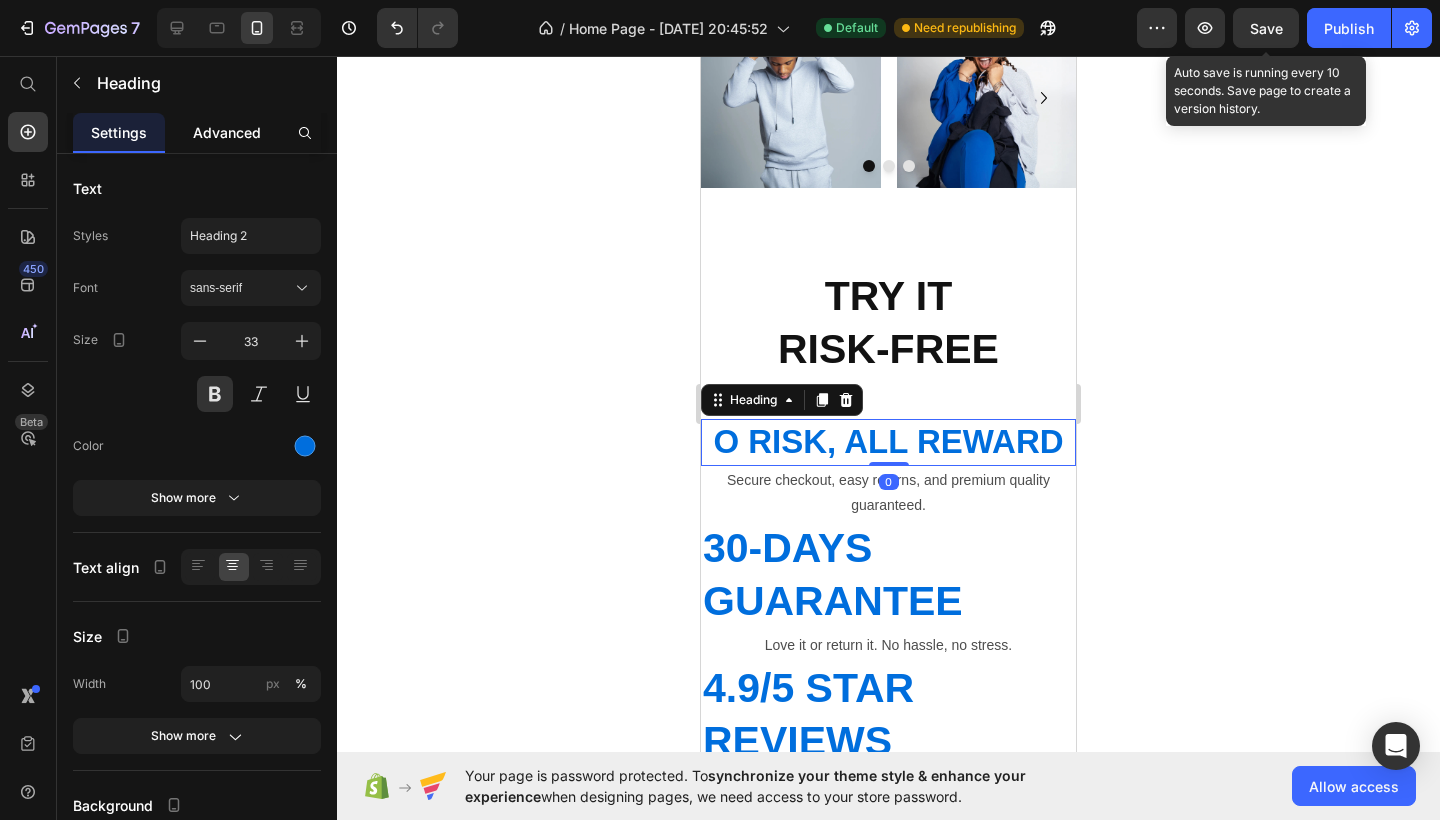 click on "Advanced" at bounding box center [227, 132] 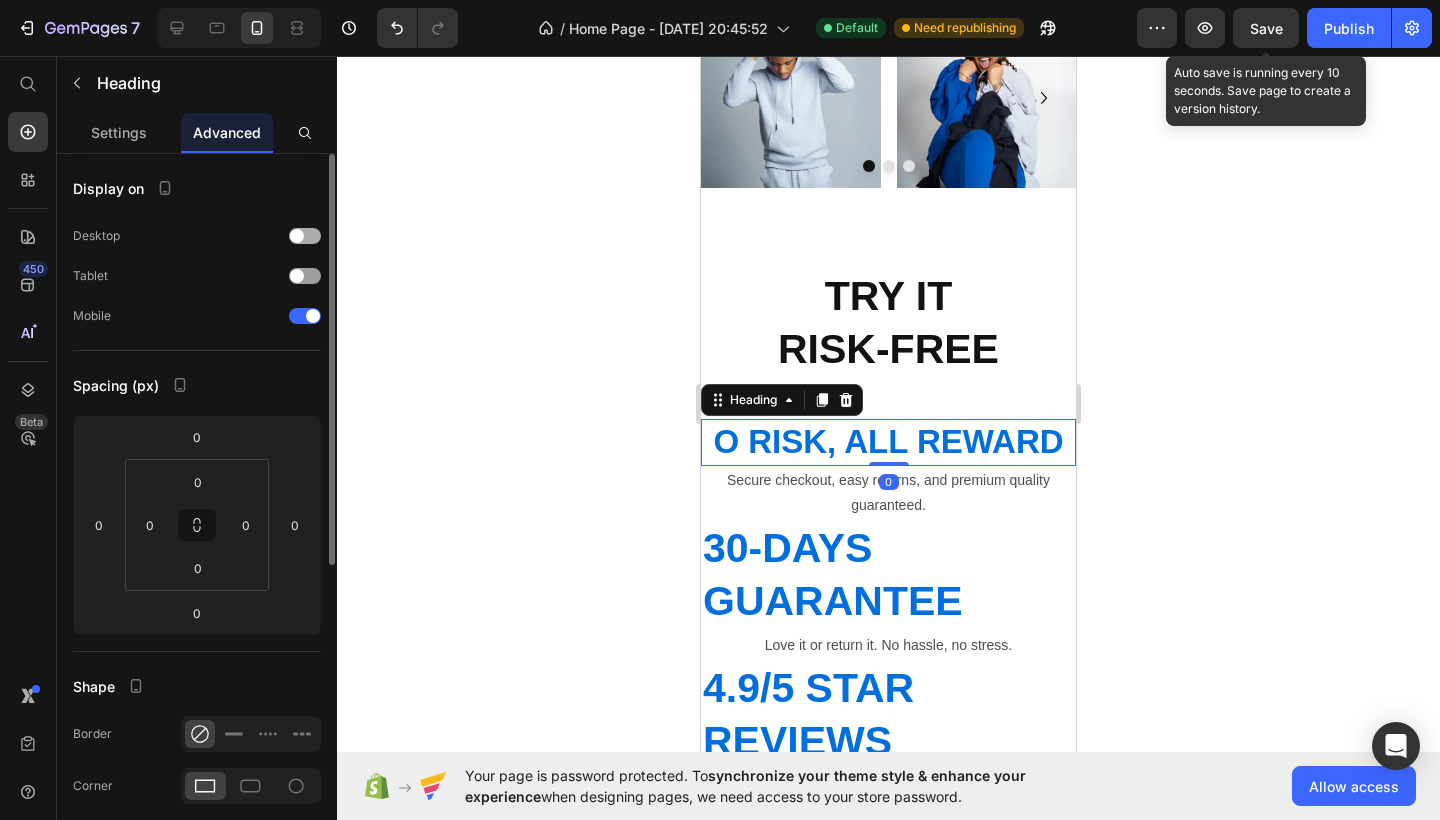 click at bounding box center [297, 236] 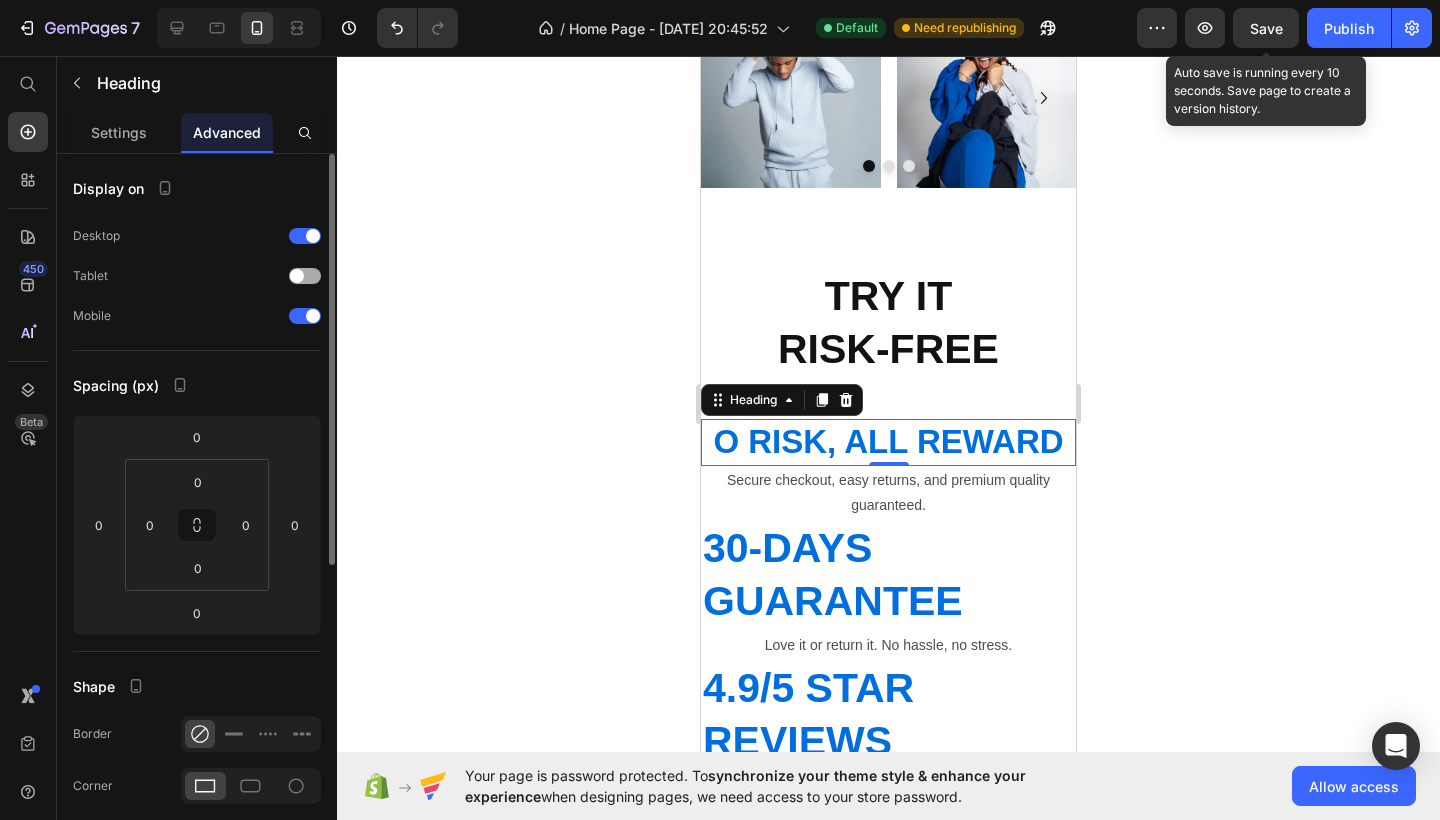click at bounding box center (297, 276) 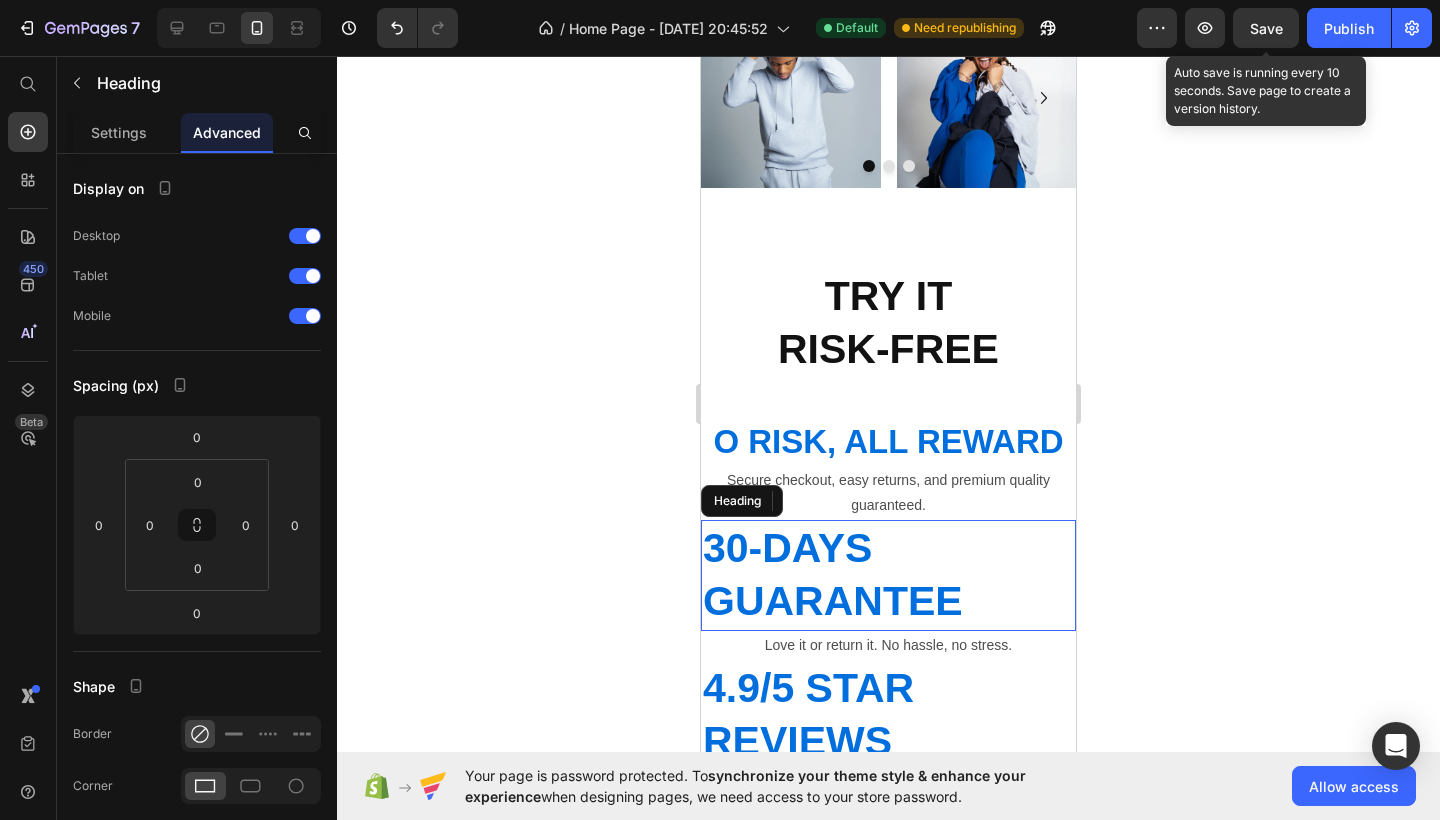 click on "30-DAYS GUARANTEE" at bounding box center (888, 575) 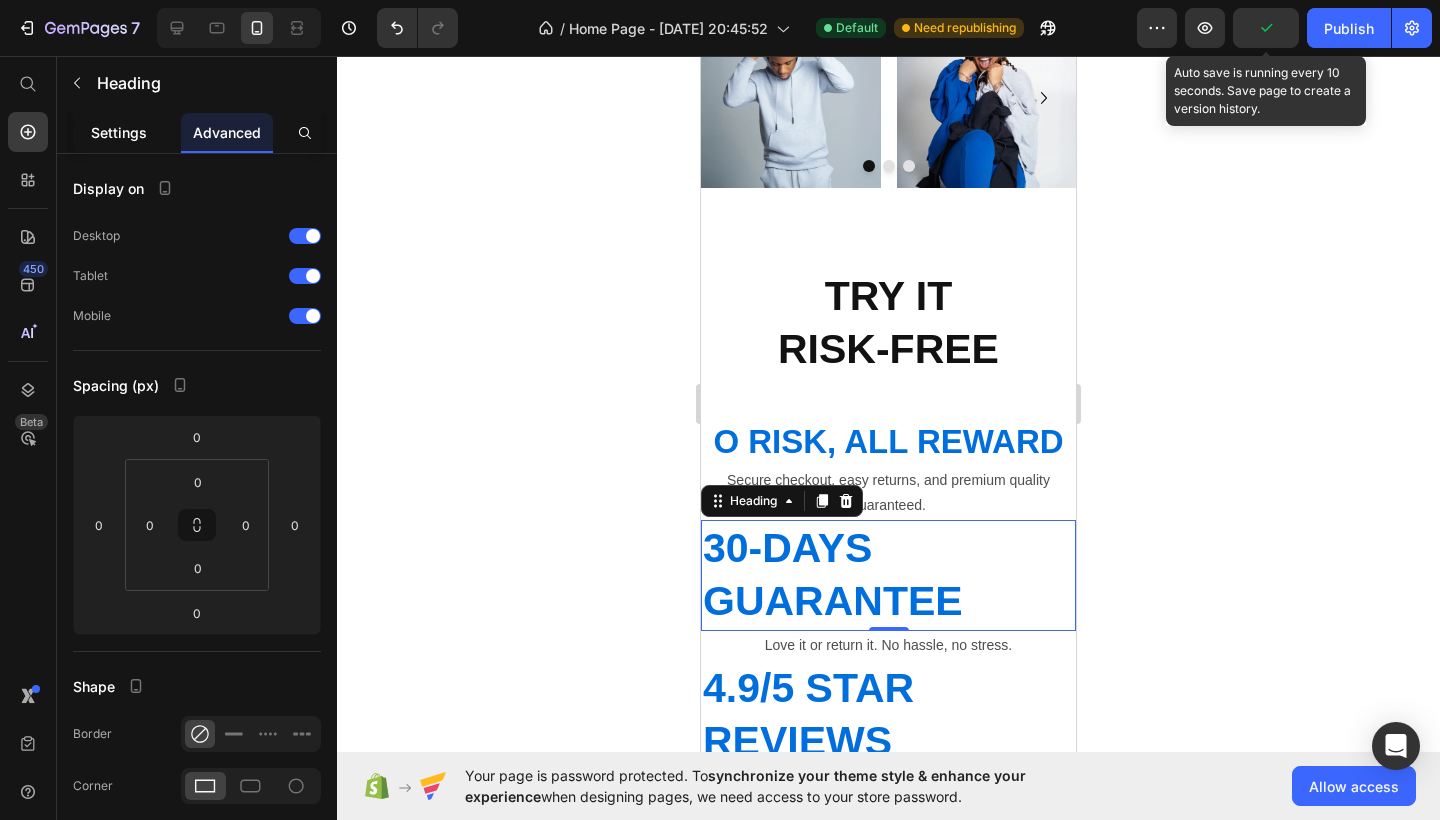 click on "Settings" 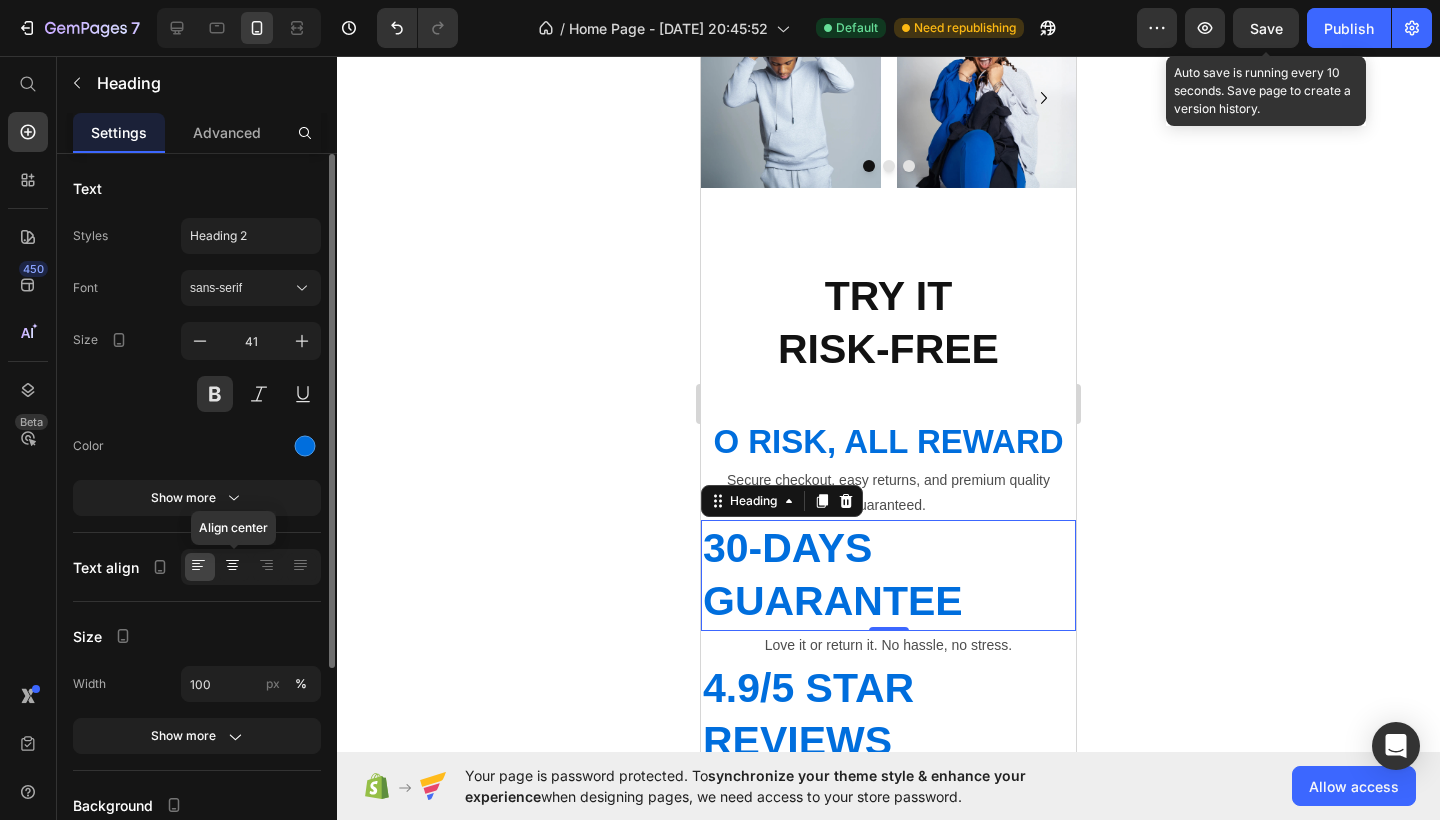 click 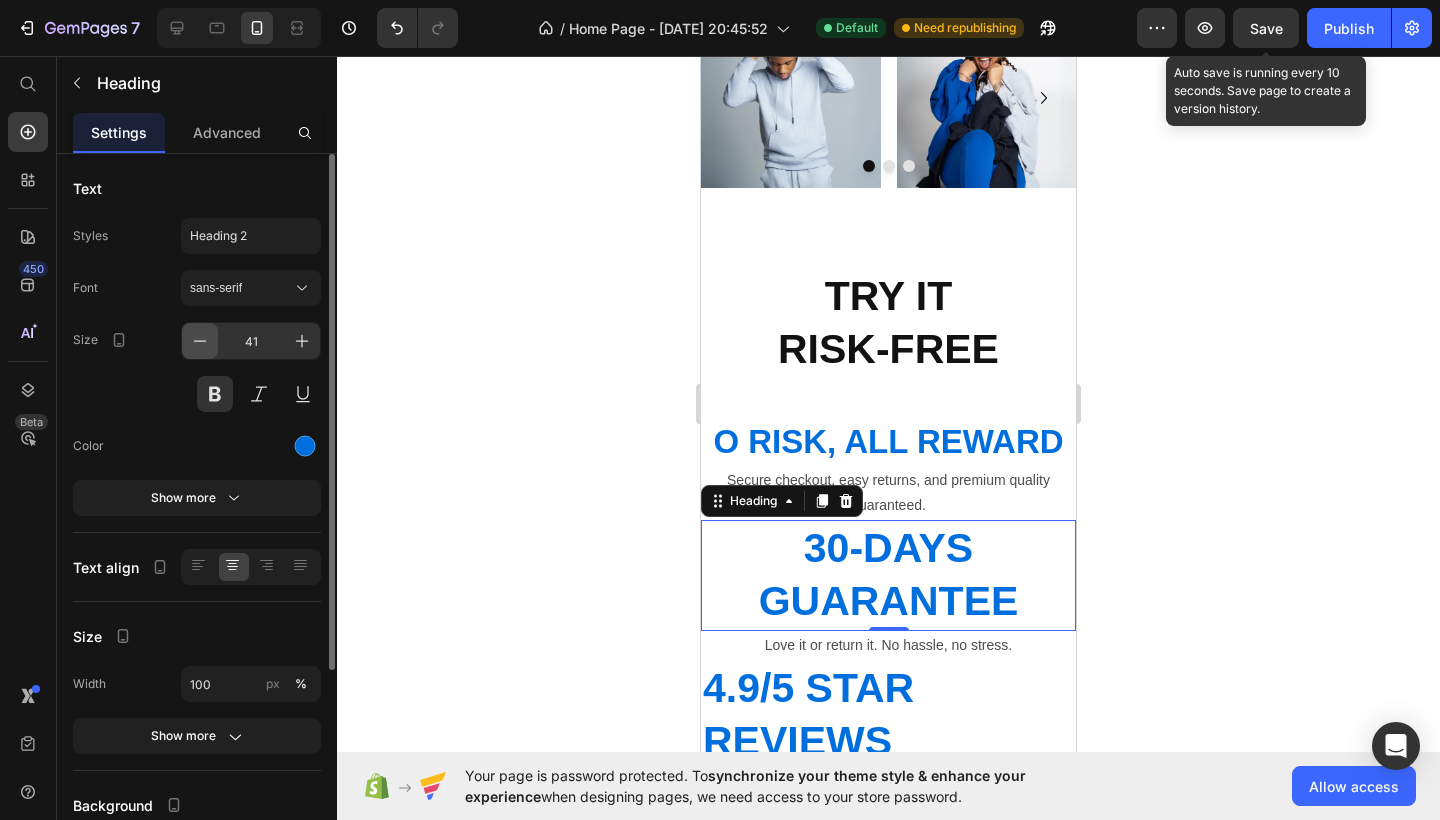 click 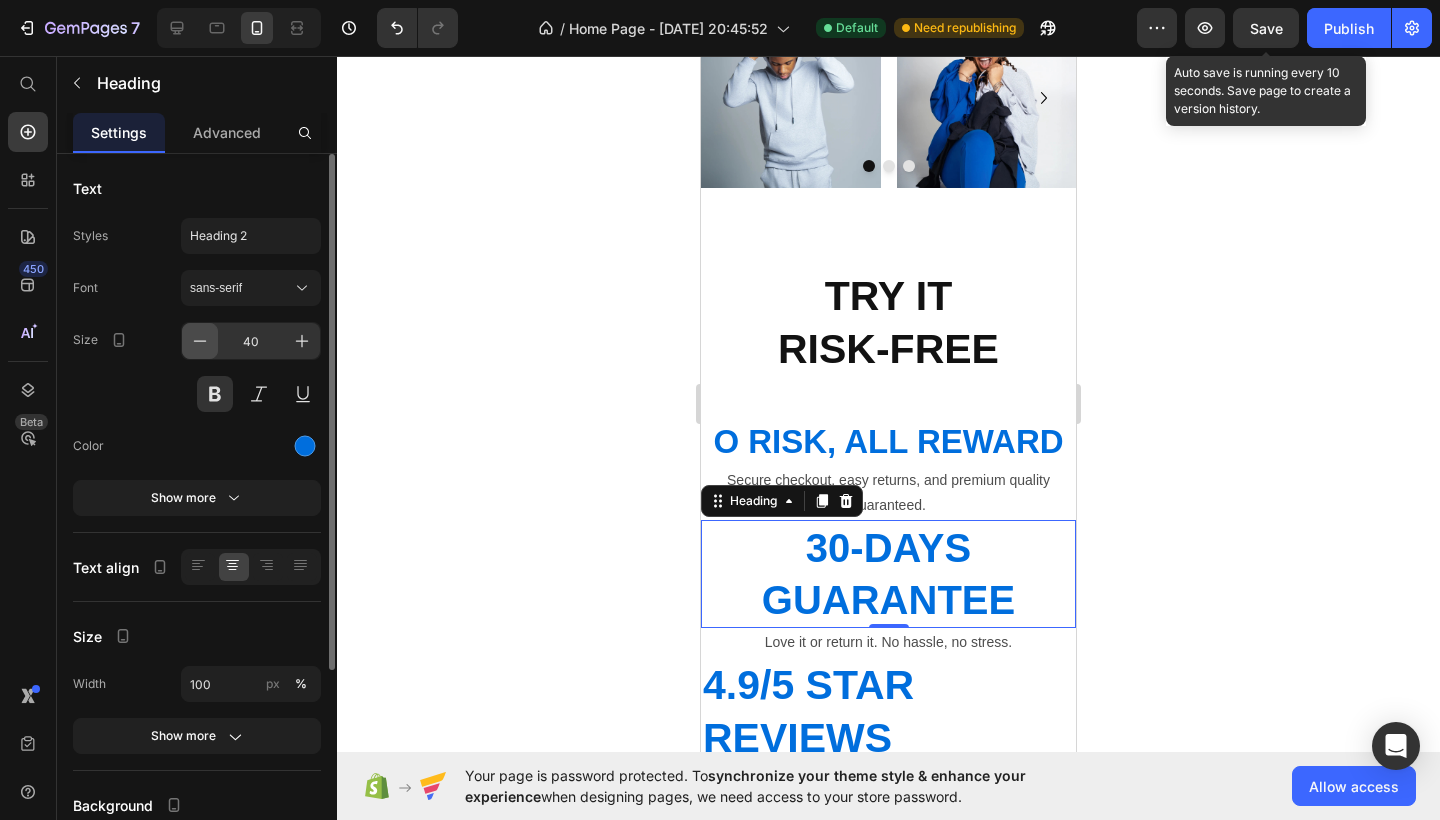 click 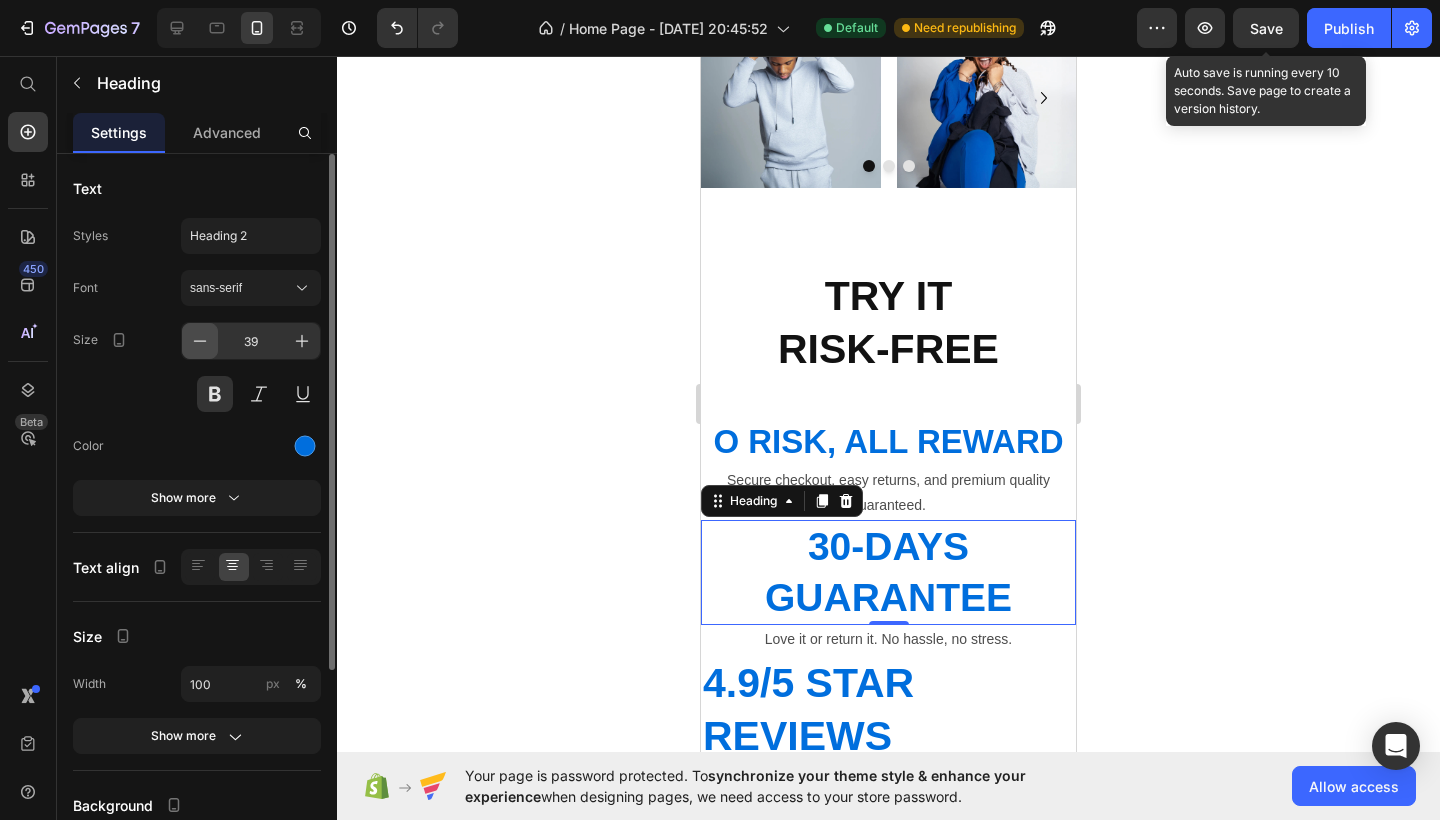 click 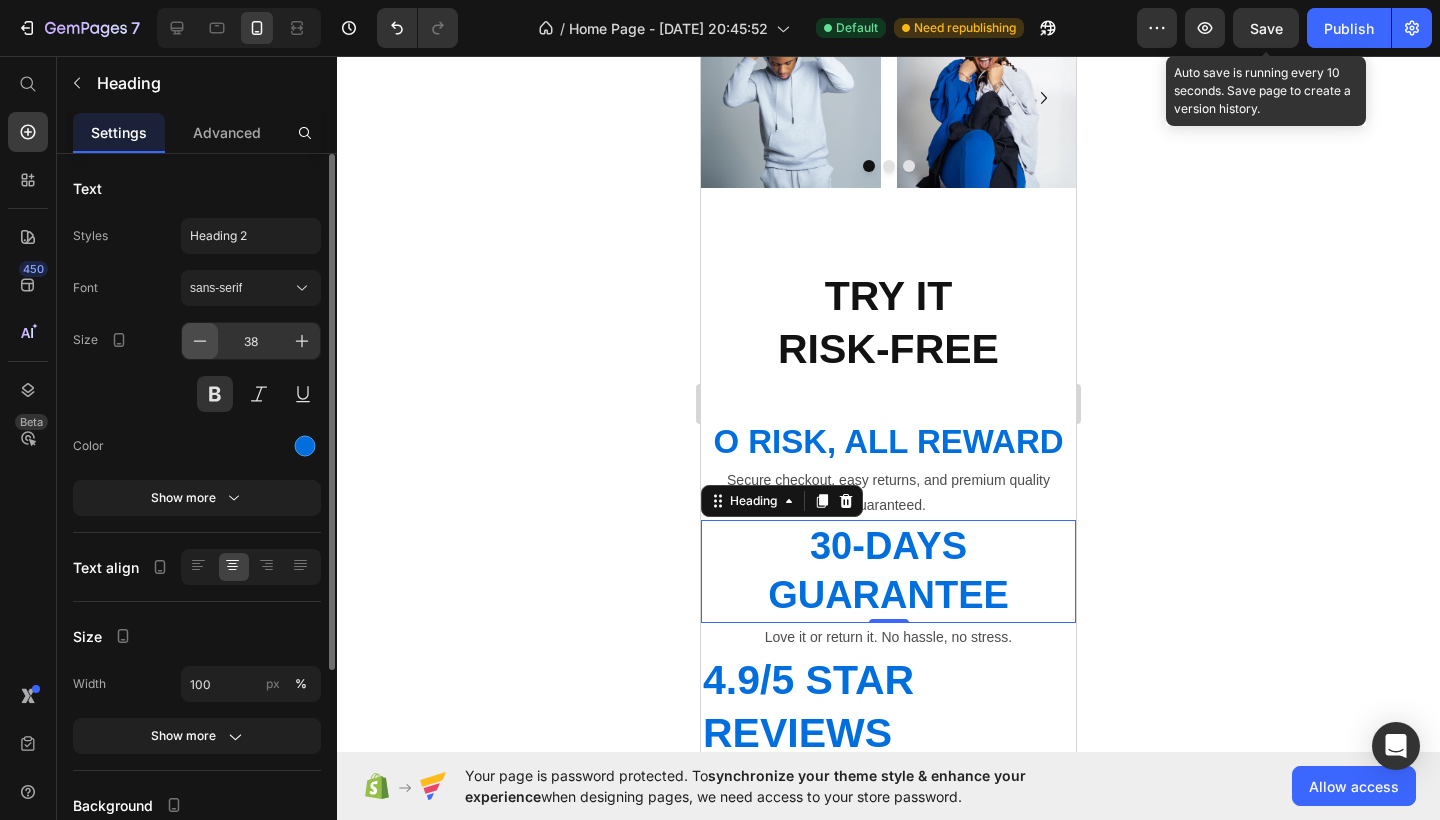 click 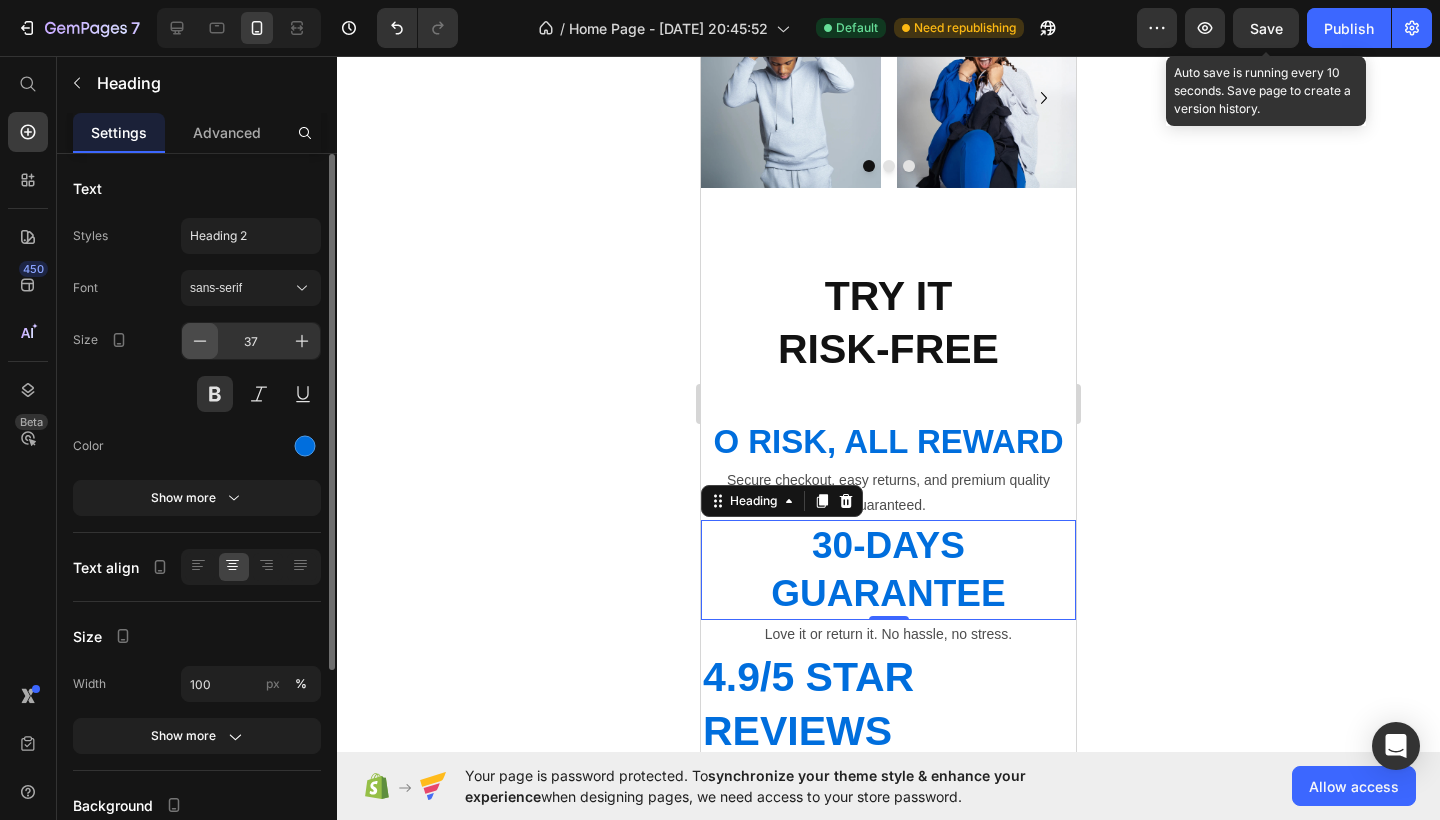click 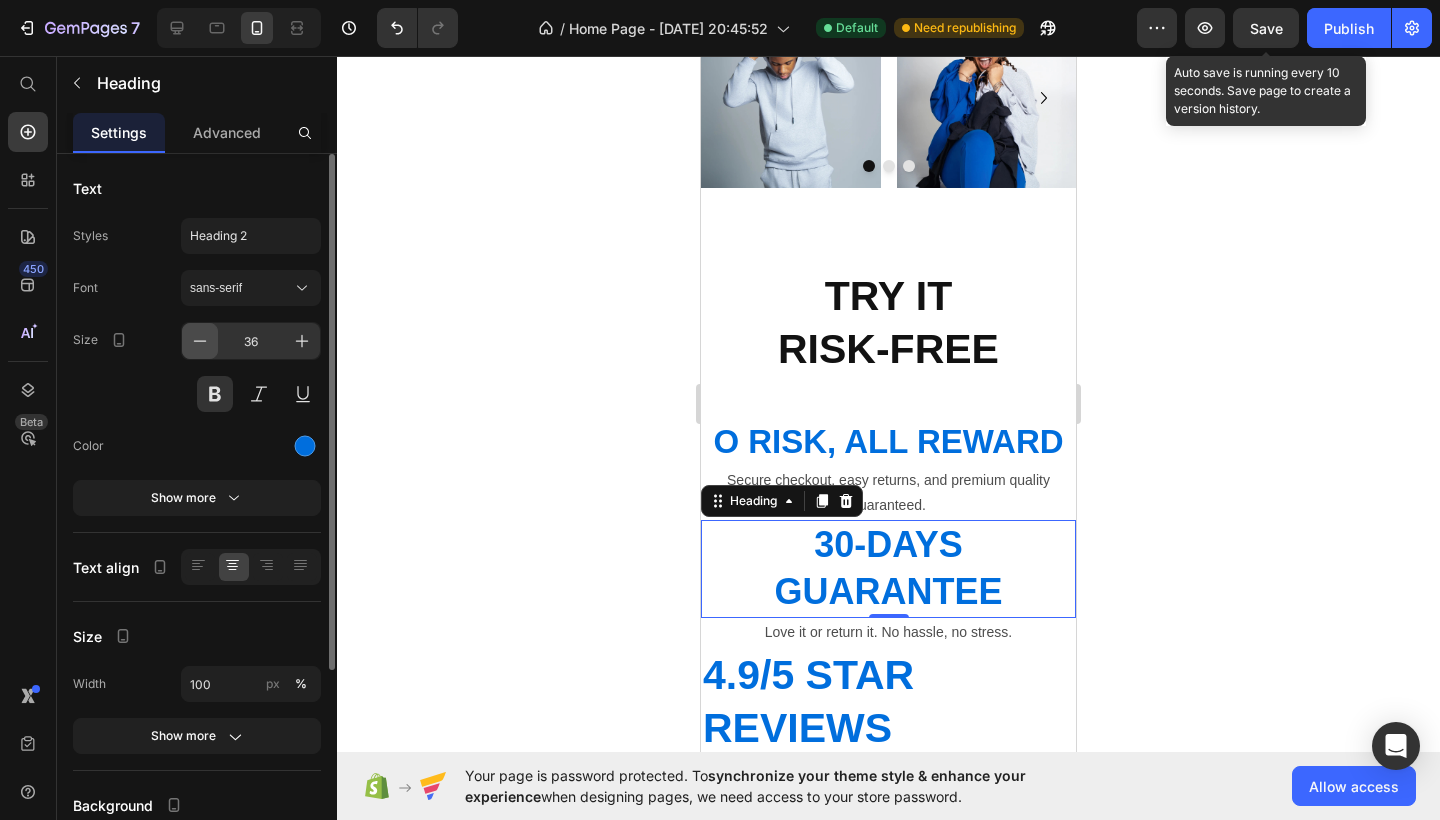 click 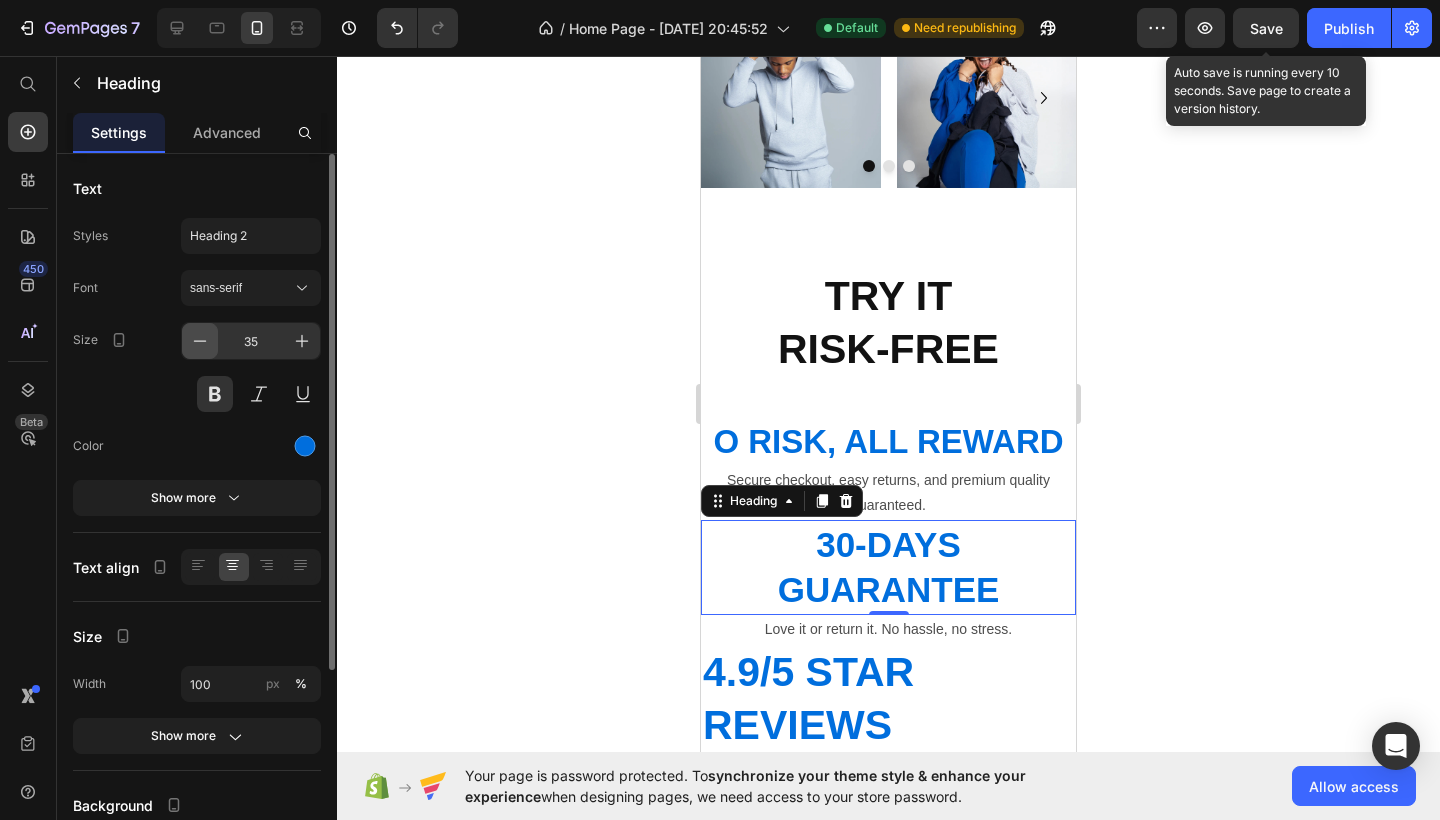 click 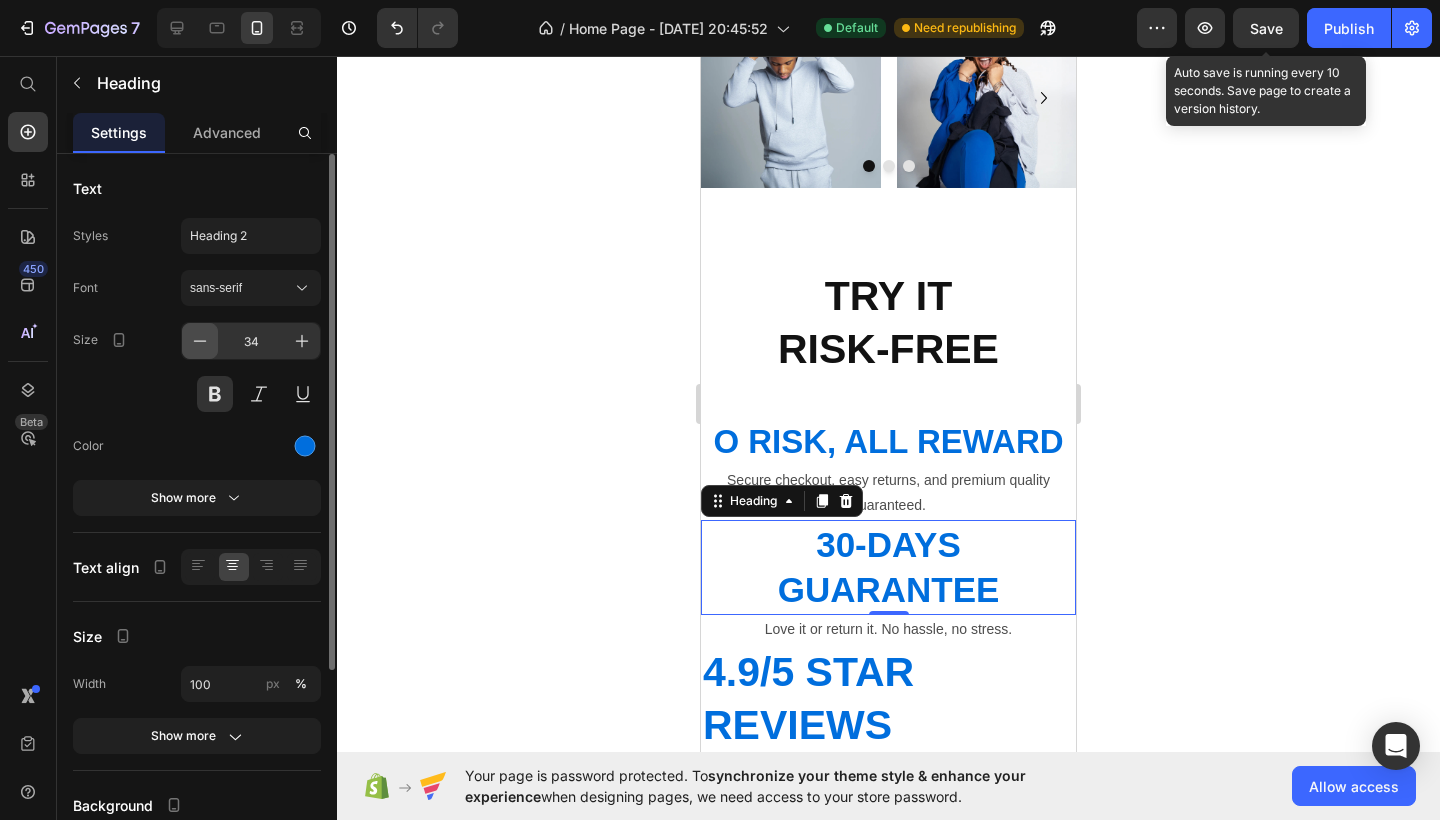 click 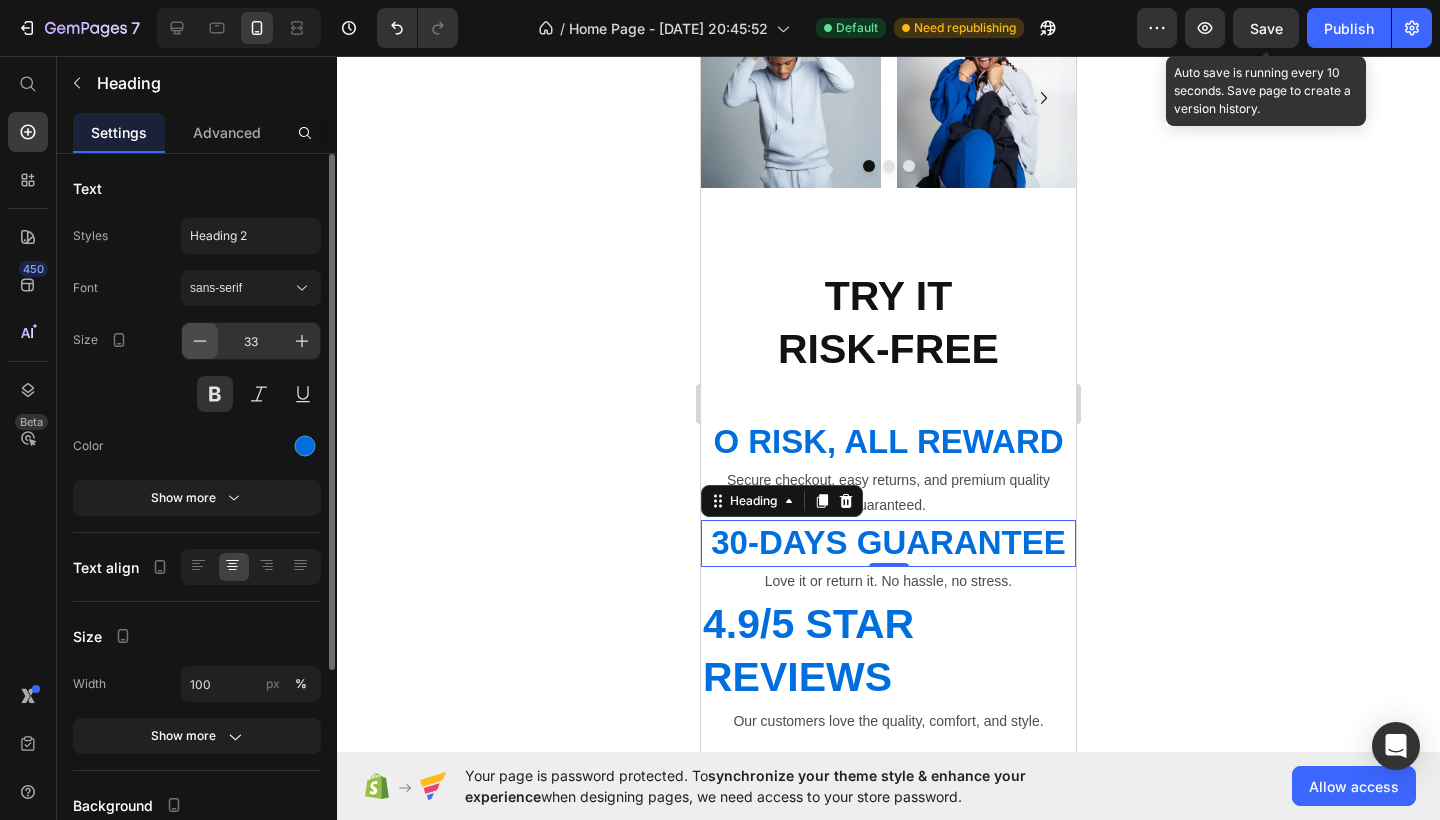 click 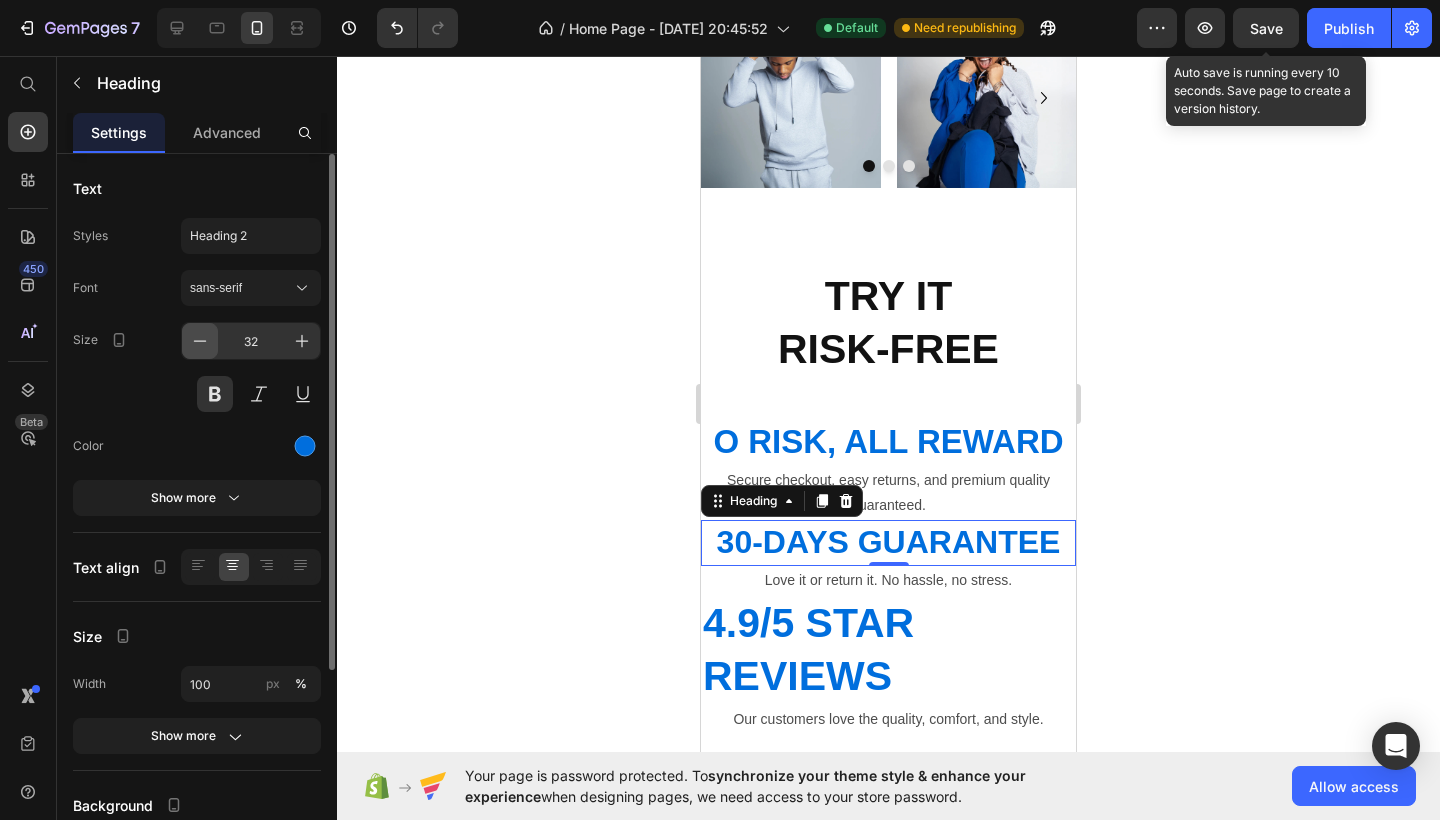 click 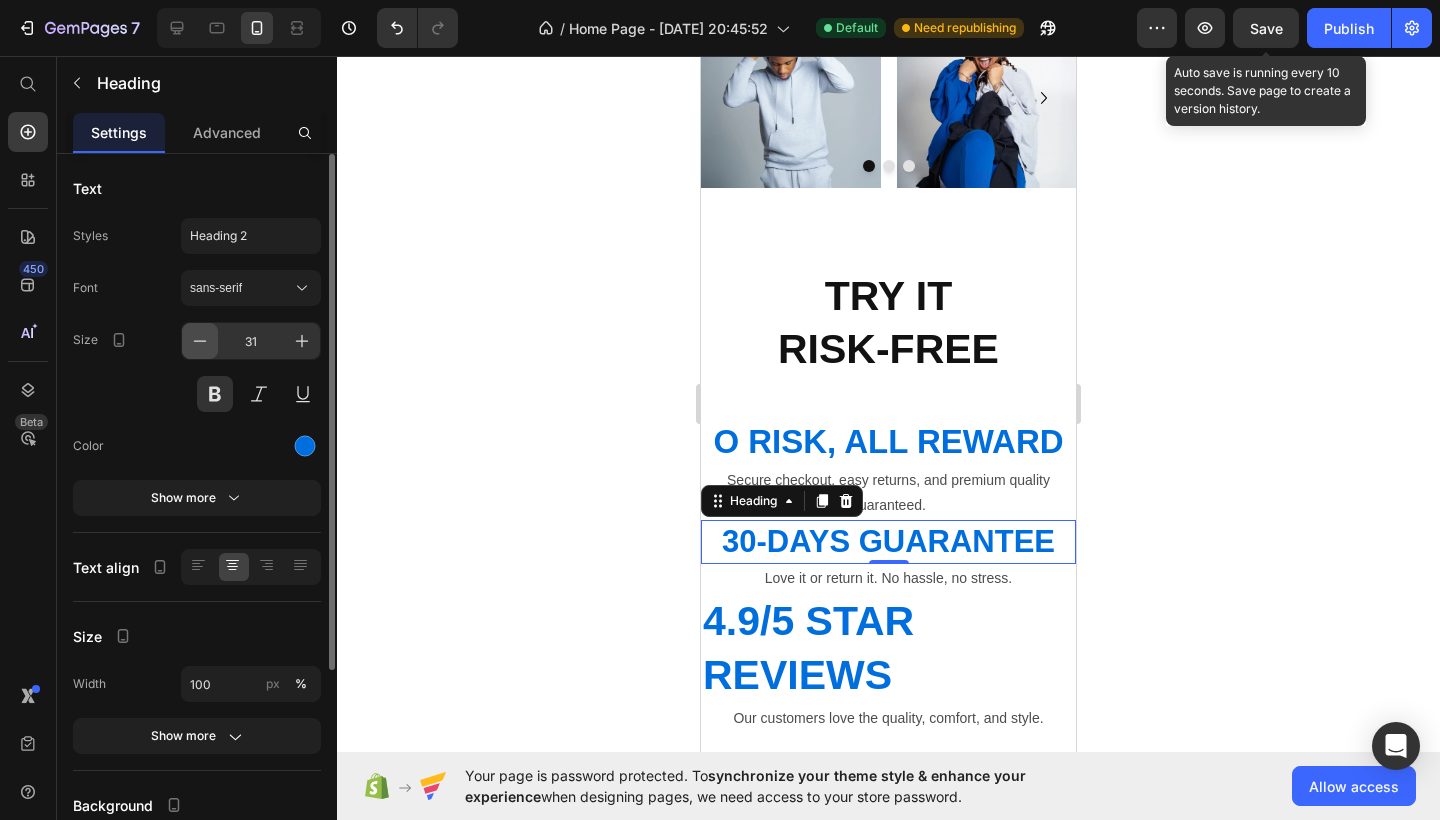 click 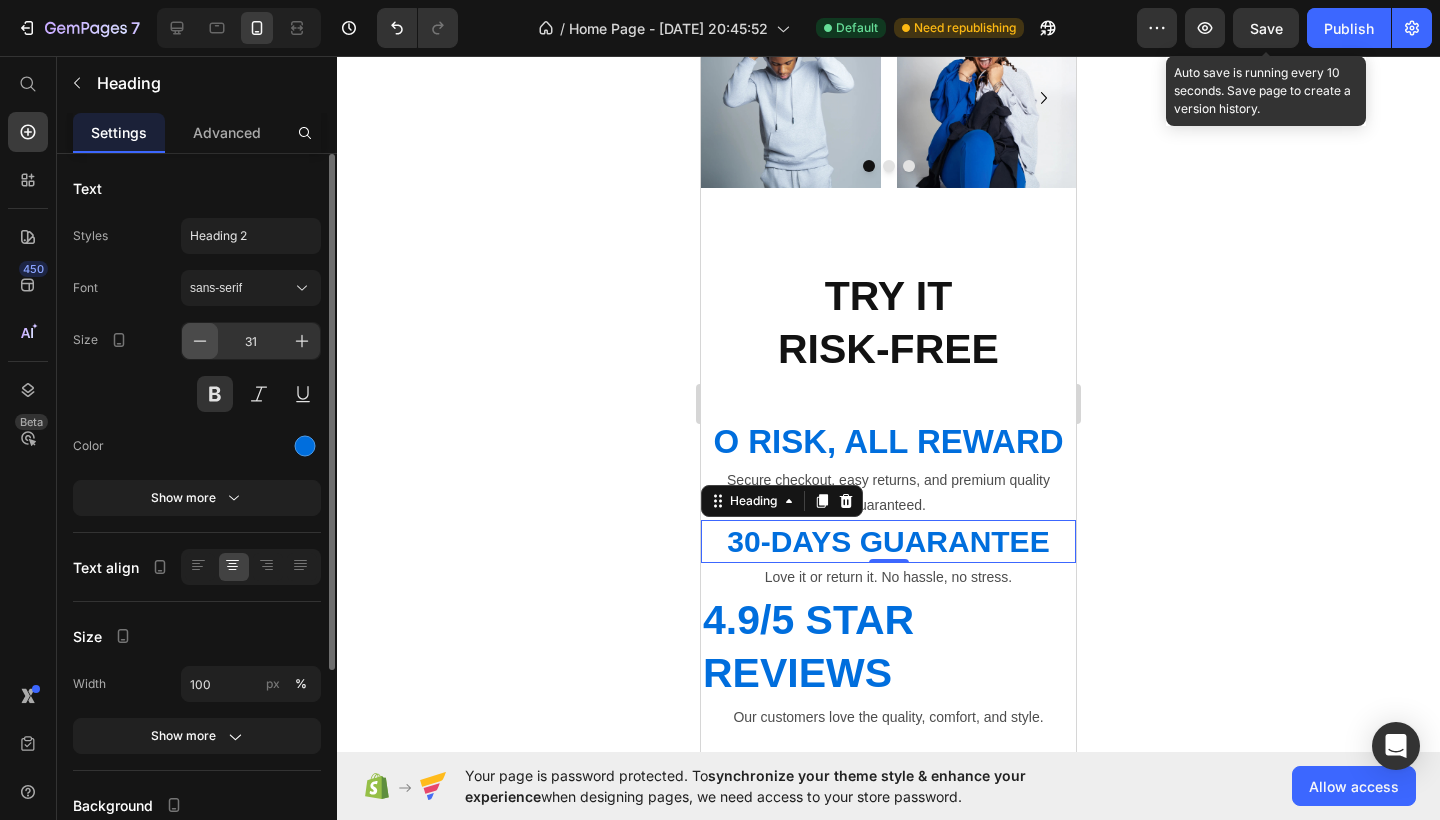 type on "30" 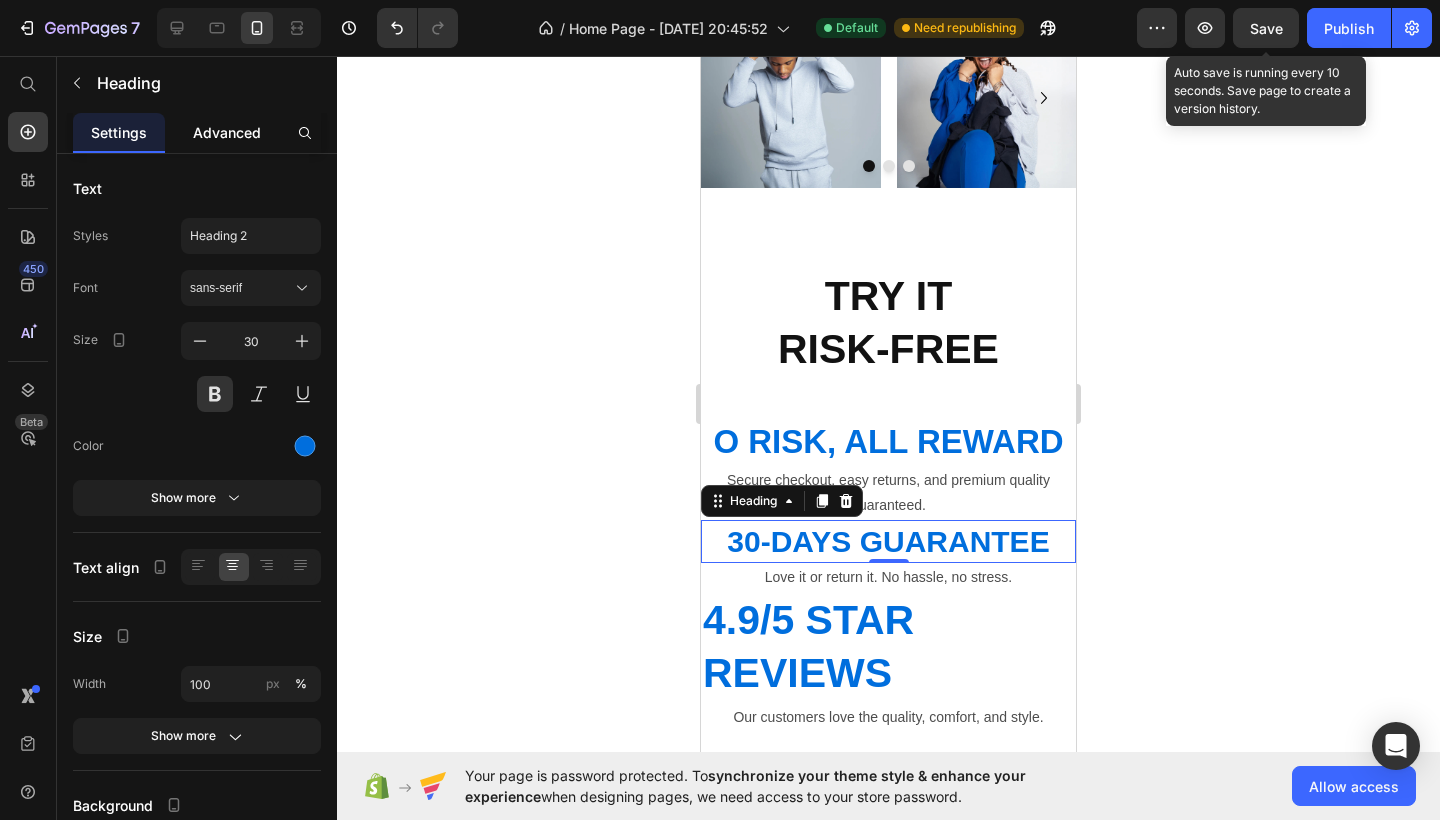 click on "Advanced" at bounding box center (227, 132) 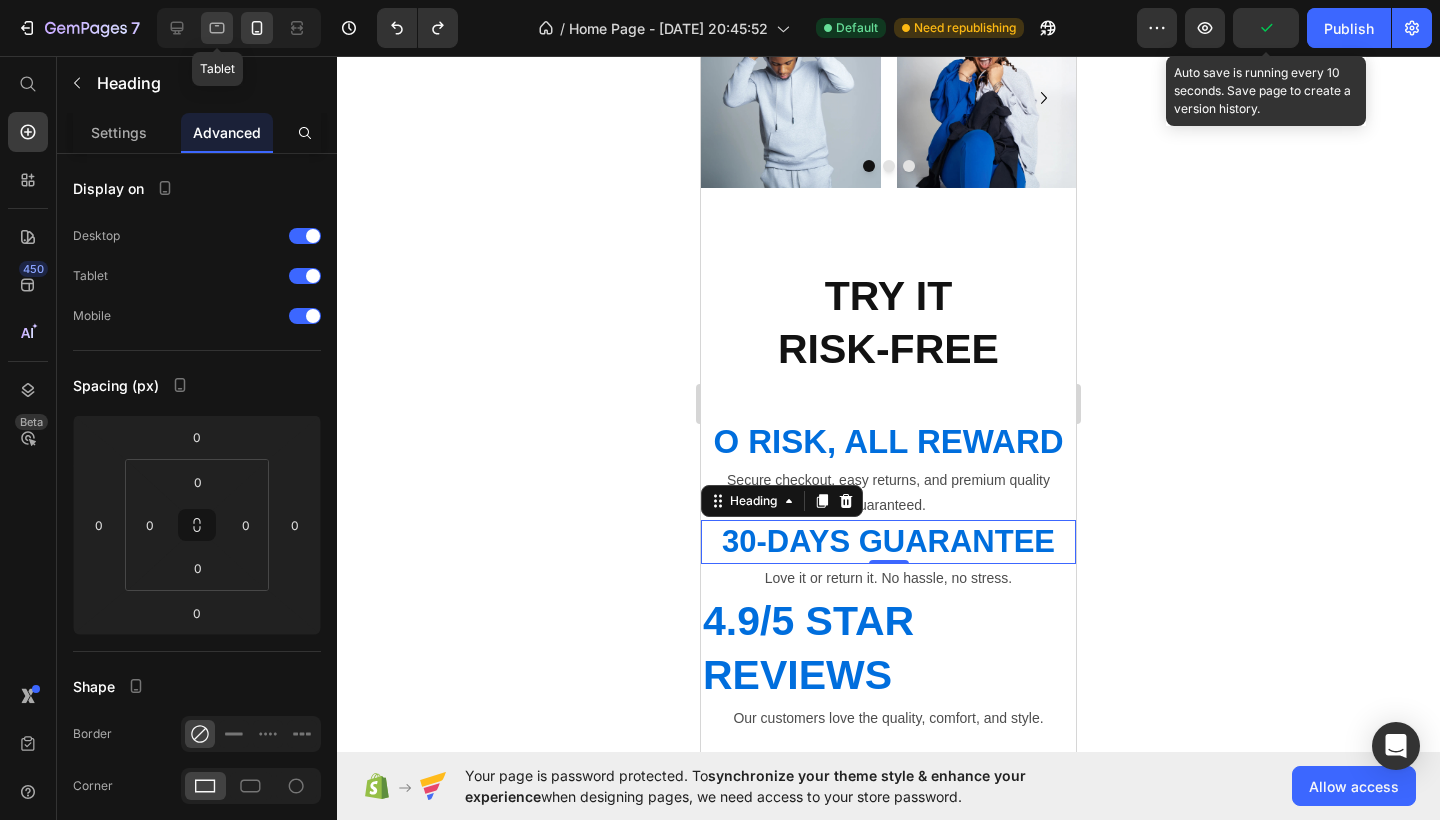 click 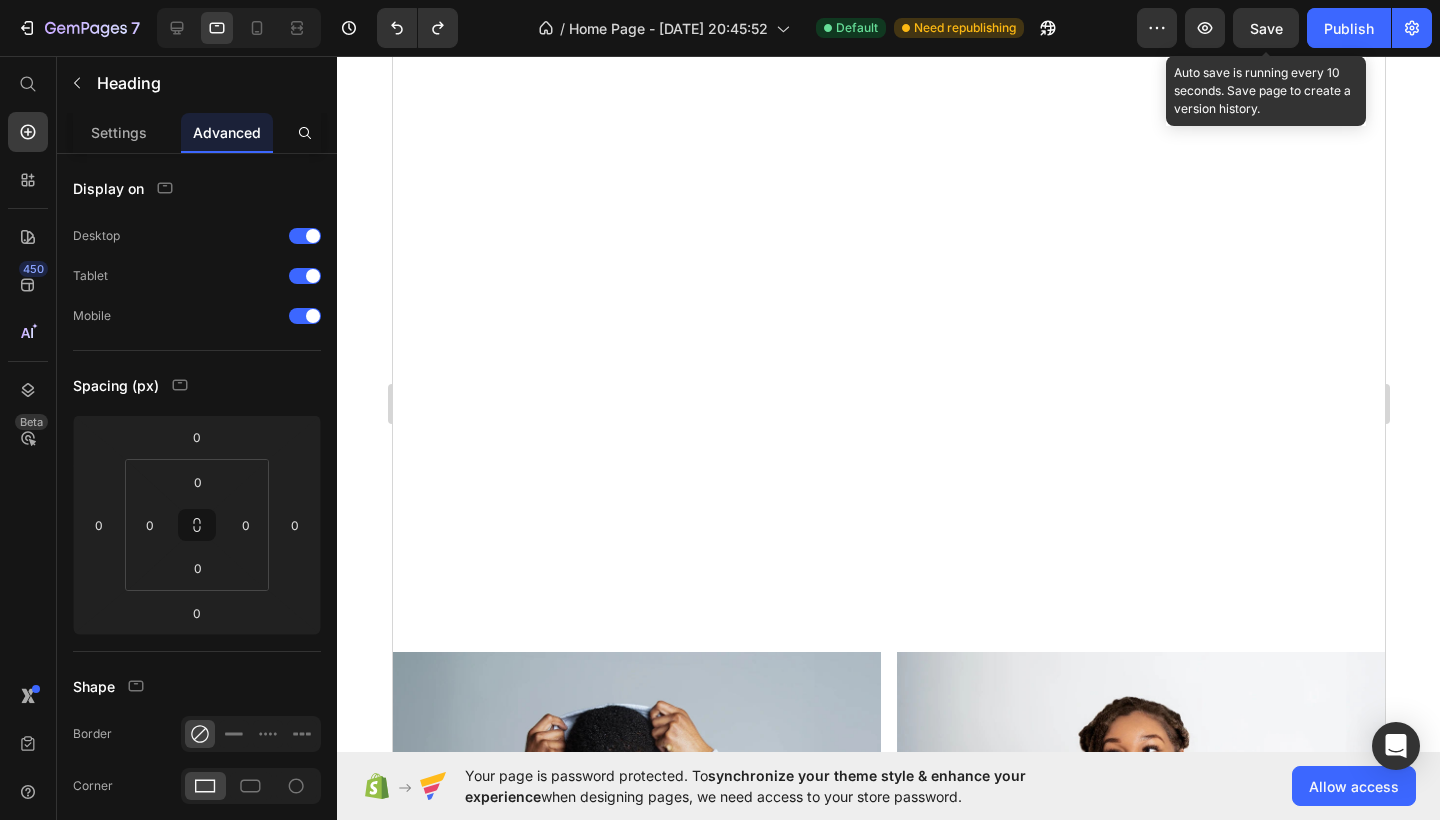 scroll, scrollTop: 4197, scrollLeft: 0, axis: vertical 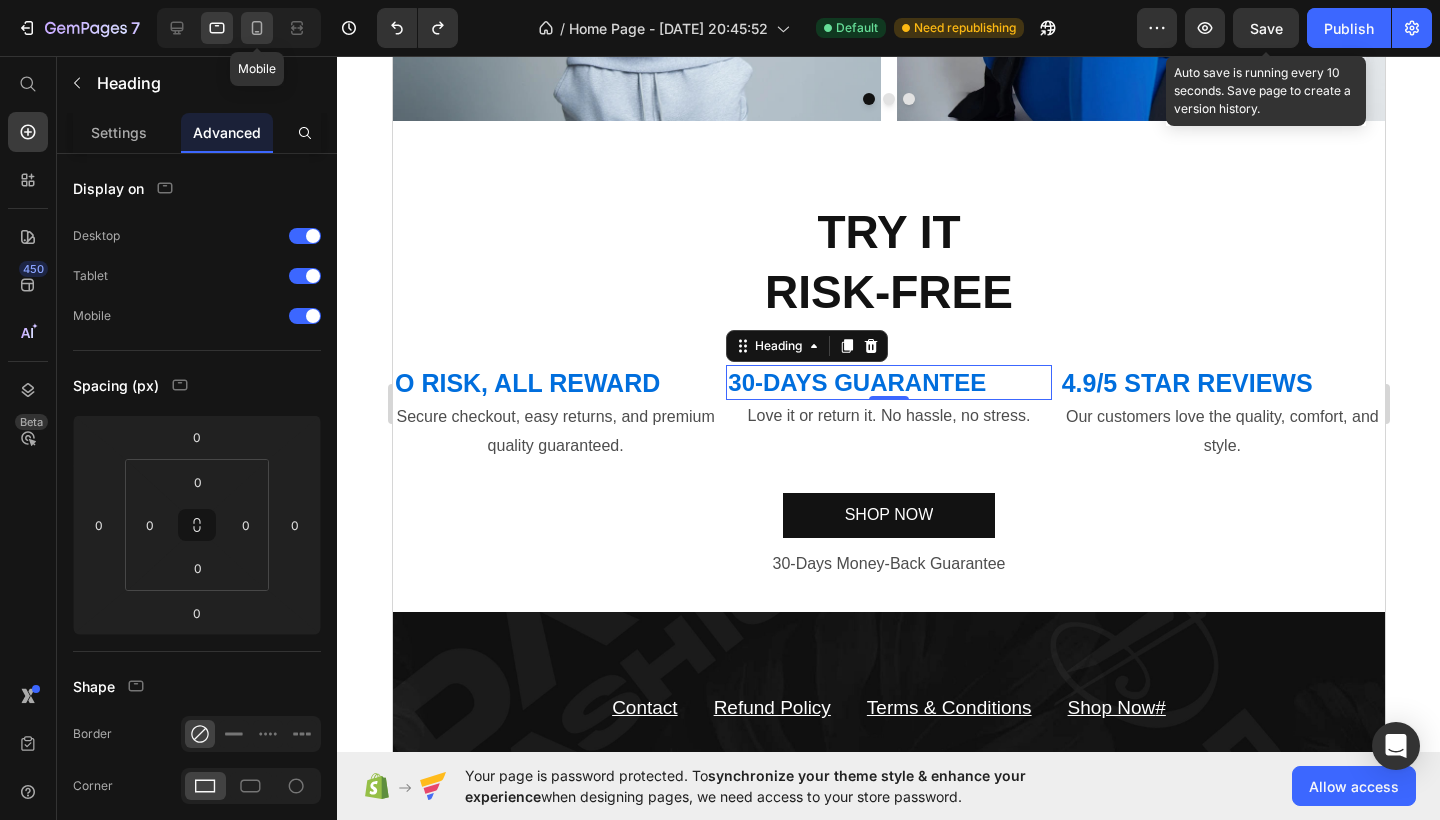drag, startPoint x: 266, startPoint y: 24, endPoint x: 143, endPoint y: 240, distance: 248.56589 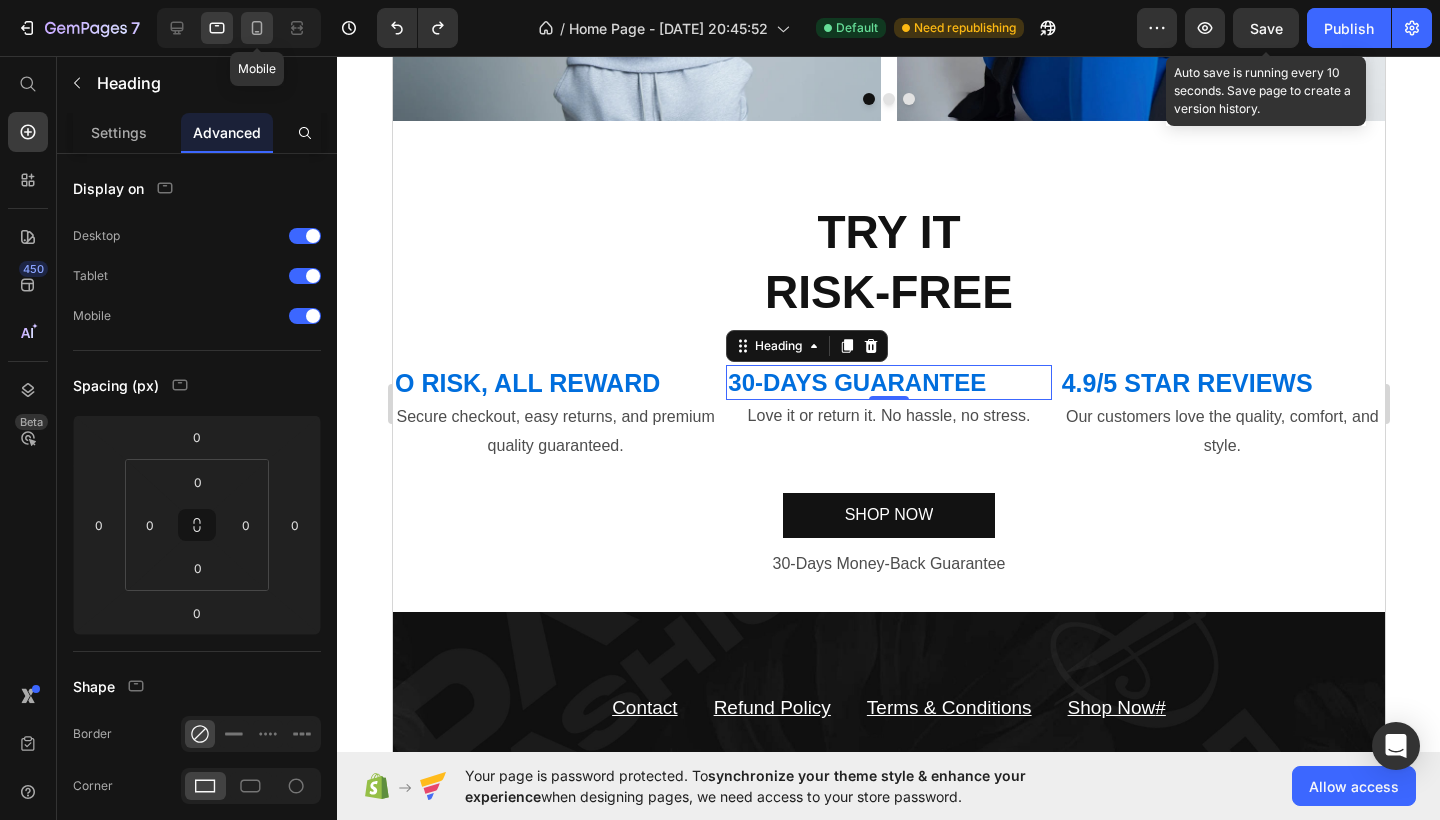 click 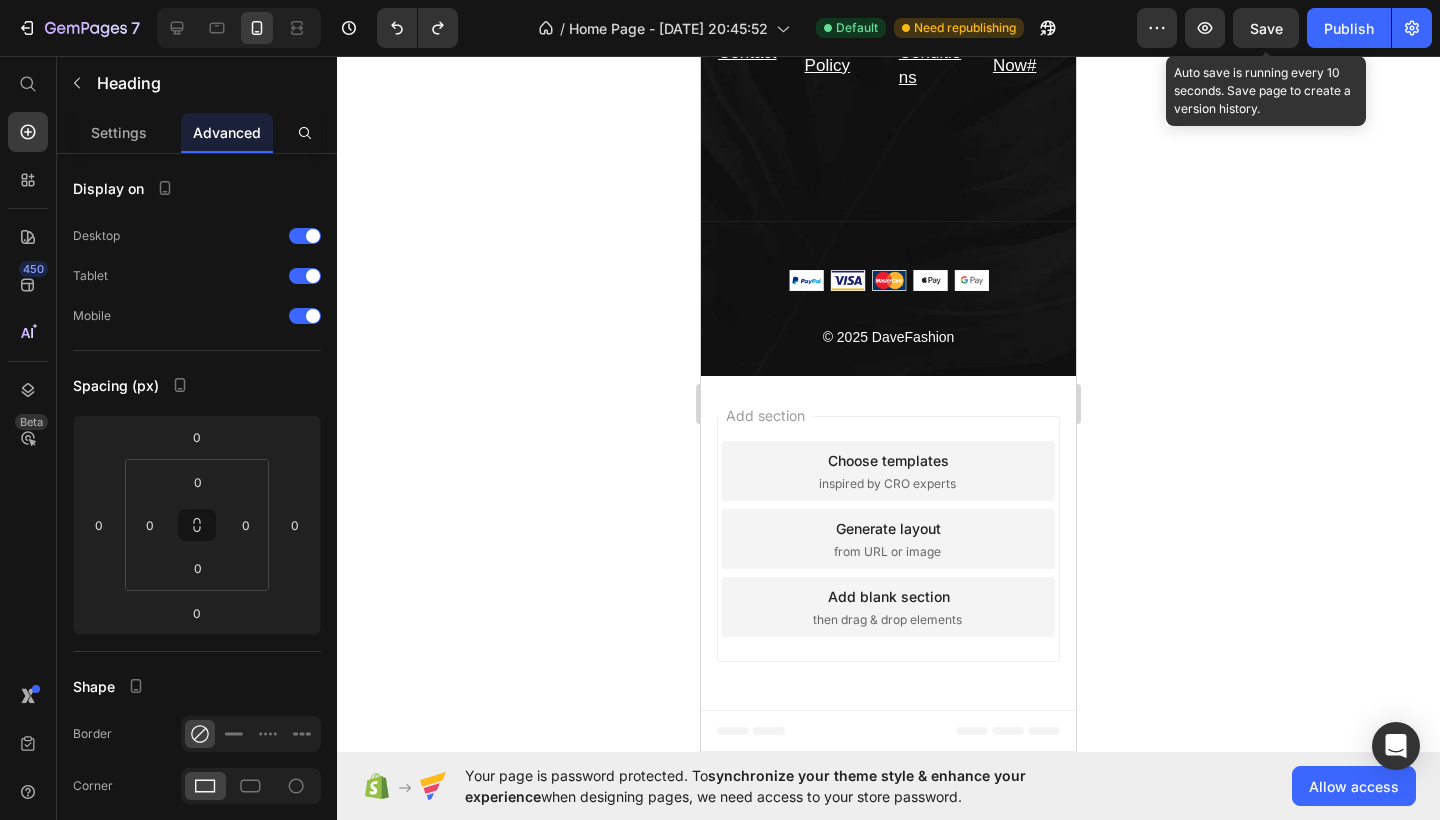 scroll, scrollTop: 3444, scrollLeft: 0, axis: vertical 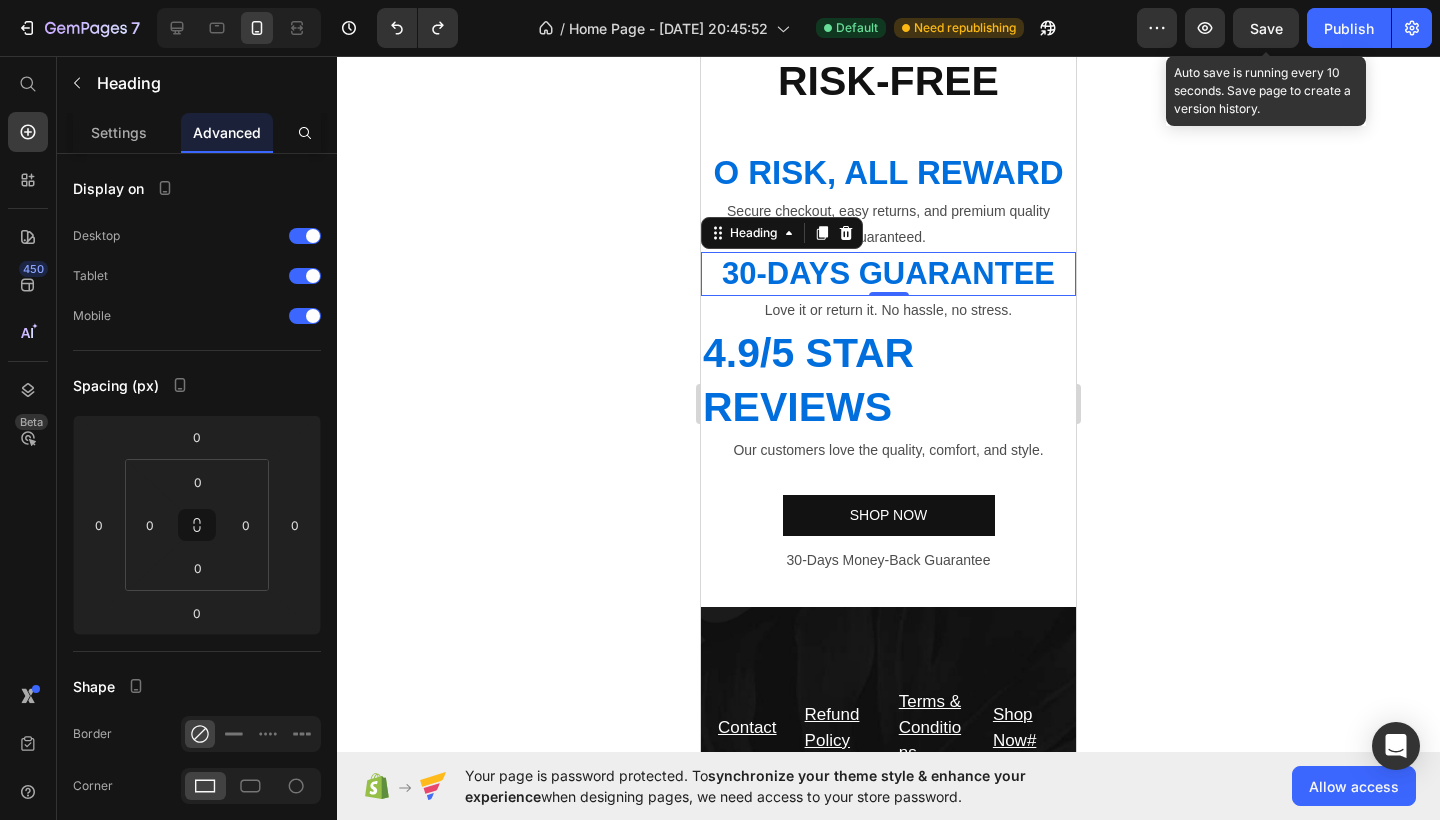 click on "30-DAYS GUARANTEE" at bounding box center [888, 274] 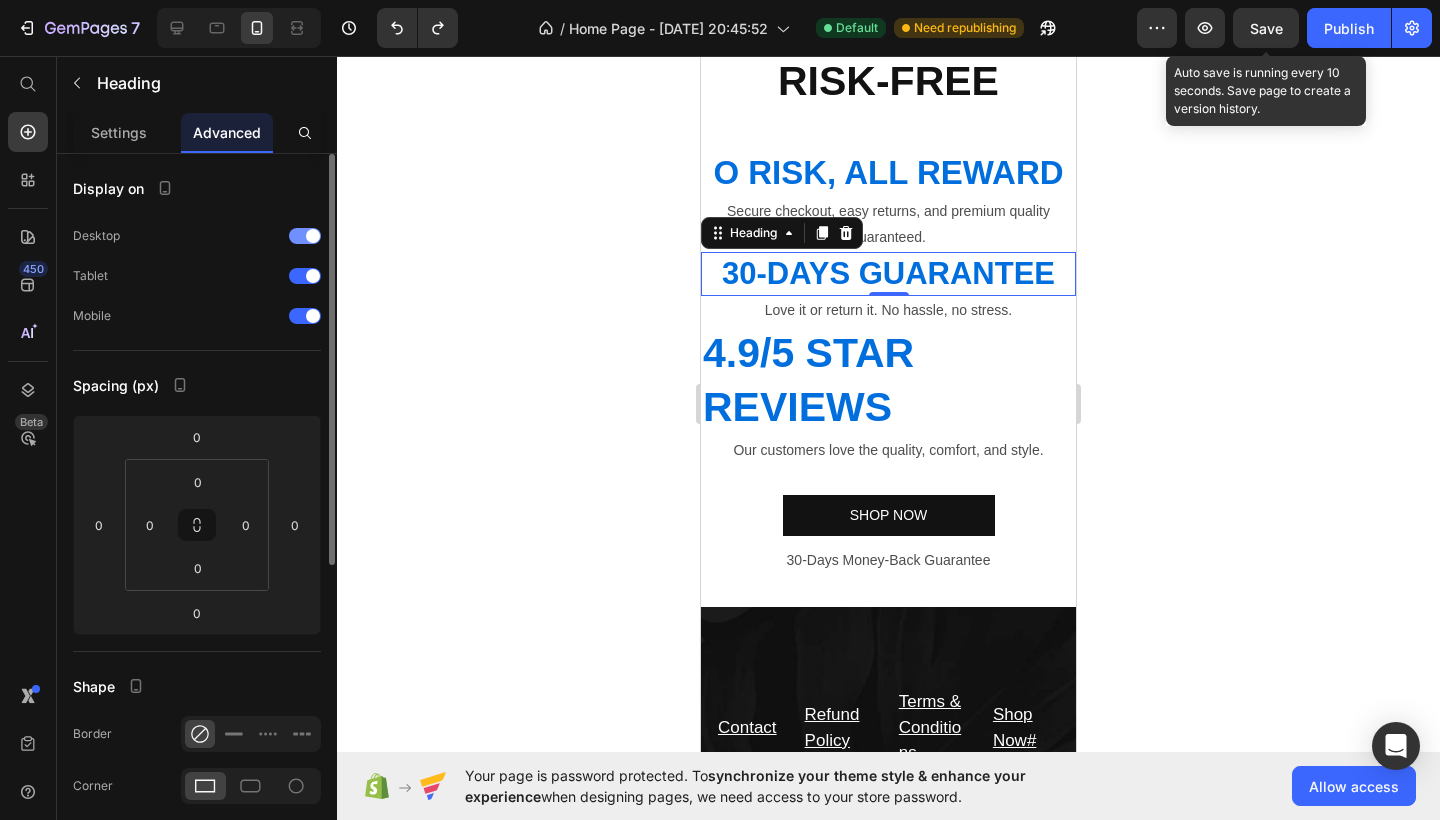 click at bounding box center (313, 236) 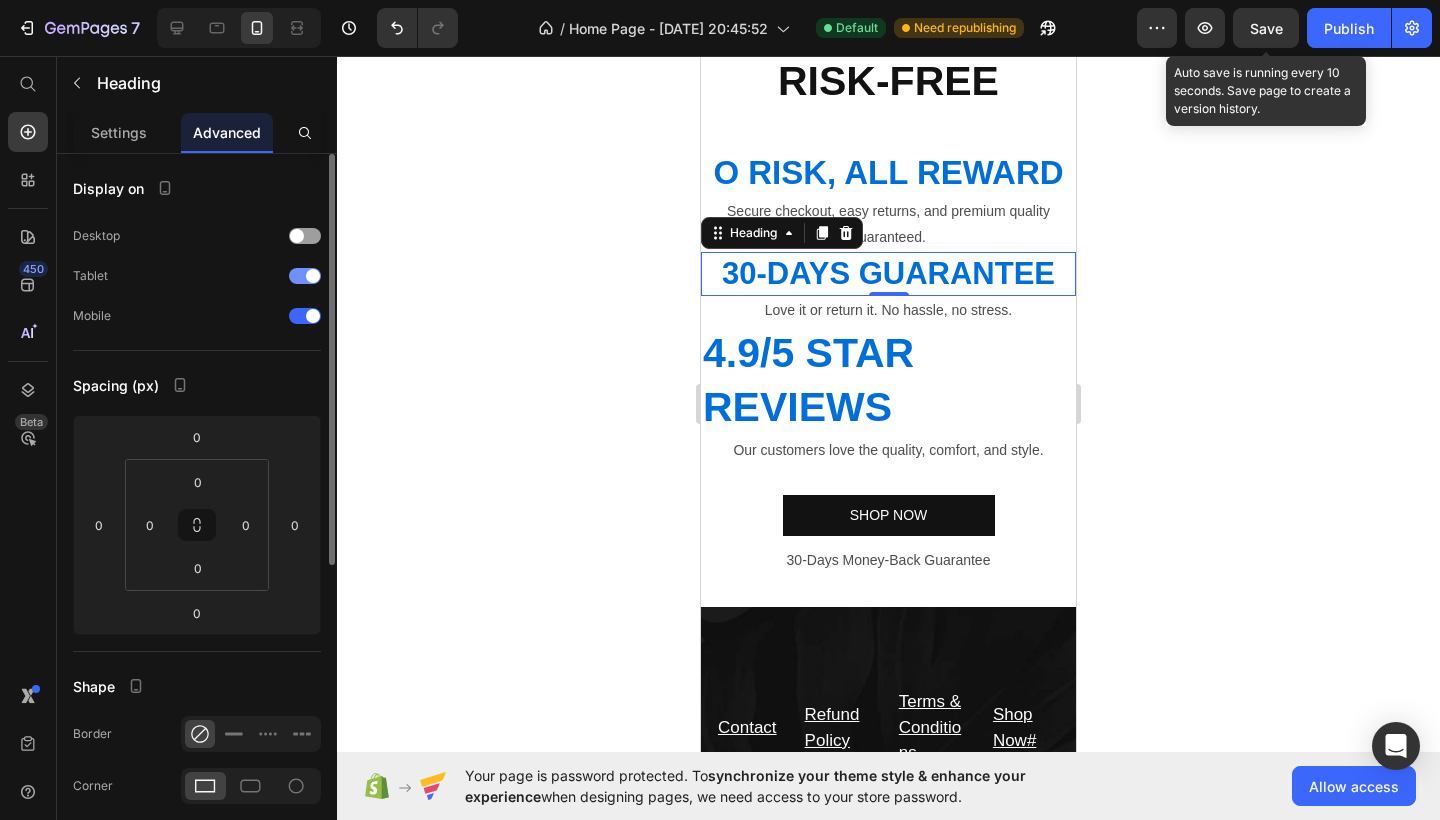 click at bounding box center (313, 276) 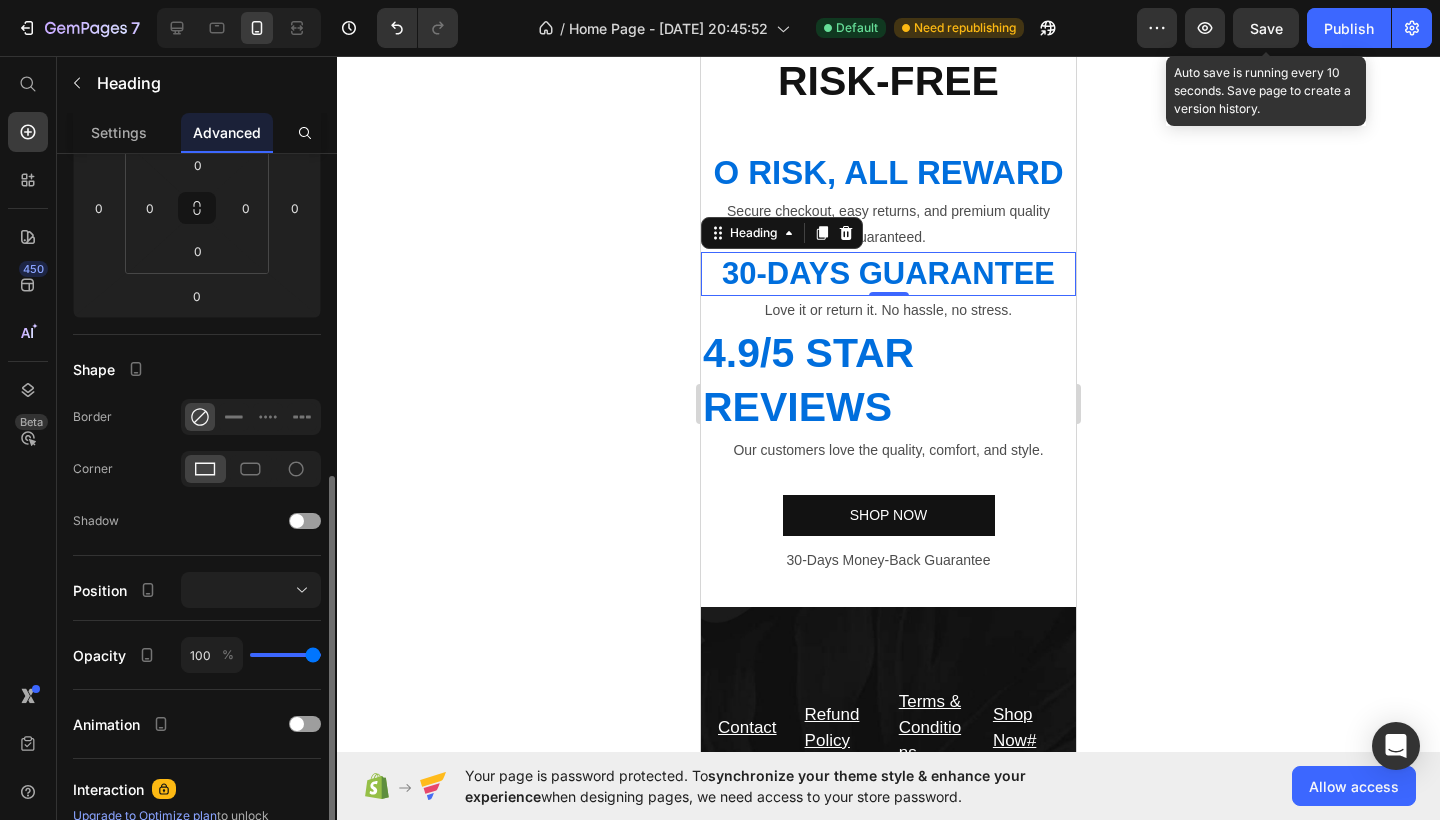 scroll, scrollTop: 407, scrollLeft: 0, axis: vertical 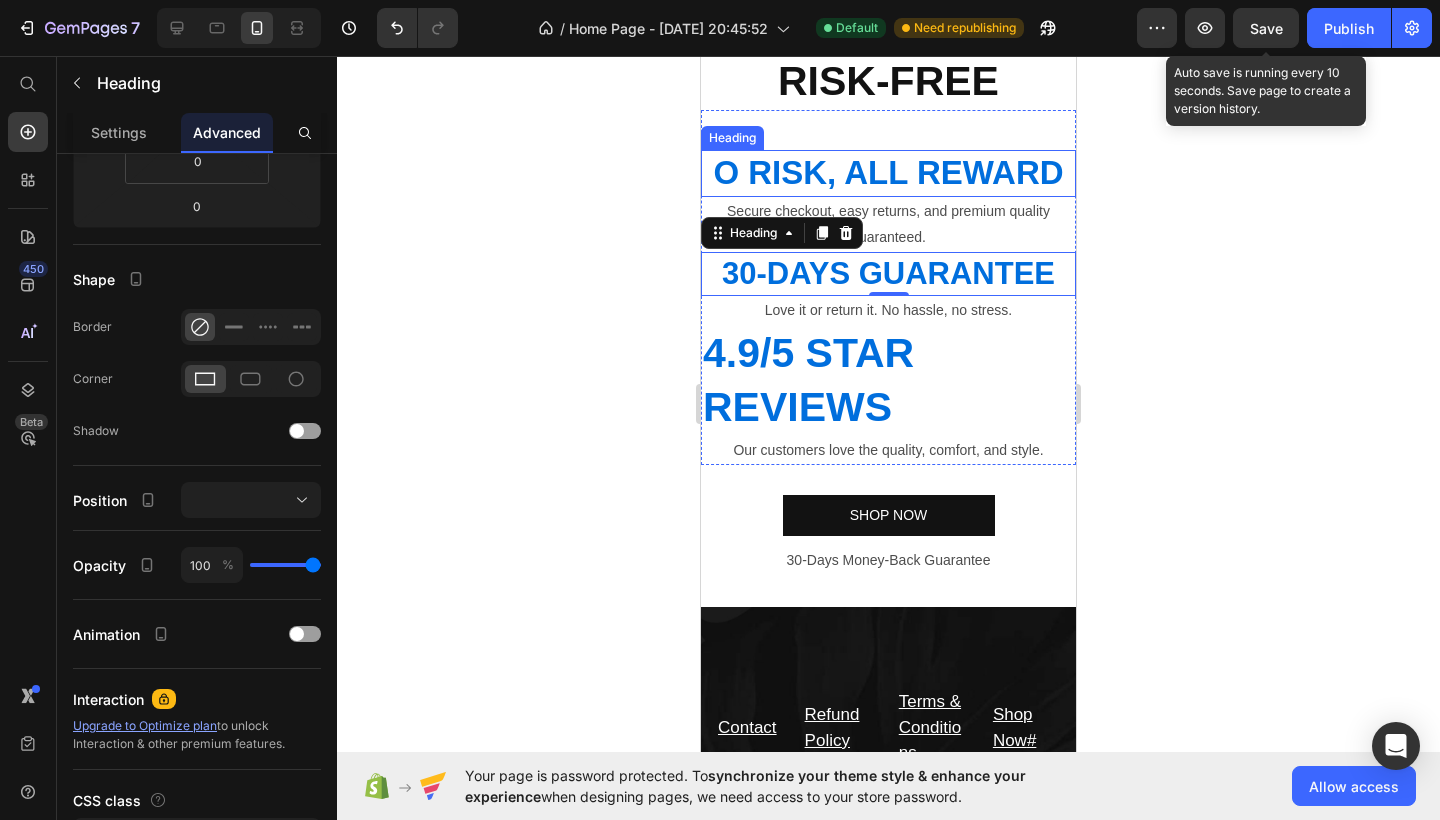 click on "O RISK, ALL REWARD" at bounding box center [888, 173] 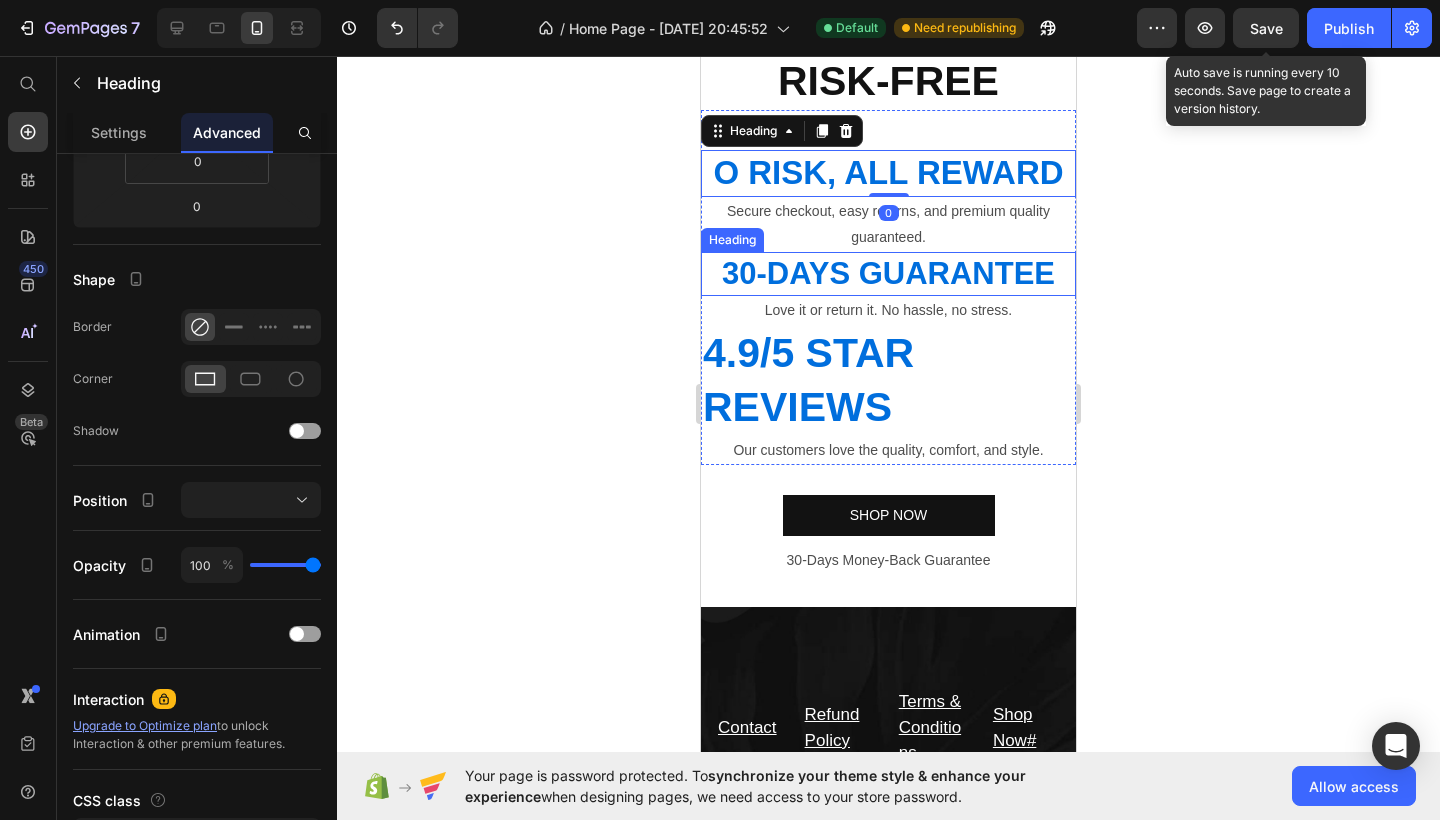 click on "30-DAYS GUARANTEE" at bounding box center (888, 274) 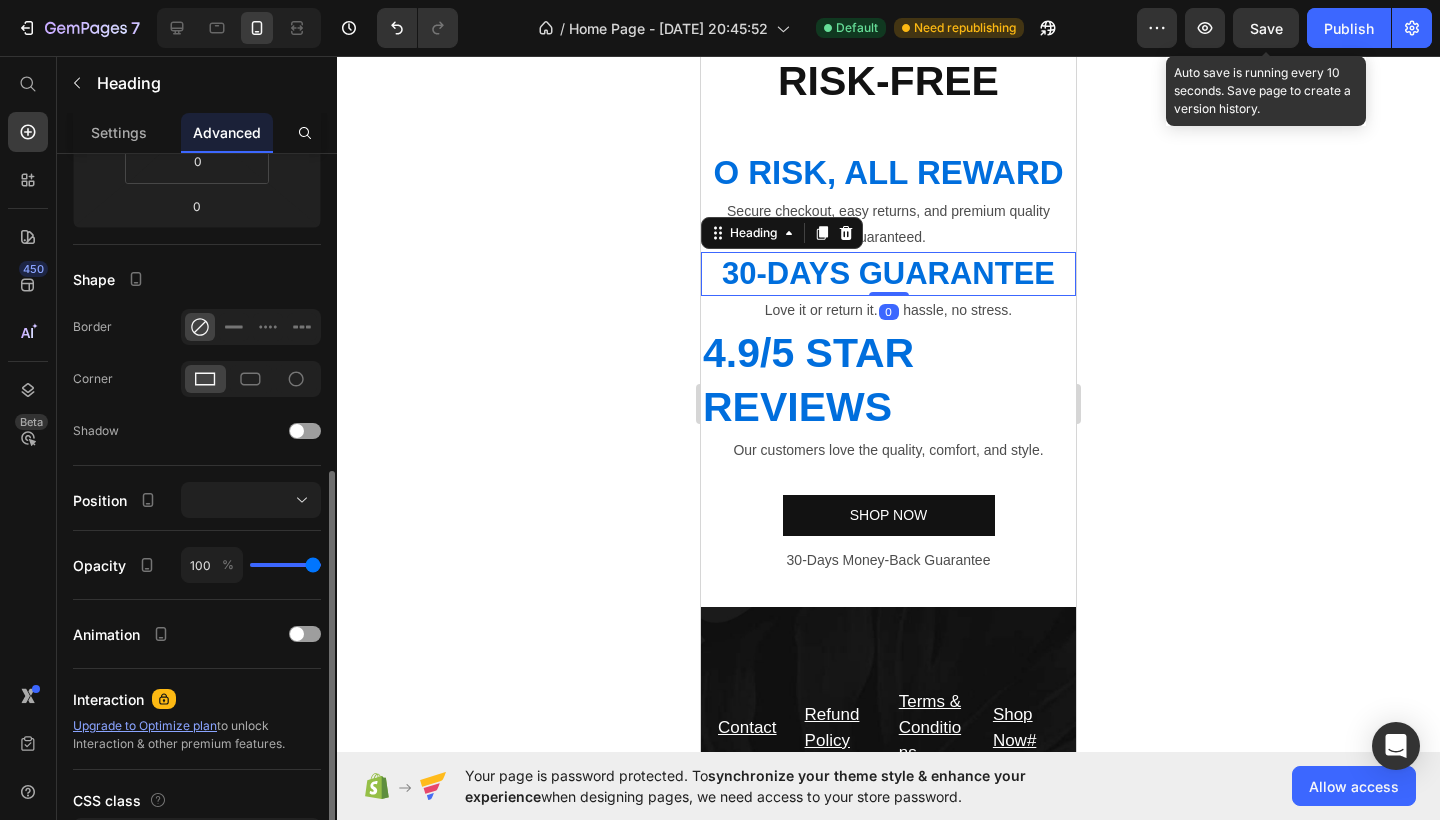 scroll, scrollTop: 471, scrollLeft: 0, axis: vertical 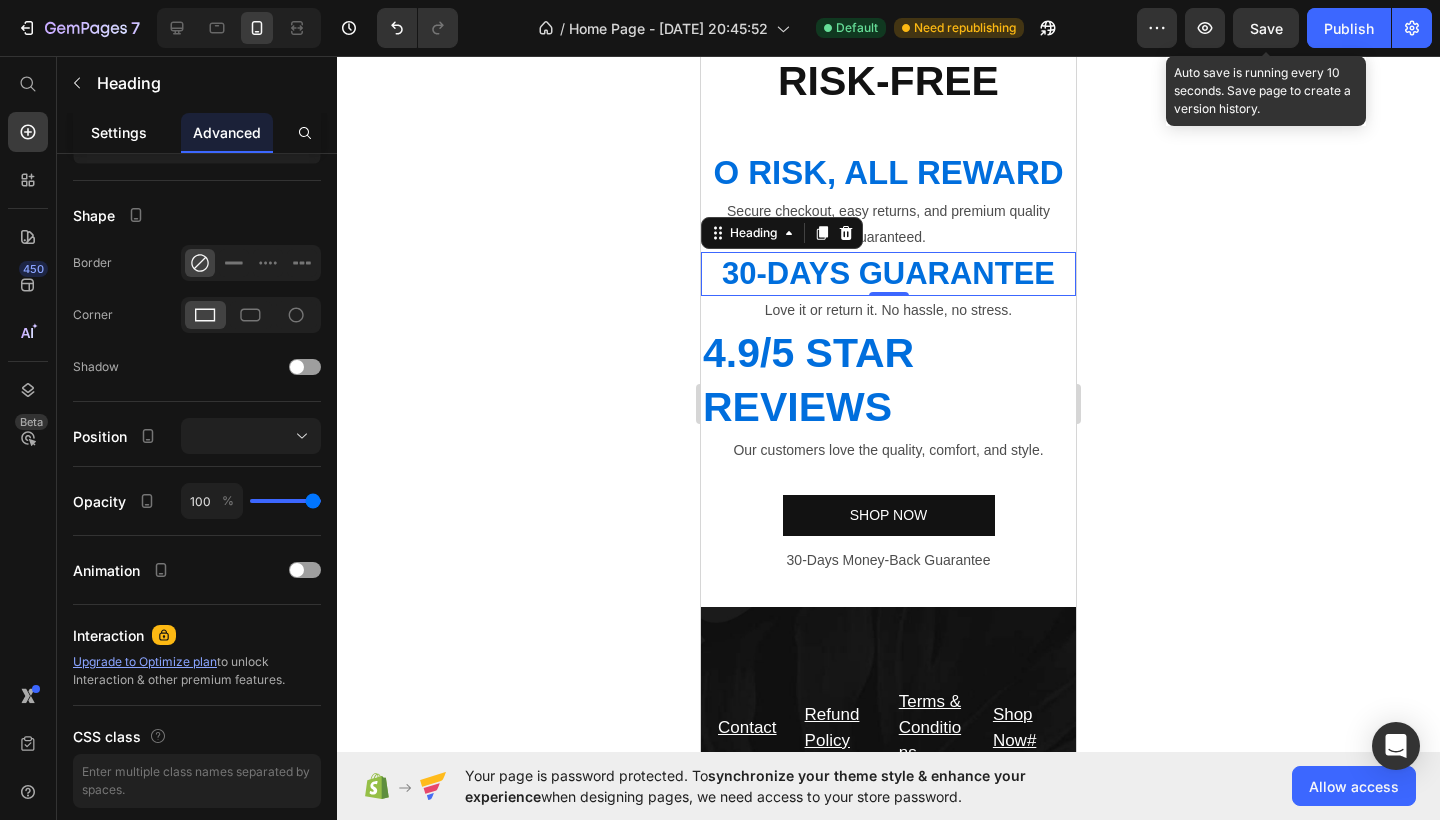 click on "Settings" at bounding box center [119, 132] 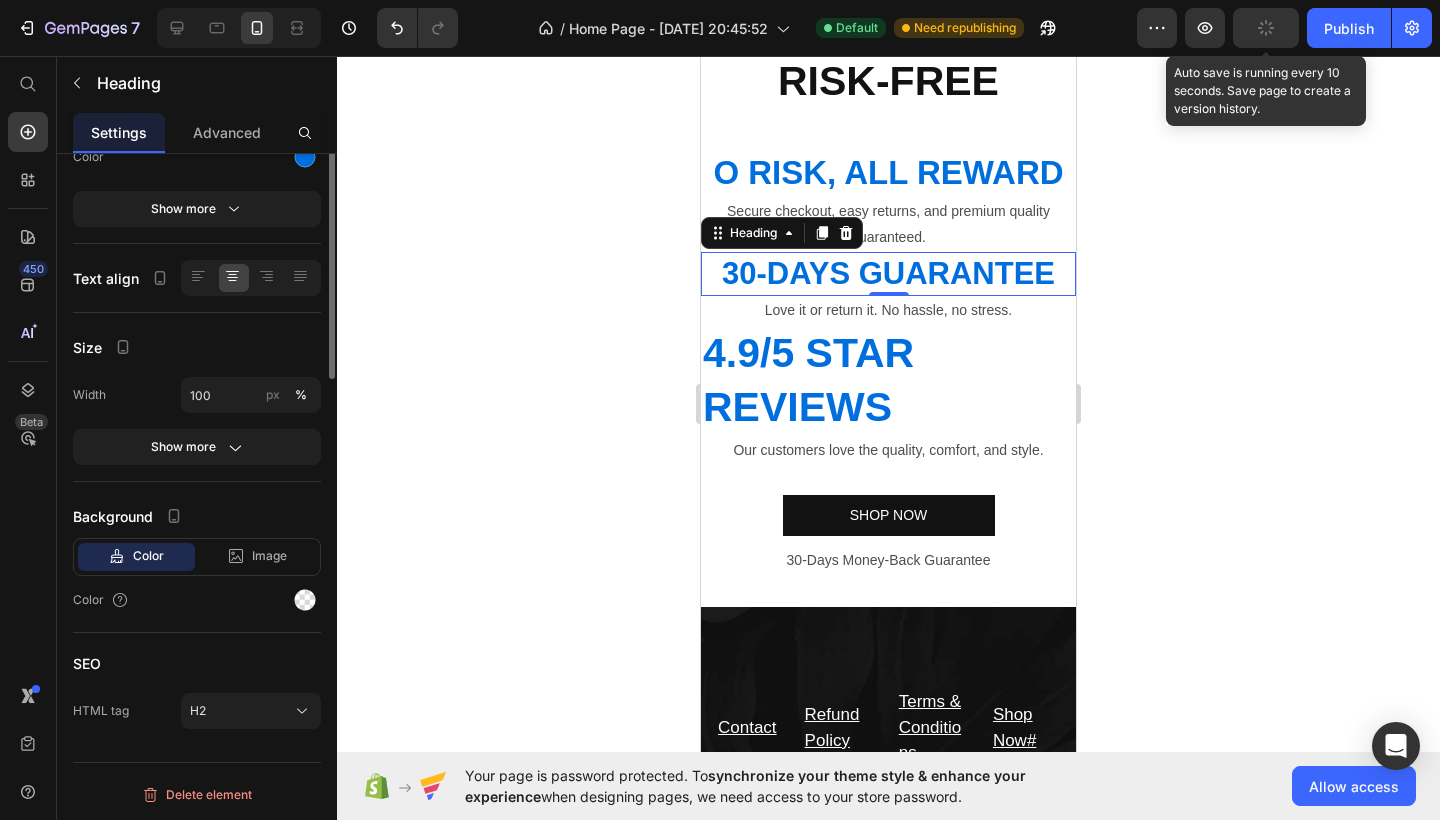 scroll, scrollTop: 0, scrollLeft: 0, axis: both 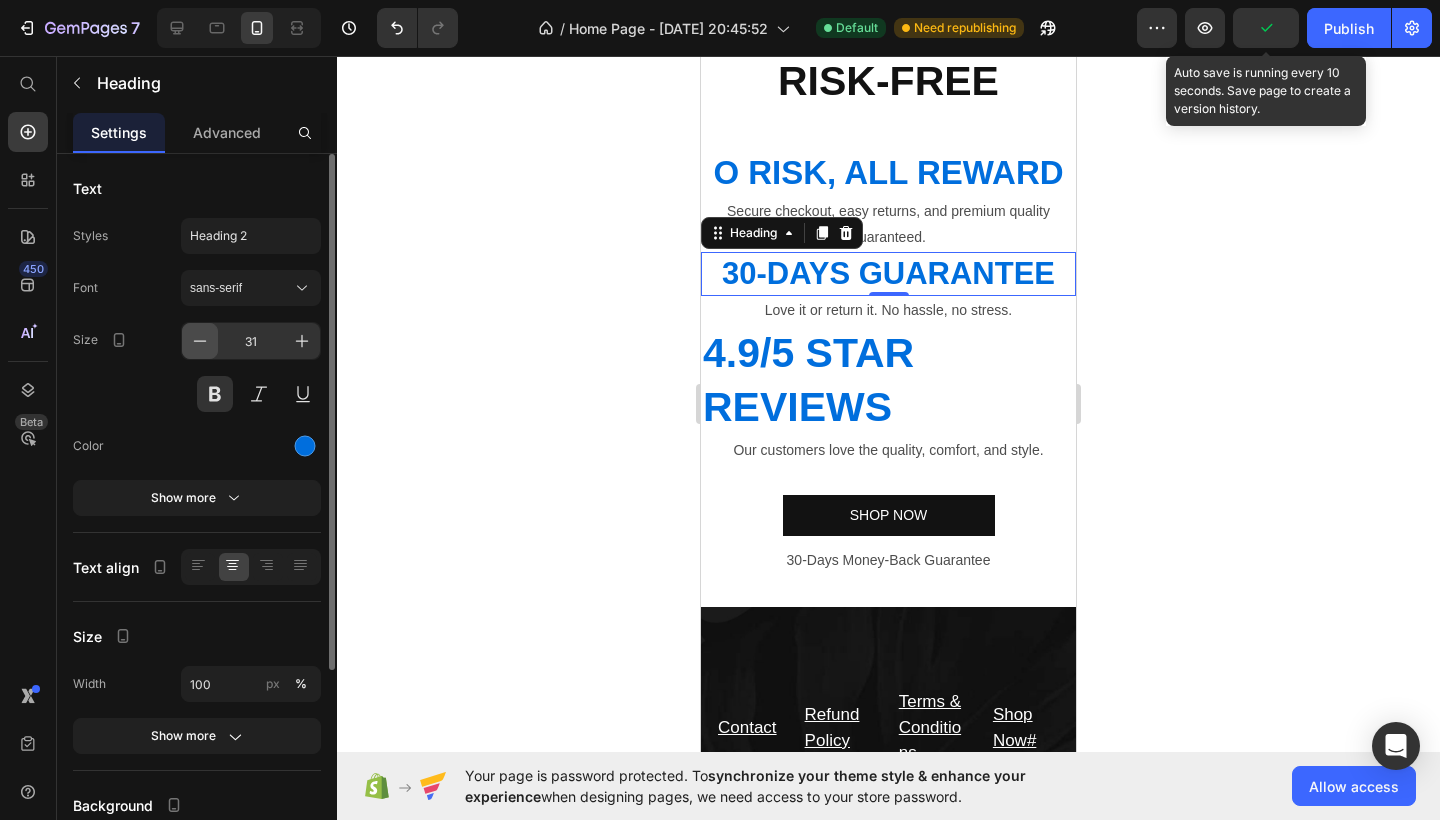 click 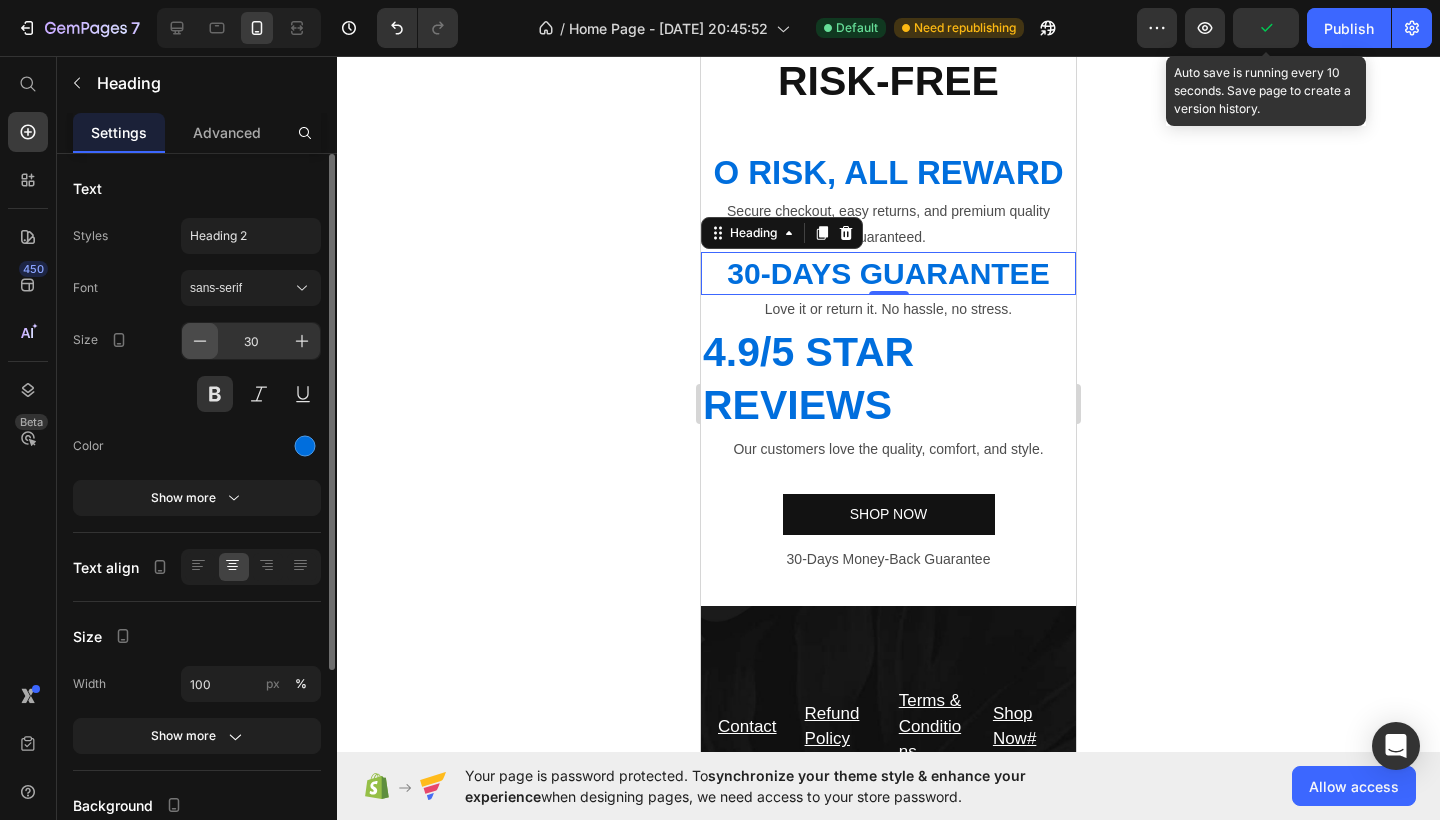 click 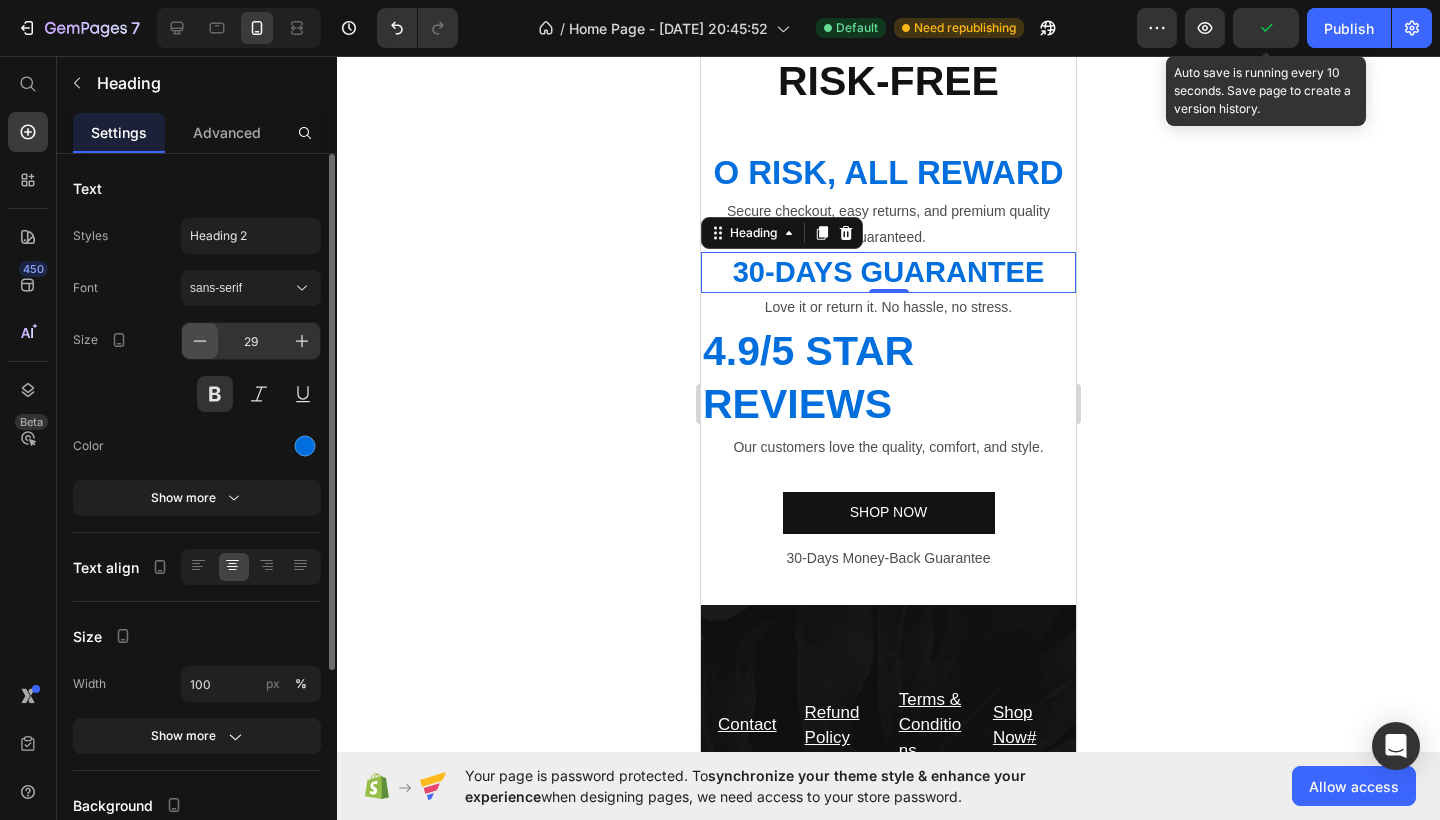 click 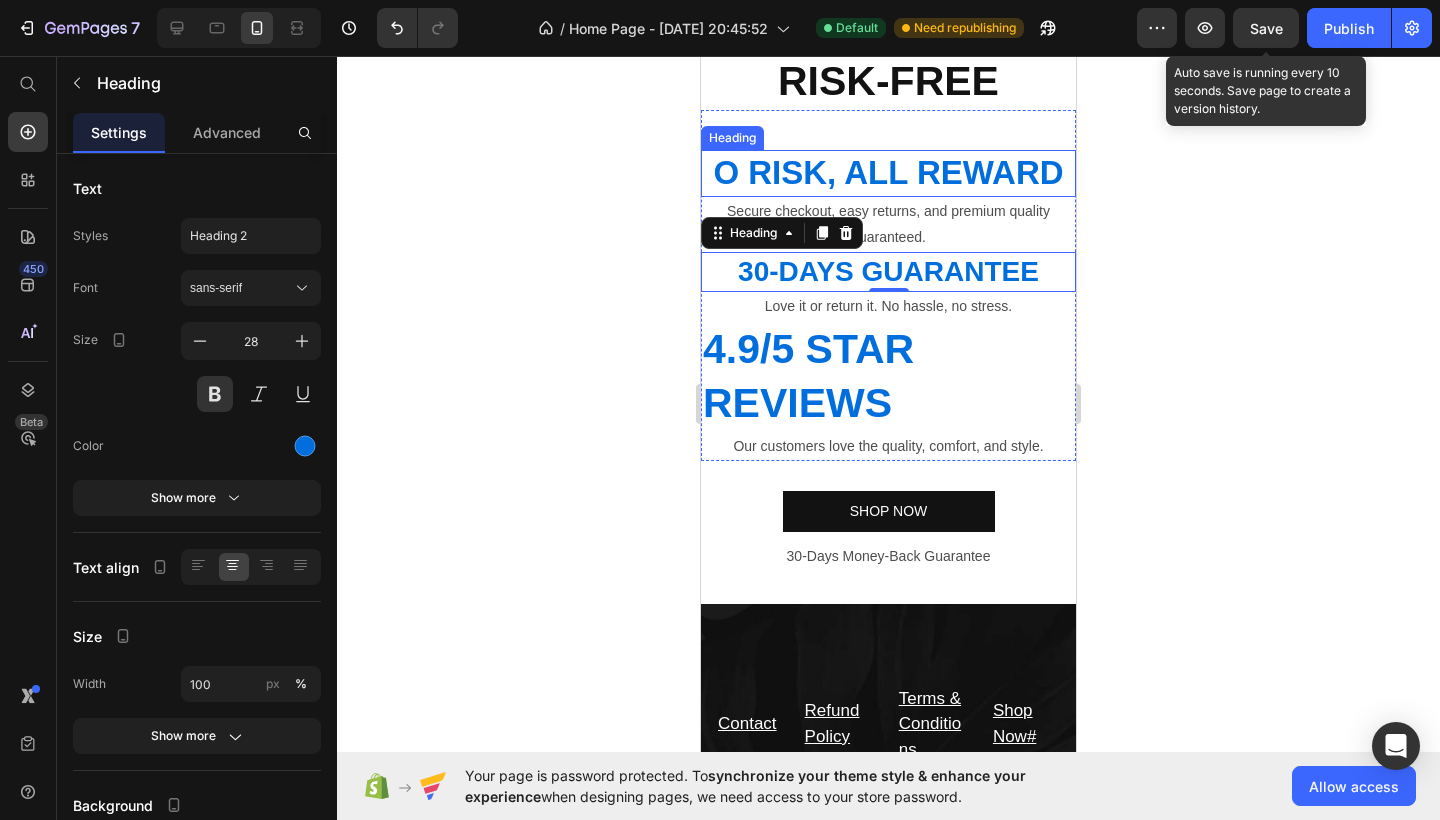 click on "O RISK, ALL REWARD" at bounding box center [888, 173] 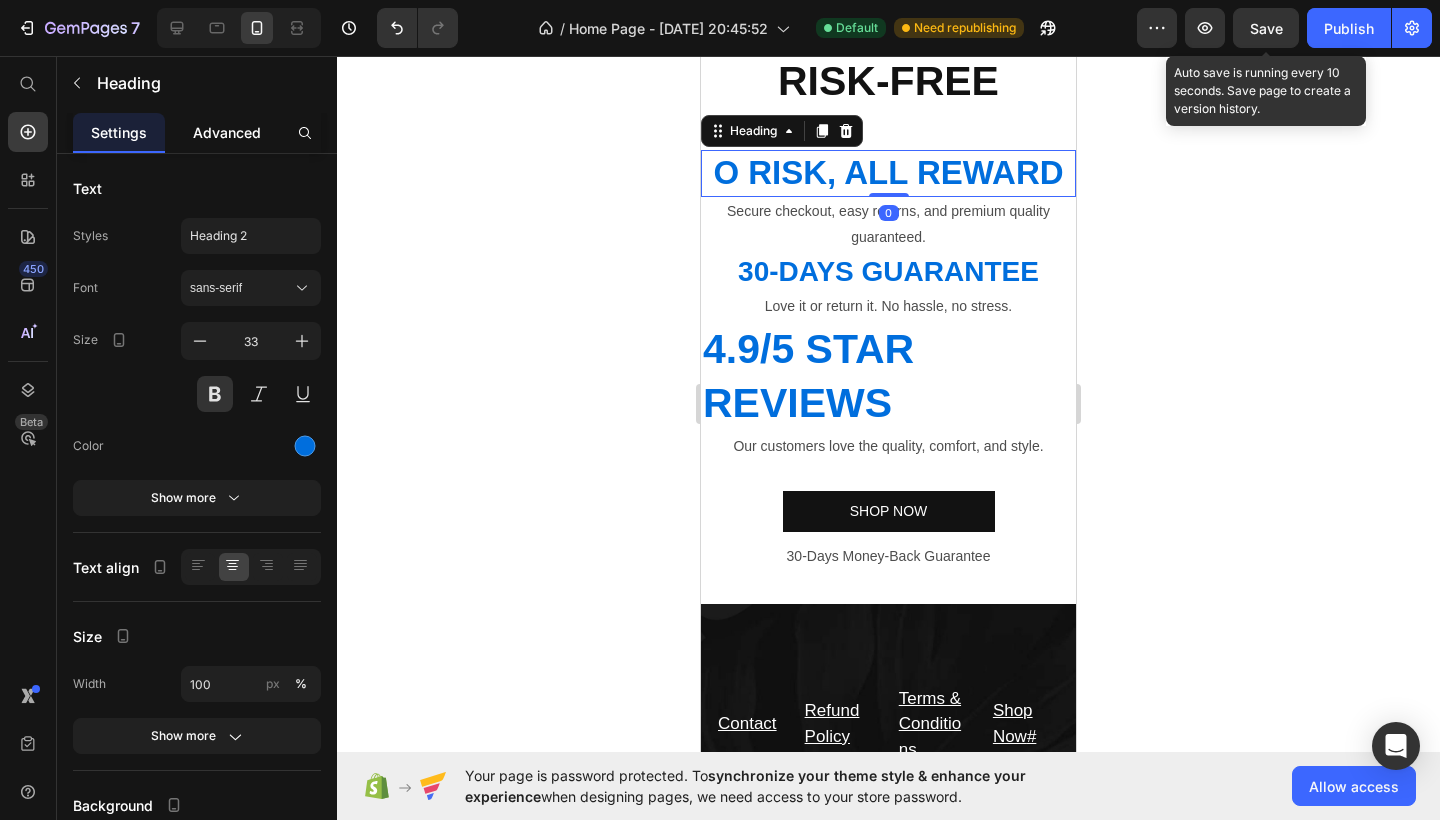 click on "Advanced" 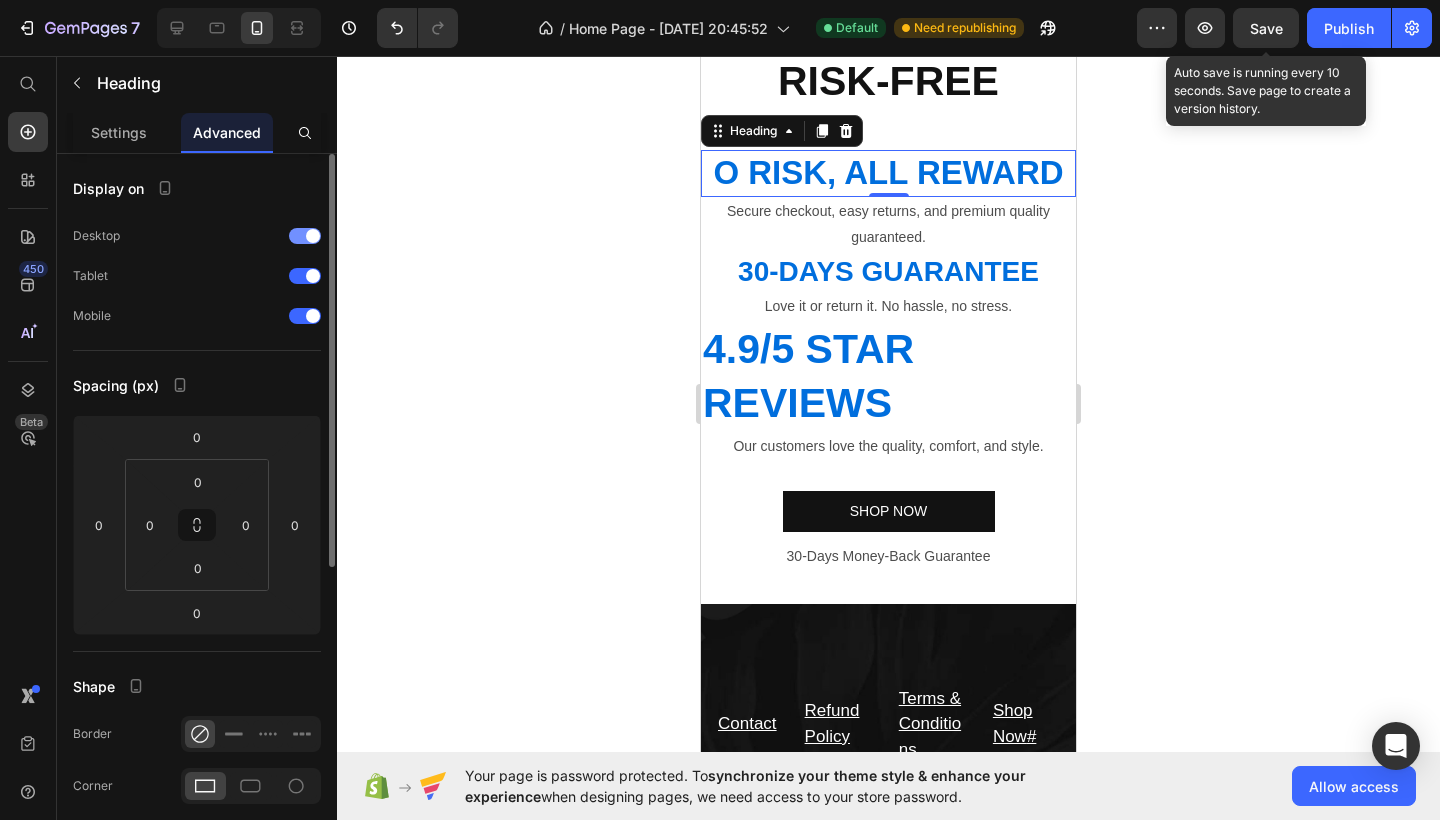 click at bounding box center [313, 236] 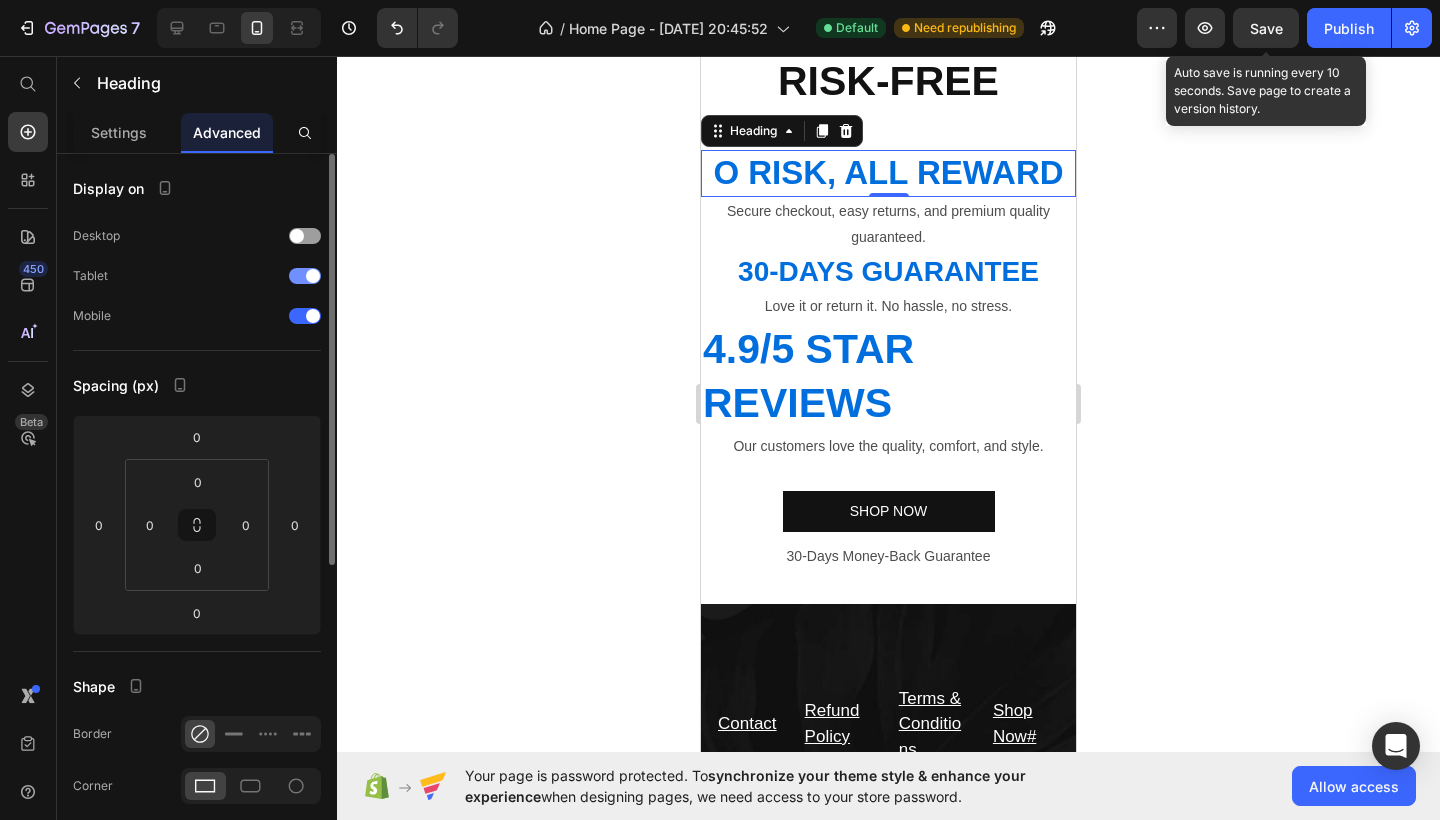 click on "Tablet" at bounding box center (197, 276) 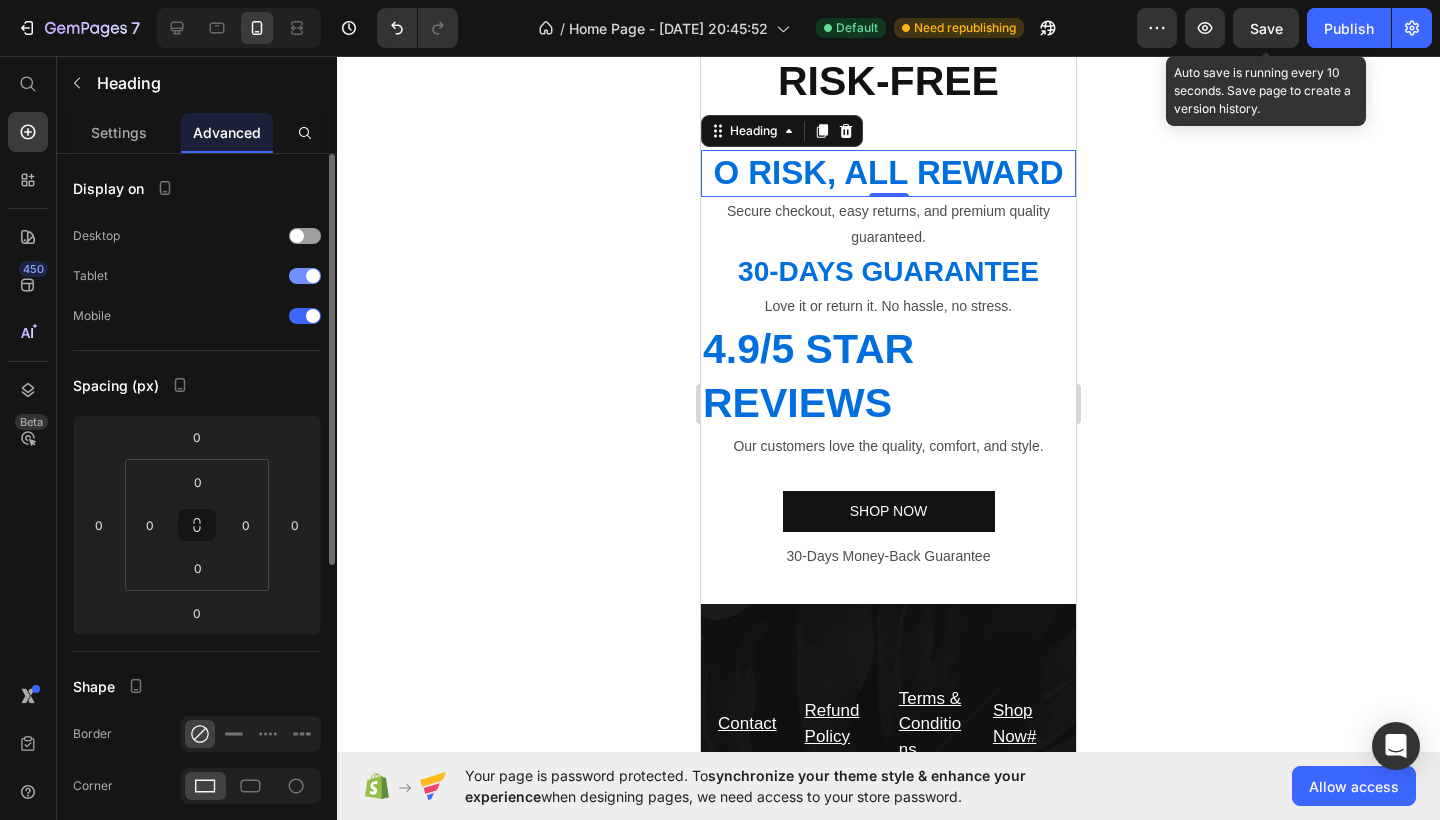 click at bounding box center (305, 276) 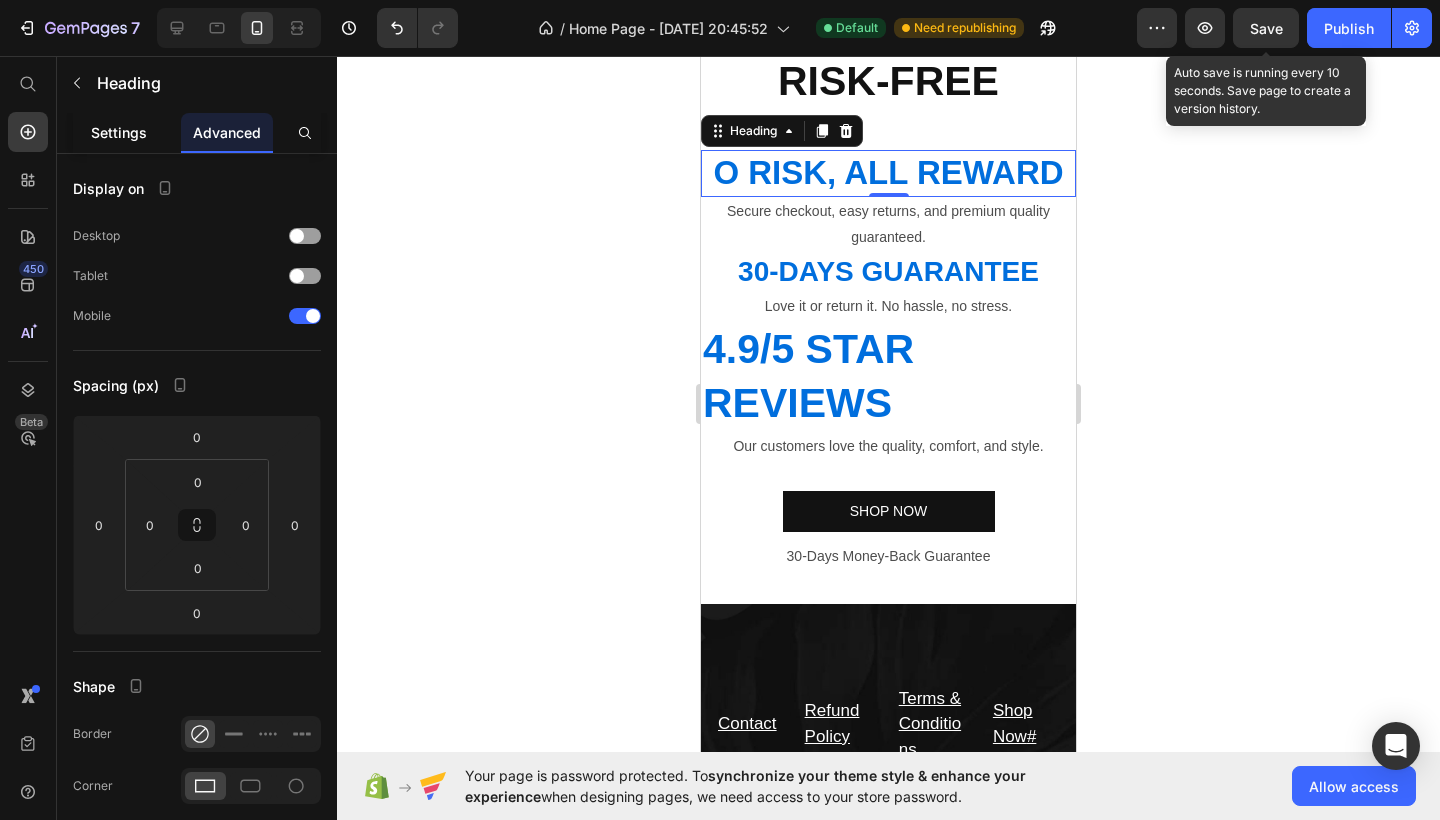 click on "Settings" at bounding box center [119, 132] 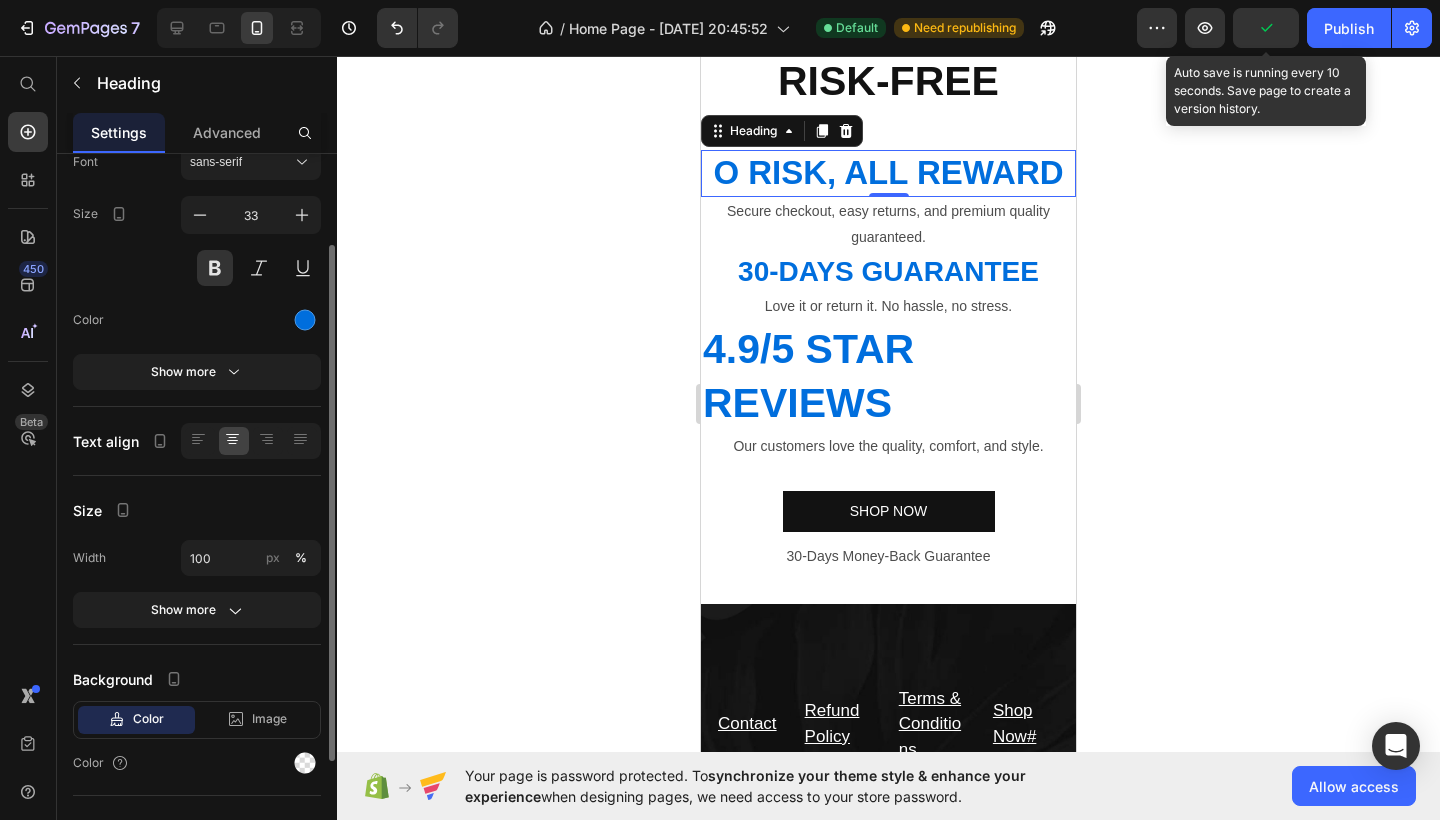 scroll, scrollTop: 289, scrollLeft: 0, axis: vertical 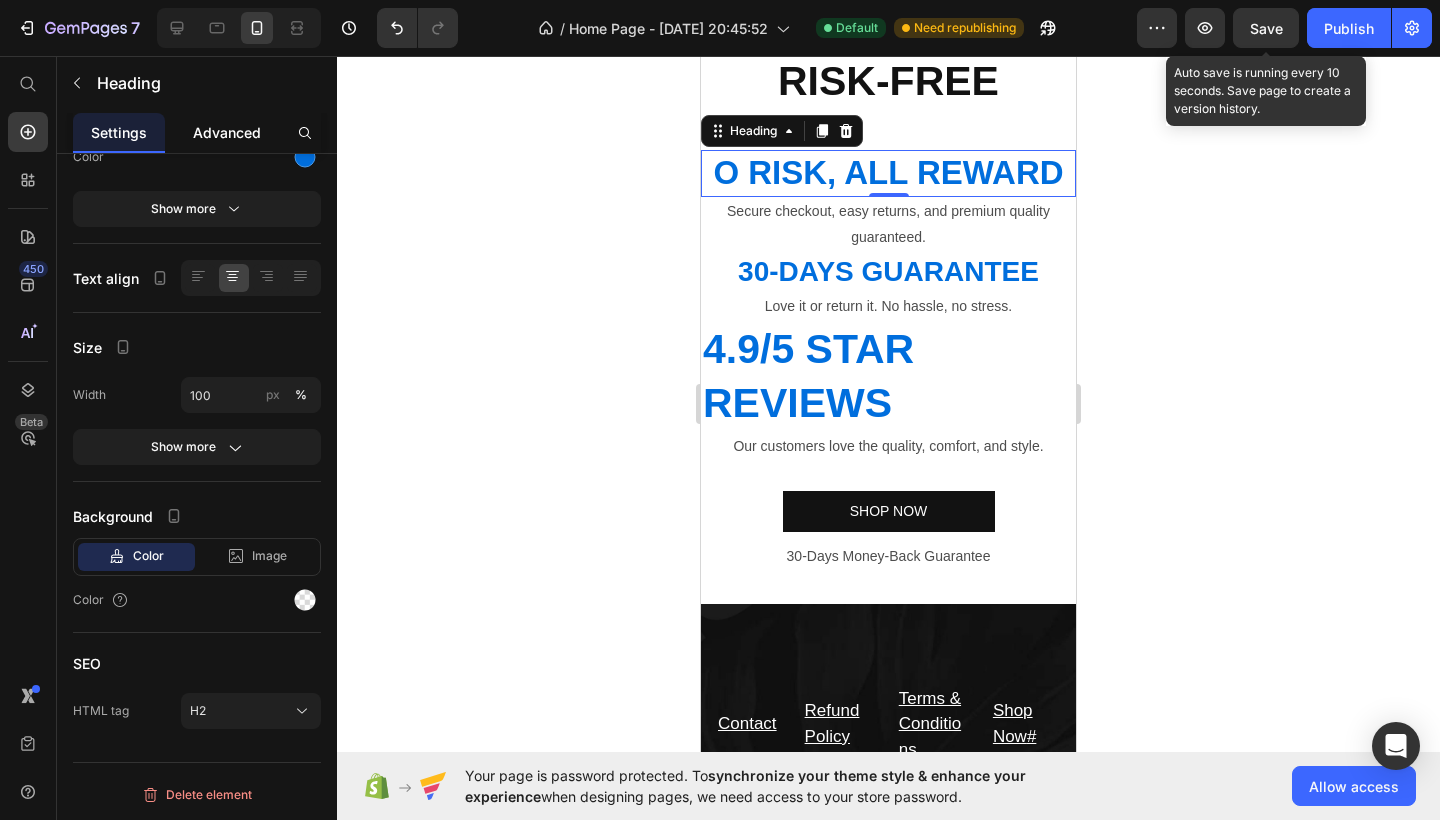 click on "Advanced" at bounding box center (227, 132) 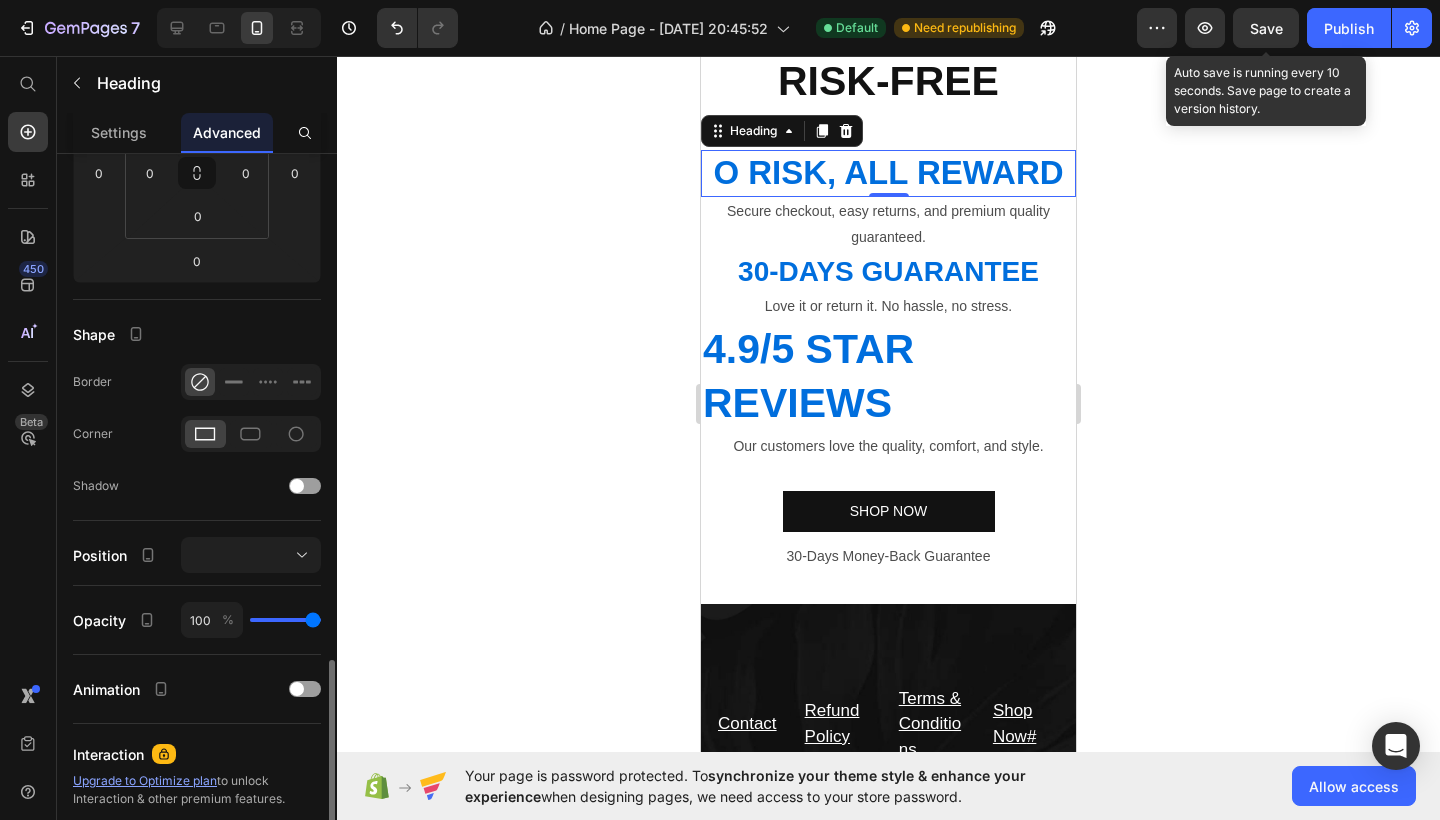 scroll, scrollTop: 546, scrollLeft: 0, axis: vertical 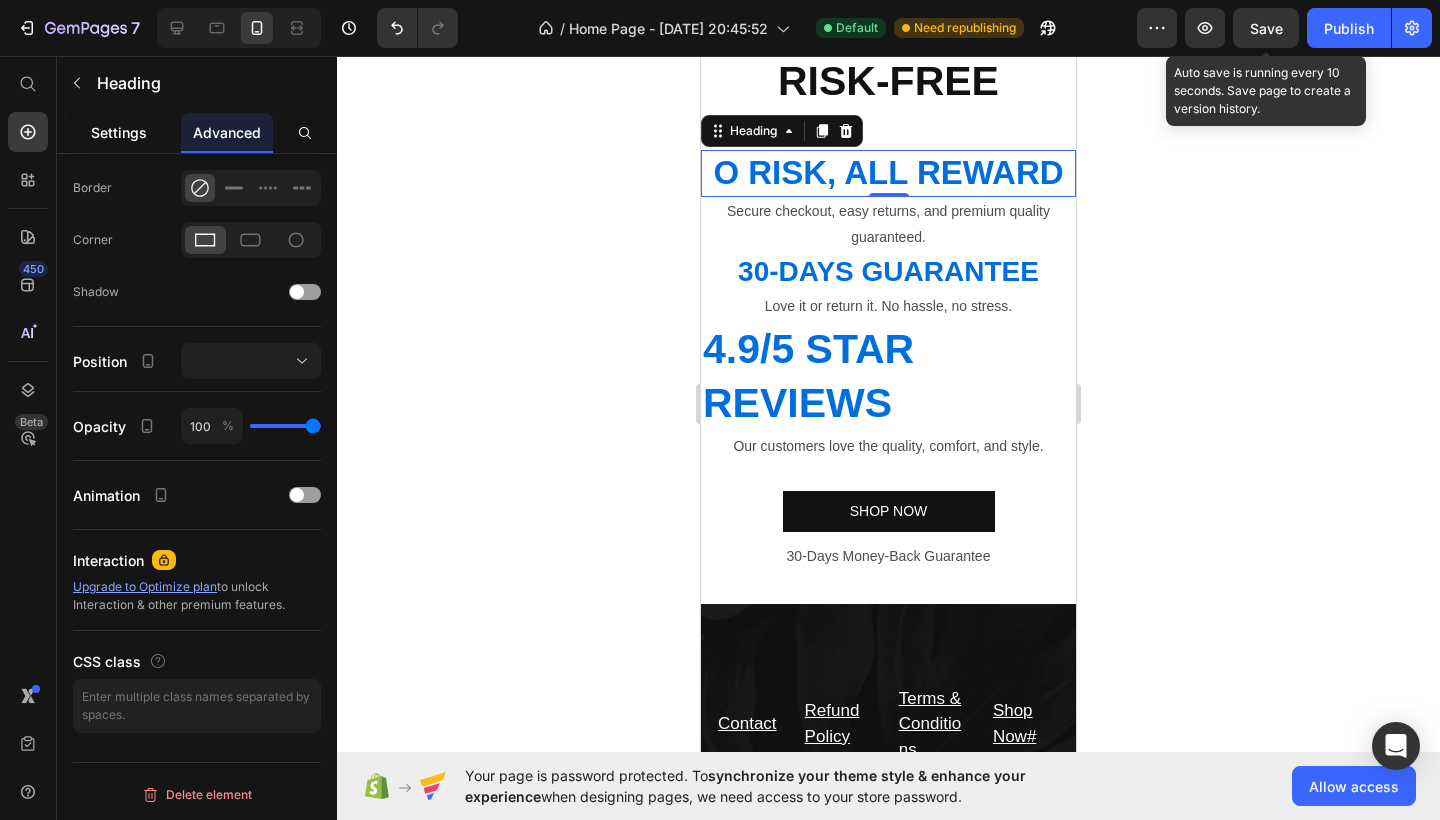 click on "Settings" 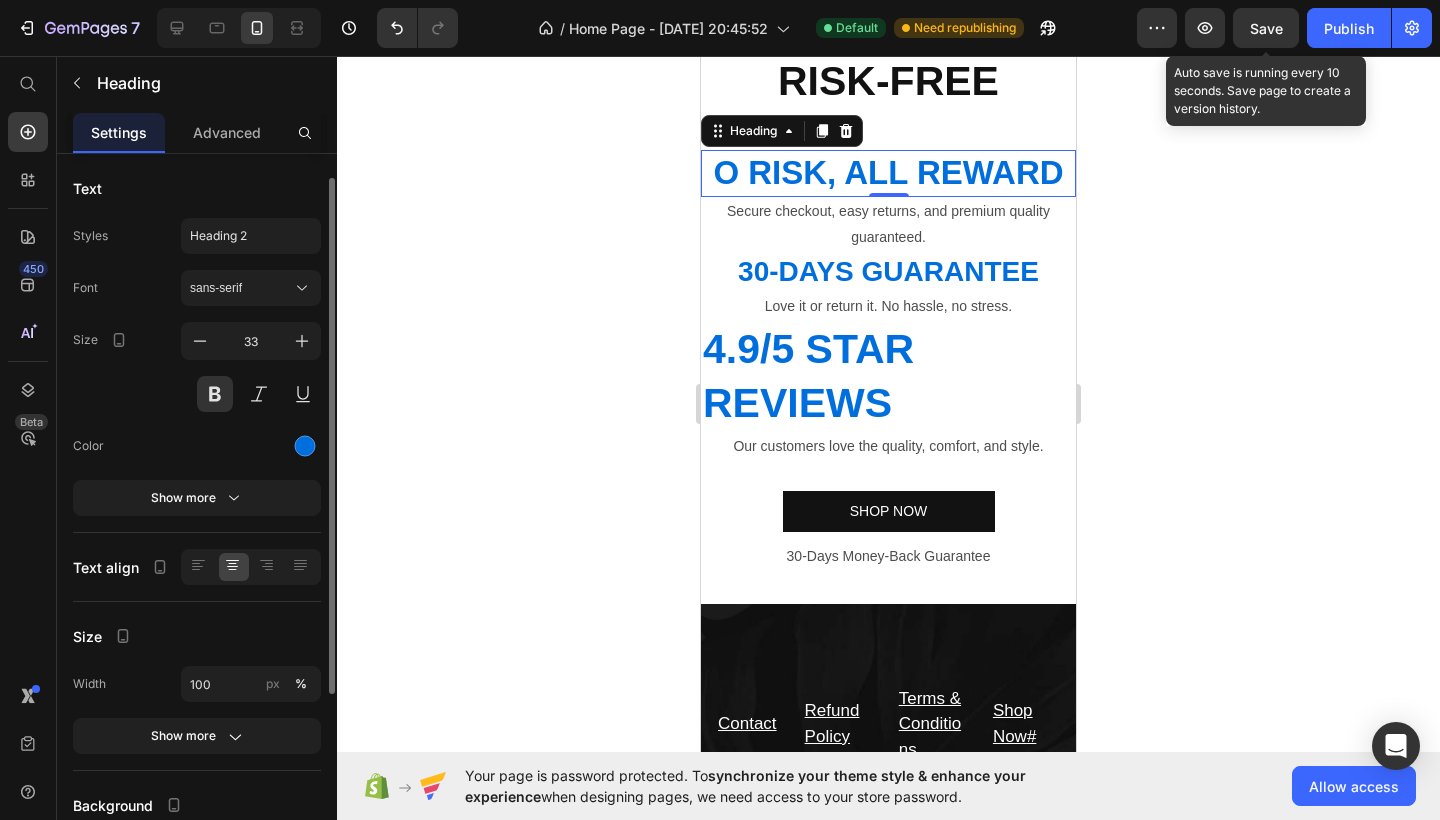 scroll, scrollTop: 26, scrollLeft: 0, axis: vertical 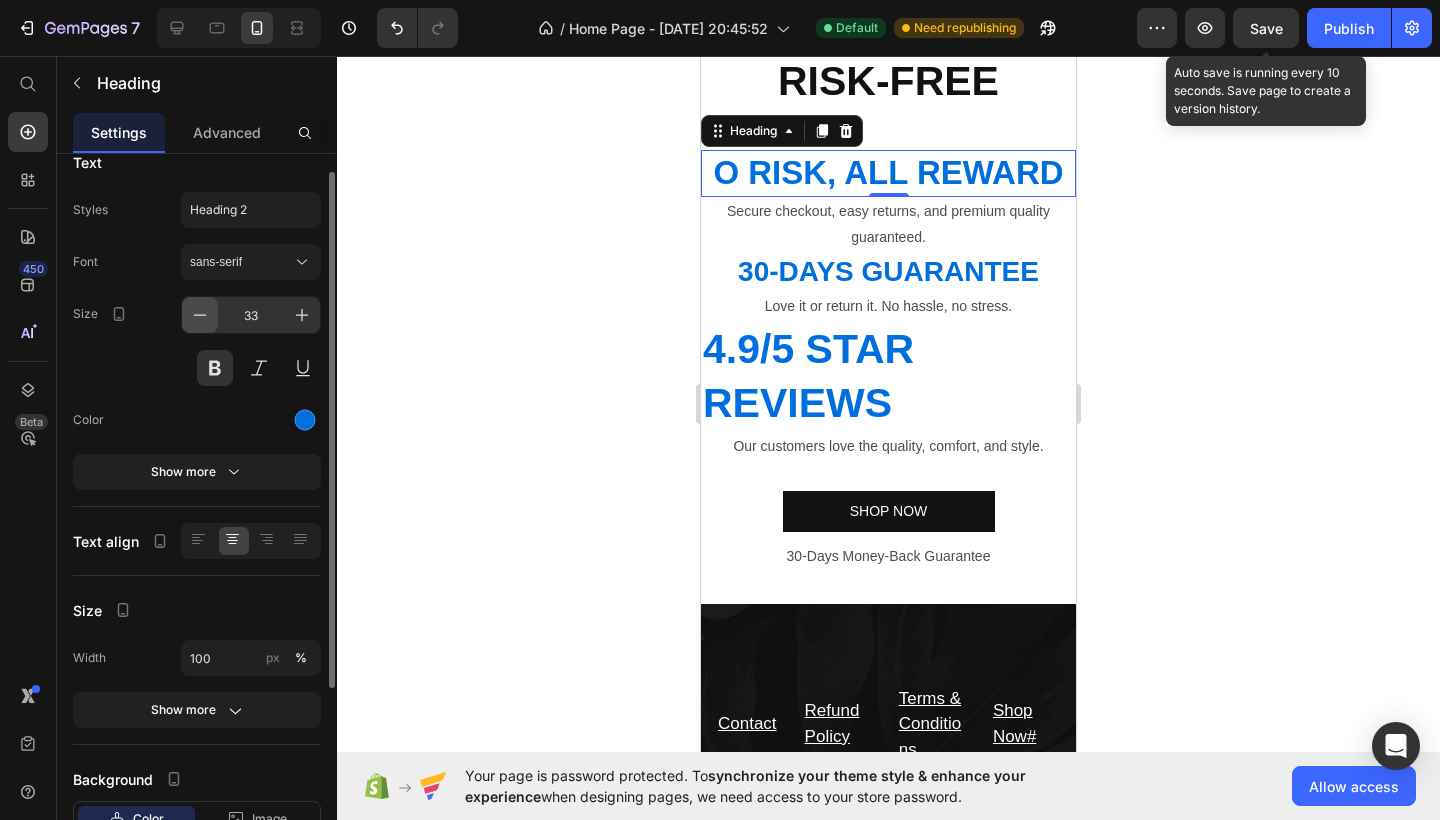 click 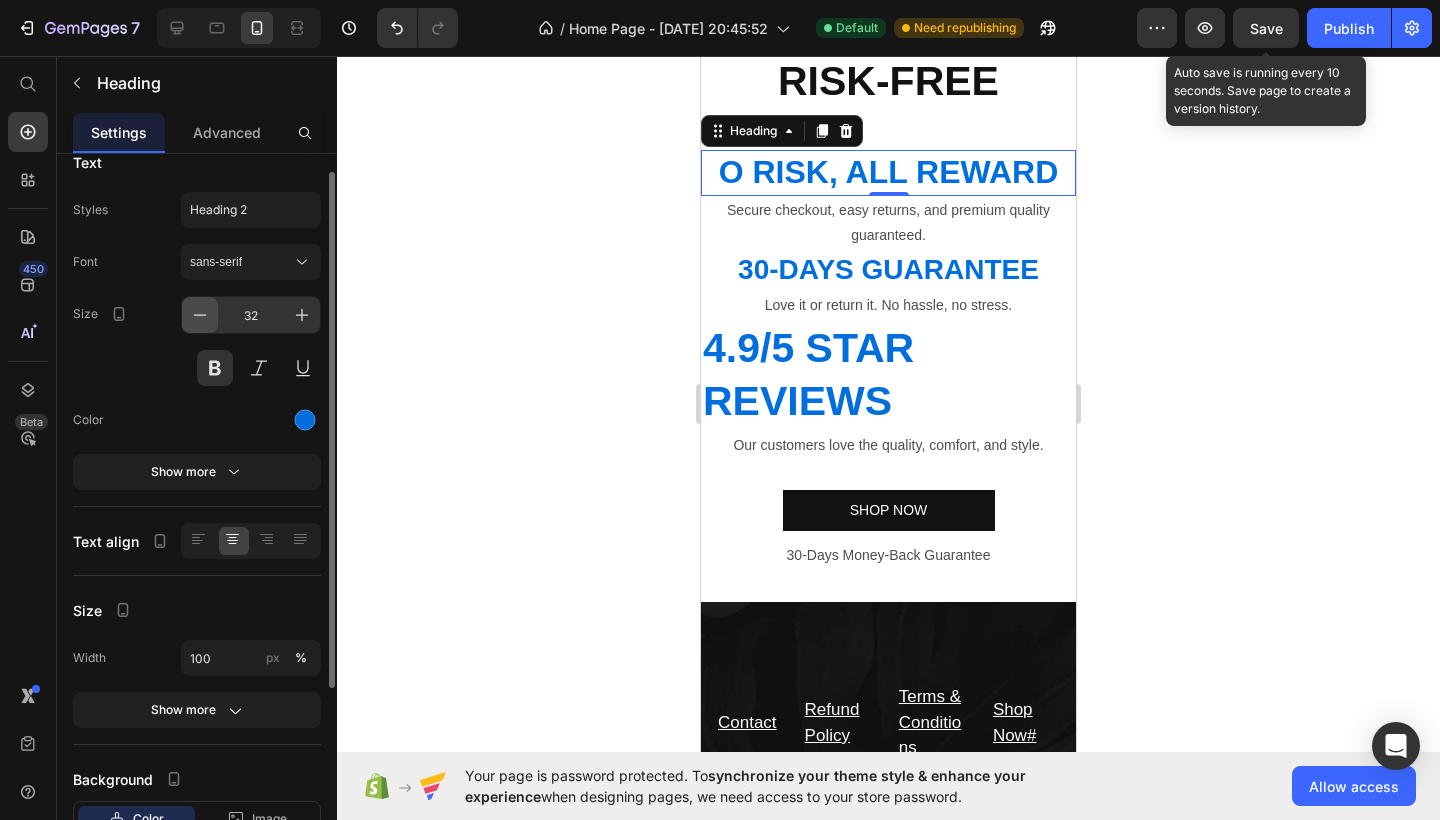 click 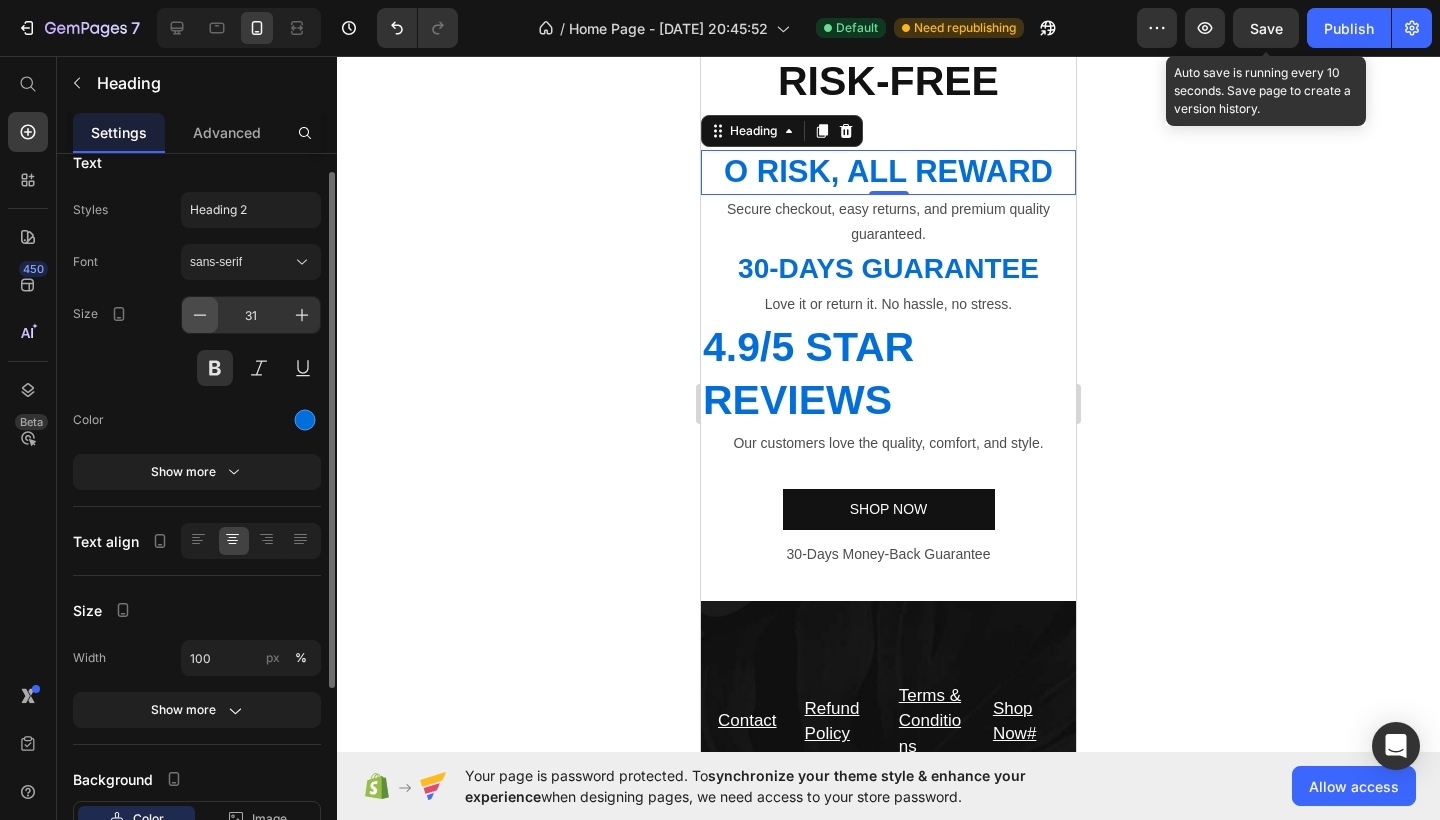 click 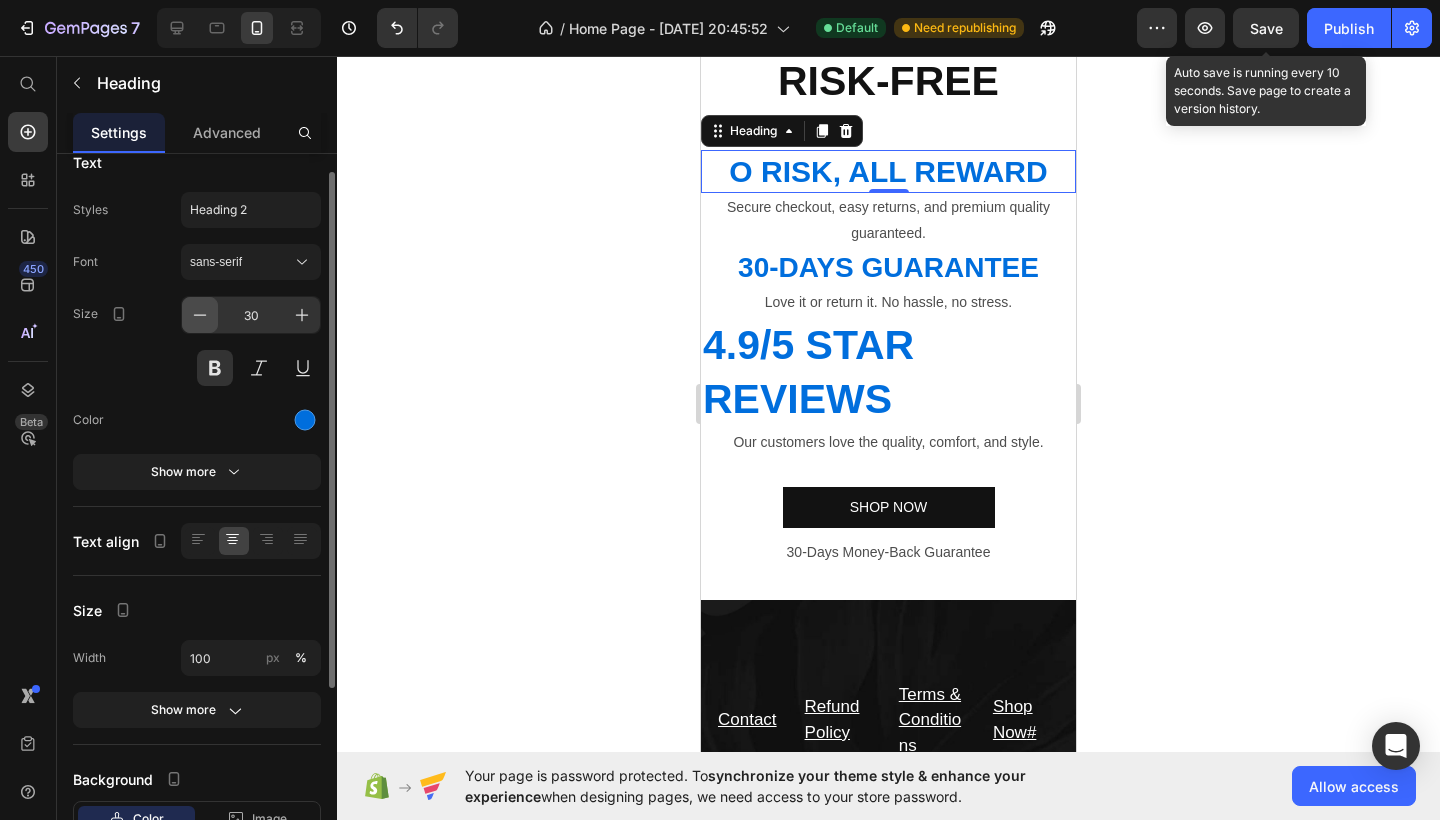 click 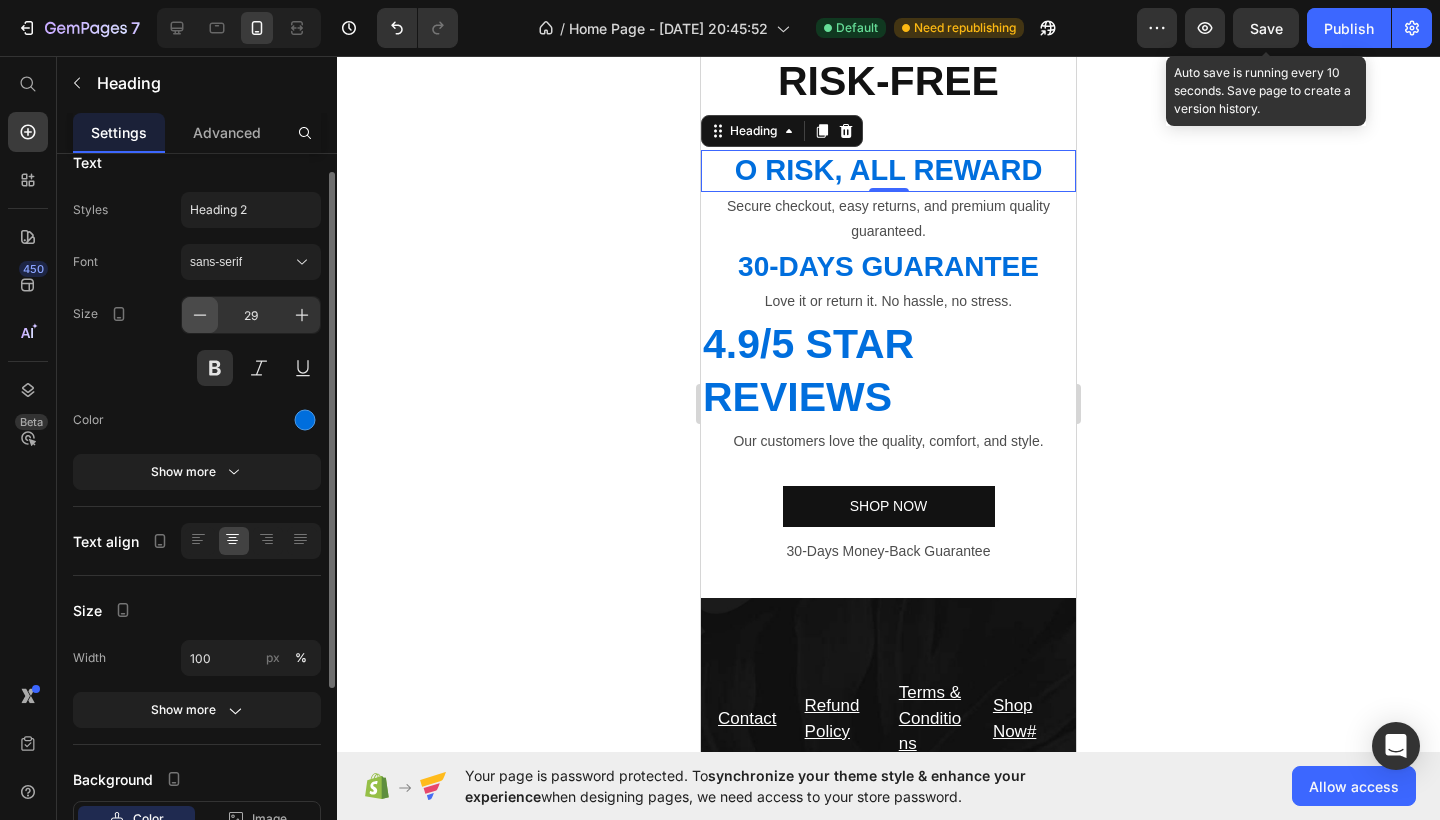 click 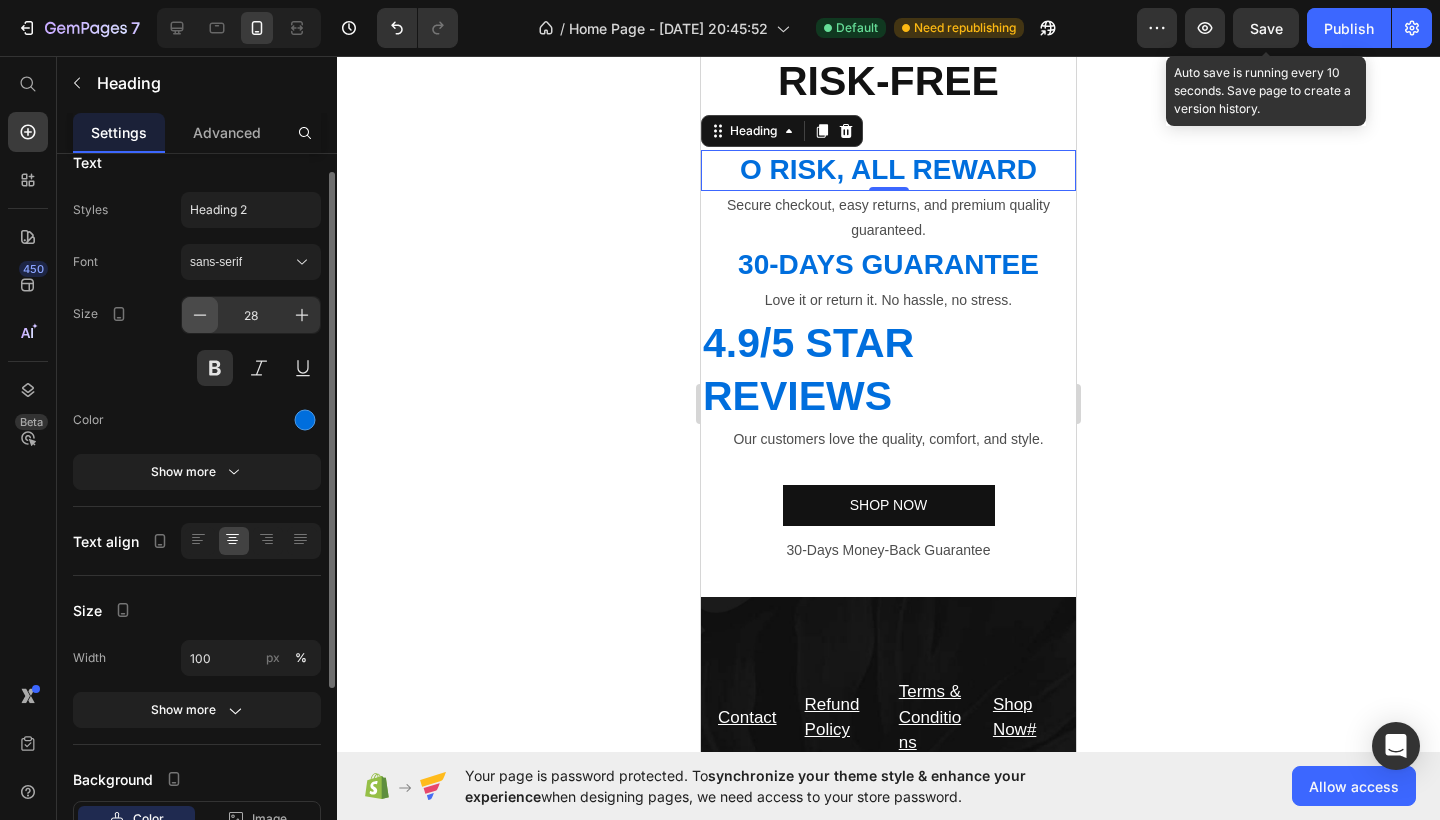 click 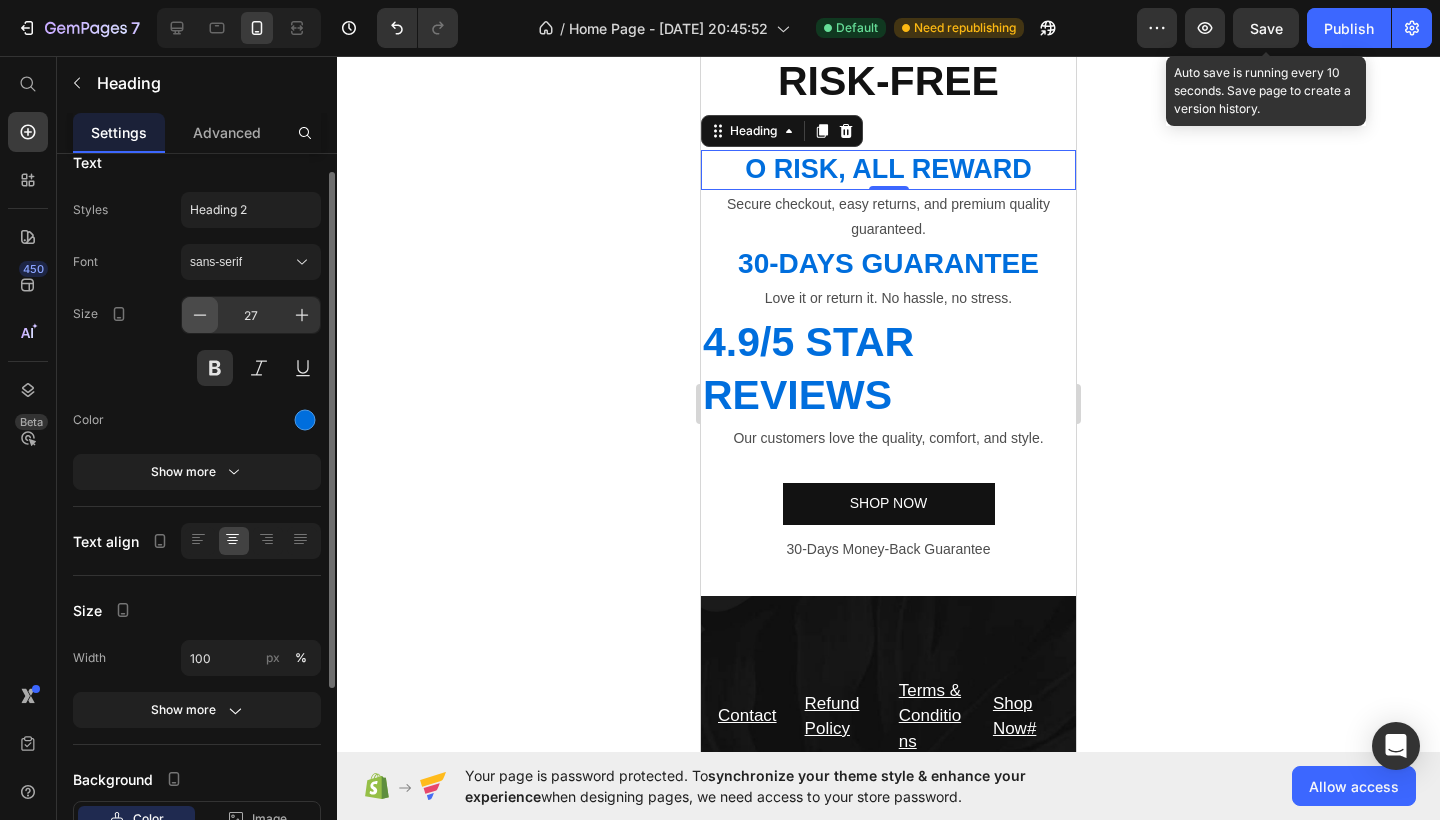 click 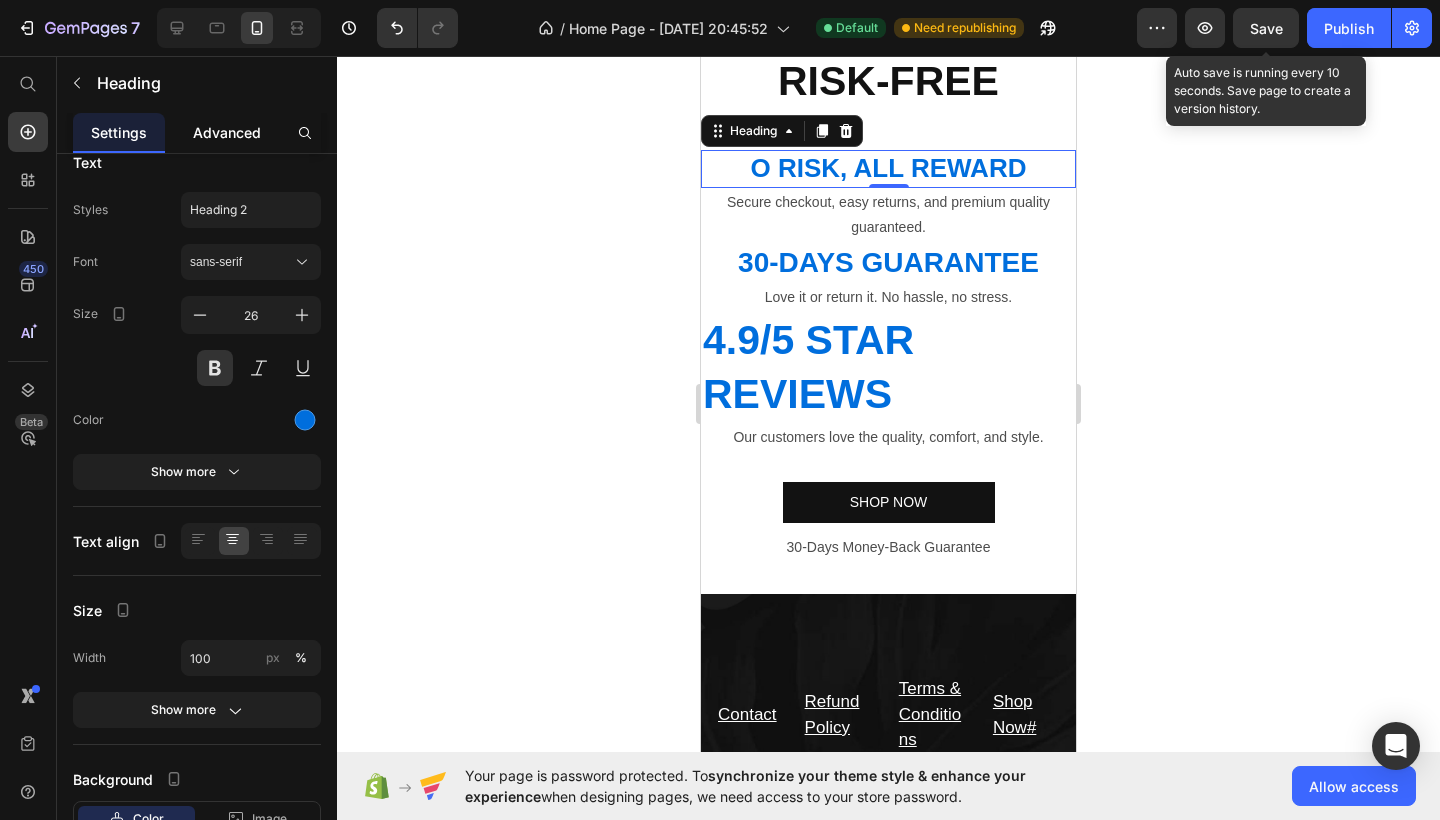 click on "Advanced" at bounding box center [227, 132] 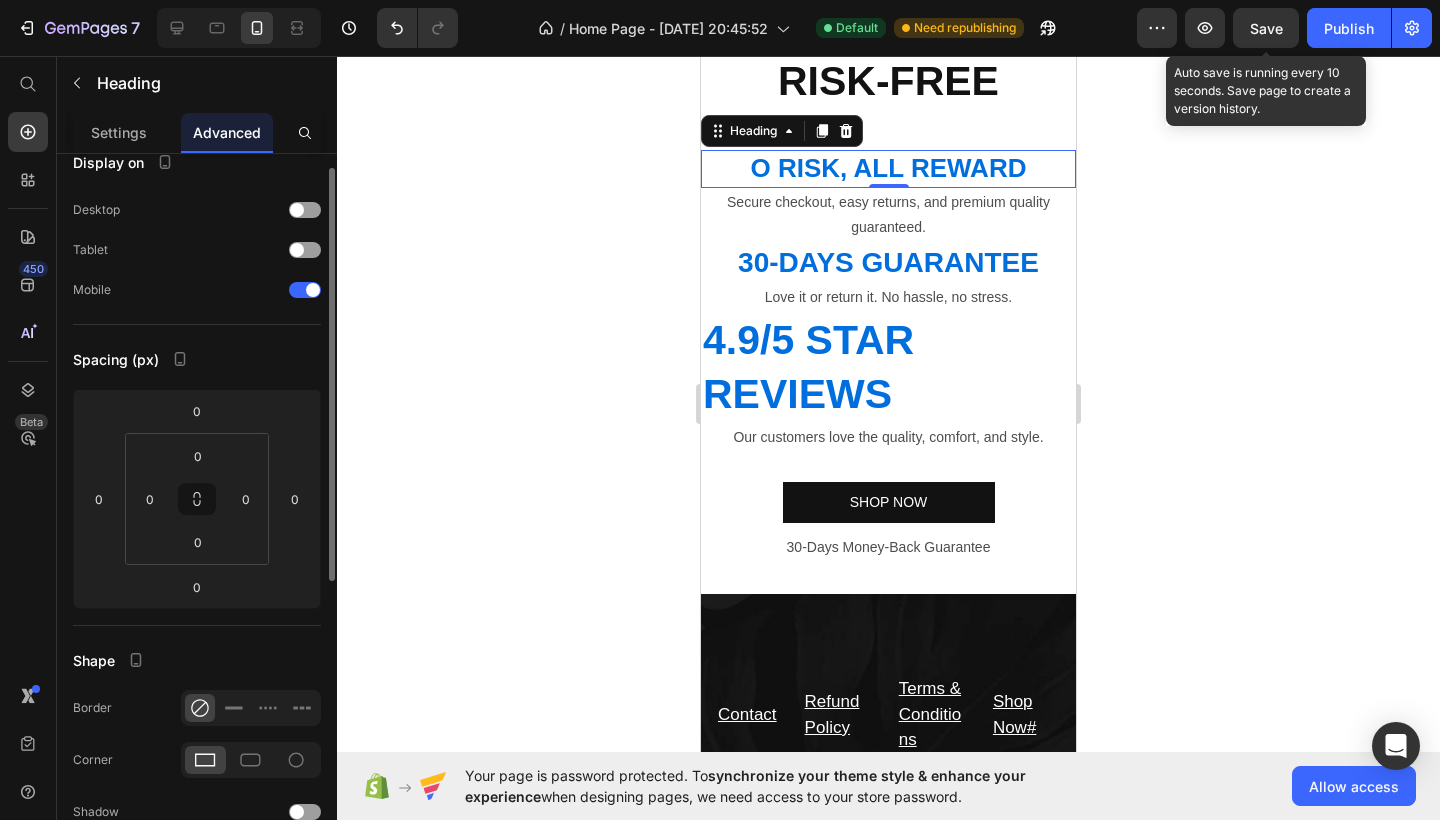 scroll, scrollTop: 0, scrollLeft: 0, axis: both 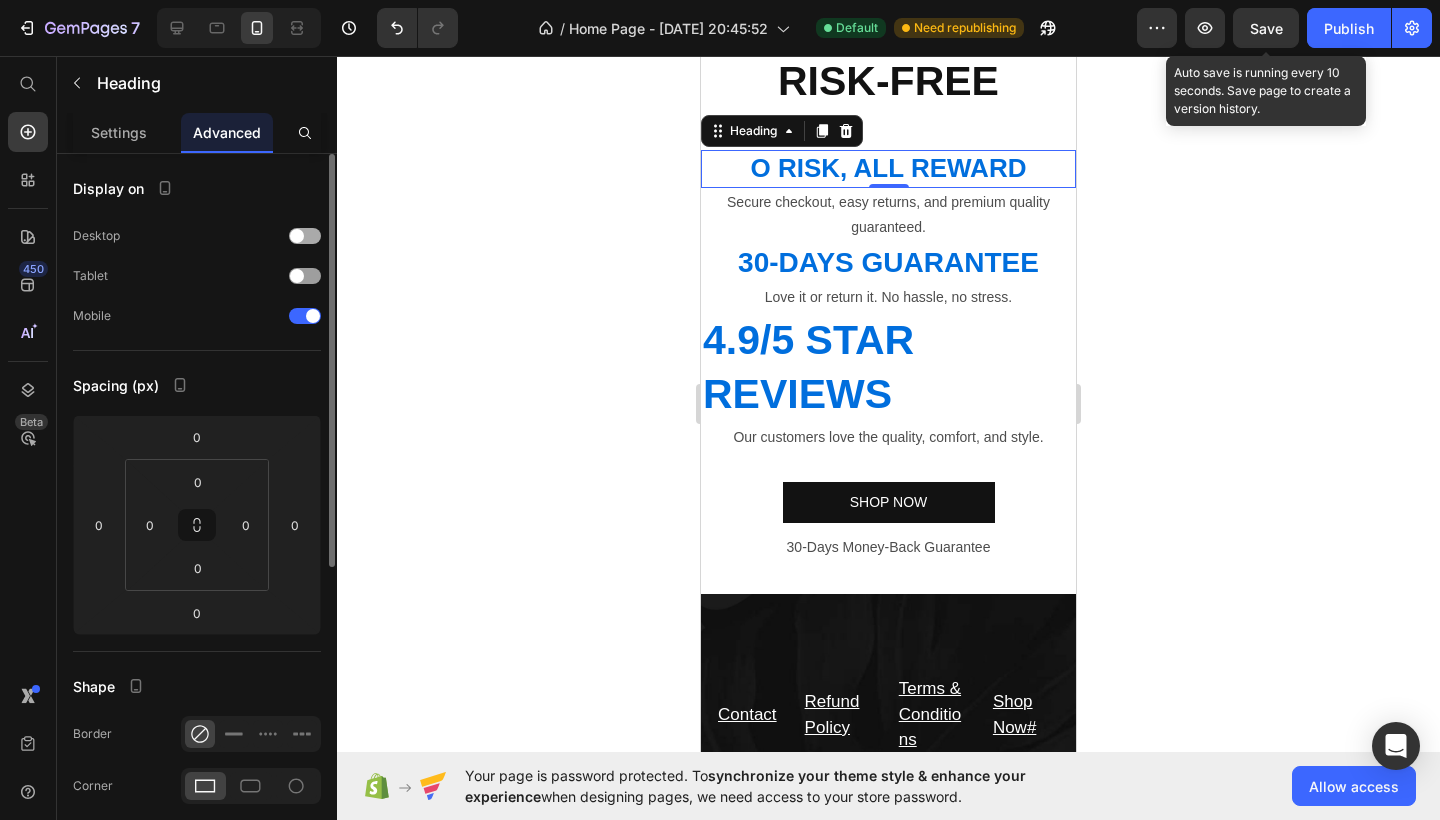 click at bounding box center [305, 236] 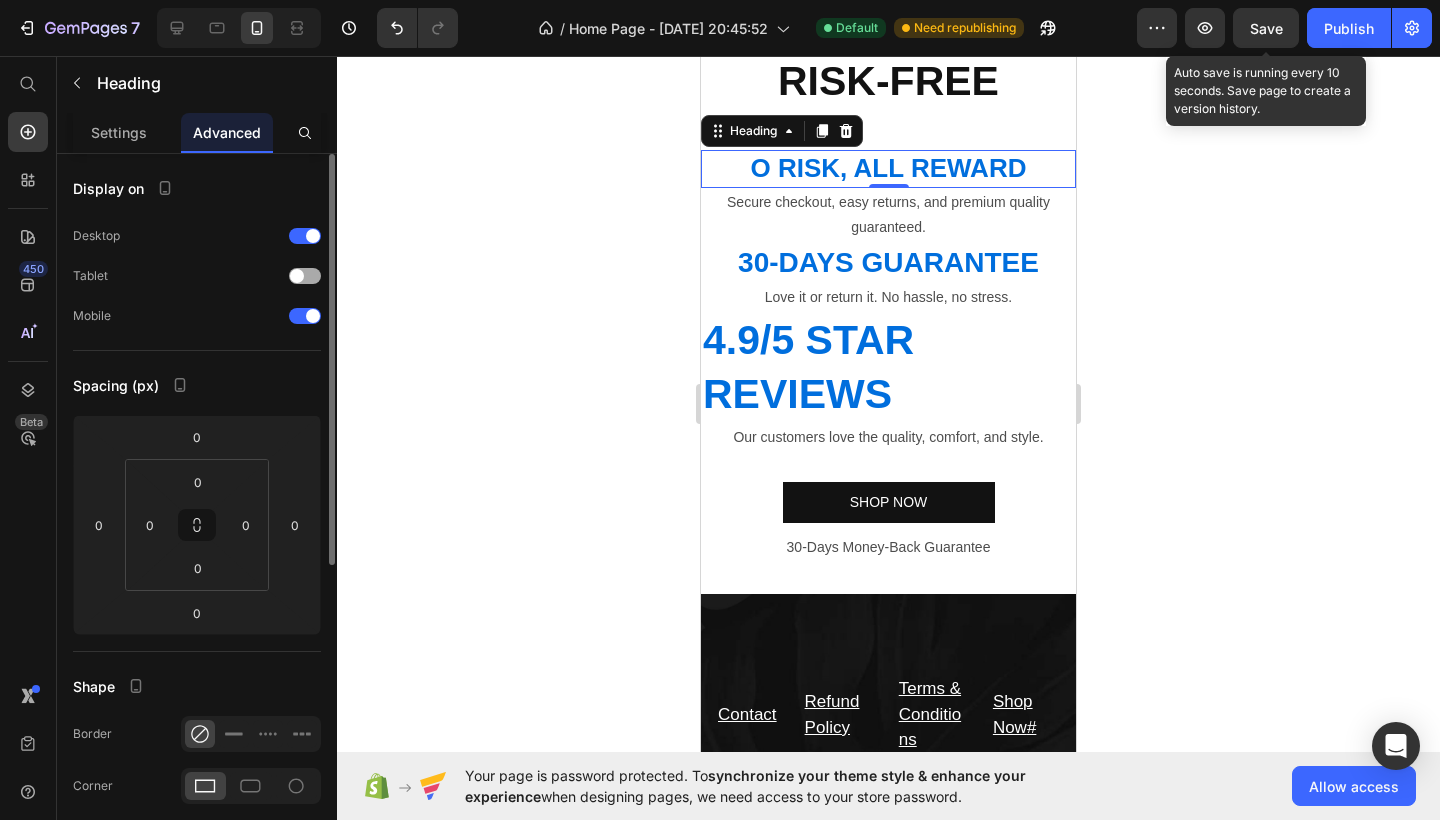 click at bounding box center [305, 276] 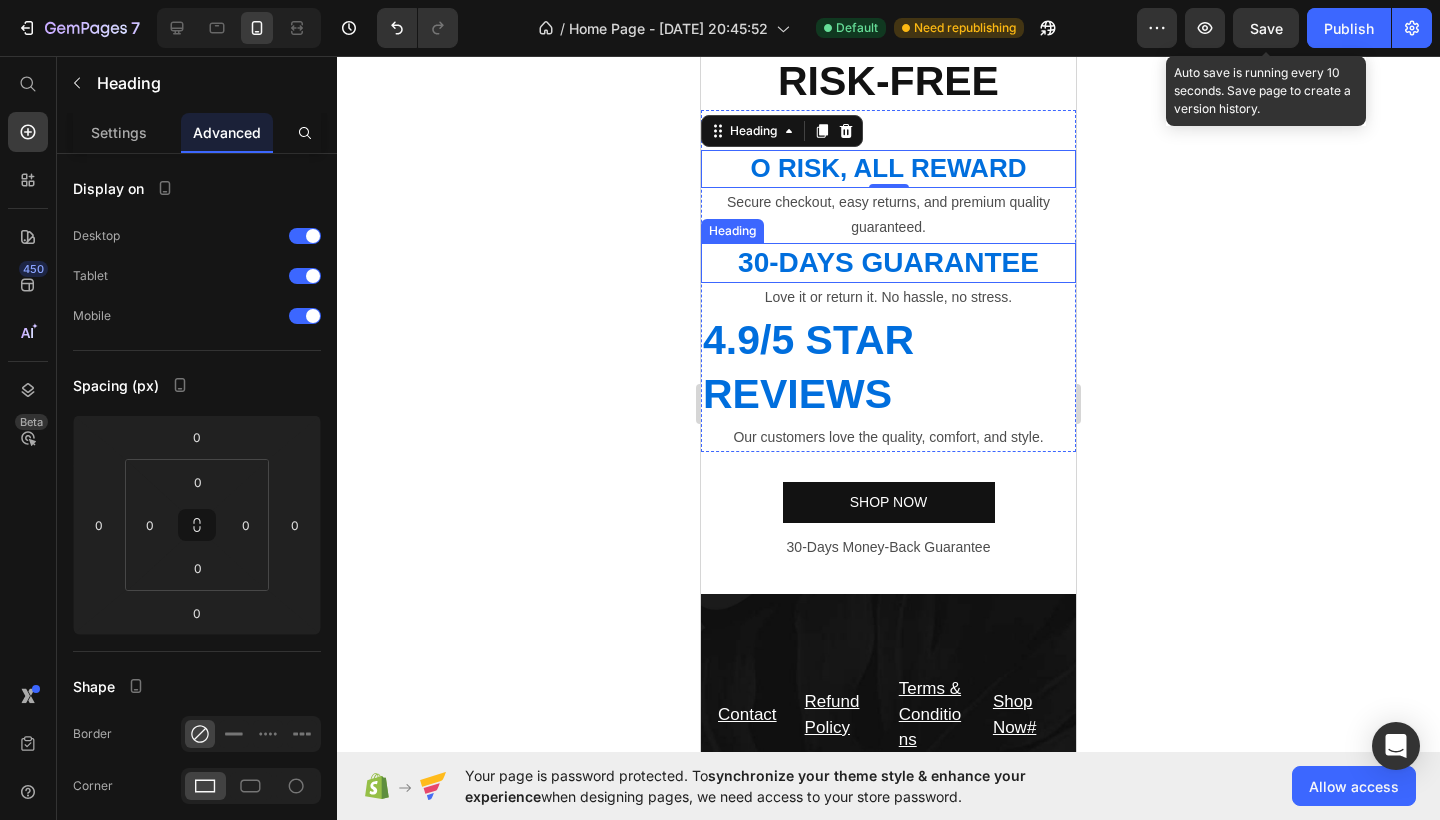 click on "30-DAYS GUARANTEE" at bounding box center (888, 263) 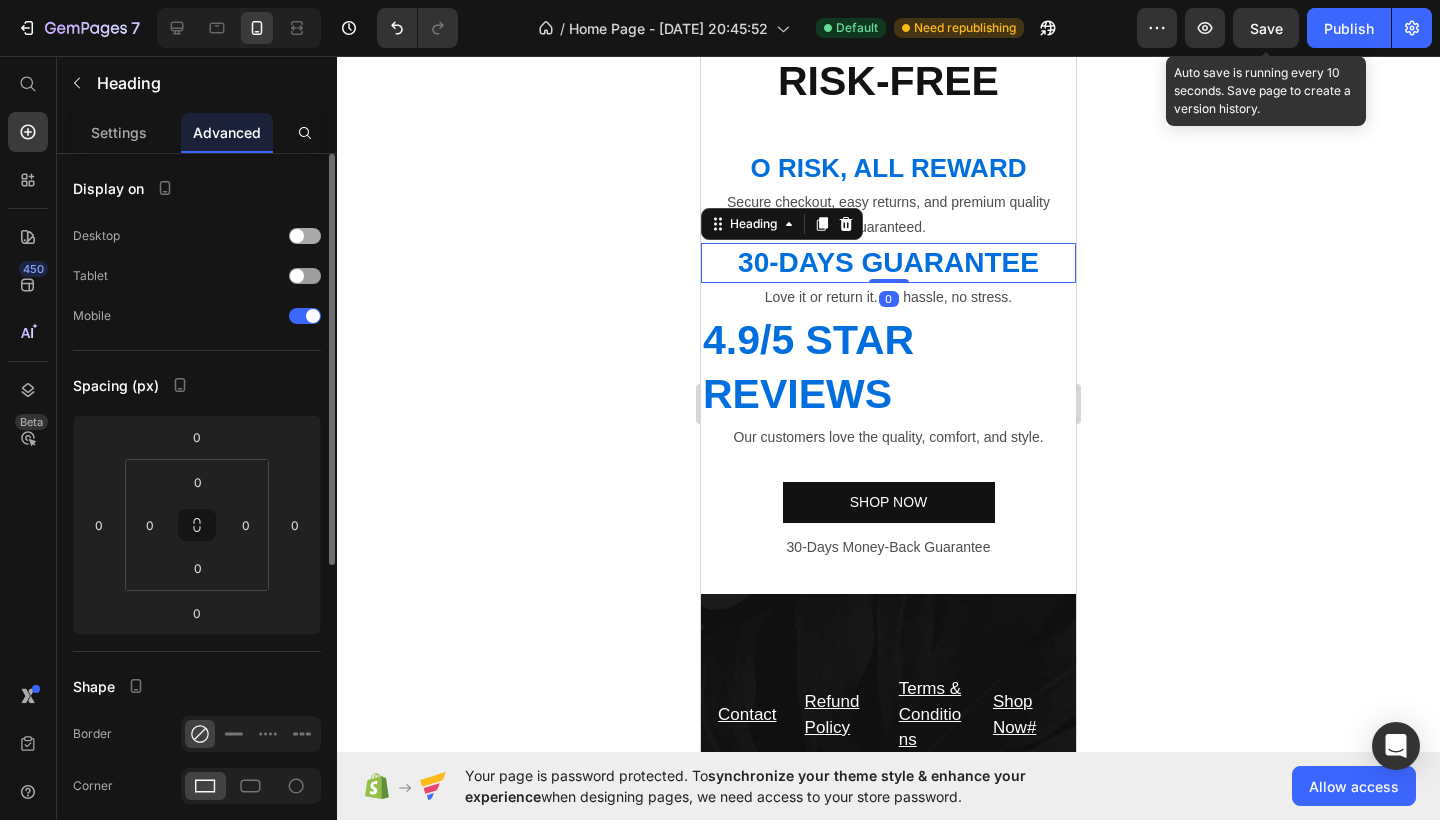 click at bounding box center [297, 236] 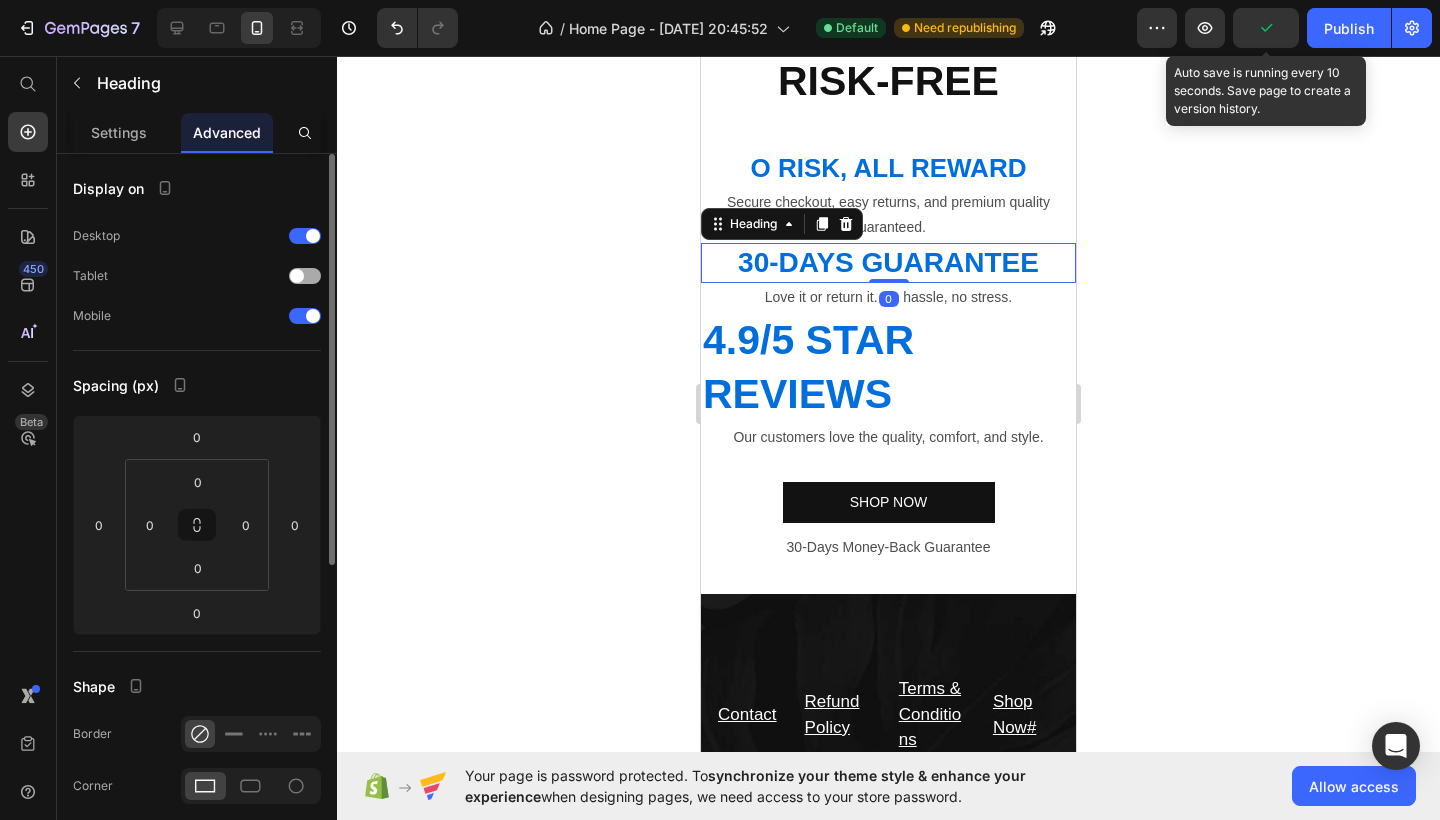click at bounding box center (297, 276) 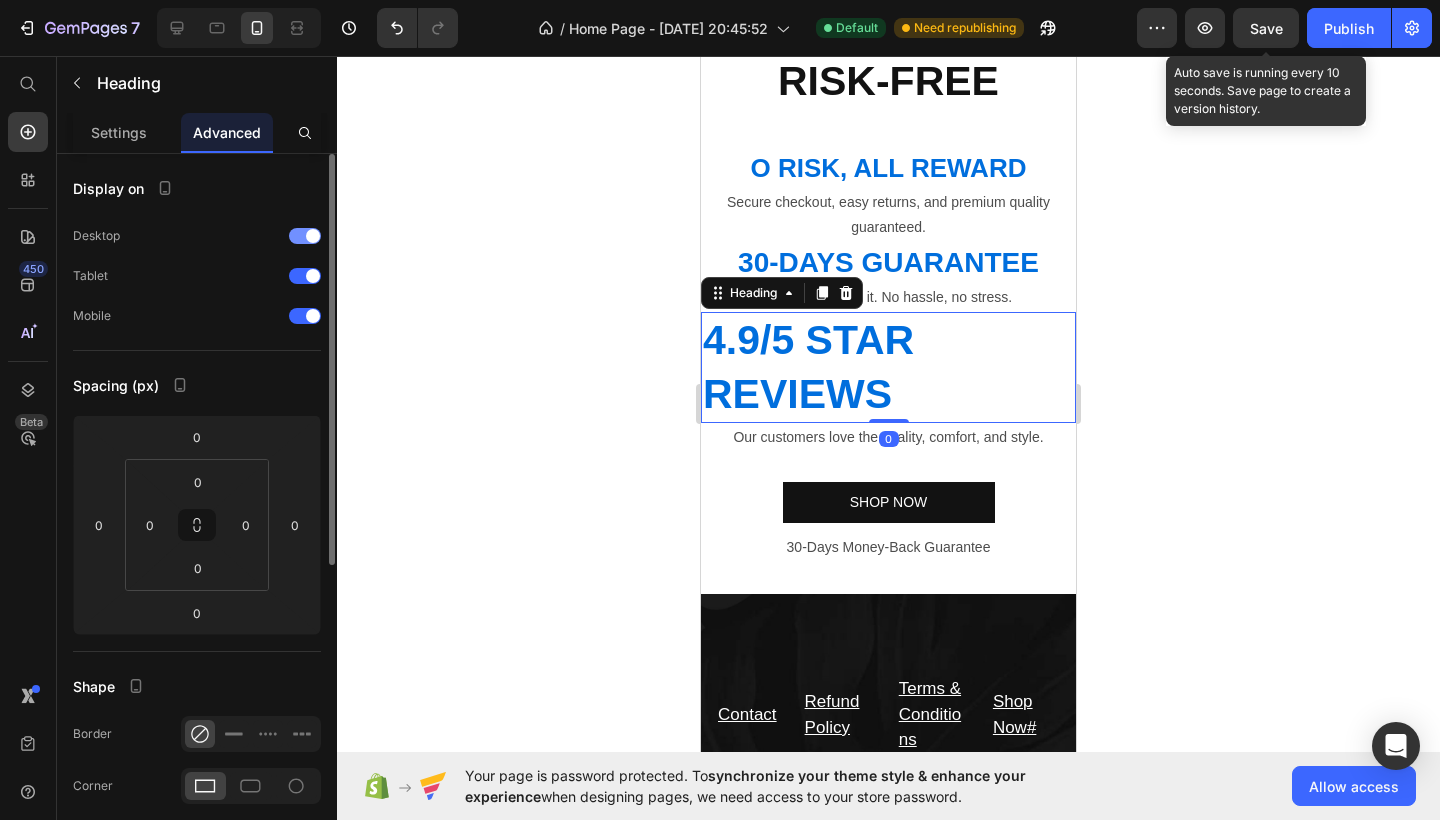 click at bounding box center [313, 236] 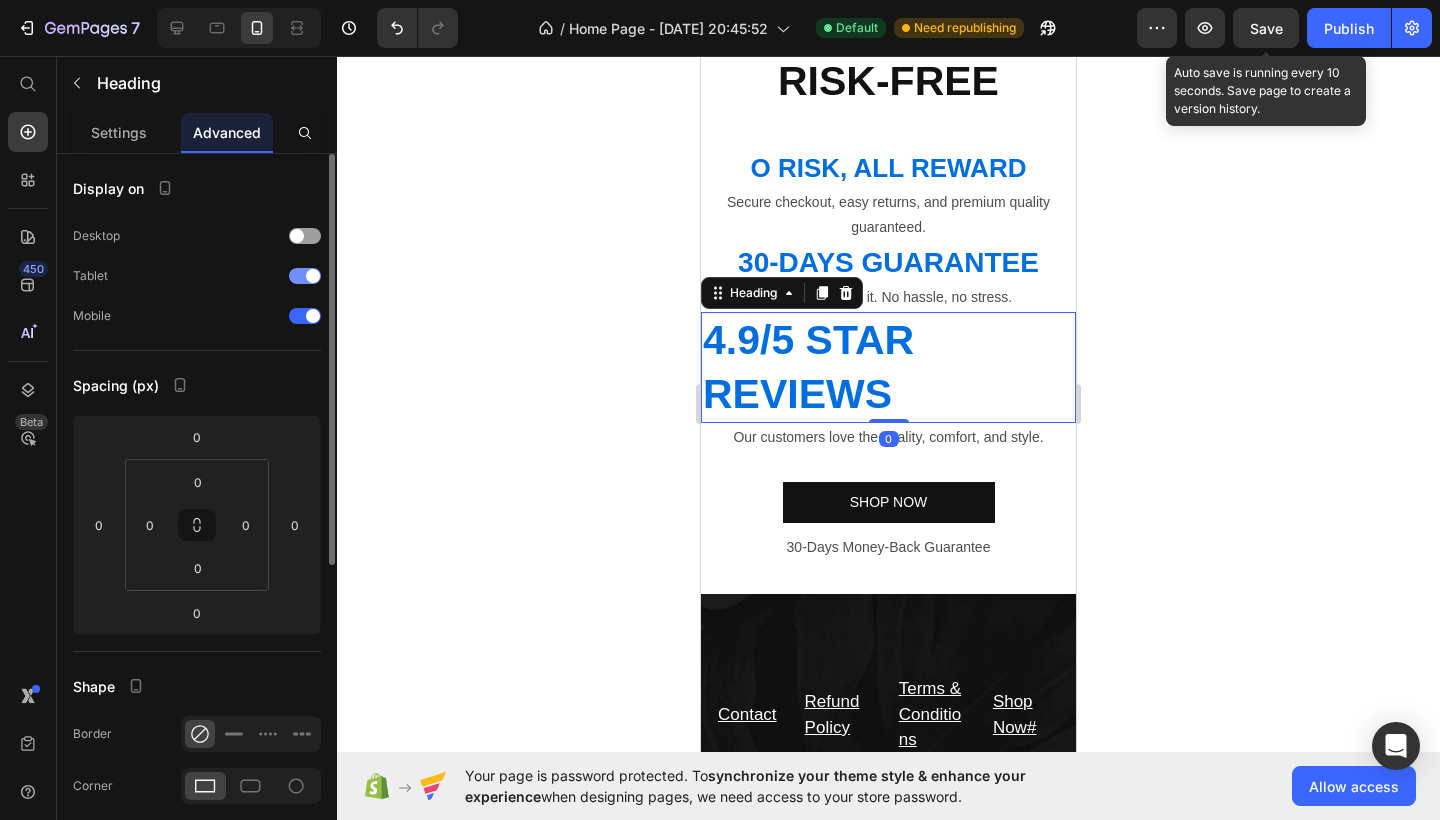 click on "Tablet" at bounding box center (197, 276) 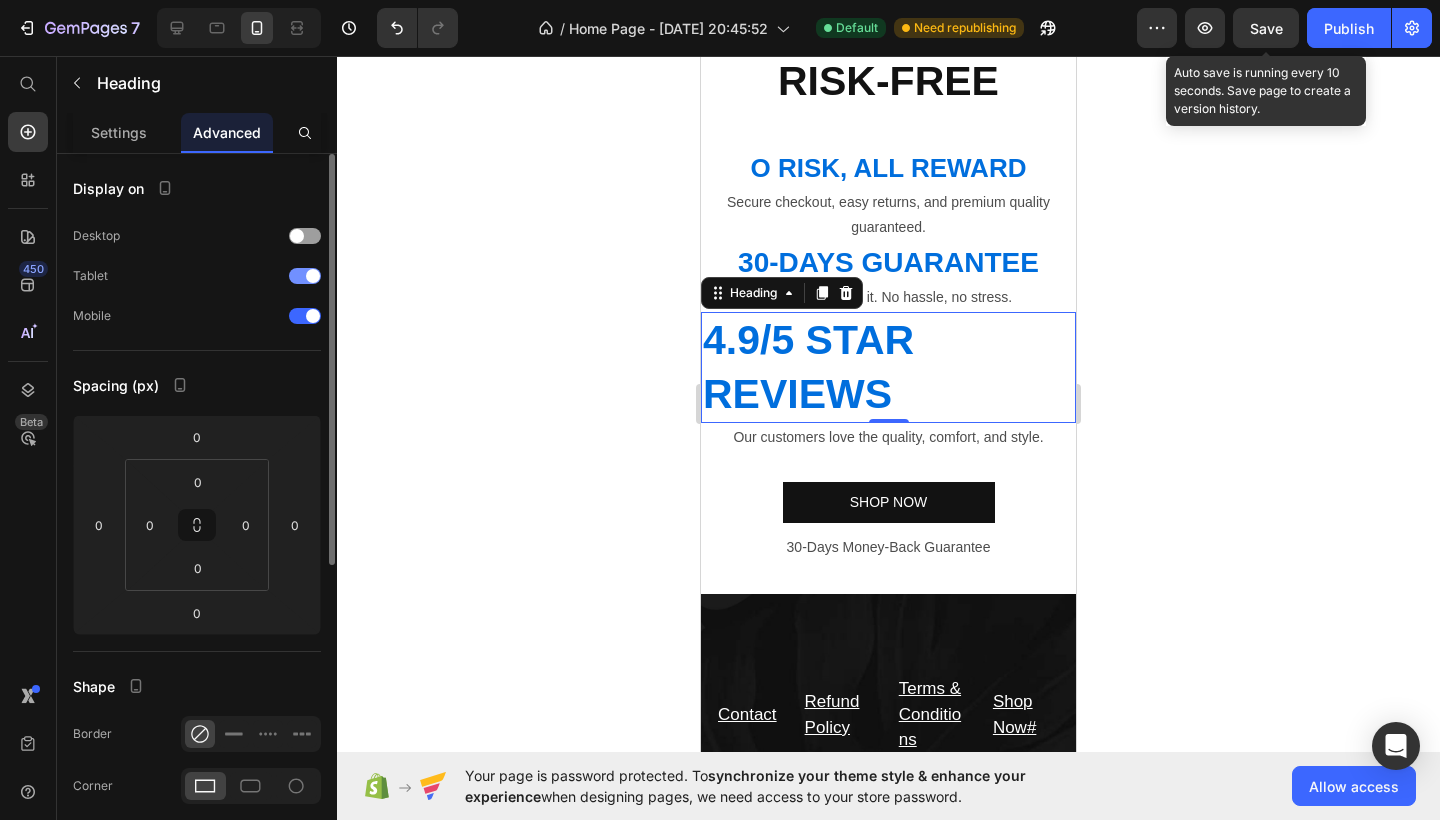 click at bounding box center [313, 276] 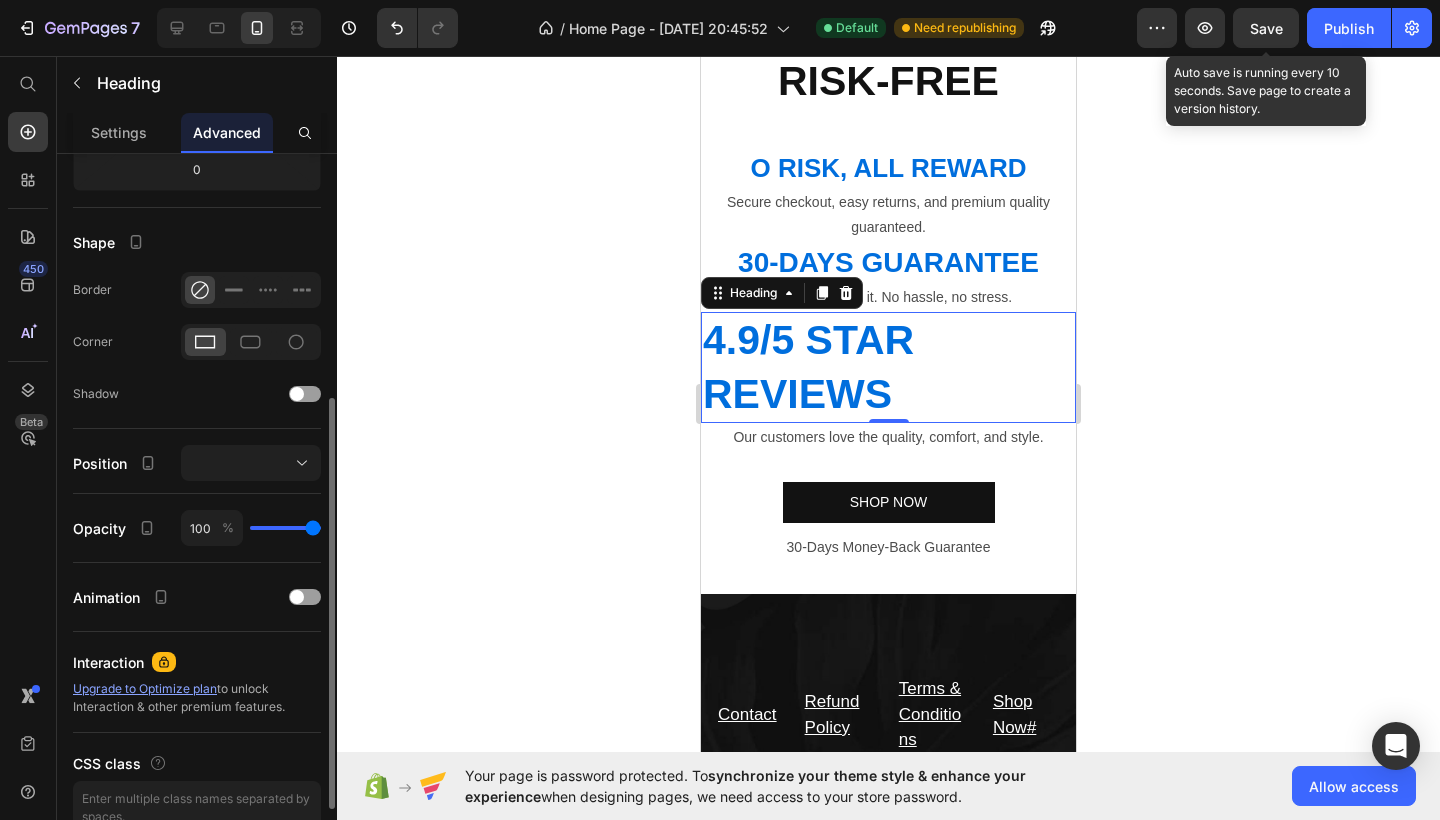 scroll, scrollTop: 546, scrollLeft: 0, axis: vertical 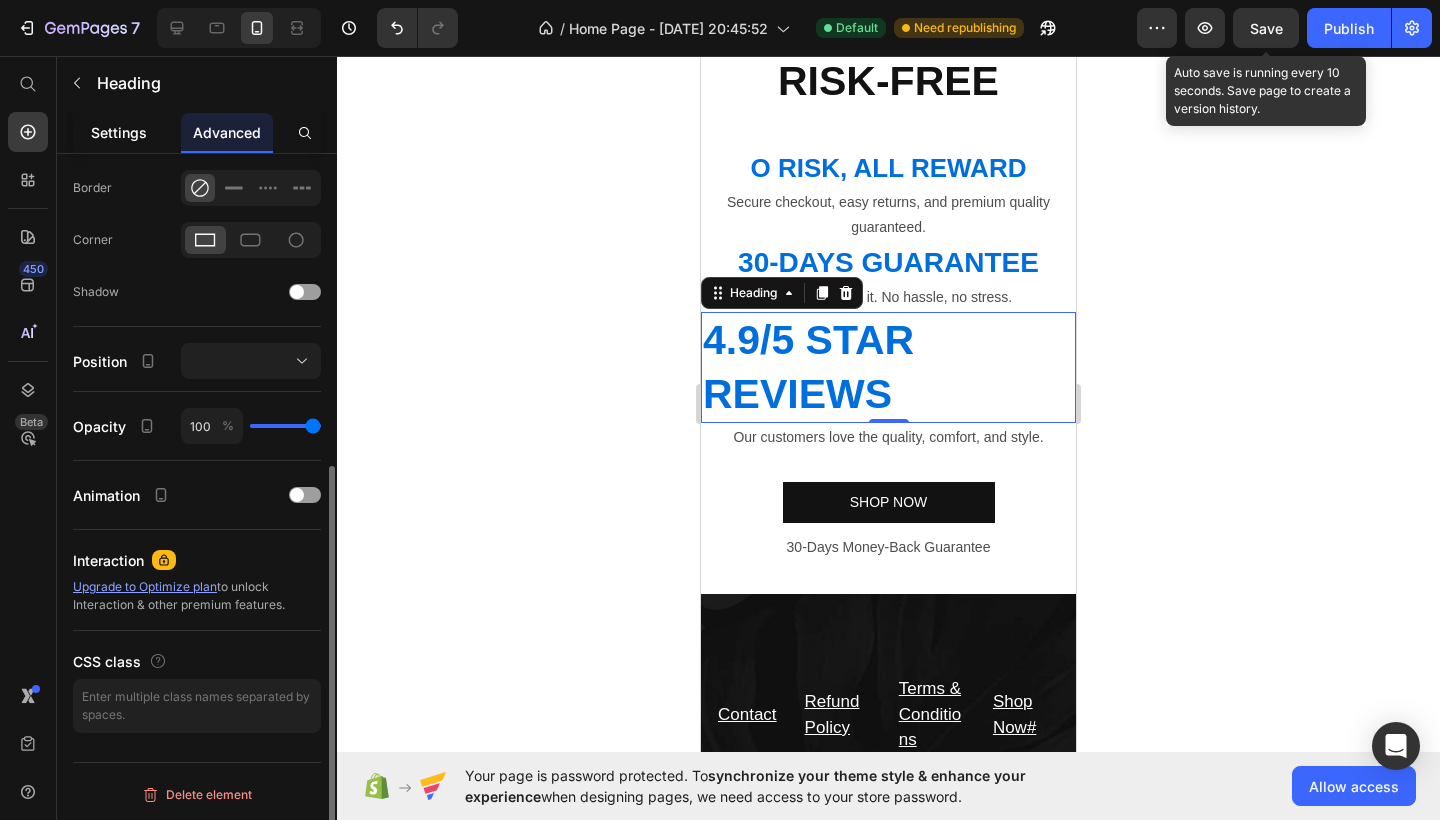 click on "Settings" 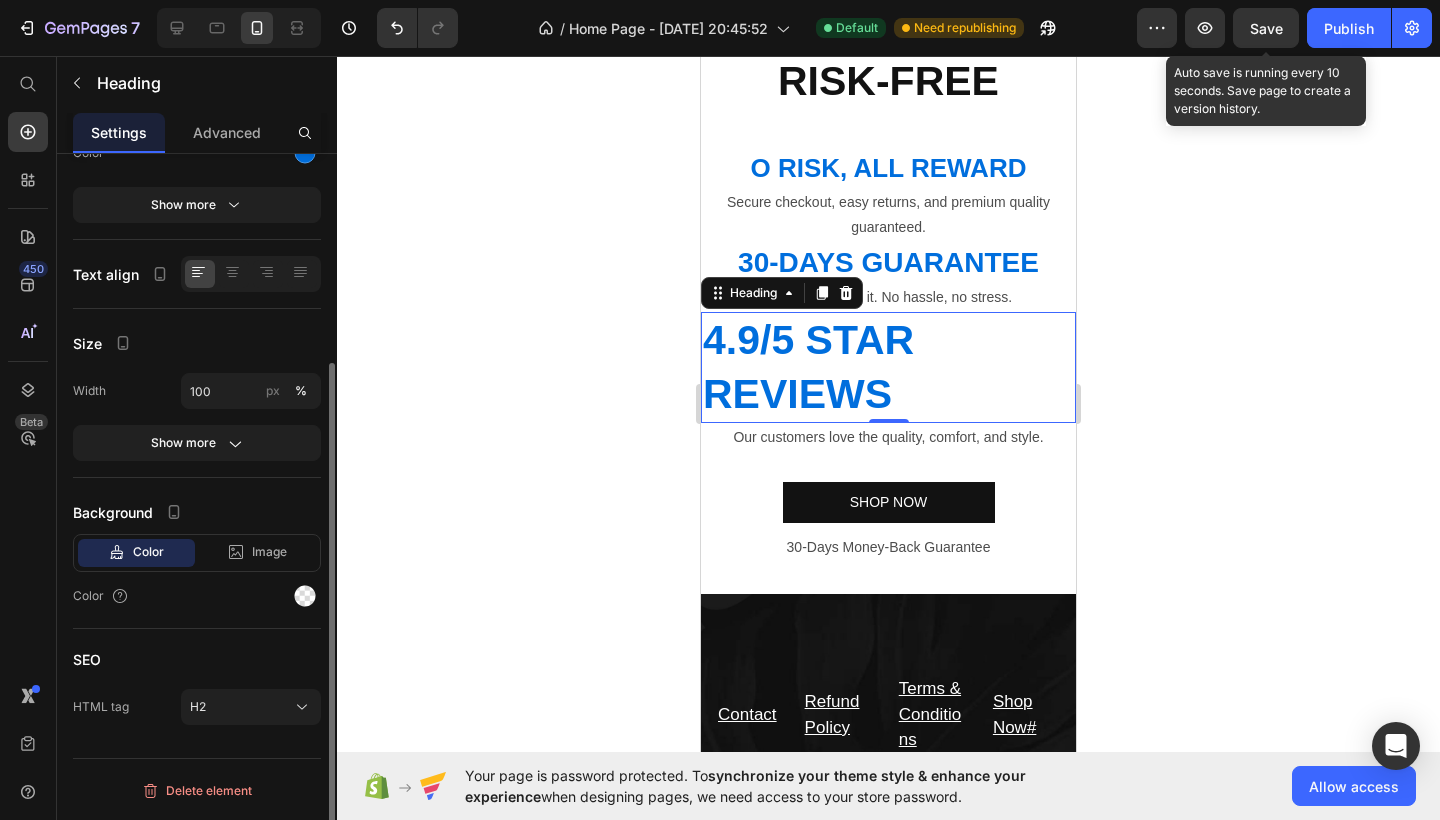 scroll, scrollTop: 0, scrollLeft: 0, axis: both 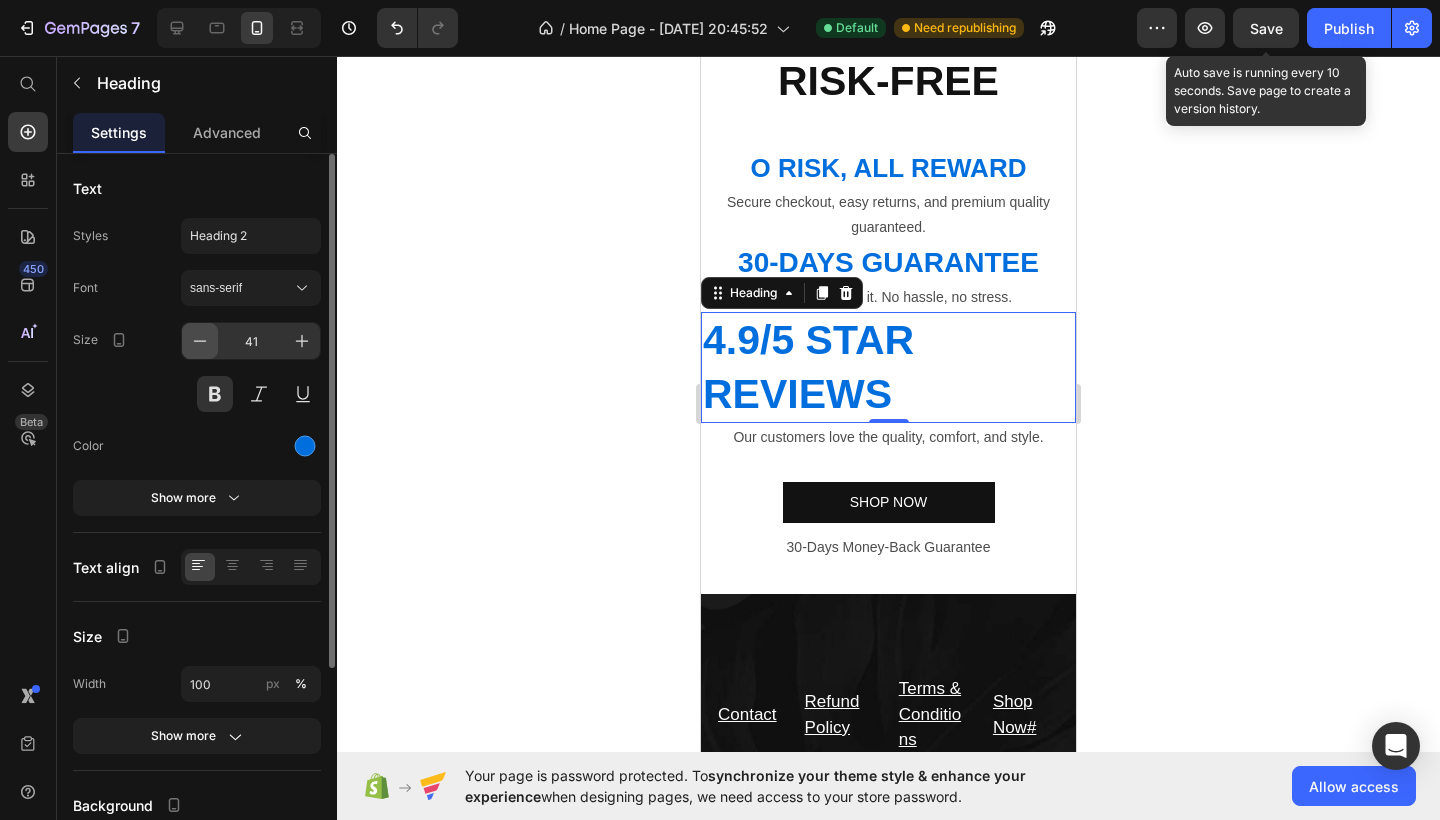 click 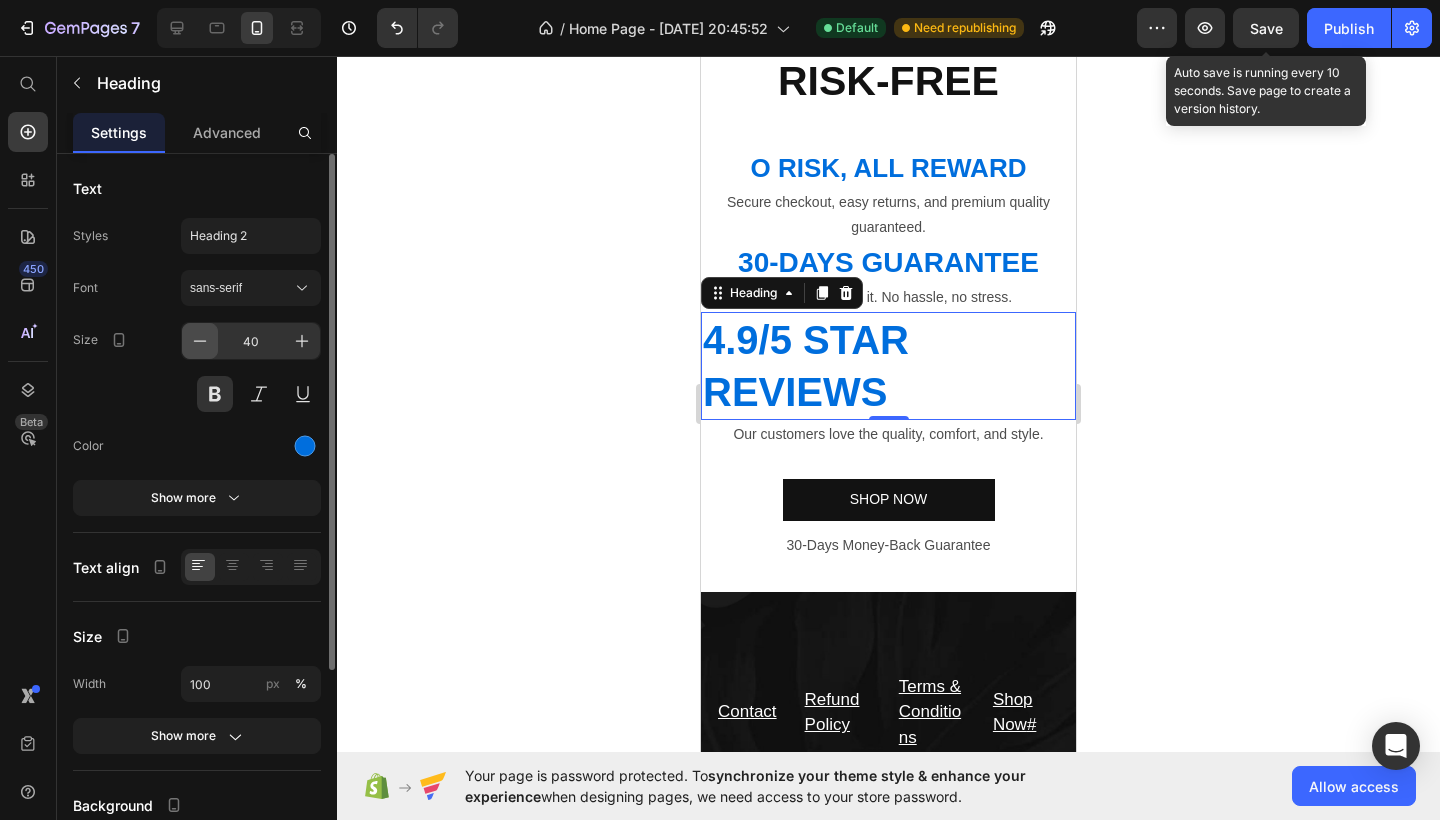 click 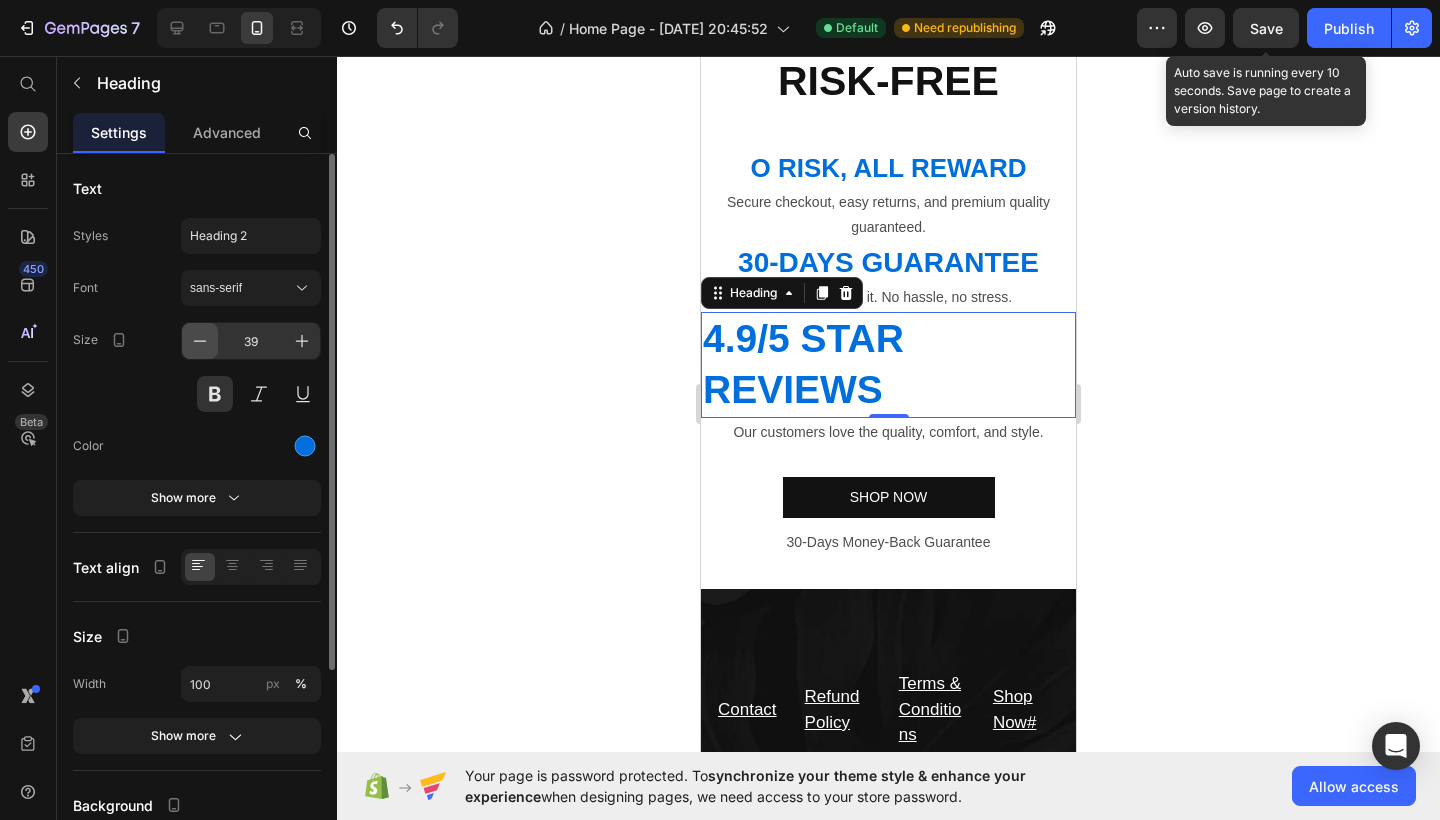 click 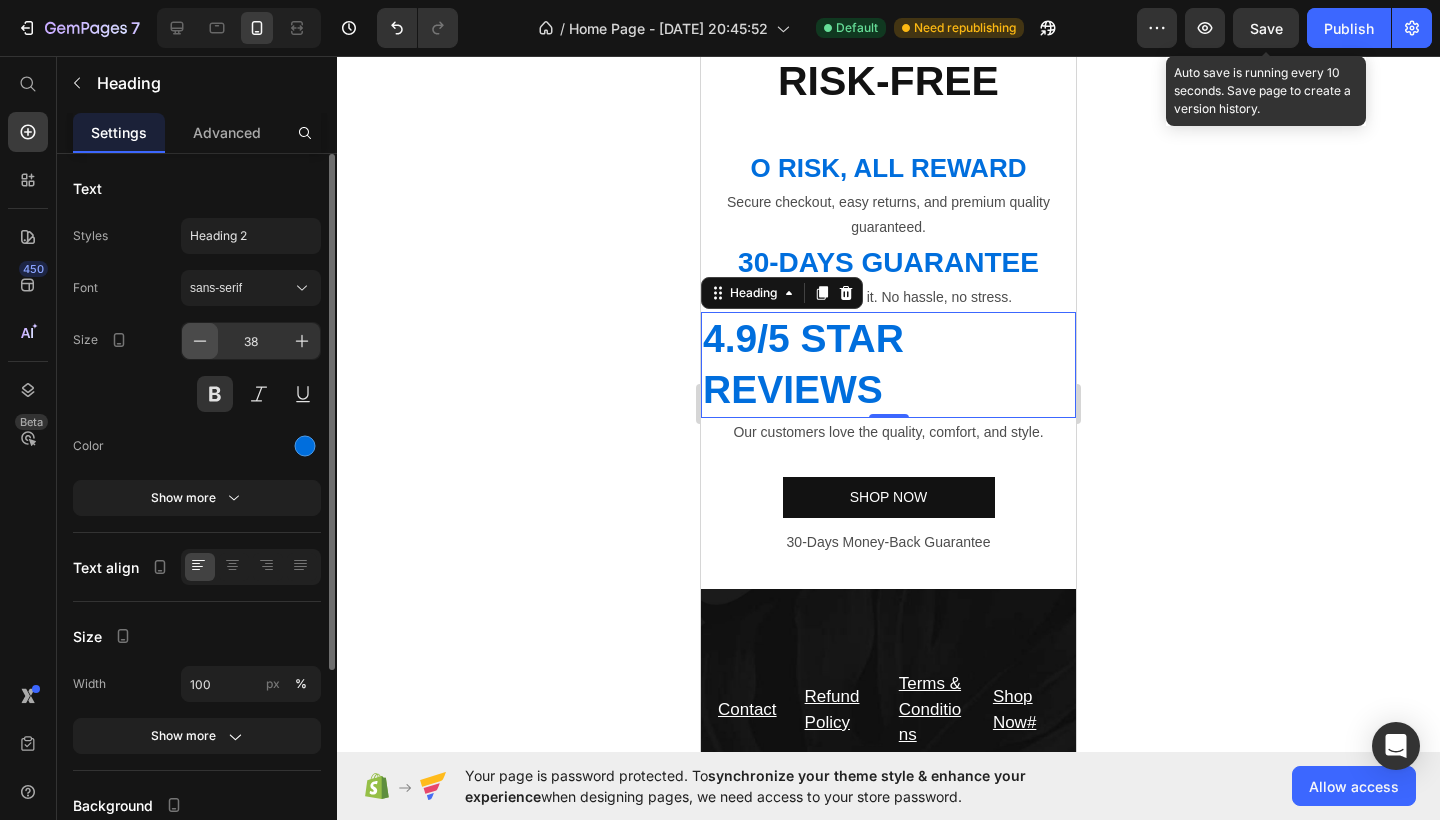 click 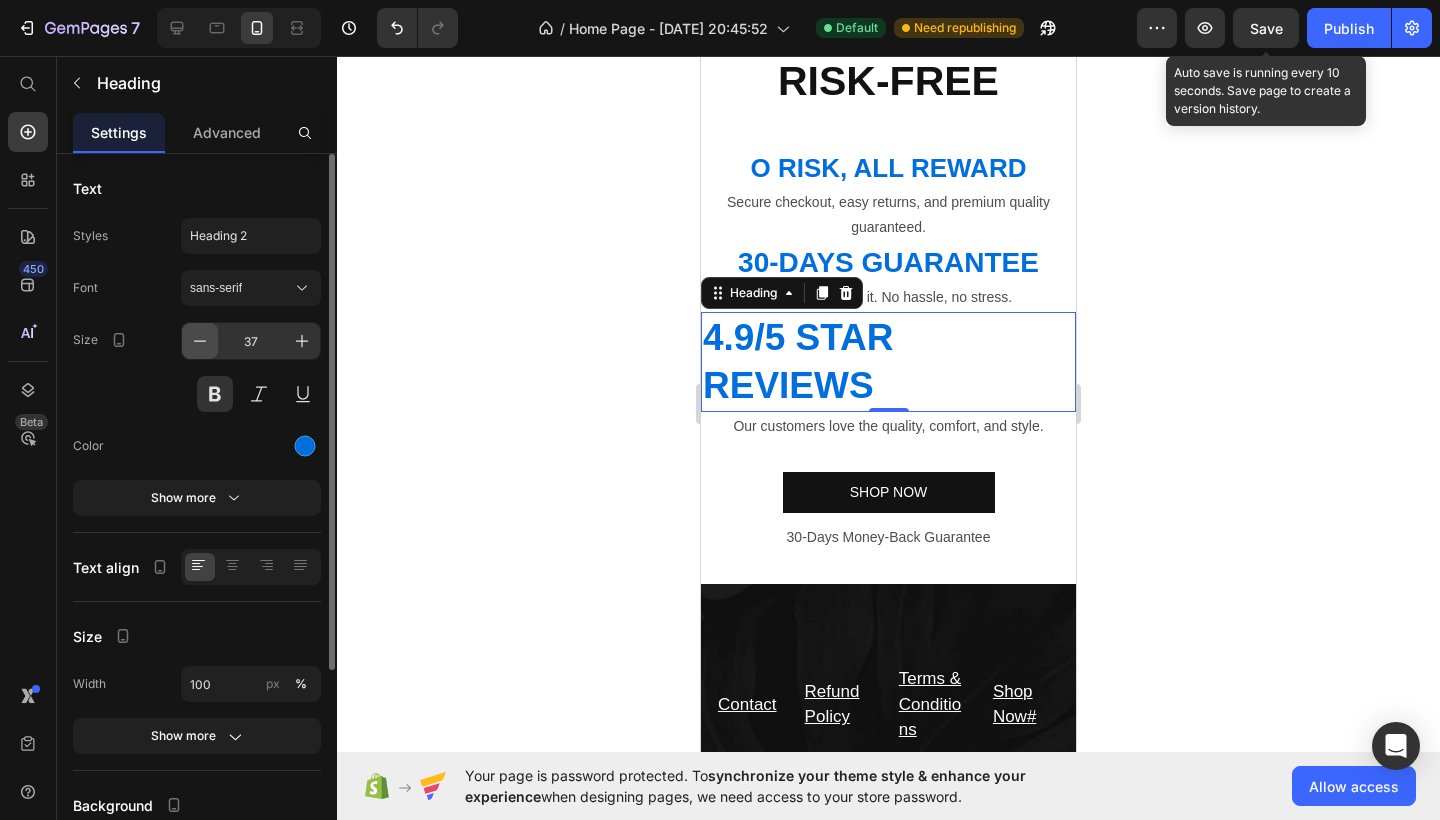 click 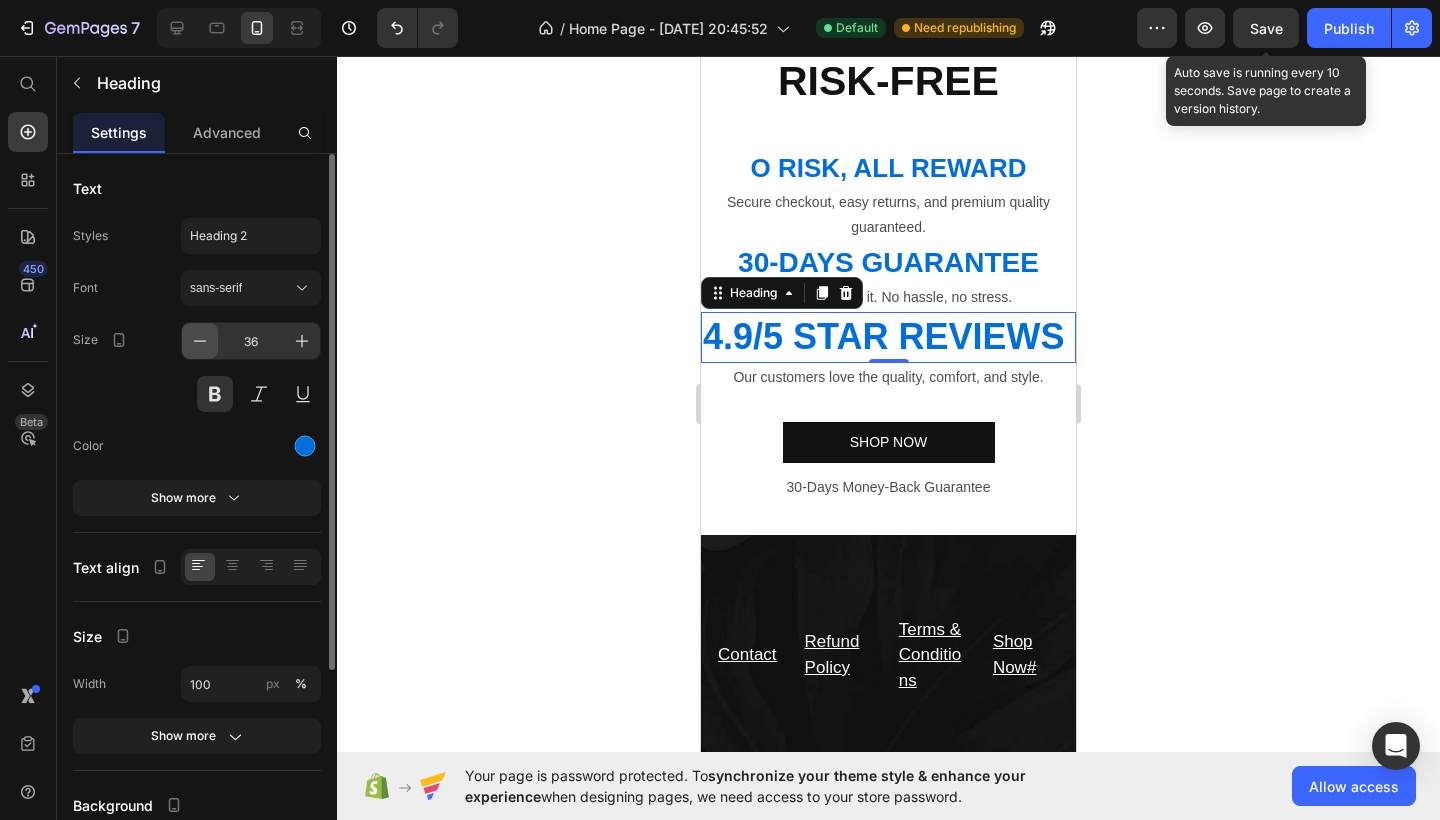 click 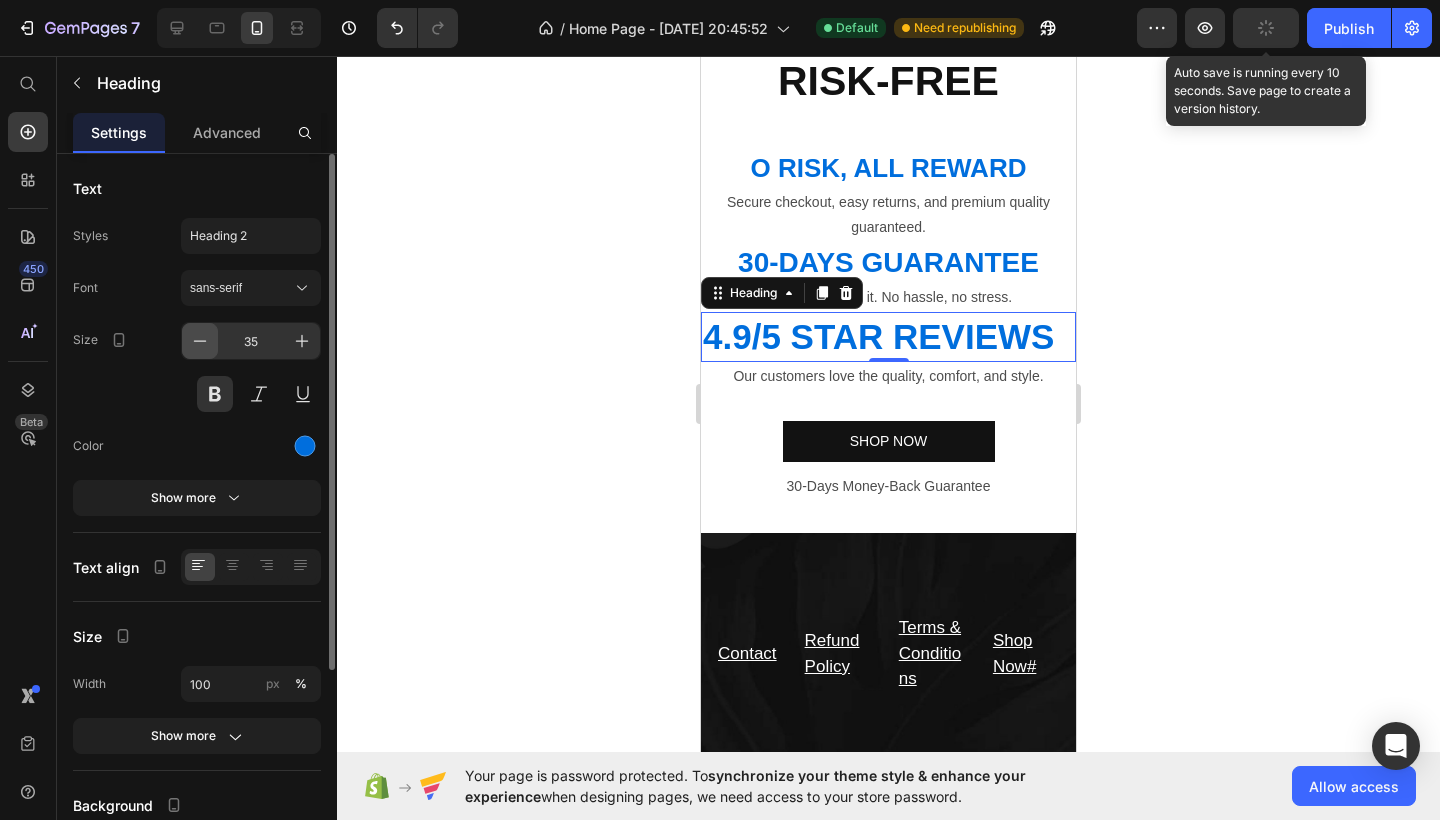 click 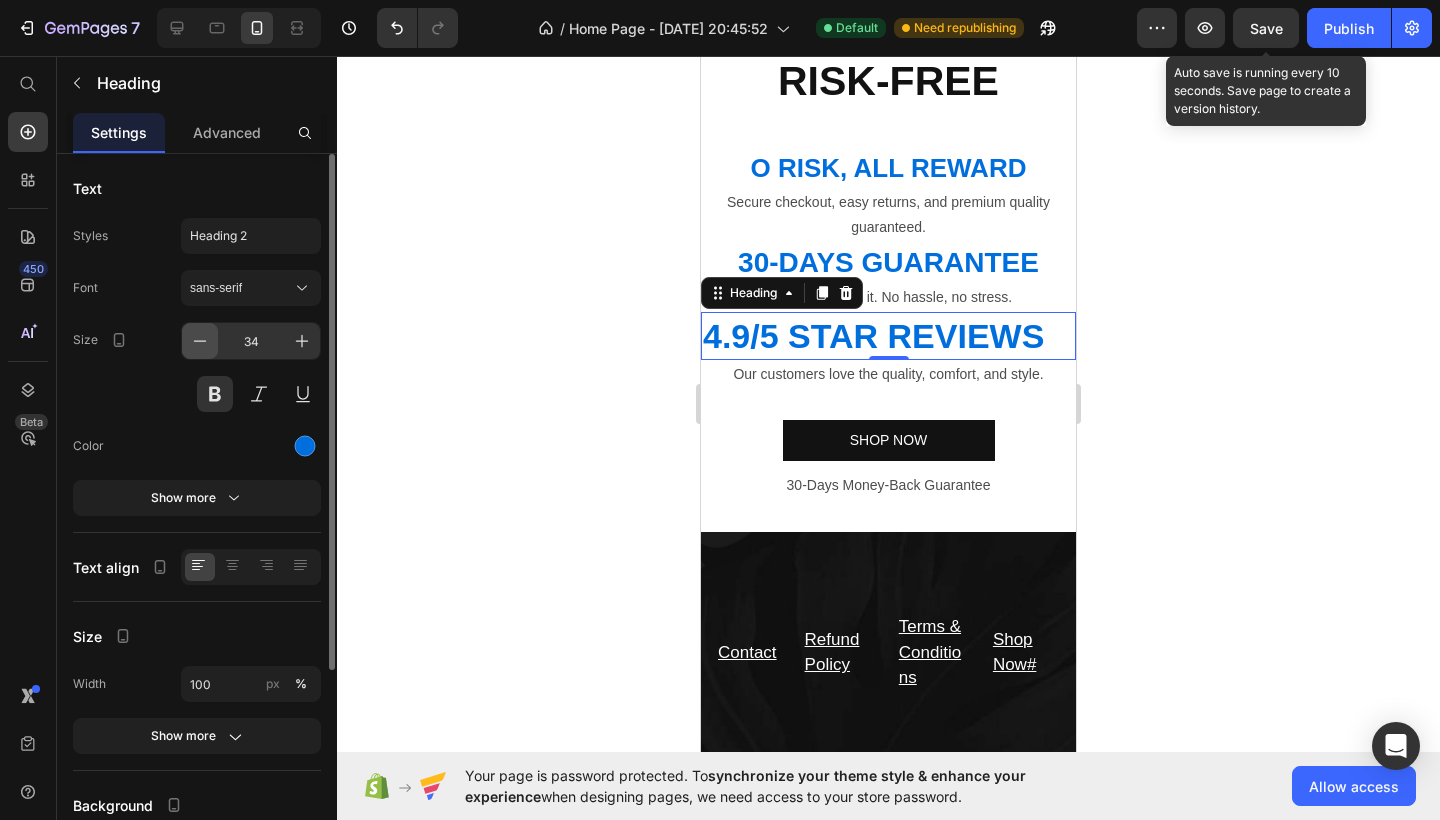 click 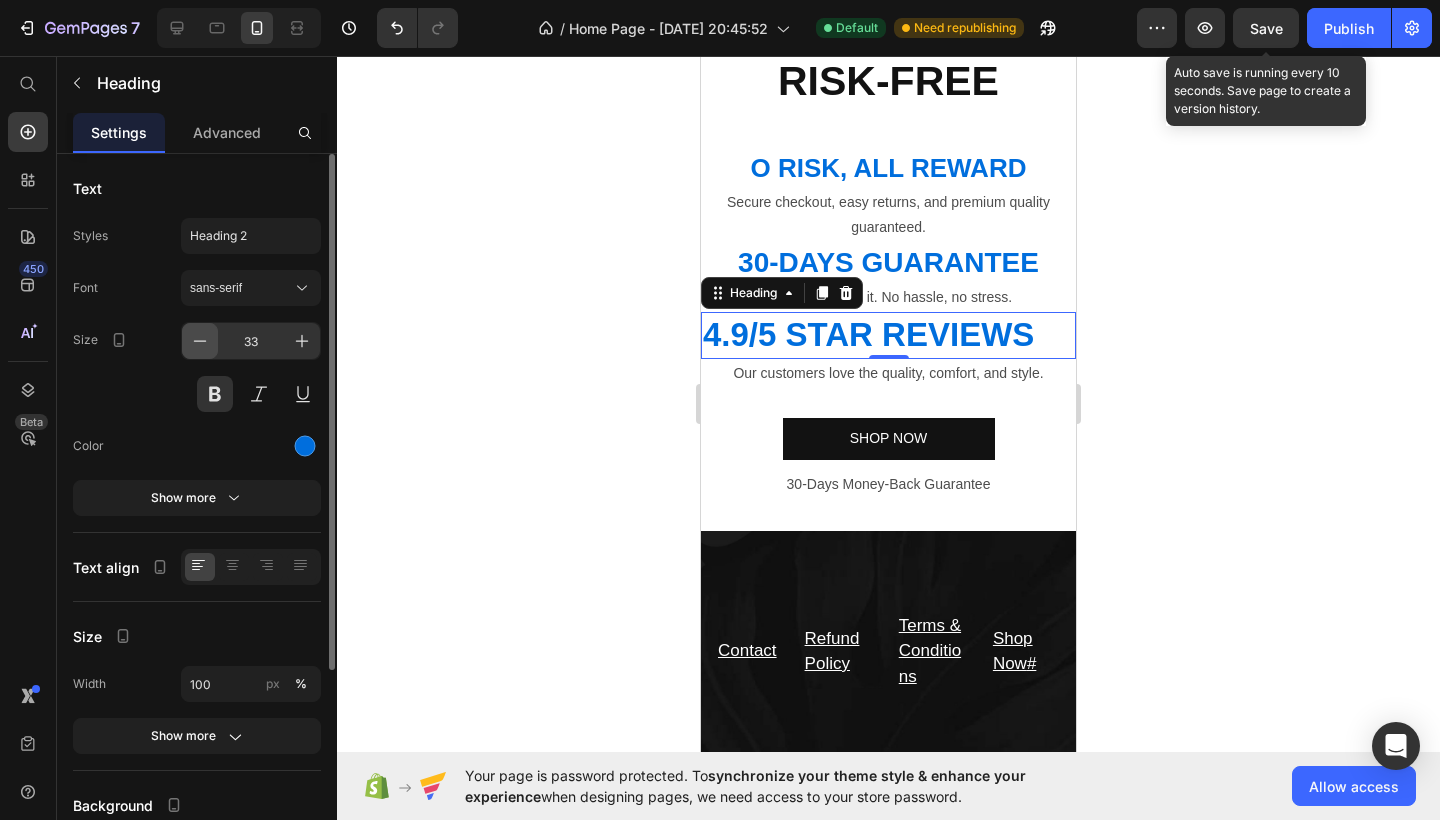 click 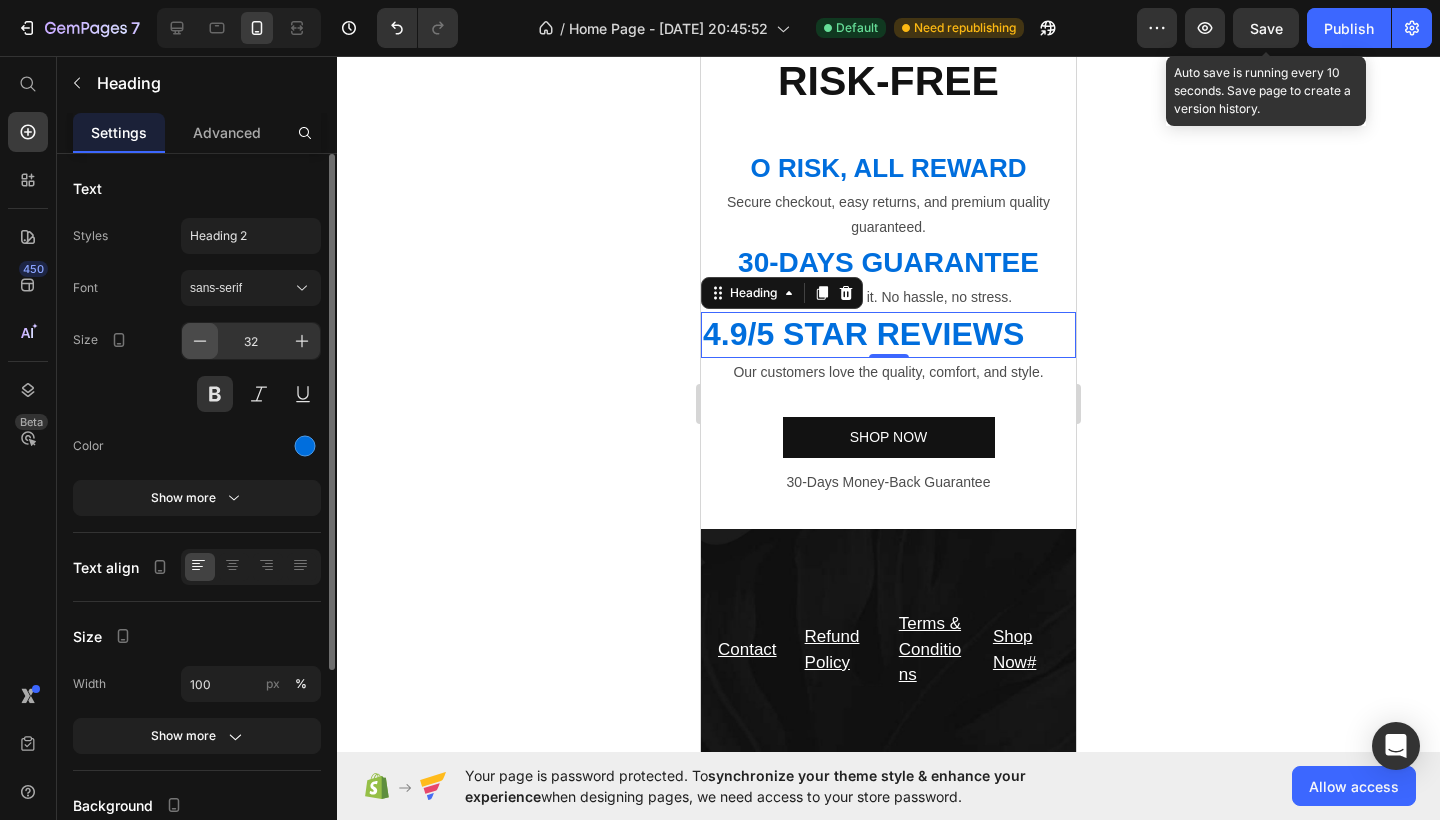 click 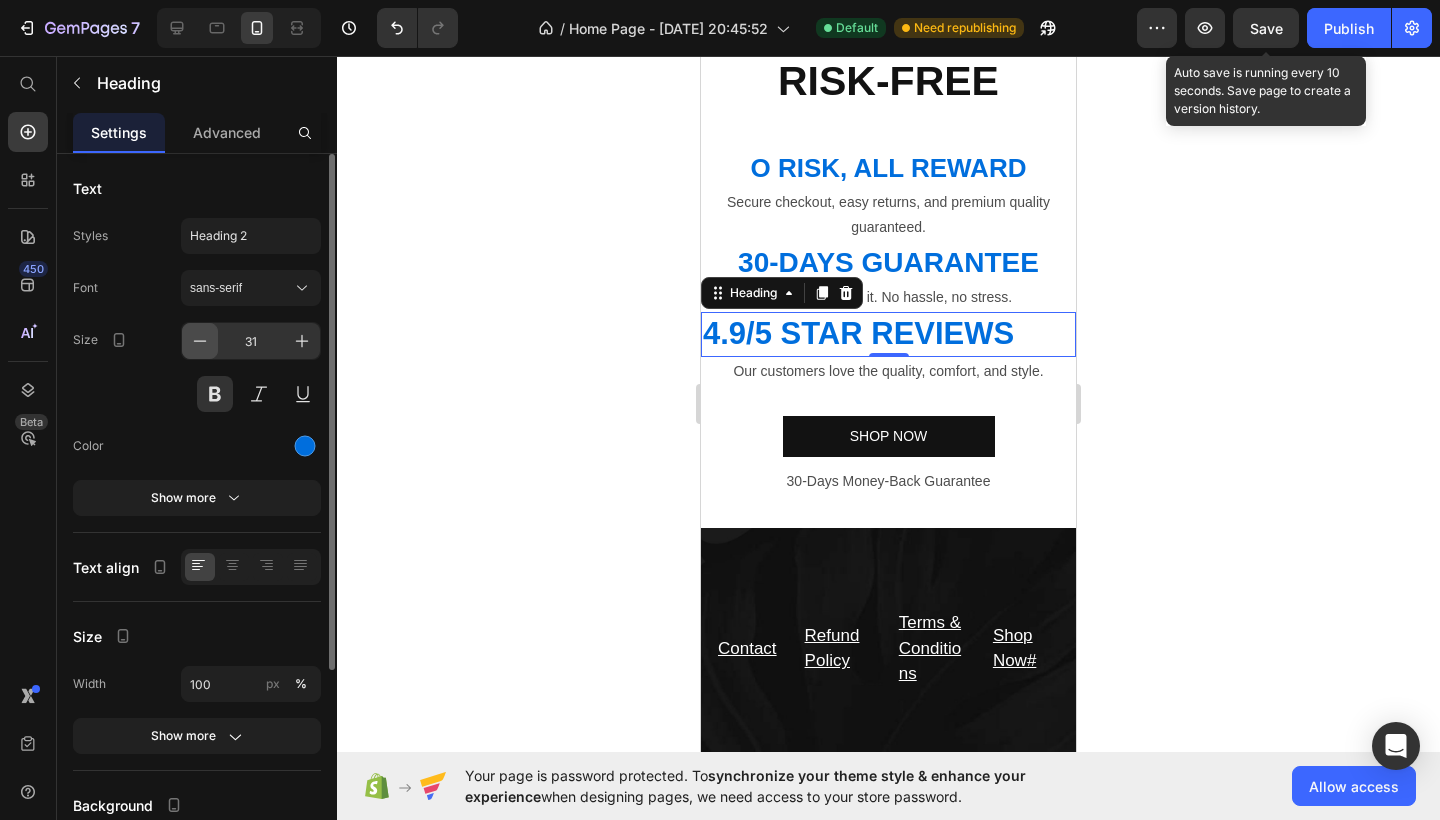 click 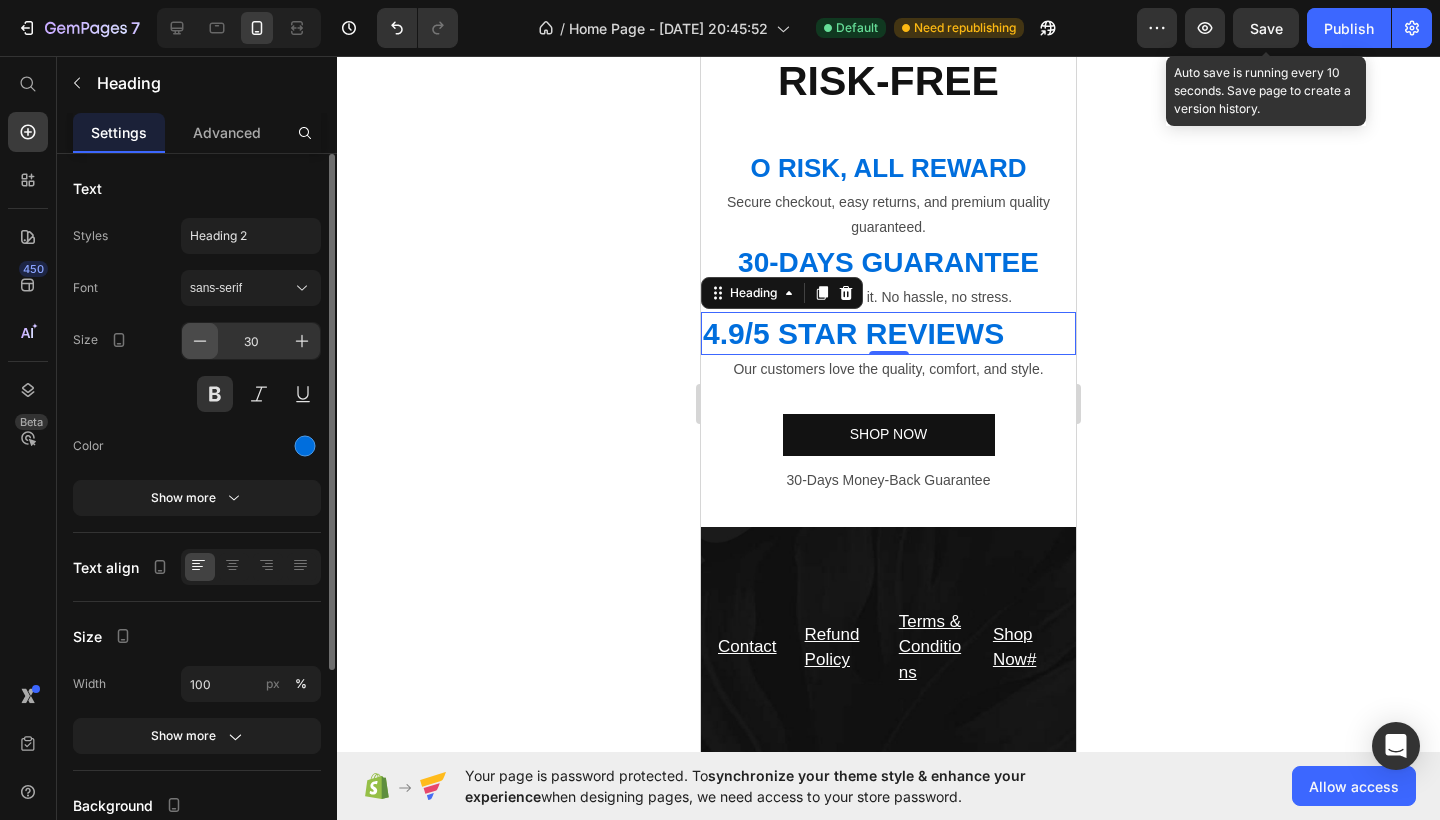 click 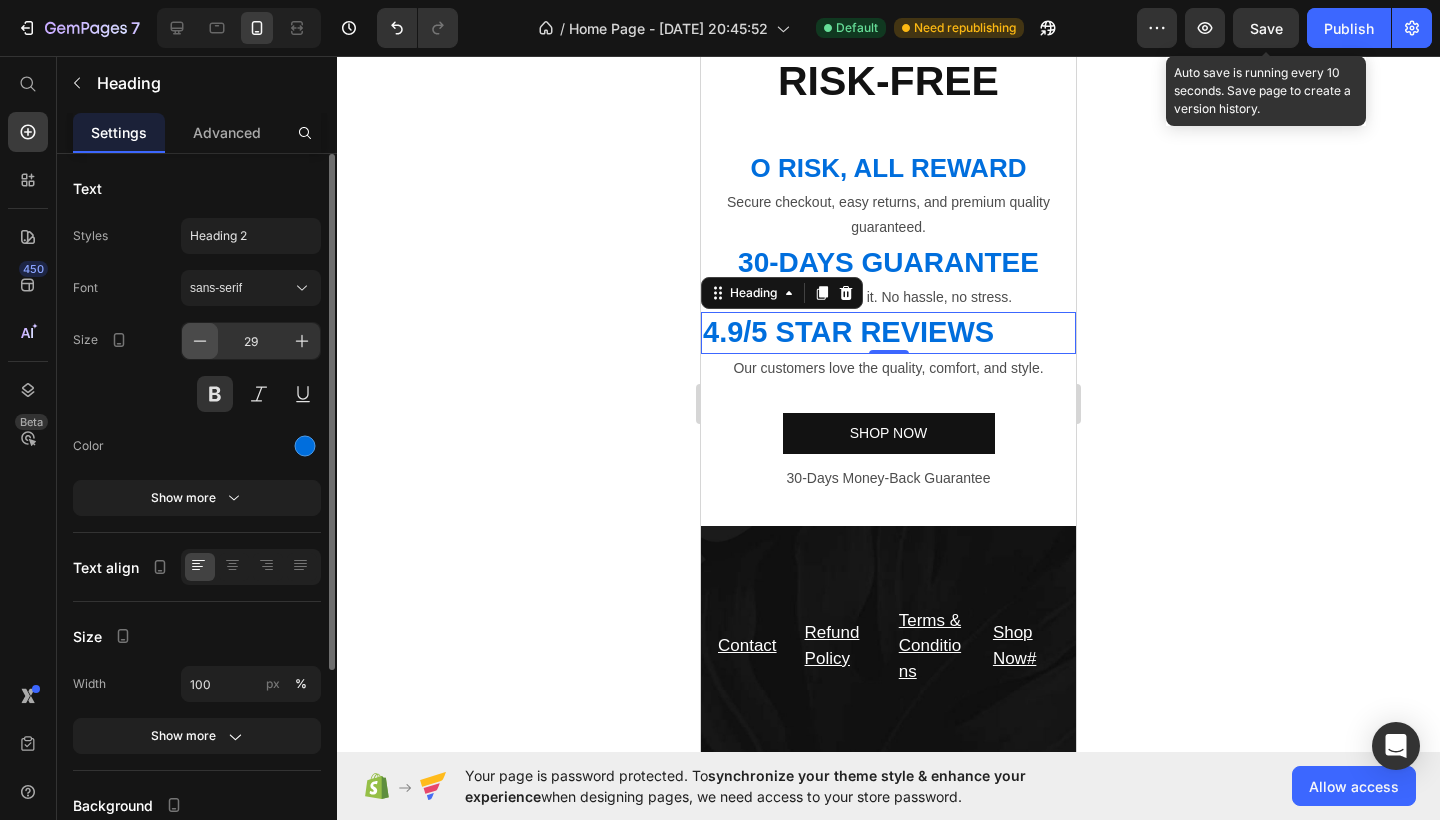 click 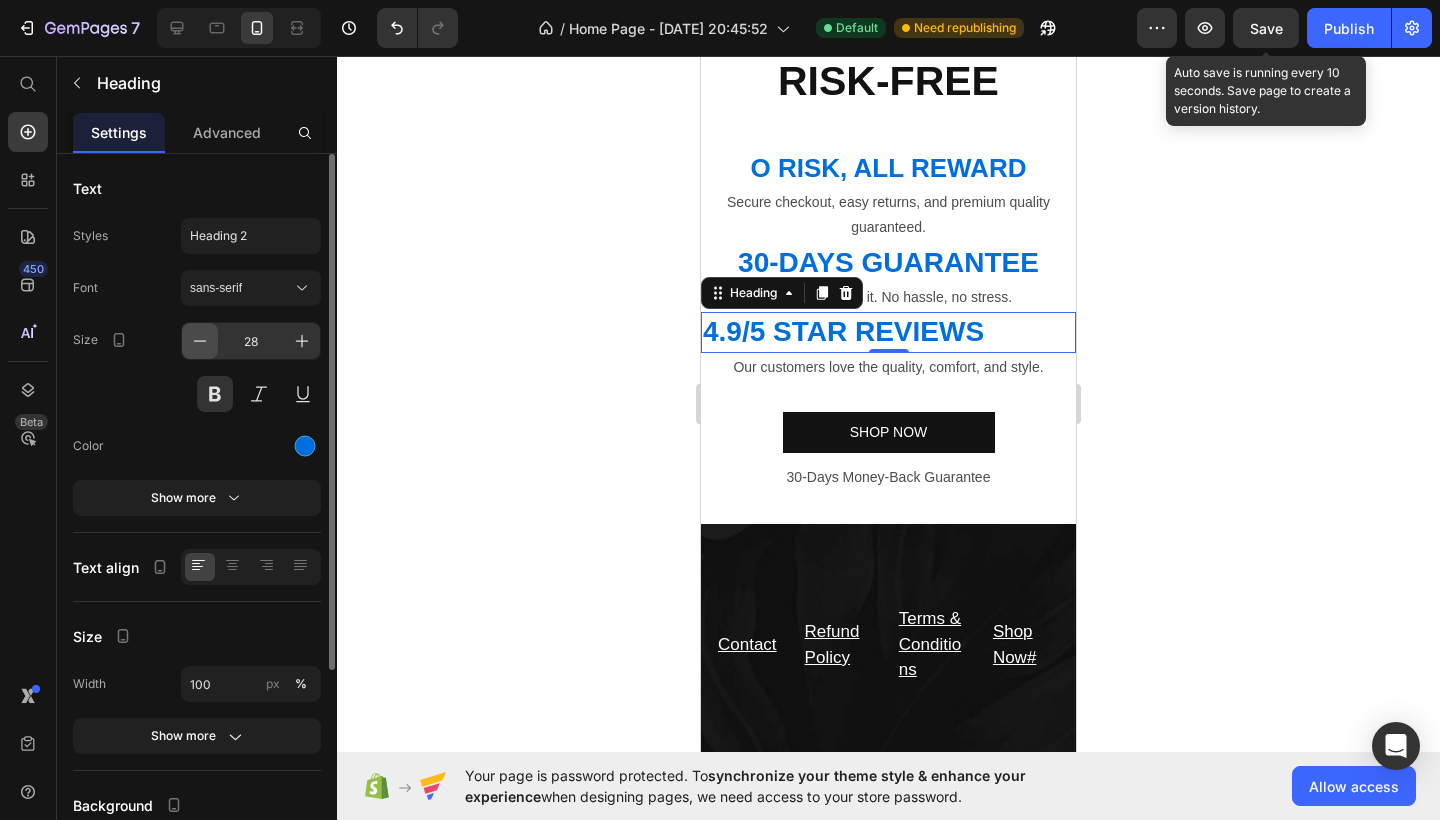 click 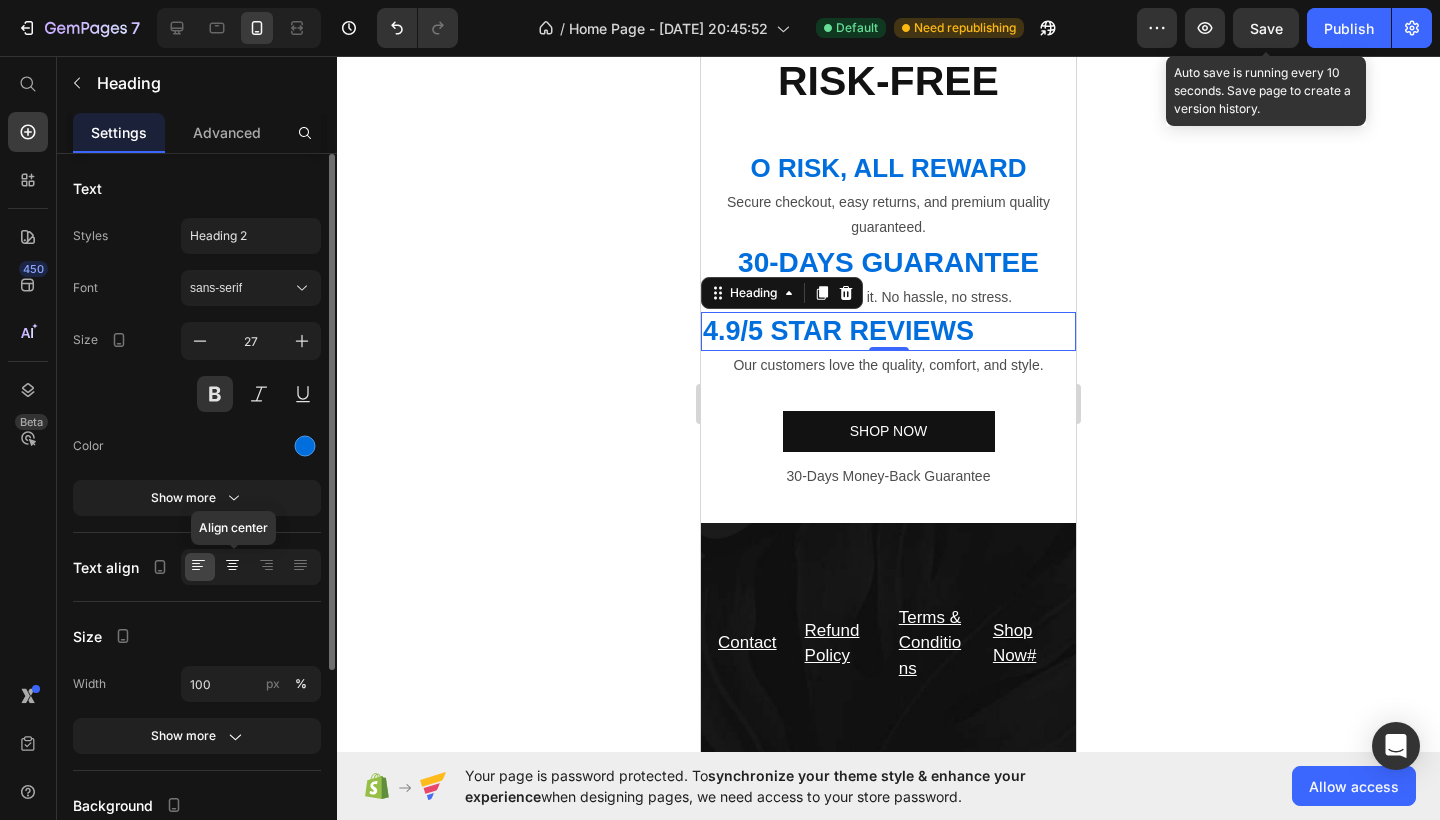 click 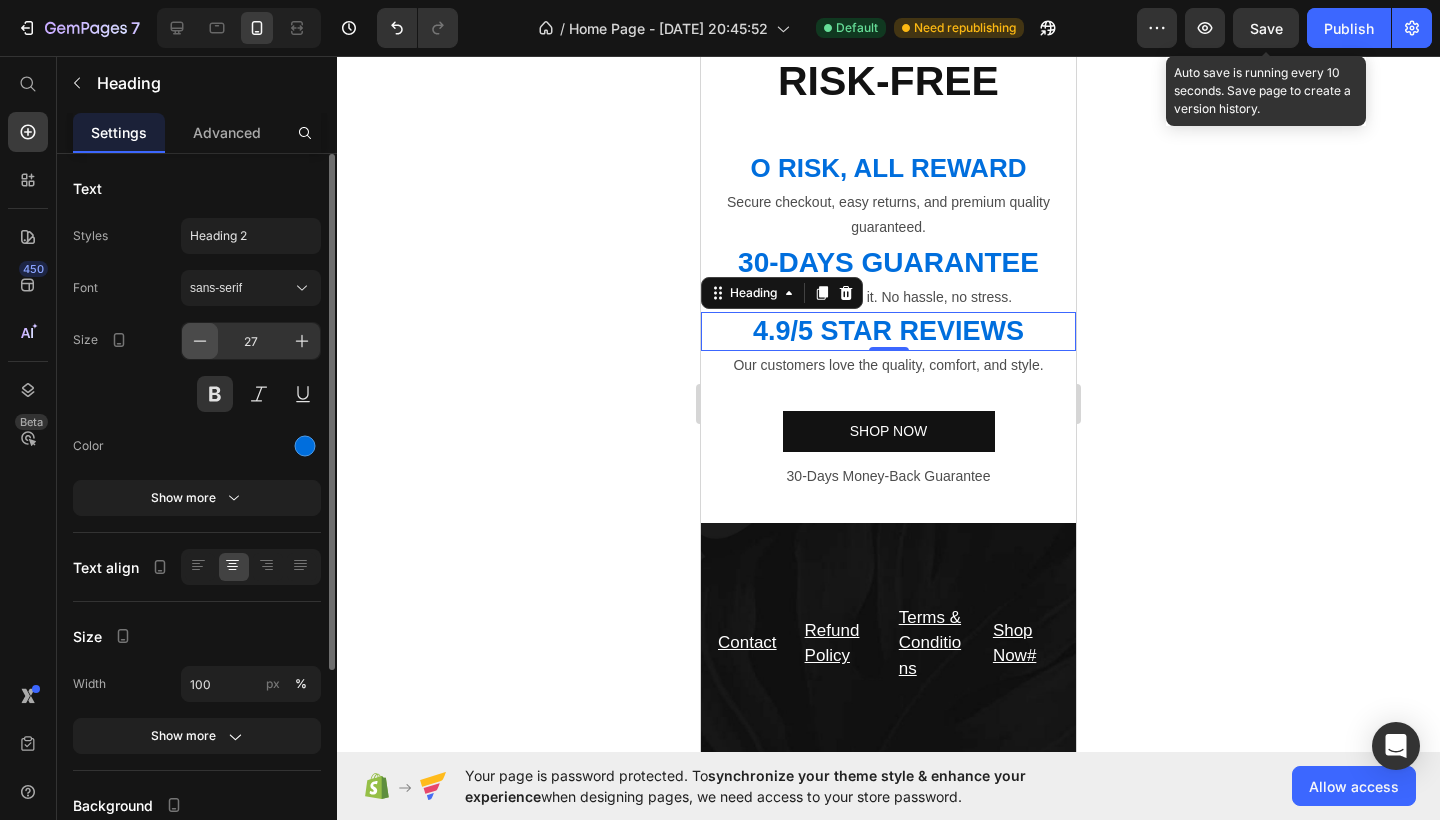 click 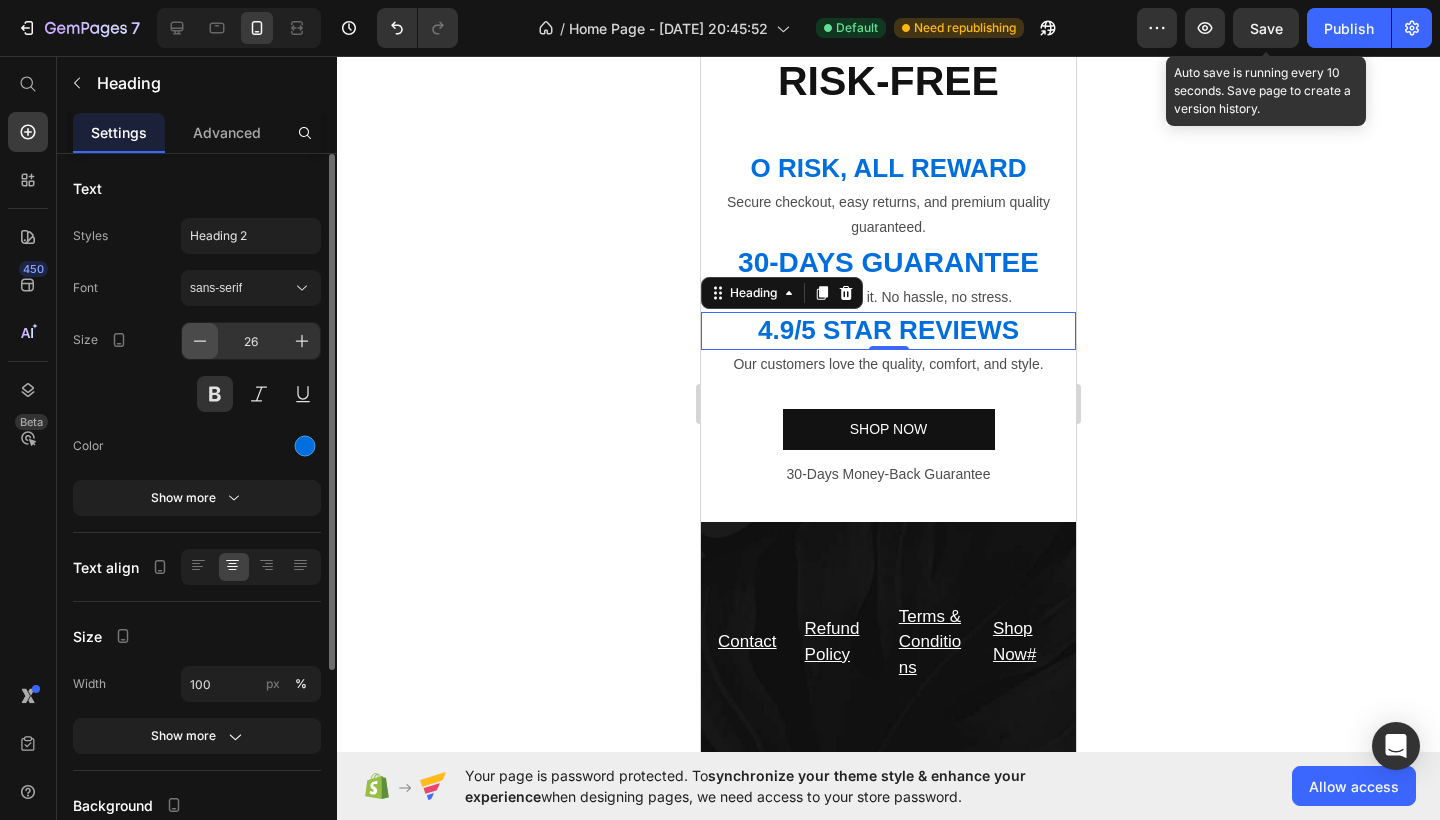 click 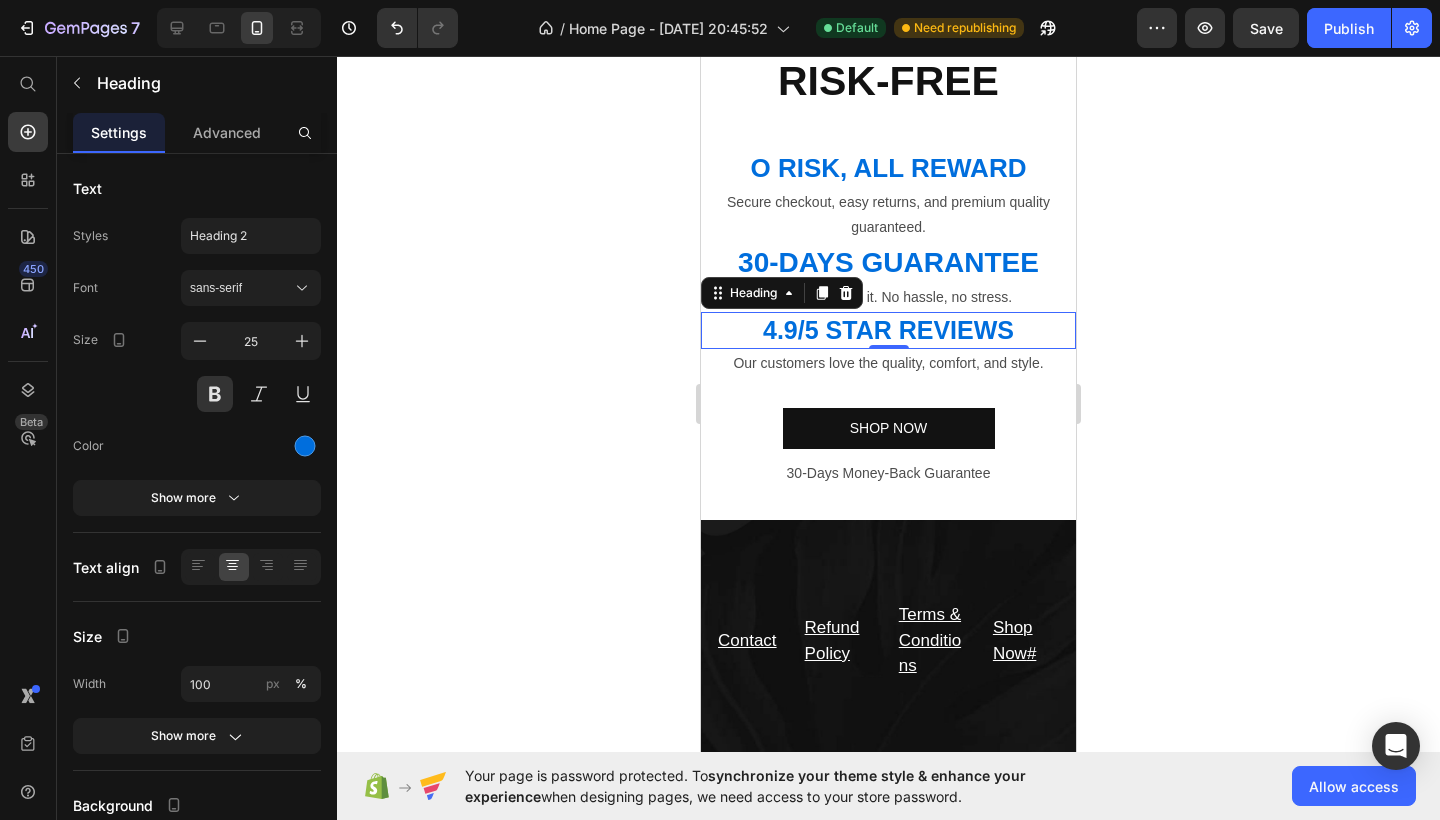 click 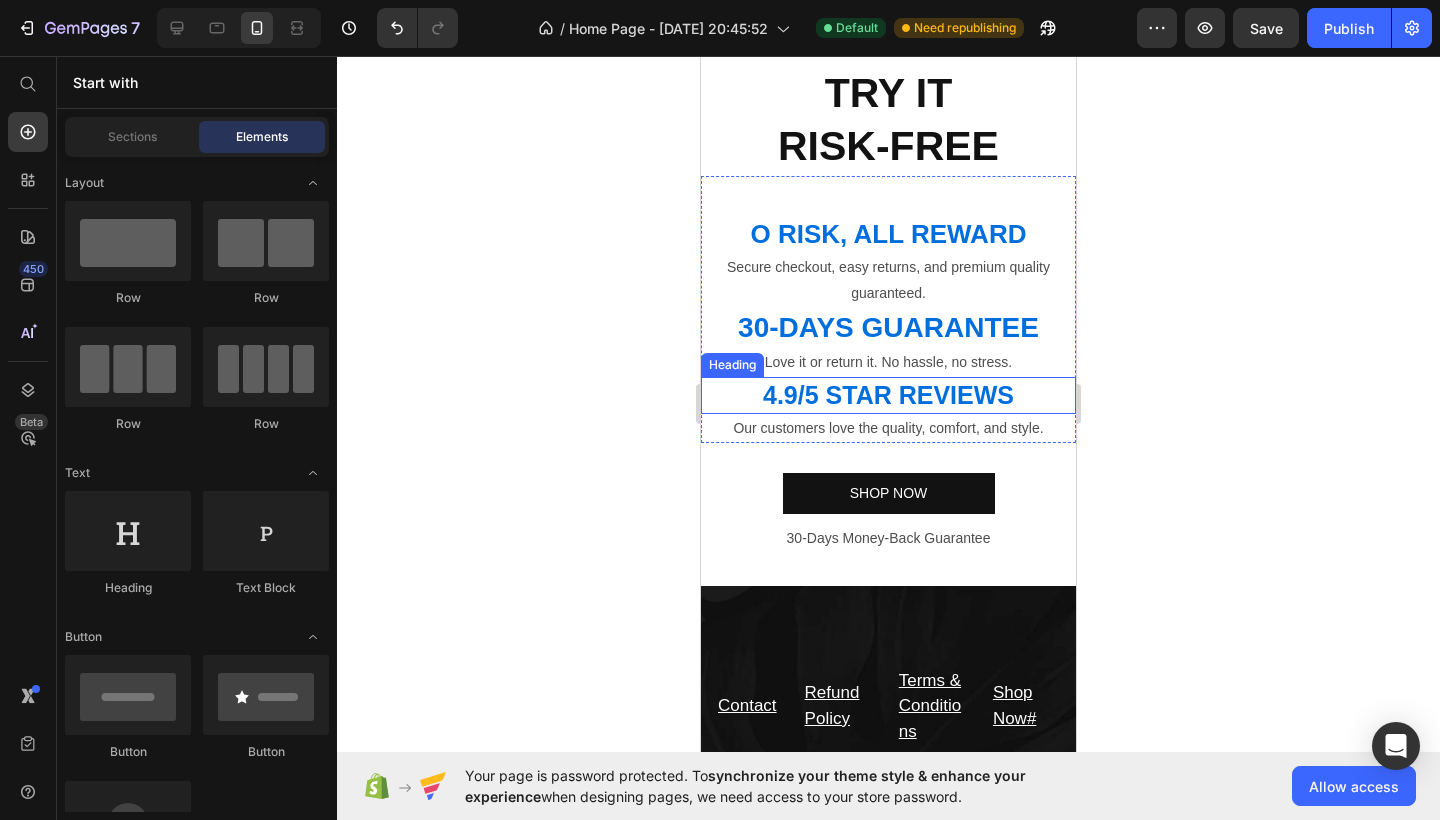 scroll, scrollTop: 3383, scrollLeft: 0, axis: vertical 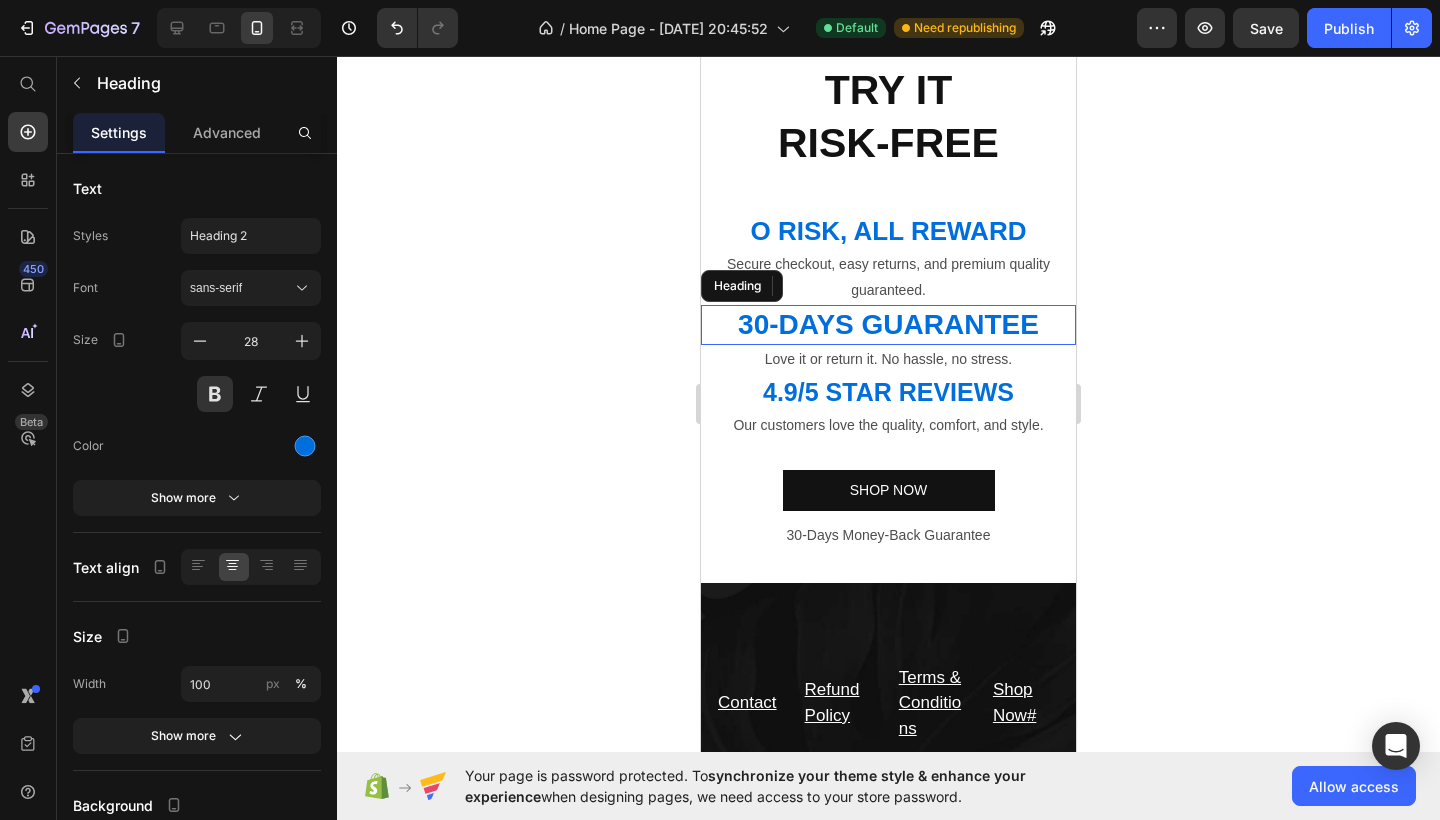 click on "30-DAYS GUARANTEE" at bounding box center [888, 325] 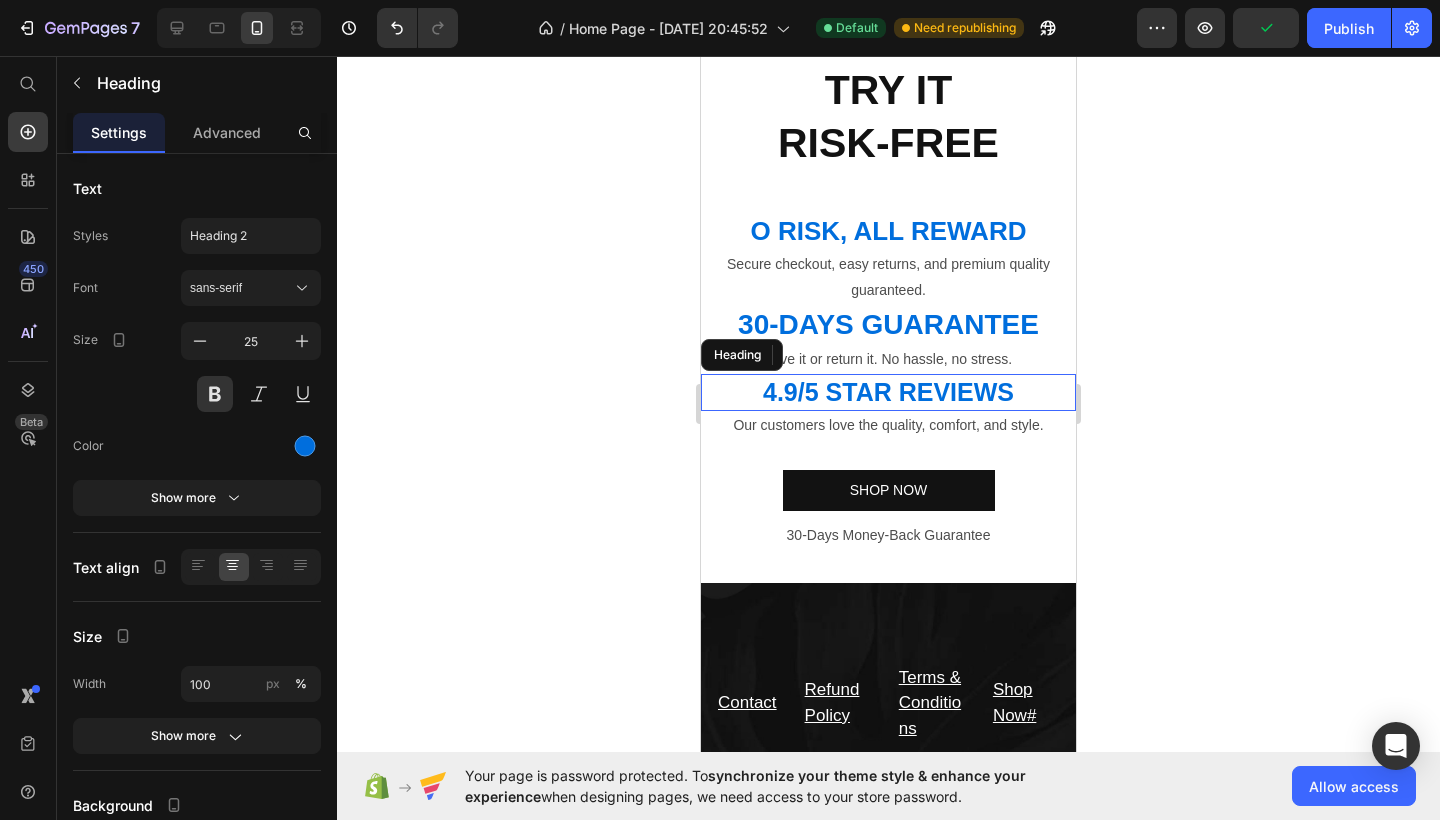 click on "4.9/5 STAR REVIEWS" at bounding box center [888, 392] 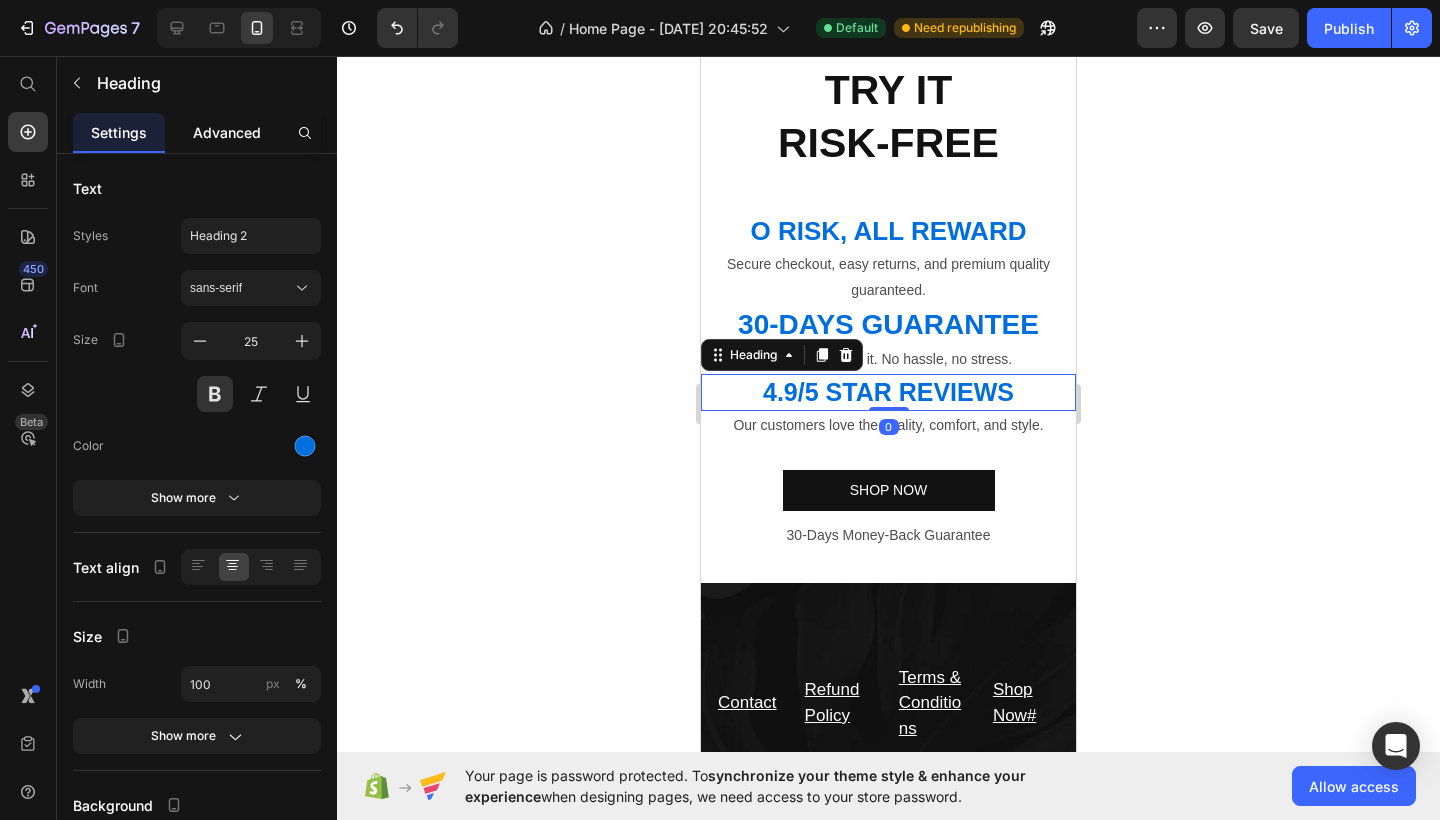 click on "Advanced" 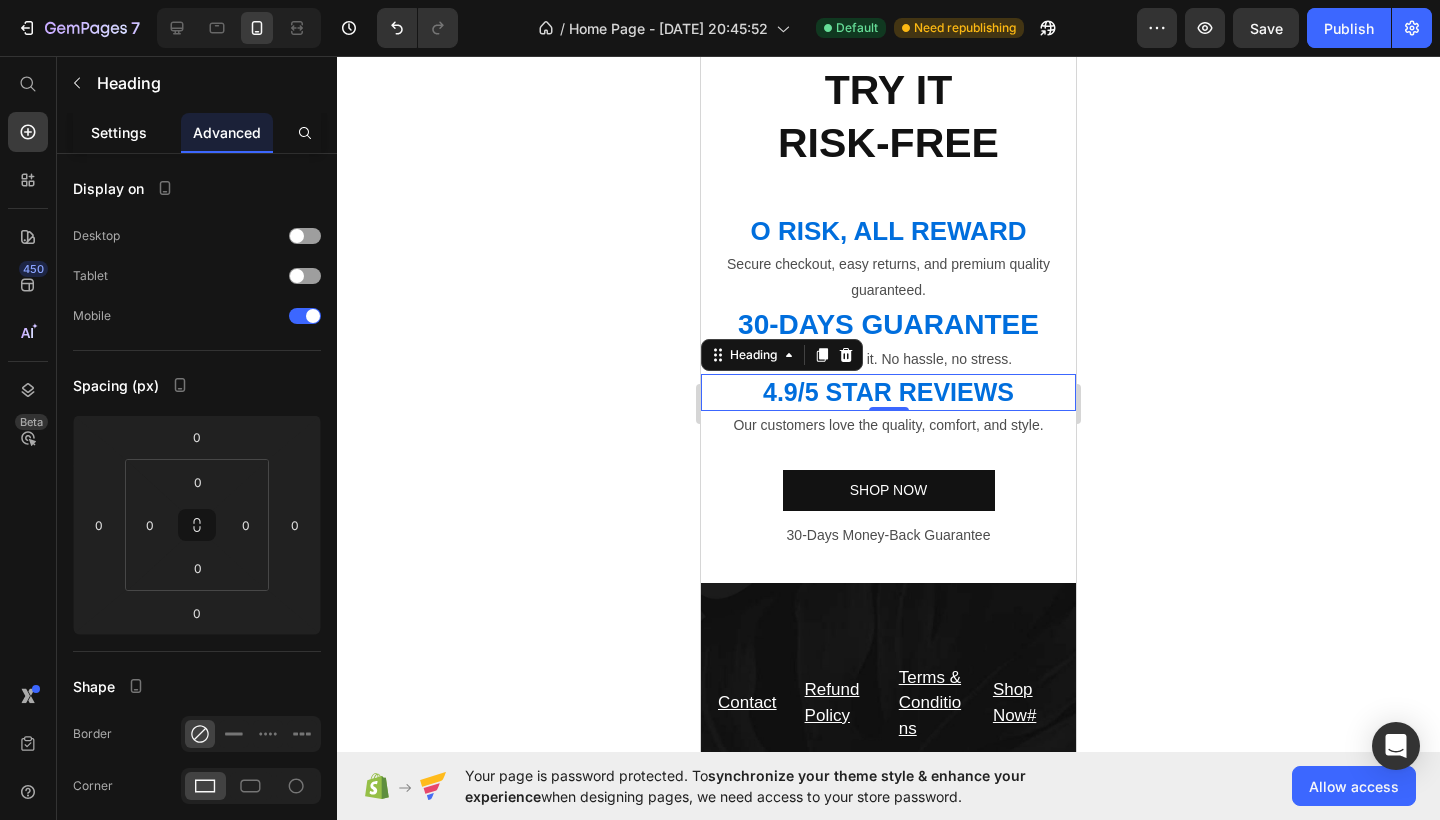 click on "Settings" at bounding box center (119, 132) 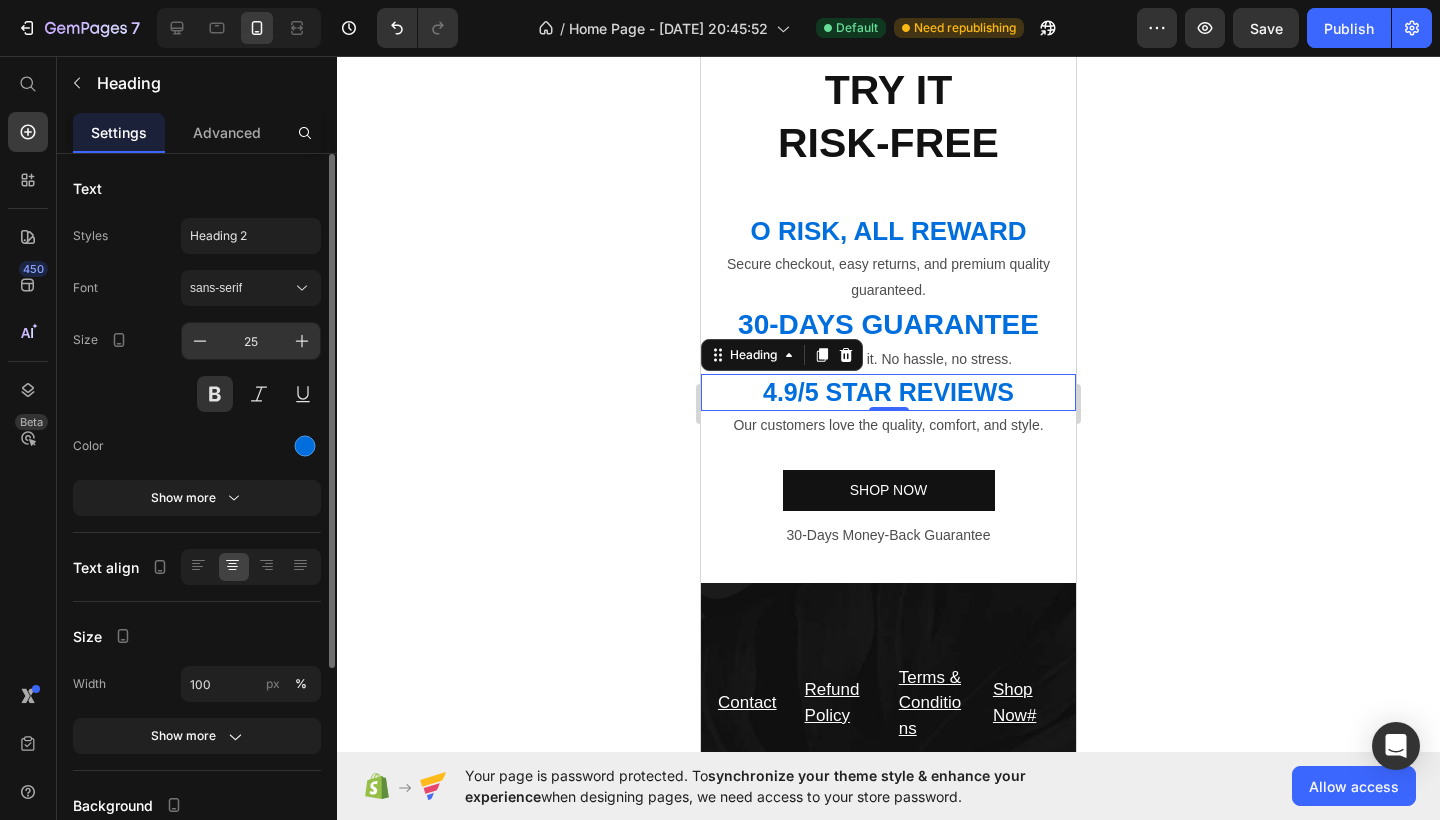click on "25" at bounding box center [251, 341] 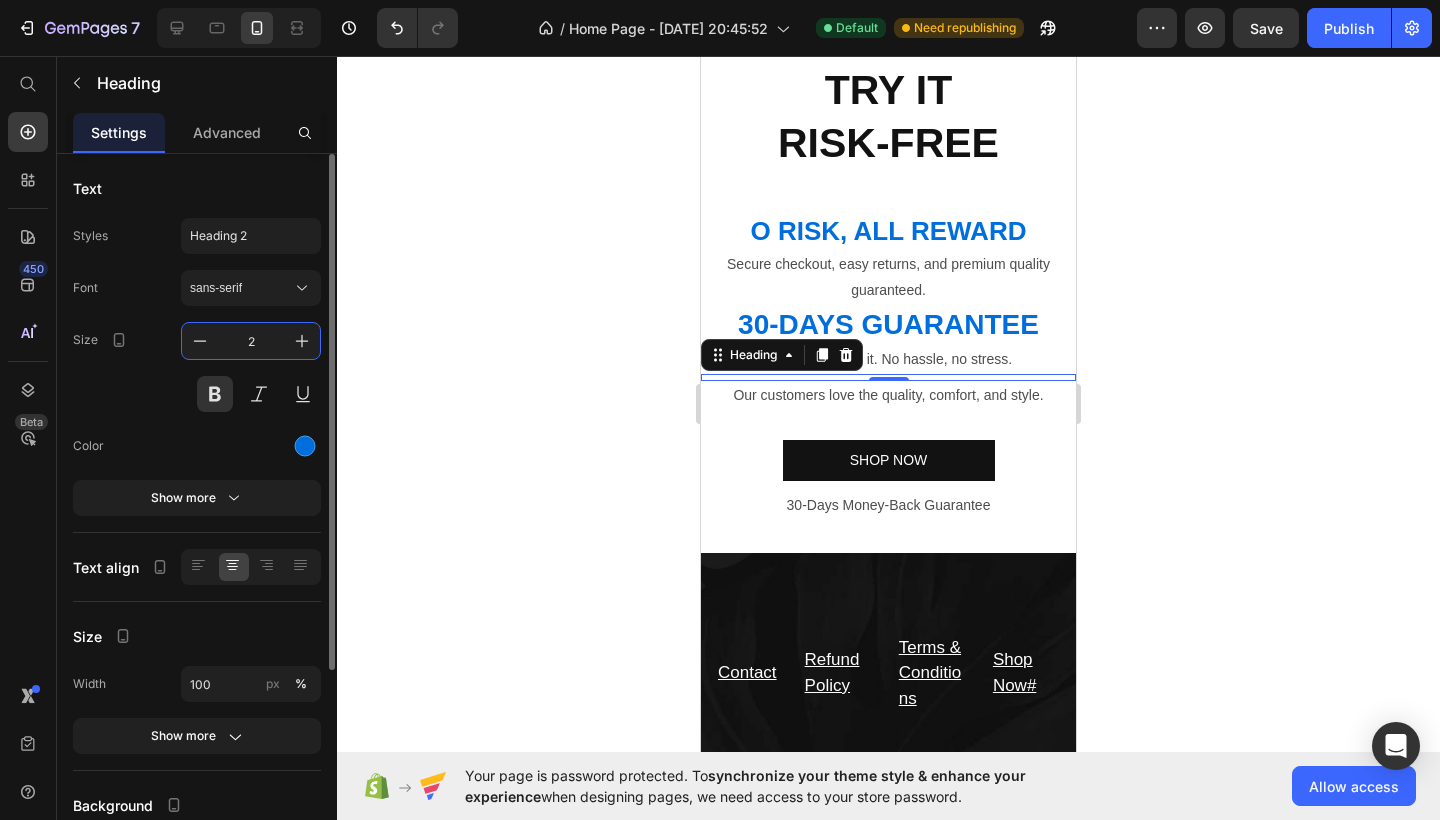type on "28" 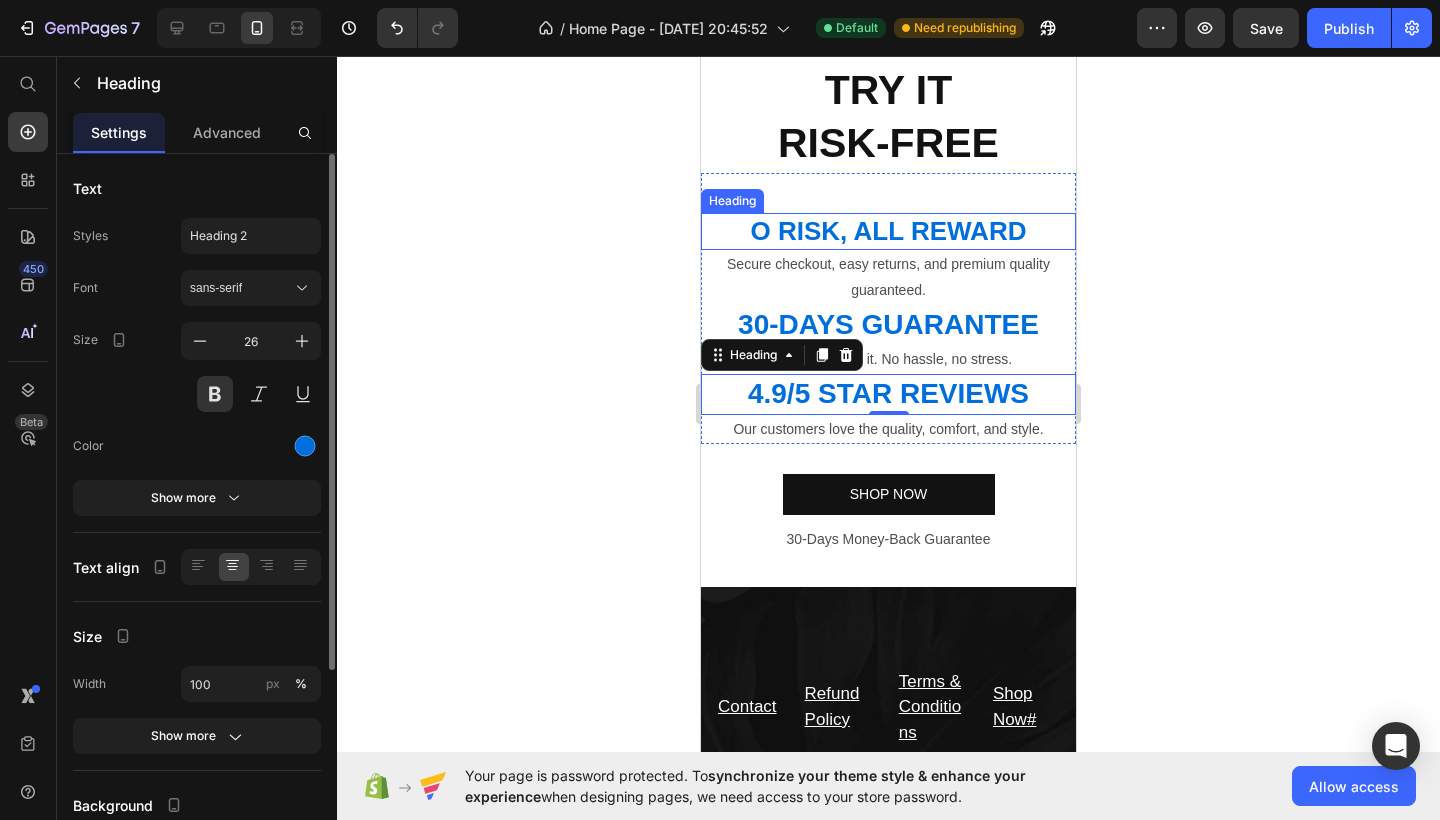 click on "O RISK, ALL REWARD" at bounding box center (888, 232) 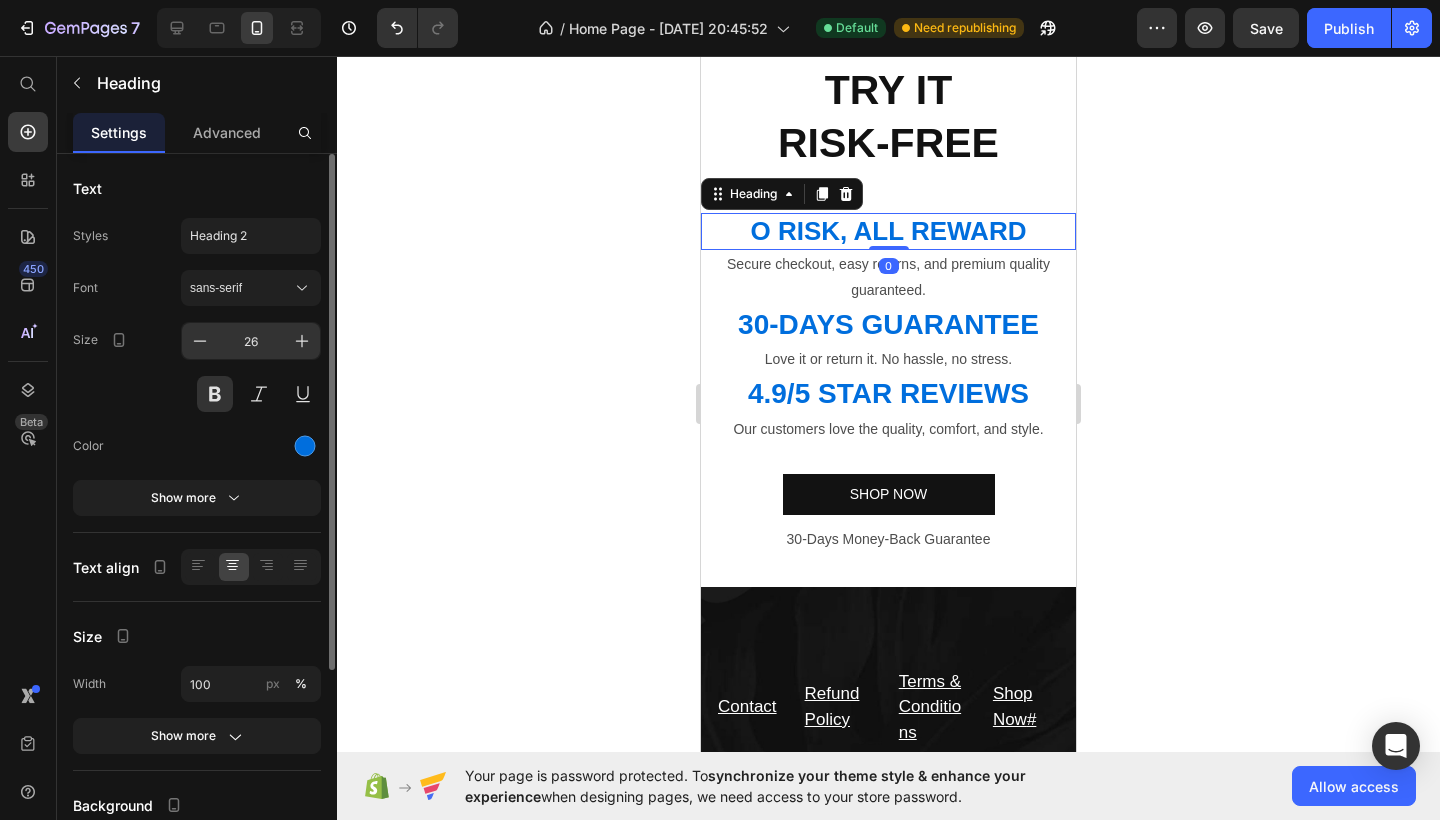 click on "26" at bounding box center (251, 341) 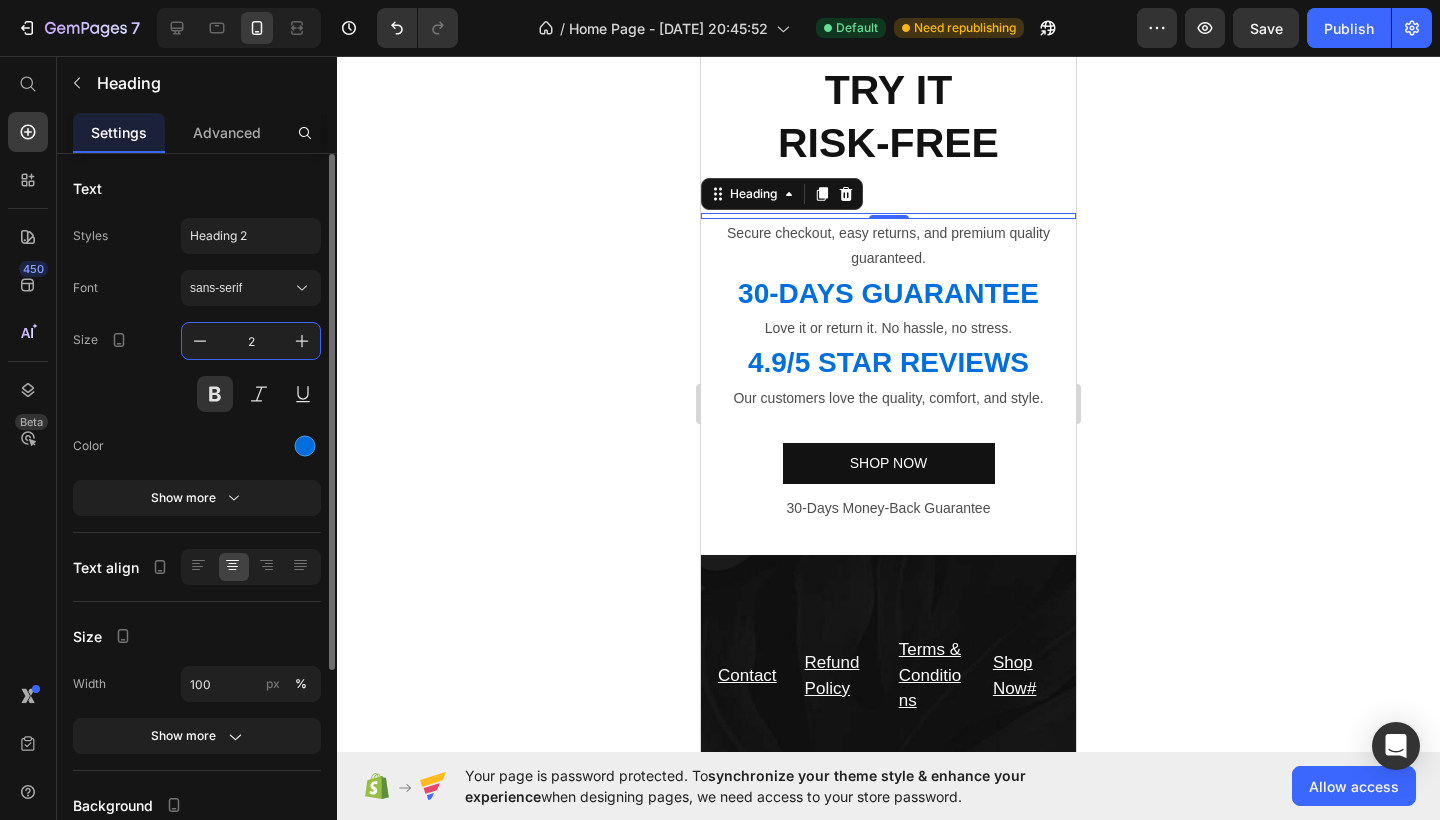 type on "28" 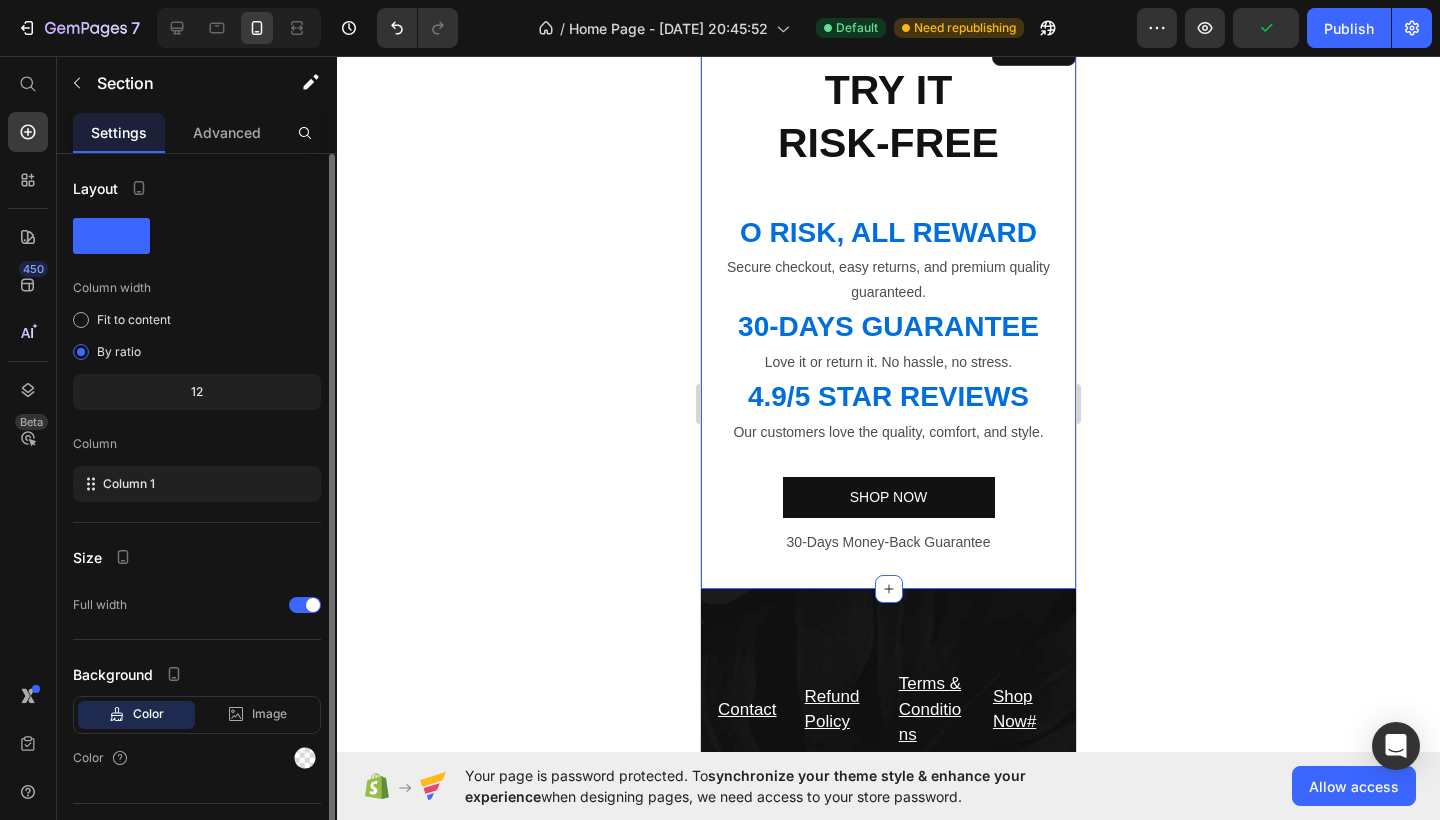 click on "TRY IT  RISK-FREE Heading O RISK, ALL REWARD Heading   0 Secure checkout, easy returns, and premium quality guaranteed. Text Block 30-DAYS GUARANTEE Heading Love it or return it. No hassle, no stress. Text Block 4.9/5 STAR REVIEWS  Heading Our customers love the quality, comfort, and style. Text Block Row SHOP NOW    Button 30-Days Money-Back Guarantee Text Block Section 12" at bounding box center [888, 309] 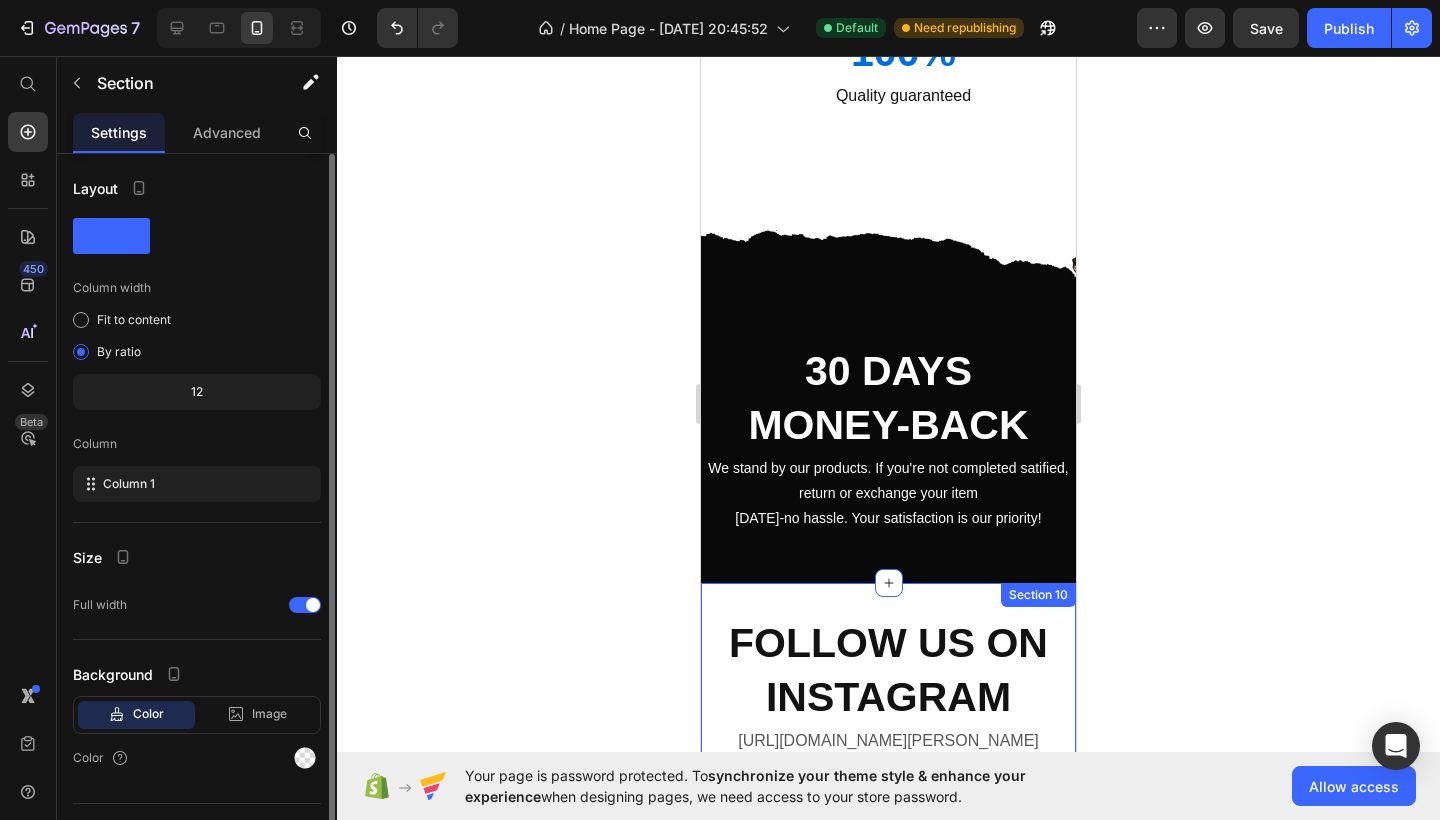 scroll, scrollTop: 2760, scrollLeft: 0, axis: vertical 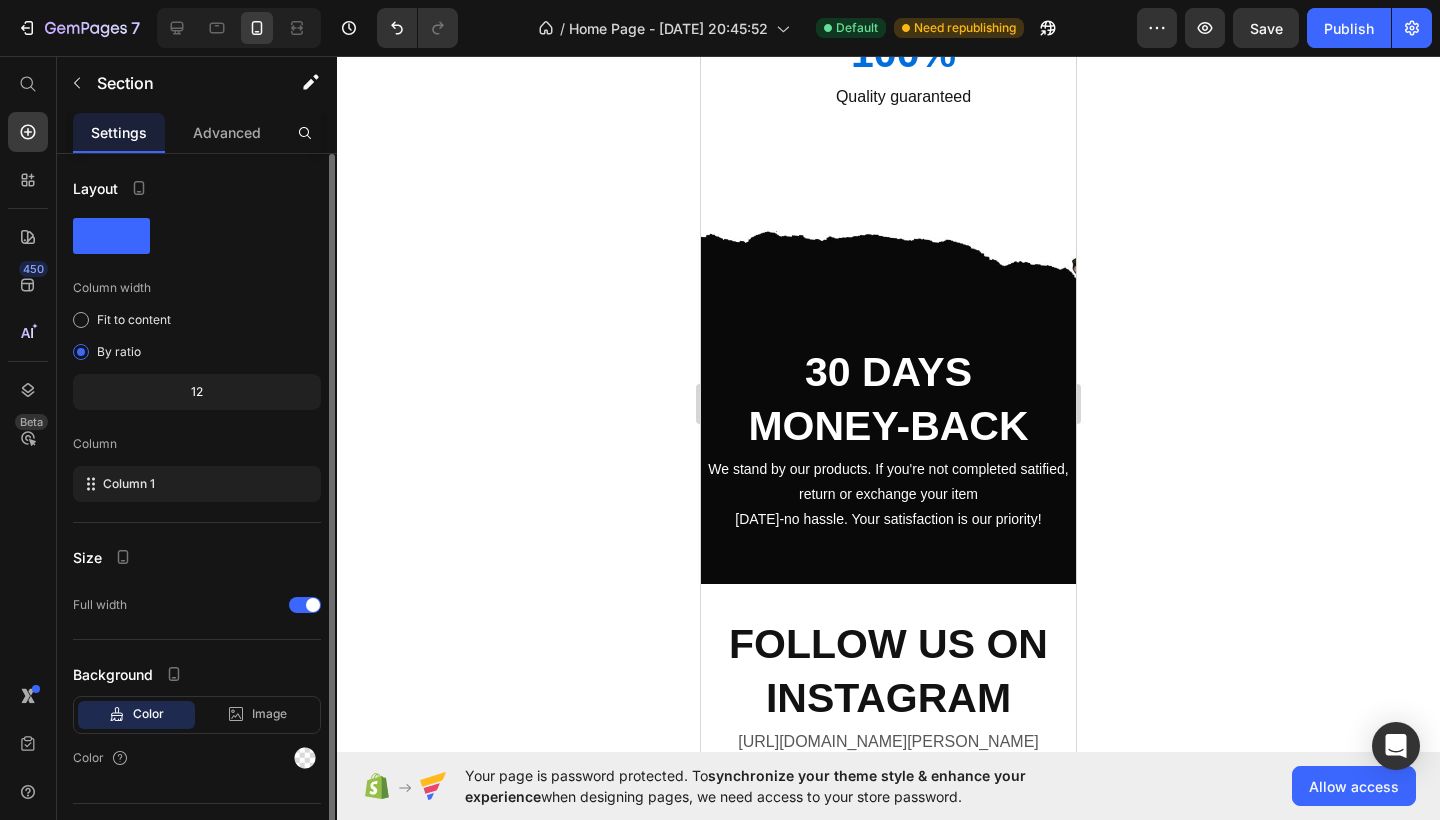 click 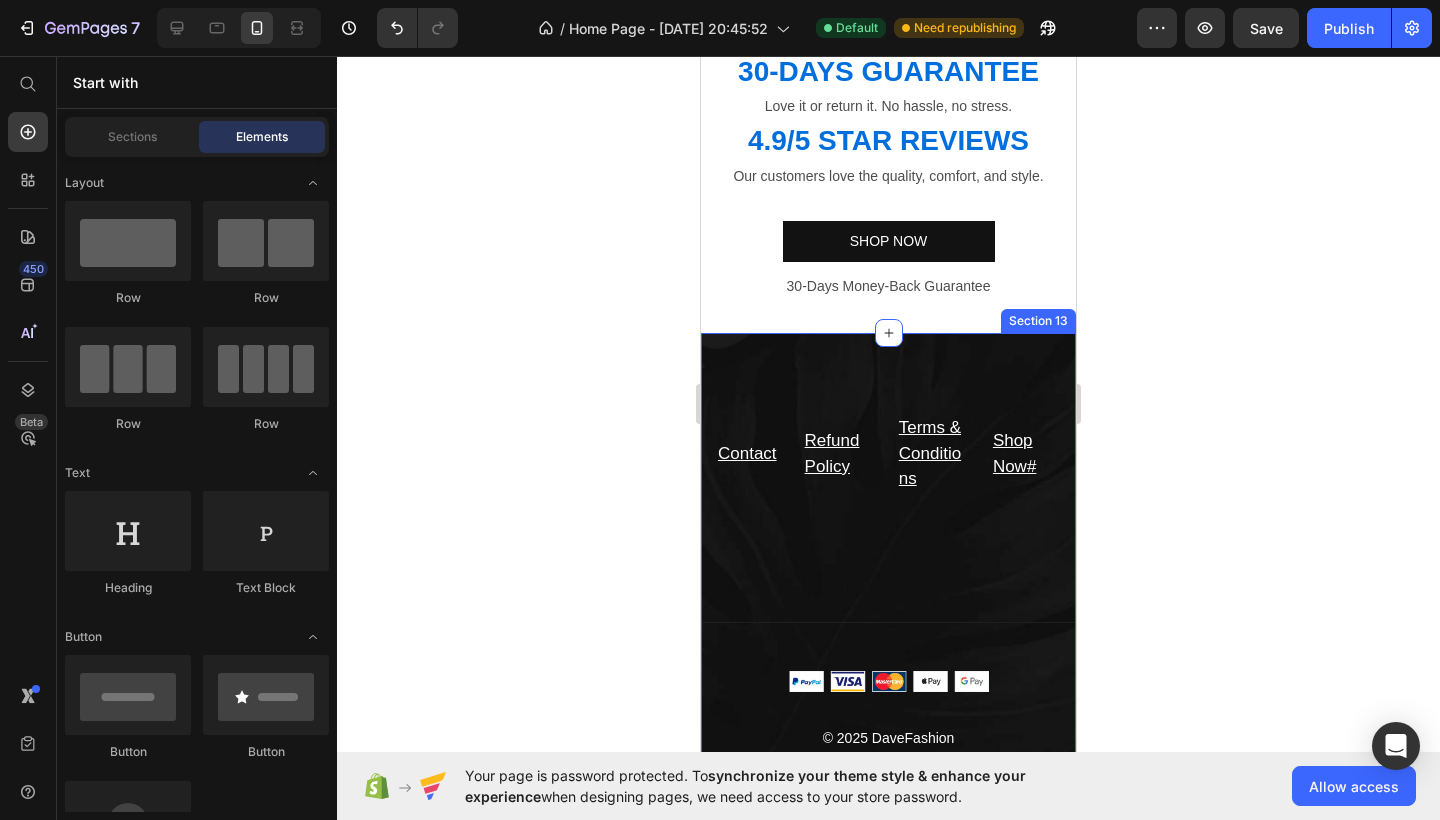 scroll, scrollTop: 3513, scrollLeft: 0, axis: vertical 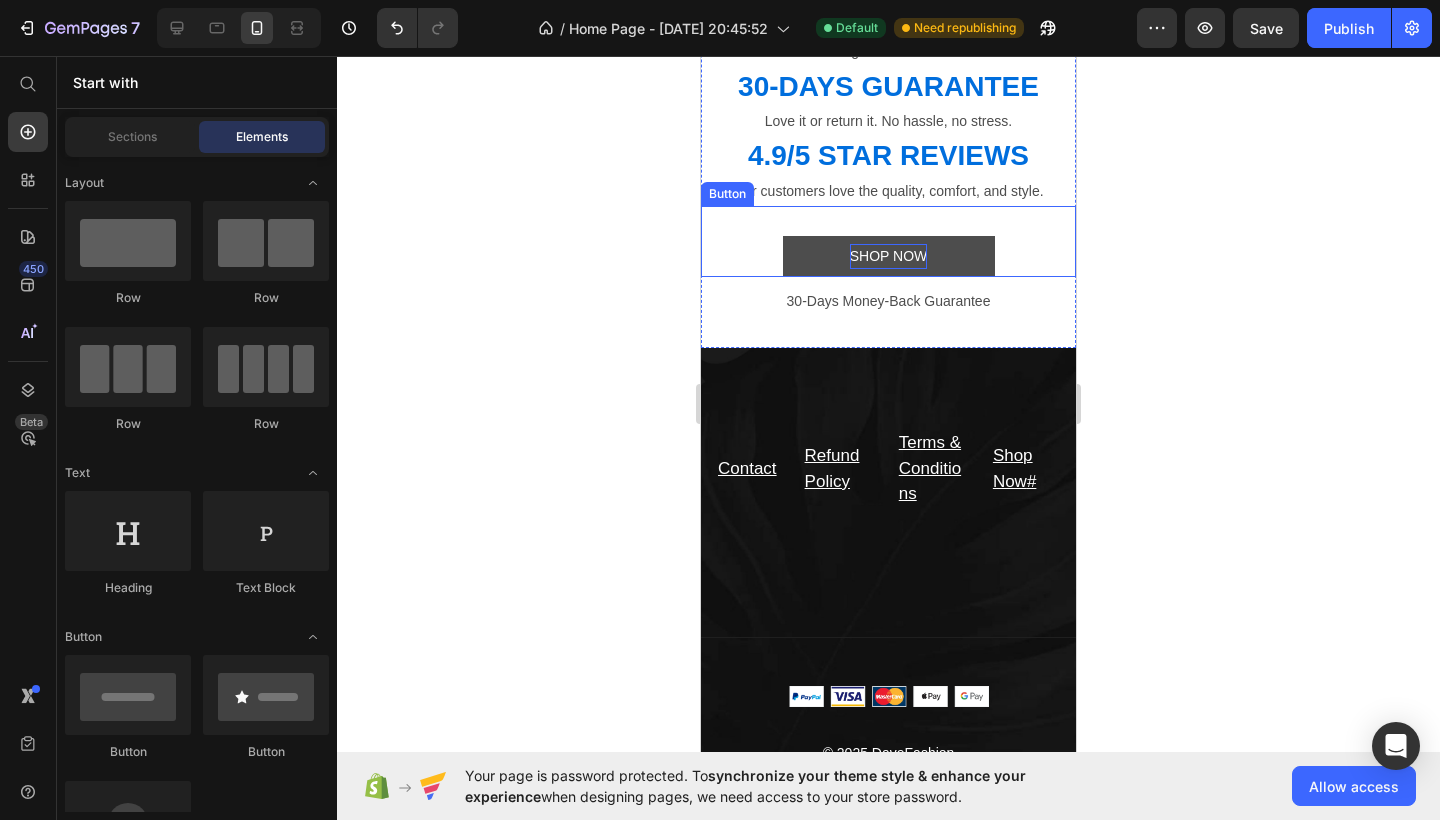 click on "SHOP NOW" at bounding box center [889, 256] 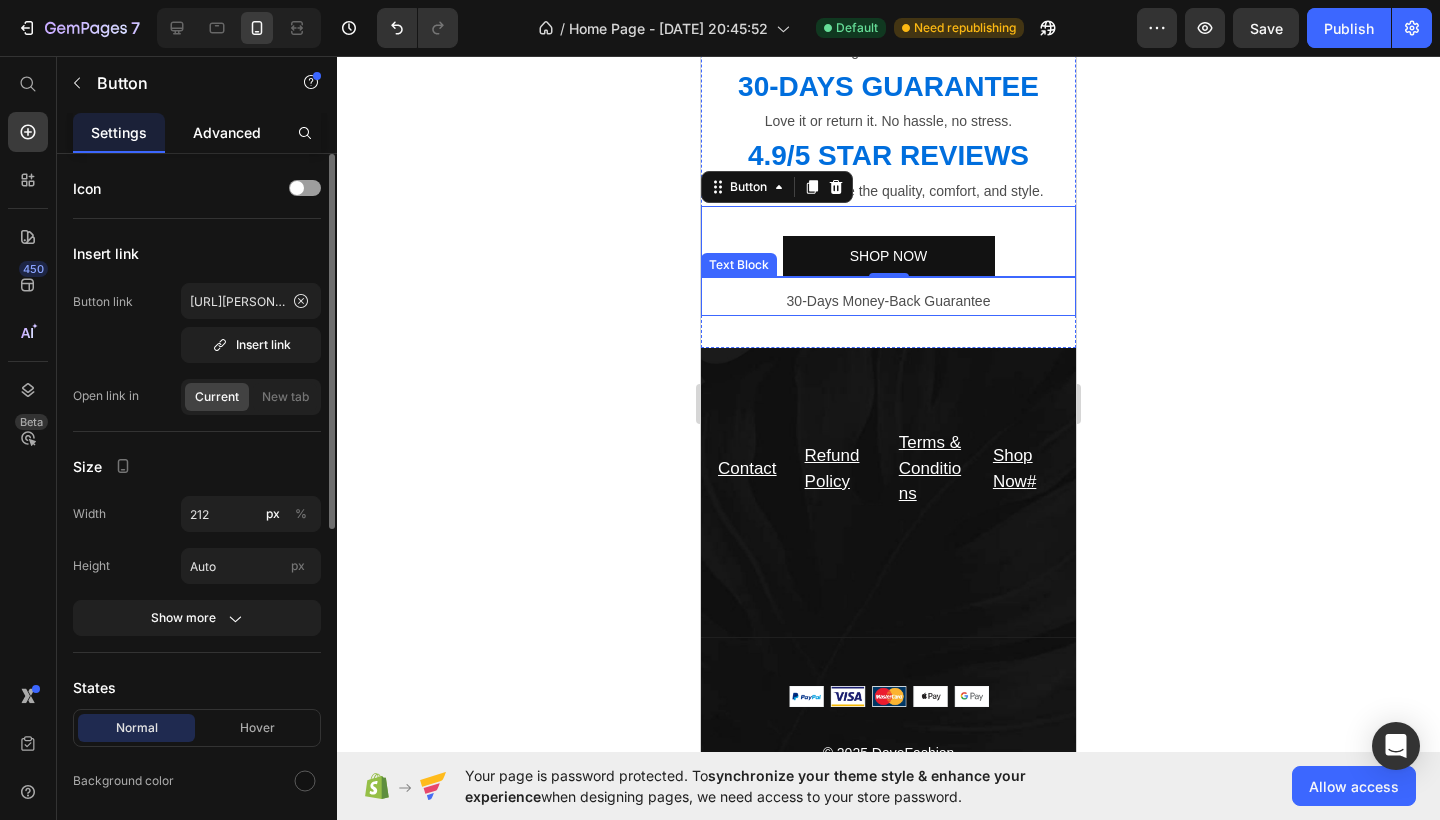 click on "Advanced" at bounding box center (227, 132) 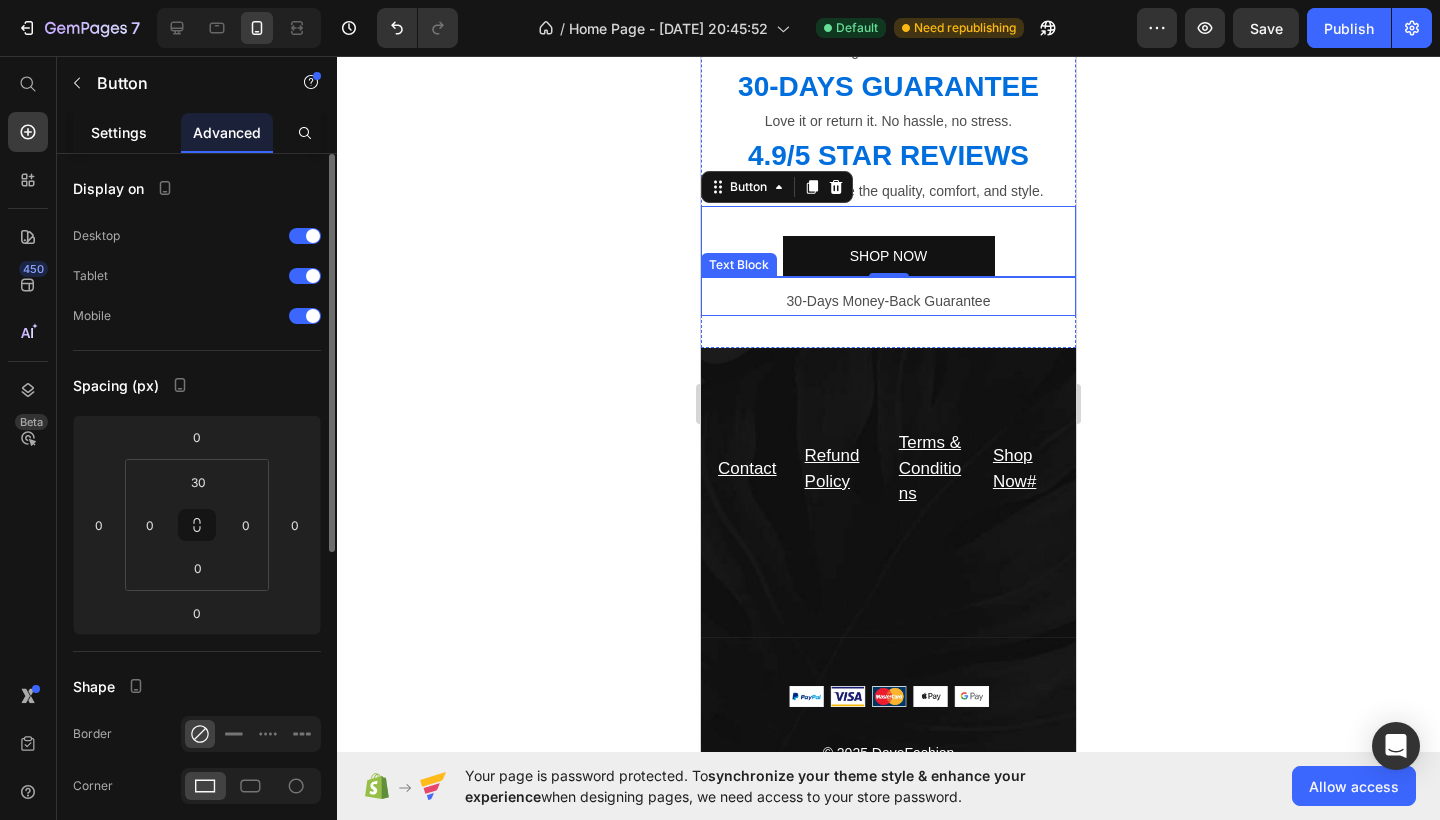 click on "Settings" 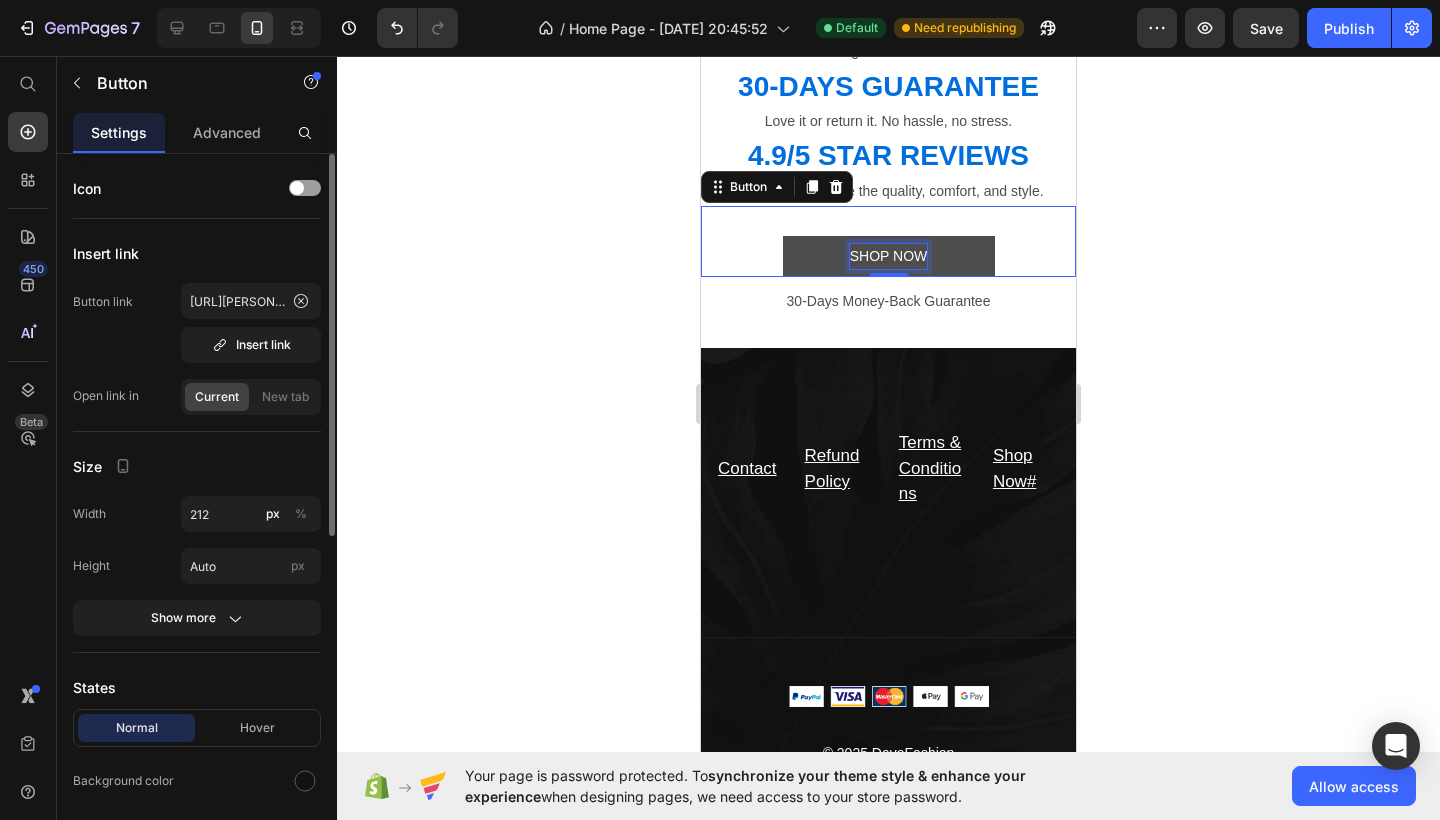 click on "SHOP NOW" at bounding box center [889, 256] 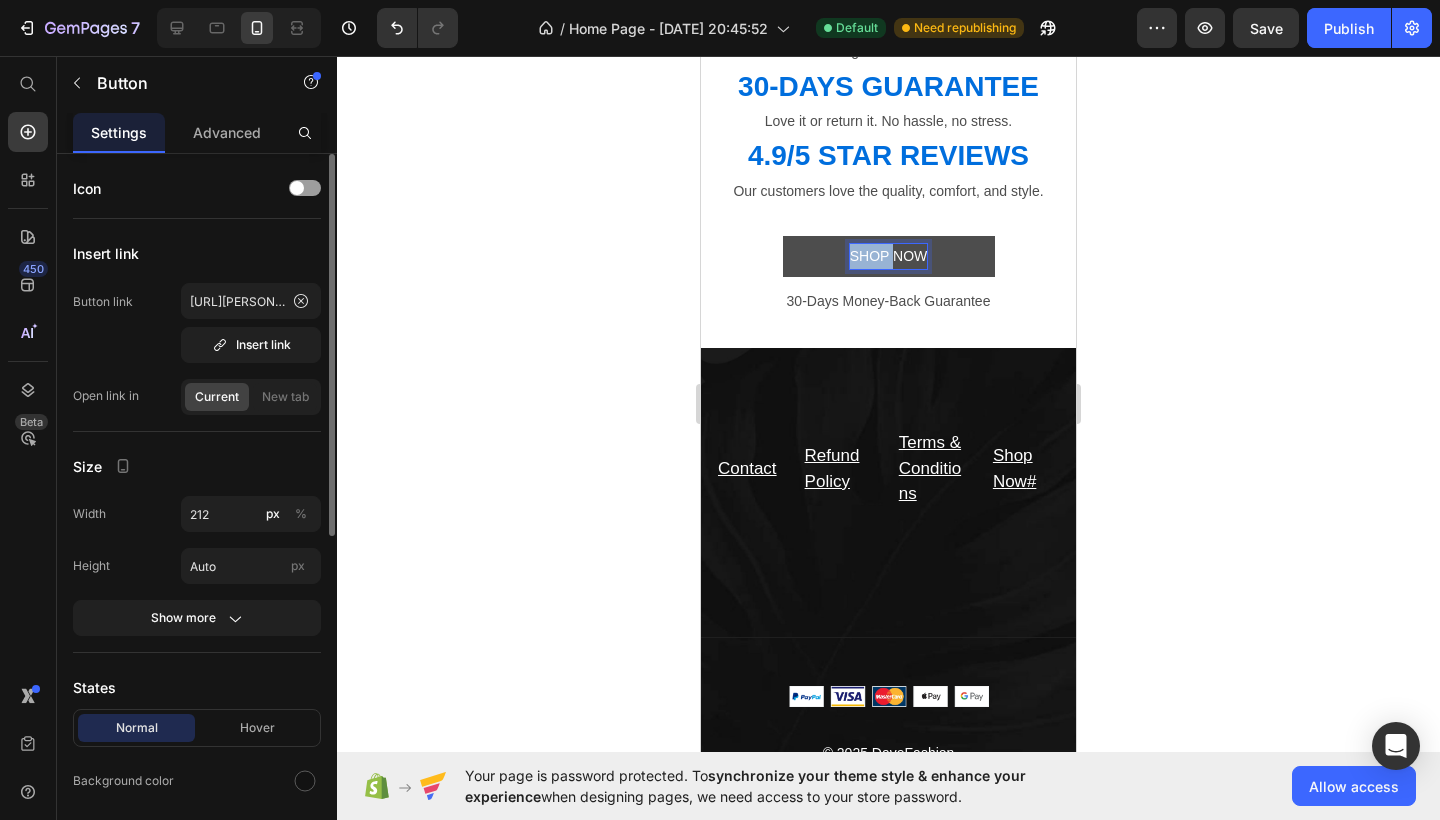 click on "SHOP NOW" at bounding box center (889, 256) 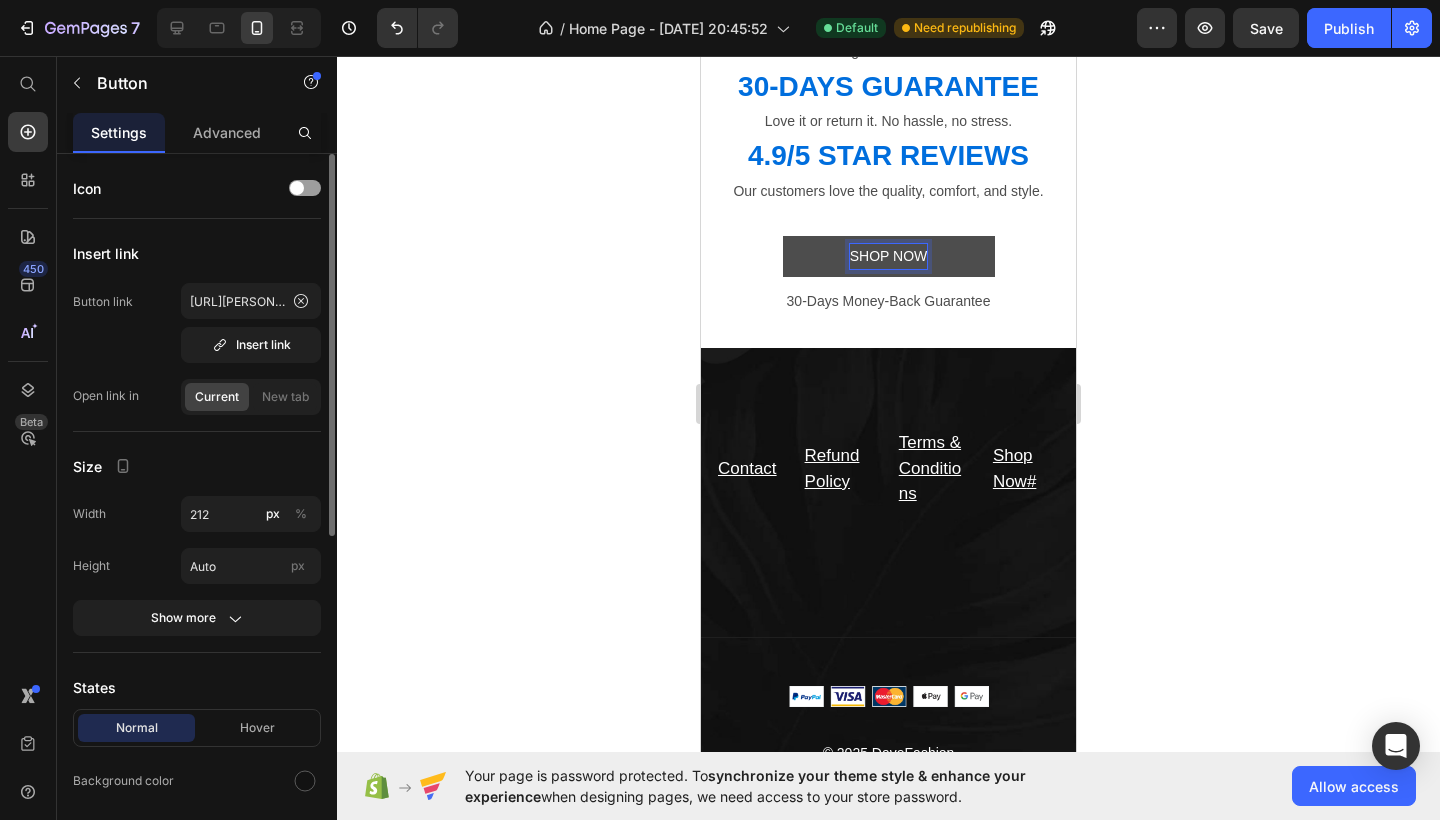 click on "SHOP NOW" at bounding box center (889, 256) 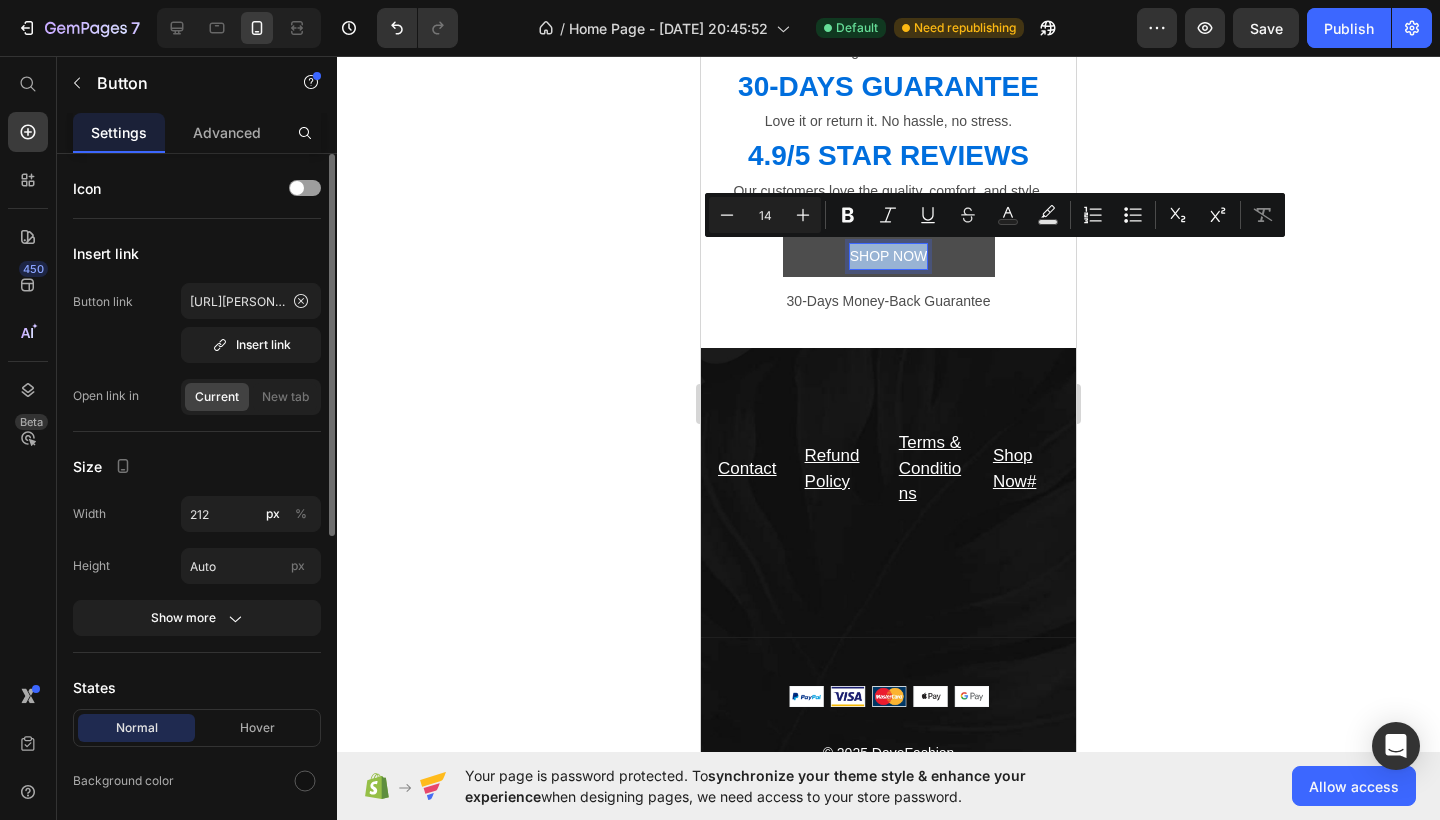 drag, startPoint x: 924, startPoint y: 253, endPoint x: 844, endPoint y: 257, distance: 80.09994 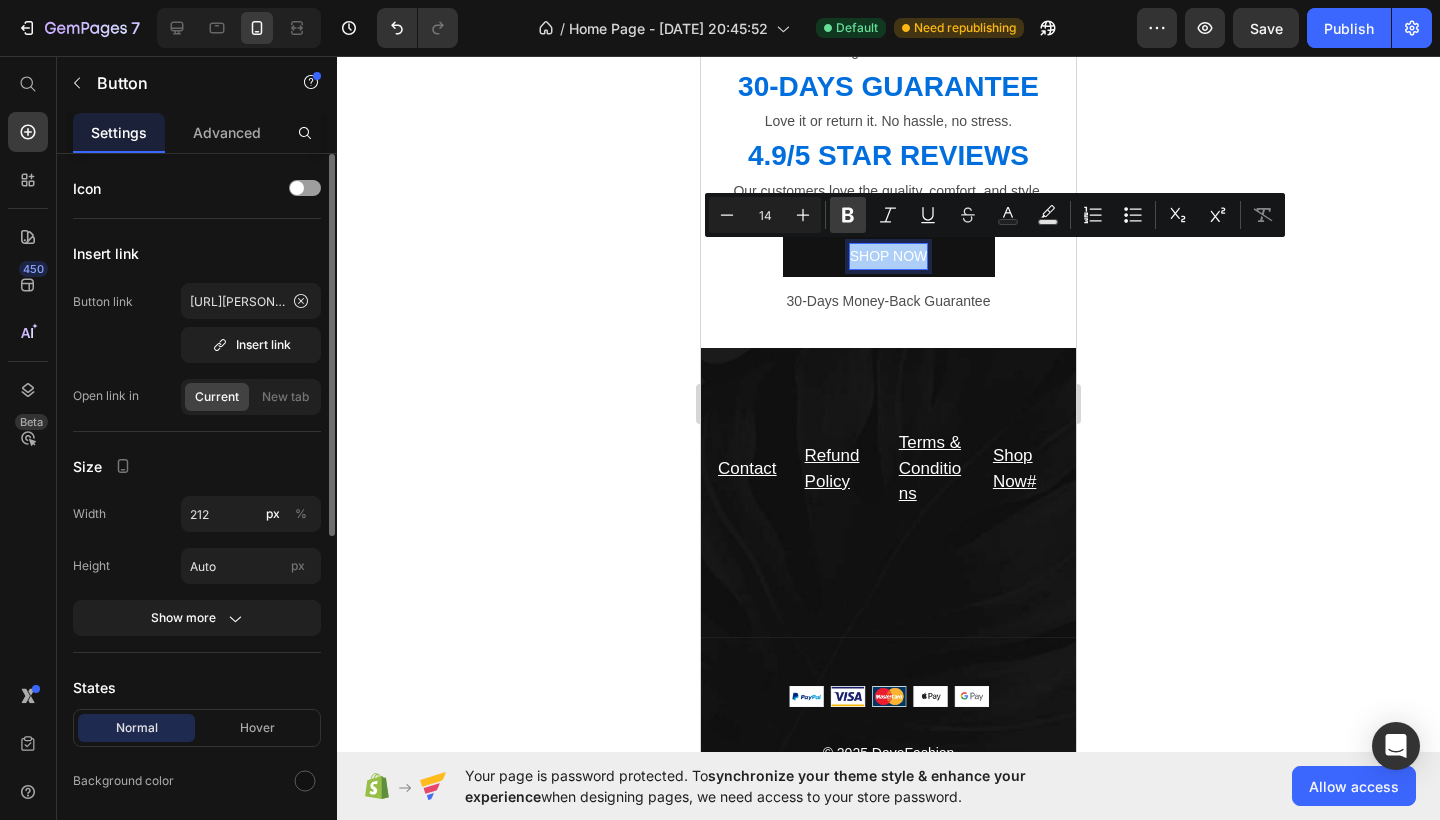 click 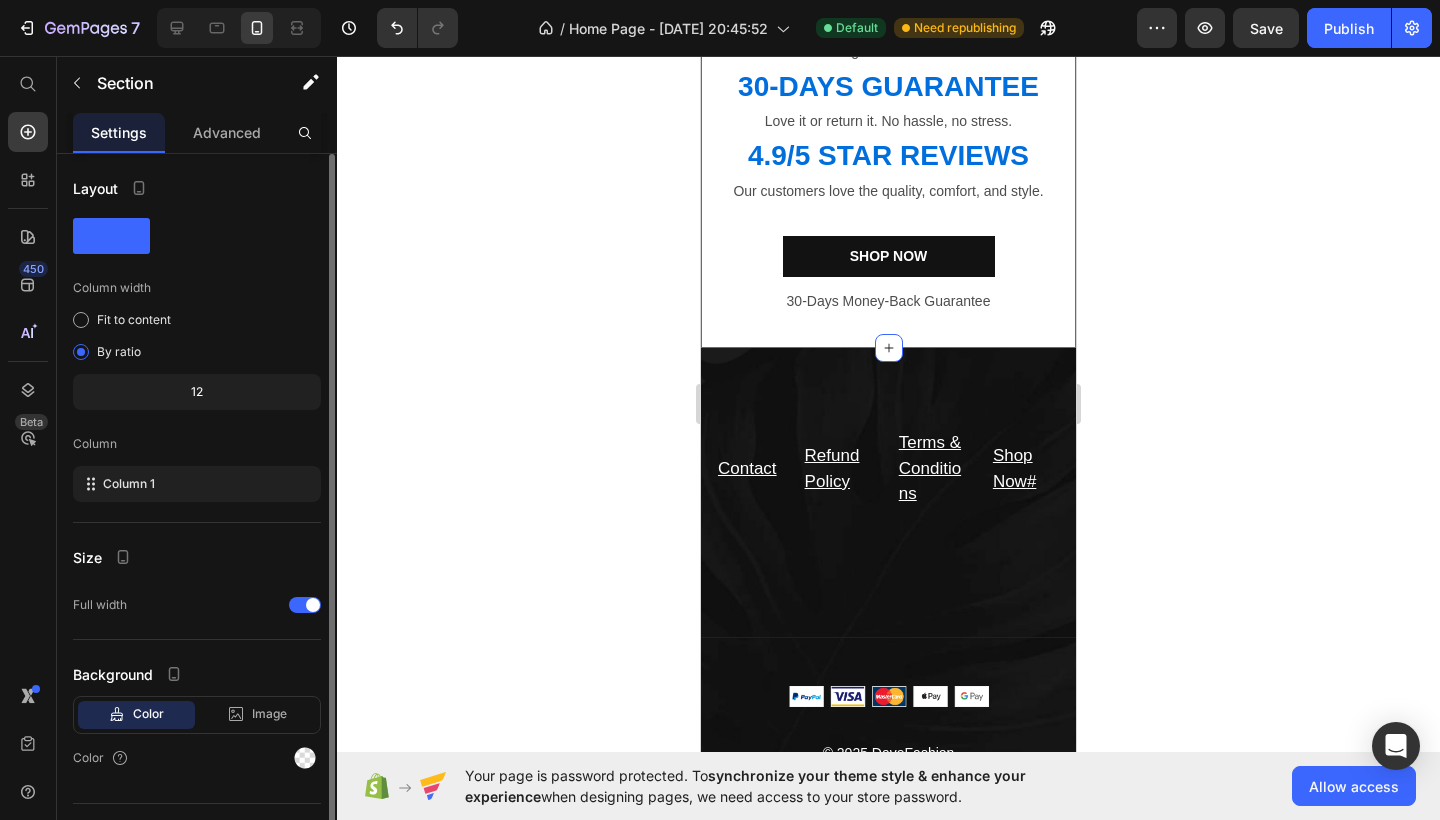 click on "TRY IT  RISK-FREE Heading O RISK, ALL REWARD Heading Secure checkout, easy returns, and premium quality guaranteed. Text Block 30-DAYS GUARANTEE Heading Love it or return it. No hassle, no stress. Text Block 4.9/5 STAR REVIEWS  Heading Our customers love the quality, comfort, and style. Text Block Row SHOP NOW Button   0 30-Days Money-Back Guarantee Text Block Section 12" at bounding box center (888, 68) 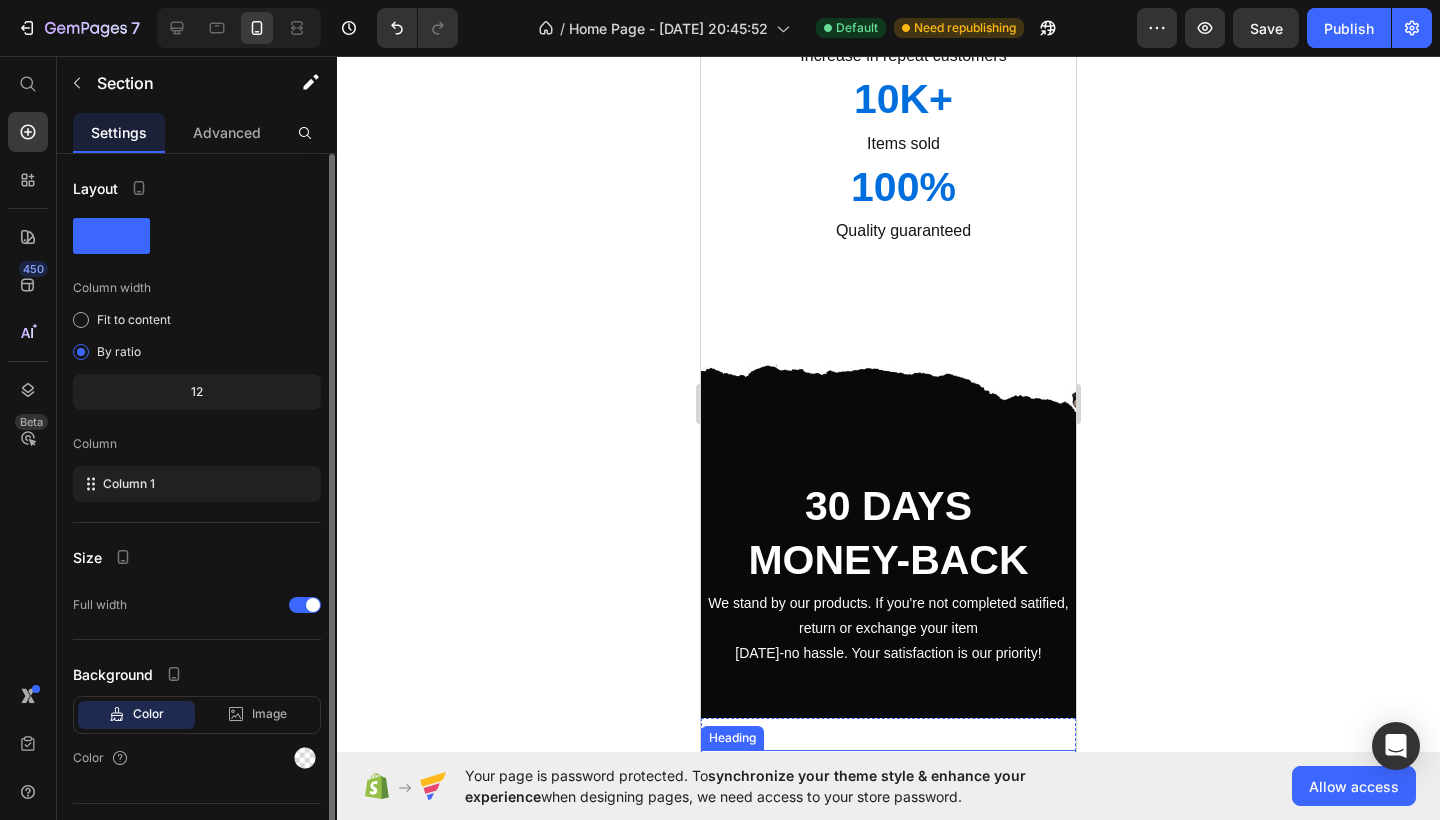 scroll, scrollTop: 2616, scrollLeft: 0, axis: vertical 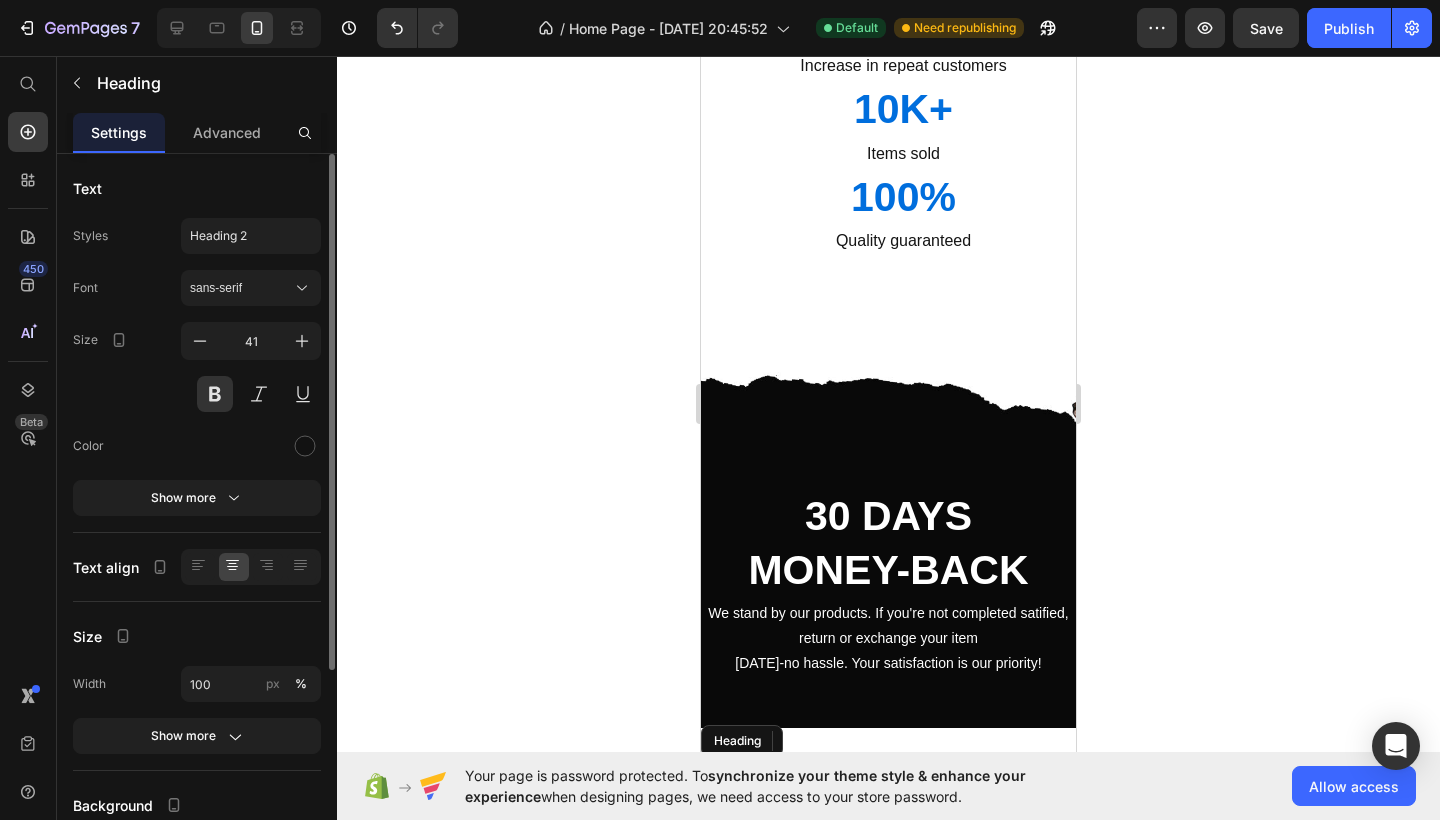 click on "FOLLOW US ON INSTAGRAM" at bounding box center [888, 815] 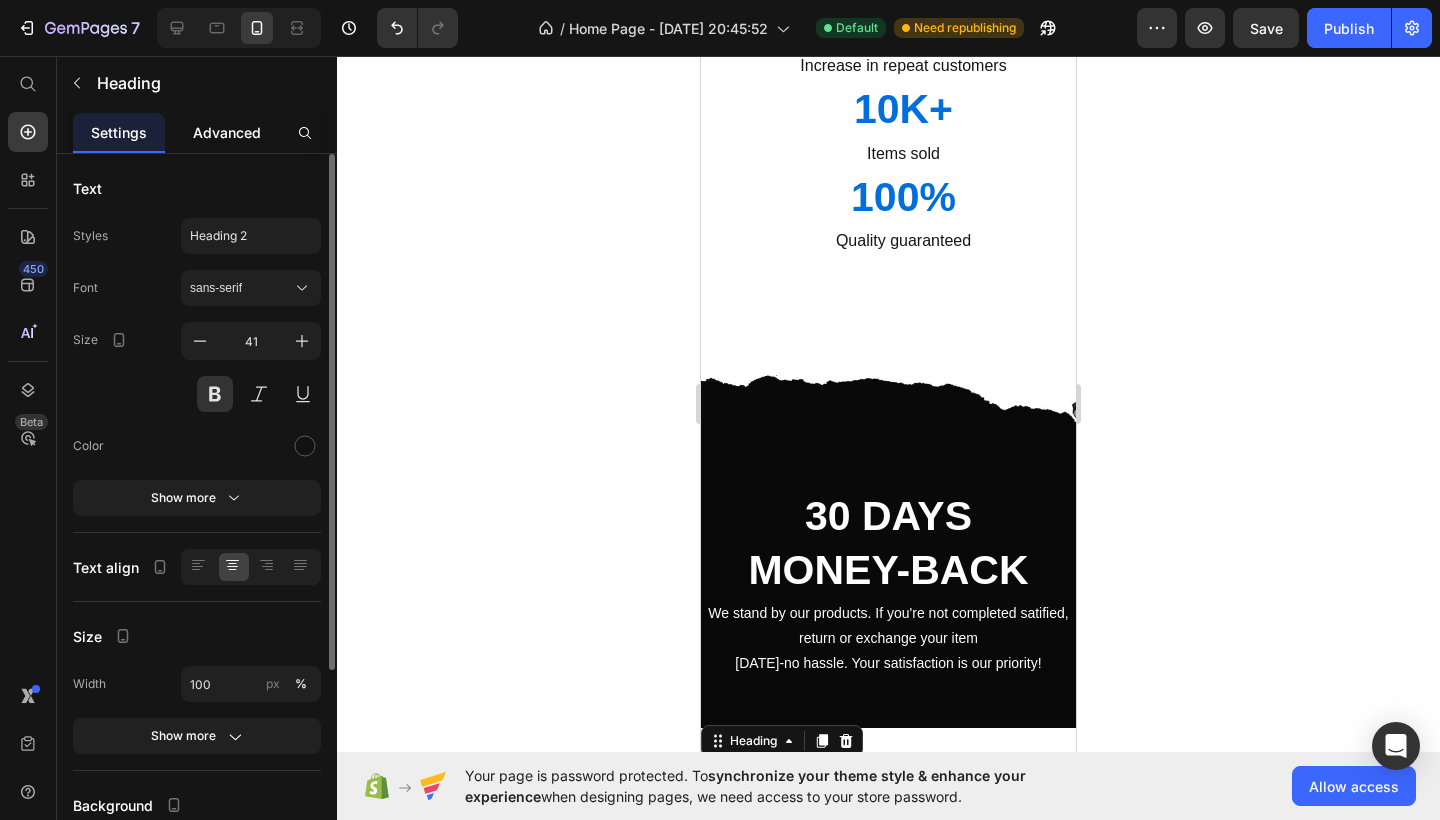click on "Advanced" at bounding box center (227, 132) 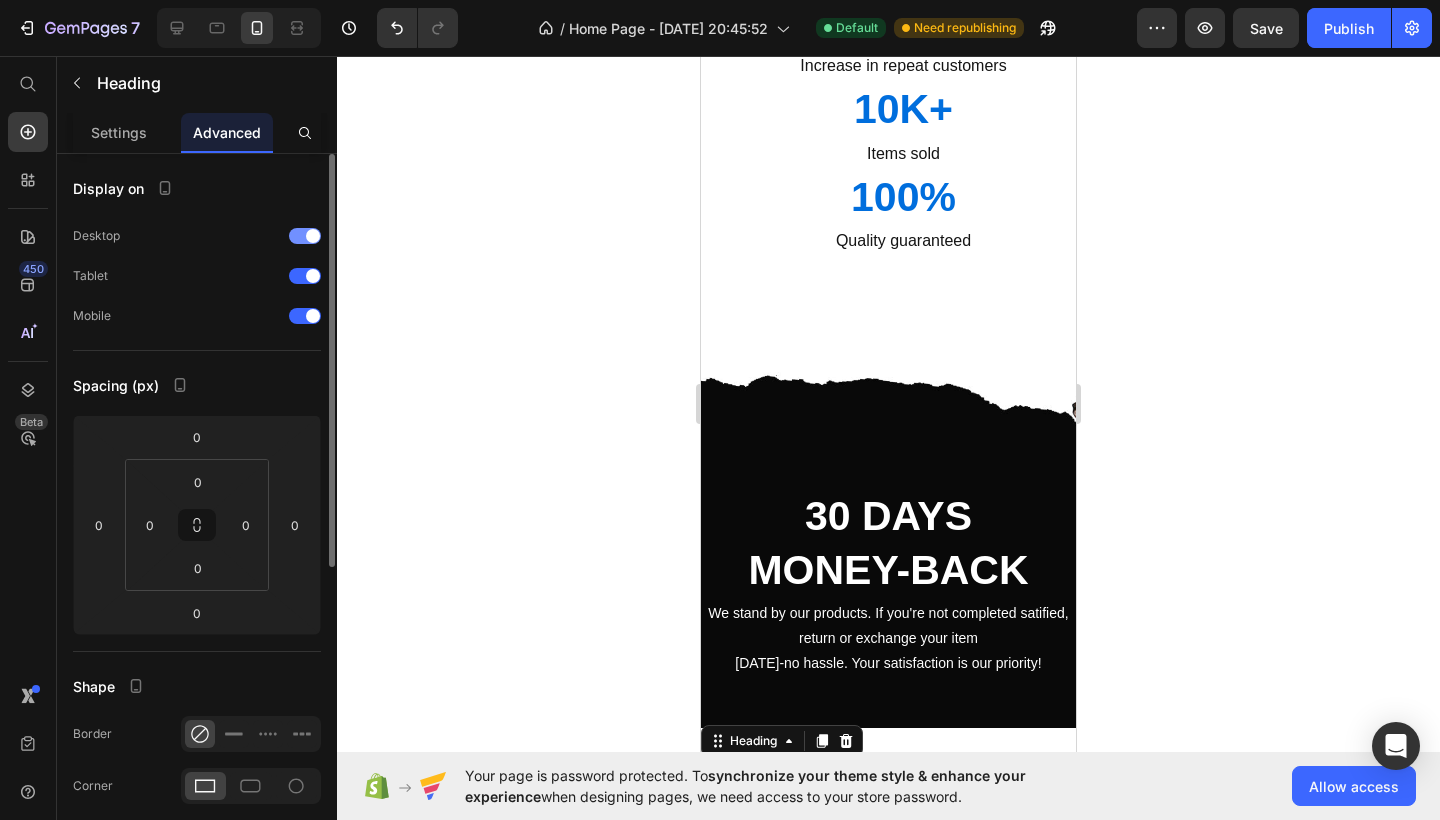 click at bounding box center [305, 236] 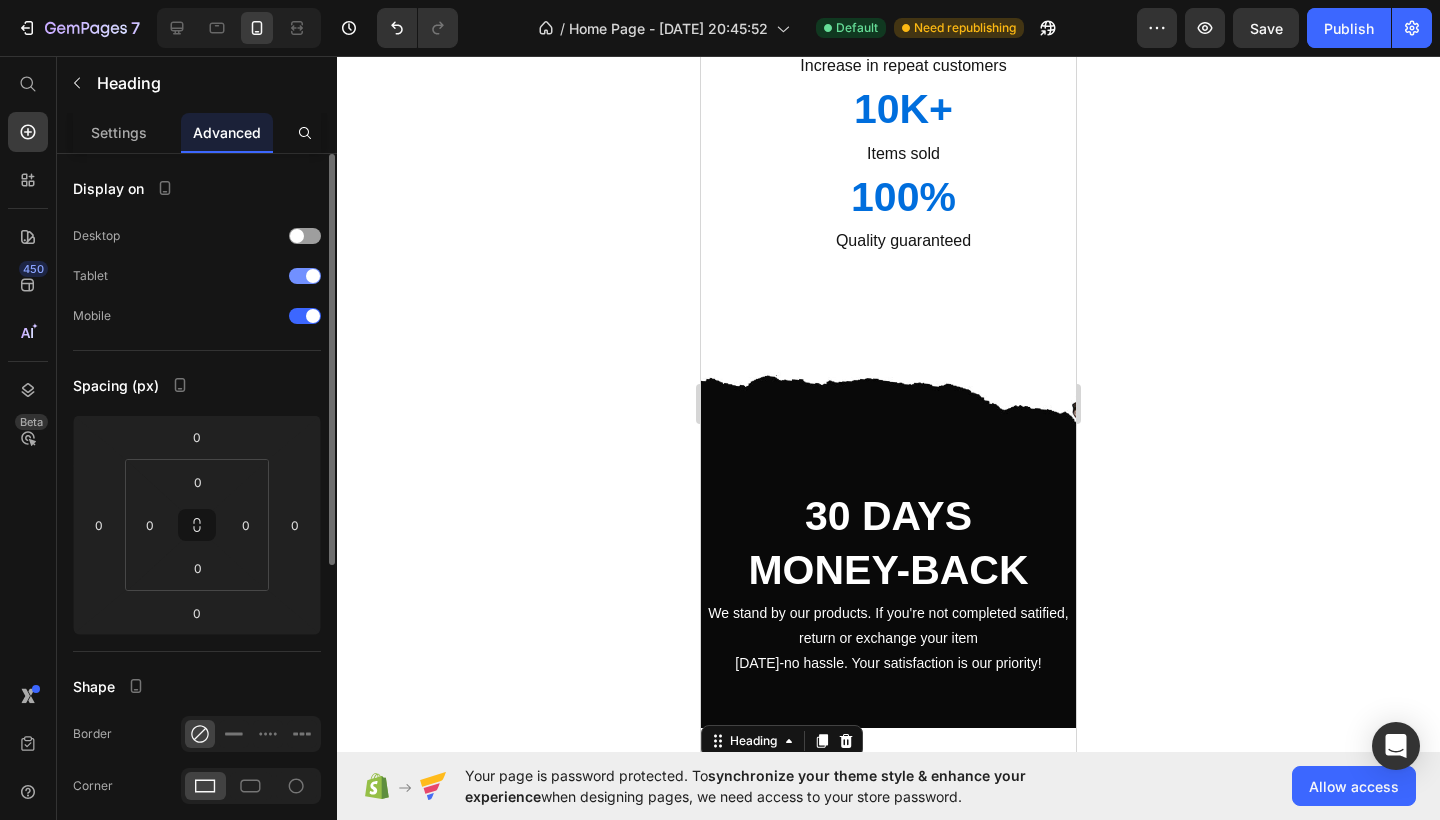 click at bounding box center (313, 276) 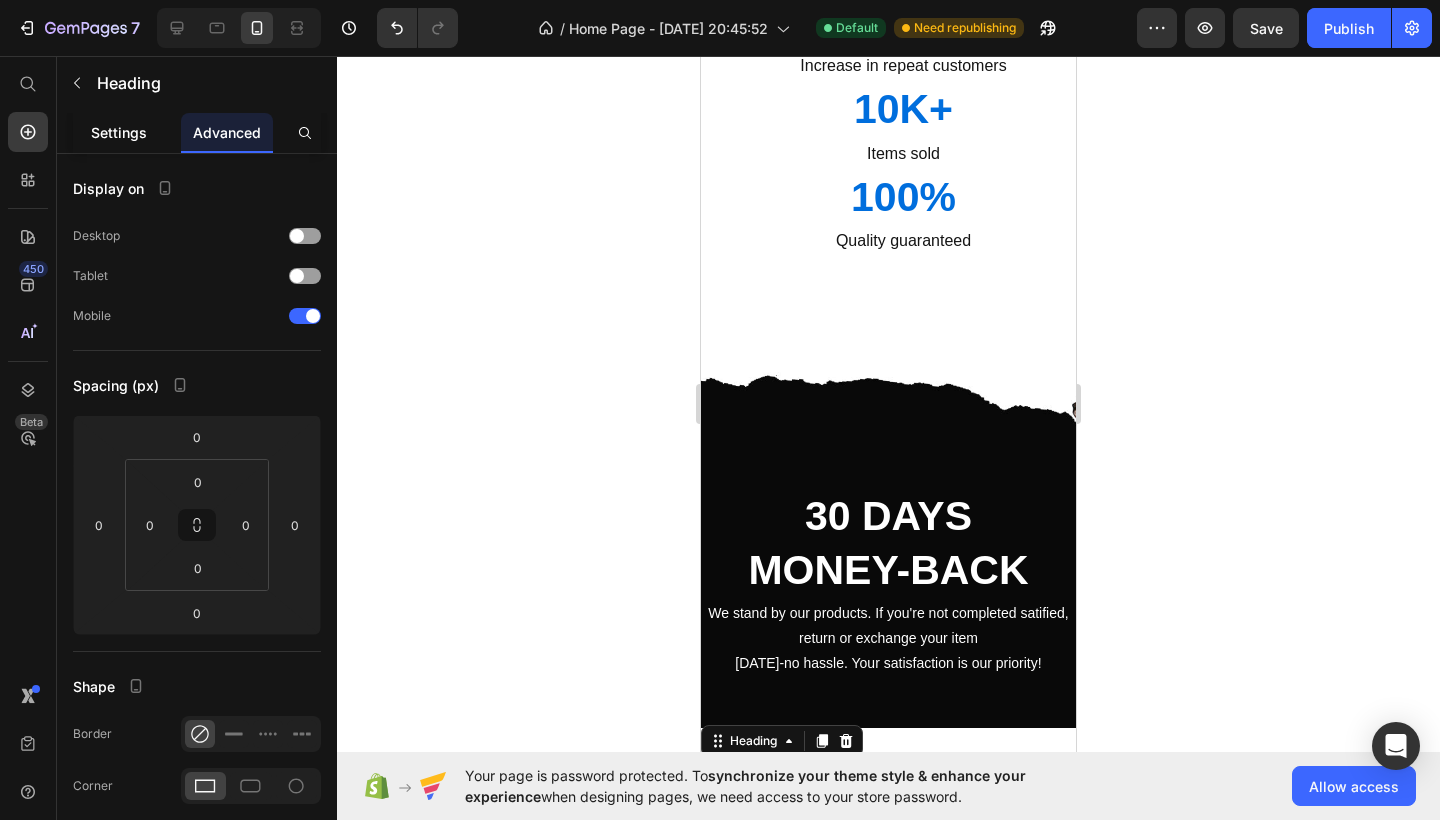 click on "Settings" at bounding box center [119, 132] 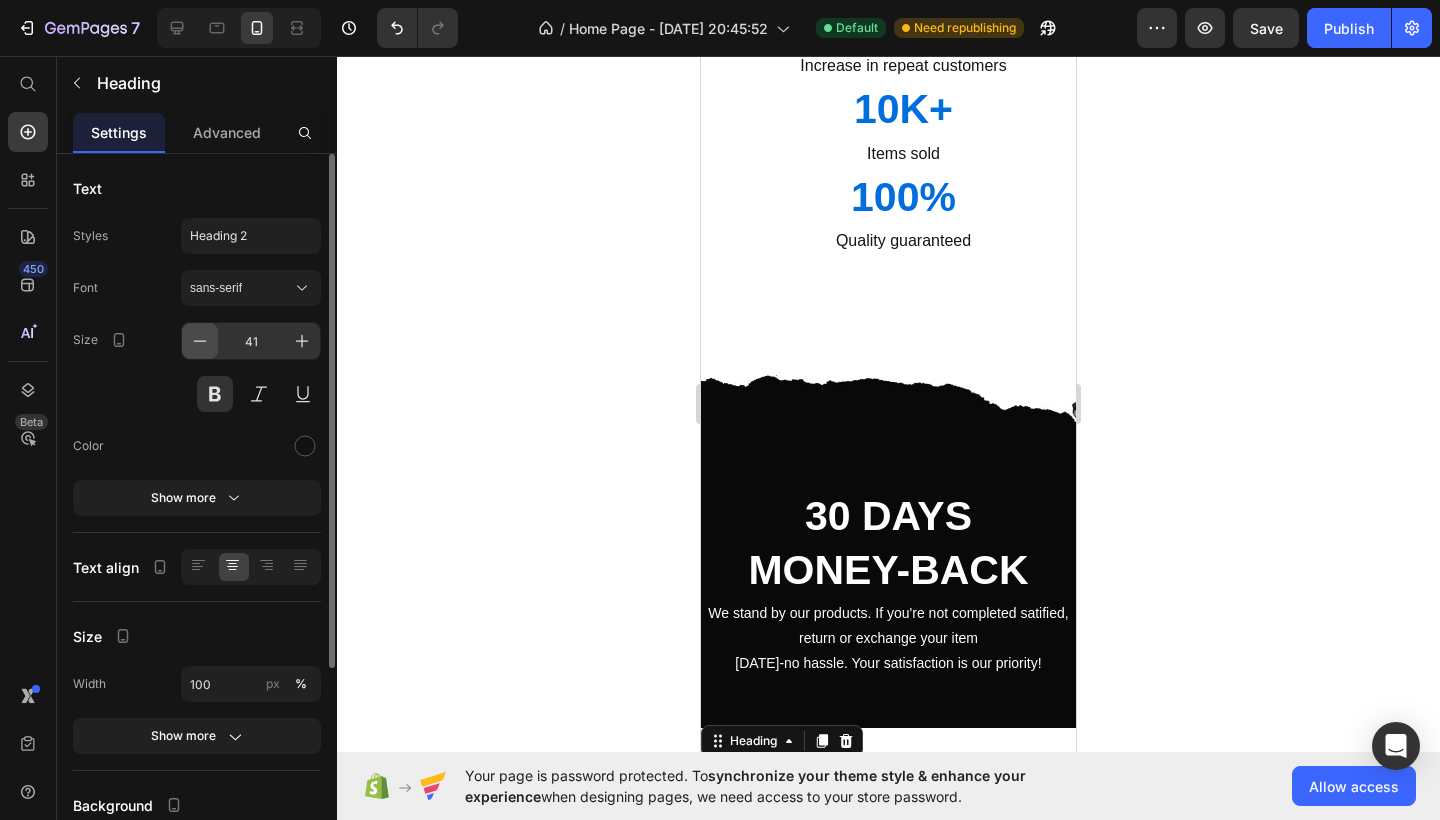 click 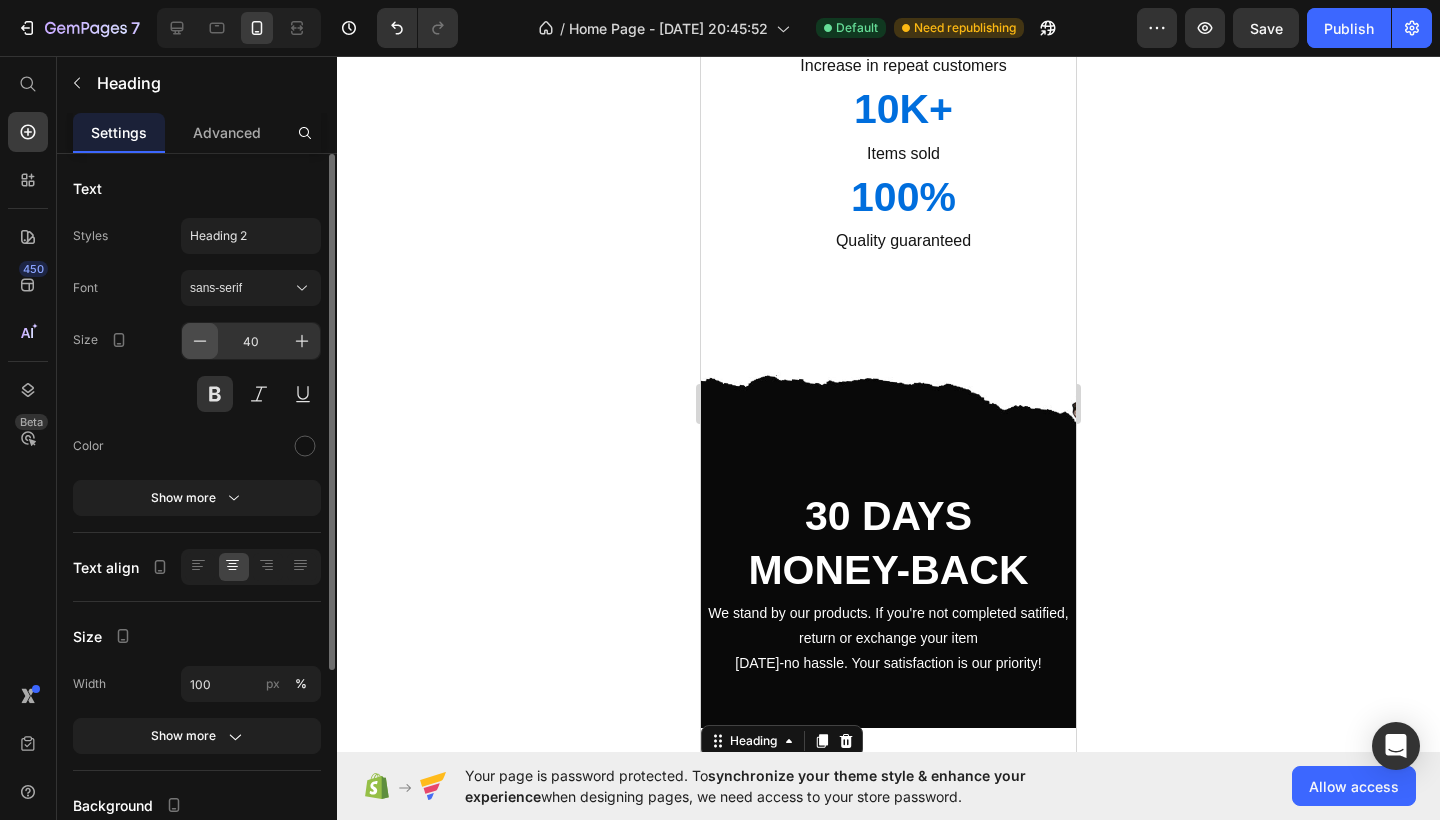 click 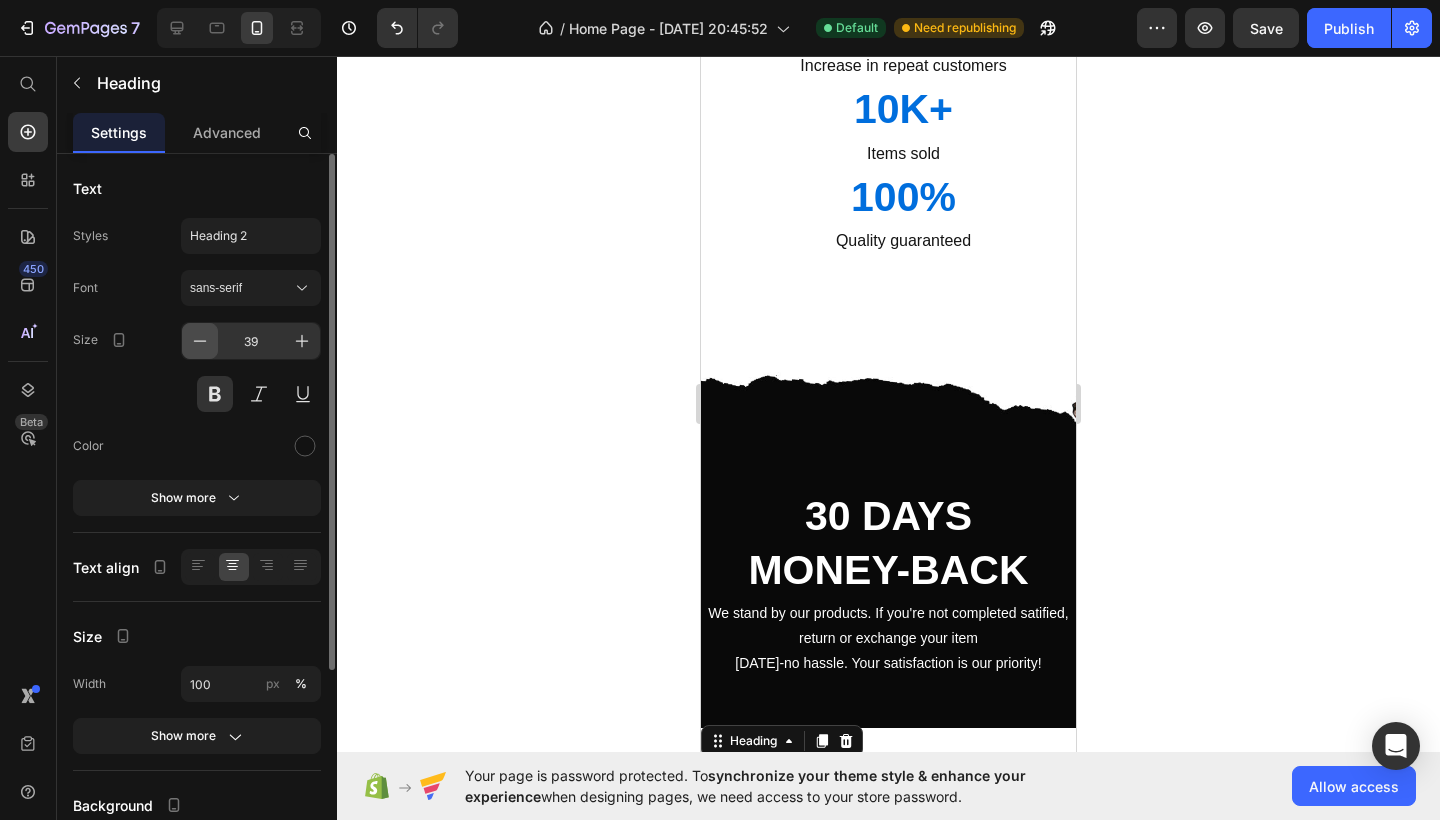 click 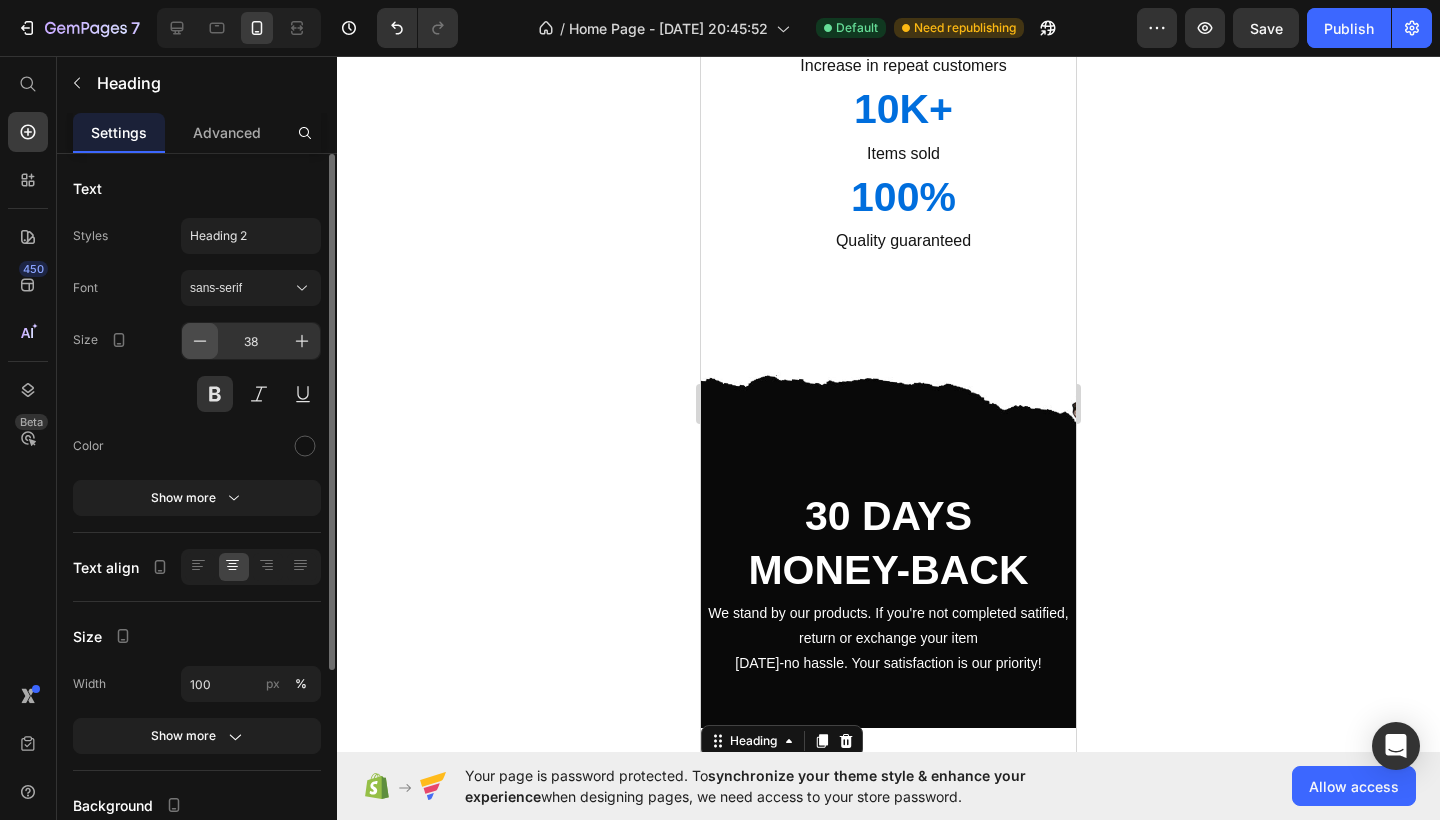 click 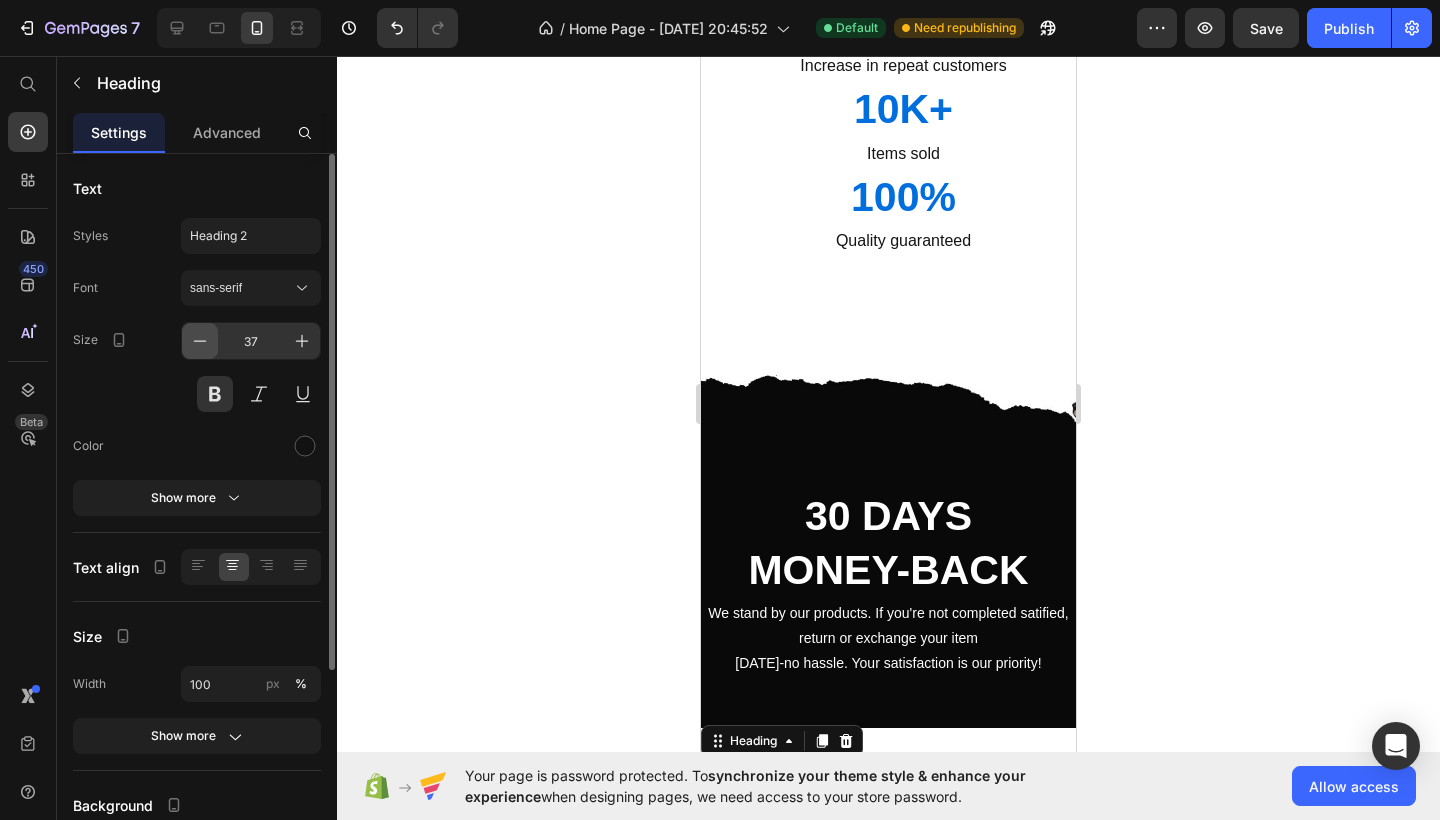 click 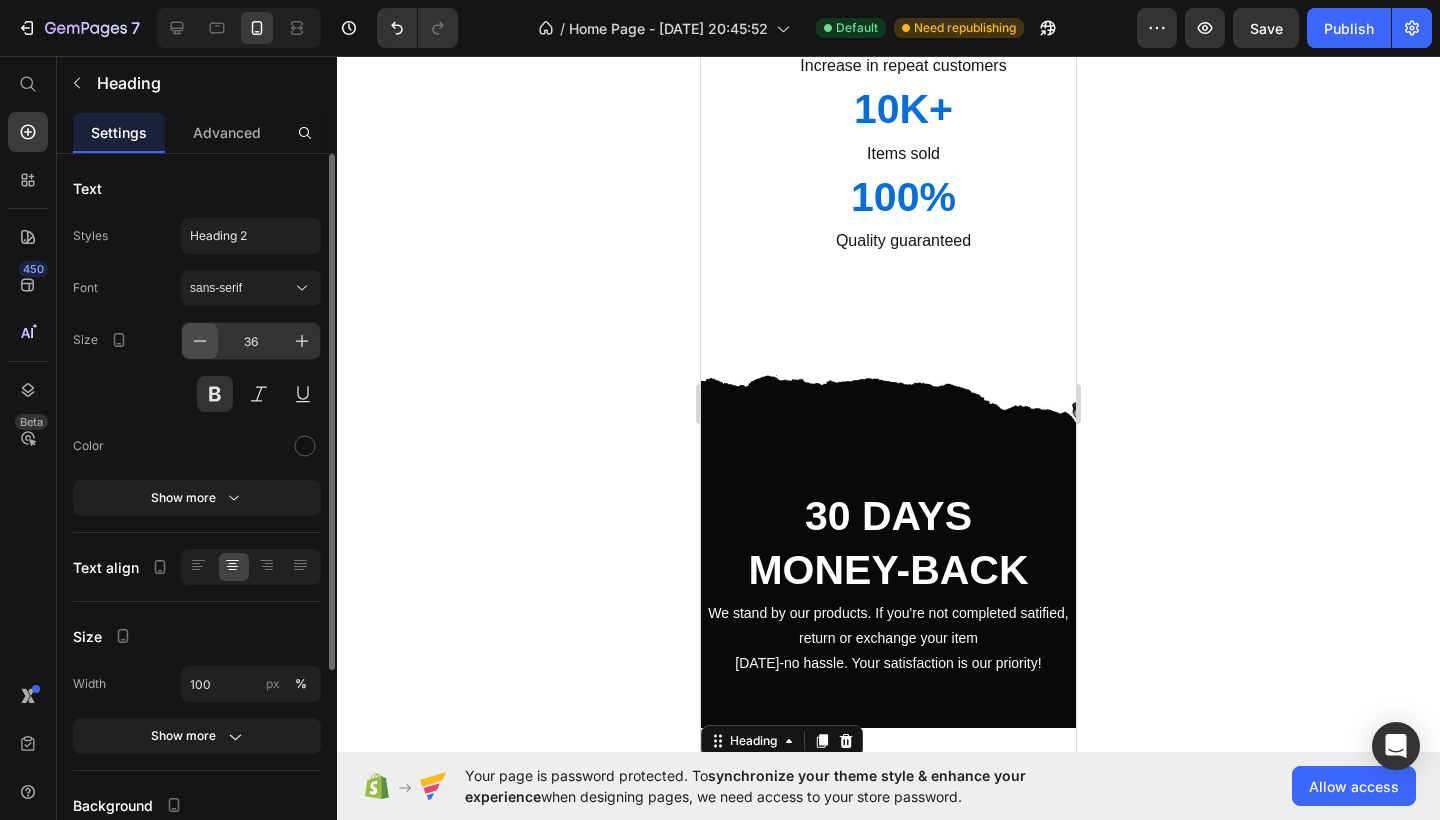 click 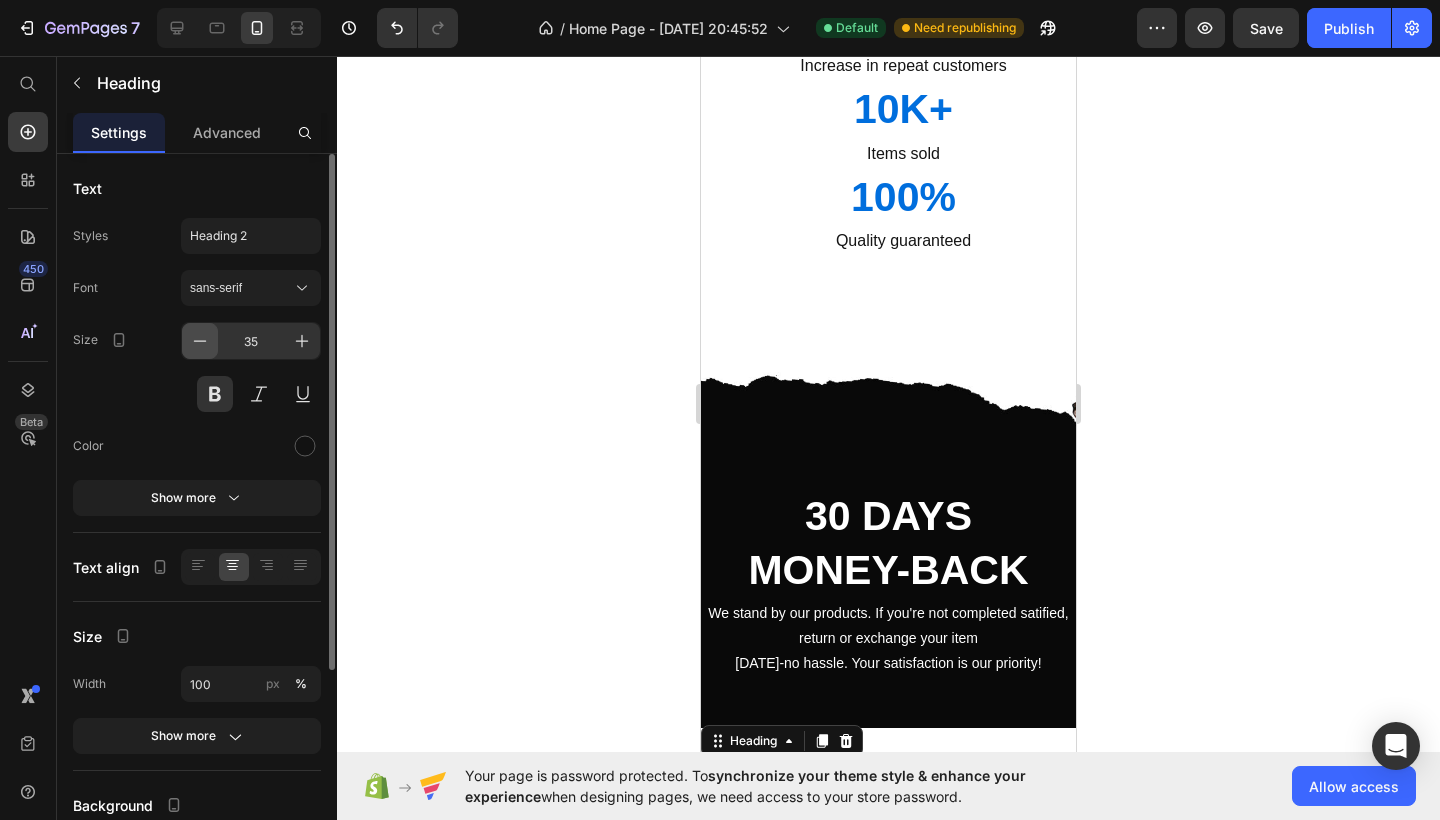 click 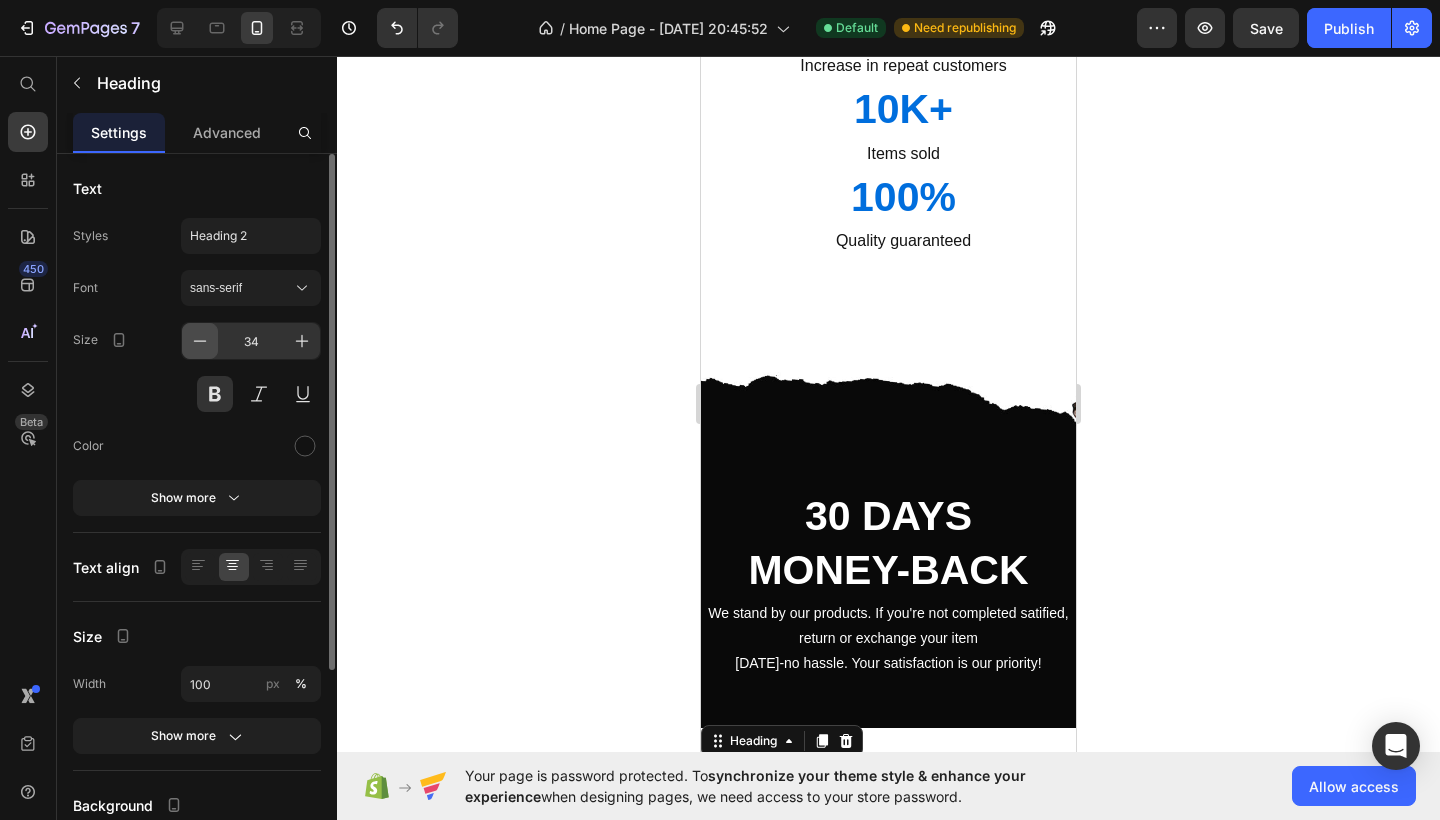click 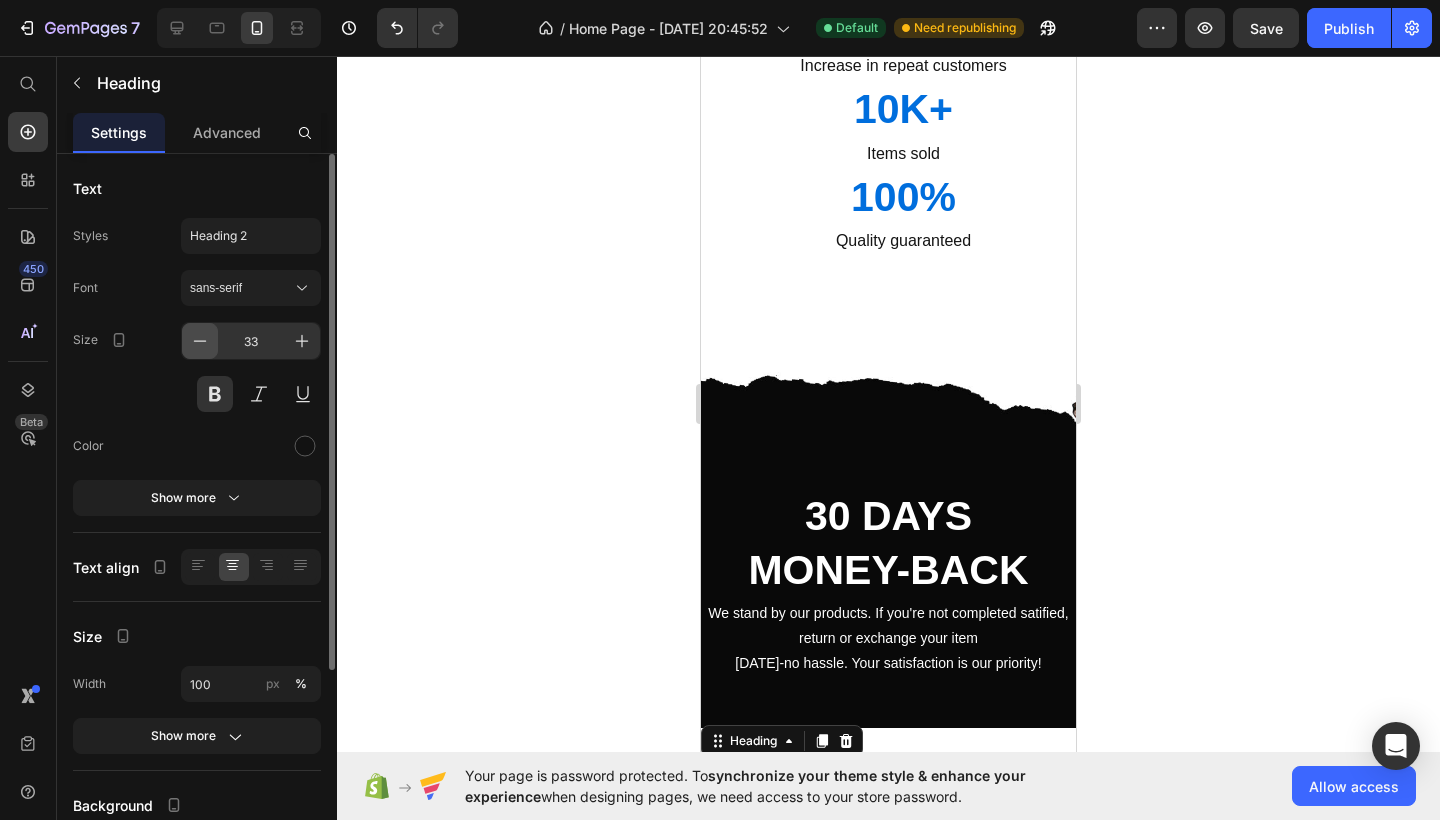 click 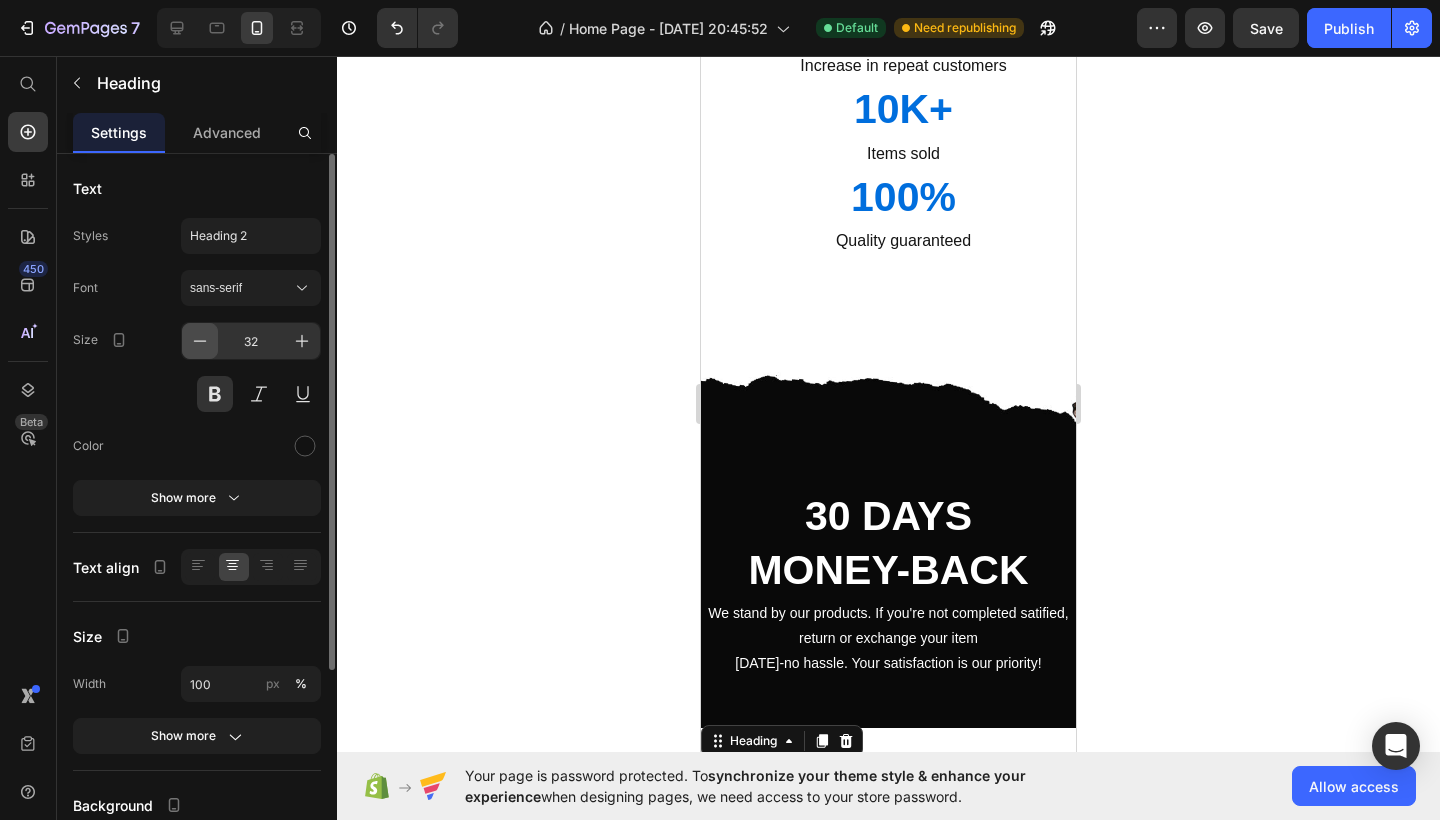 click 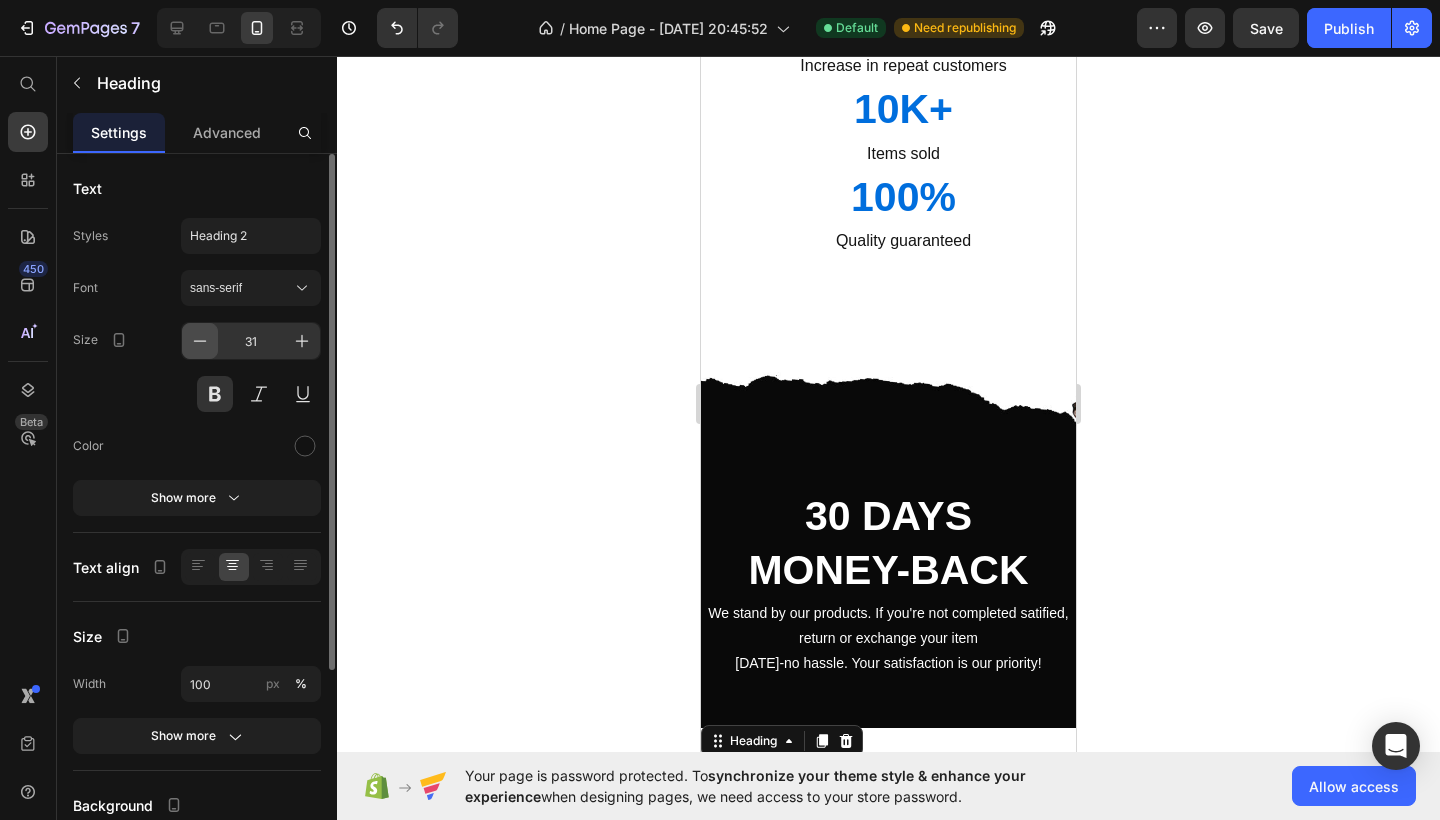 click 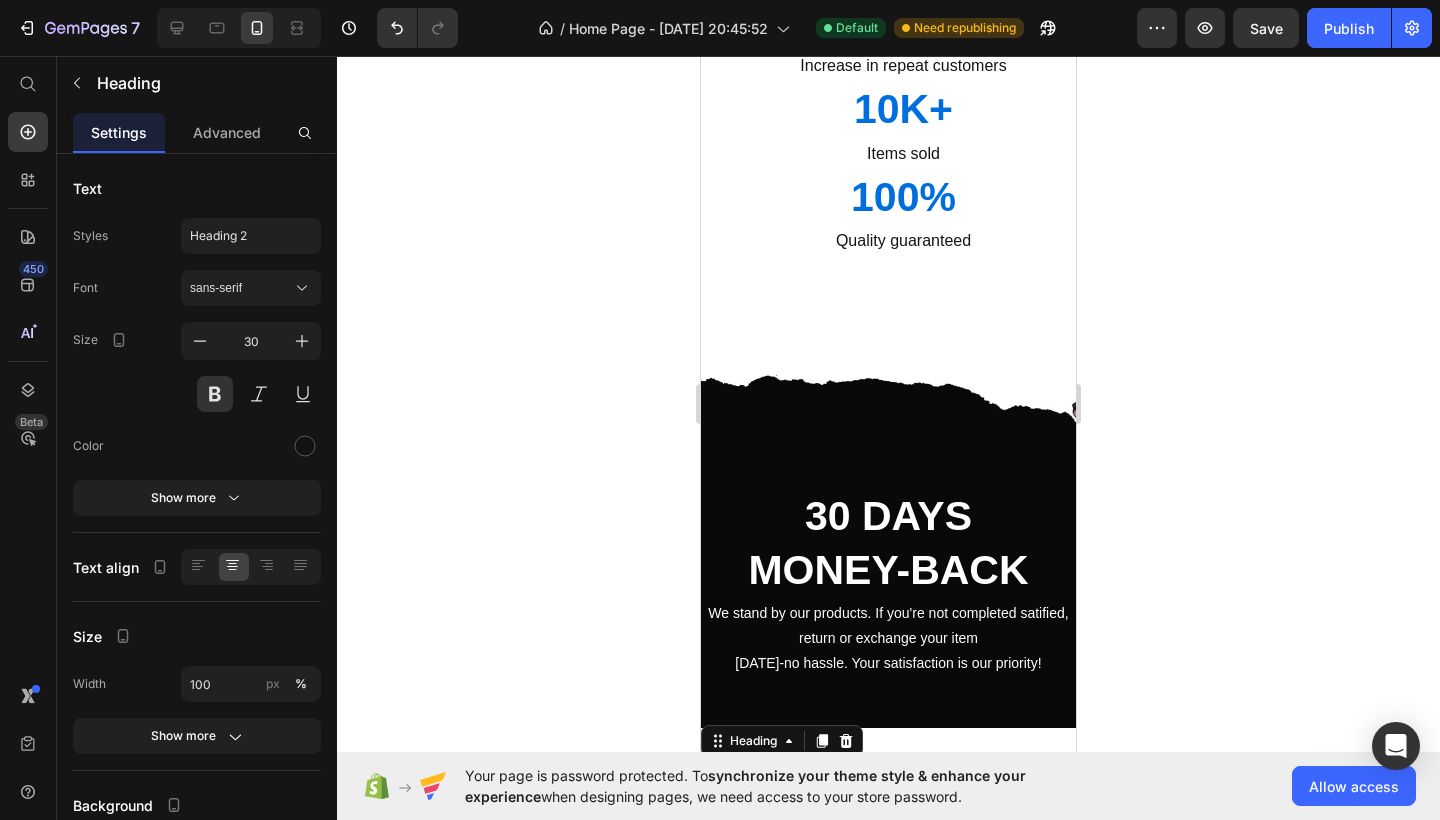 click 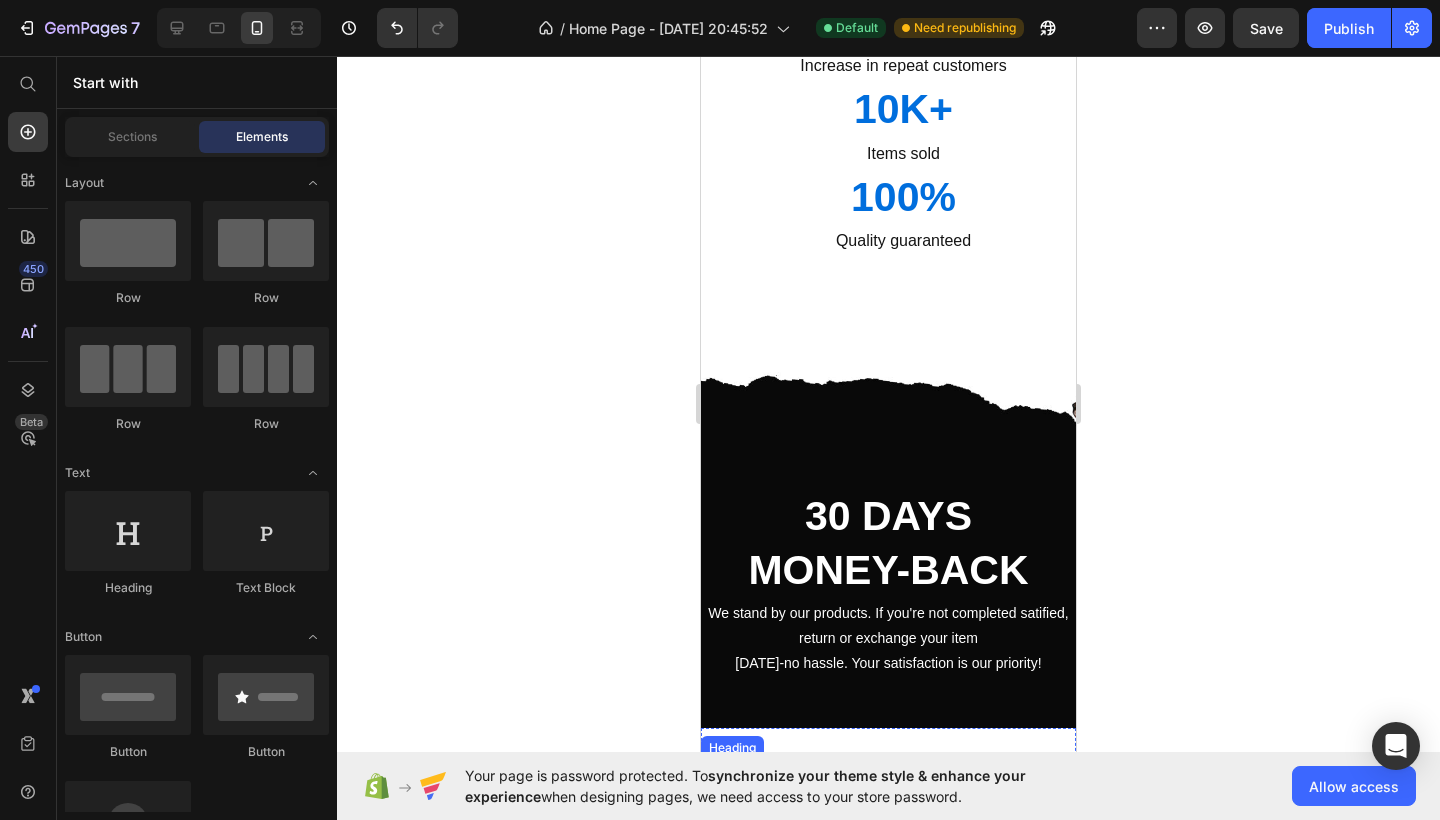 click on "FOLLOW US ON INSTAGRAM" at bounding box center [888, 801] 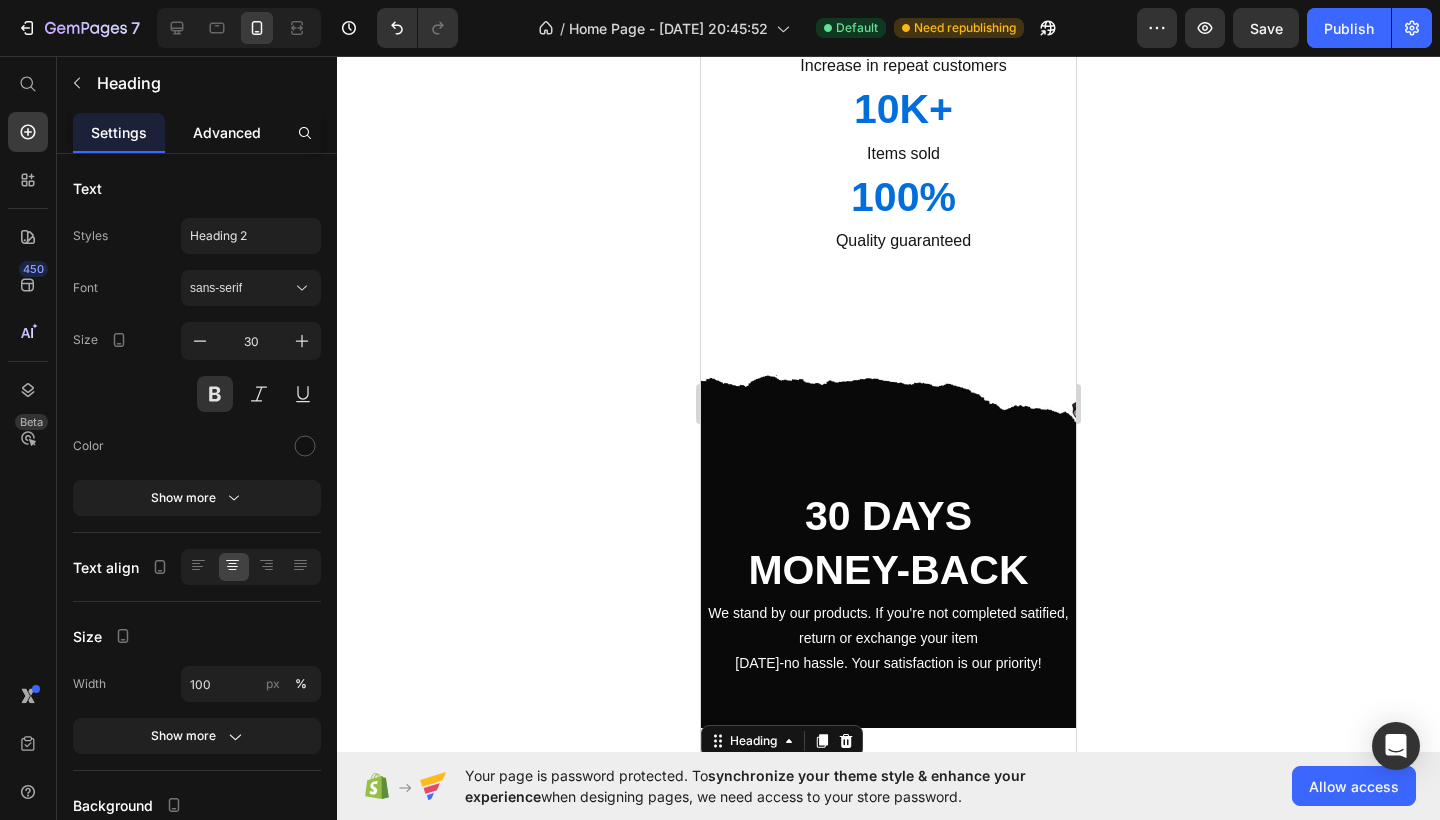 click on "Advanced" at bounding box center (227, 132) 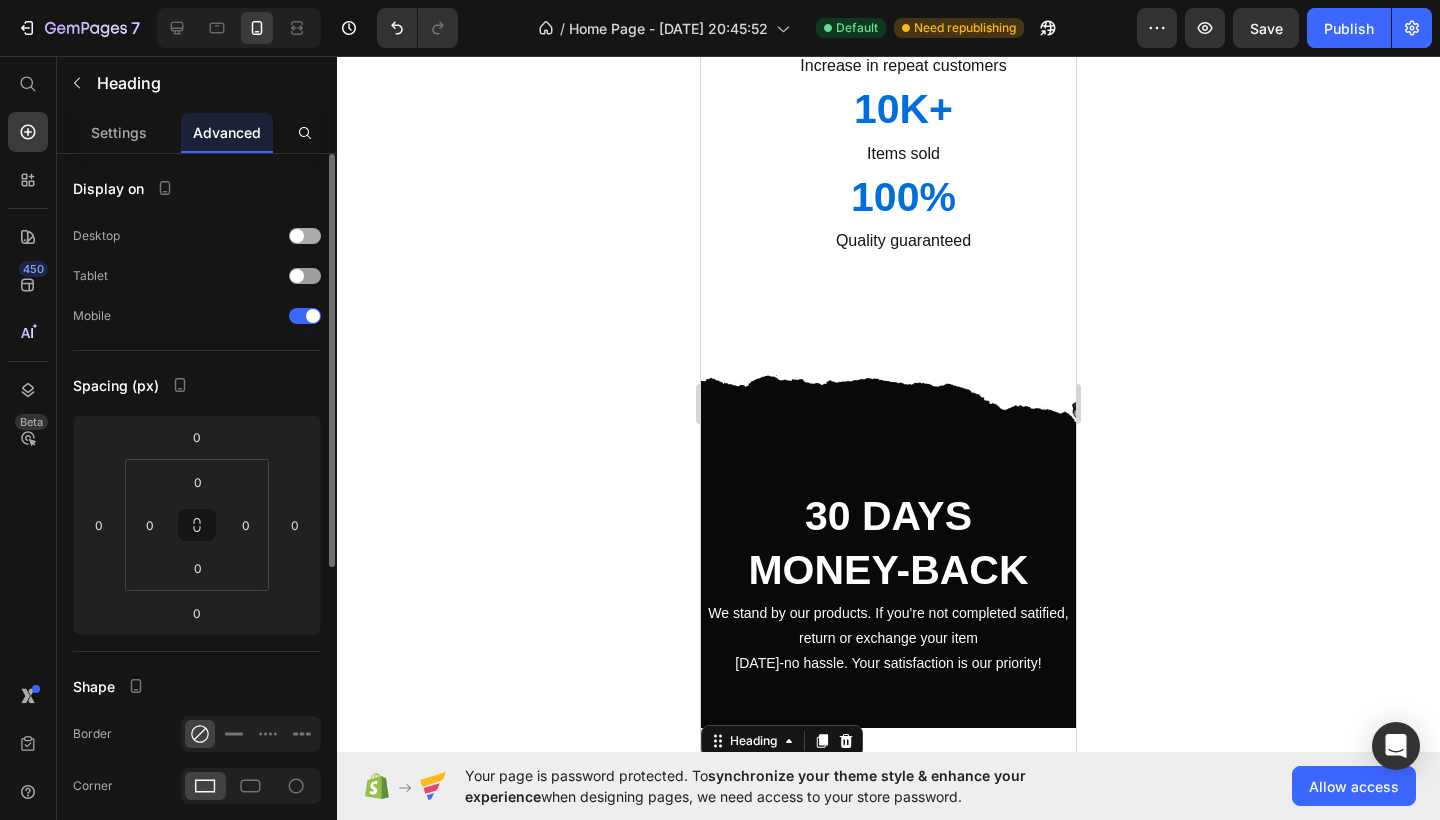 click at bounding box center [297, 236] 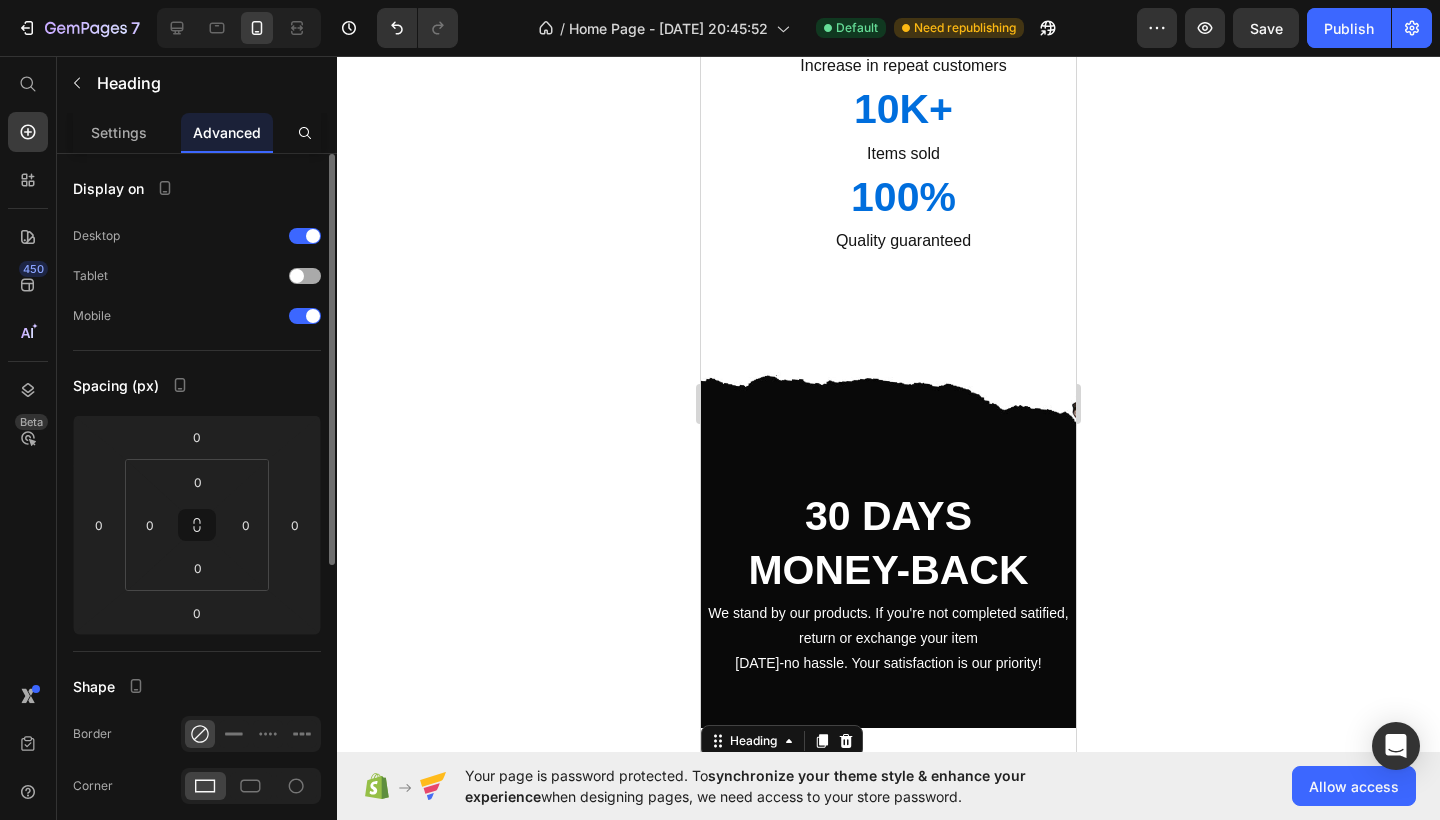 click at bounding box center [305, 276] 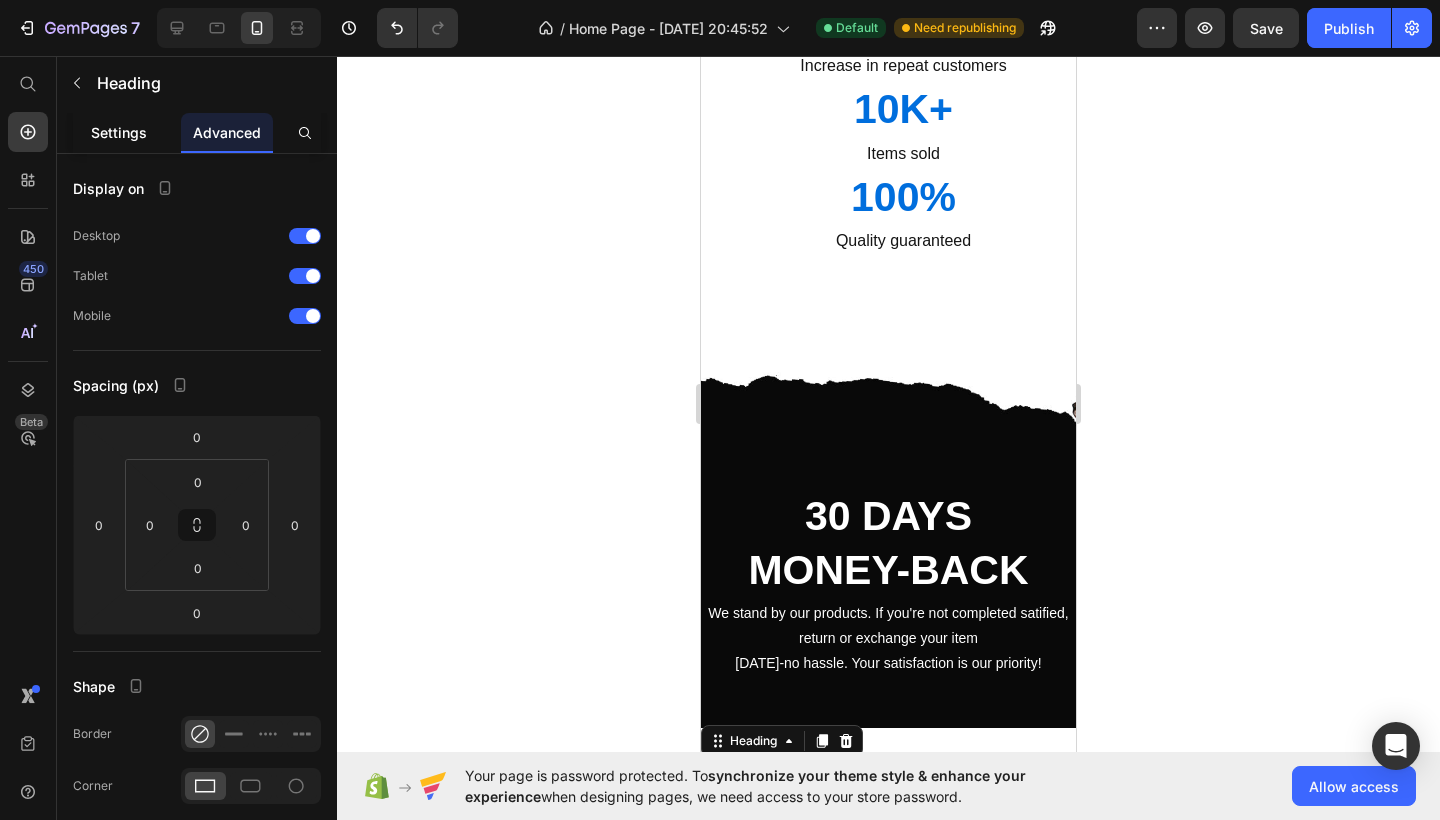 click on "Settings" 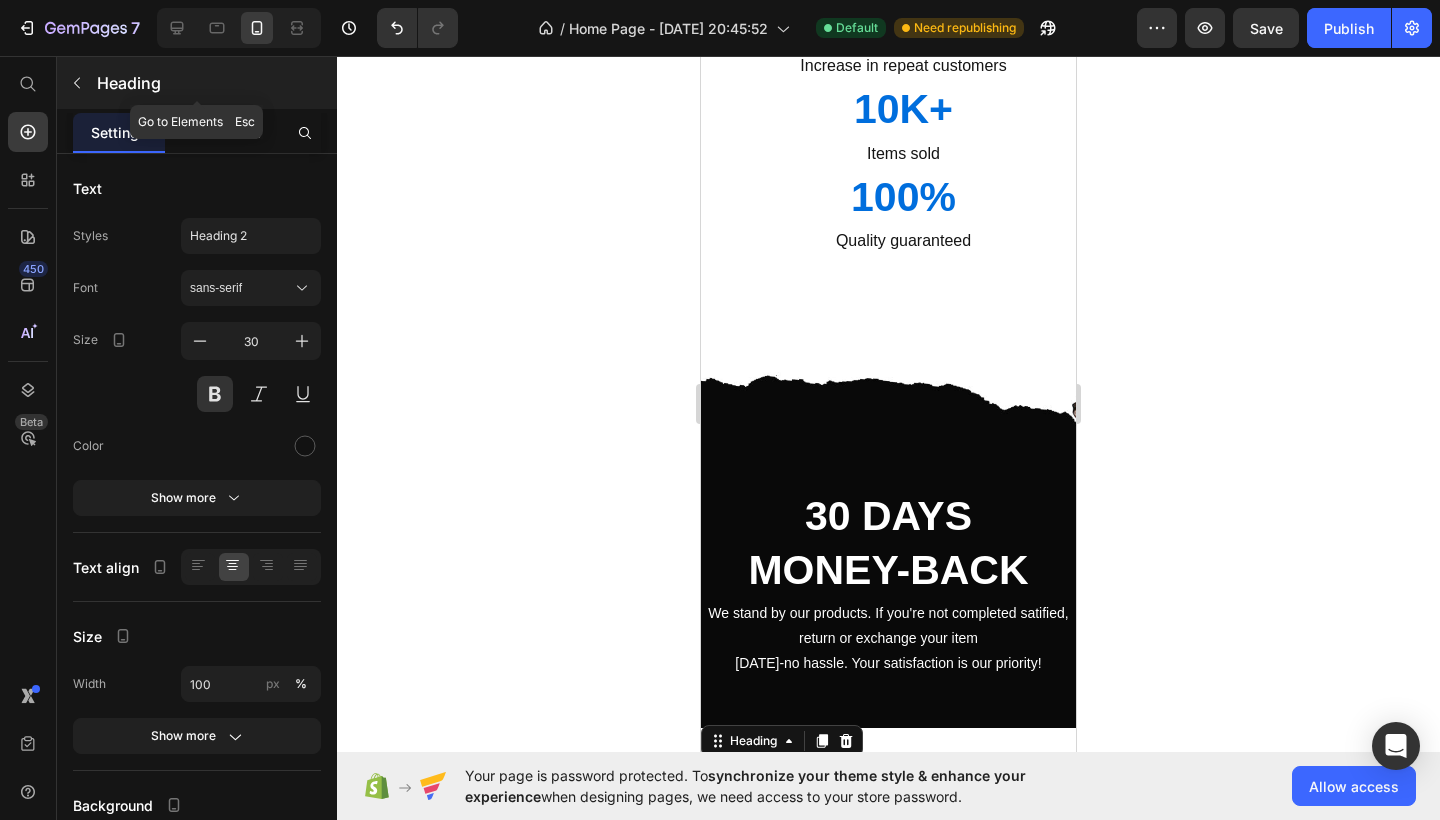 click on "Heading" at bounding box center (215, 83) 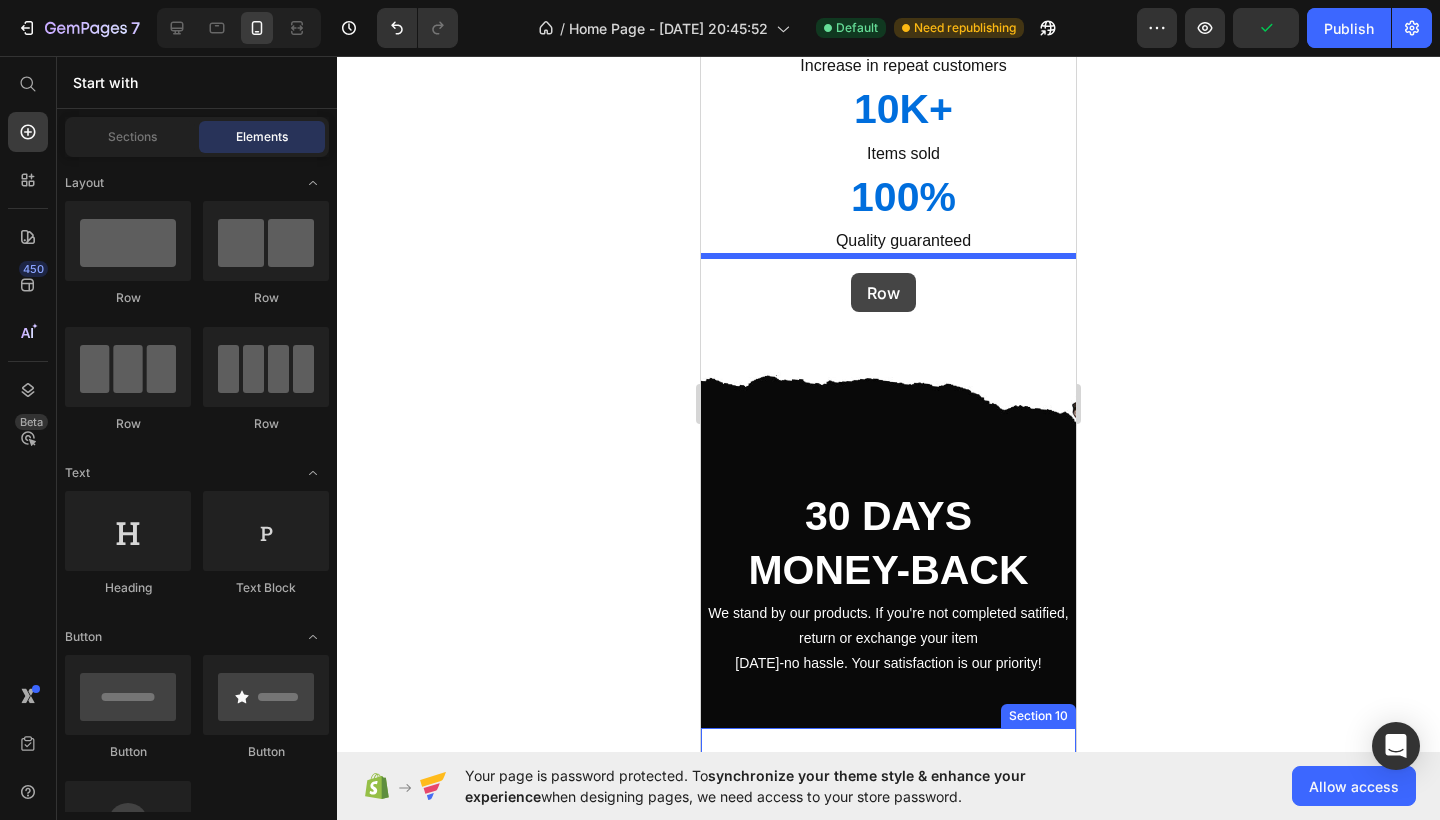 drag, startPoint x: 842, startPoint y: 306, endPoint x: 851, endPoint y: 273, distance: 34.20526 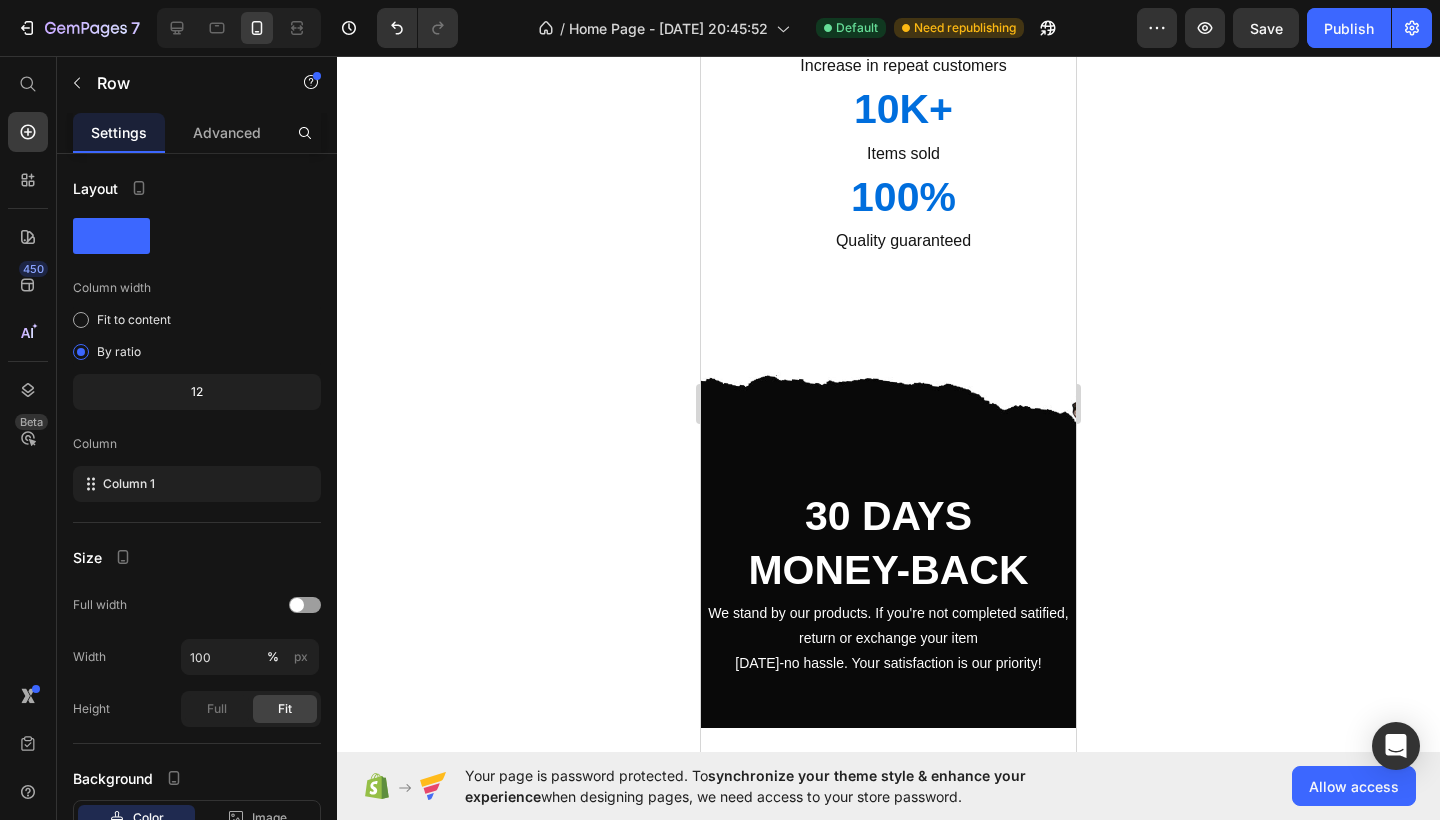 click on "Drop element here" at bounding box center [901, 790] 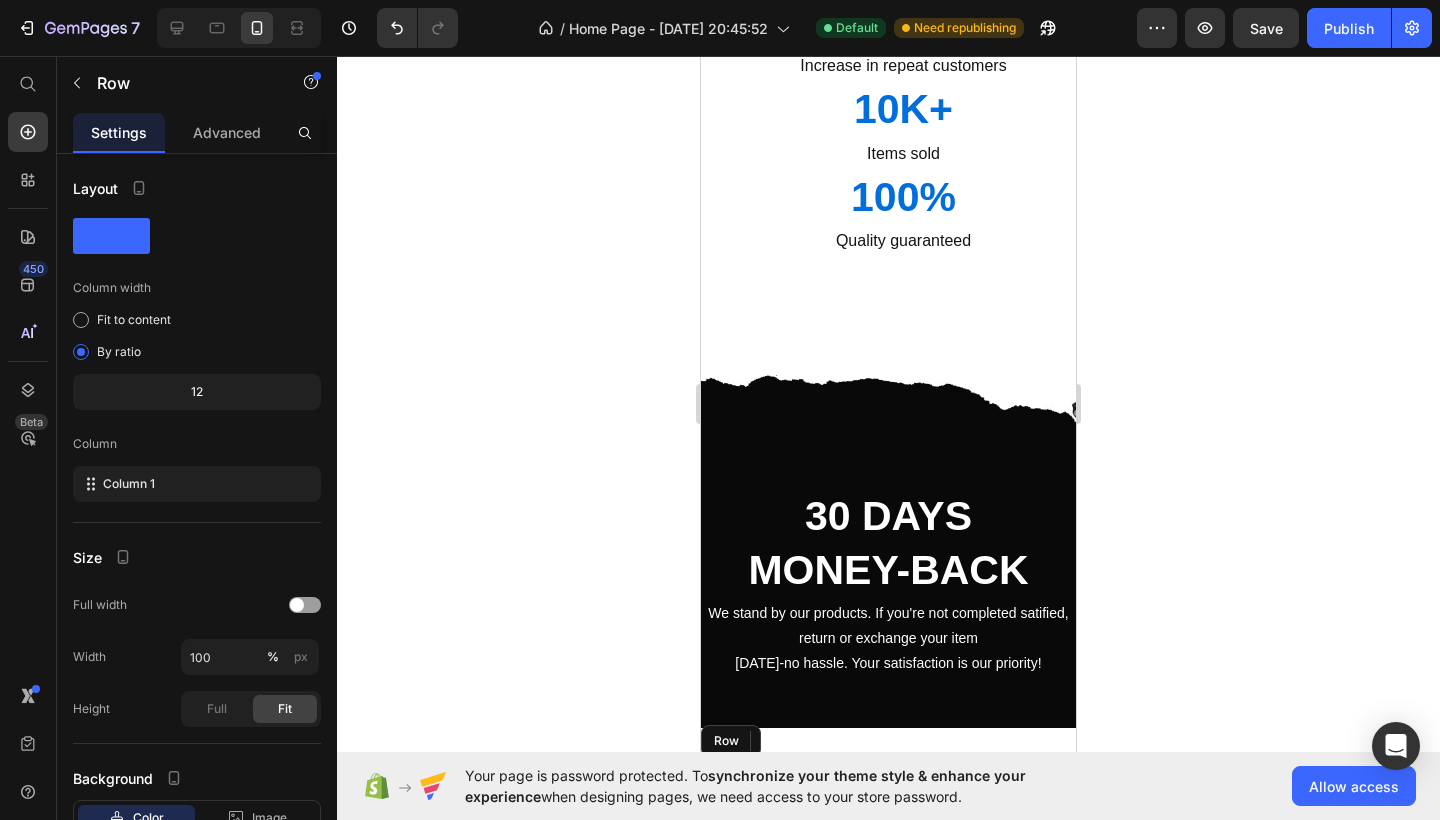 drag, startPoint x: 781, startPoint y: 266, endPoint x: 1382, endPoint y: 292, distance: 601.56213 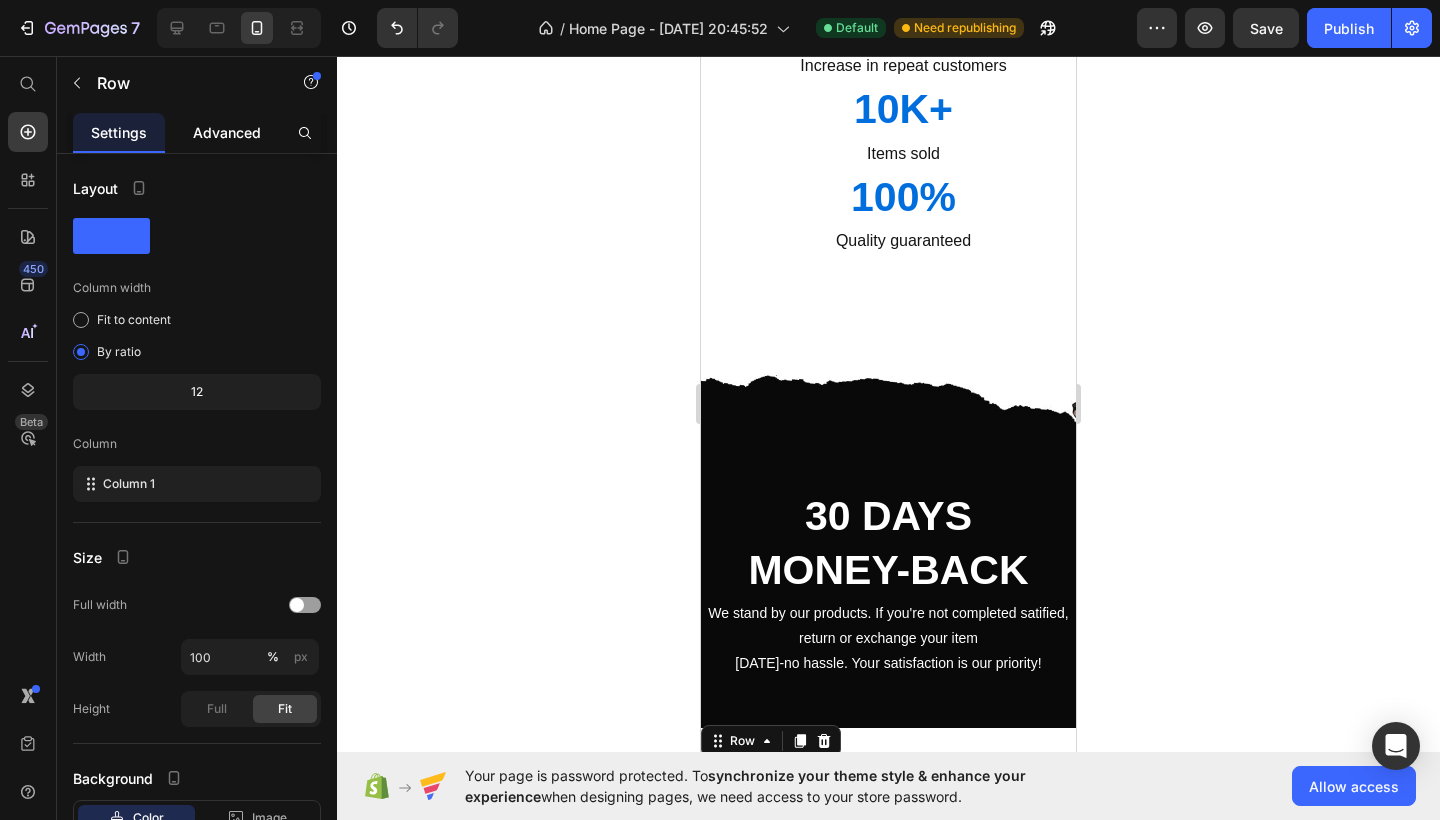 click on "Advanced" 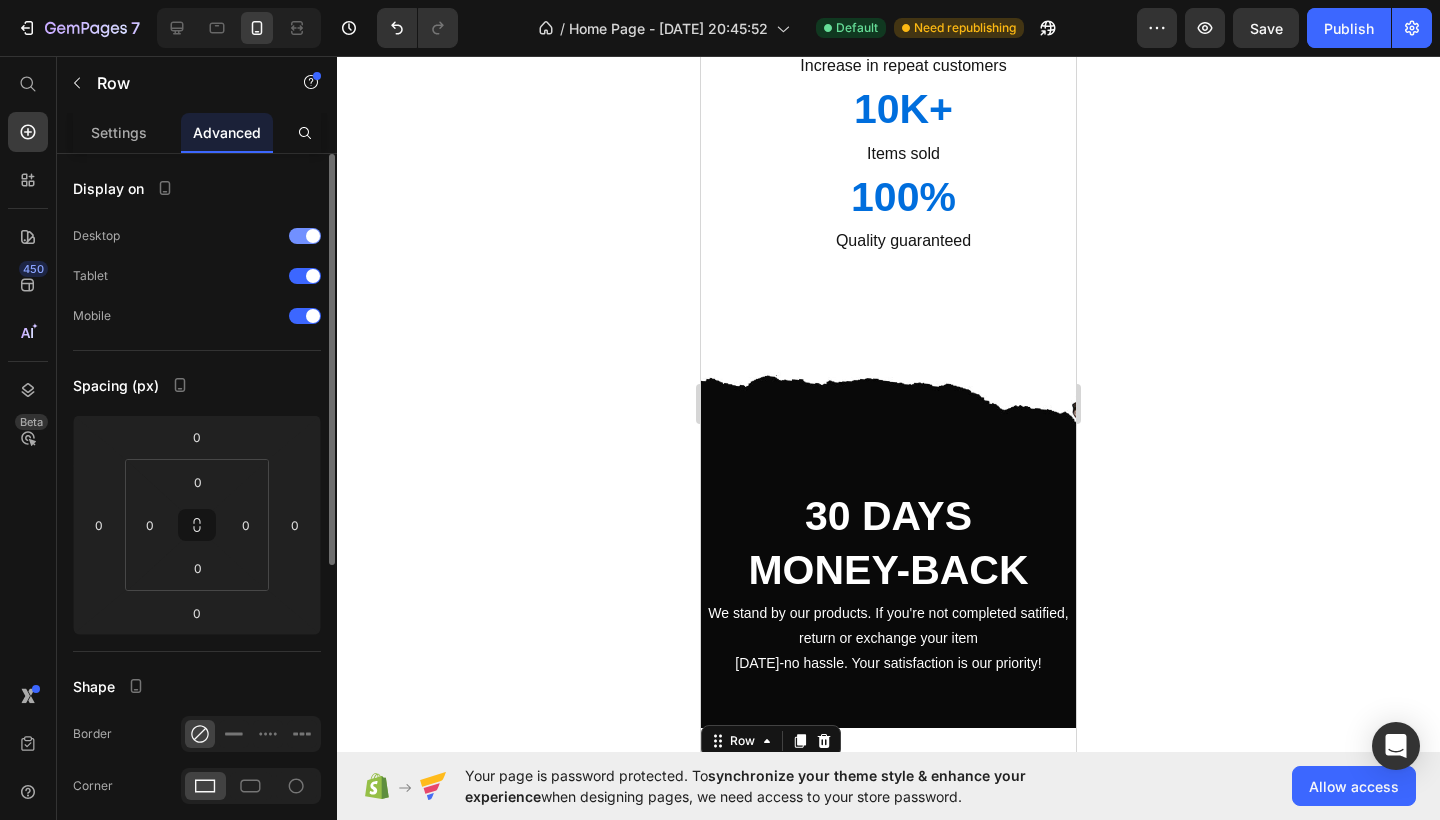 click at bounding box center [305, 236] 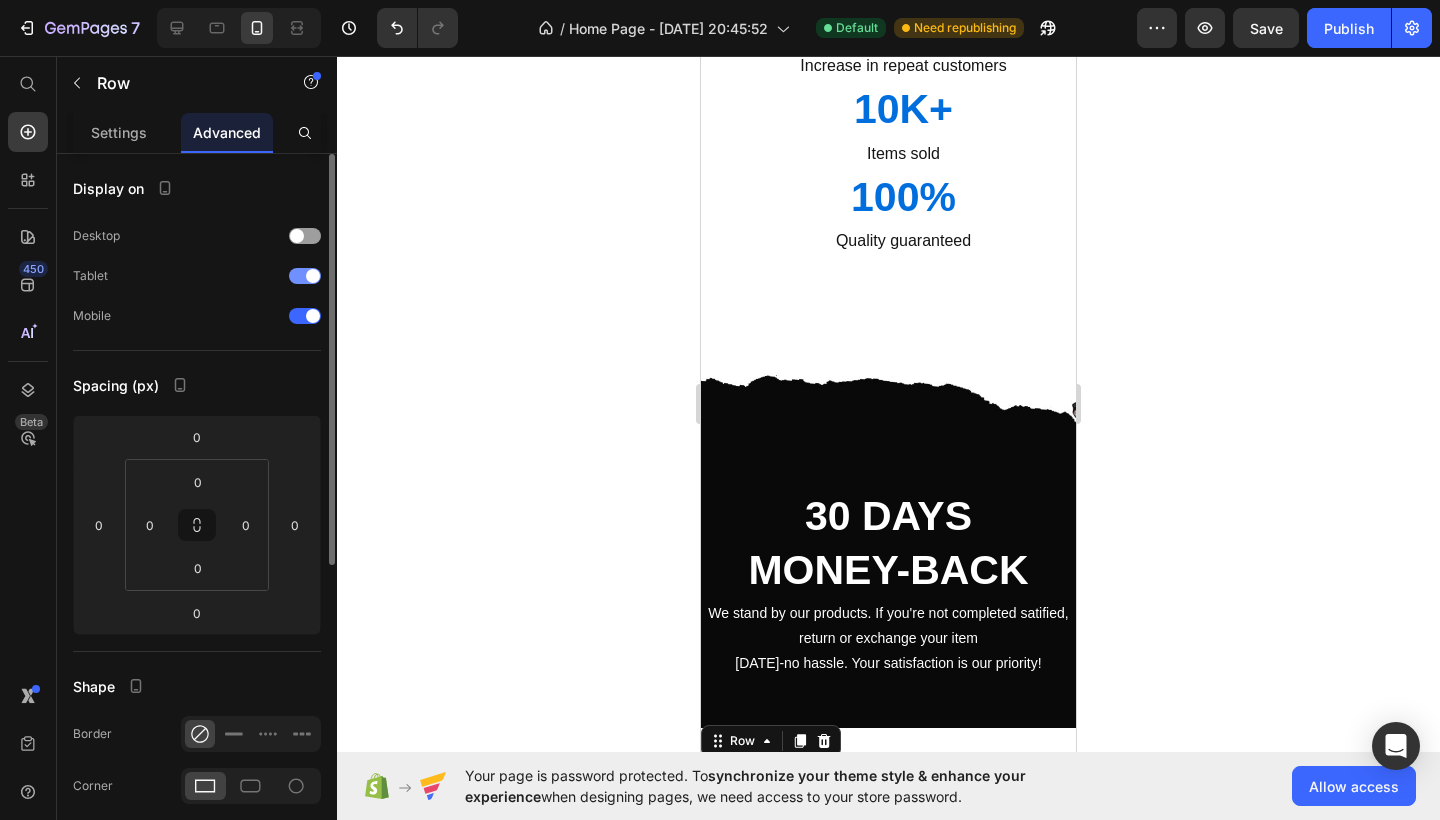 click at bounding box center [313, 276] 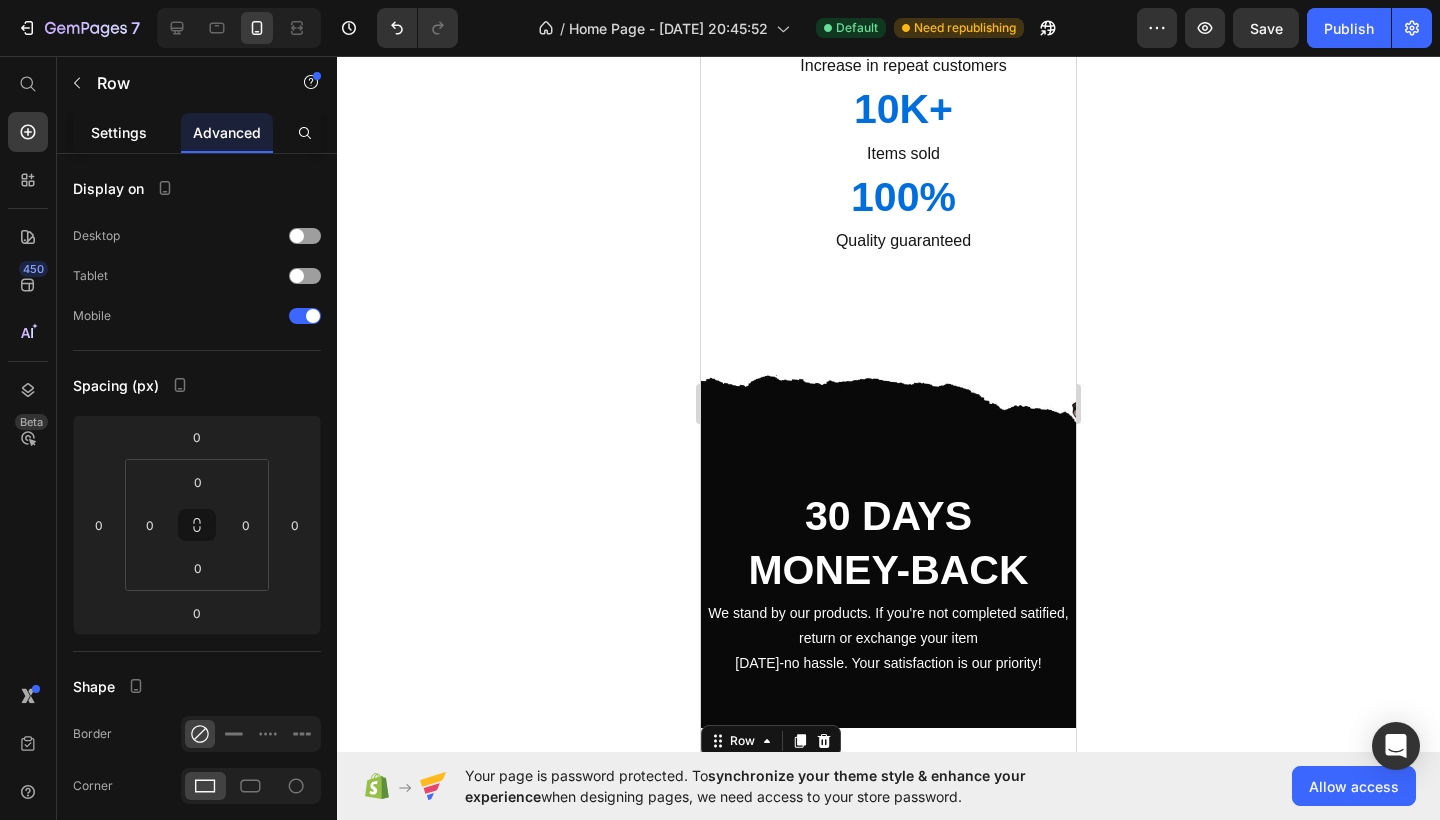 click on "Settings" at bounding box center (119, 132) 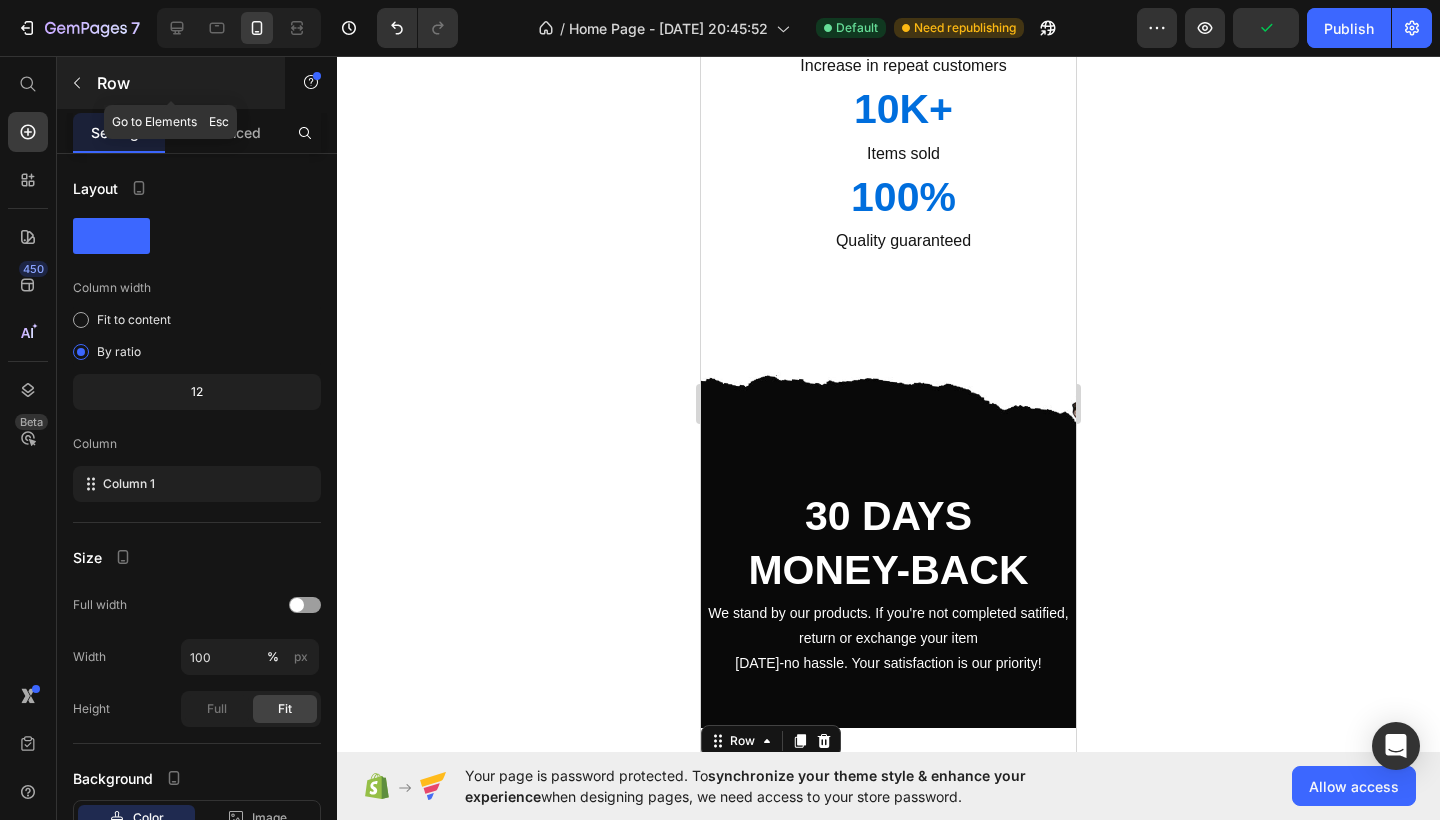 click at bounding box center [77, 83] 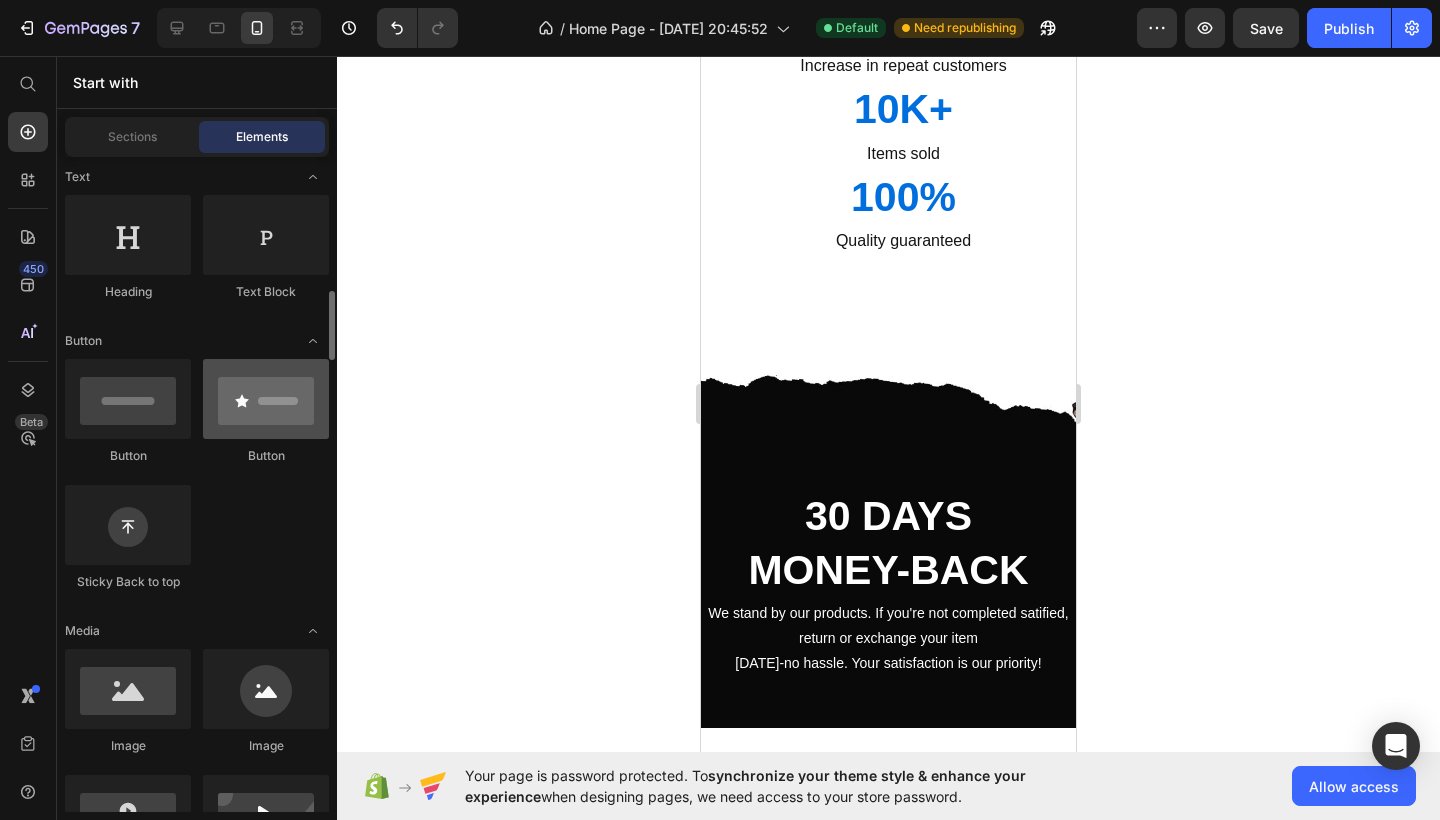 scroll, scrollTop: 520, scrollLeft: 0, axis: vertical 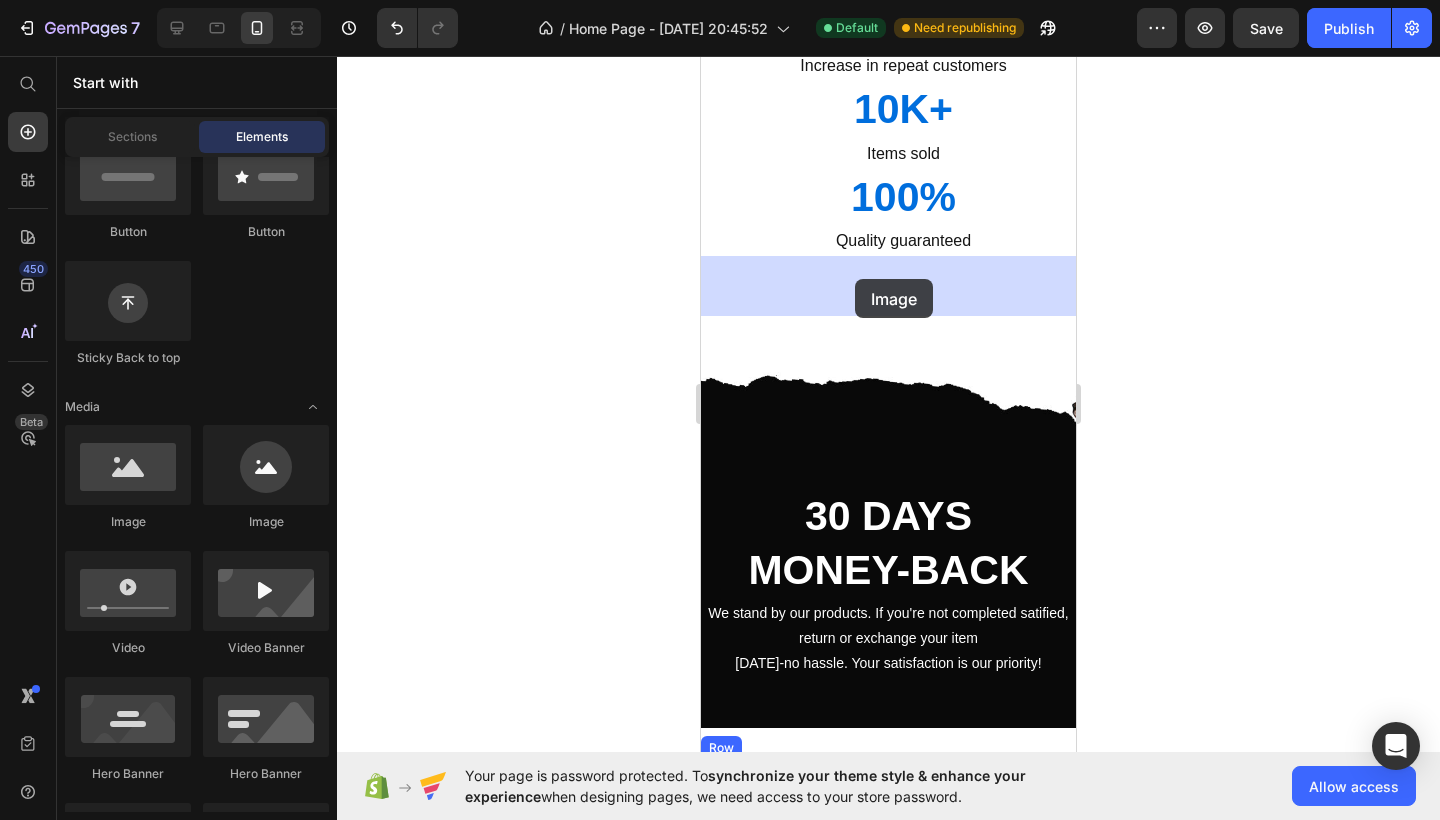 drag, startPoint x: 839, startPoint y: 545, endPoint x: 855, endPoint y: 279, distance: 266.48077 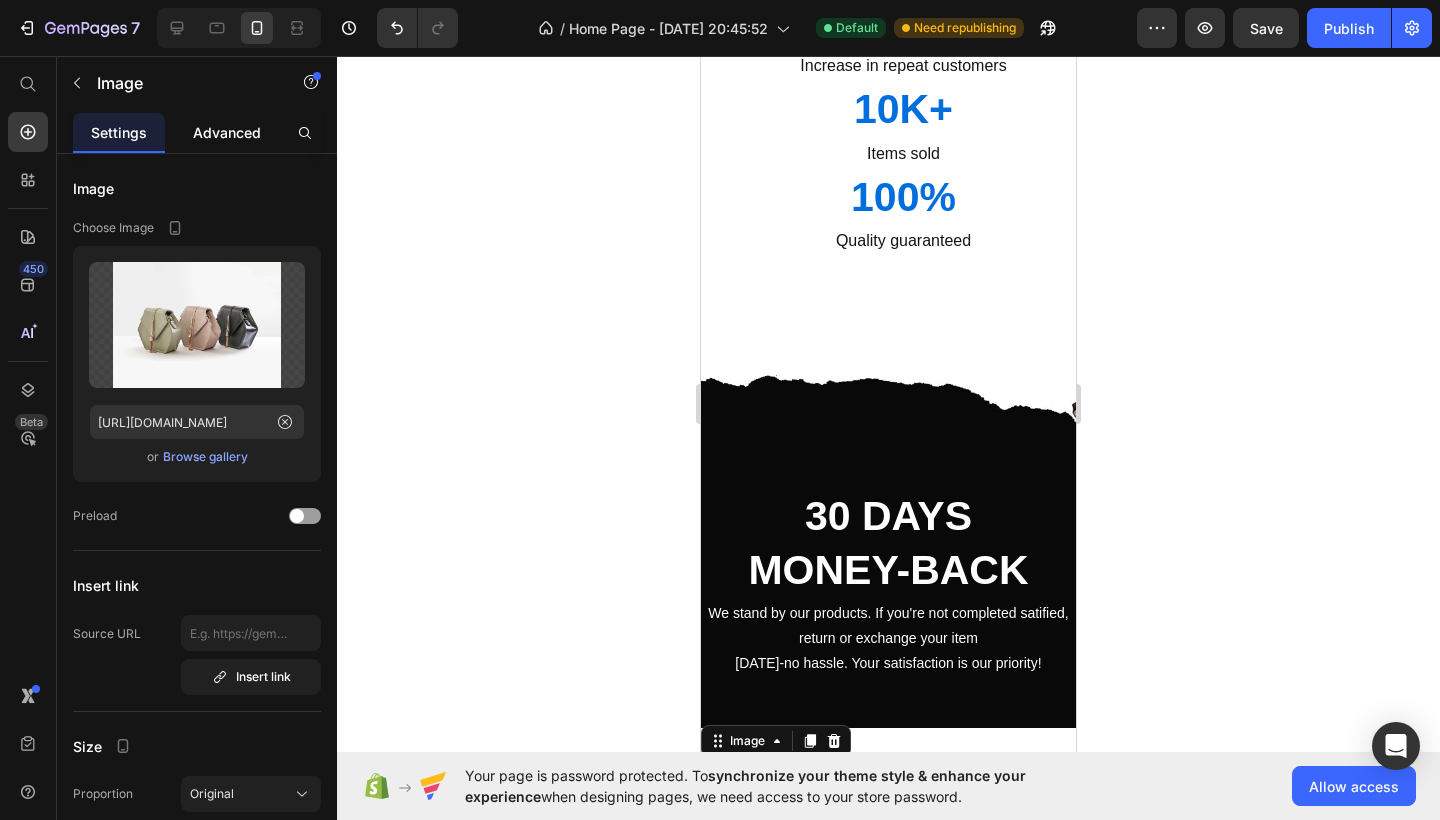click on "Advanced" at bounding box center (227, 132) 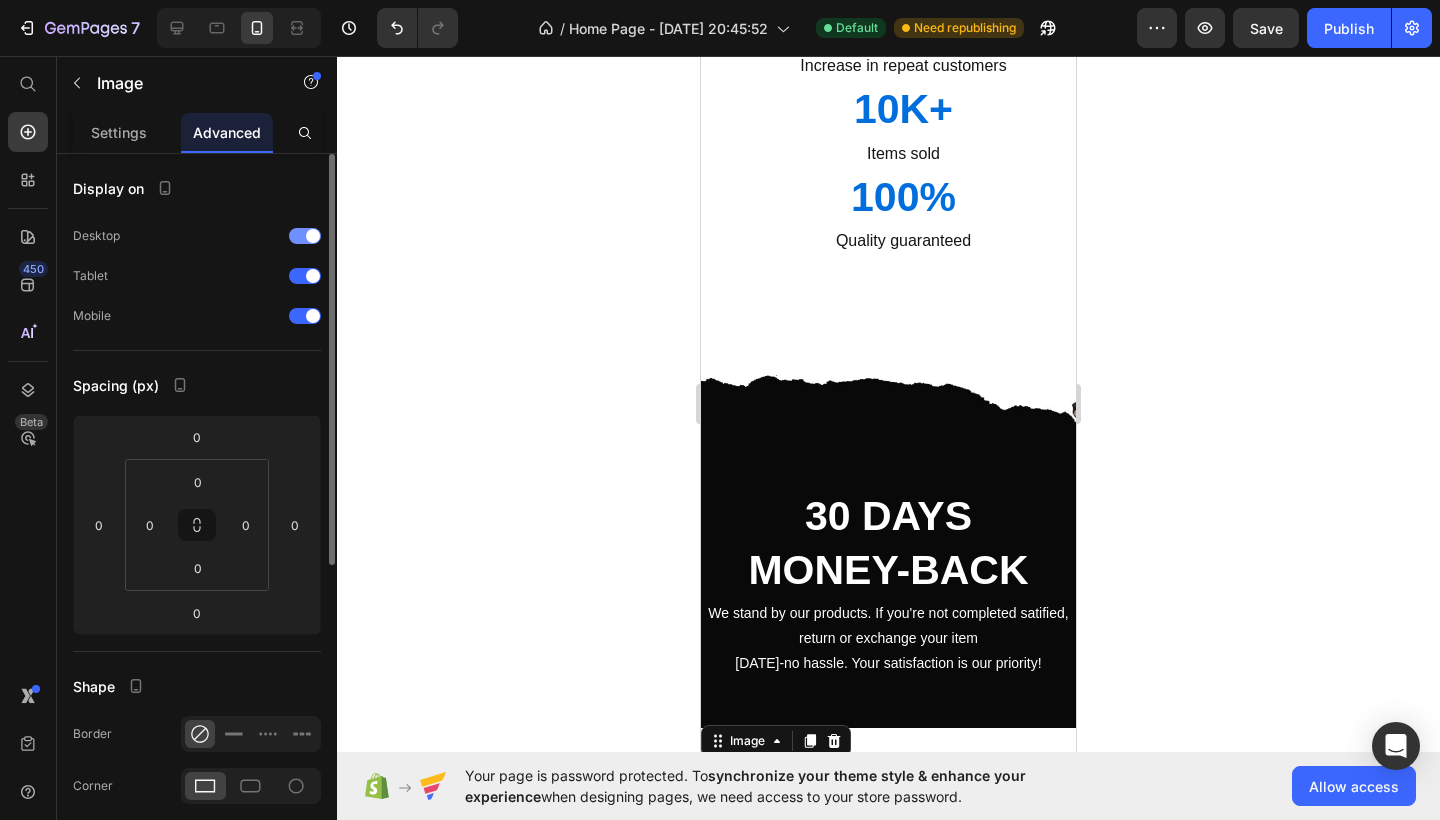 click at bounding box center [313, 236] 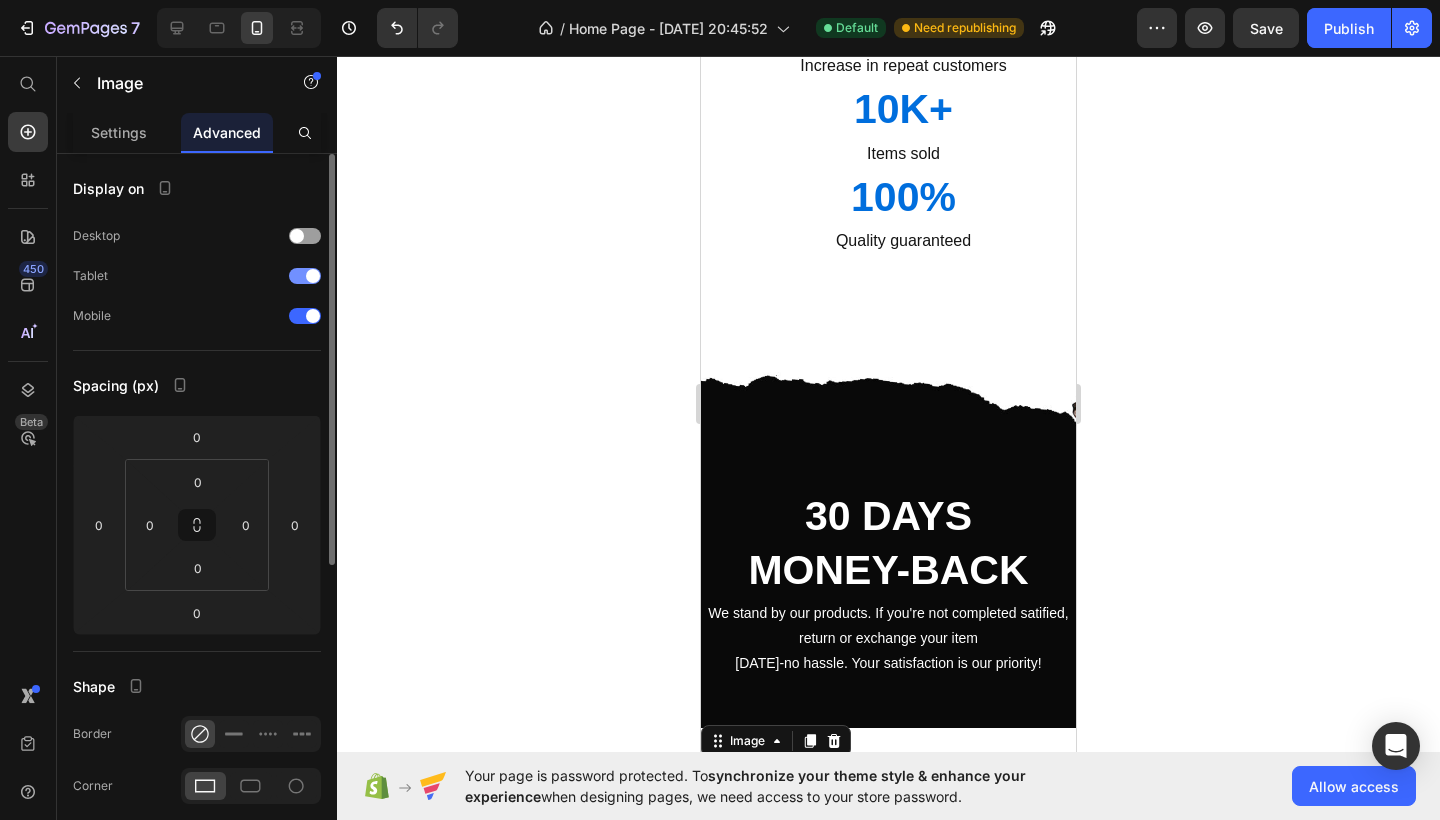 click on "Tablet" at bounding box center [197, 276] 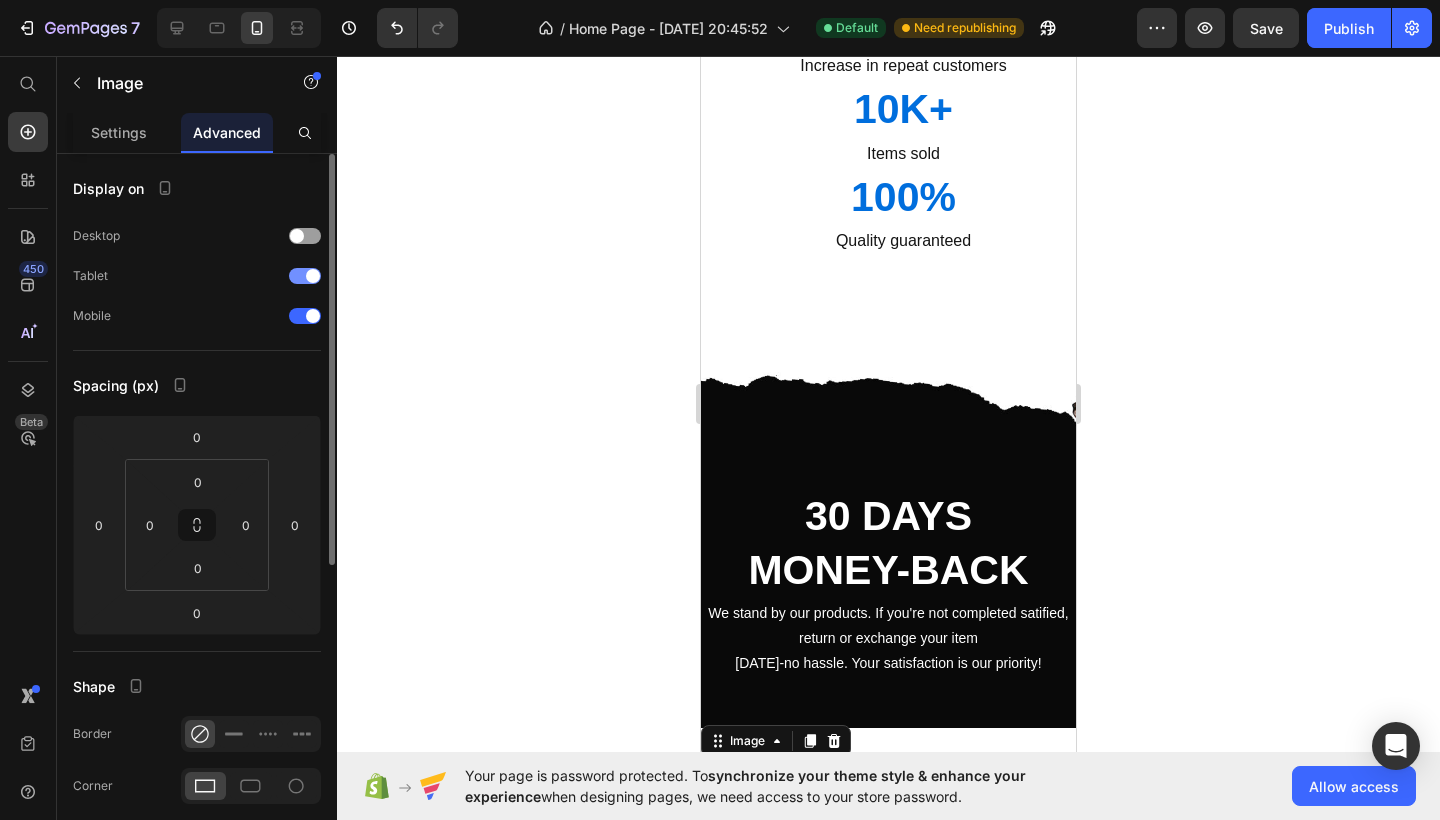 click at bounding box center (313, 276) 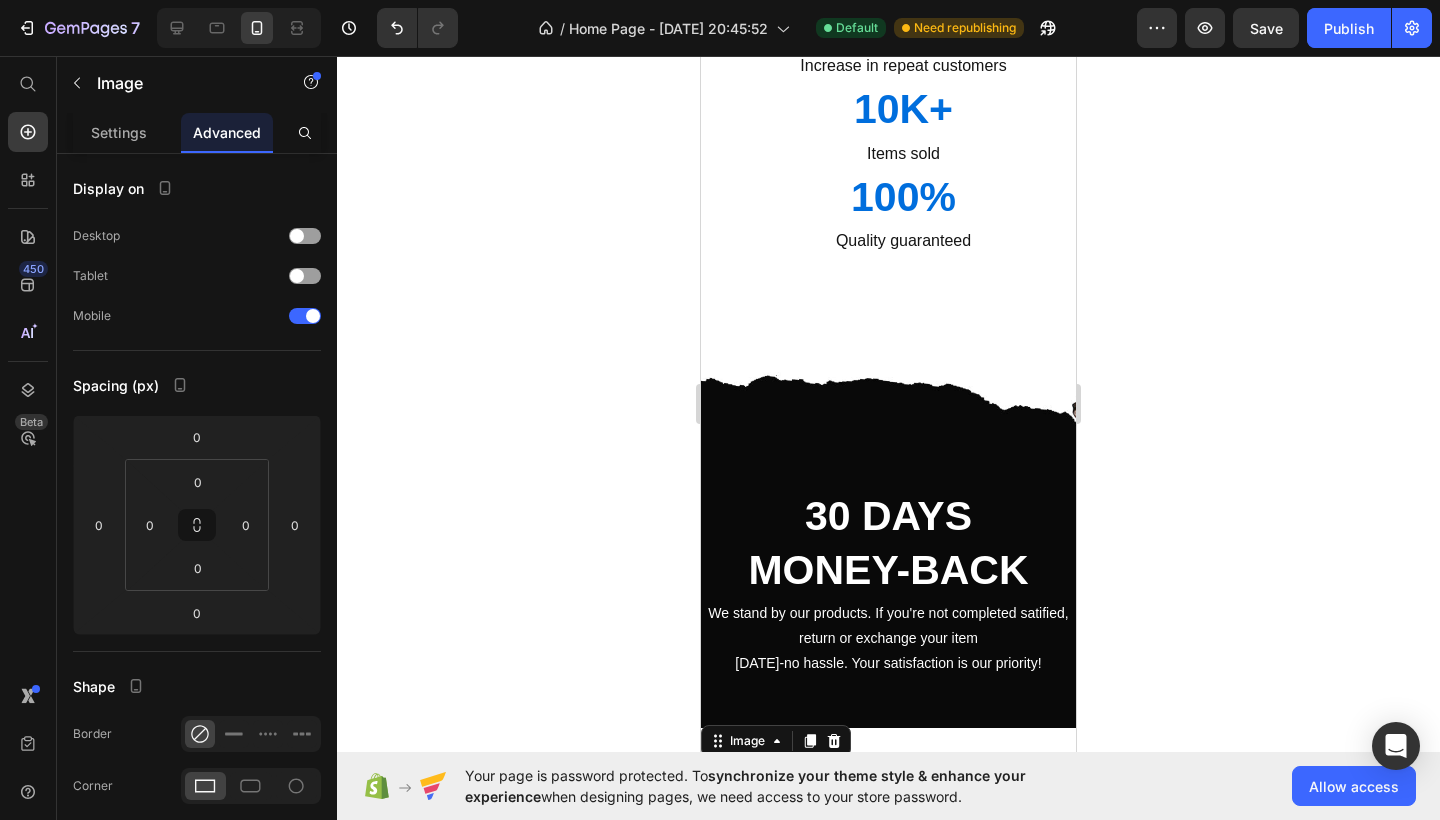 click at bounding box center (888, 900) 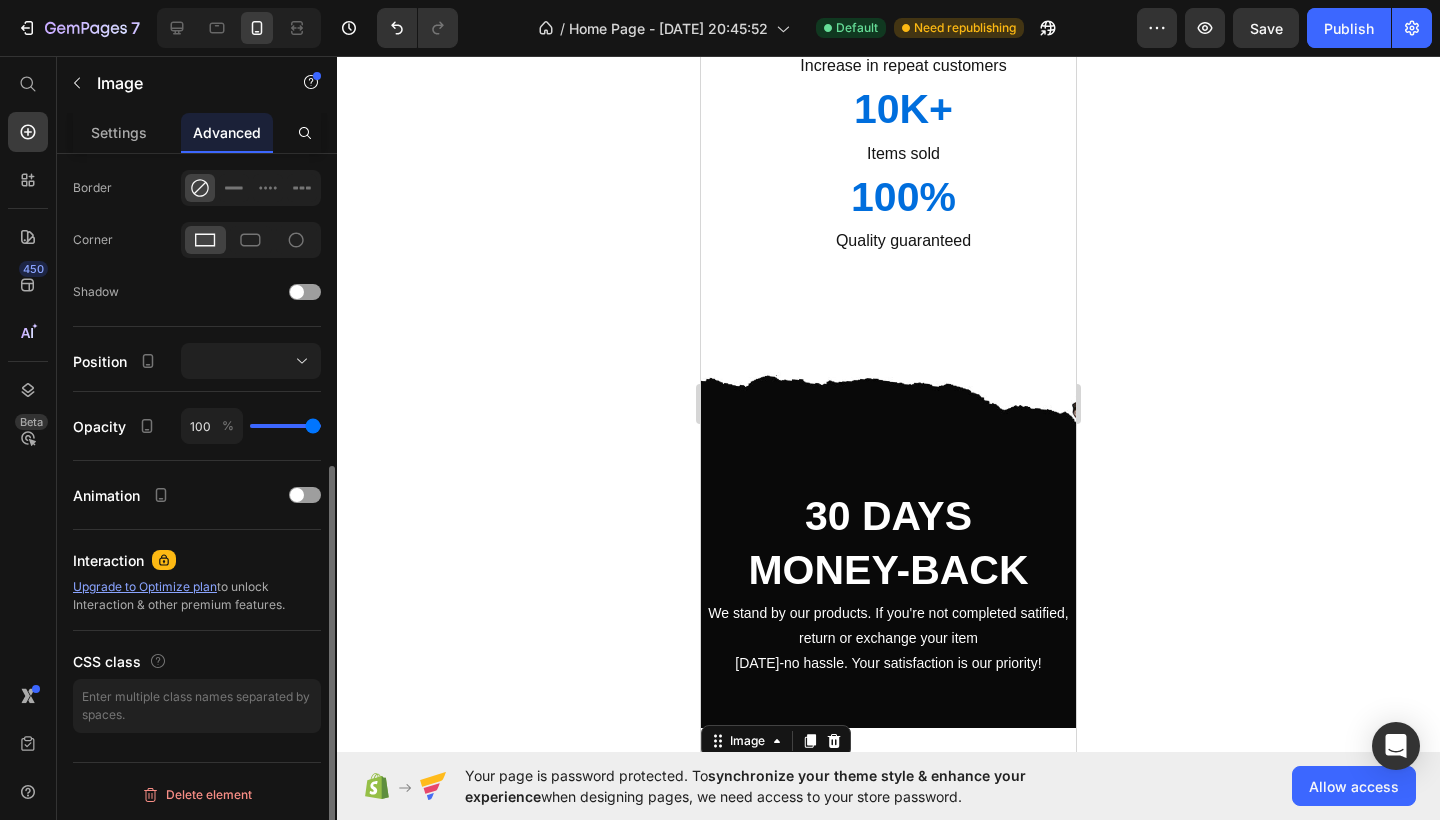 scroll, scrollTop: 546, scrollLeft: 0, axis: vertical 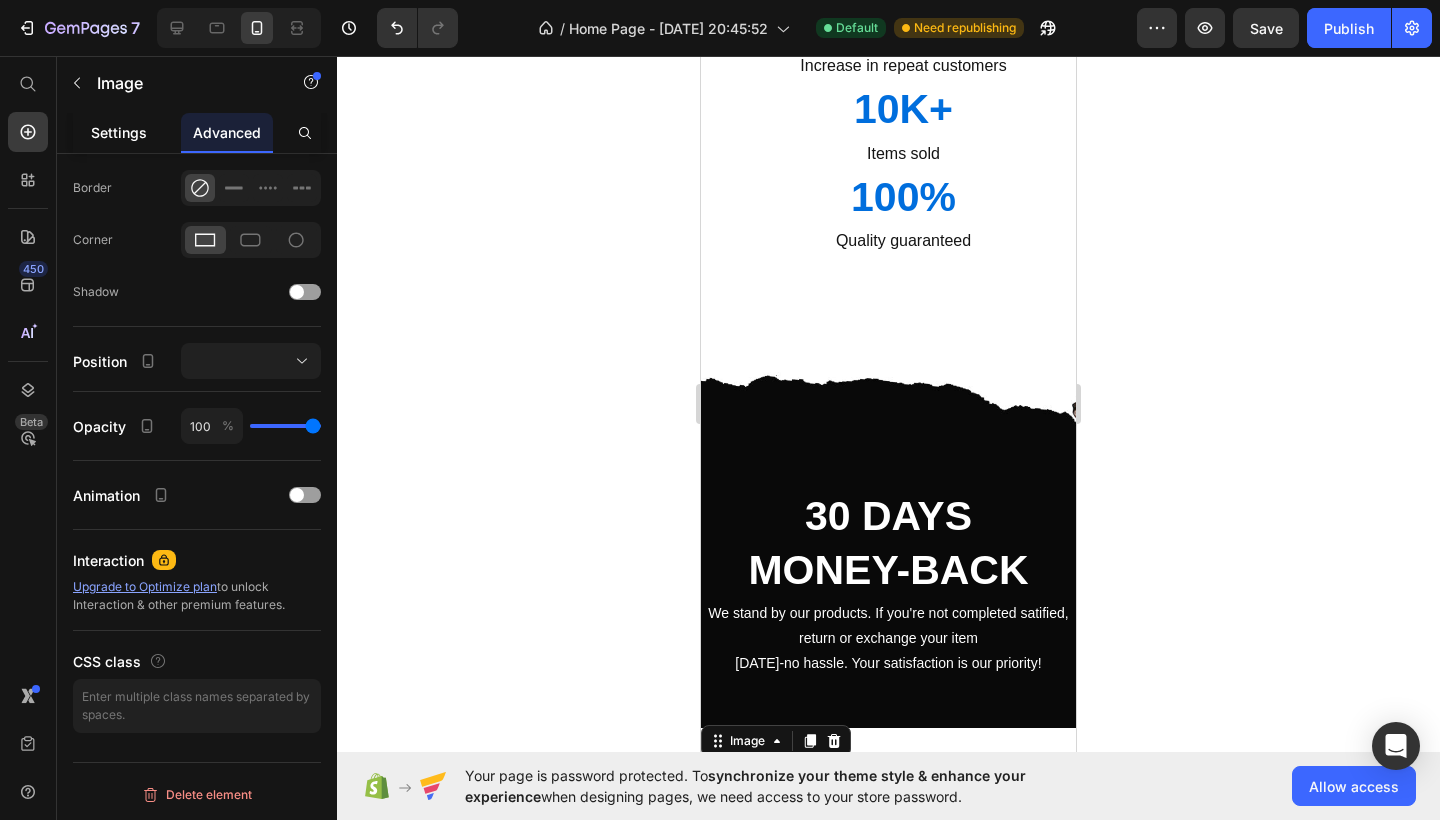 click on "Settings" at bounding box center (119, 132) 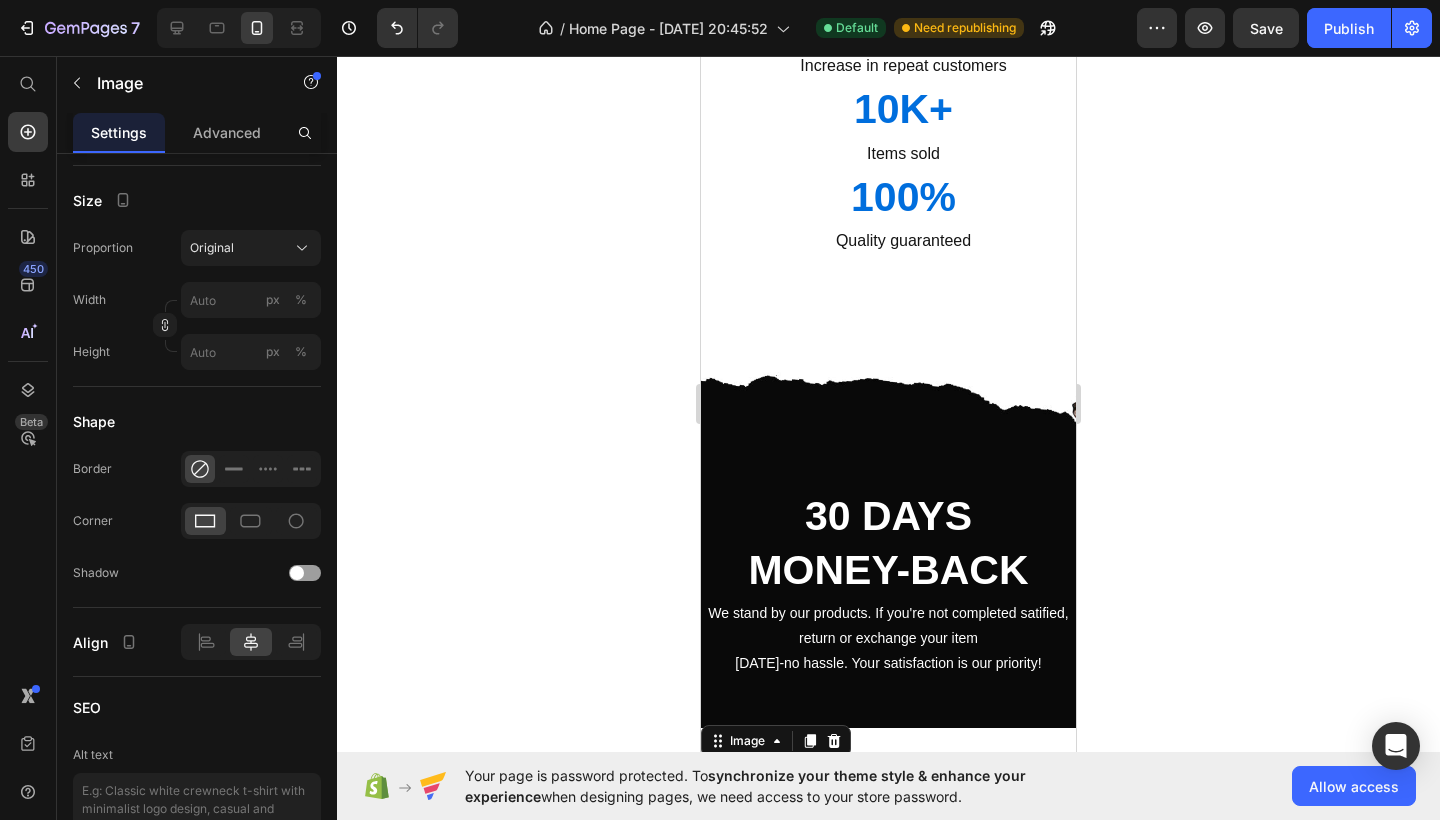 scroll, scrollTop: 0, scrollLeft: 0, axis: both 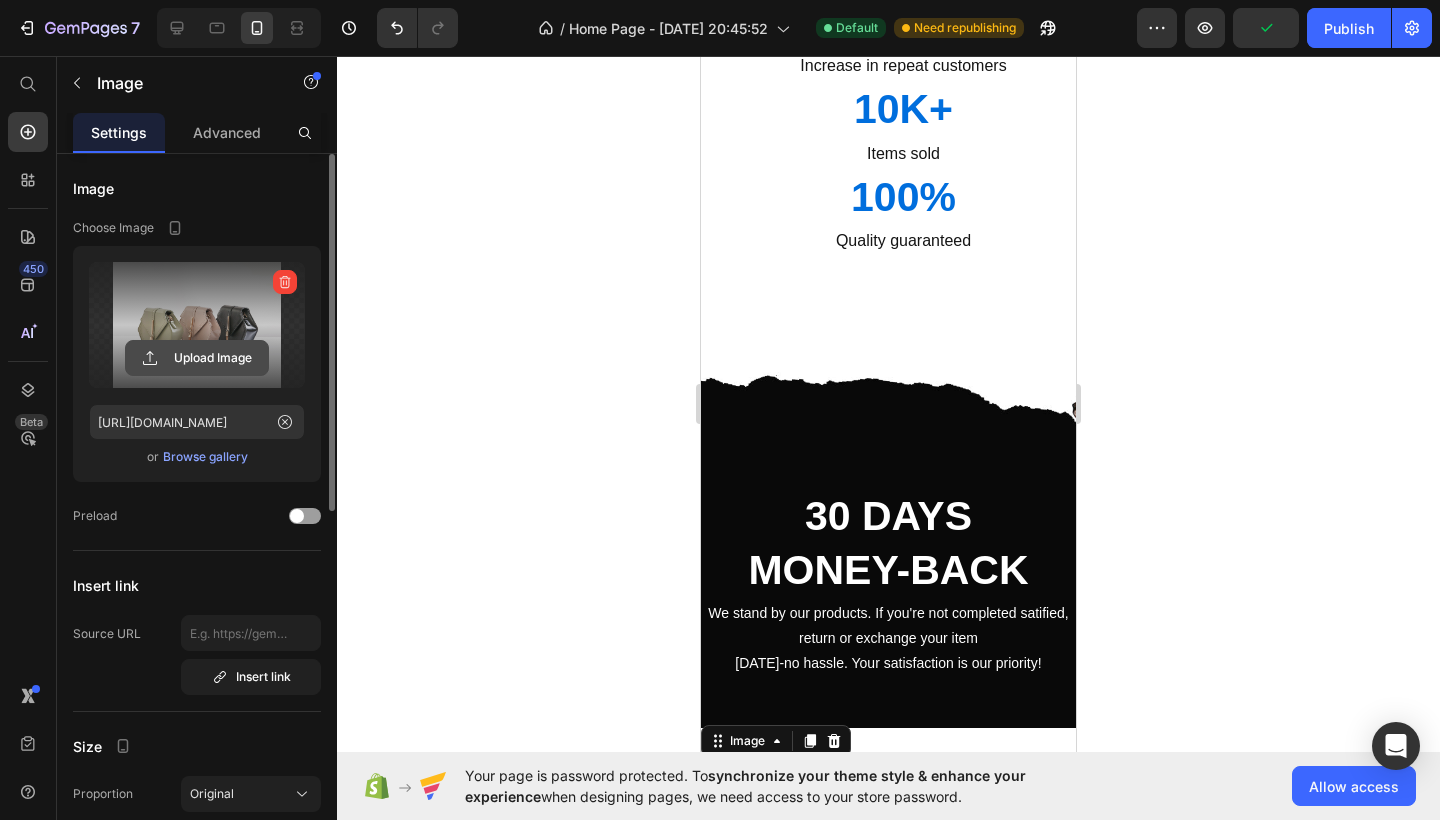 click 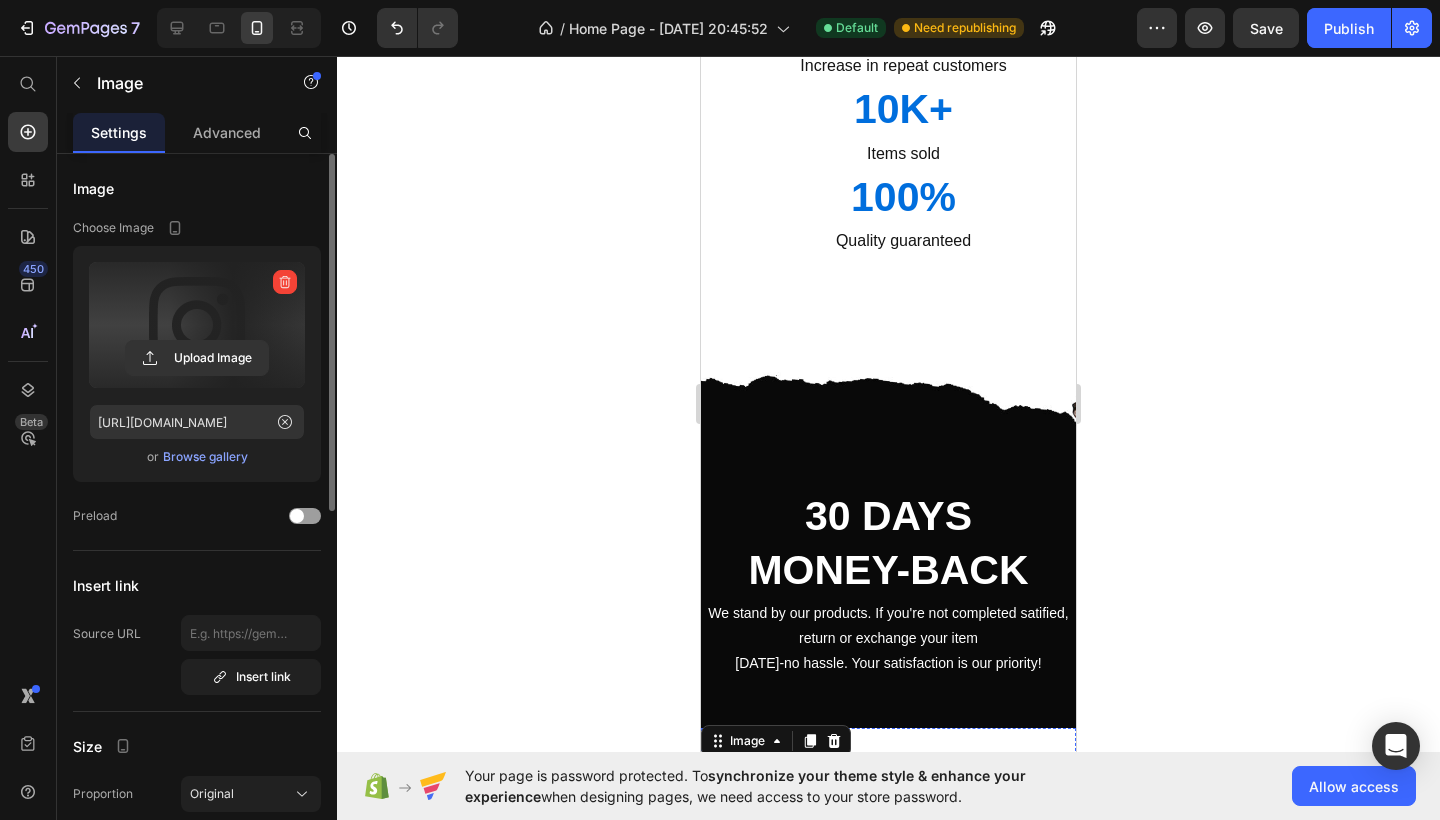 type on "[URL][DOMAIN_NAME]" 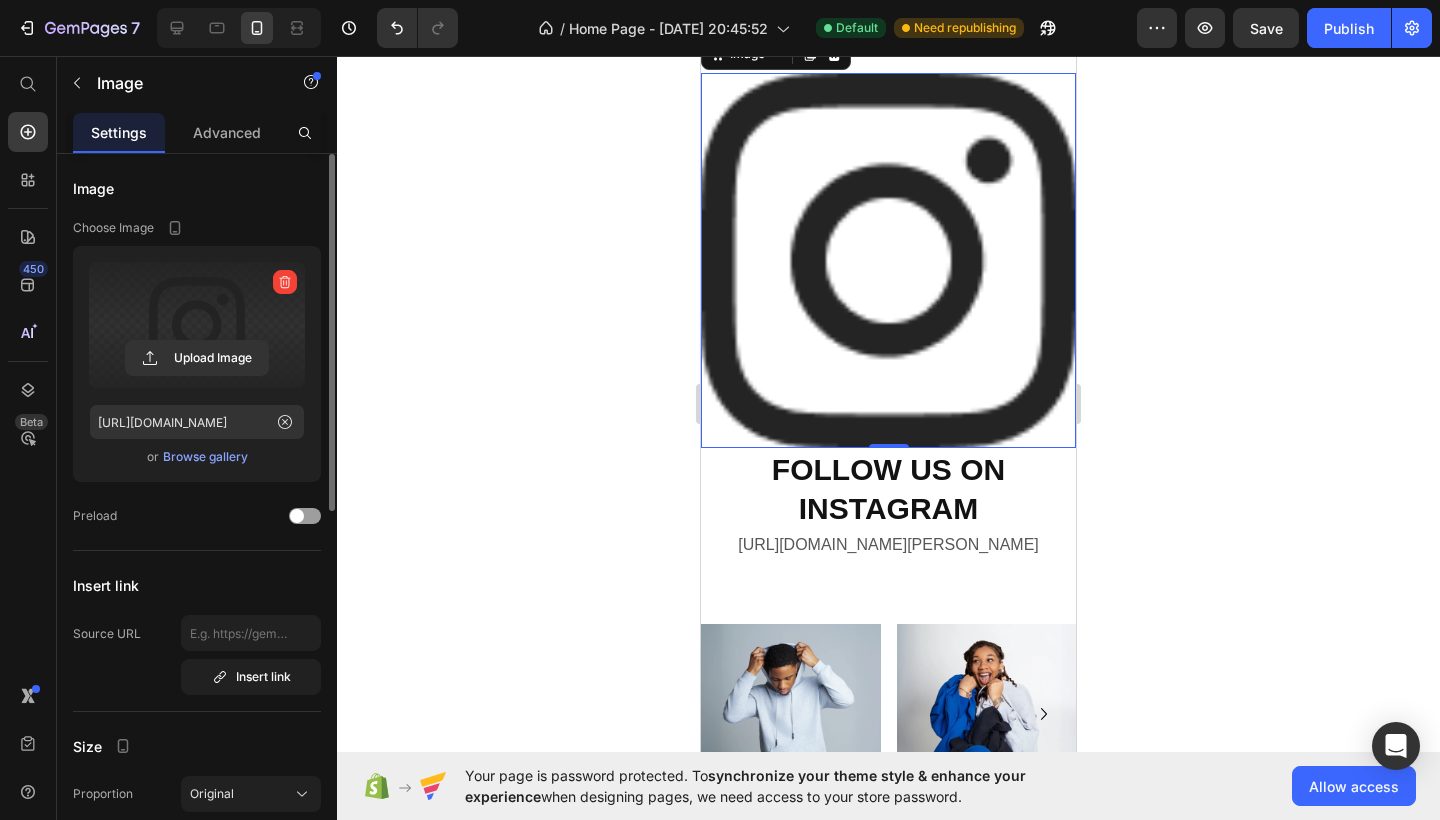scroll, scrollTop: 3003, scrollLeft: 0, axis: vertical 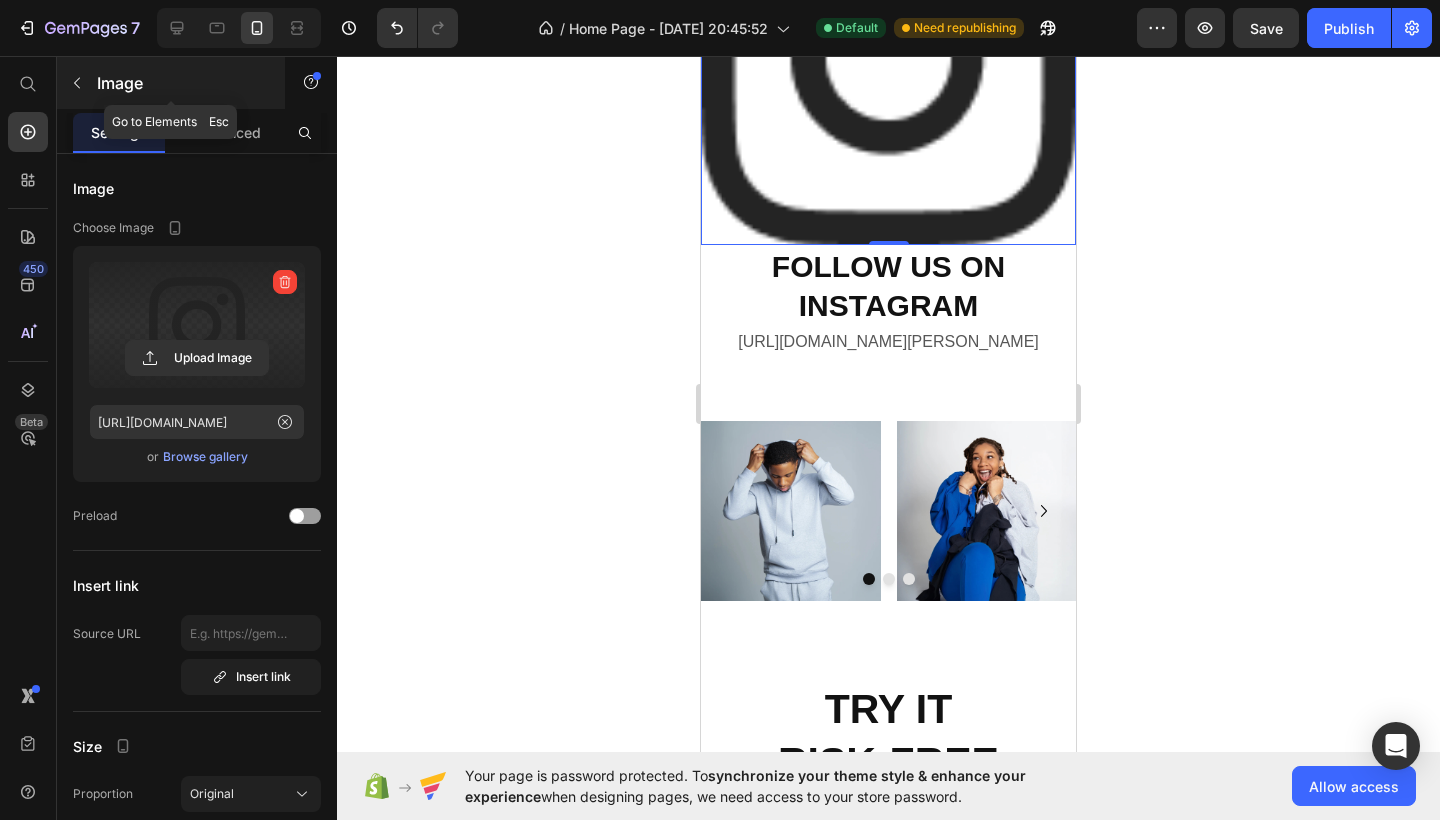 click at bounding box center (77, 83) 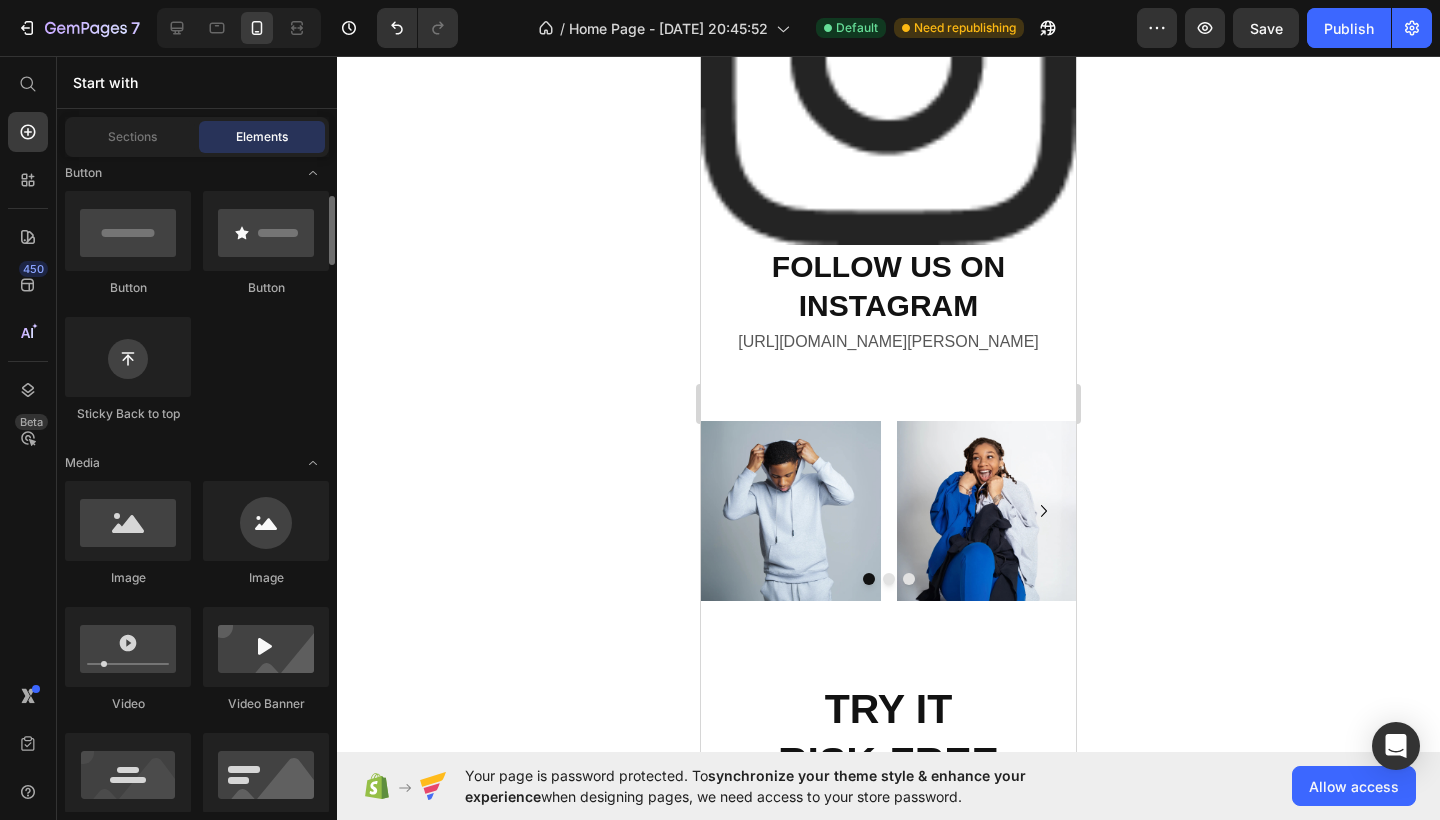 scroll, scrollTop: 450, scrollLeft: 0, axis: vertical 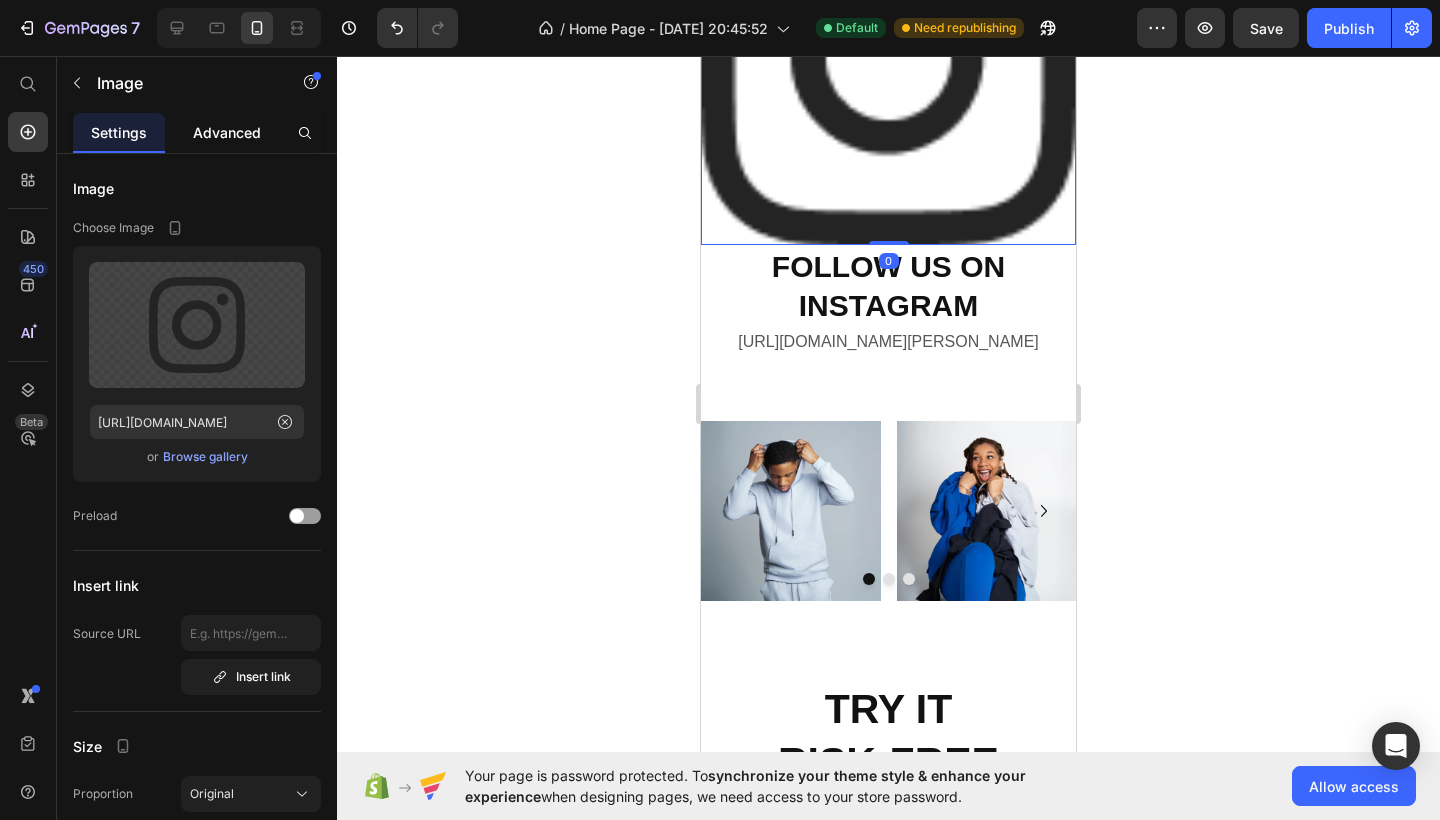 click on "Advanced" at bounding box center (227, 132) 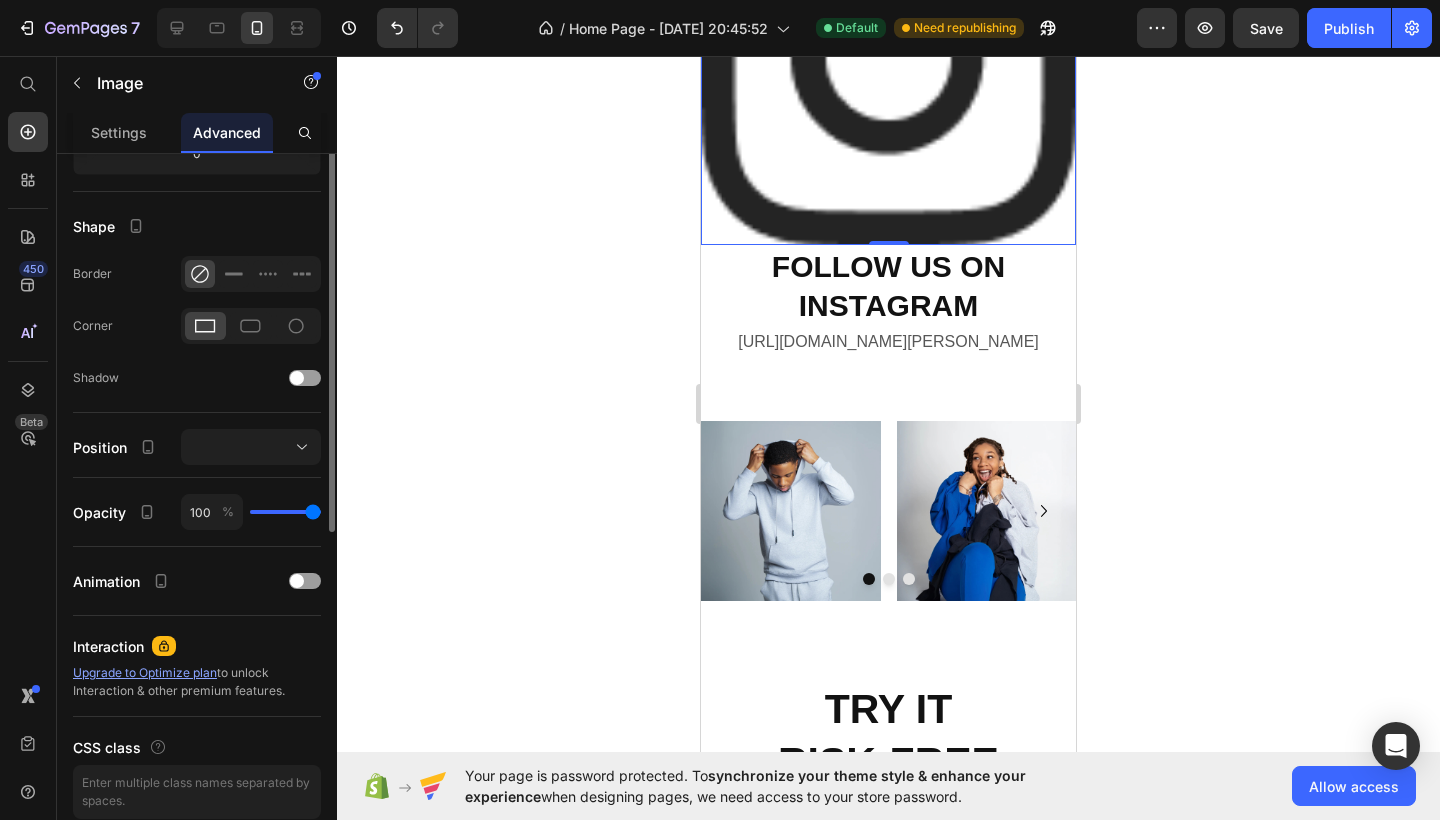scroll, scrollTop: 201, scrollLeft: 0, axis: vertical 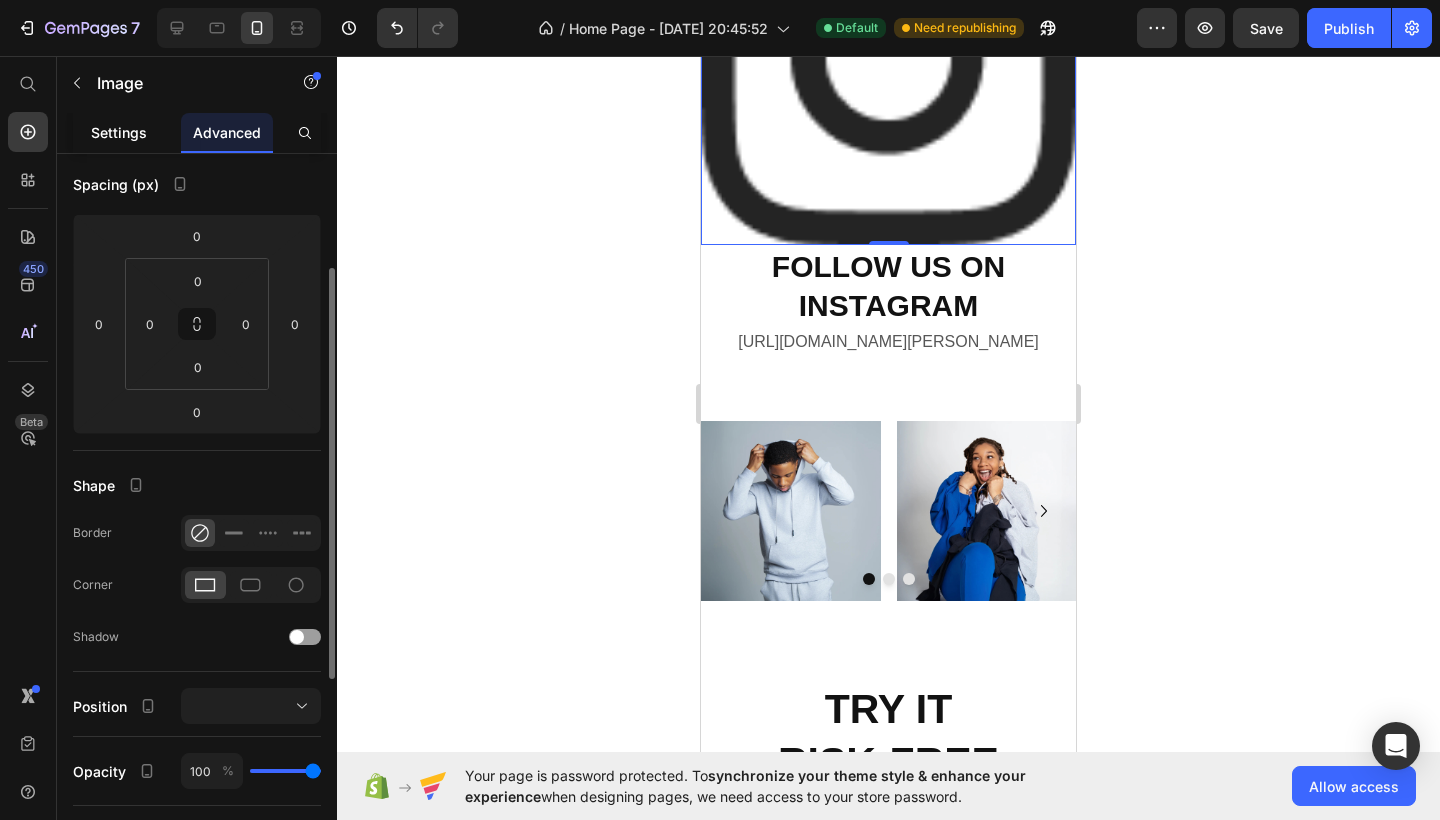 click on "Settings" at bounding box center [119, 132] 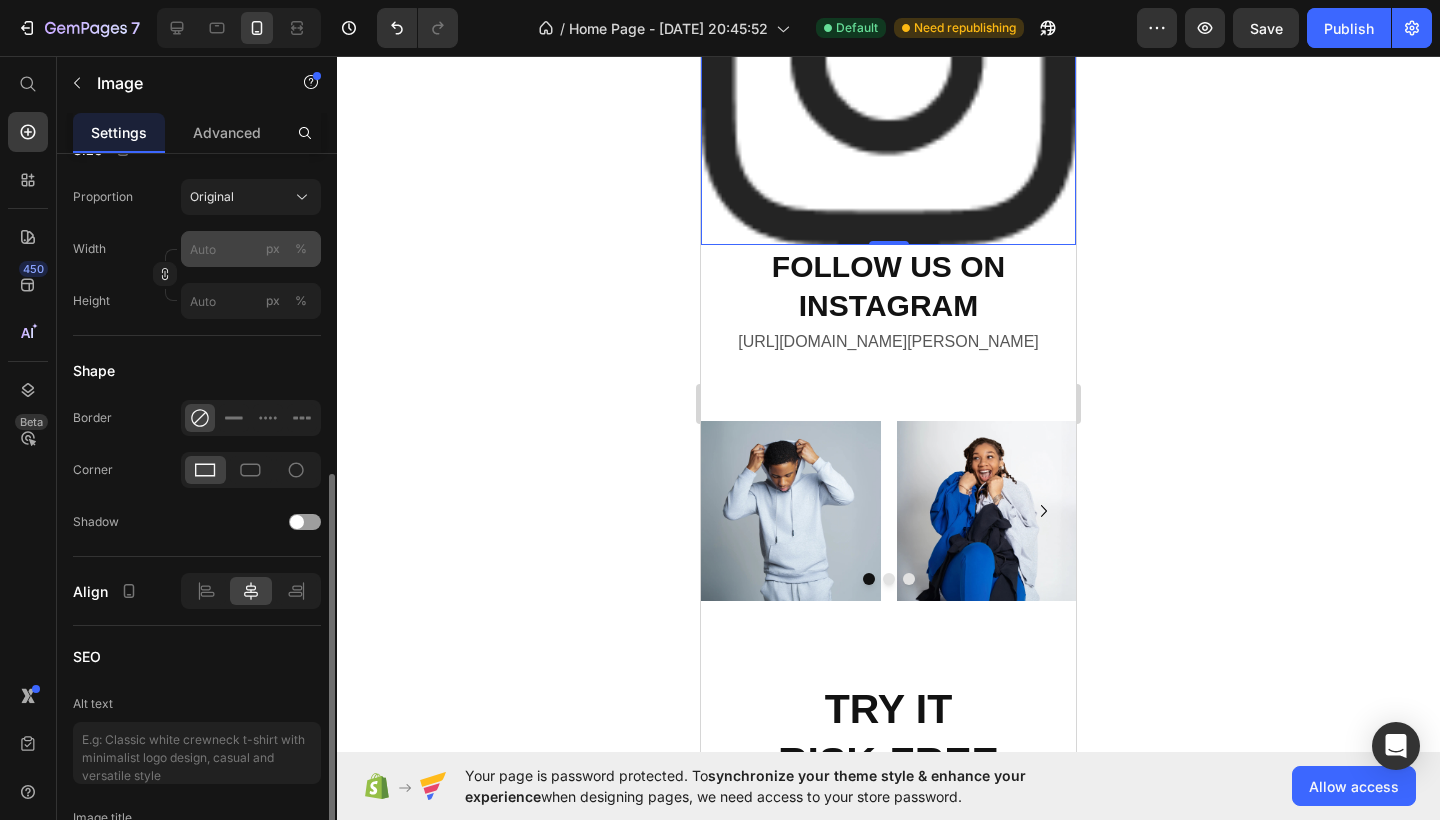 scroll, scrollTop: 580, scrollLeft: 0, axis: vertical 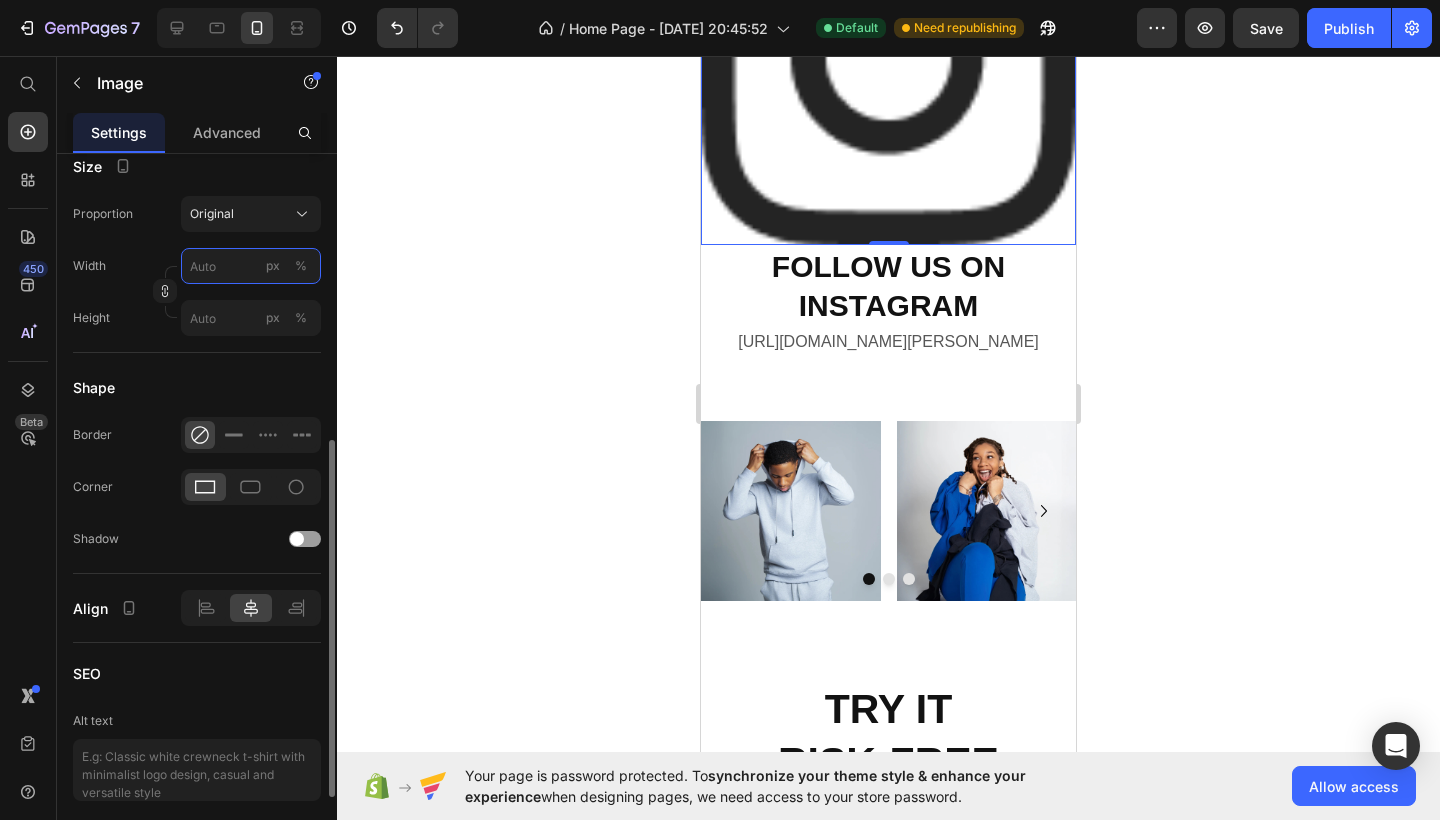 click on "px %" at bounding box center [251, 266] 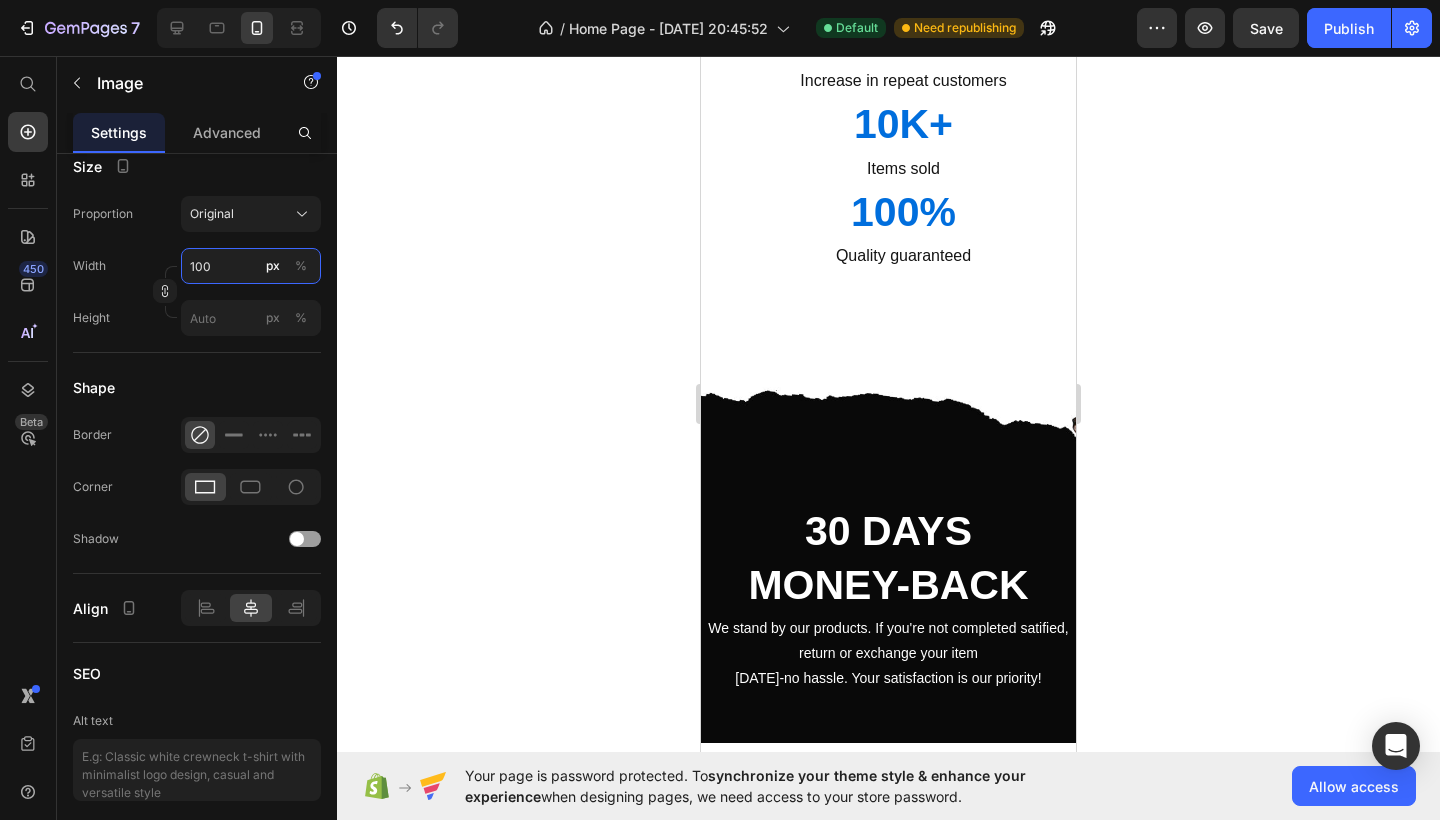 scroll, scrollTop: 2592, scrollLeft: 0, axis: vertical 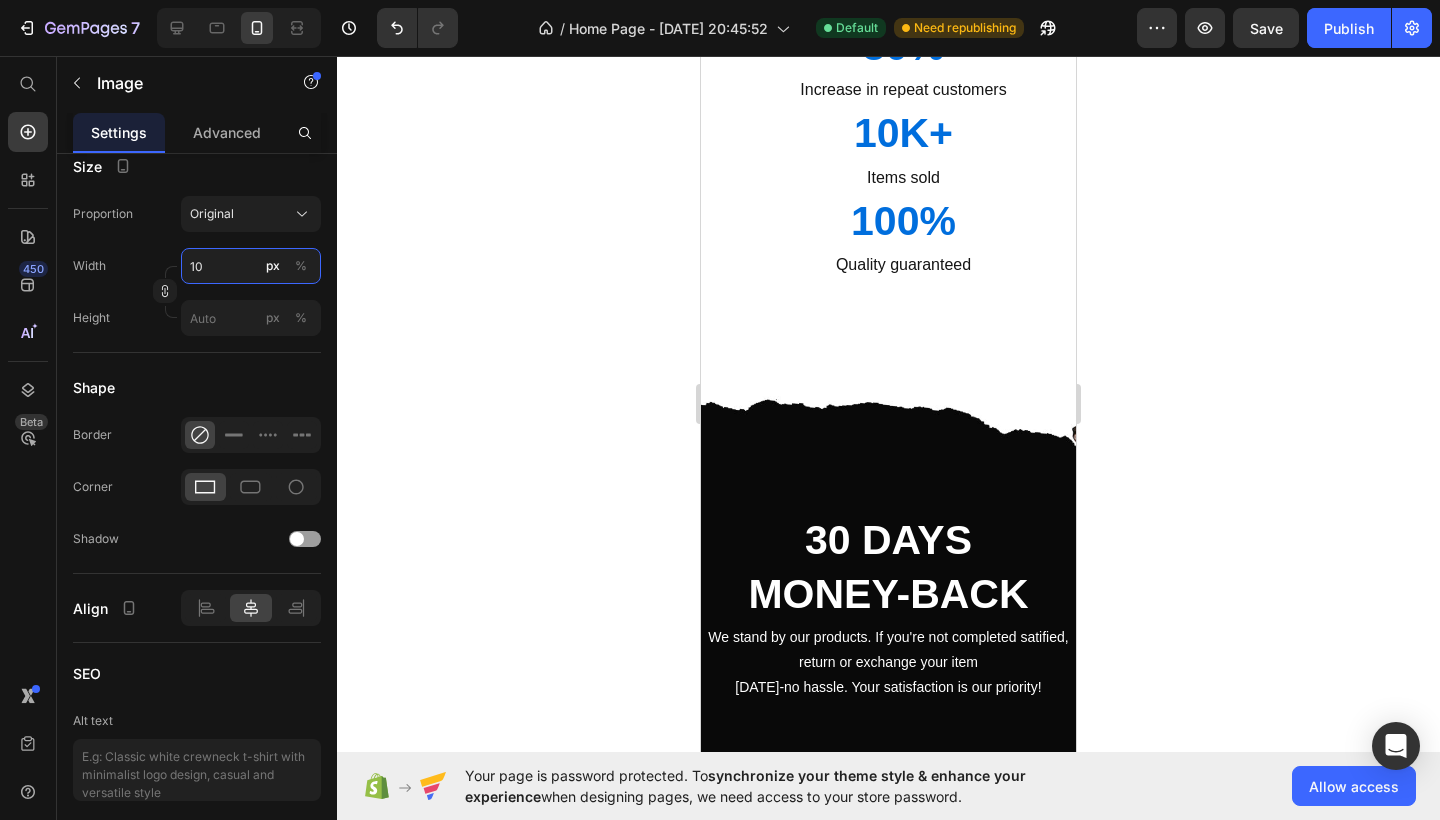 type on "1" 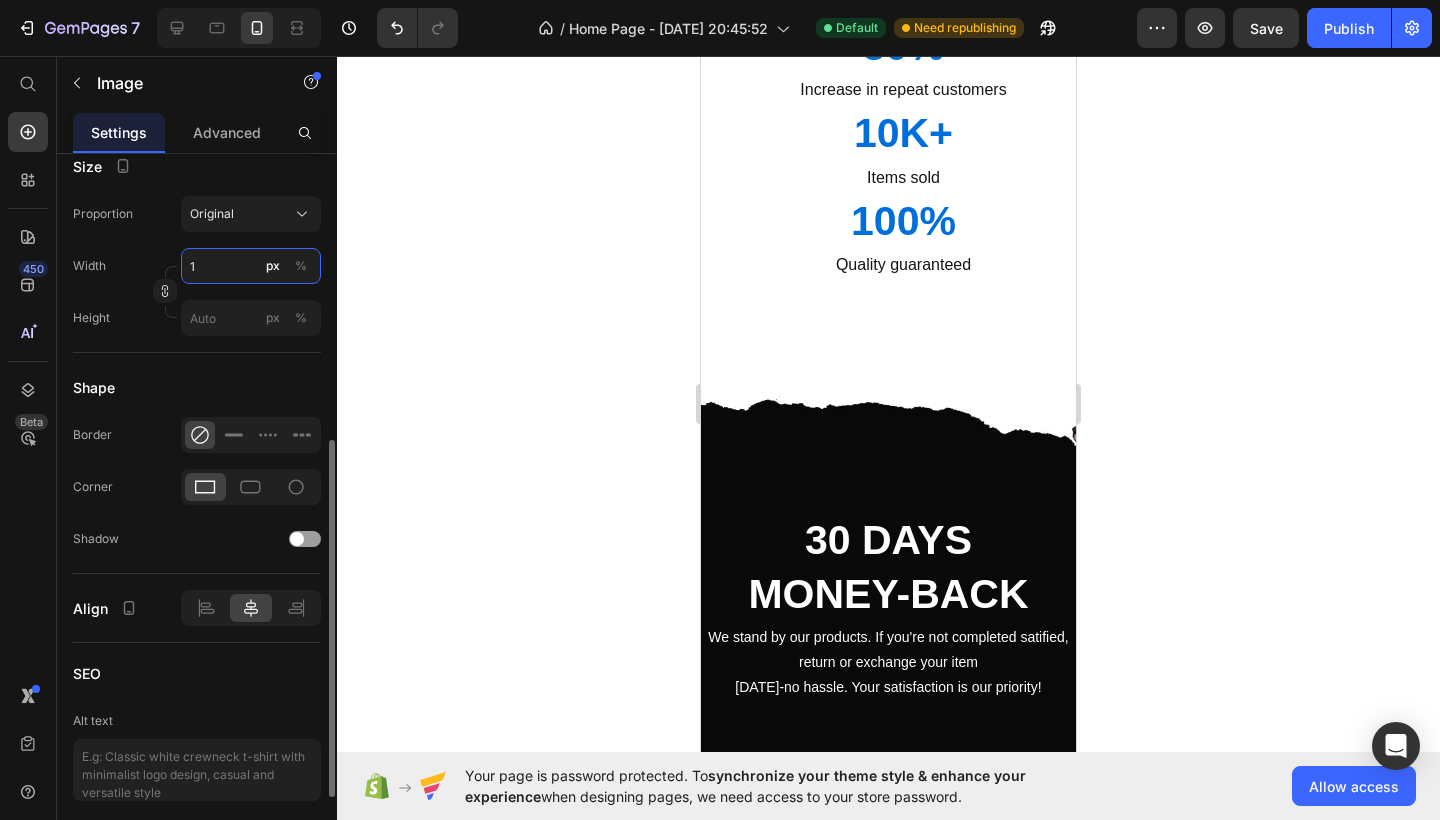 click on "1" at bounding box center [251, 266] 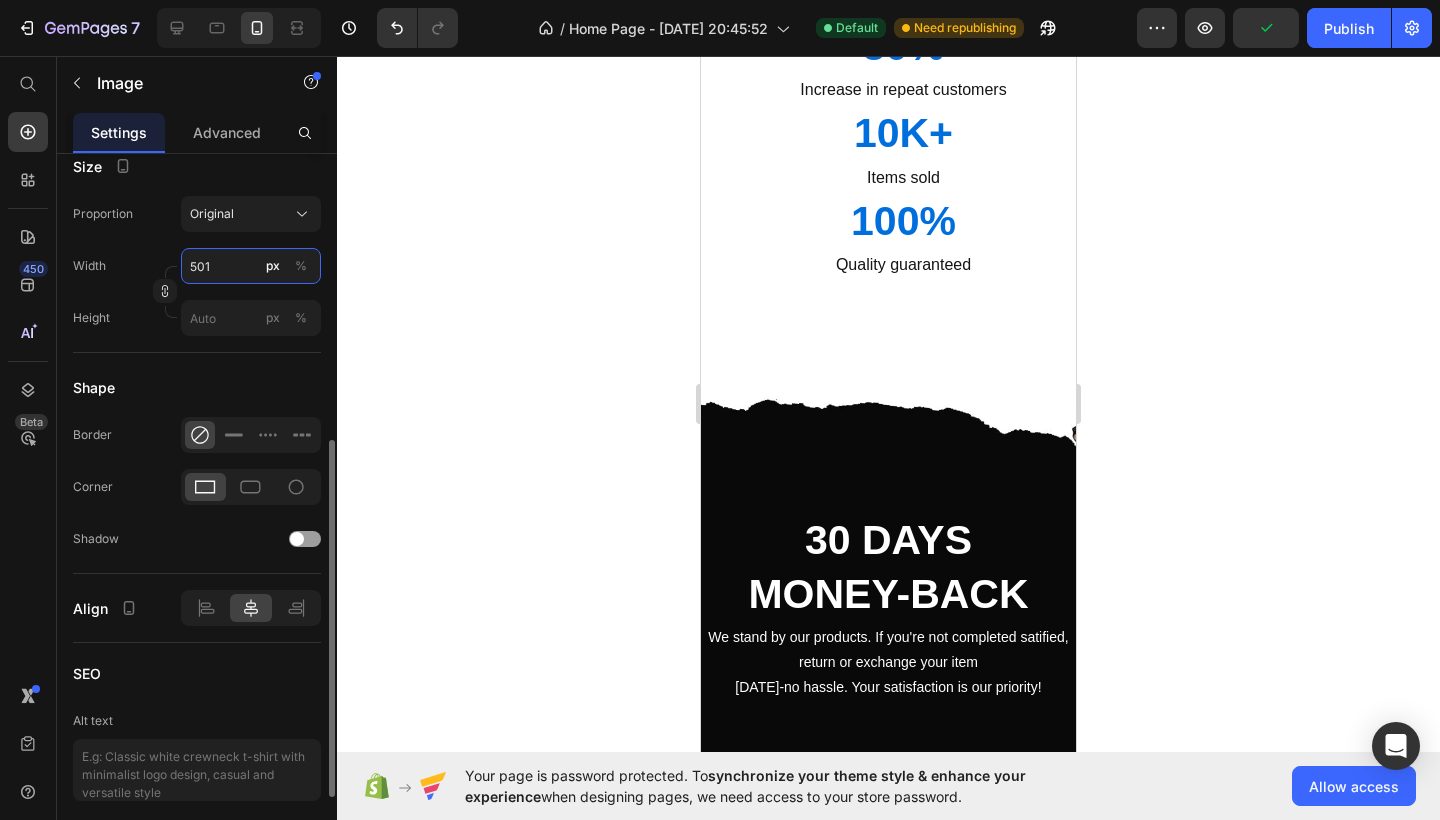 click on "501" at bounding box center (251, 266) 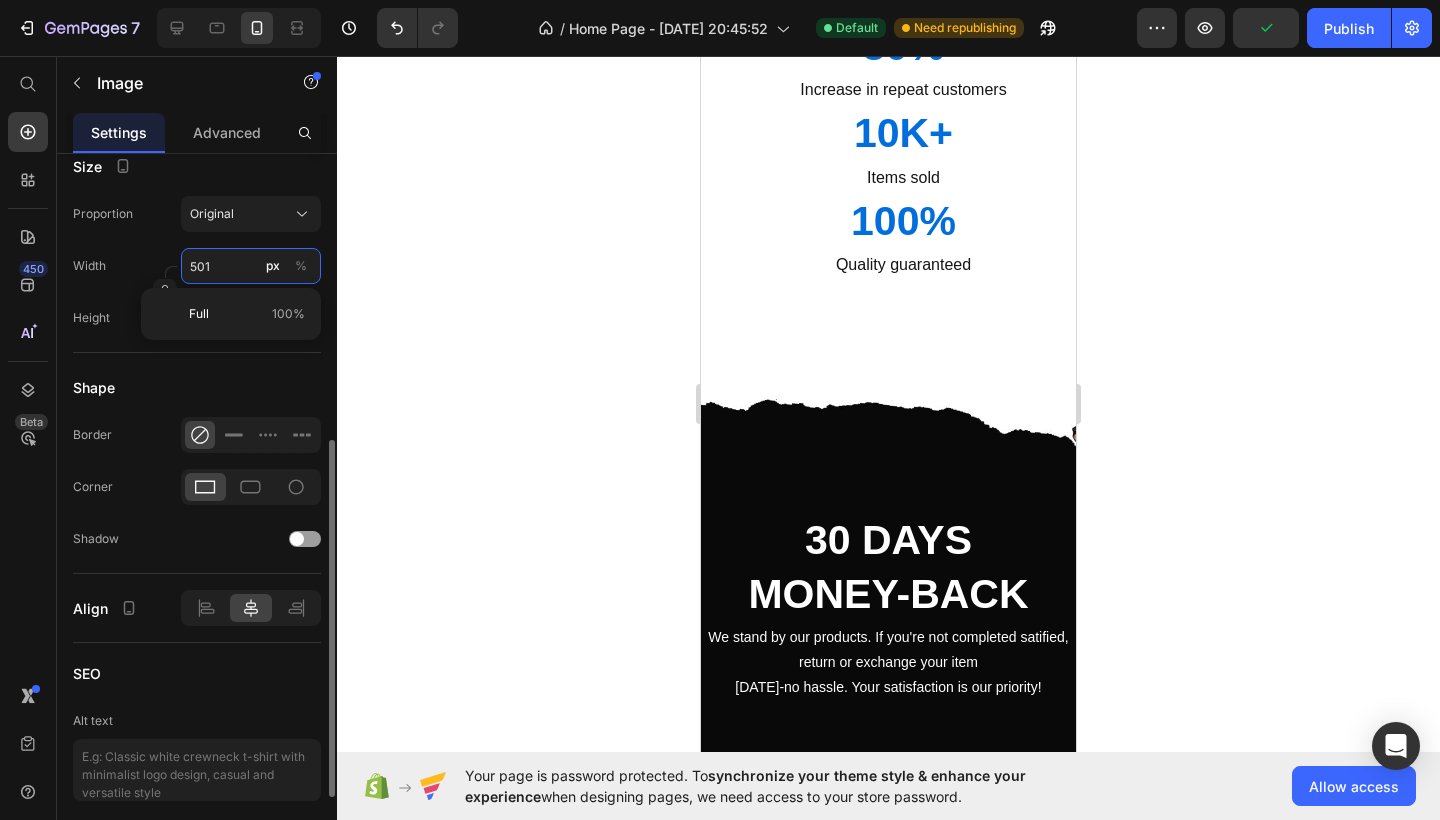 type on "50" 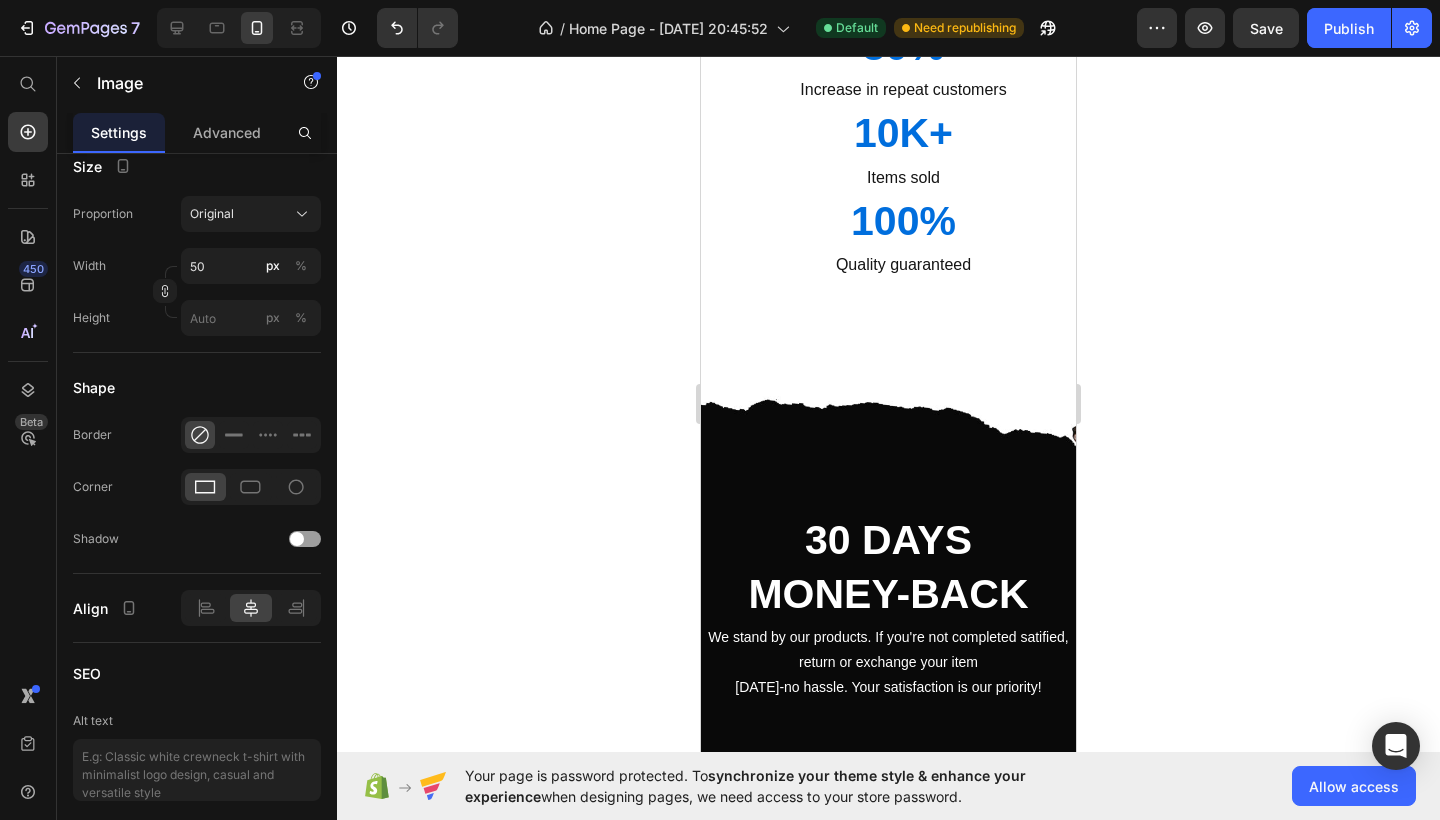 click 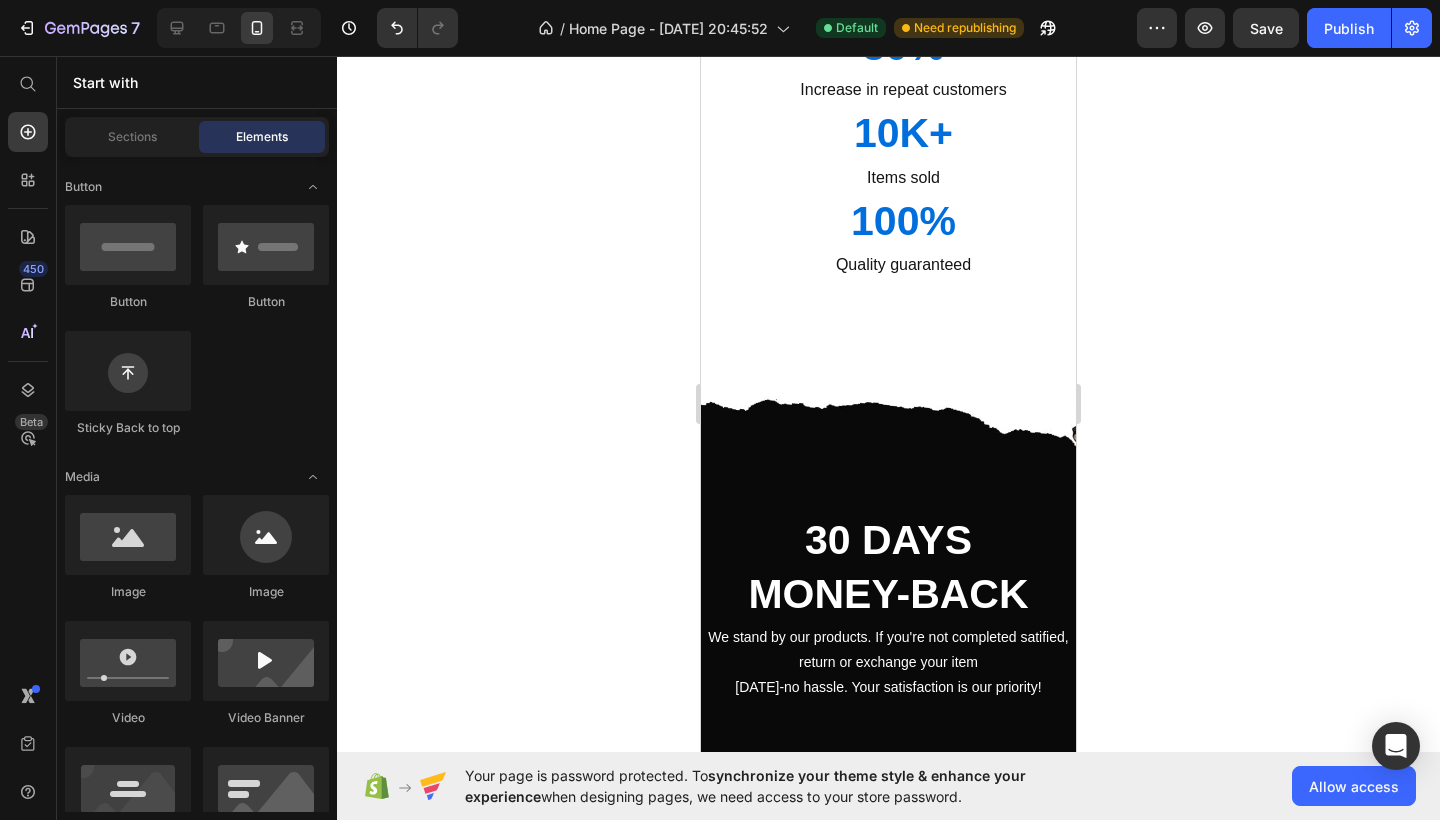 click at bounding box center (888, 809) 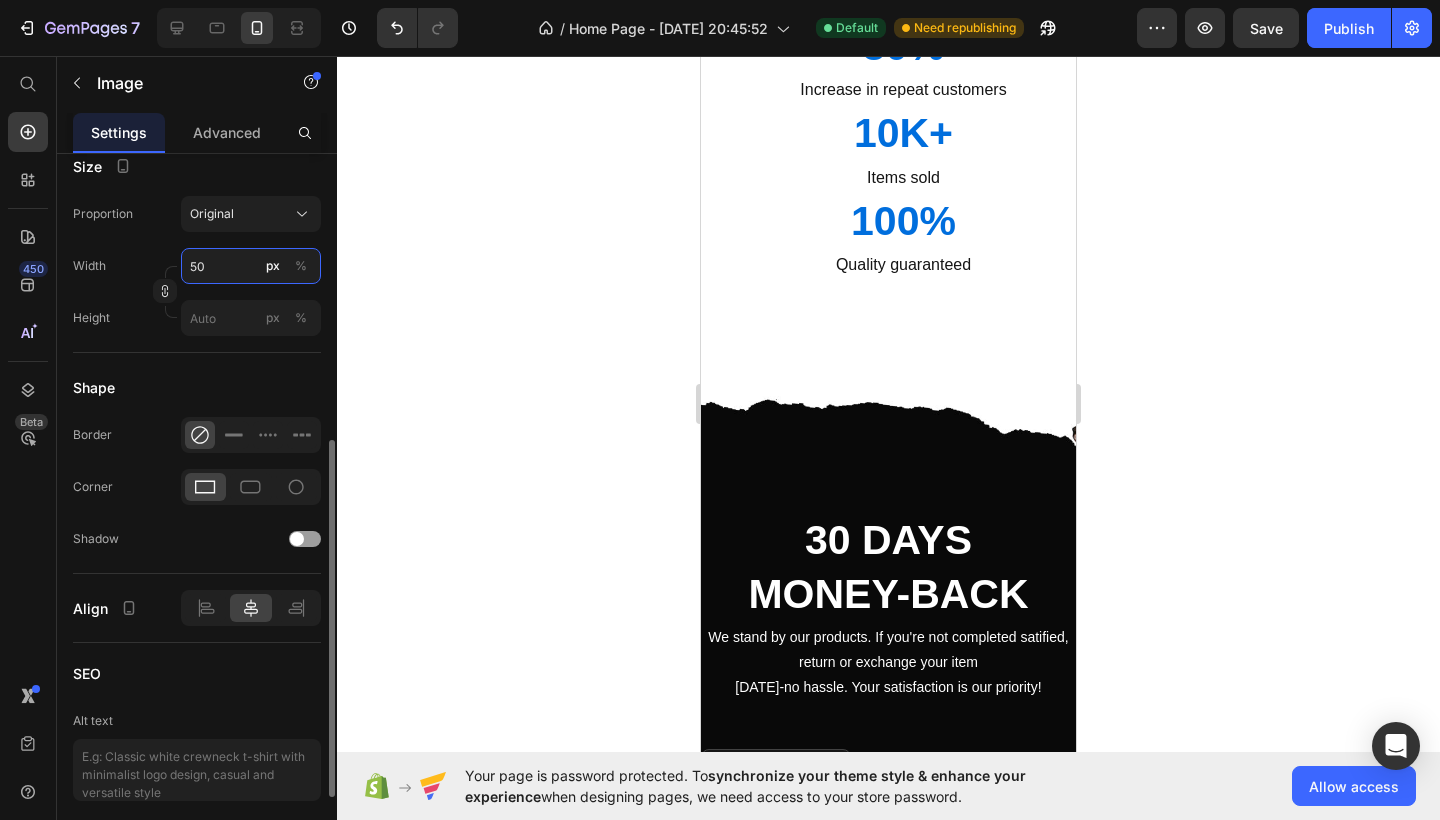 click on "50" at bounding box center [251, 266] 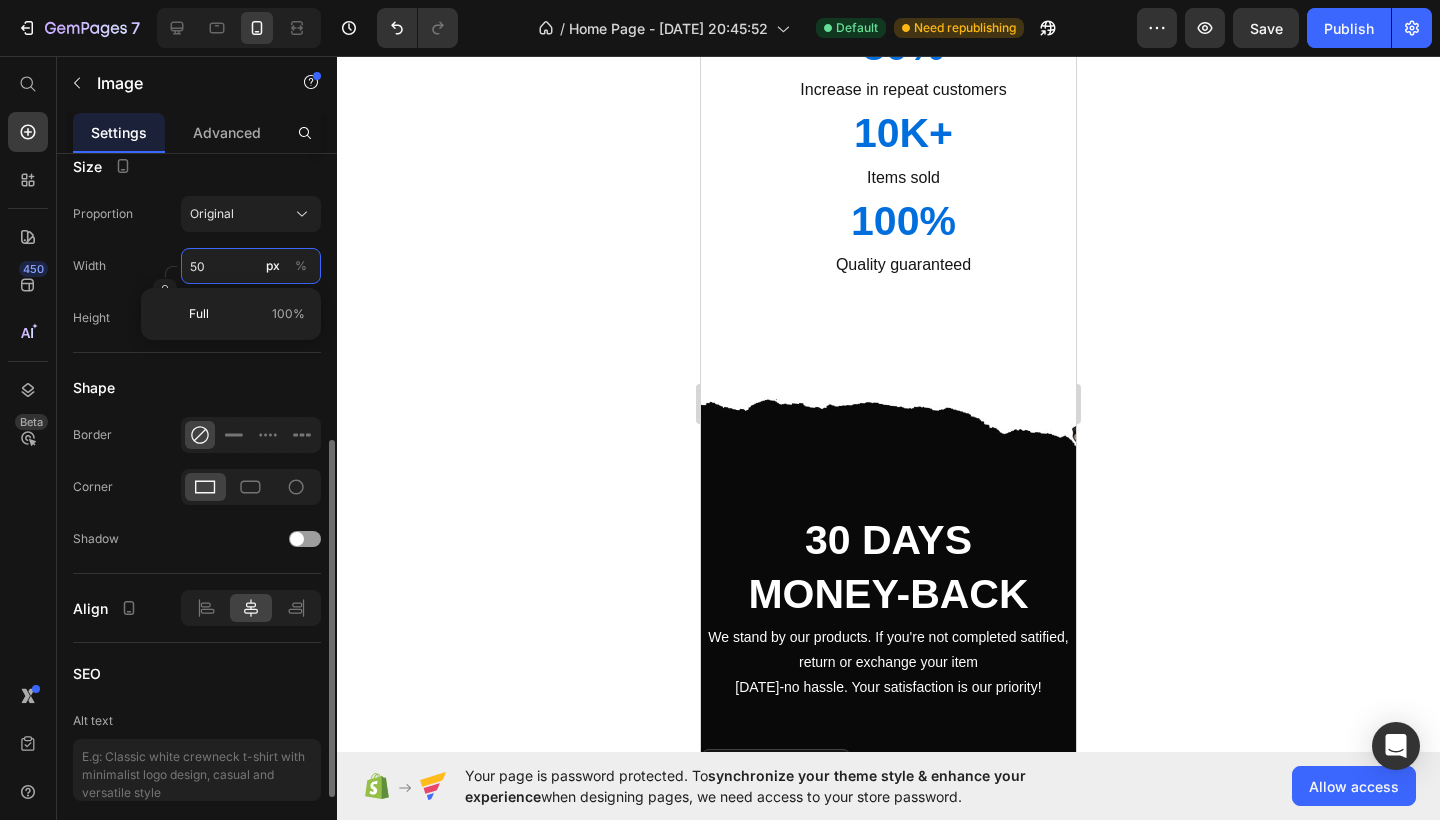 type on "5" 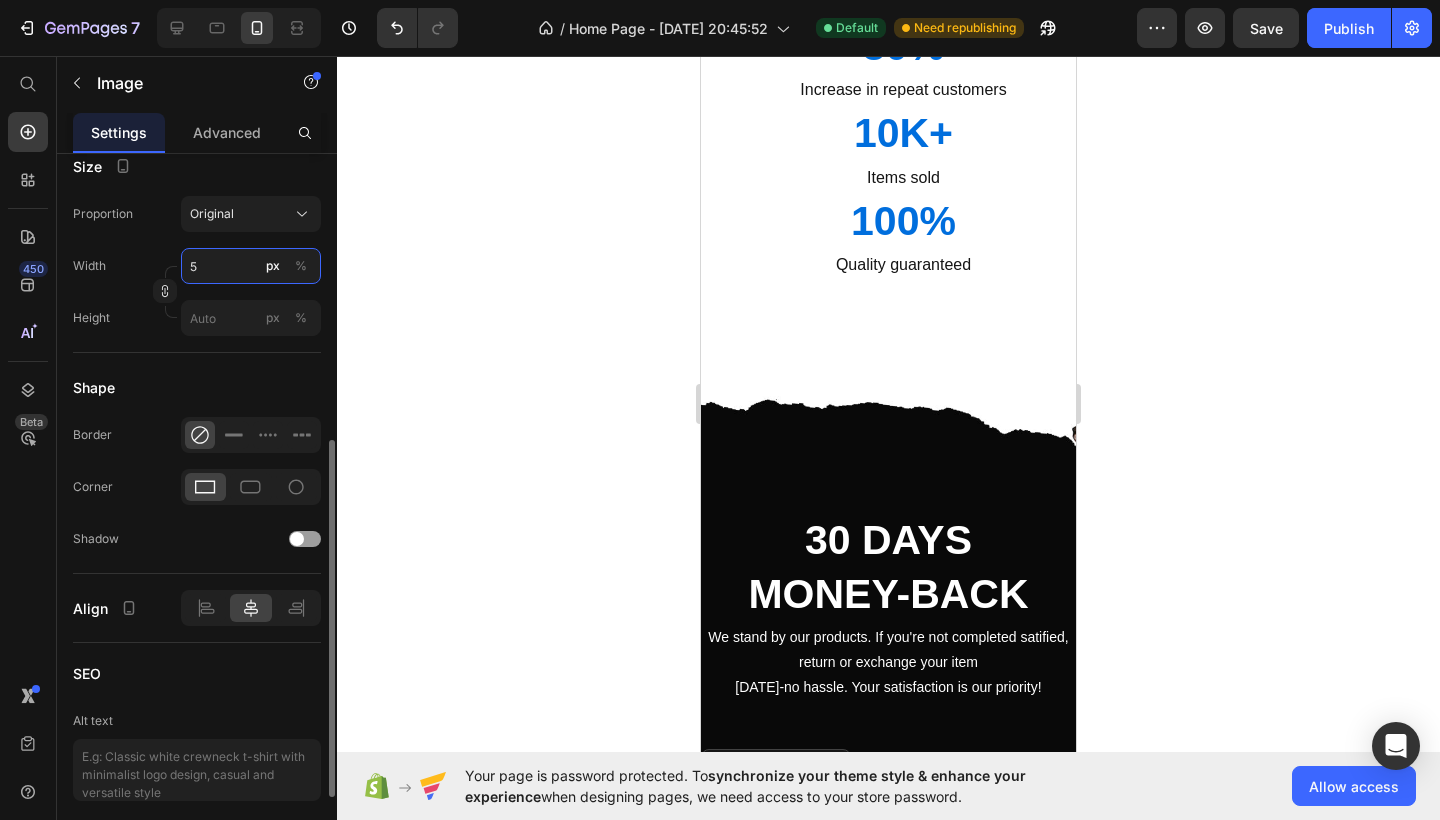 click on "5" at bounding box center [251, 266] 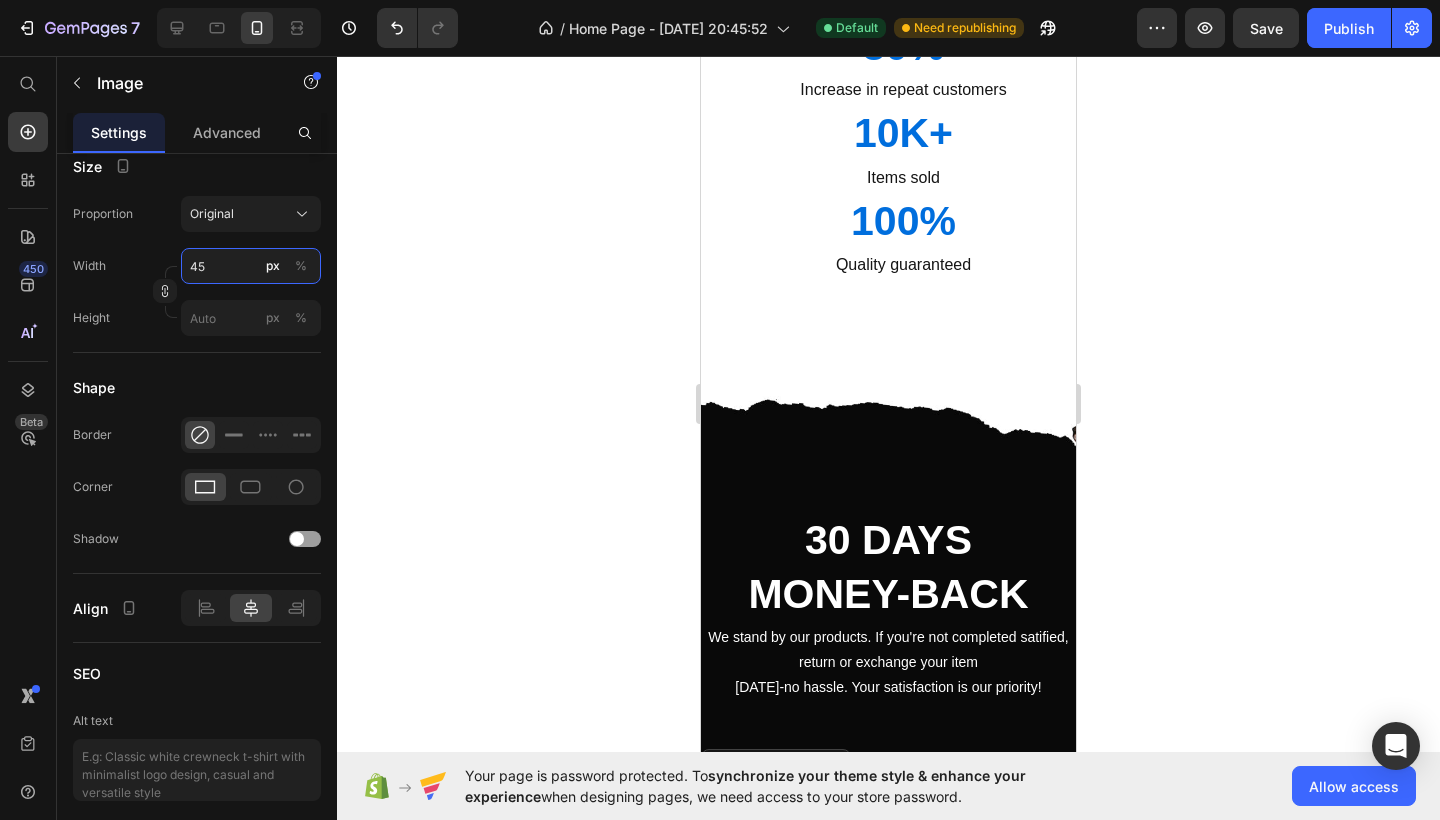 type on "45" 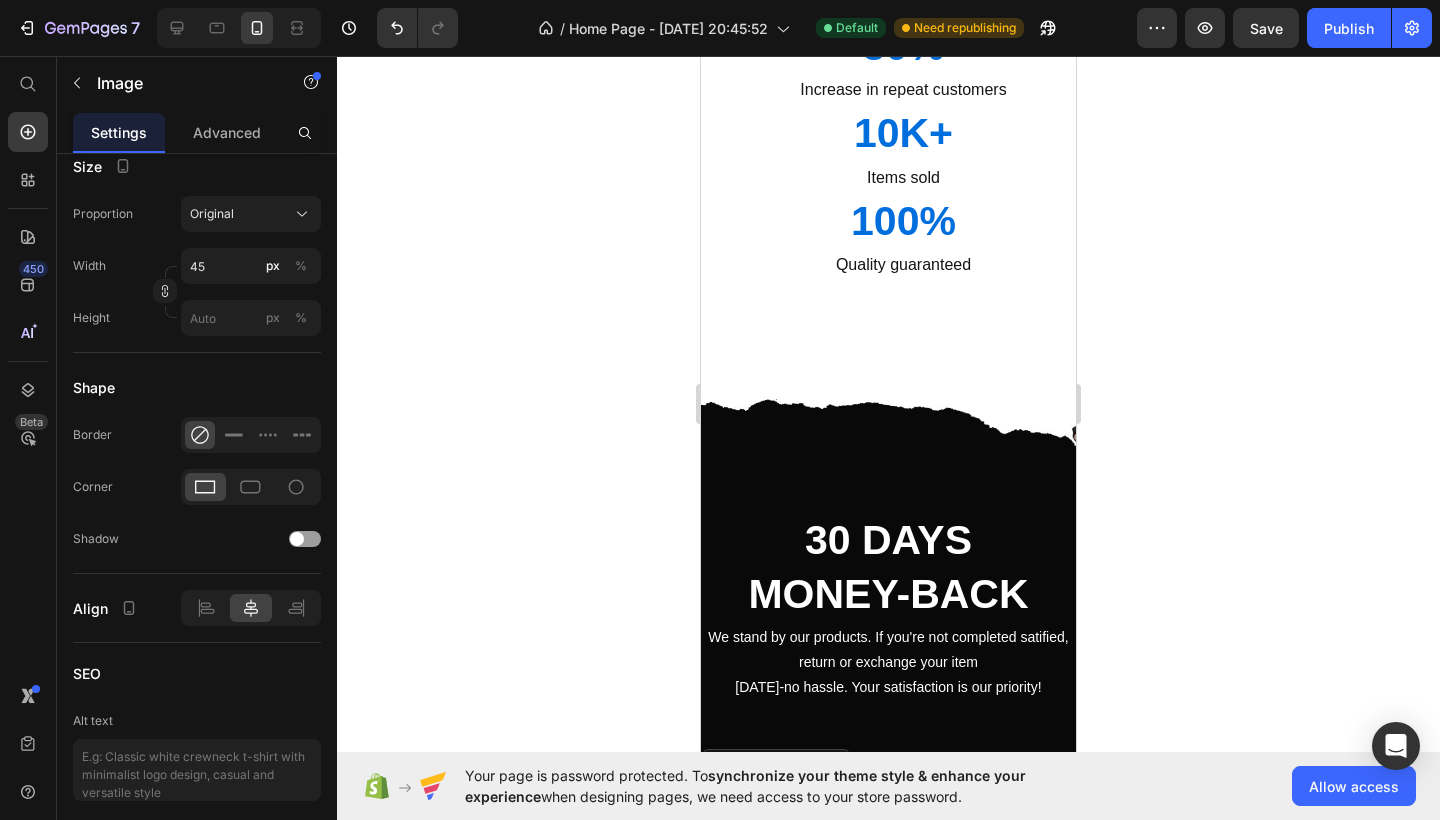 click 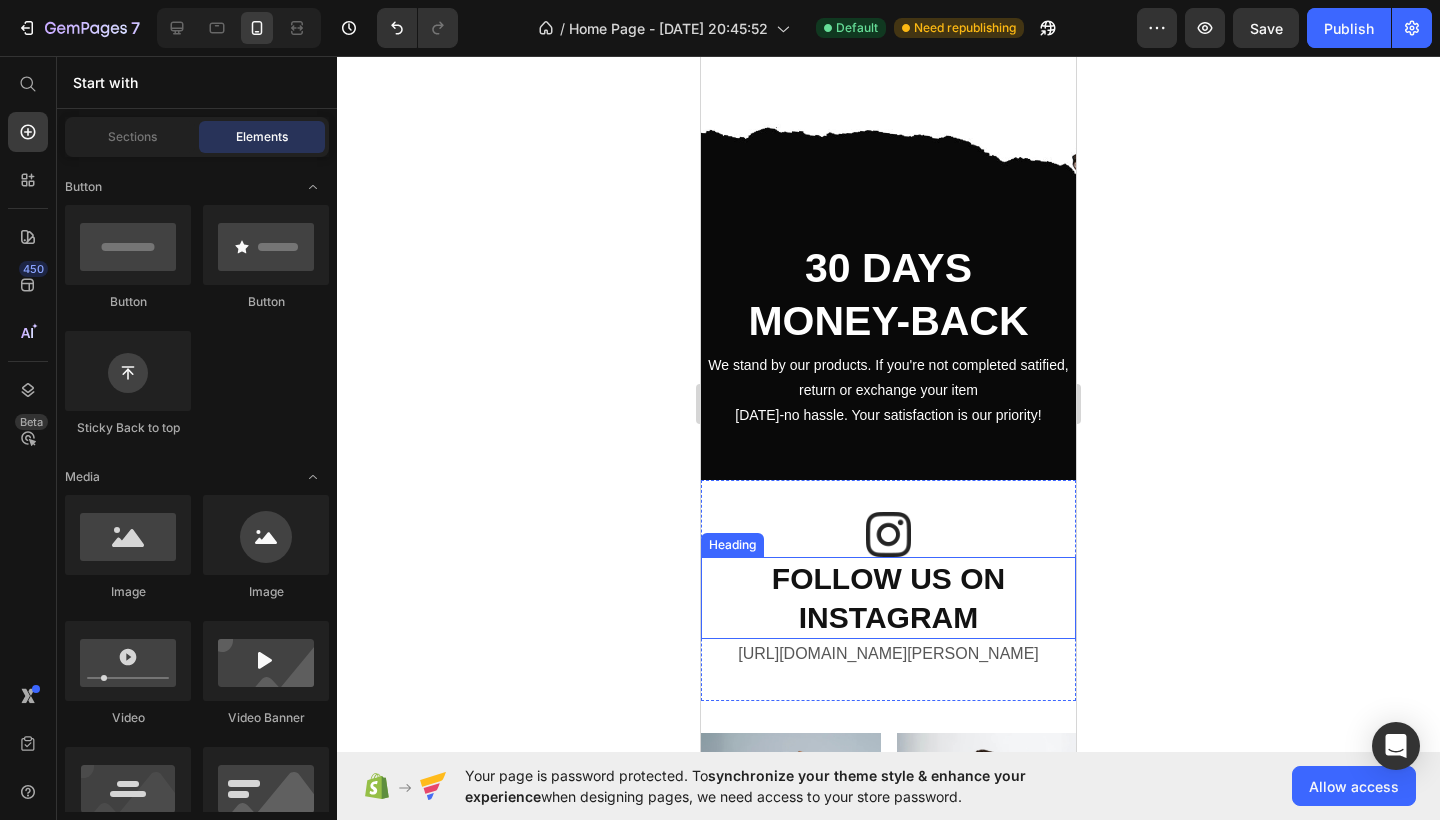 scroll, scrollTop: 2818, scrollLeft: 0, axis: vertical 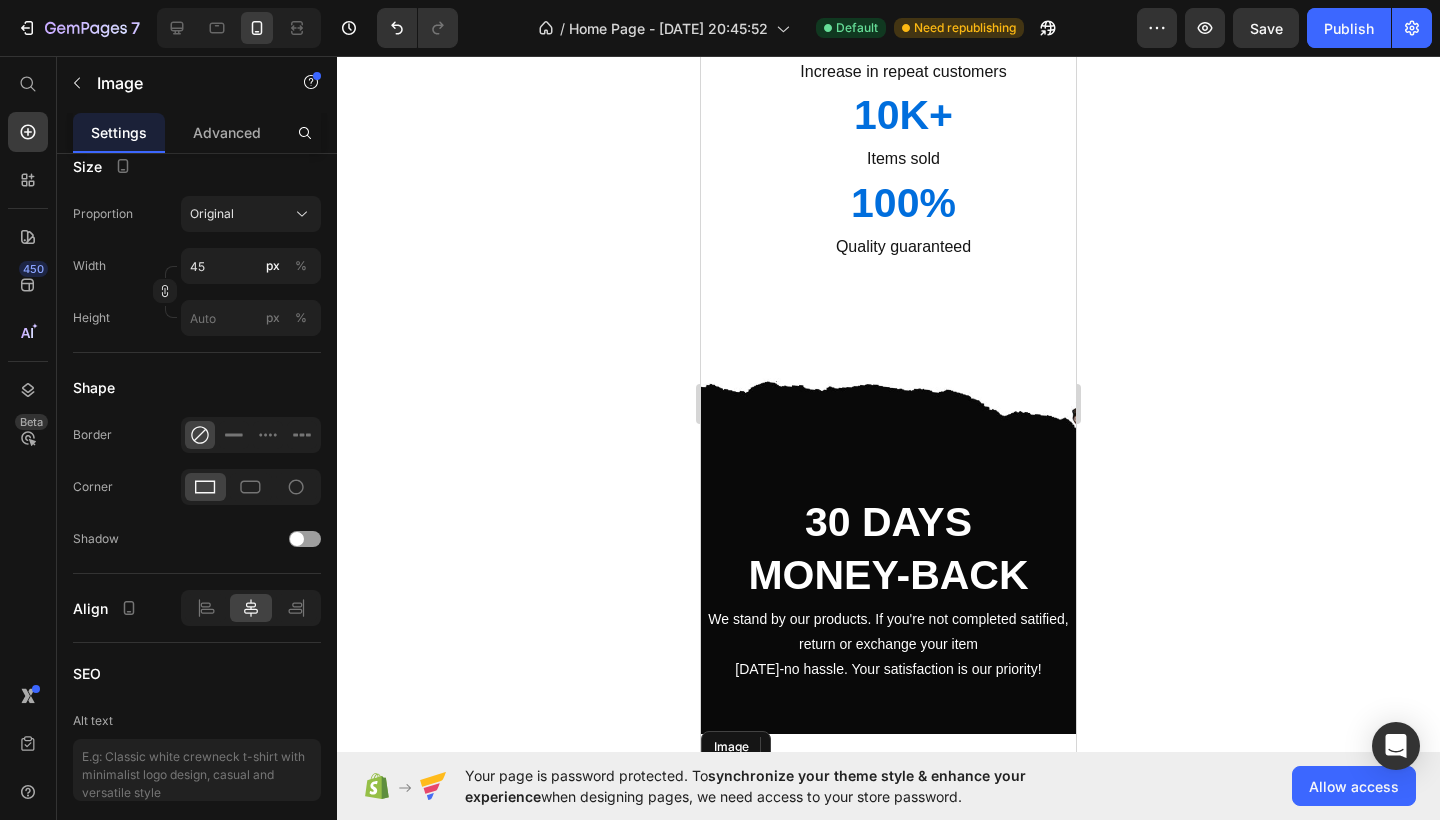 click at bounding box center (888, 788) 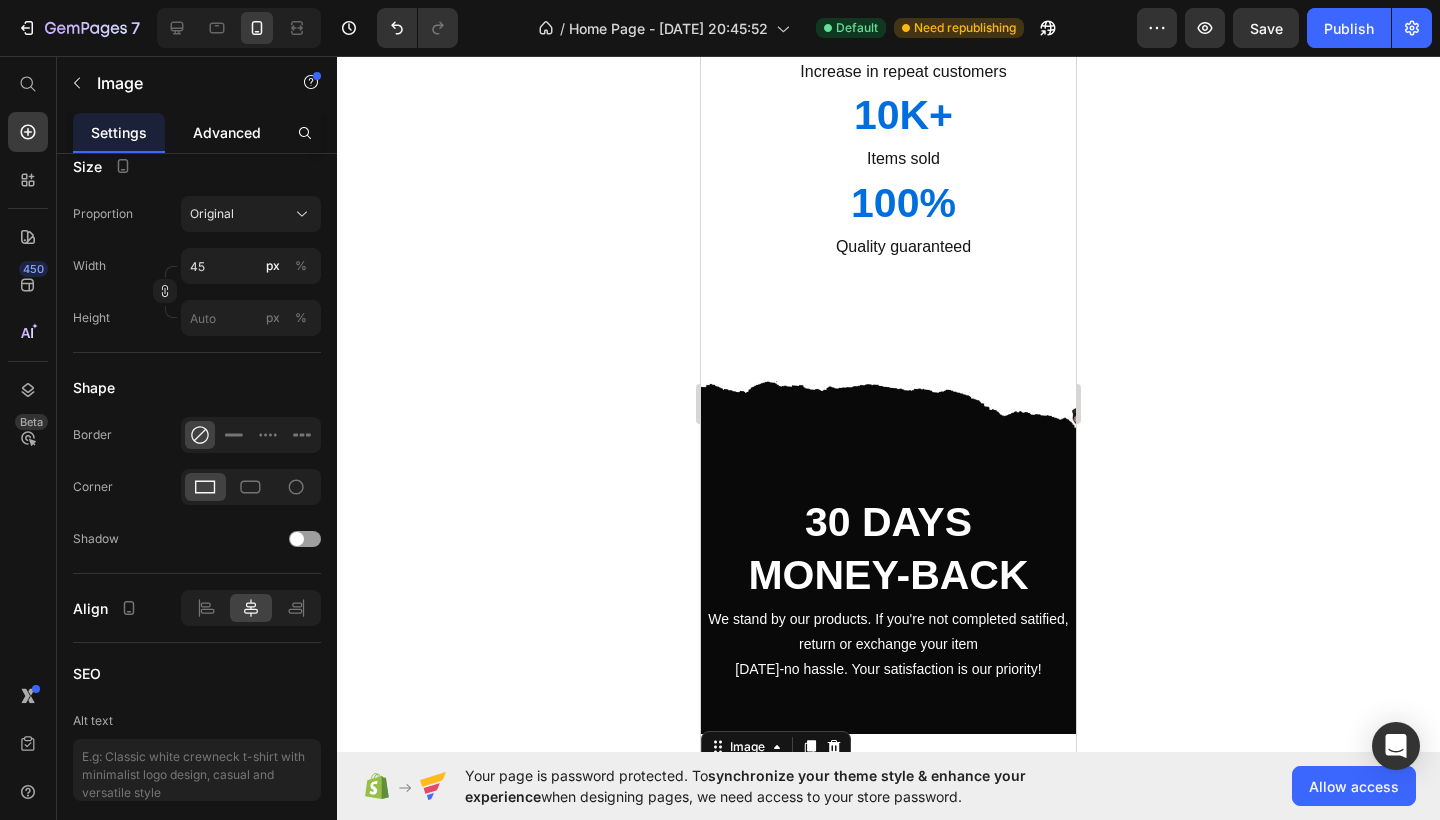 click on "Advanced" at bounding box center [227, 132] 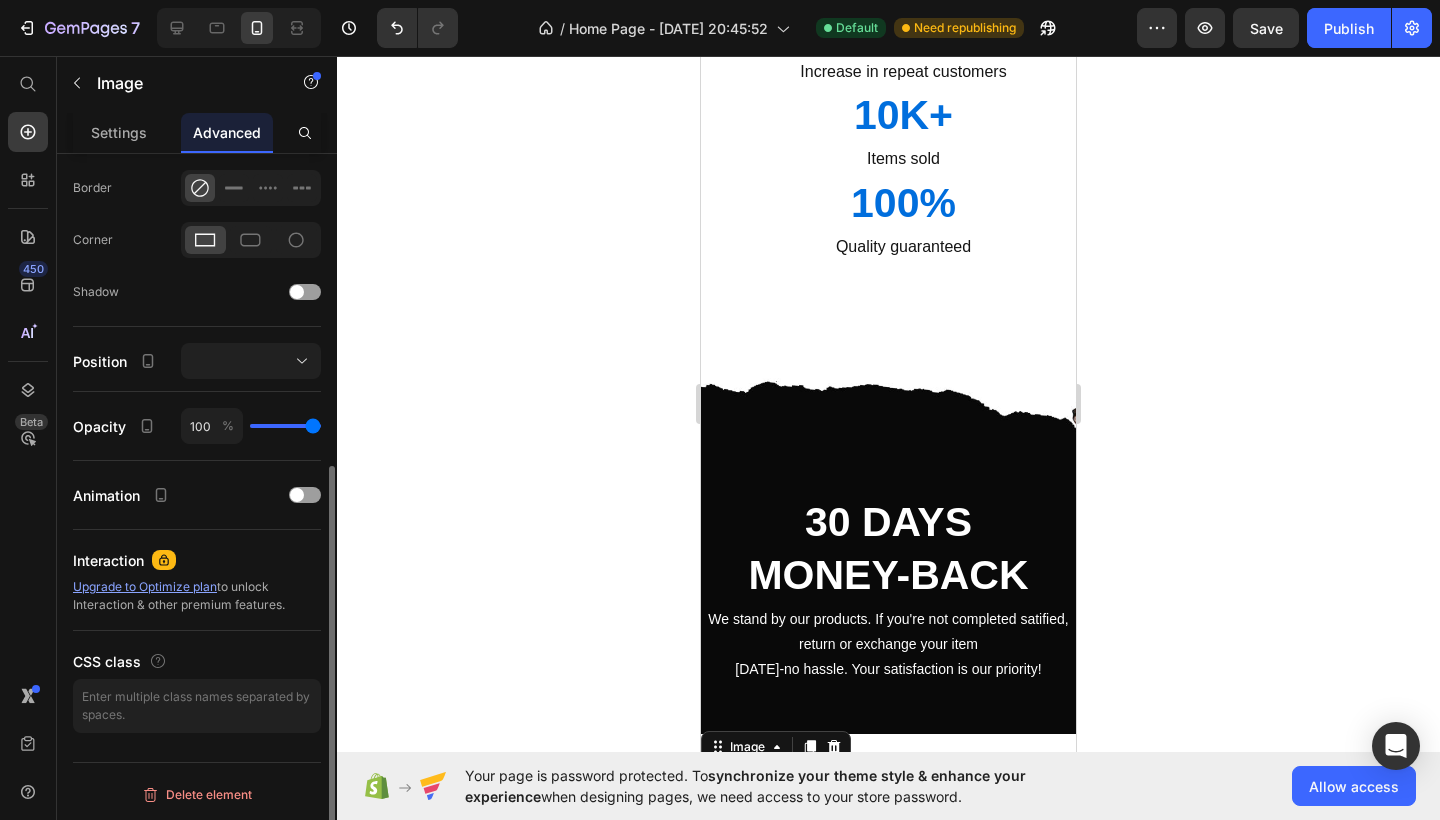 scroll, scrollTop: 0, scrollLeft: 0, axis: both 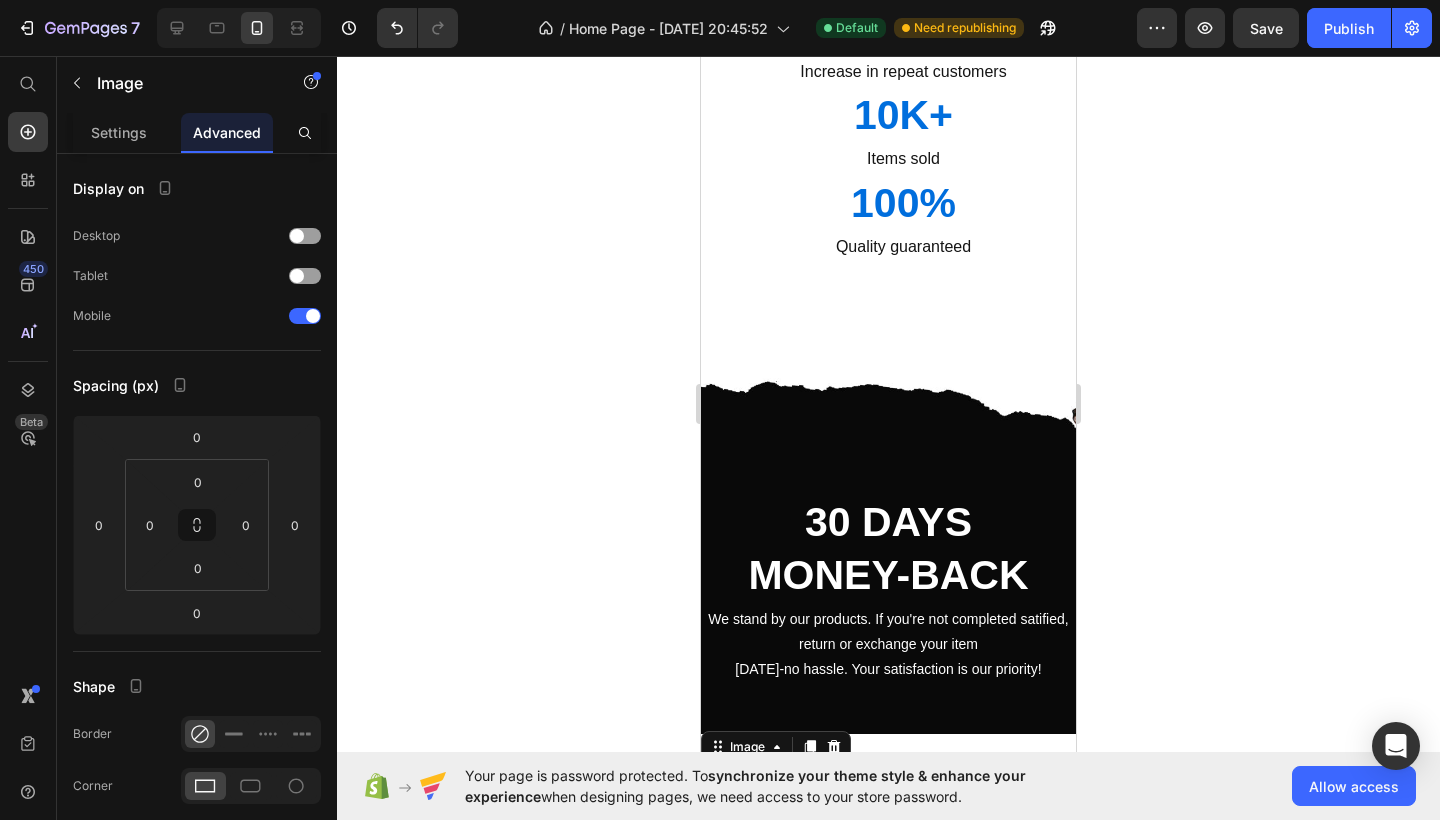 click 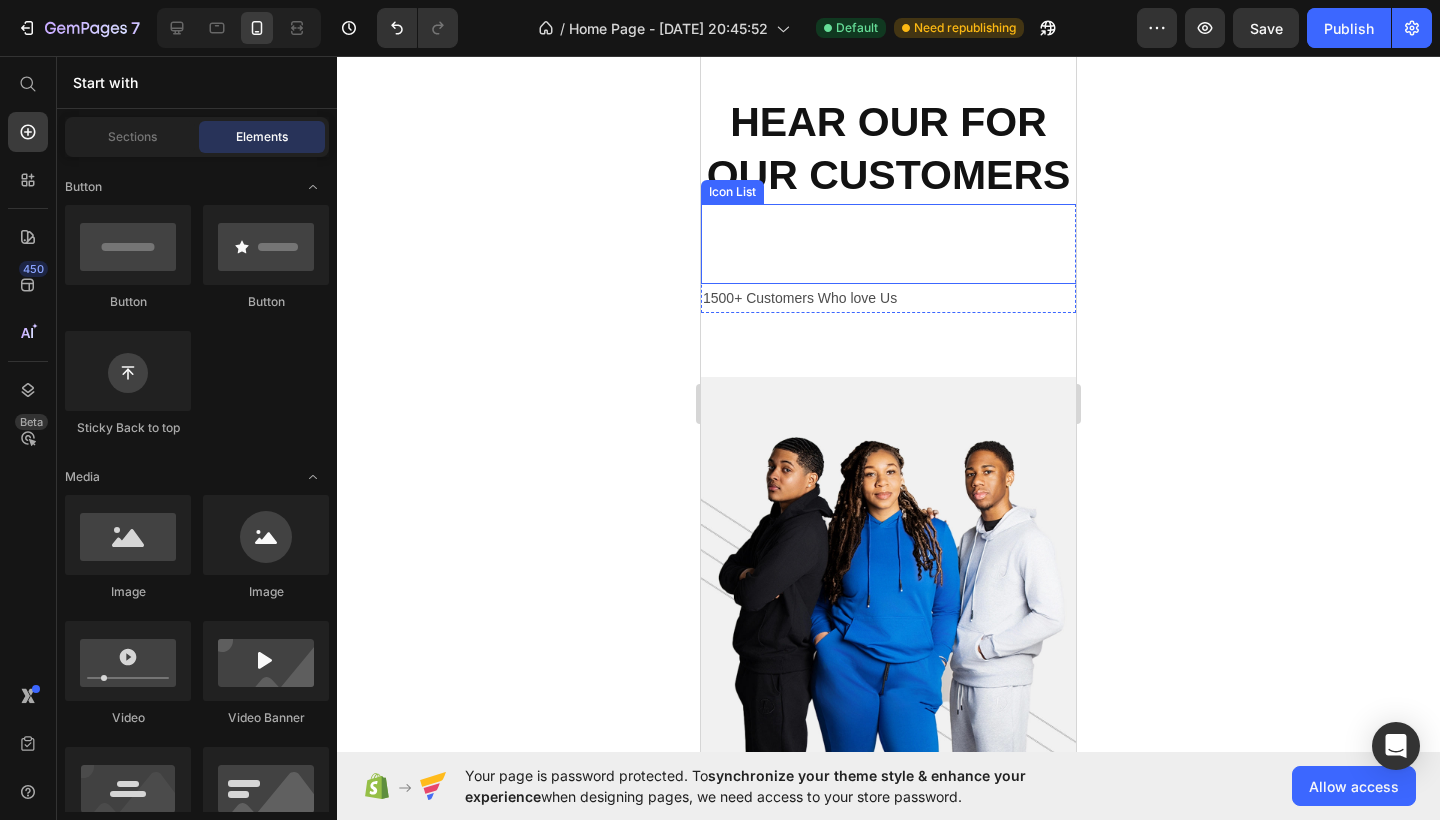 scroll, scrollTop: 1918, scrollLeft: 0, axis: vertical 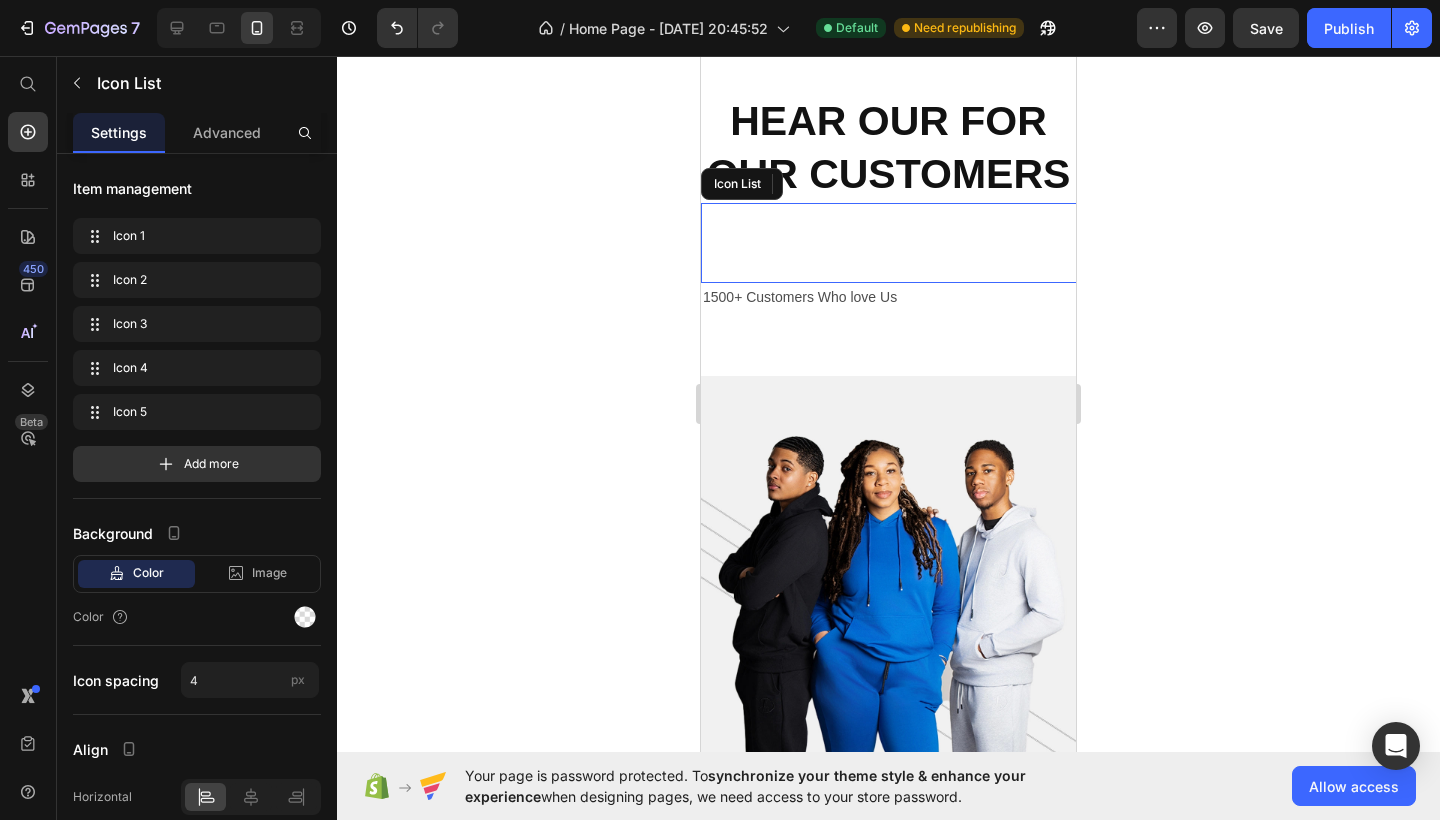click on "Icon Icon Icon Icon Icon Icon List" at bounding box center (951, 243) 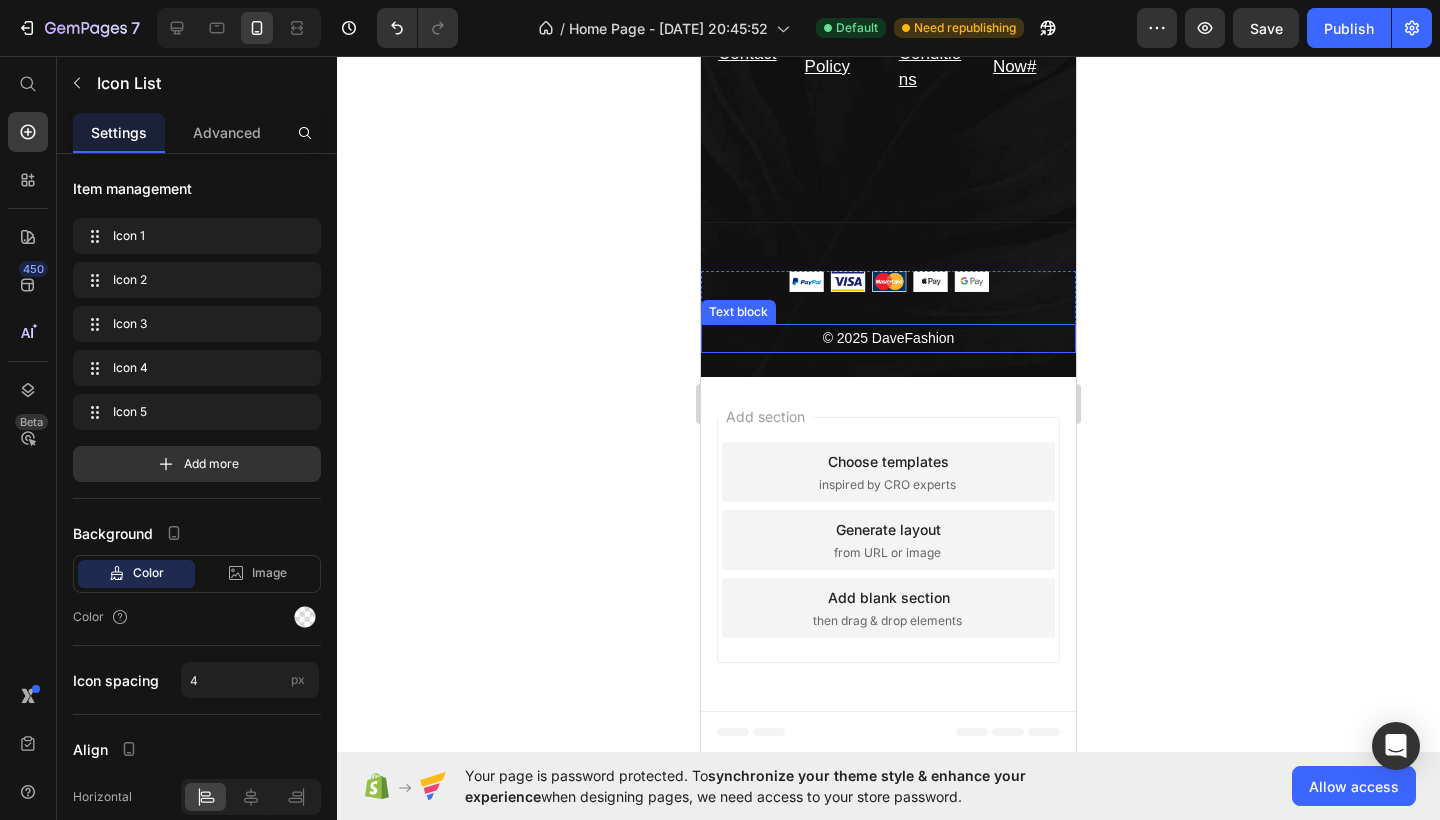 scroll, scrollTop: 5067, scrollLeft: 0, axis: vertical 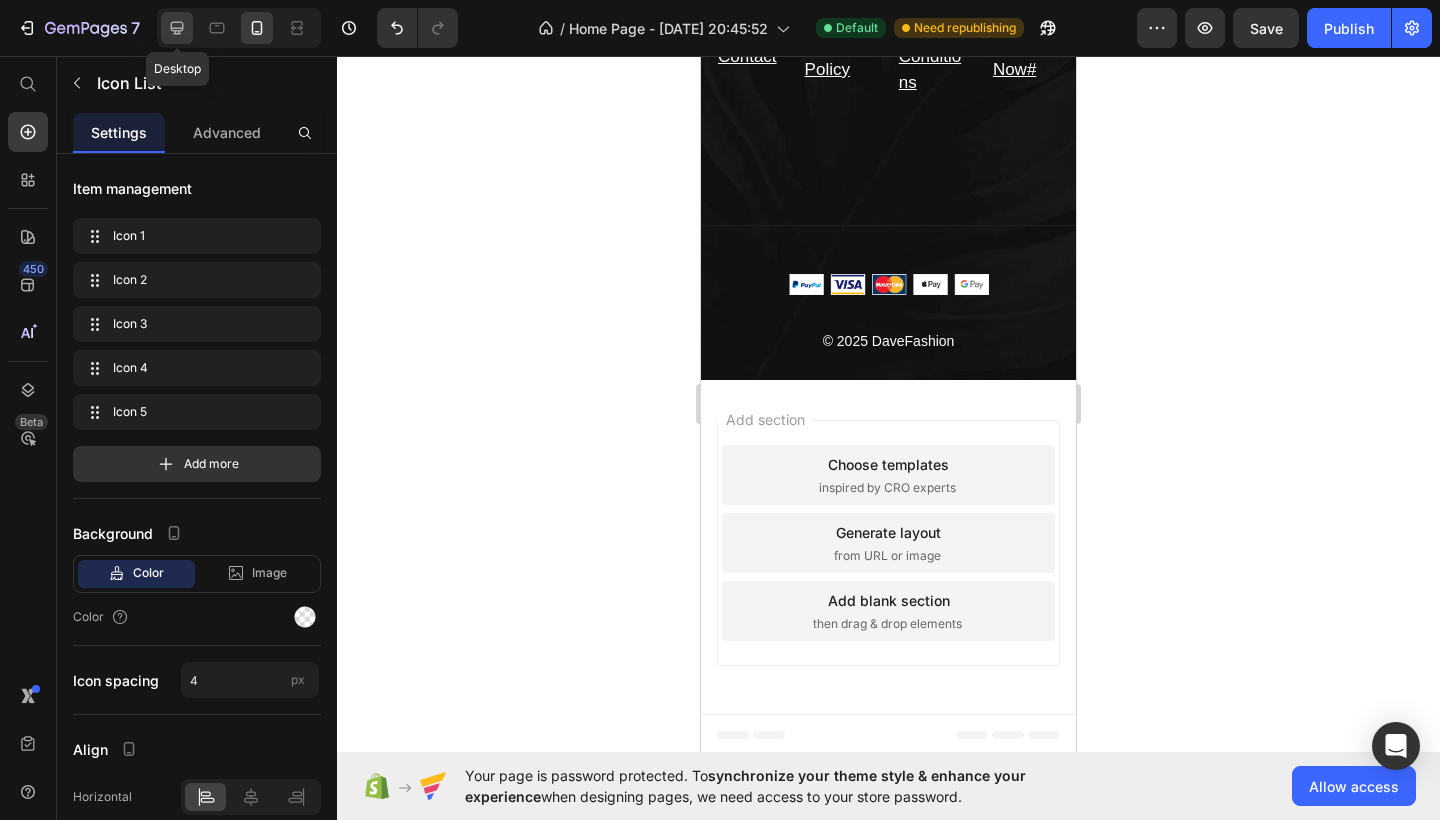 click 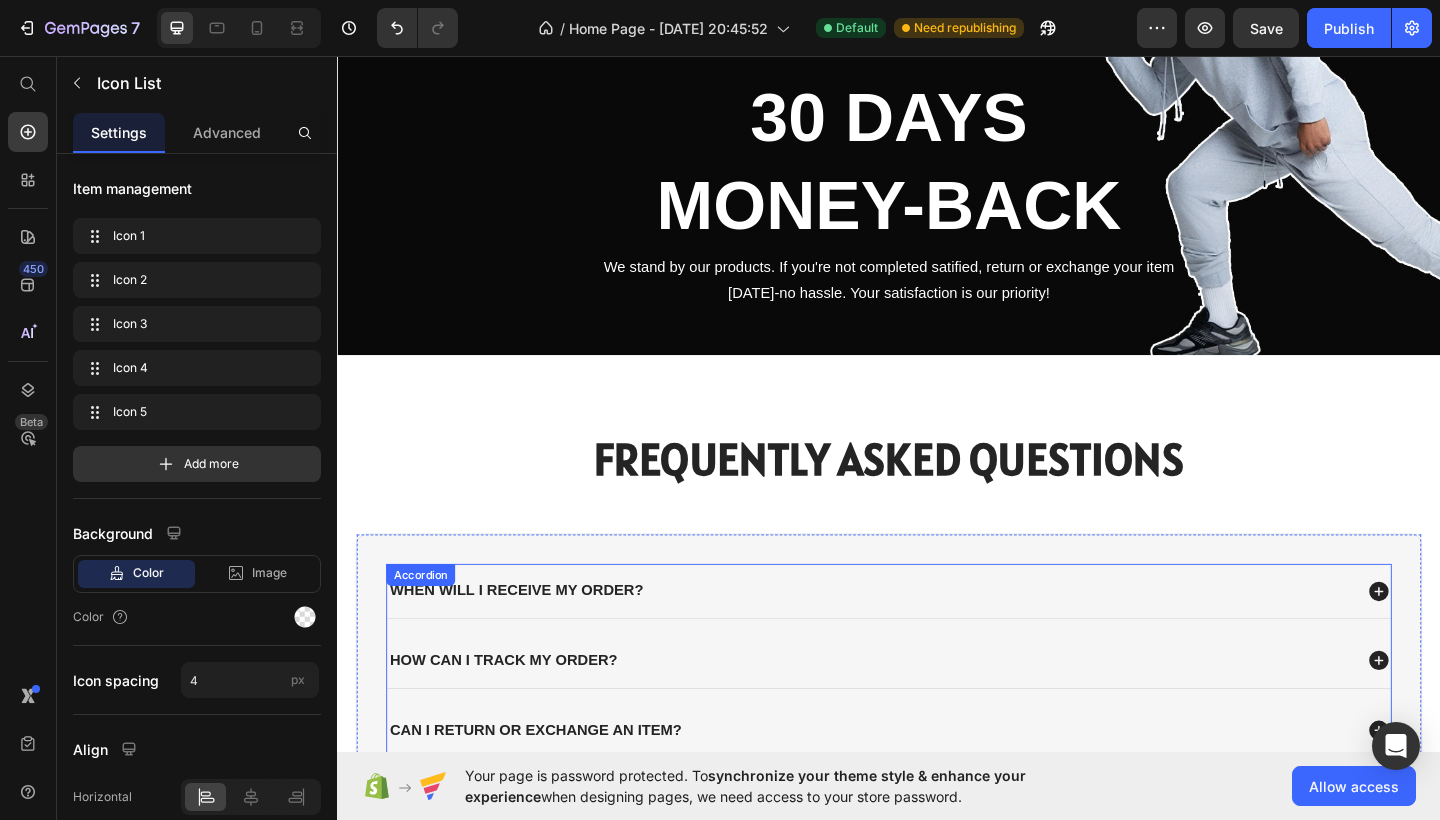 scroll, scrollTop: 3015, scrollLeft: 0, axis: vertical 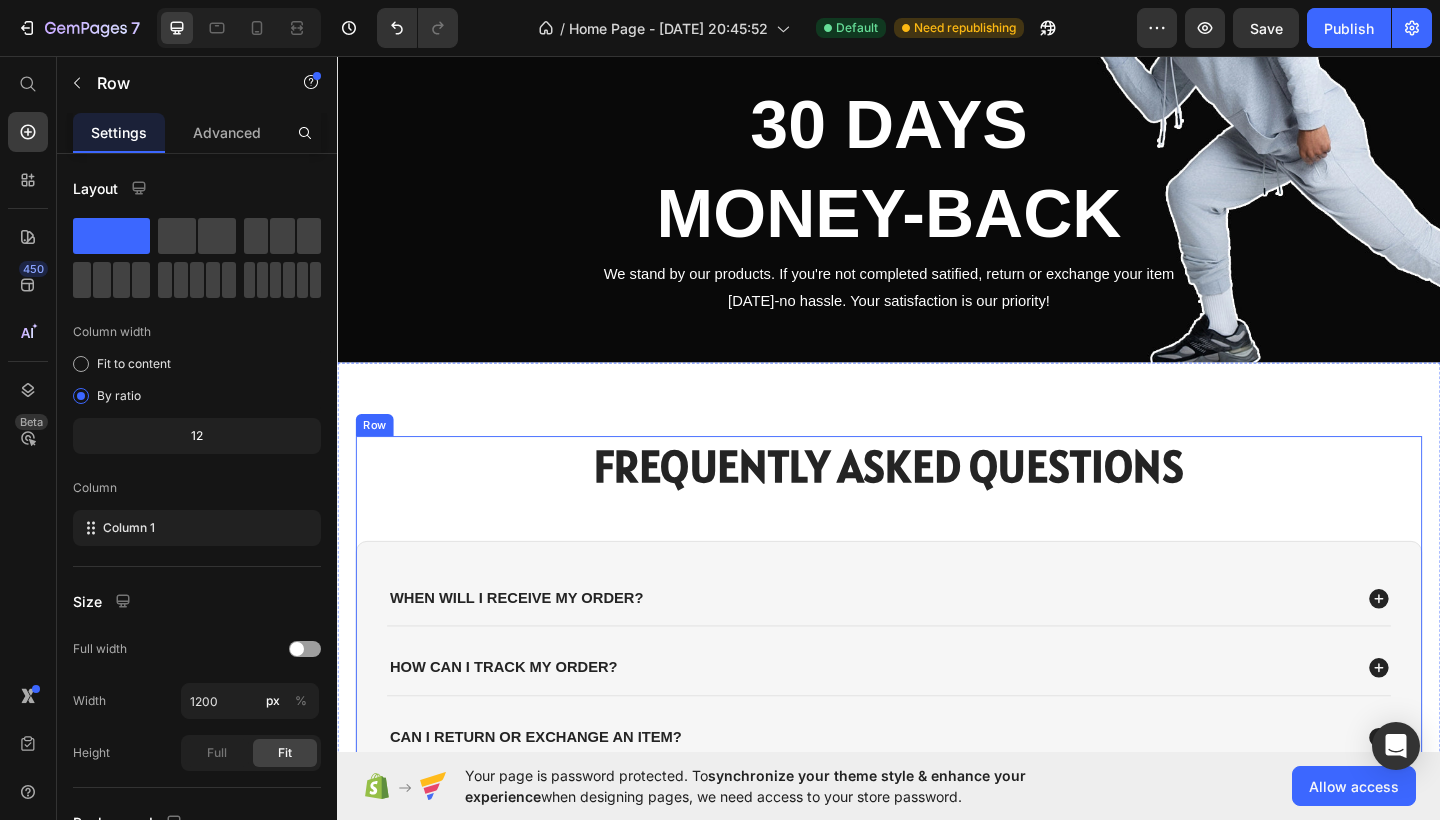 click on "FREQUENTLY ASKED QUESTIONS  Heading
WHEN WILL I RECEIVE MY ORDER?
HOW CAN I TRACK MY ORDER?
CAN I RETURN OR EXCHANGE AN ITEM?
WHAT IS THE QUALITY OF THE D-HOODIE?
IS MY PAYMENT SECURE? Accordion Row" at bounding box center (937, 757) 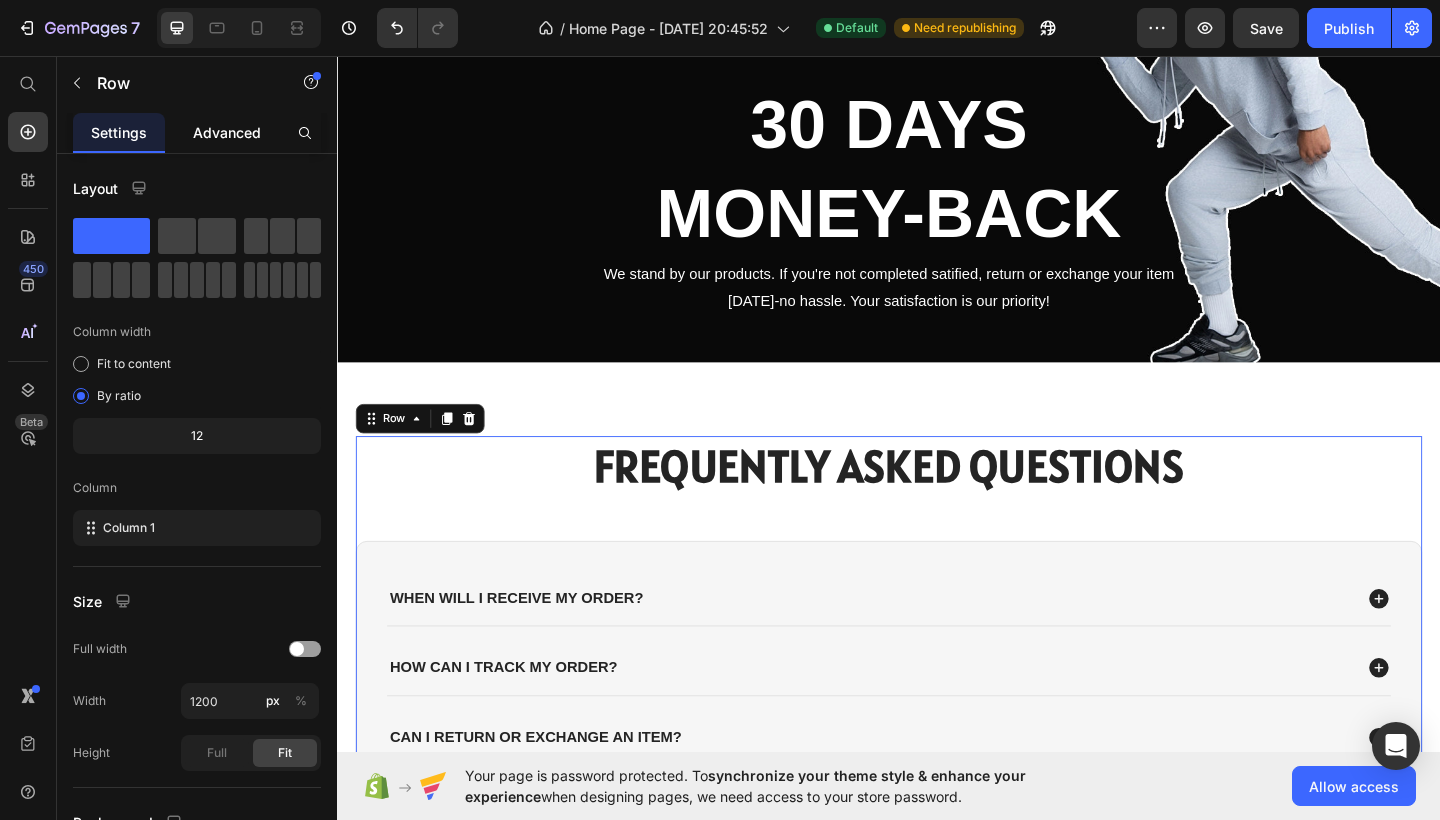 click on "Advanced" 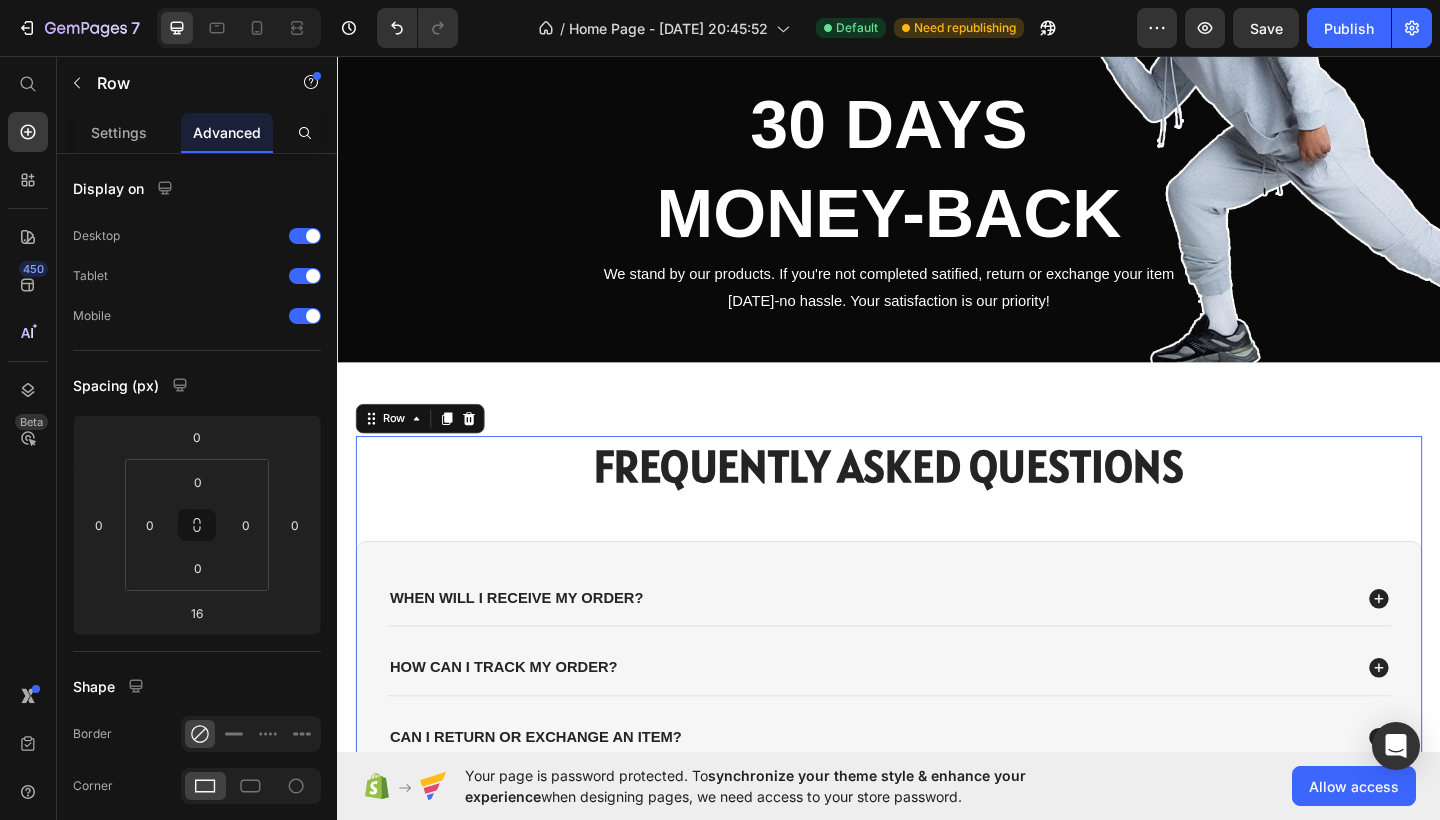 click on "FREQUENTLY ASKED QUESTIONS  Heading
WHEN WILL I RECEIVE MY ORDER?
HOW CAN I TRACK MY ORDER?
CAN I RETURN OR EXCHANGE AN ITEM?
WHAT IS THE QUALITY OF THE D-HOODIE?
IS MY PAYMENT SECURE? Accordion Row" at bounding box center (937, 757) 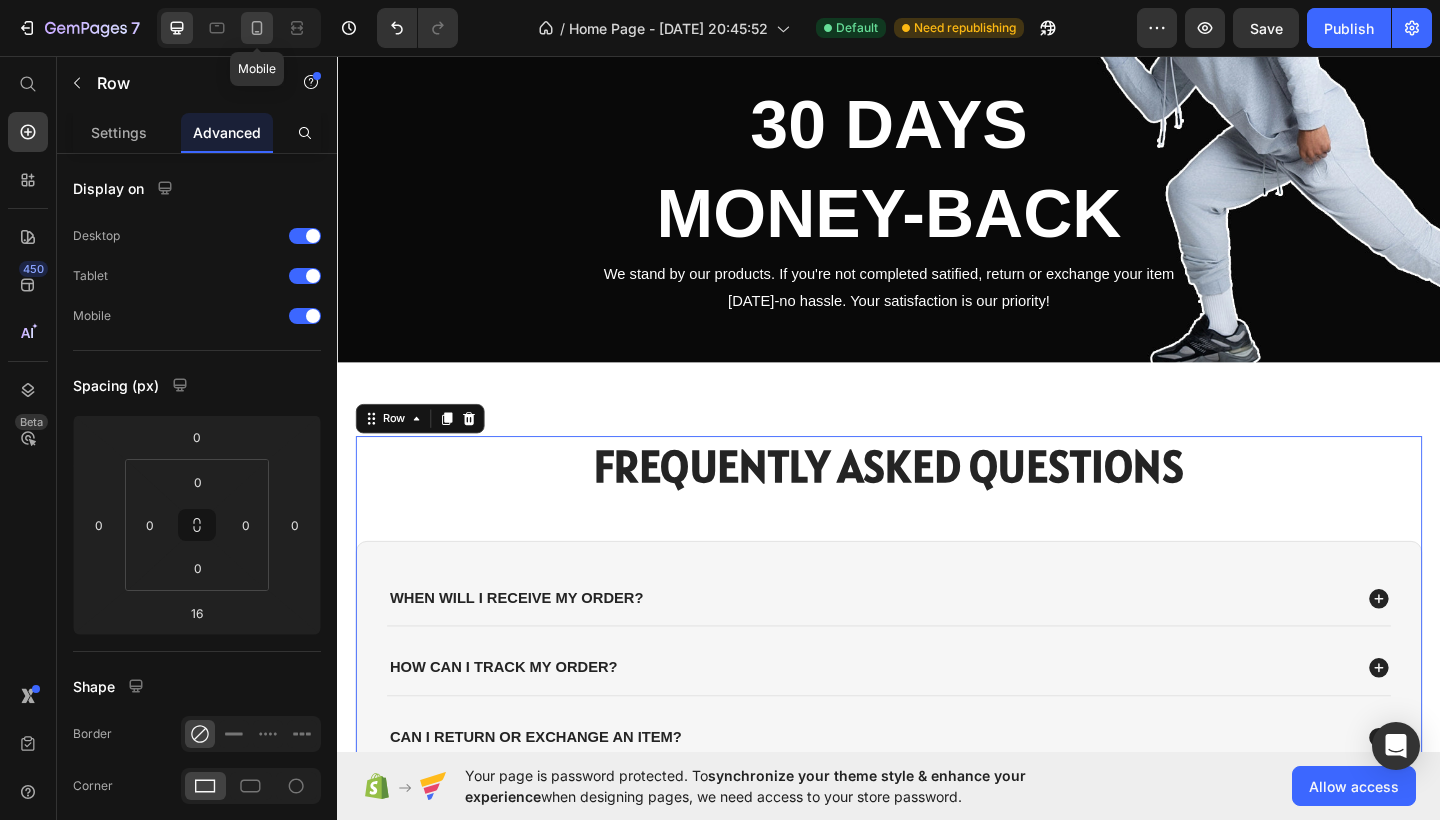 click 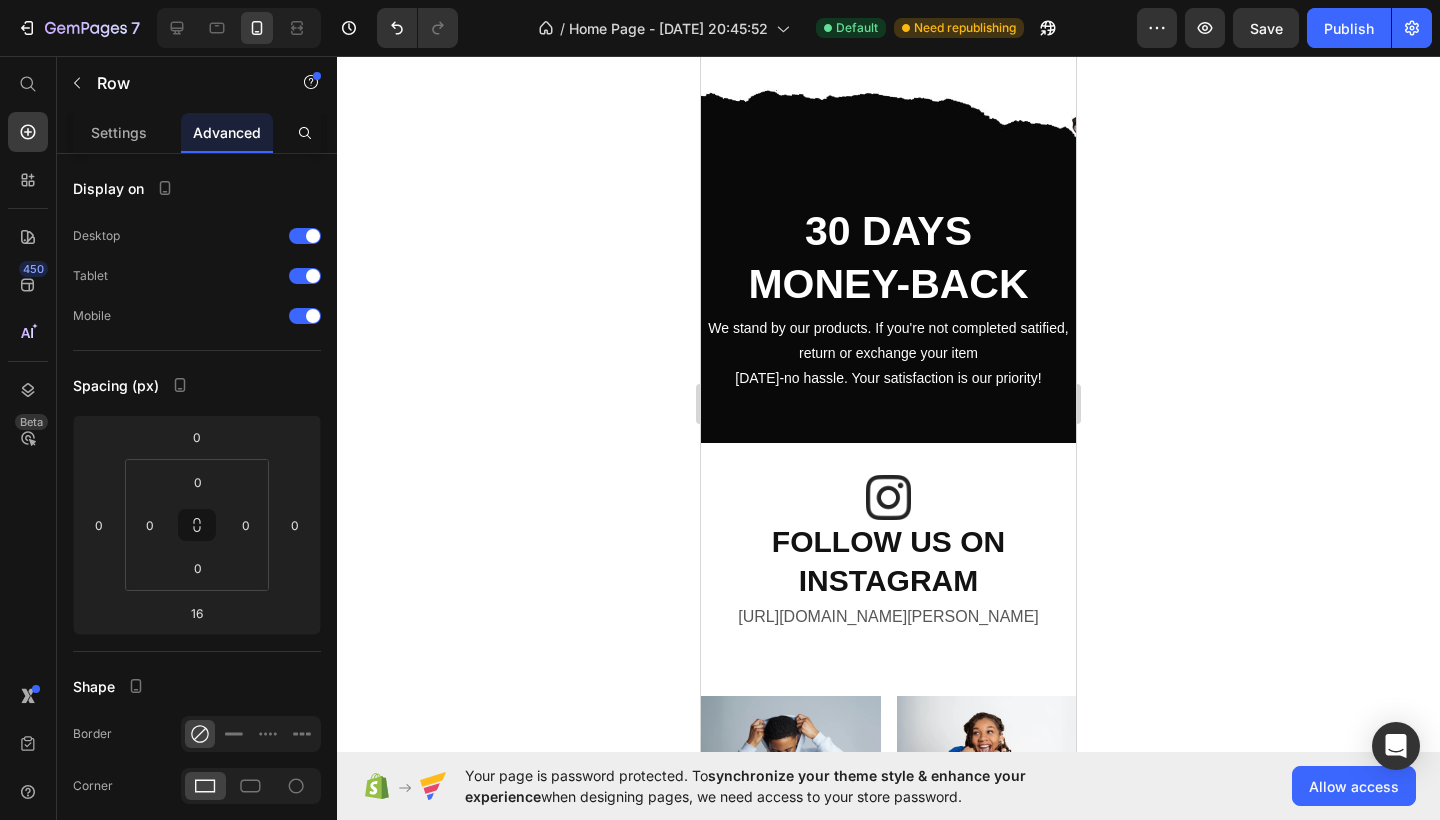 scroll, scrollTop: 3343, scrollLeft: 0, axis: vertical 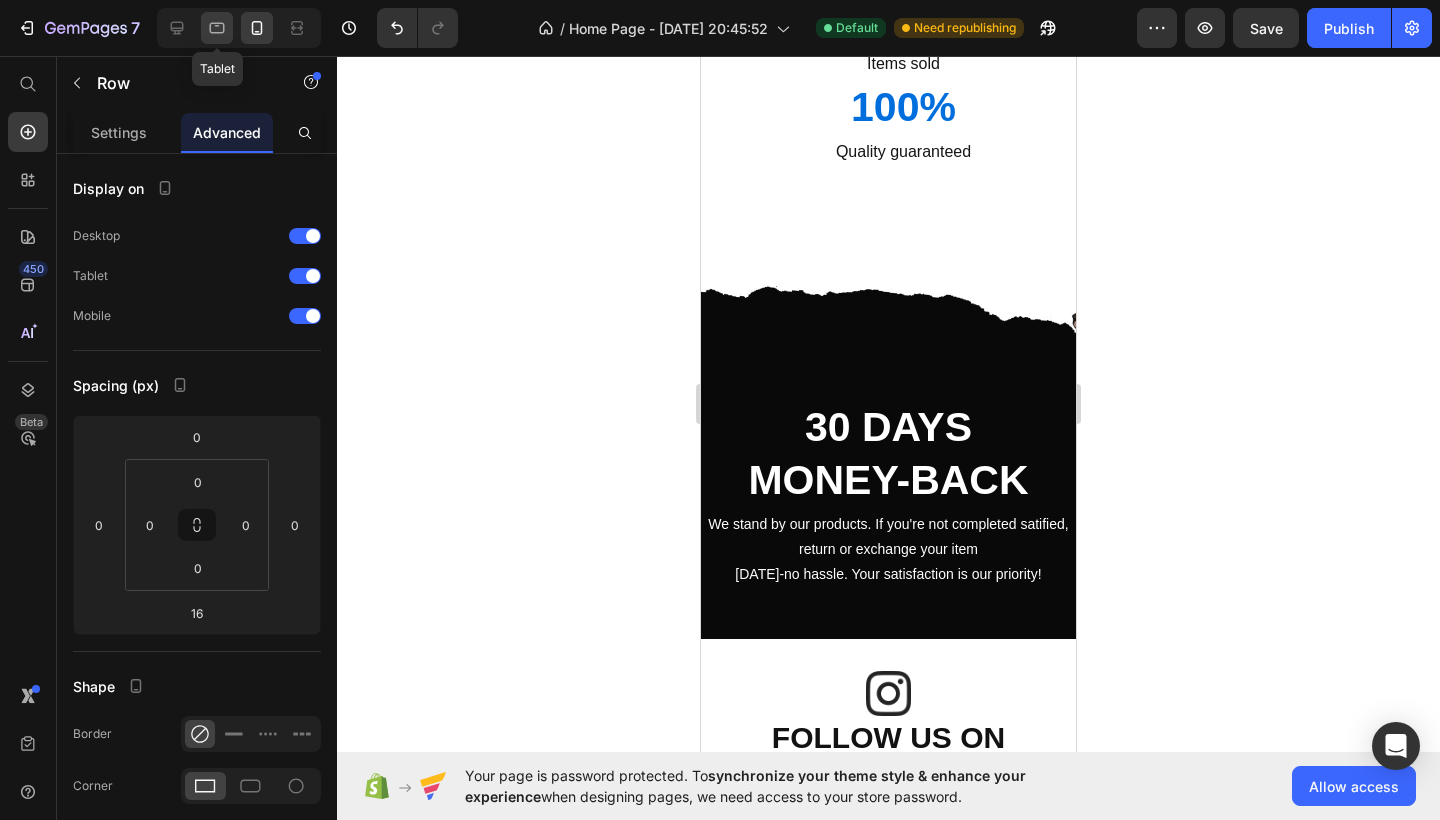 click 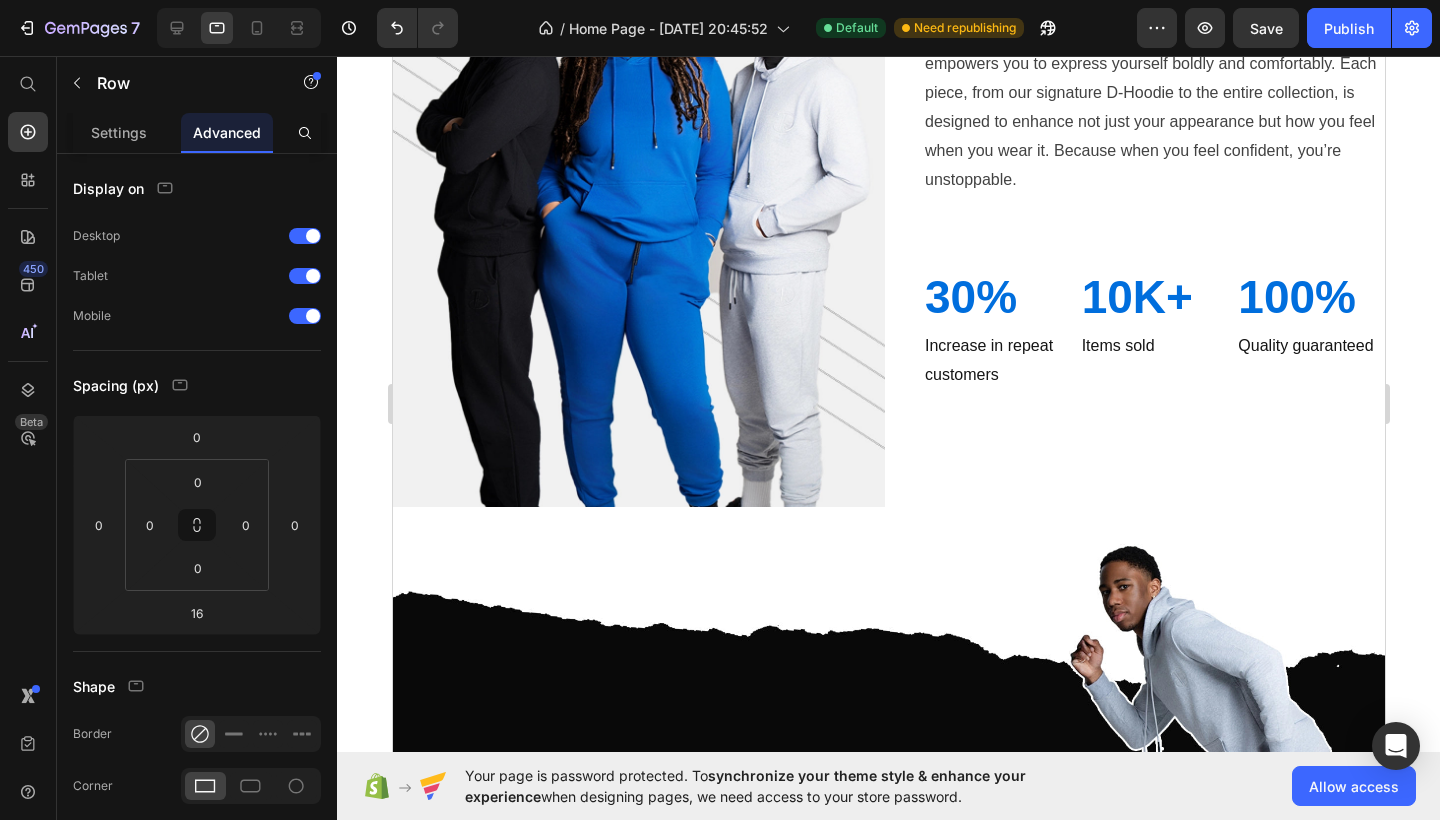 scroll, scrollTop: 1950, scrollLeft: 0, axis: vertical 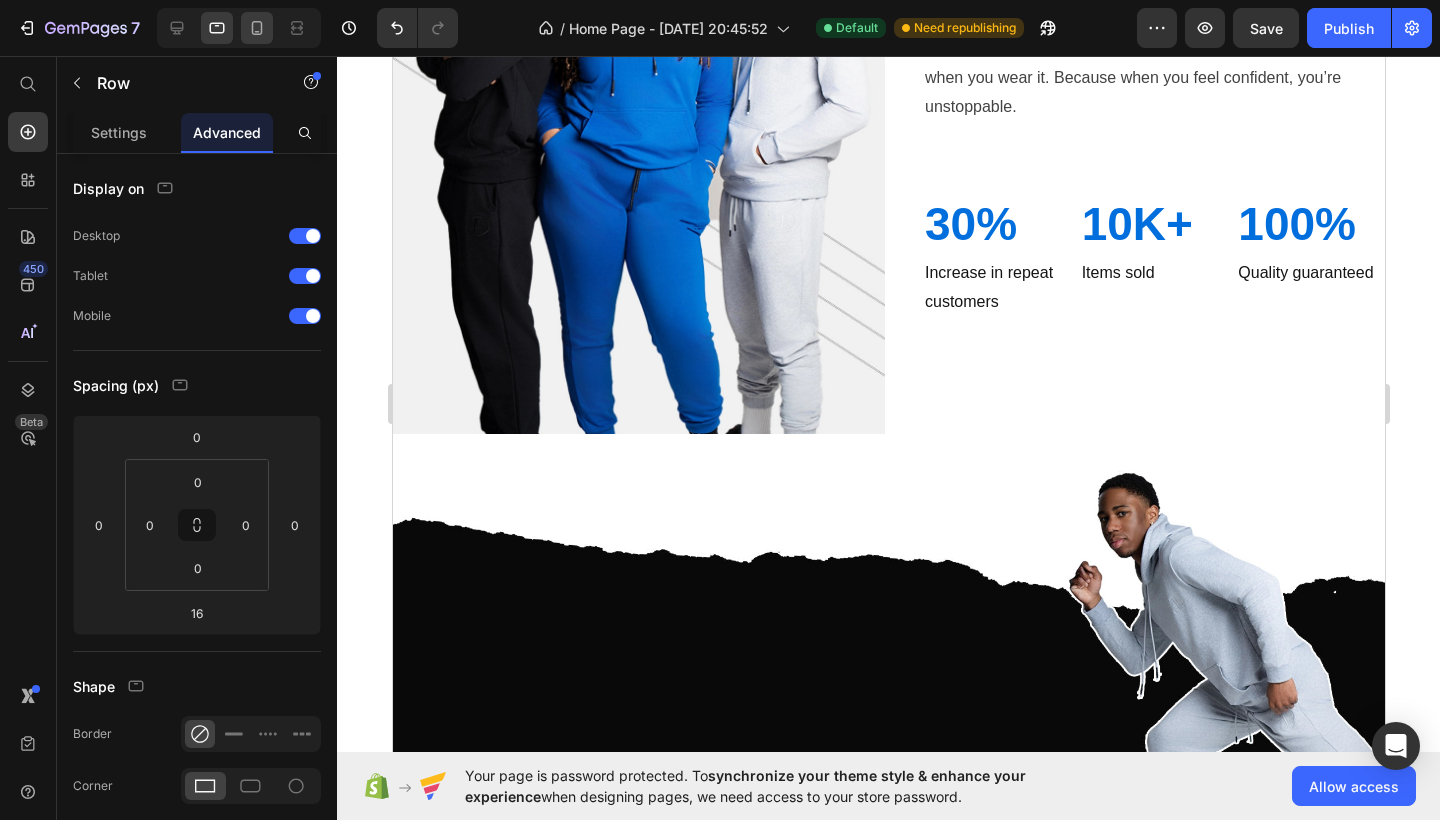 click 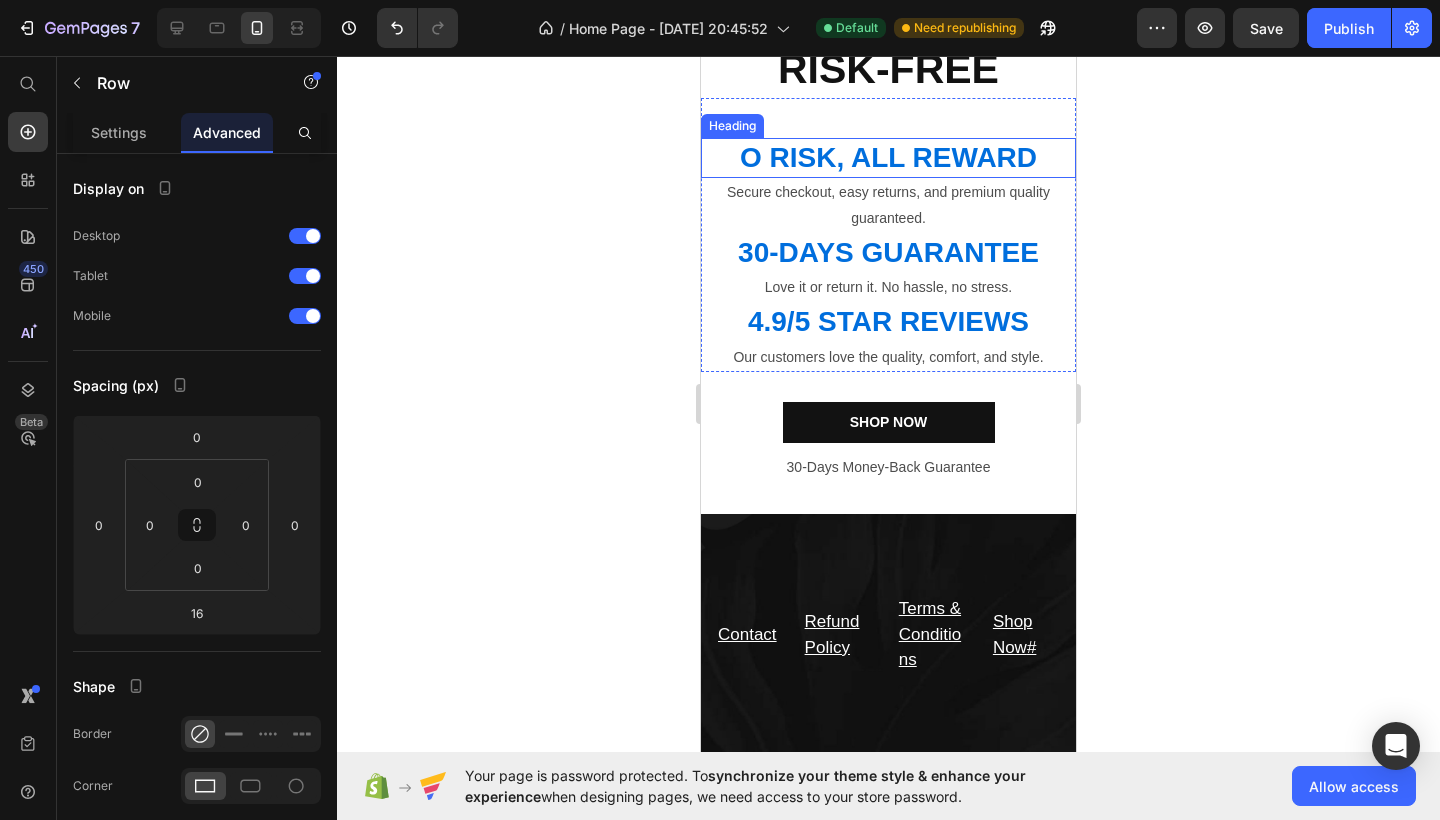 scroll, scrollTop: 3874, scrollLeft: 0, axis: vertical 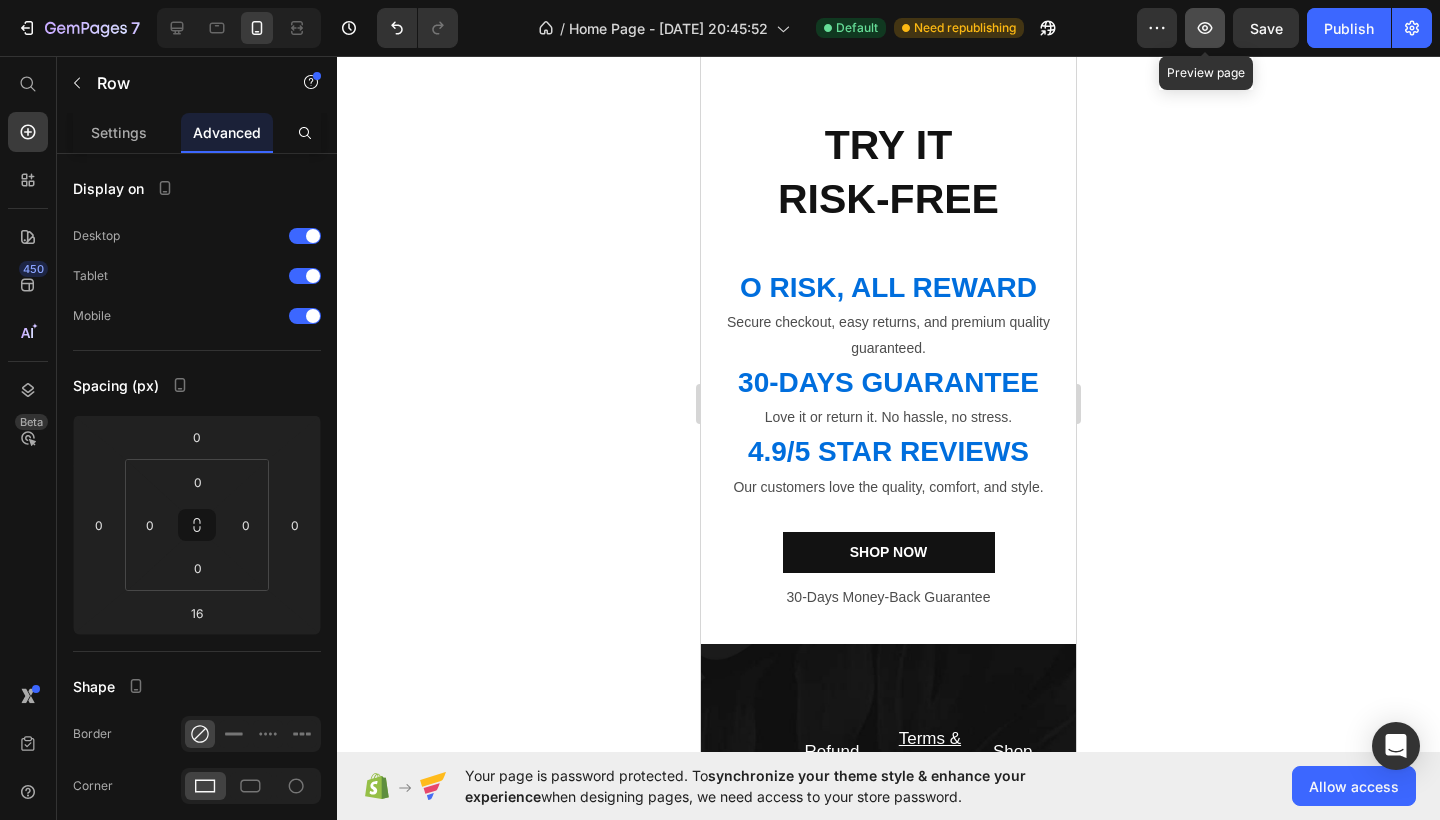 click 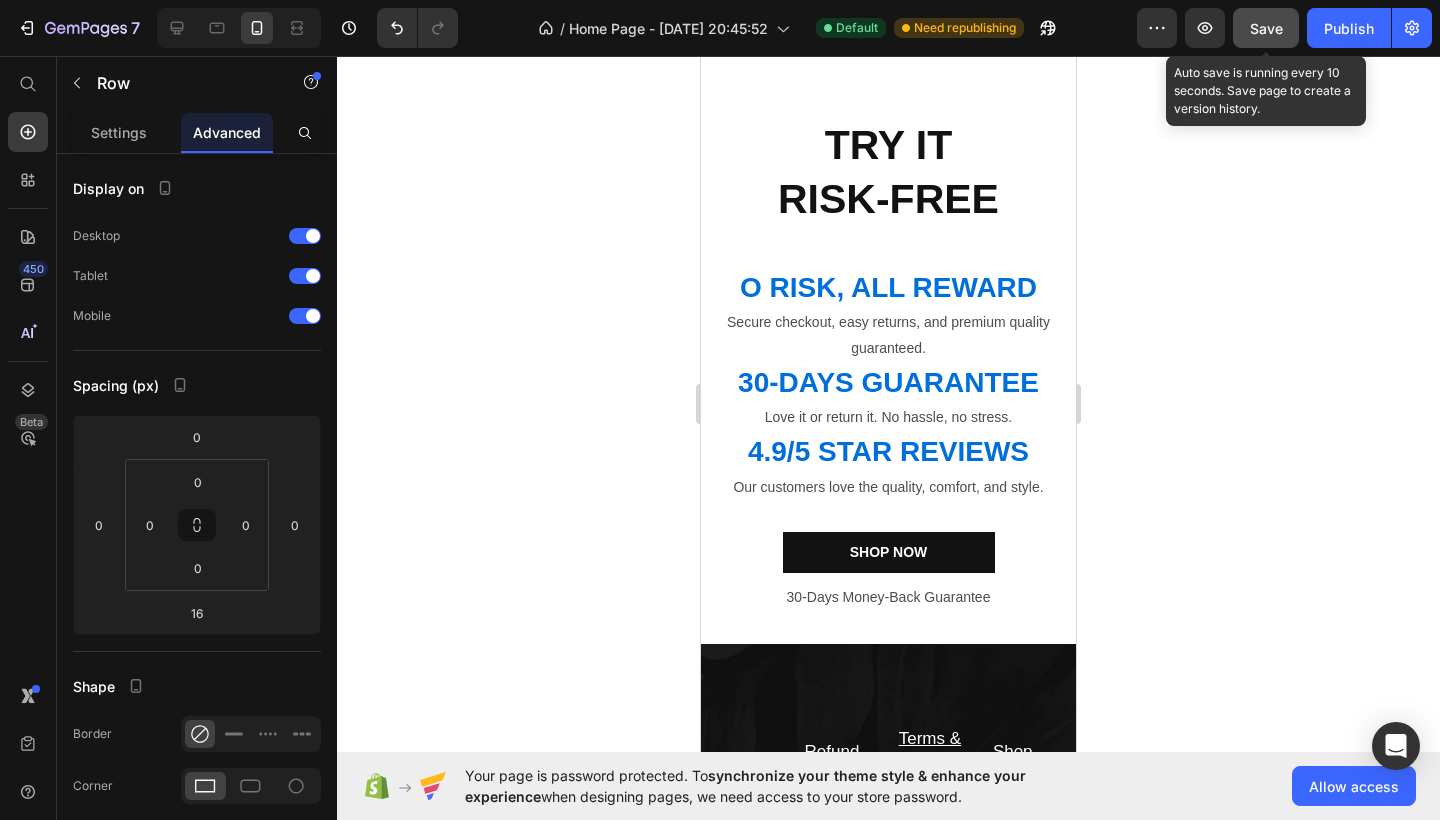 click on "Save" 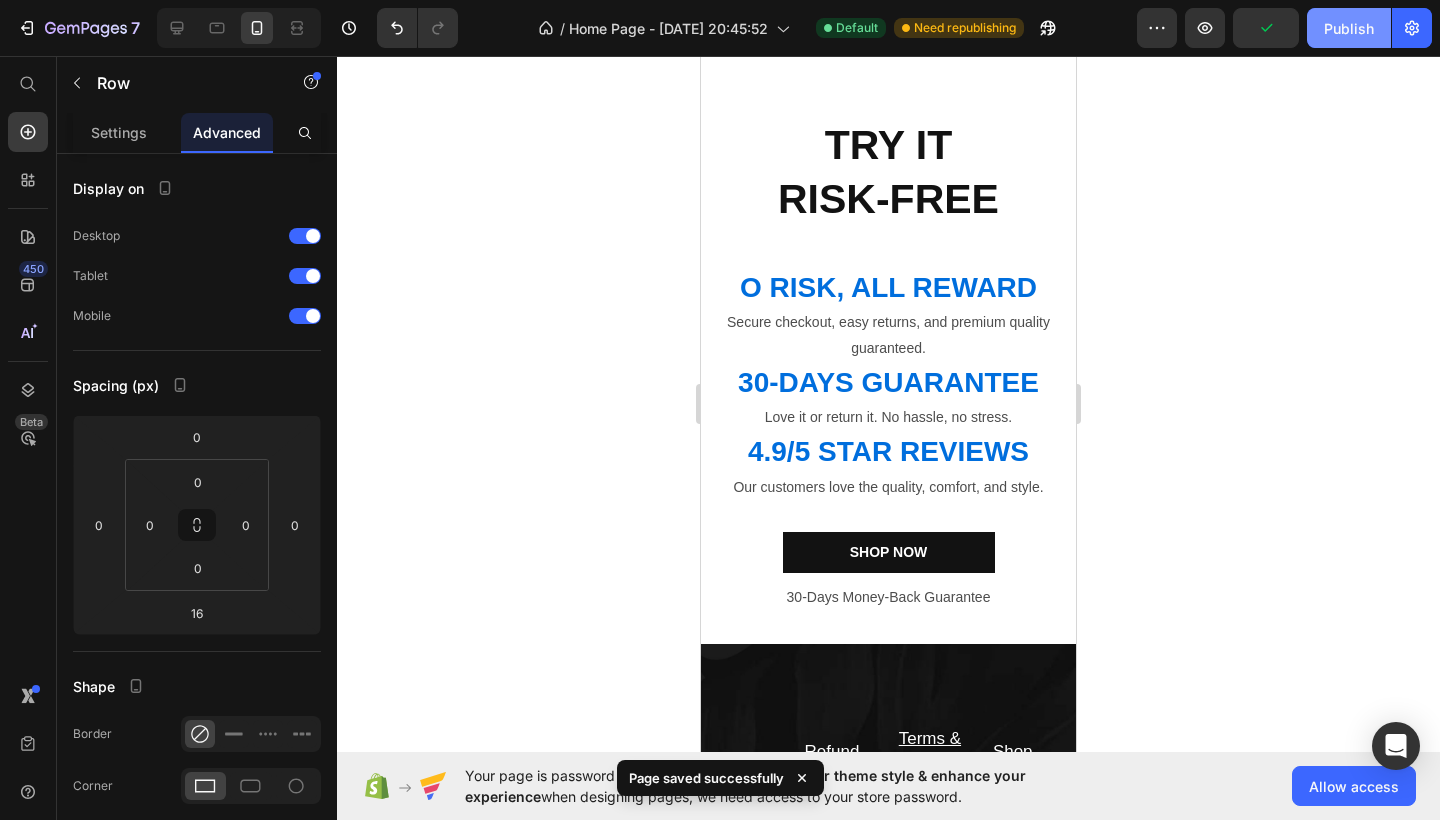 click on "Publish" 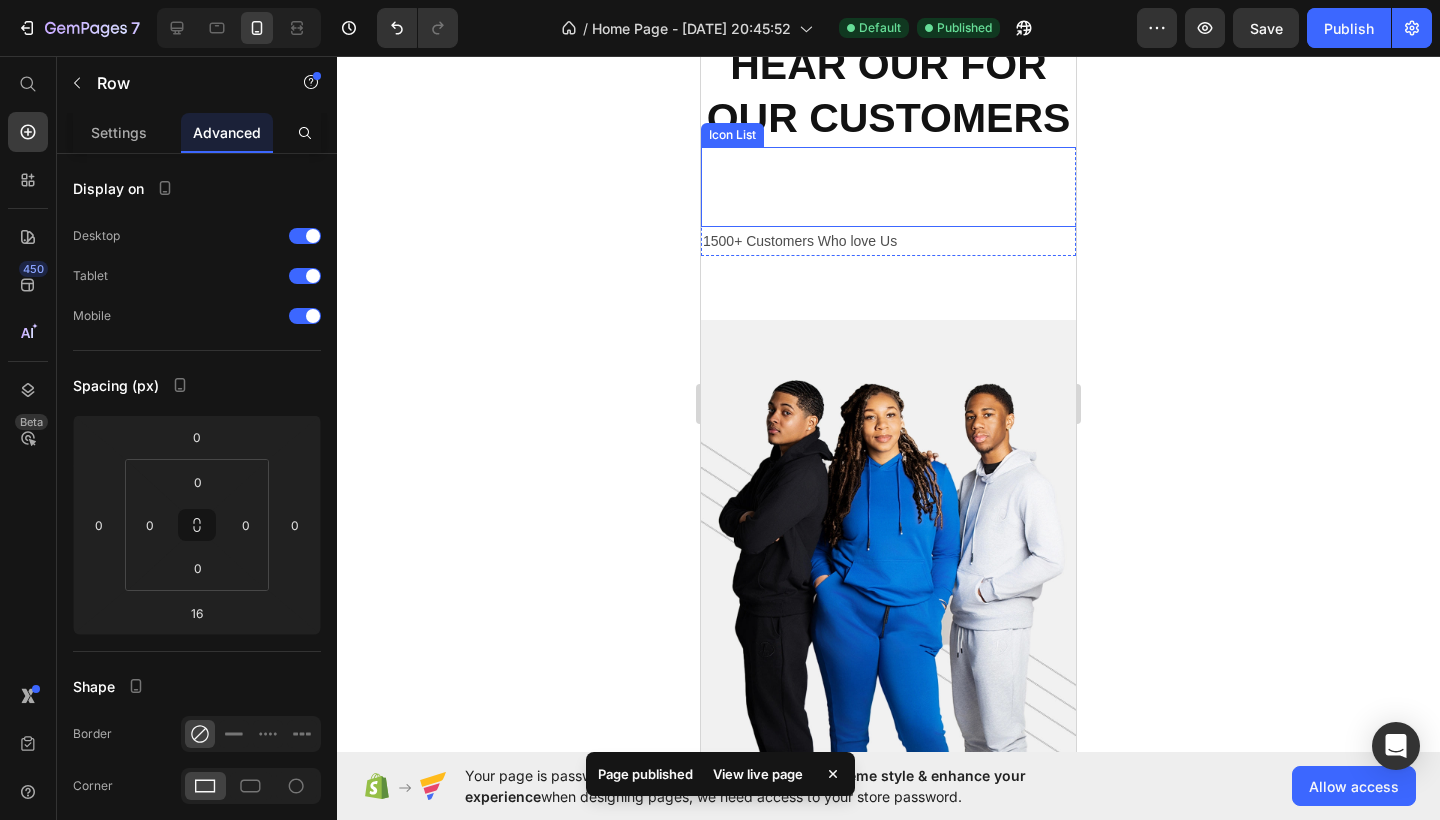 scroll, scrollTop: 1173, scrollLeft: 0, axis: vertical 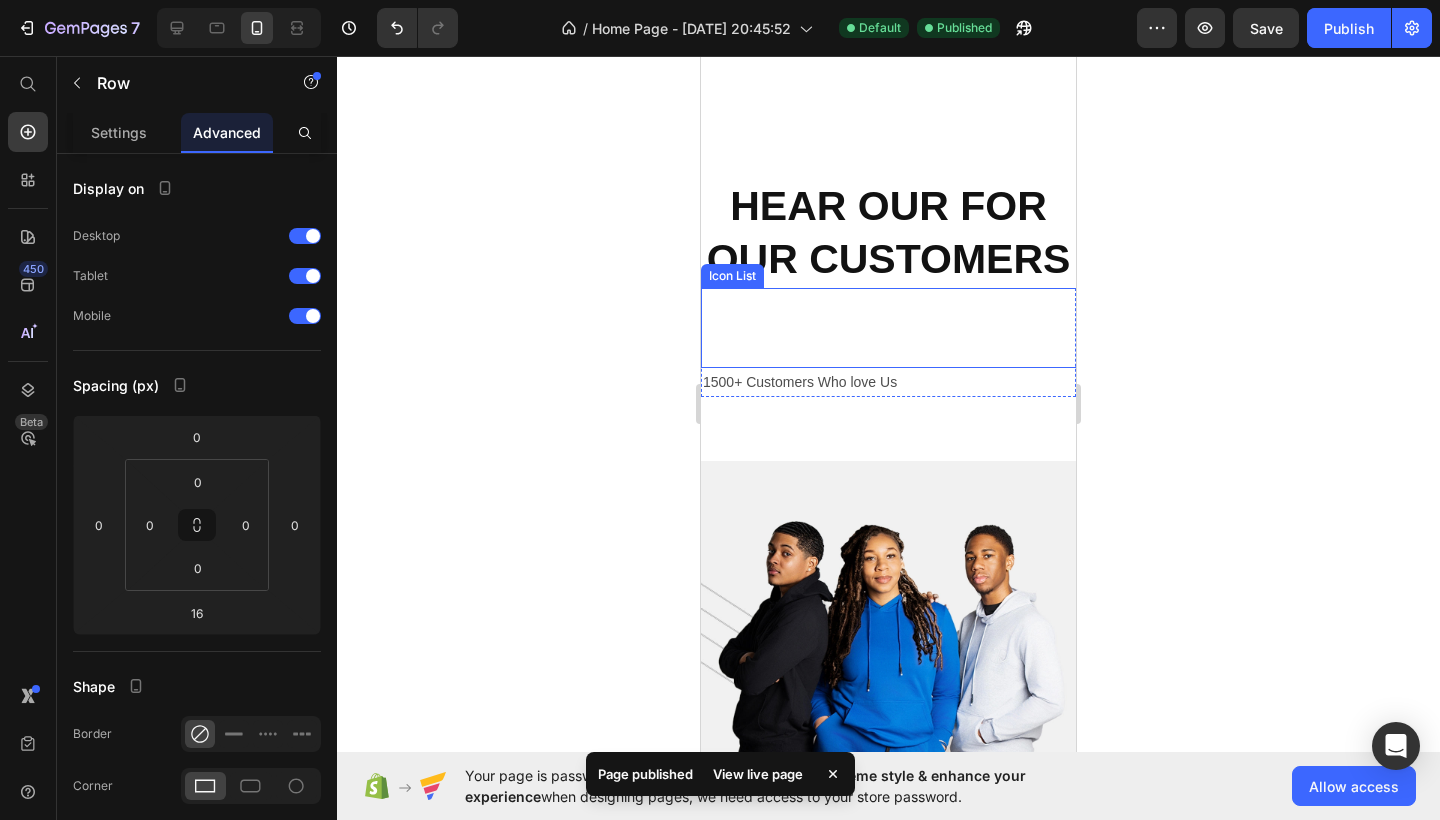 click on "Icon Icon Icon Icon Icon Icon List" at bounding box center [951, 328] 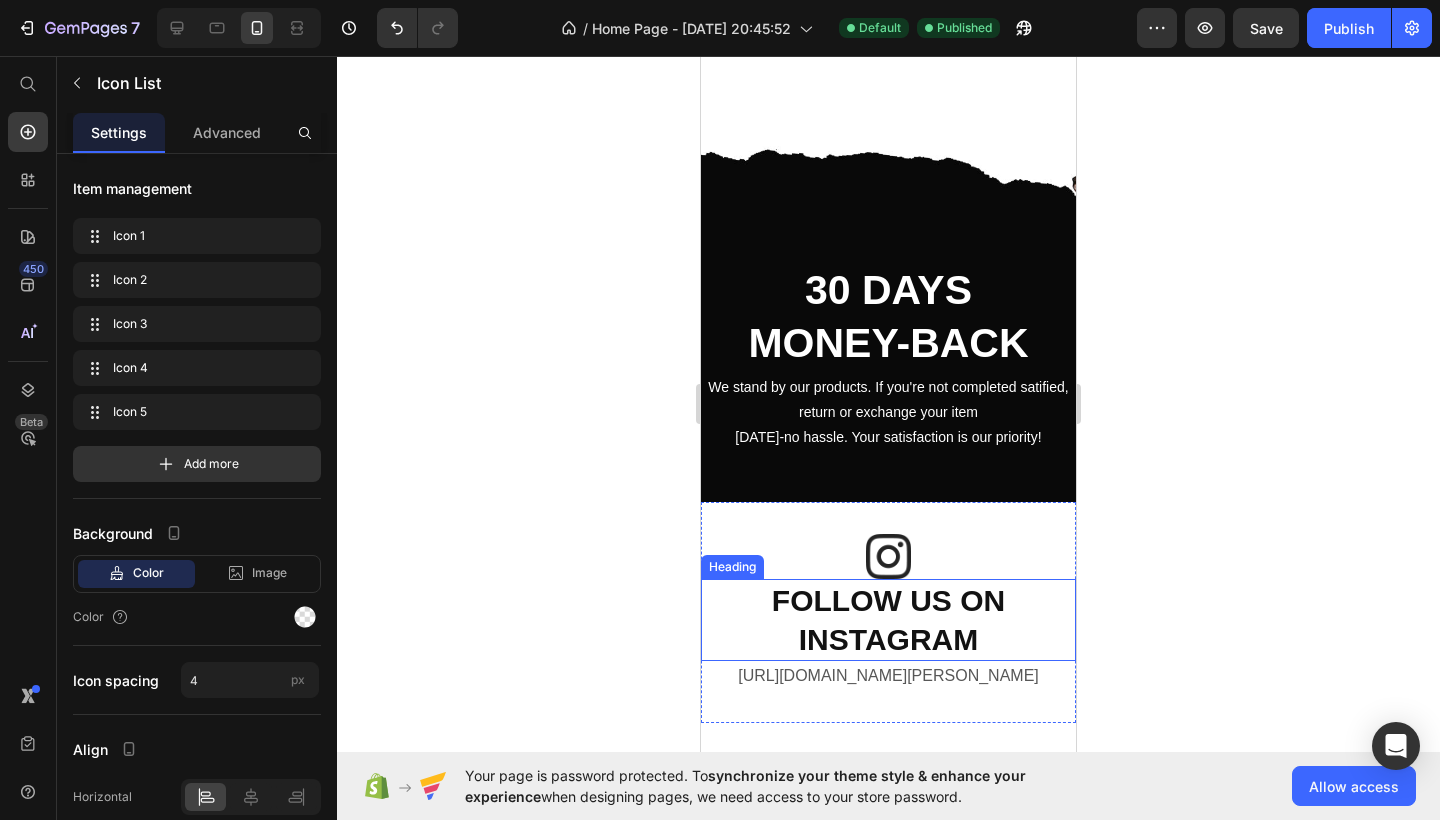 scroll, scrollTop: 3306, scrollLeft: 0, axis: vertical 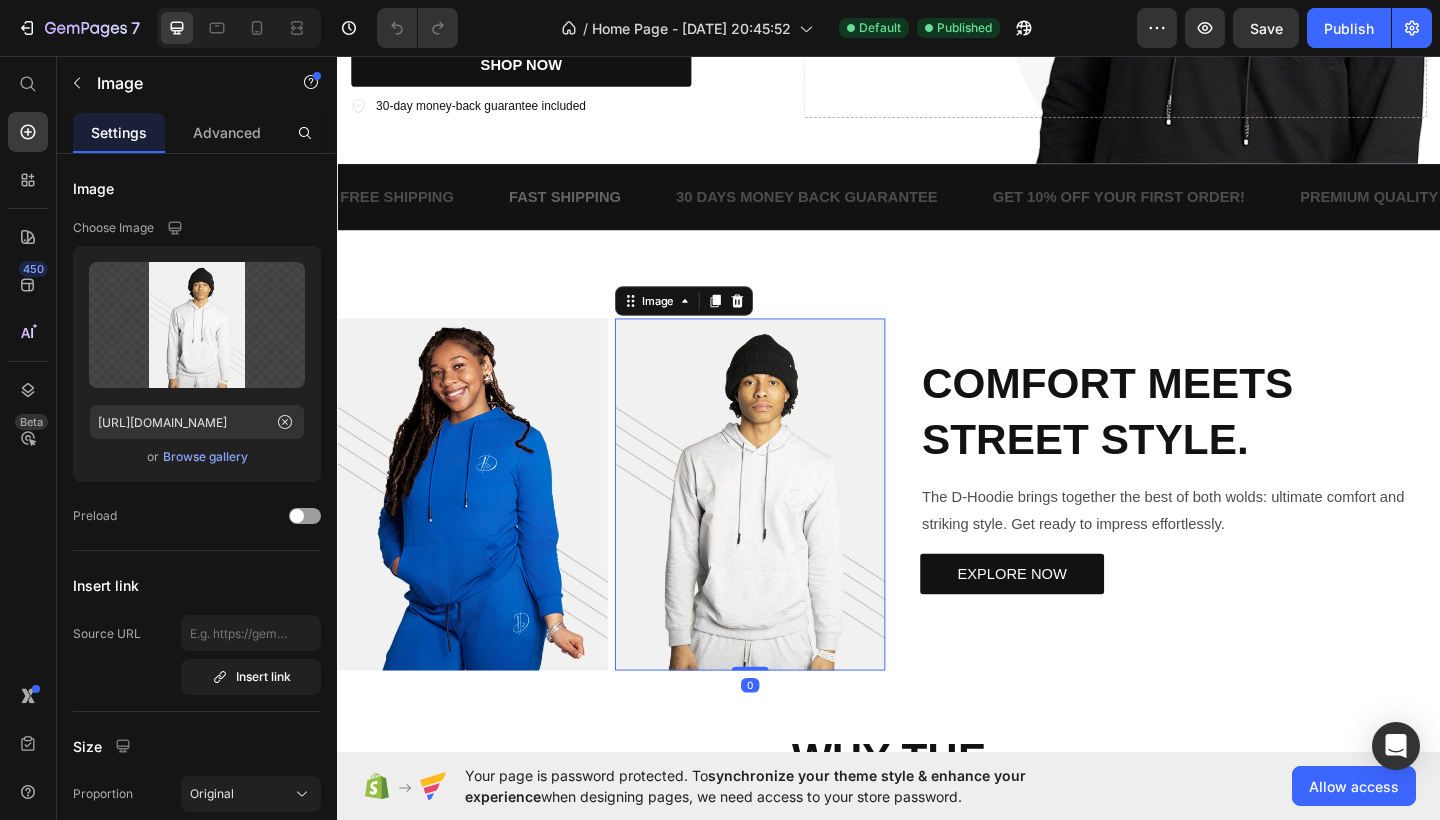 click at bounding box center [786, 533] 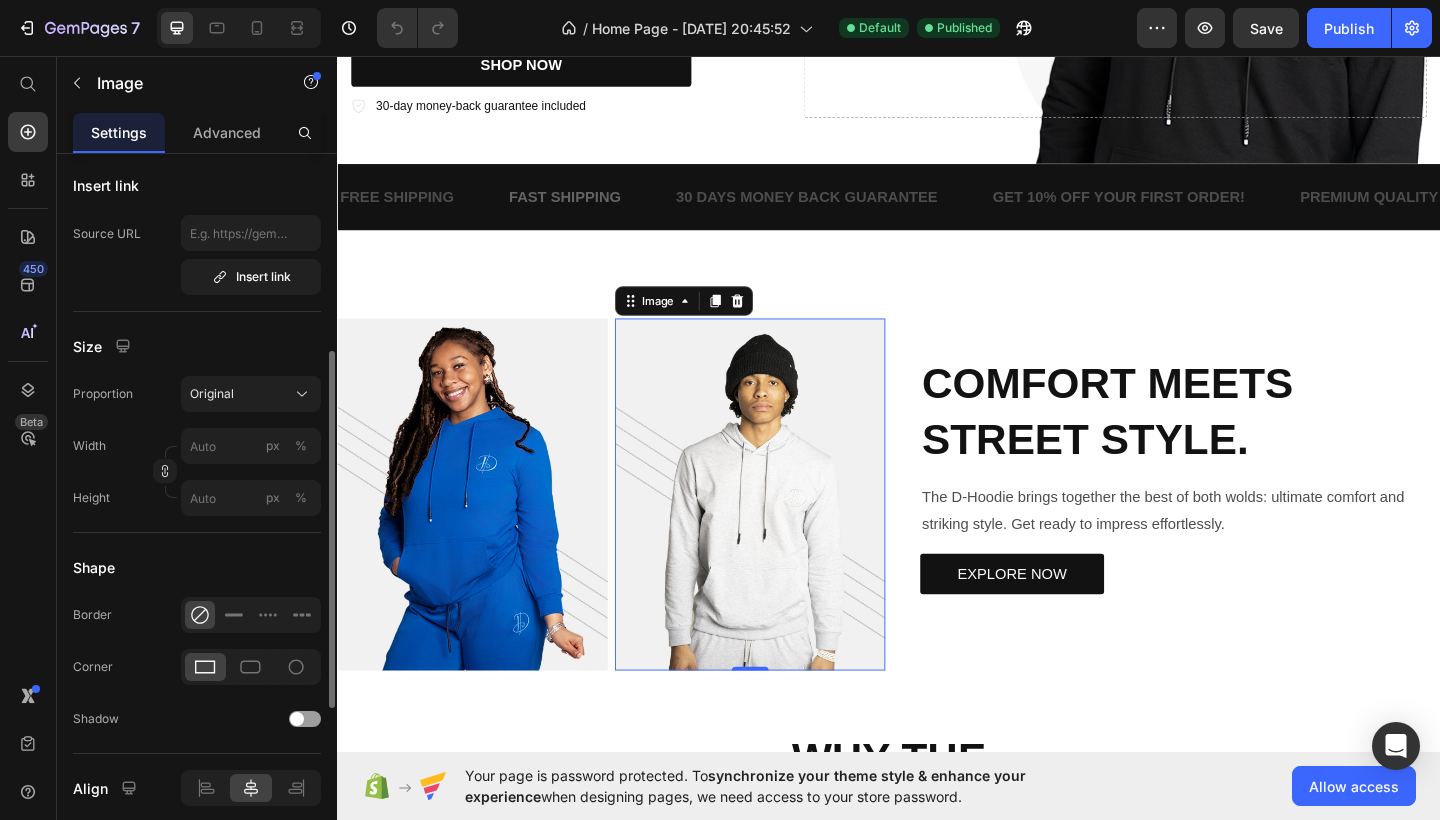 scroll, scrollTop: 400, scrollLeft: 0, axis: vertical 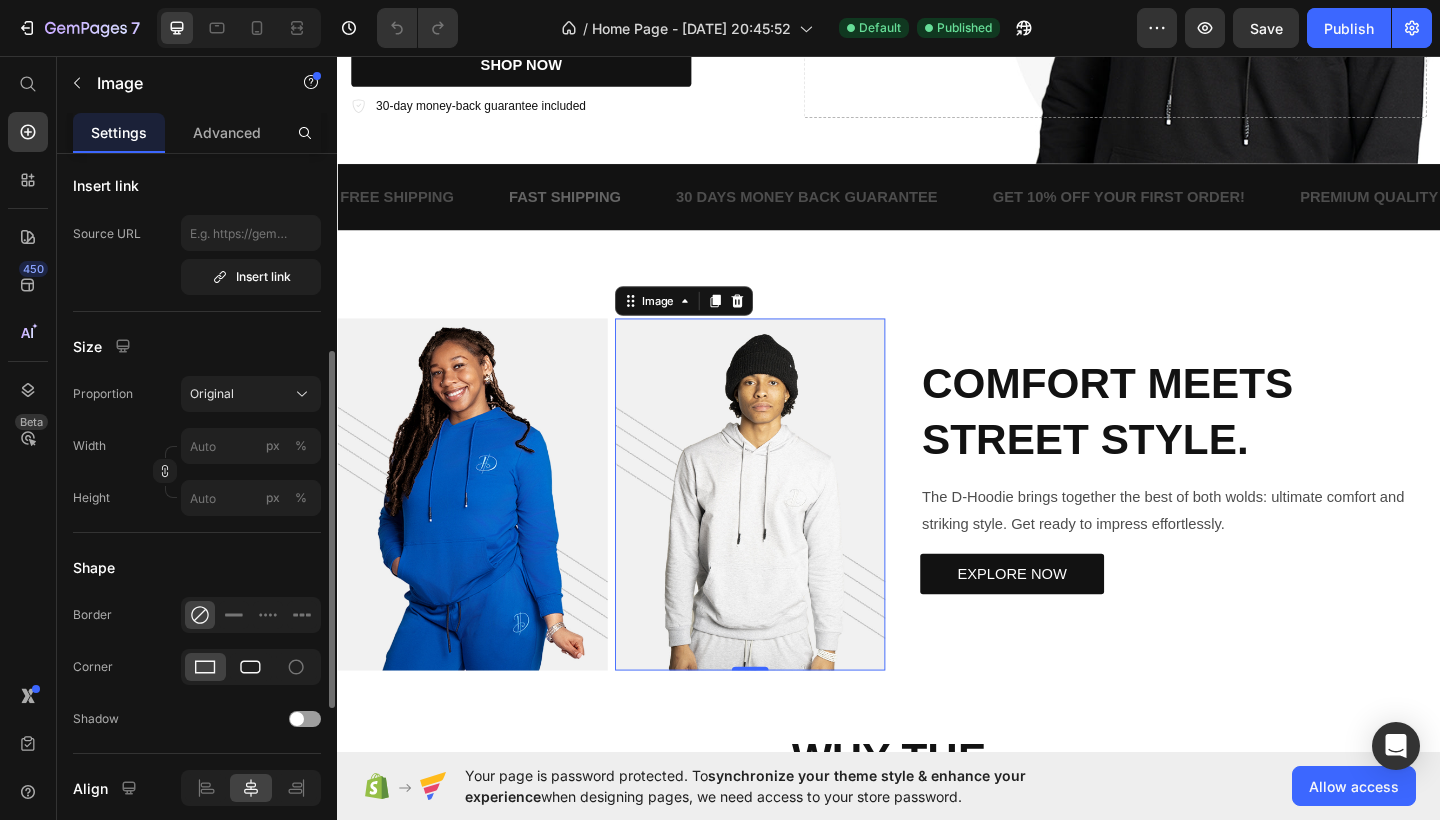 click 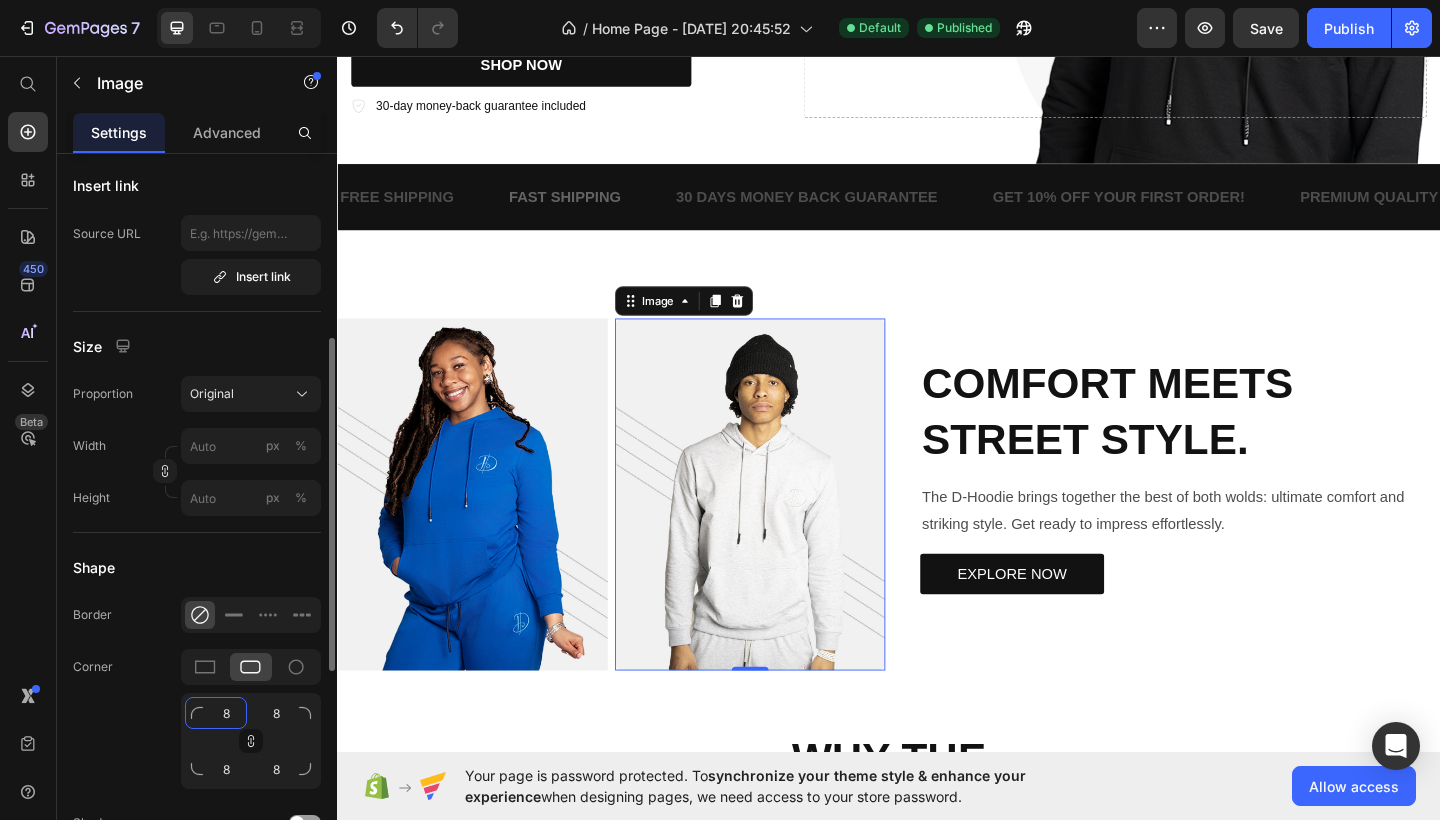 click on "8" 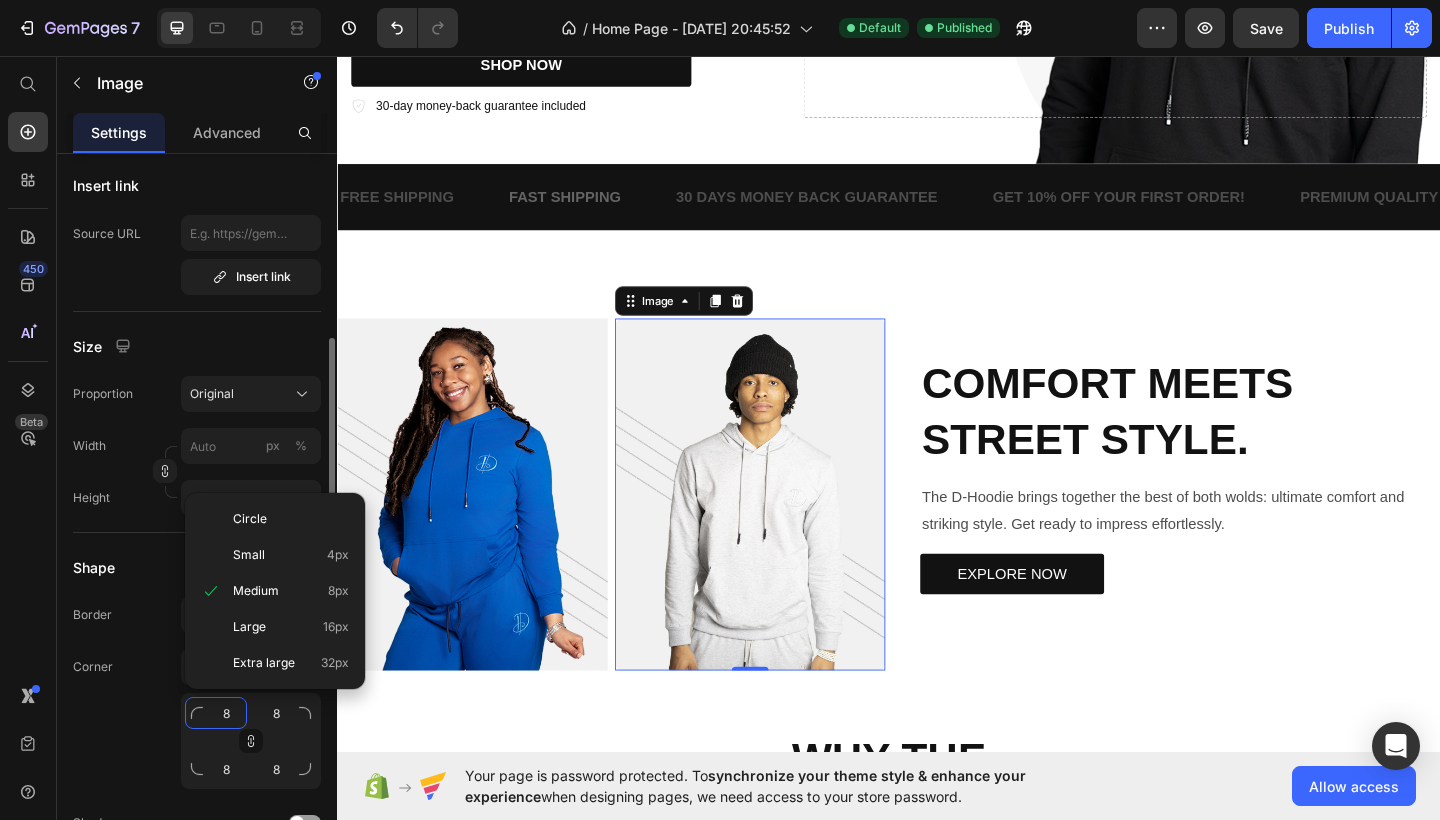 click on "8" 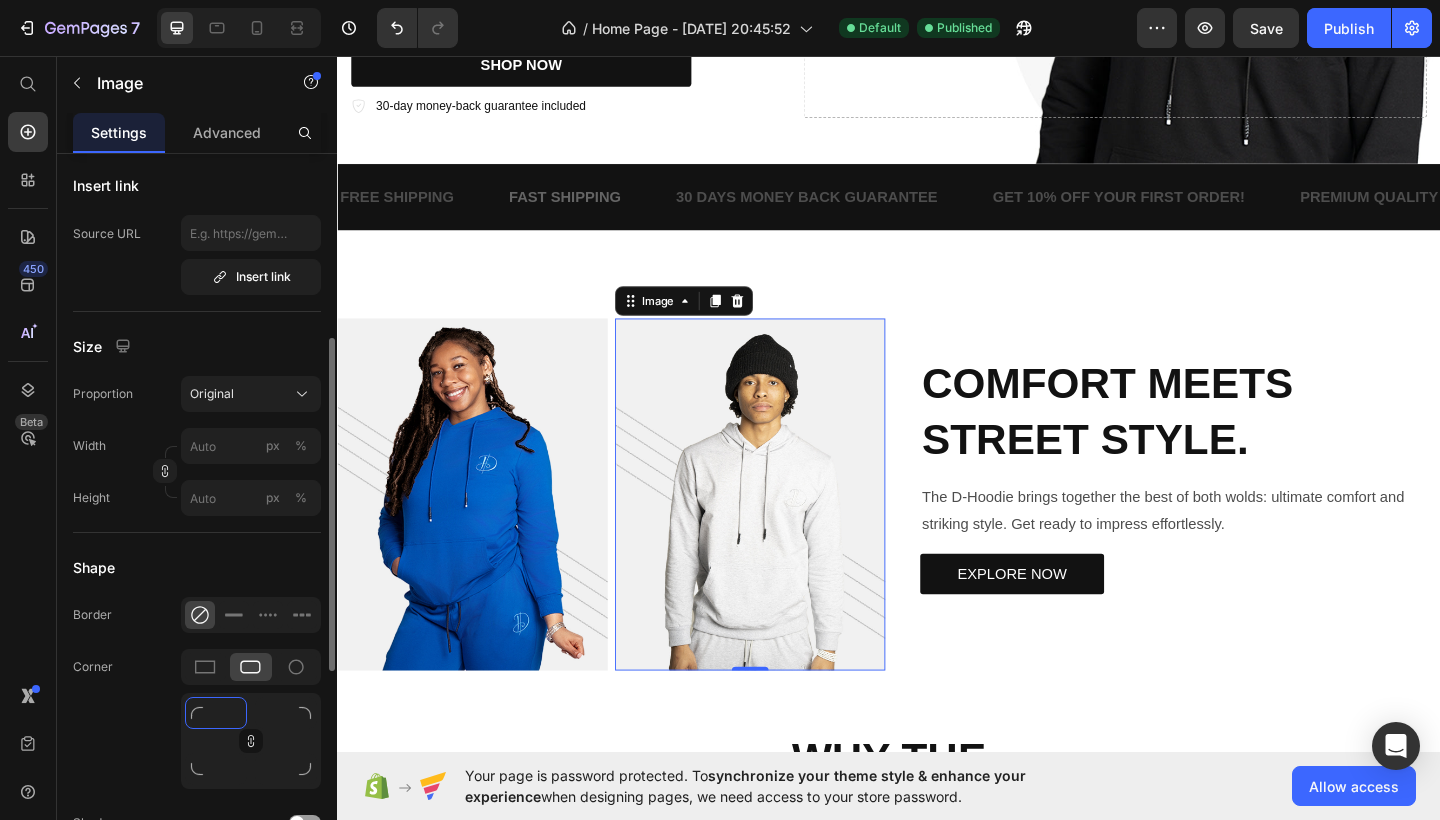 type on "2" 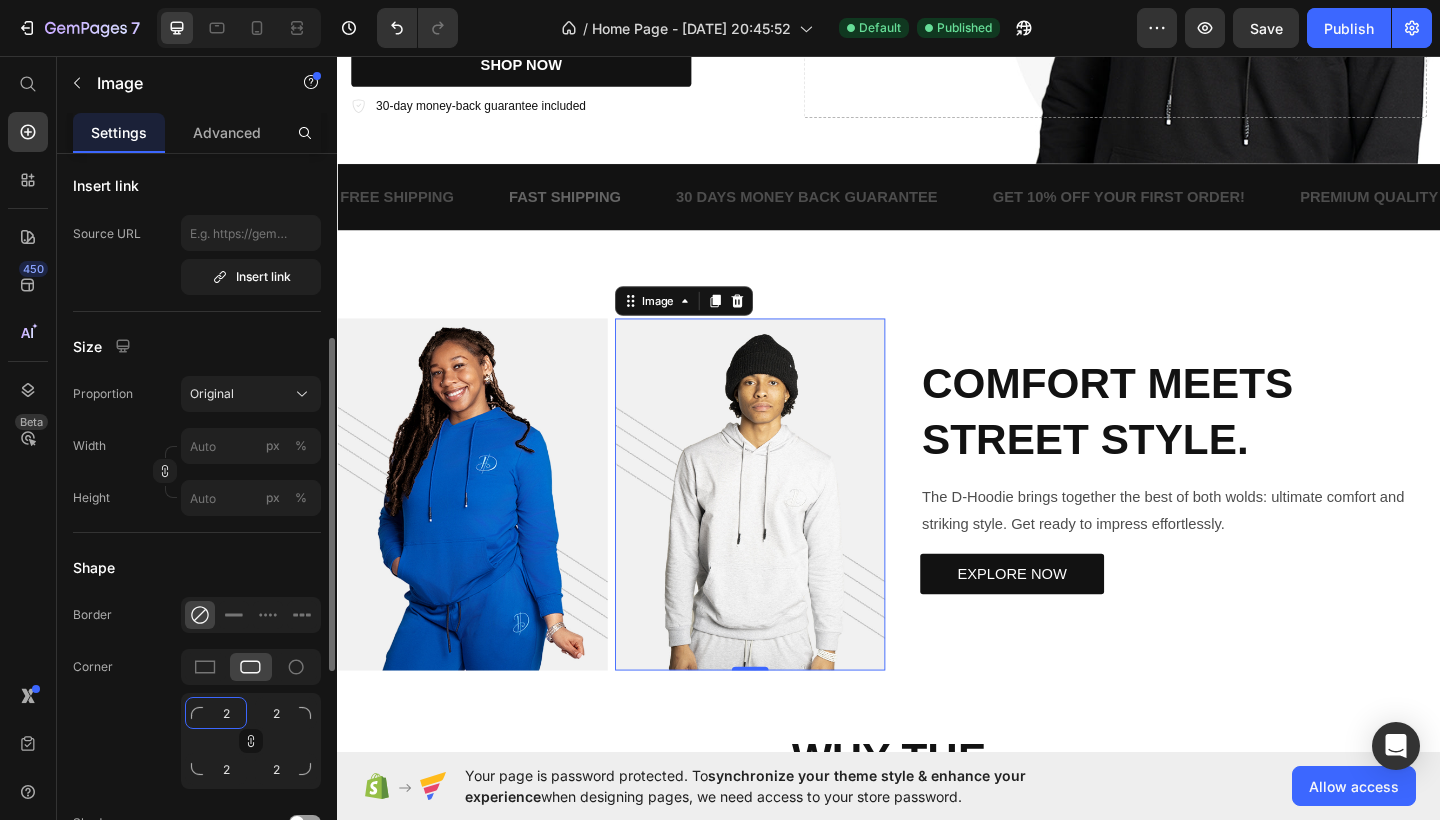 type on "20" 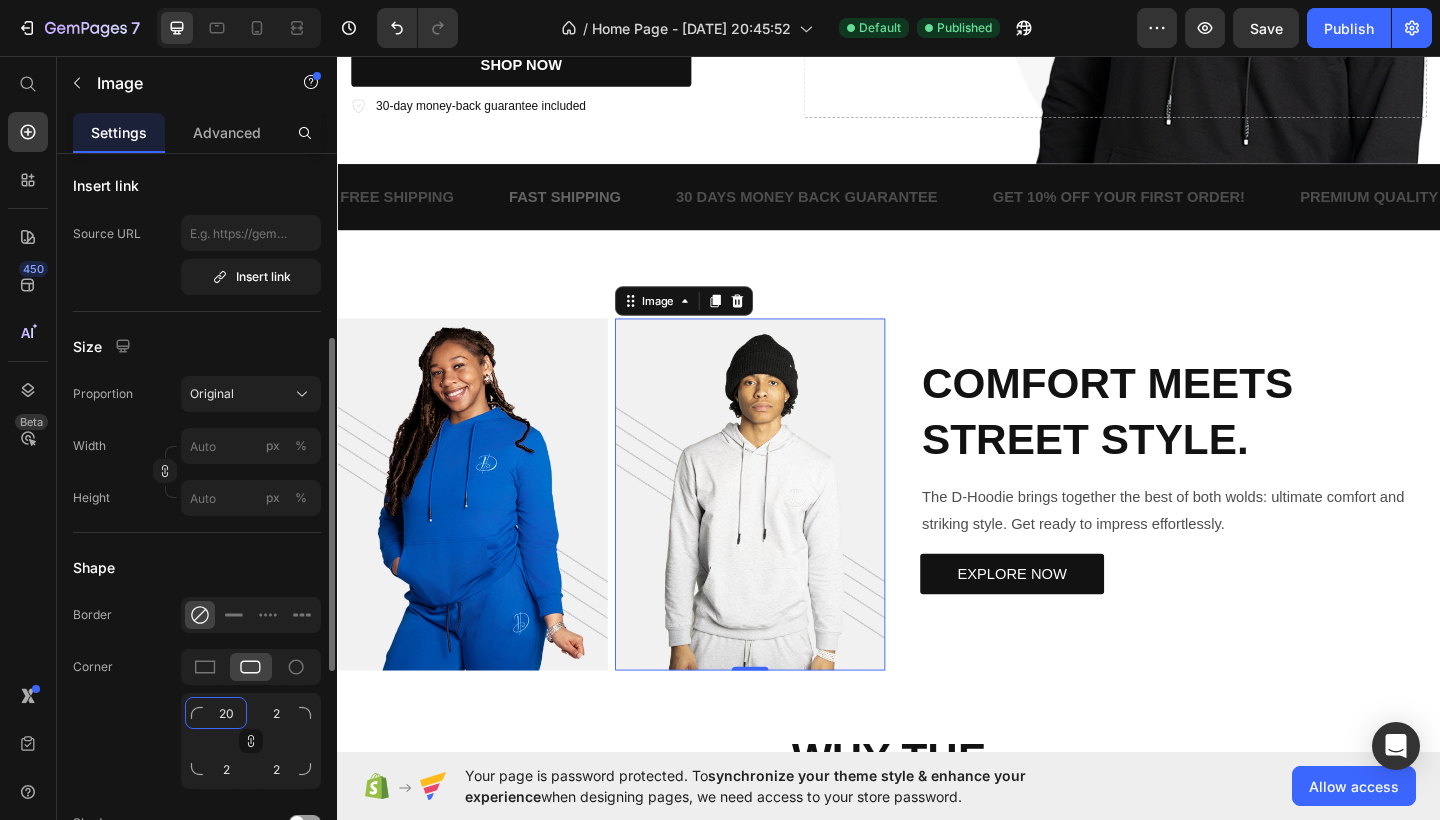 type on "20" 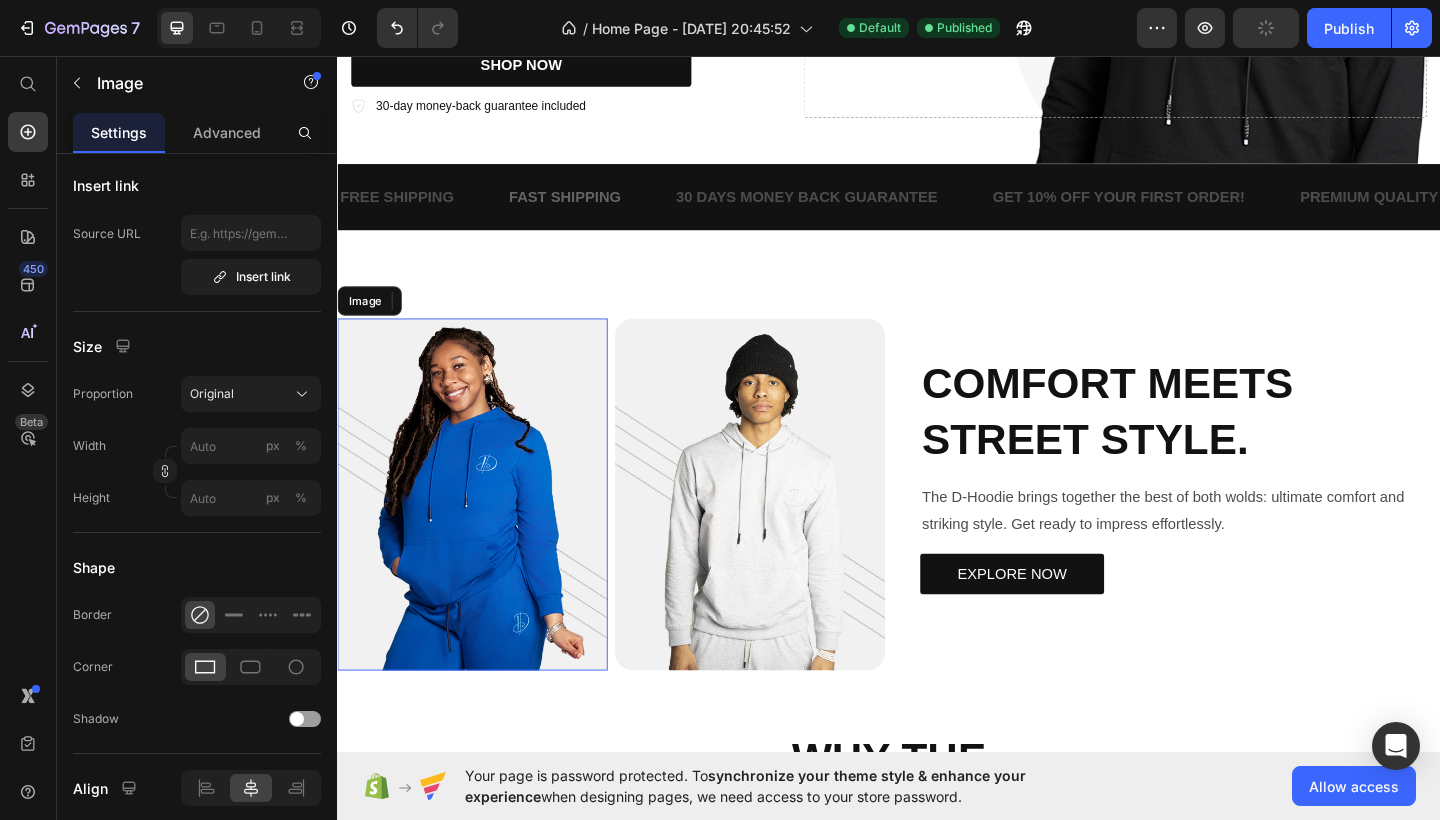 click at bounding box center [484, 533] 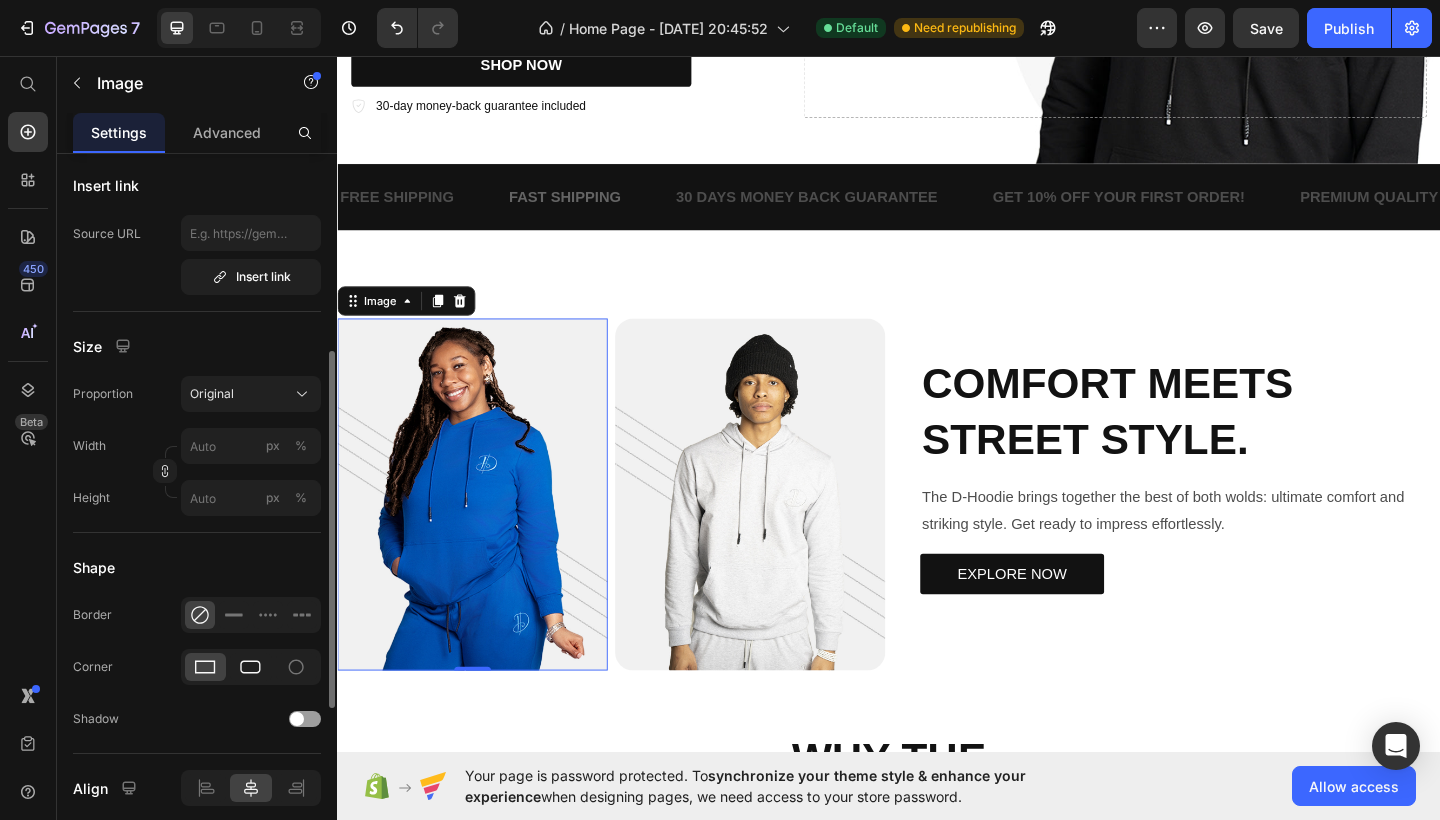 click 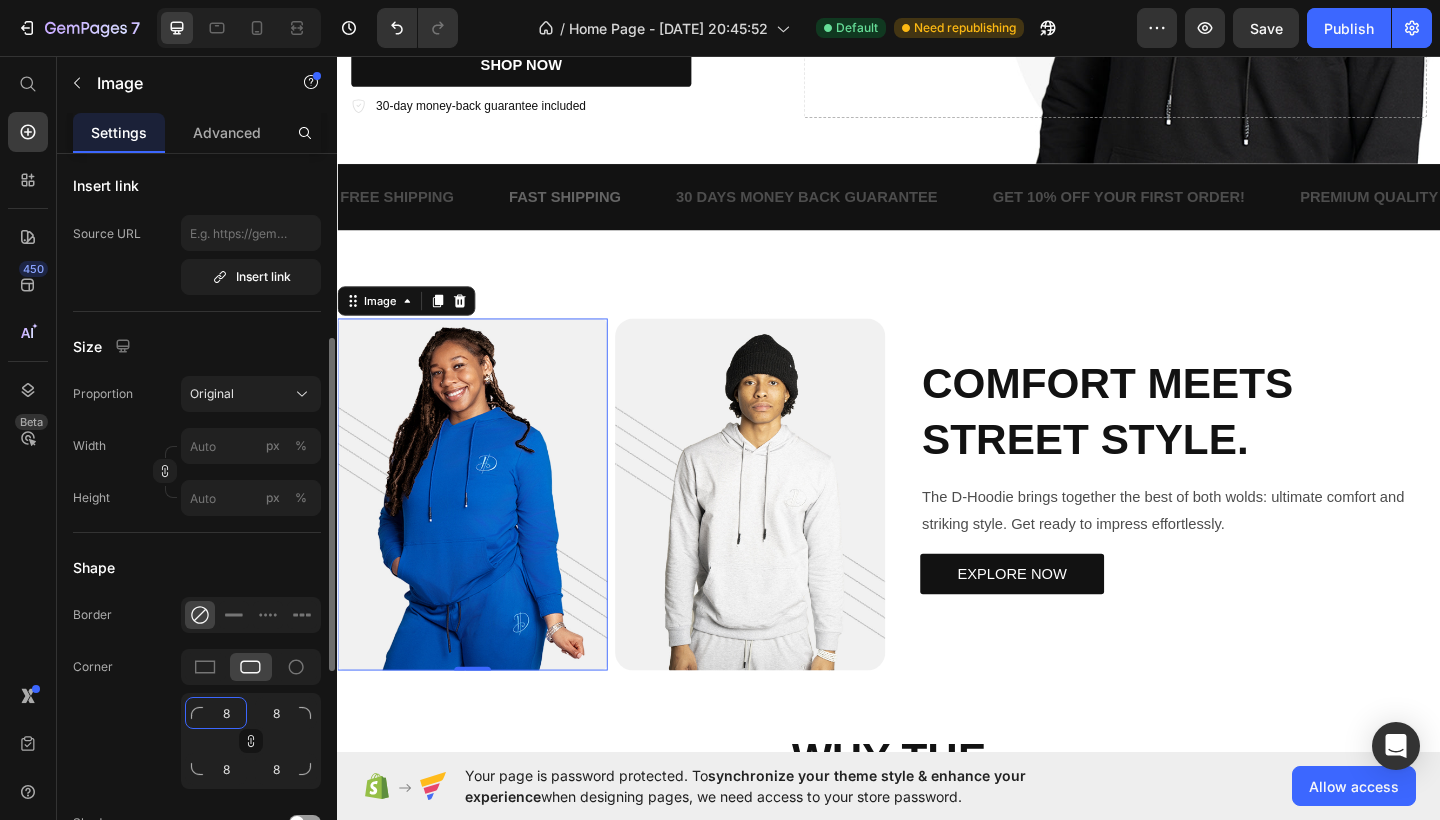 click on "8" 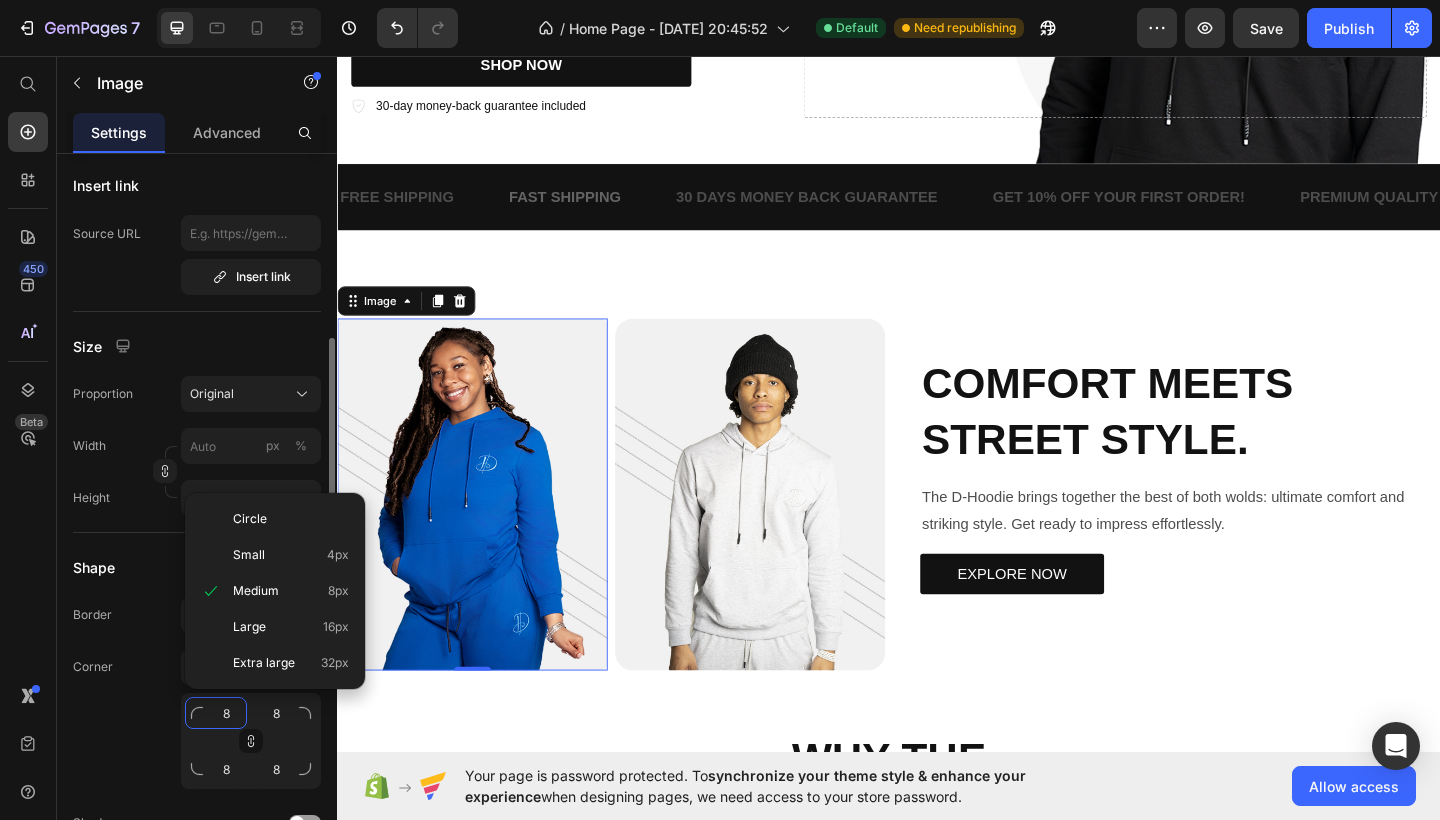 type 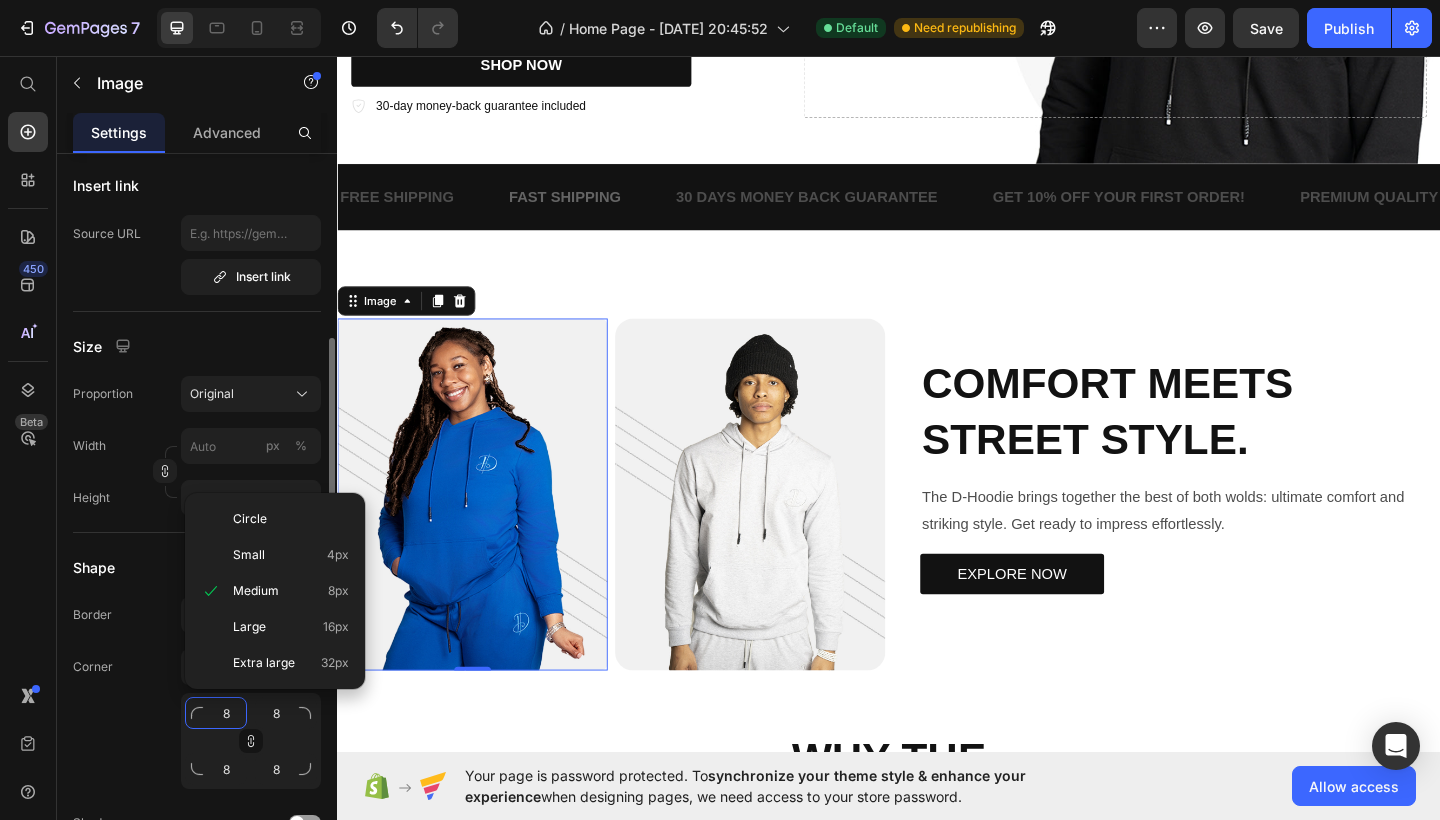 type 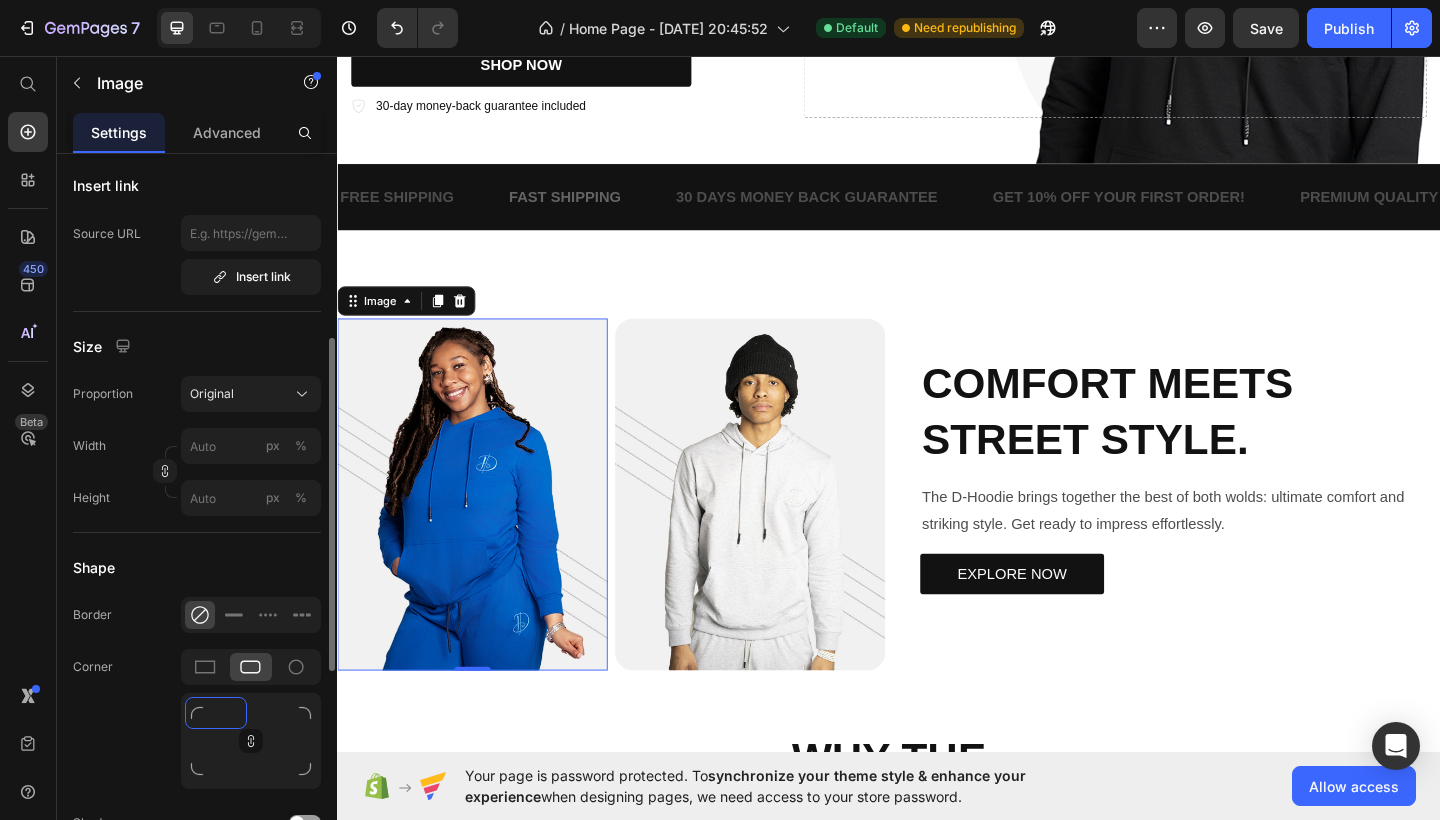 type on "2" 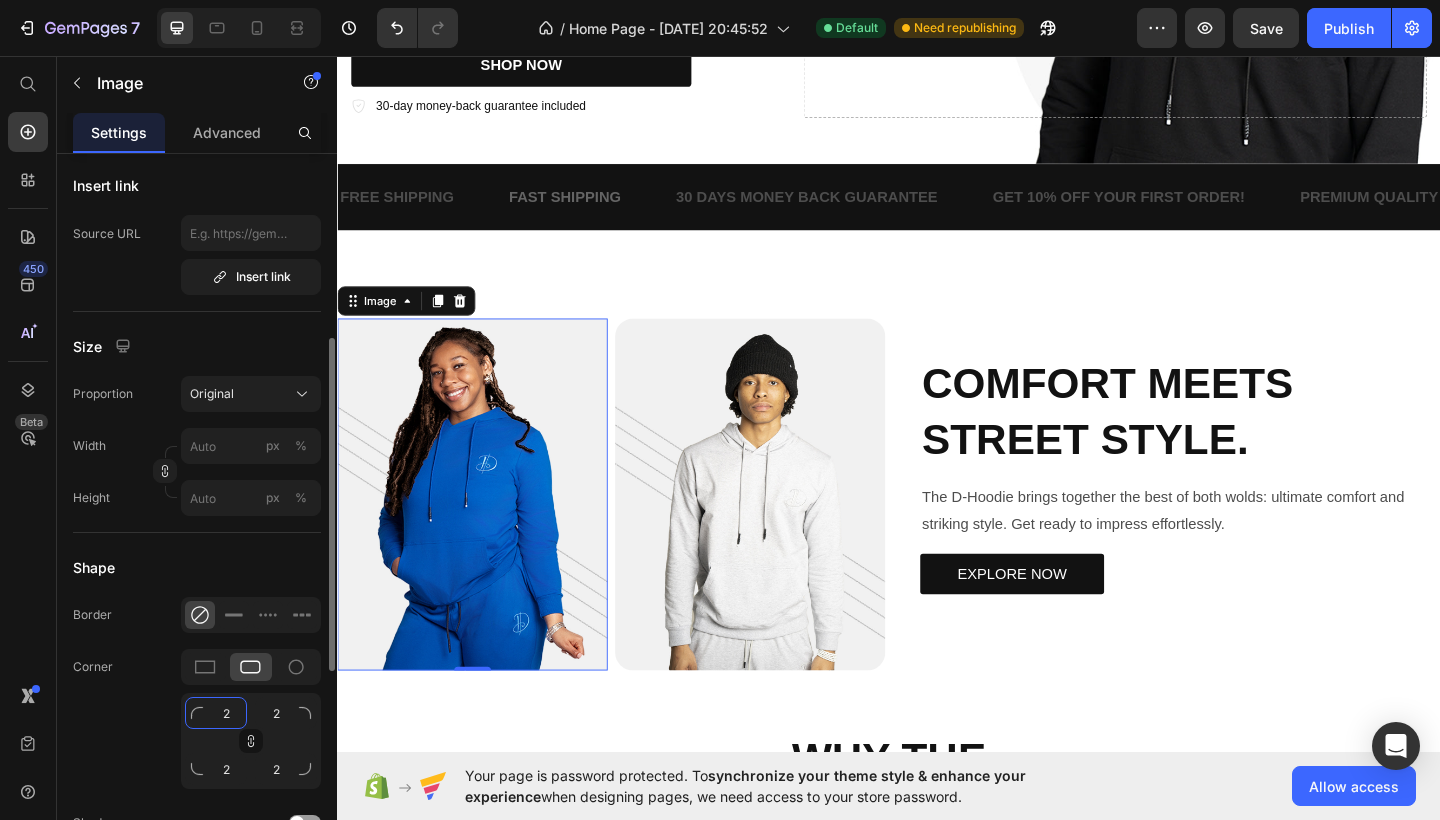 type on "20" 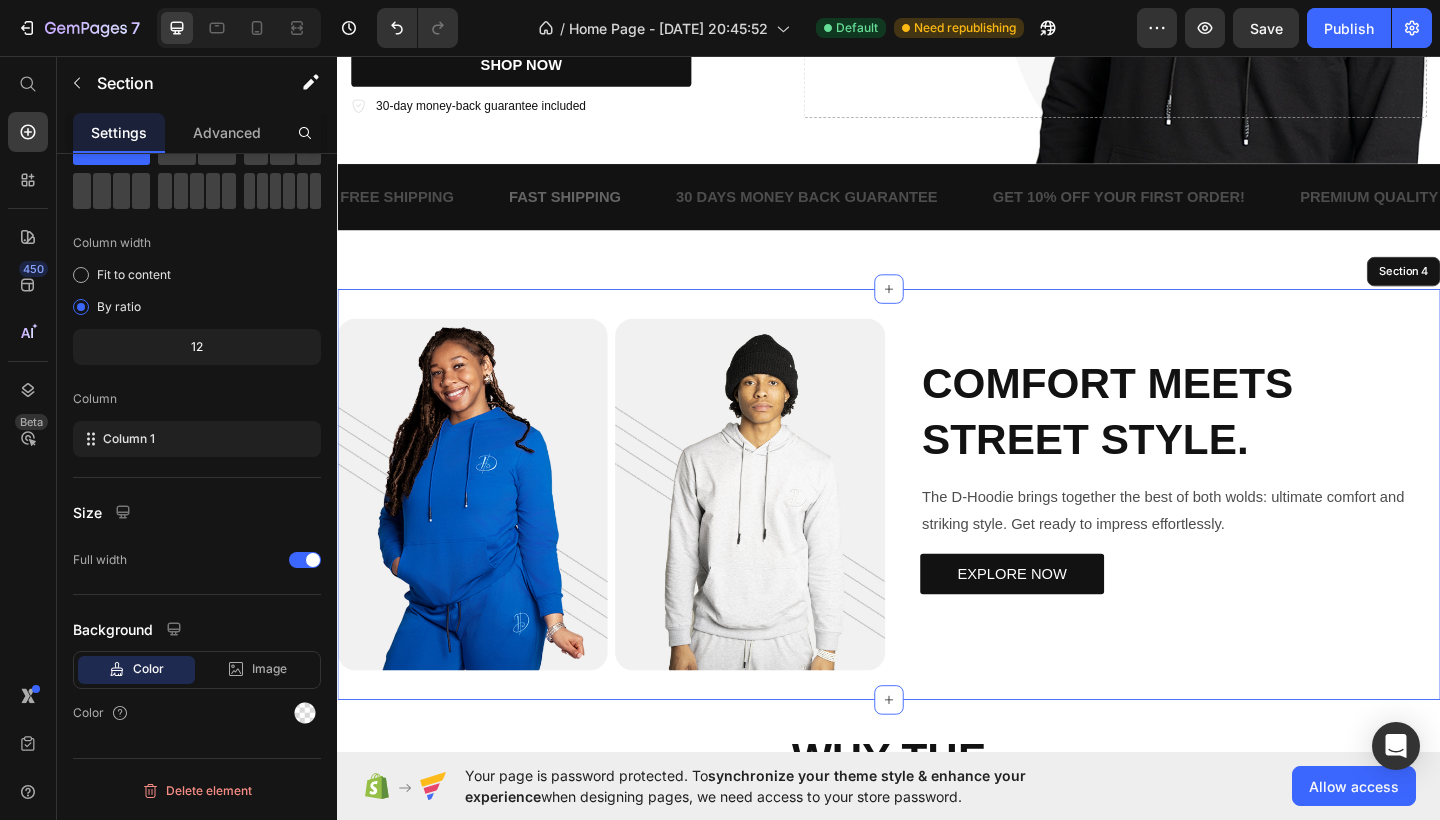 click on "Image   0 Image Row COMFORT MEETS STREET STYLE. Heading The D-Hoodie brings together the best of both wolds: ultimate comfort and striking style. Get ready to impress effortlessly. Text Block EXPLORE NOW   Button Row Section 4" at bounding box center [937, 533] 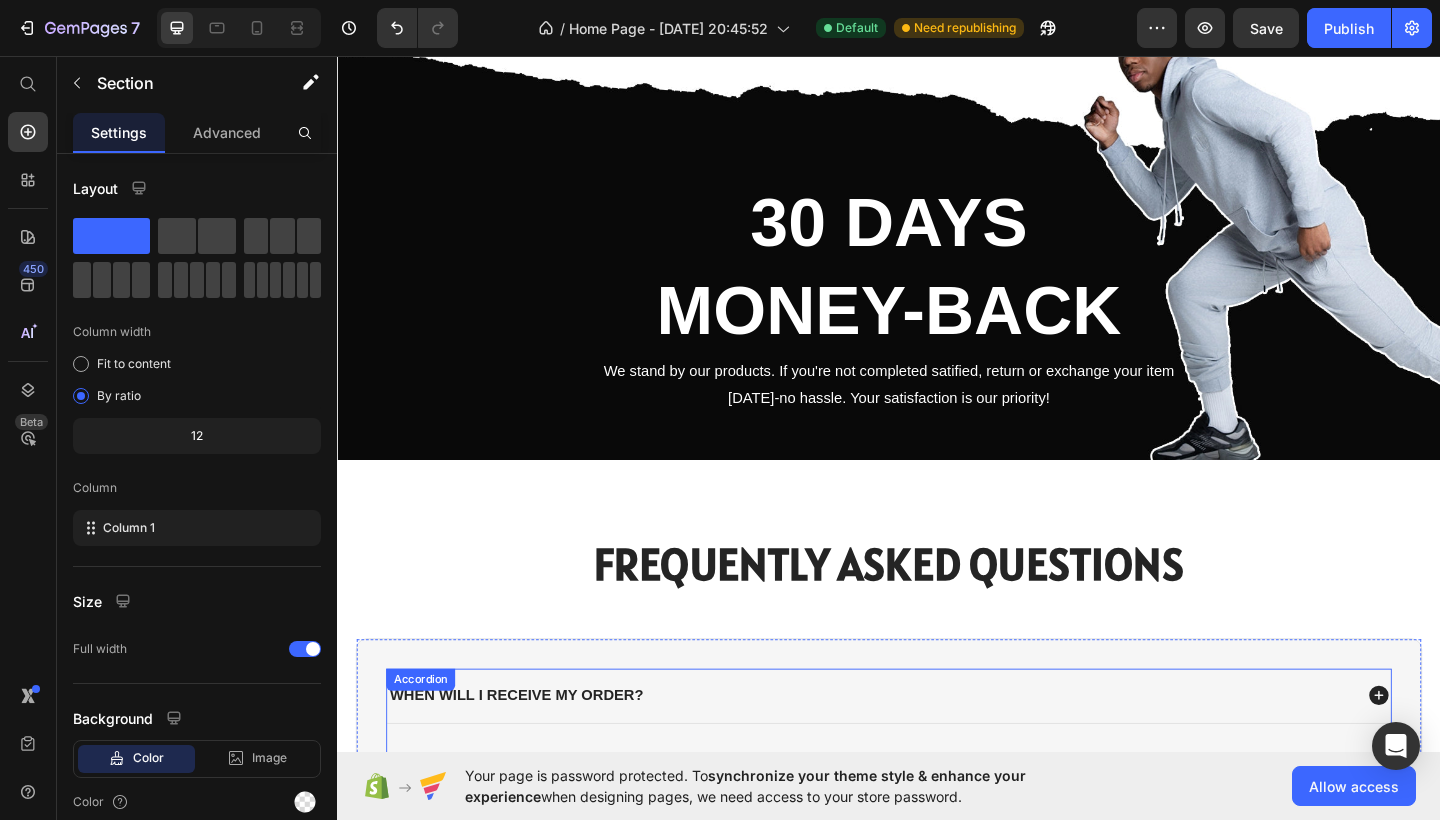 scroll, scrollTop: 2537, scrollLeft: 0, axis: vertical 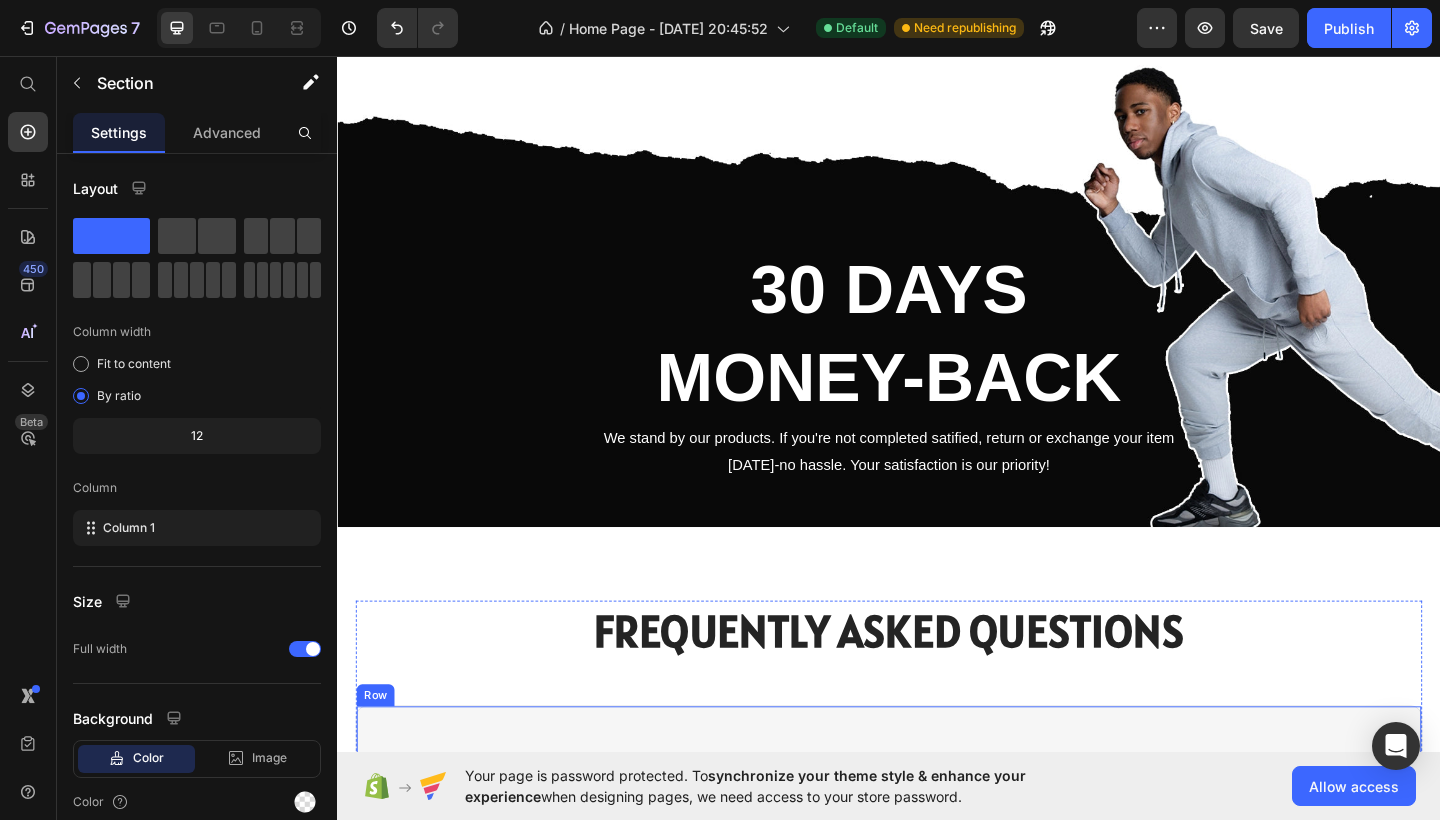 click on "WHEN WILL I RECEIVE MY ORDER?
HOW CAN I TRACK MY ORDER?
CAN I RETURN OR EXCHANGE AN ITEM?
WHAT IS THE QUALITY OF THE D-HOODIE?
IS MY PAYMENT SECURE? Accordion Row" at bounding box center (937, 985) 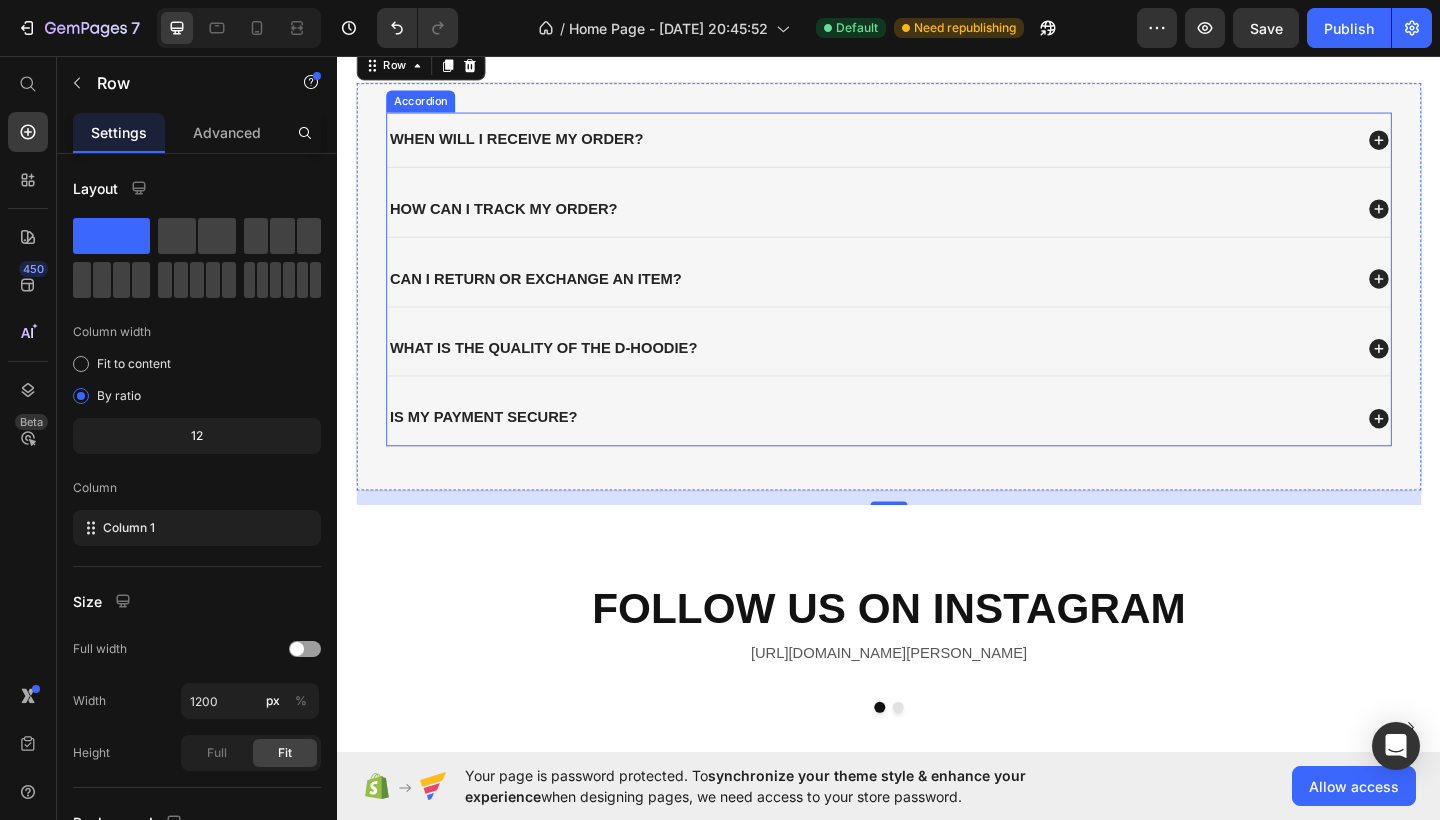 scroll, scrollTop: 2902, scrollLeft: 0, axis: vertical 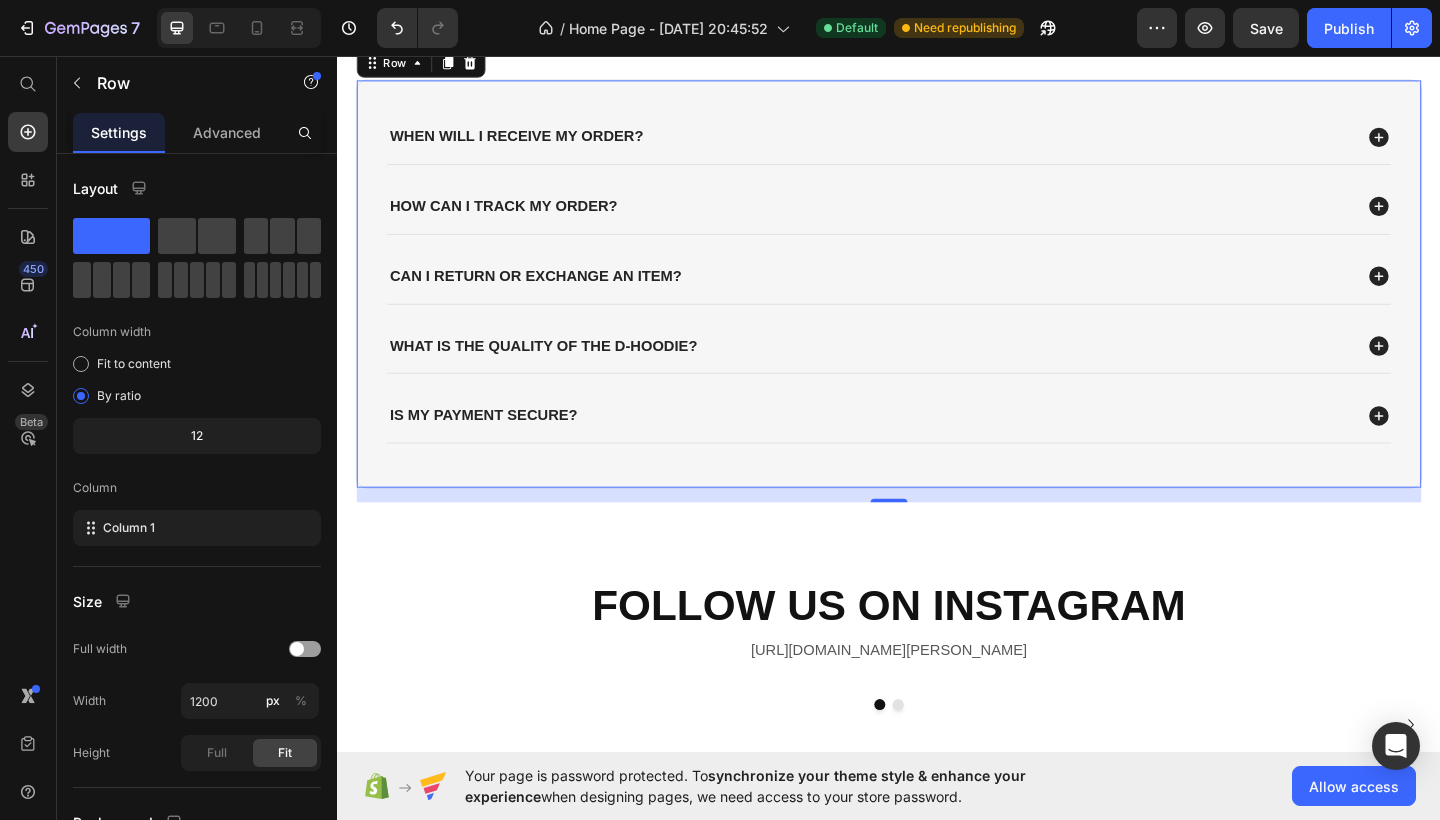 click on "16" at bounding box center (937, 534) 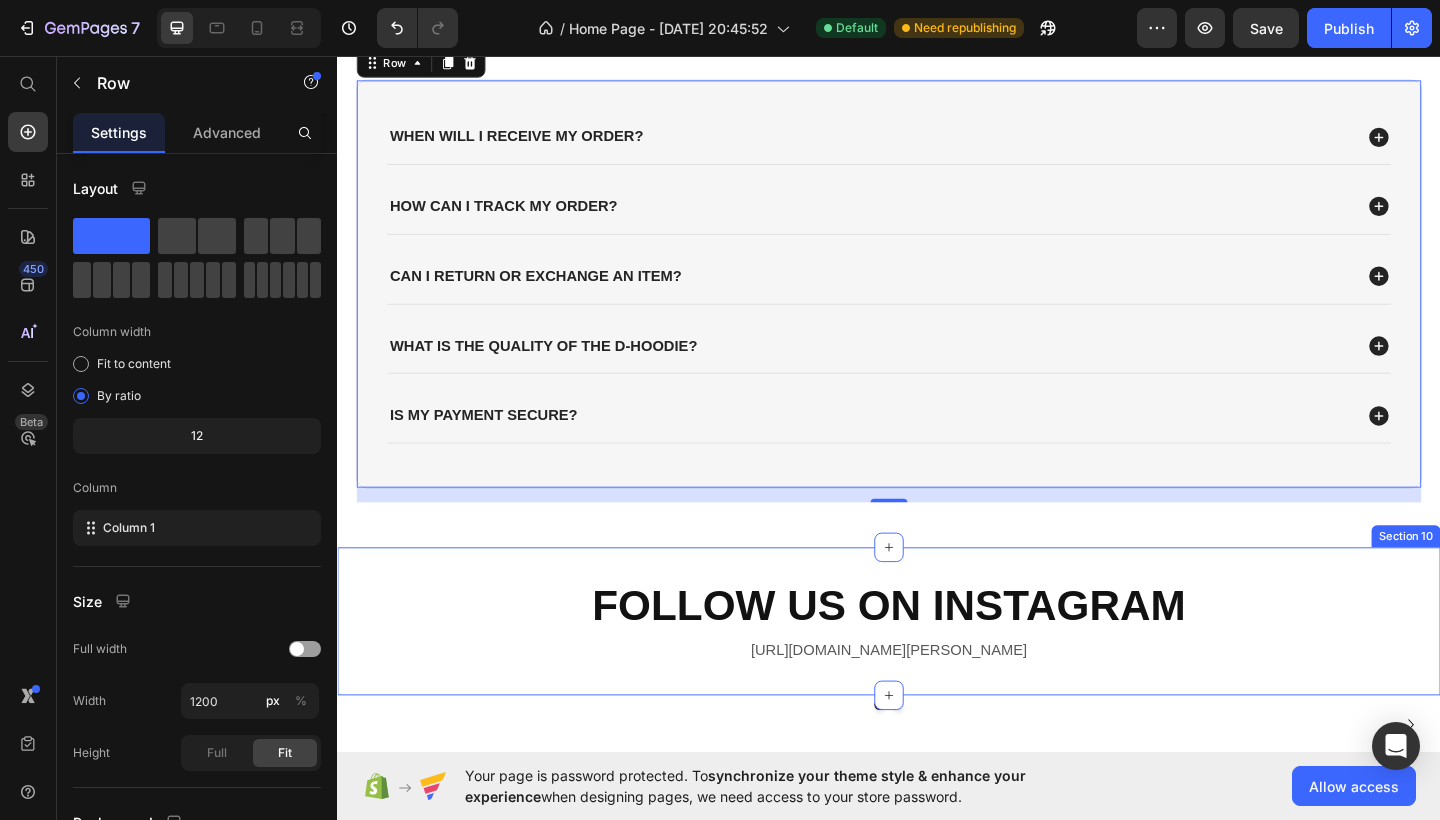 click on "Image Row FOLLOW US ON INSTAGRAM Heading https://www.instagram.com/dave-fashionllc Text Block Section 10" at bounding box center [937, 671] 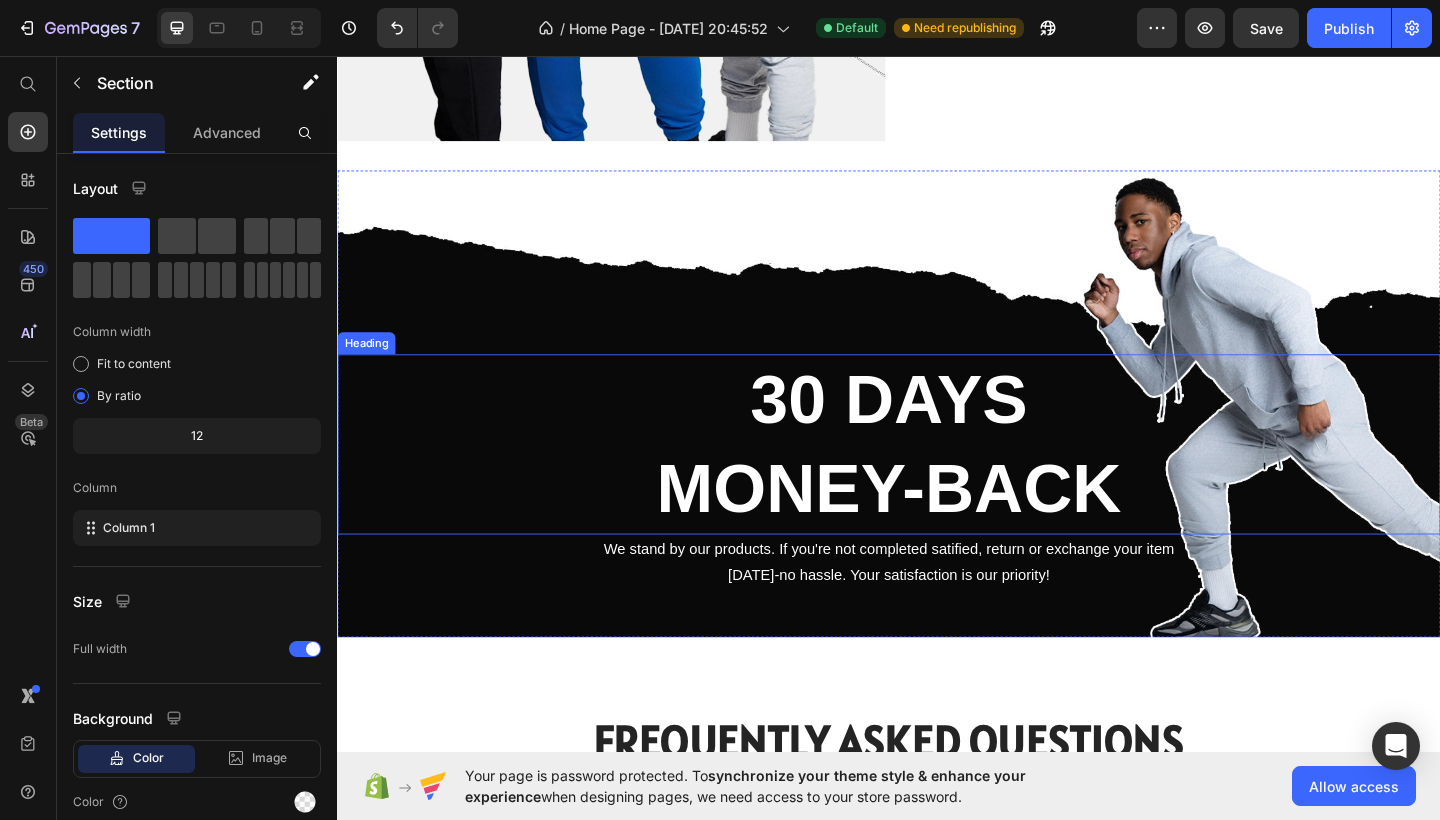 scroll, scrollTop: 2356, scrollLeft: 0, axis: vertical 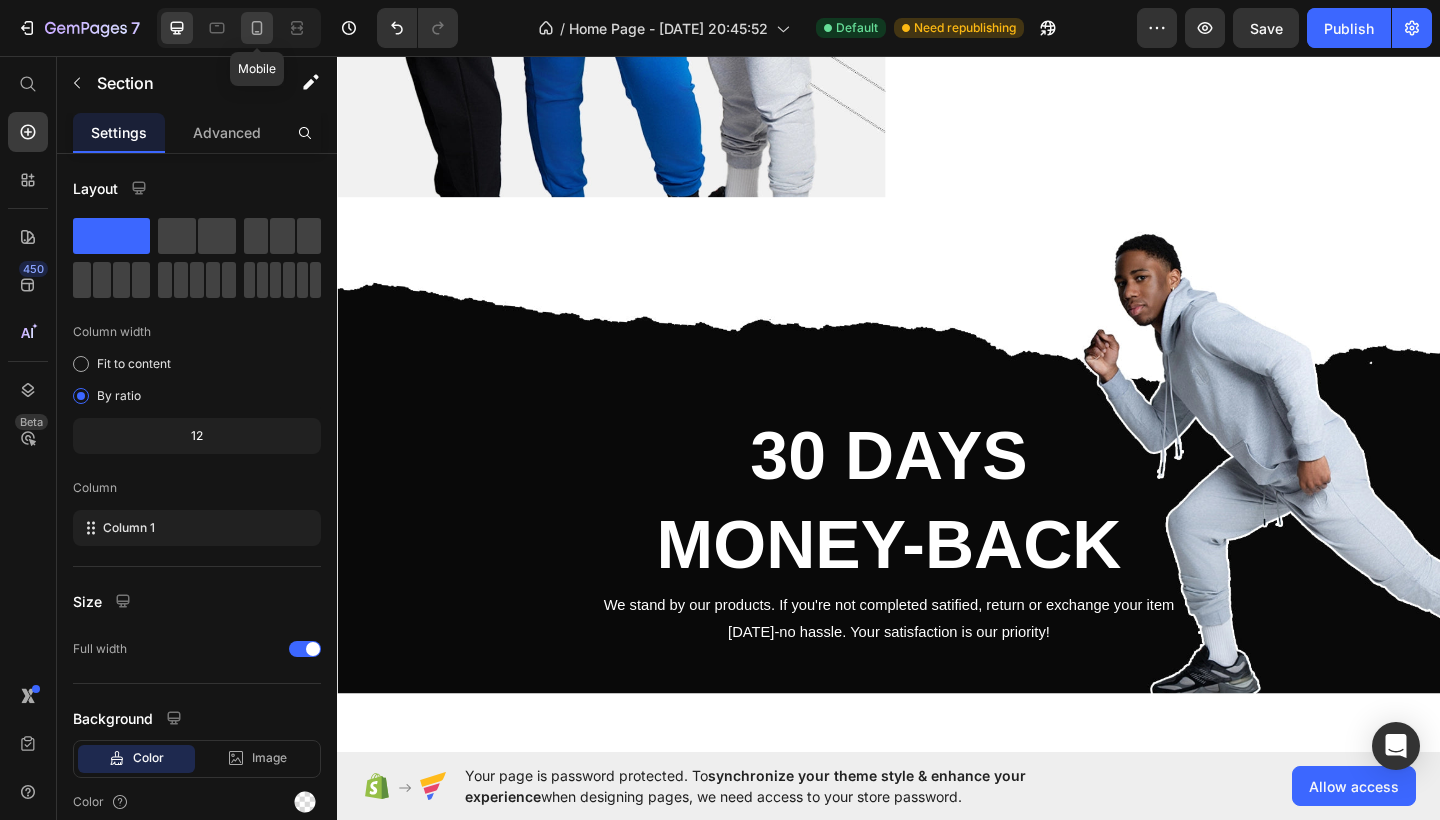 click 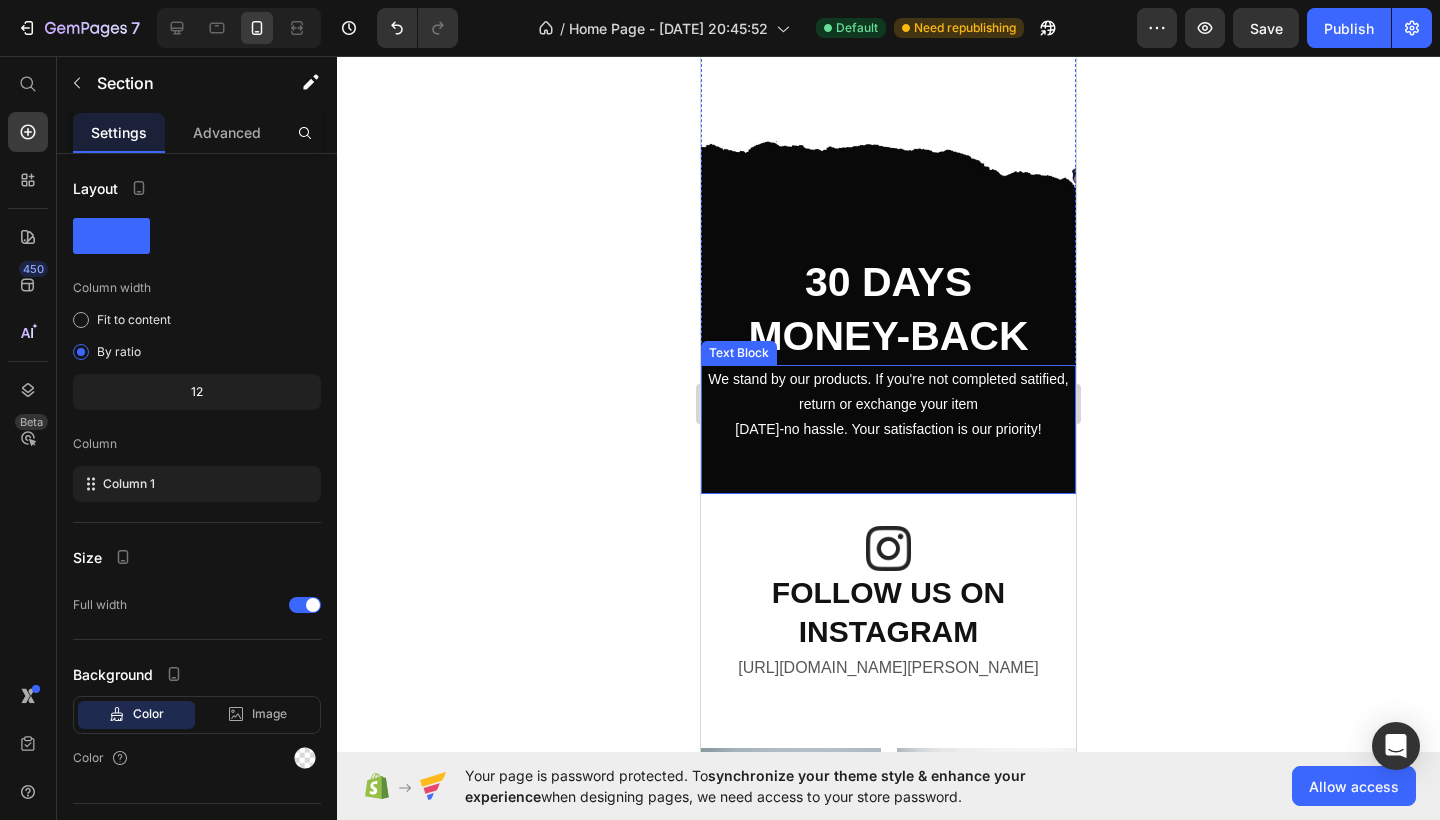 scroll, scrollTop: 2960, scrollLeft: 0, axis: vertical 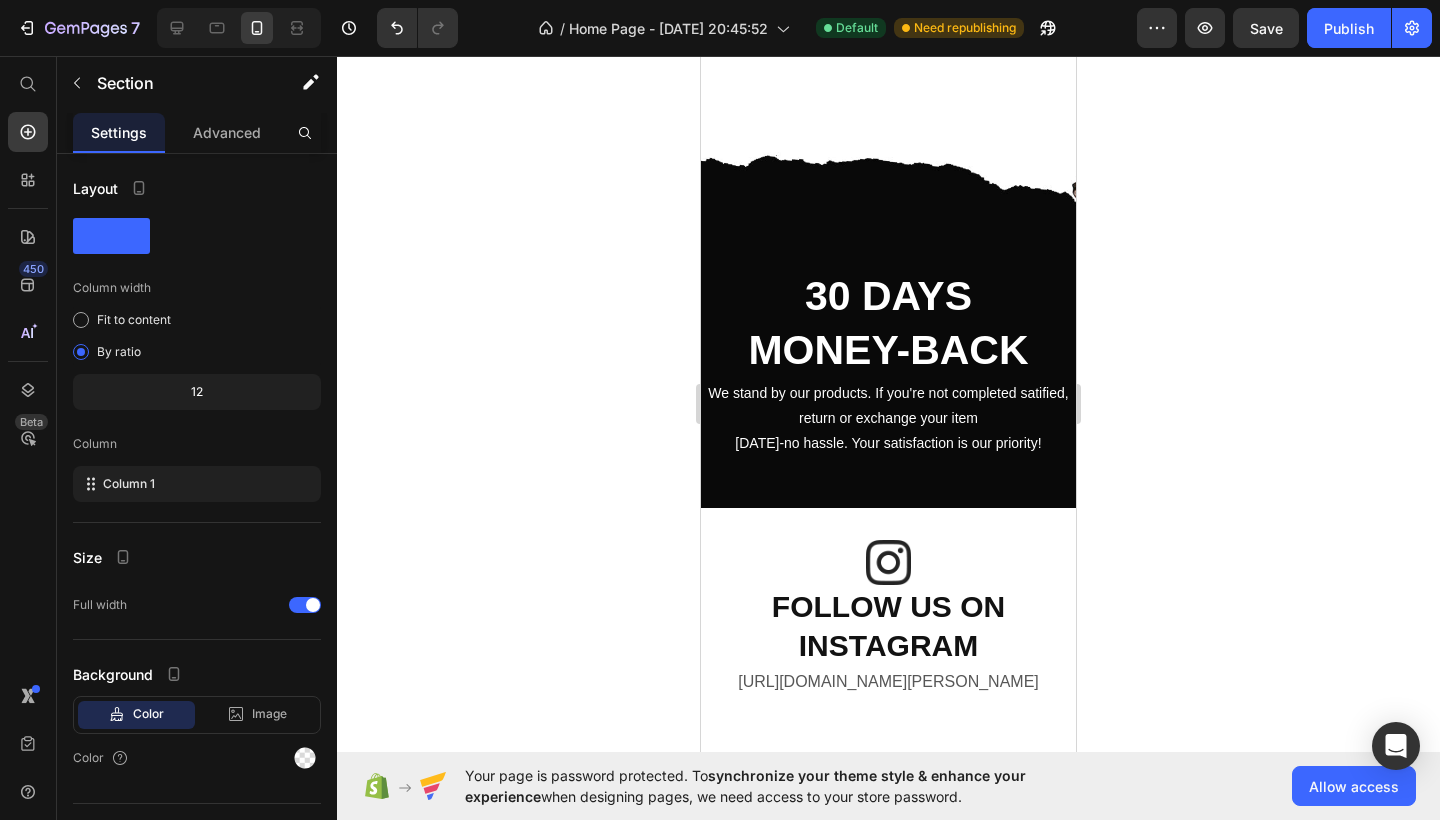 click at bounding box center (239, 28) 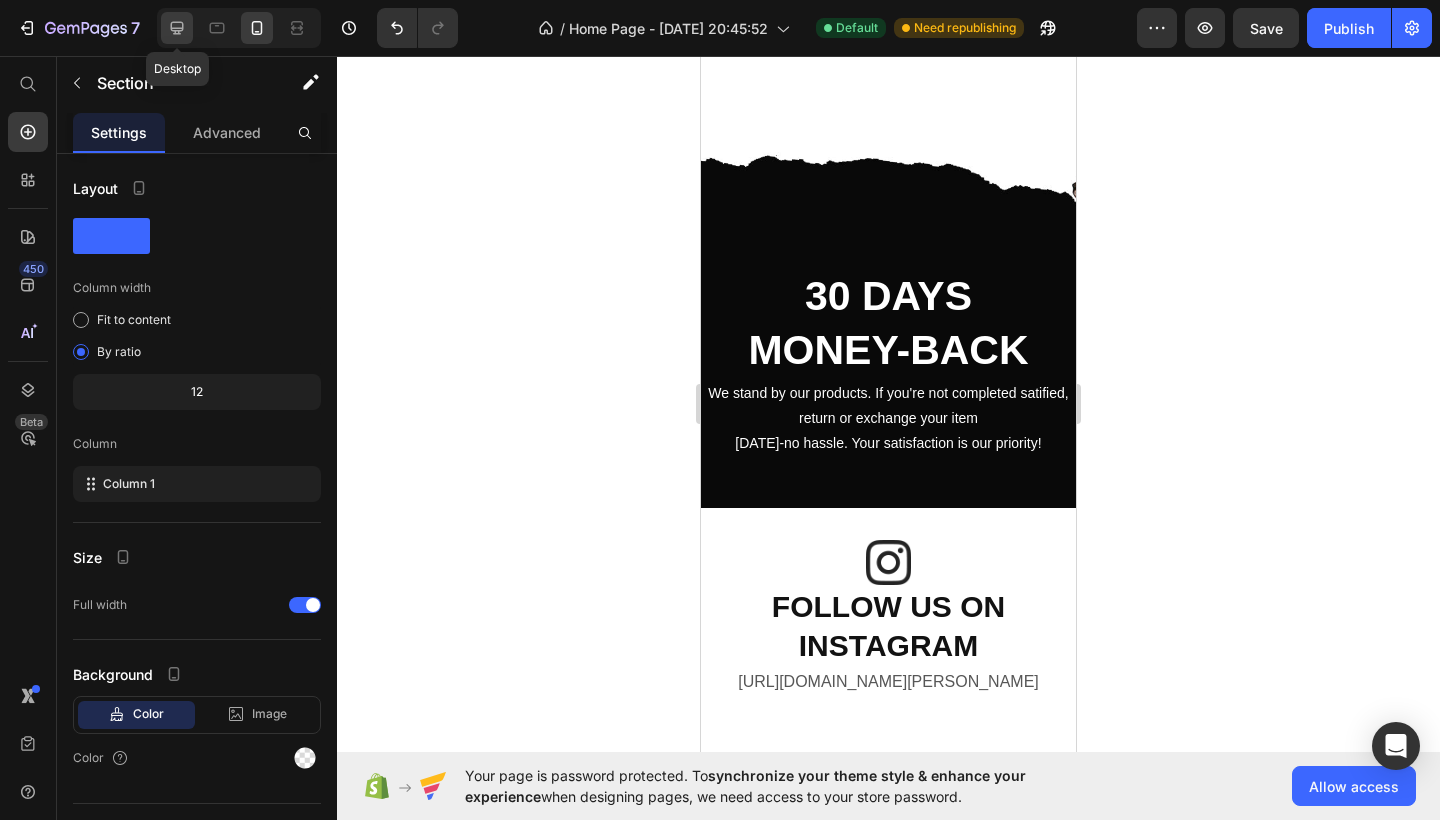 click 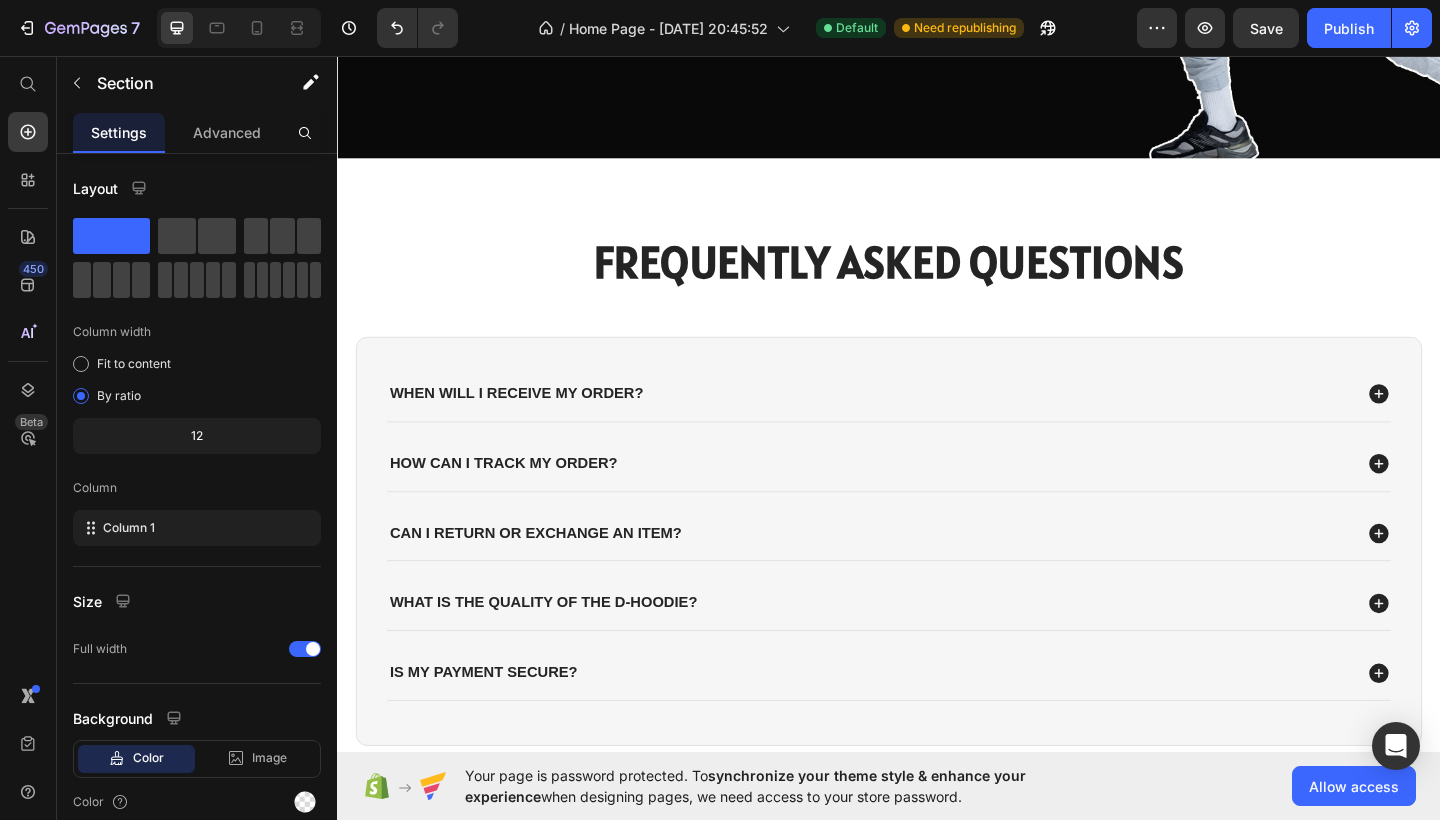 scroll, scrollTop: 3703, scrollLeft: 0, axis: vertical 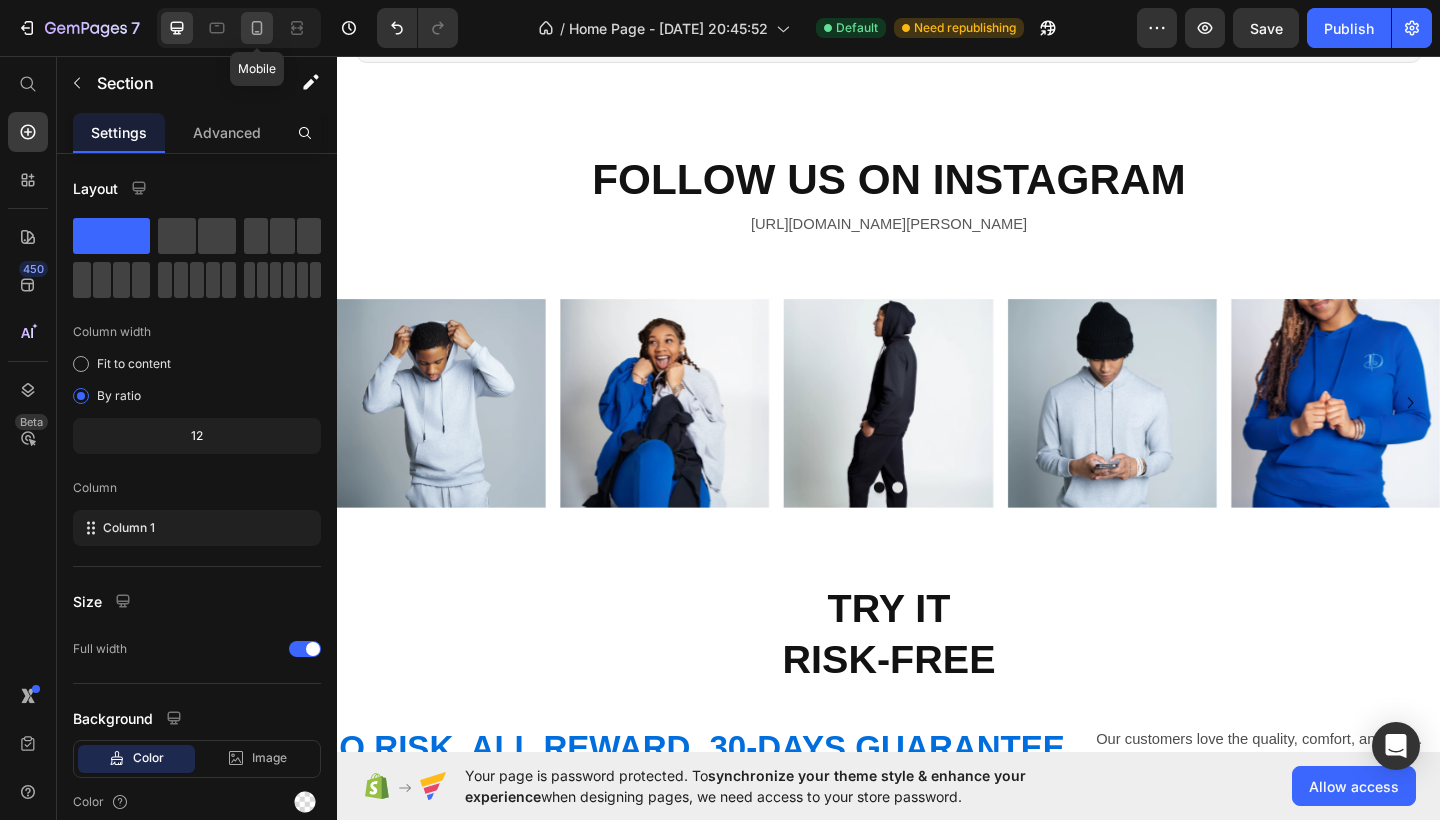click 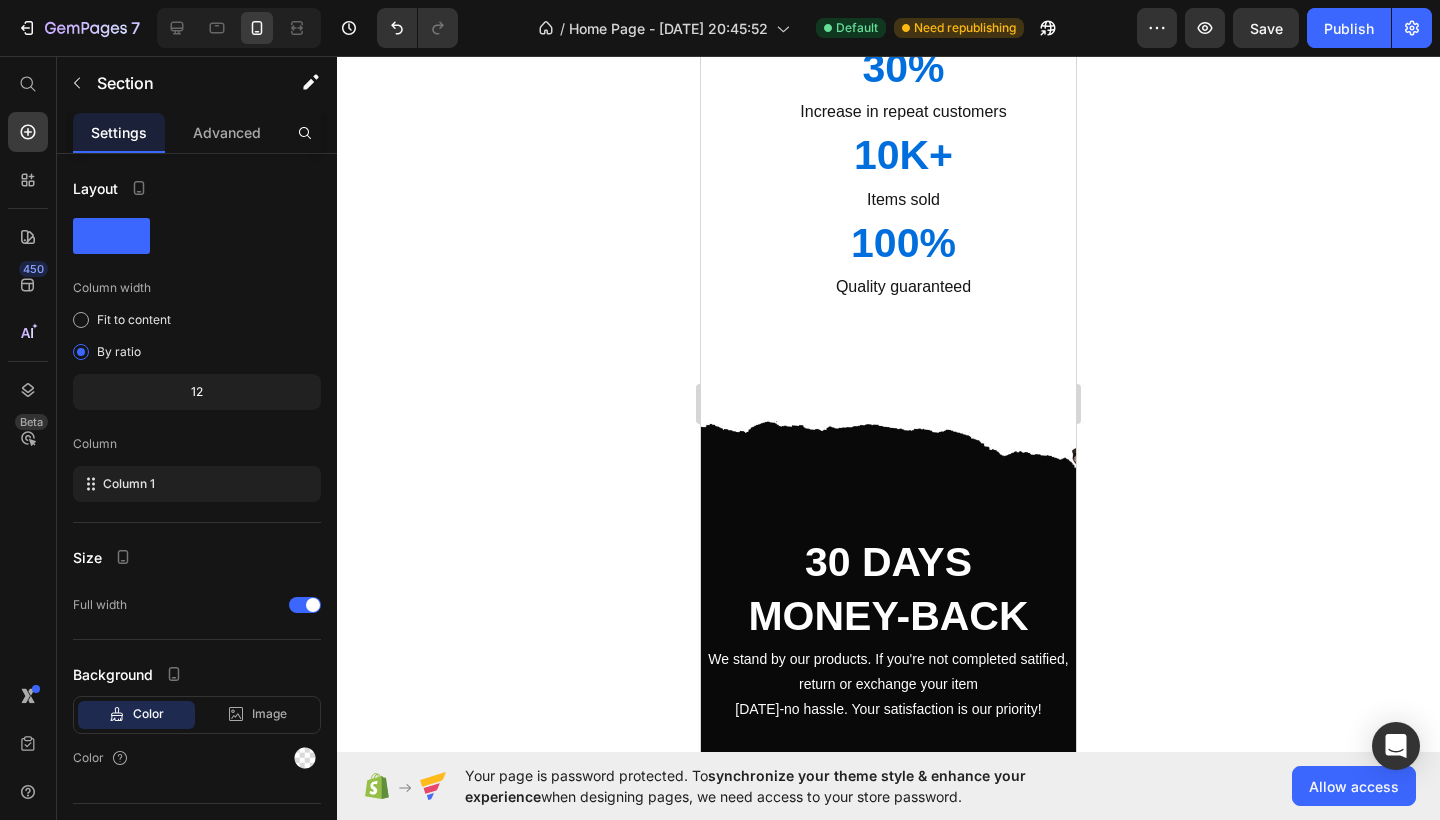 scroll, scrollTop: 2687, scrollLeft: 0, axis: vertical 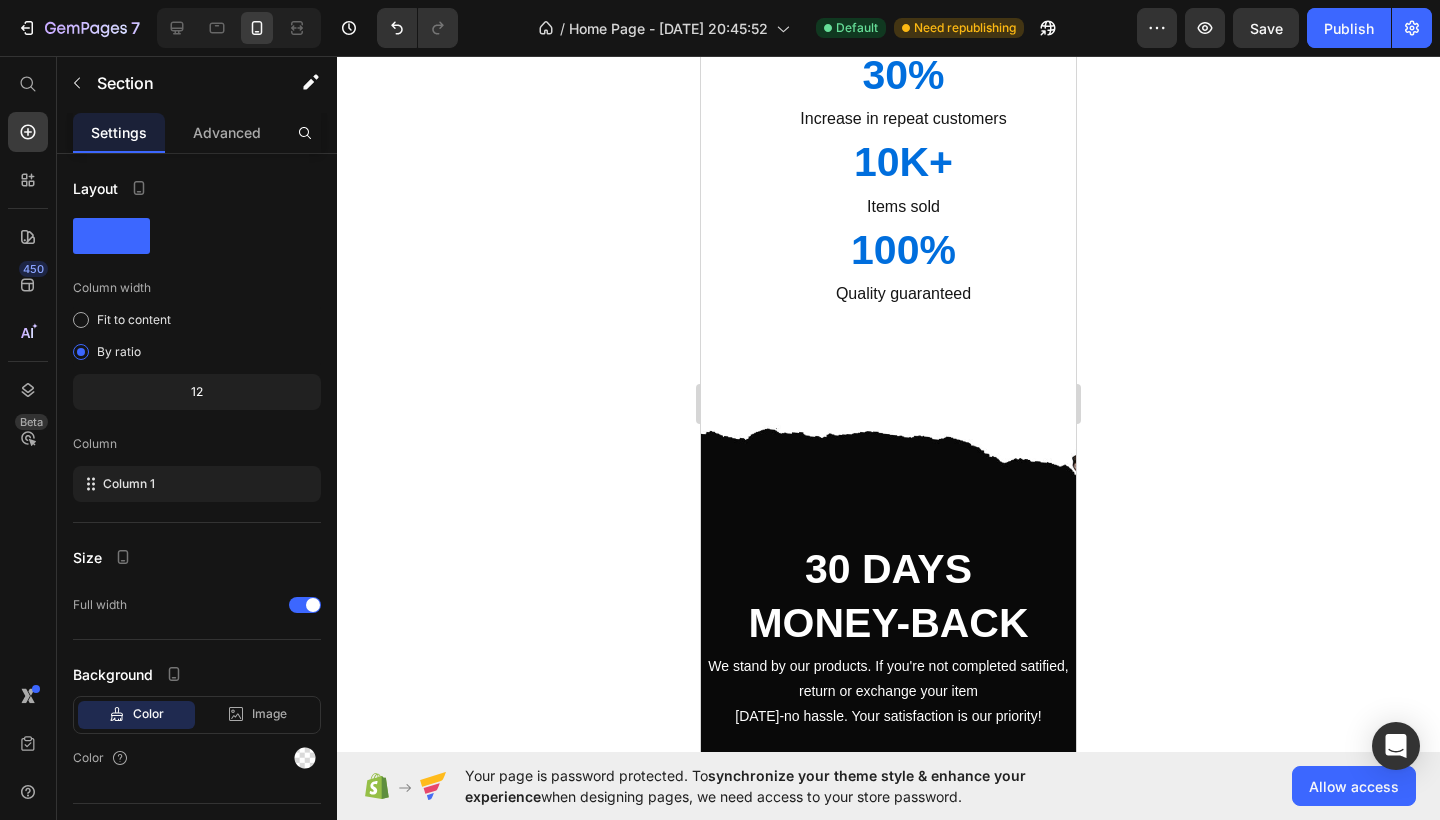 click on "Image Row FOLLOW US ON INSTAGRAM Heading https://www.instagram.com/dave-fashionllc Text Block Section 10" at bounding box center (888, 891) 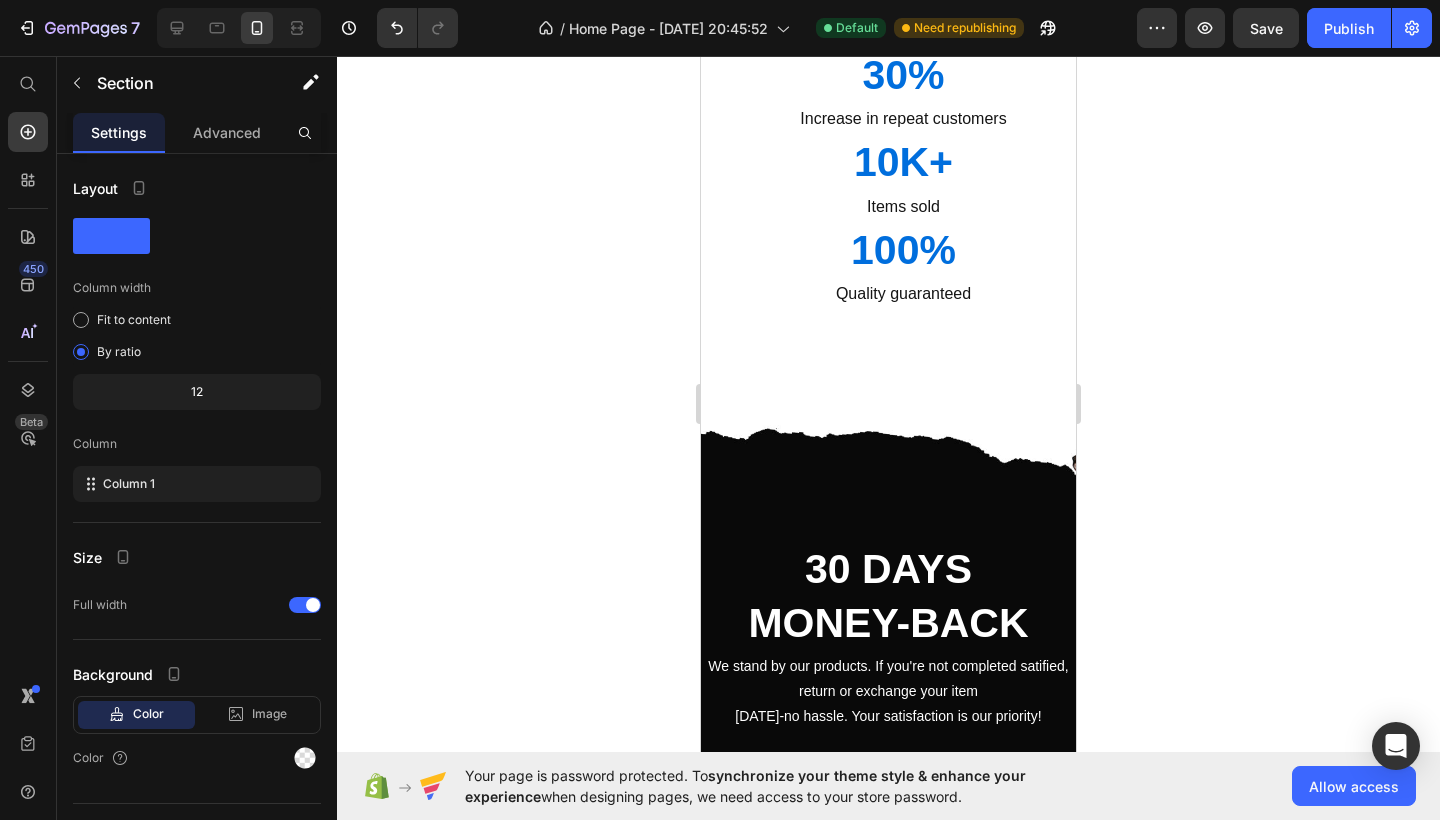 click on "Image Row FOLLOW US ON INSTAGRAM Heading https://www.instagram.com/dave-fashionllc Text Block Section 10" at bounding box center [888, 891] 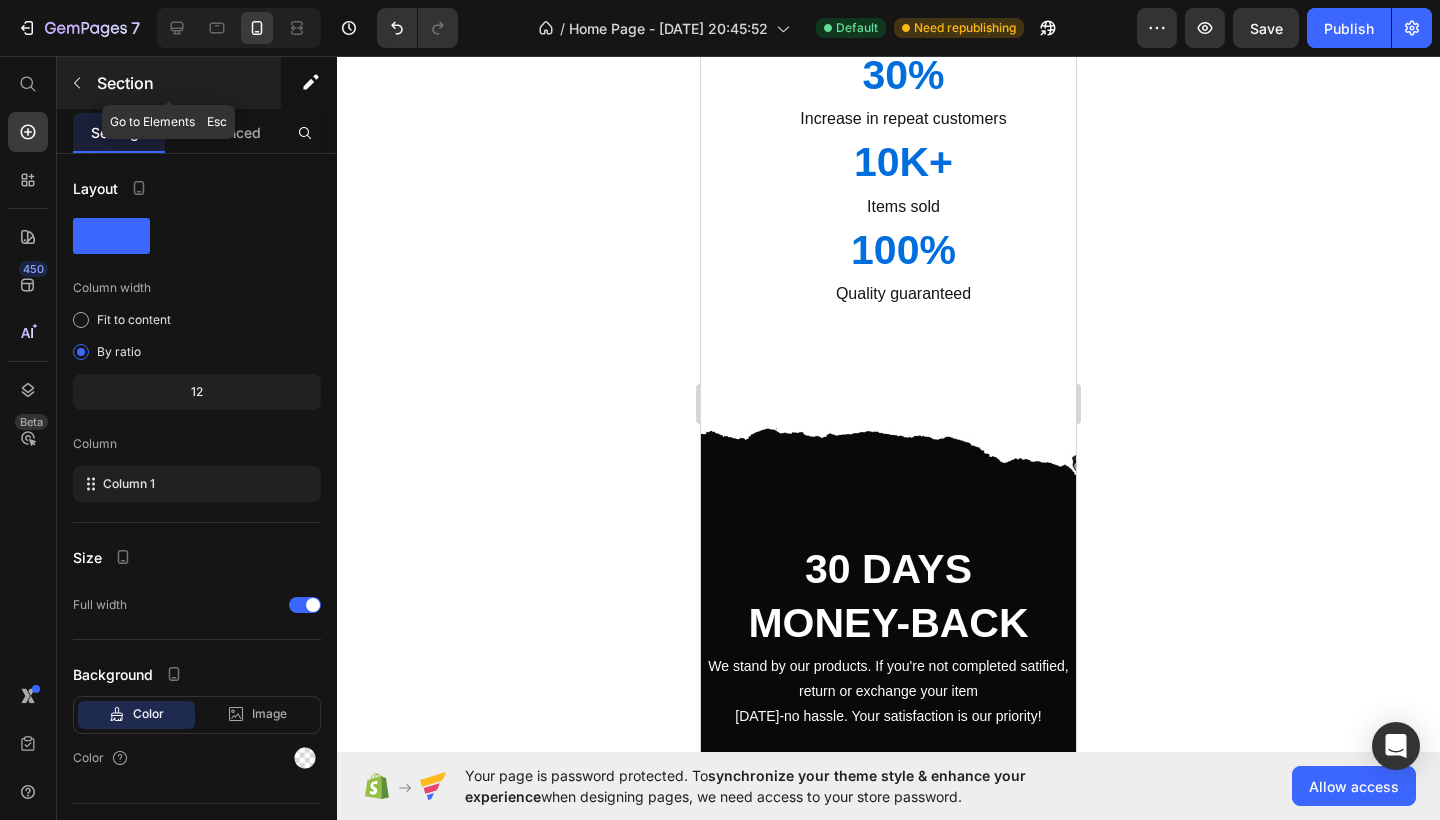 click 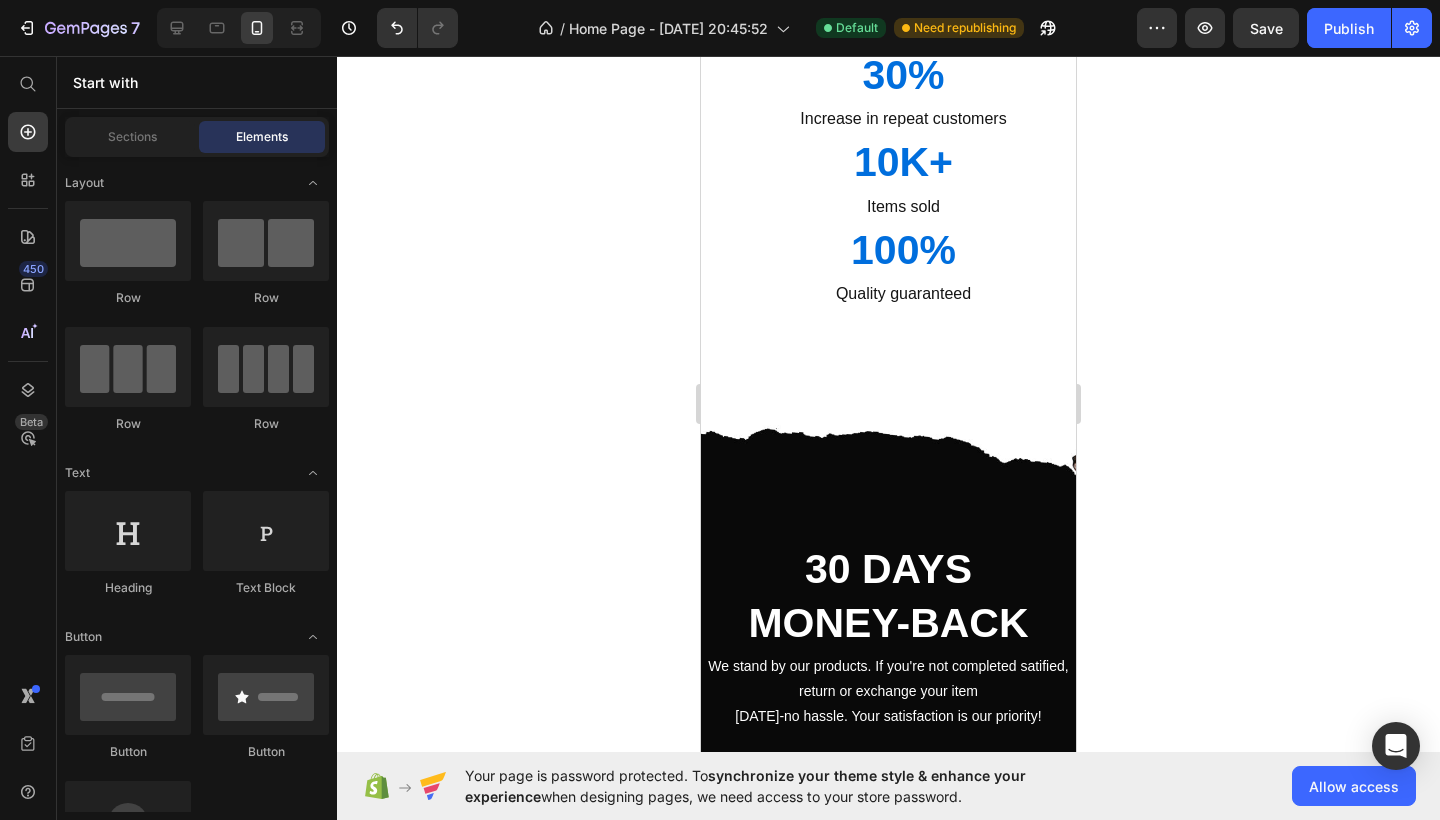 click 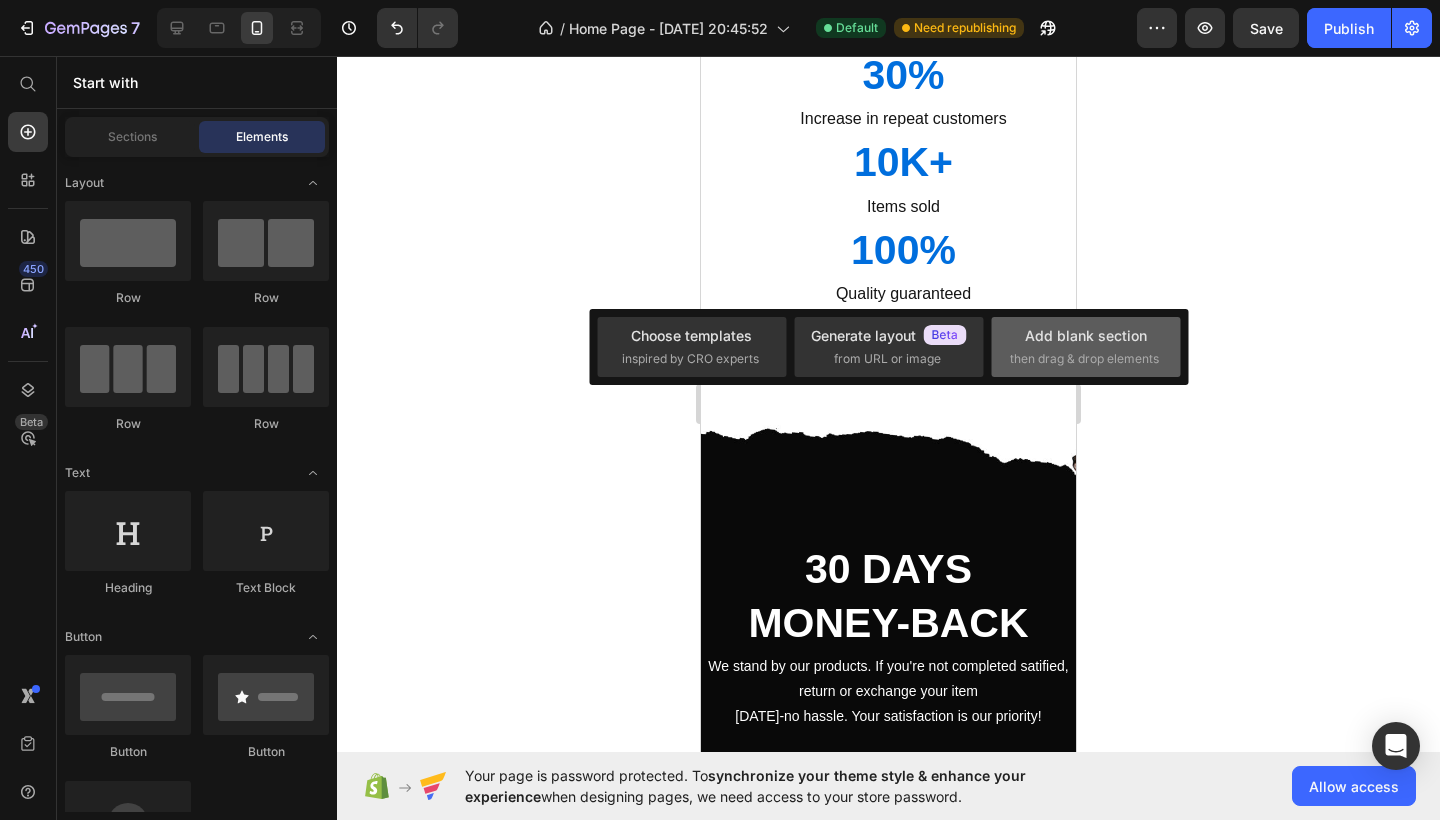 click on "then drag & drop elements" at bounding box center (1084, 359) 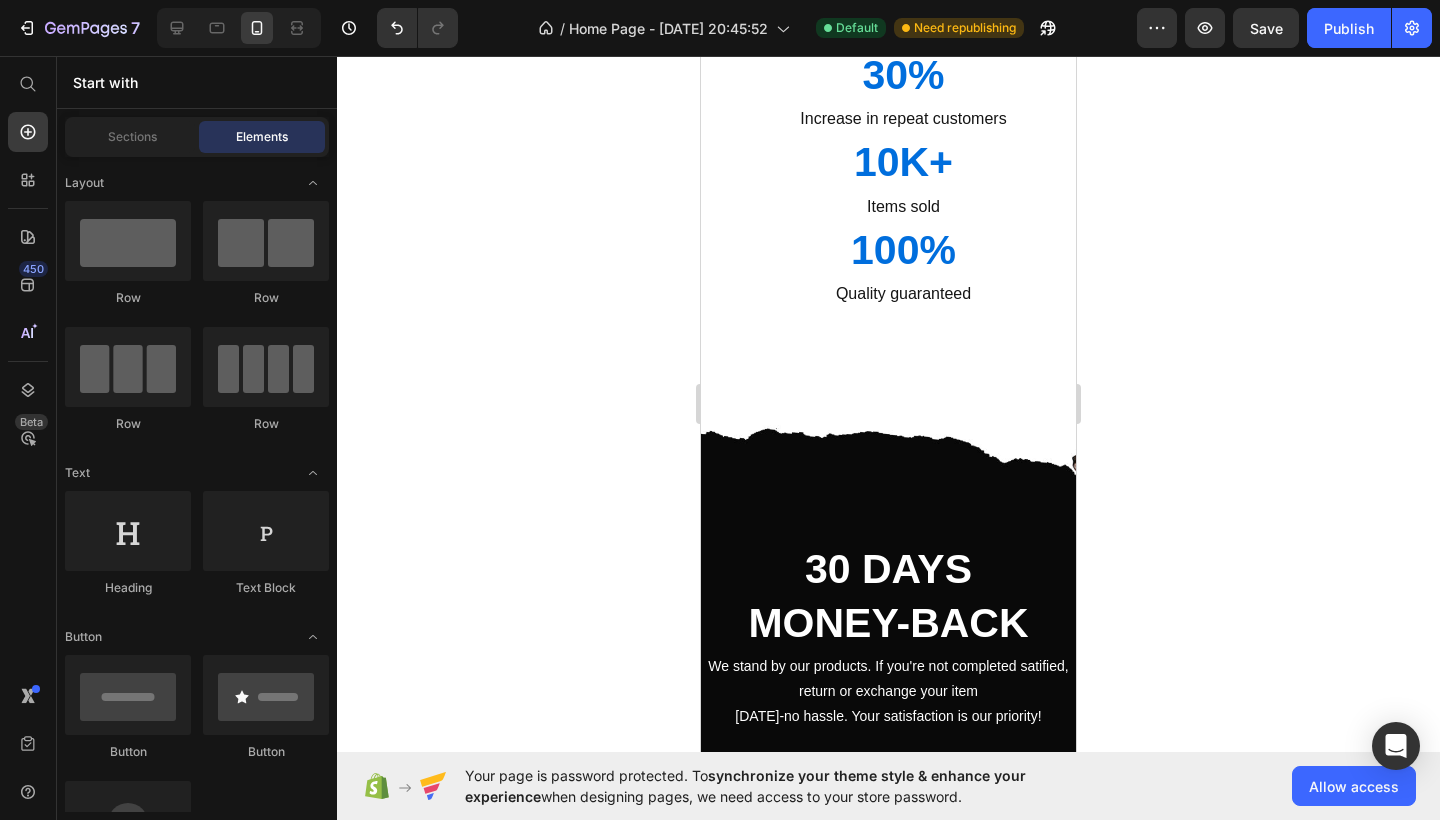 click on "Drop element here Section 10" at bounding box center (888, 843) 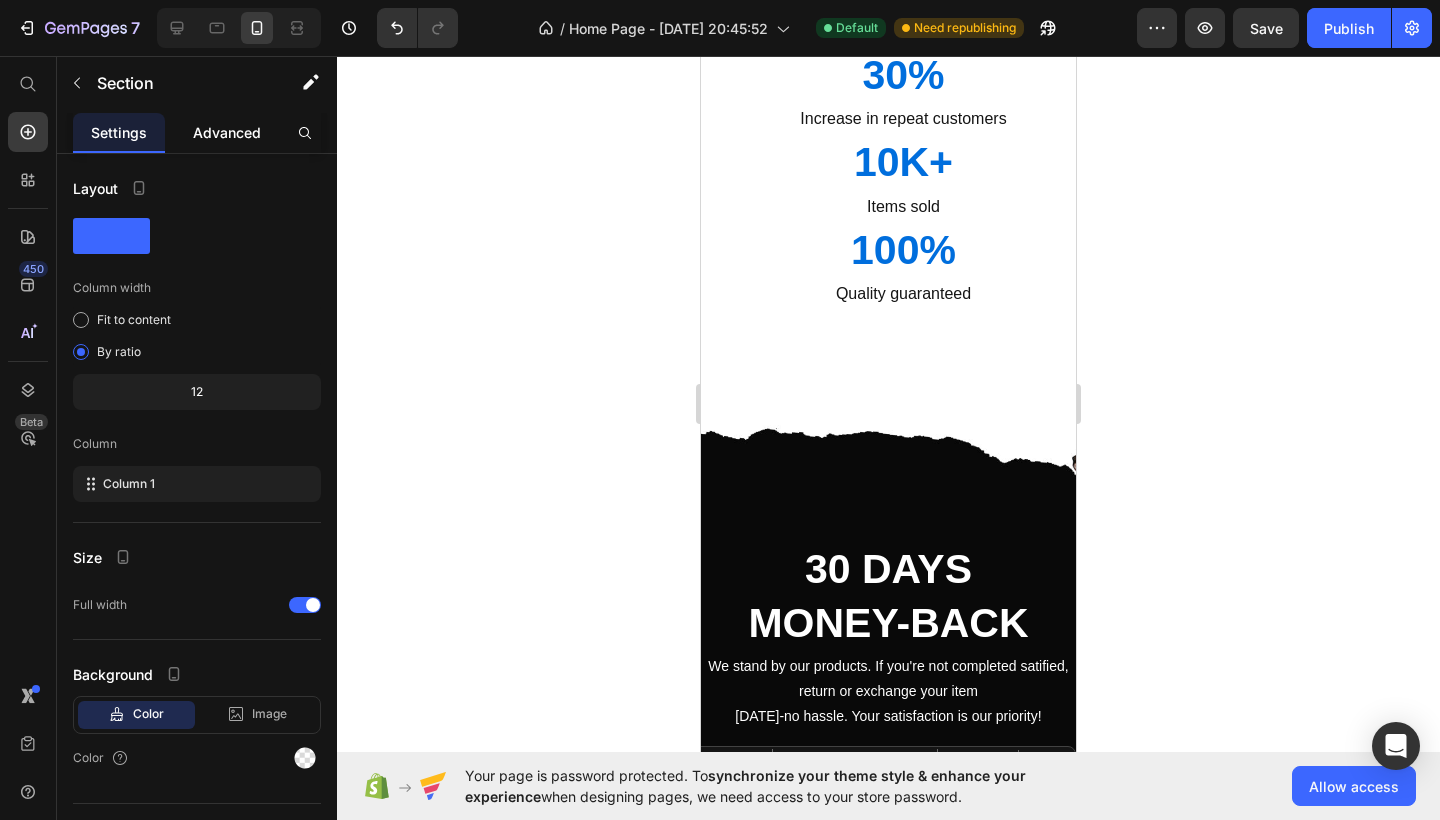 click on "Advanced" at bounding box center [227, 132] 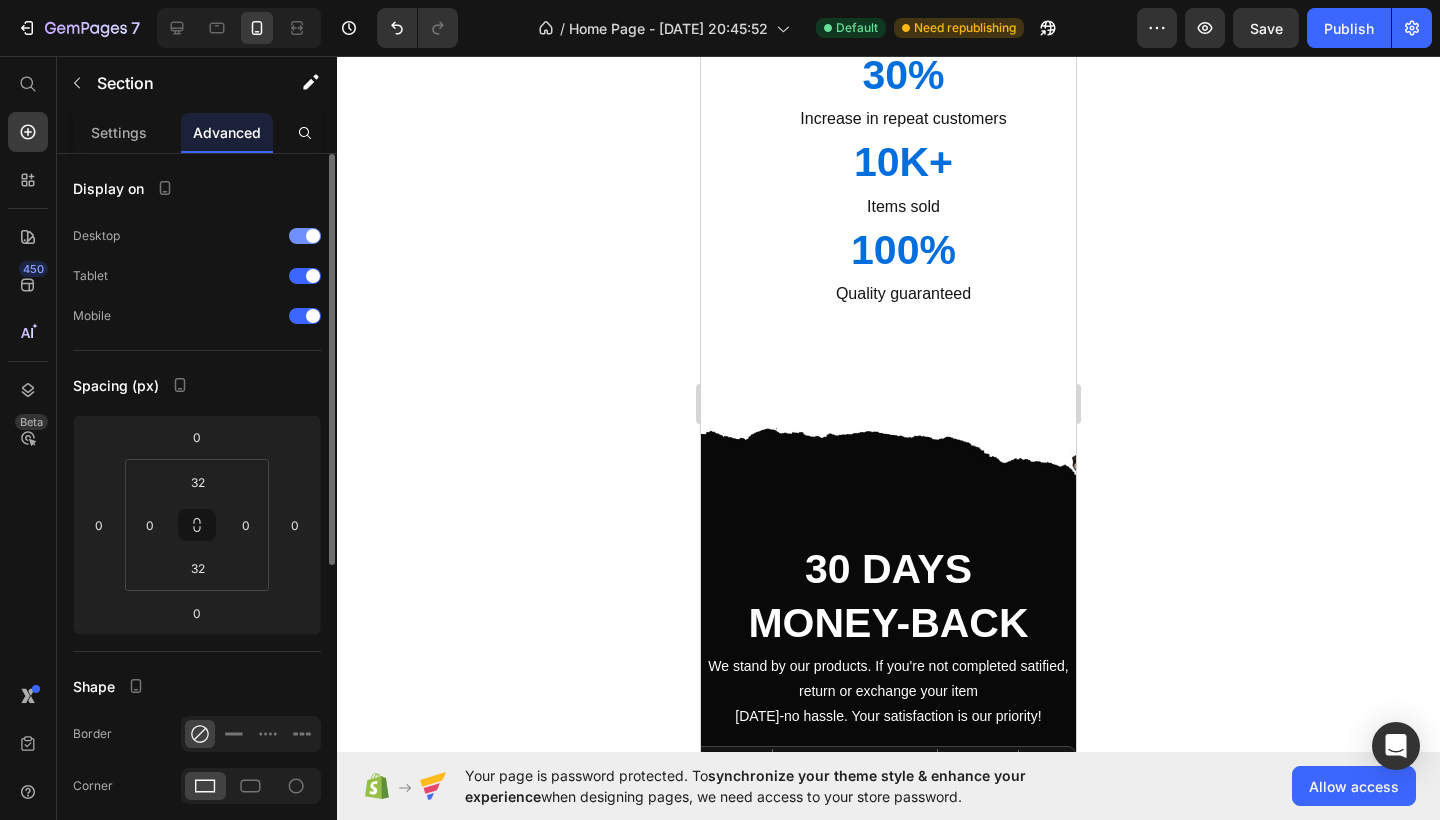 click at bounding box center (313, 236) 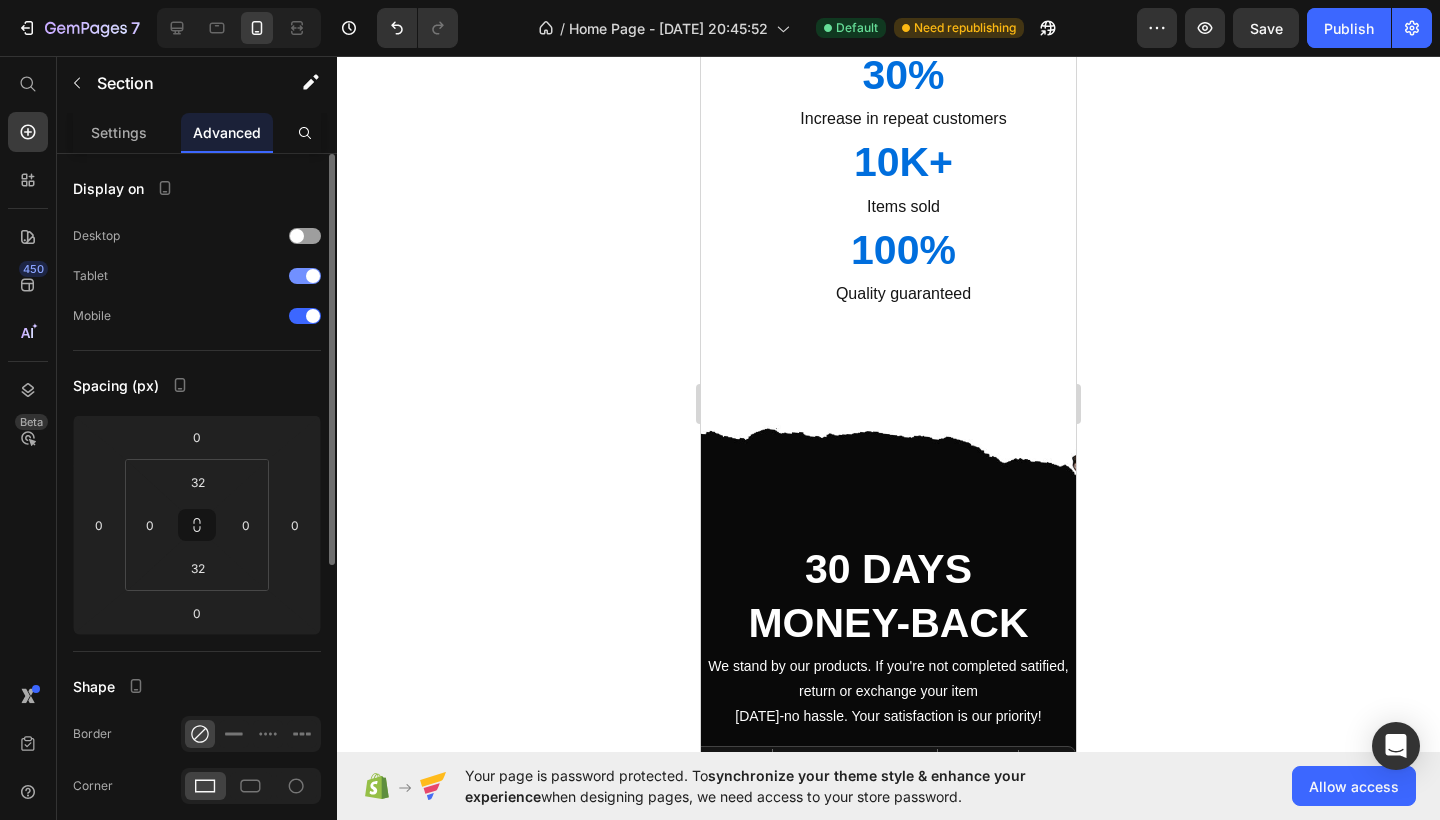 click at bounding box center (313, 276) 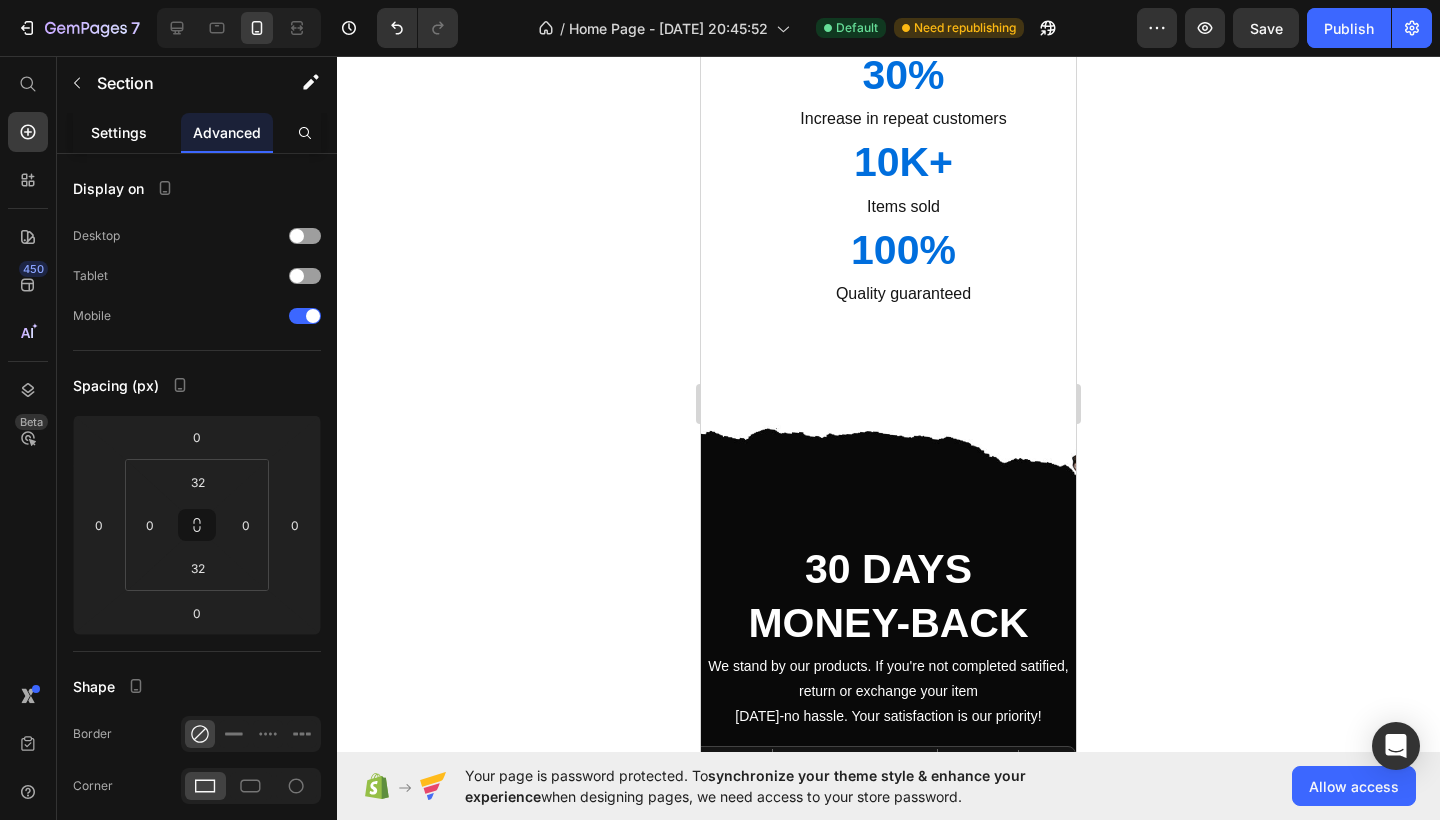 click on "Settings" 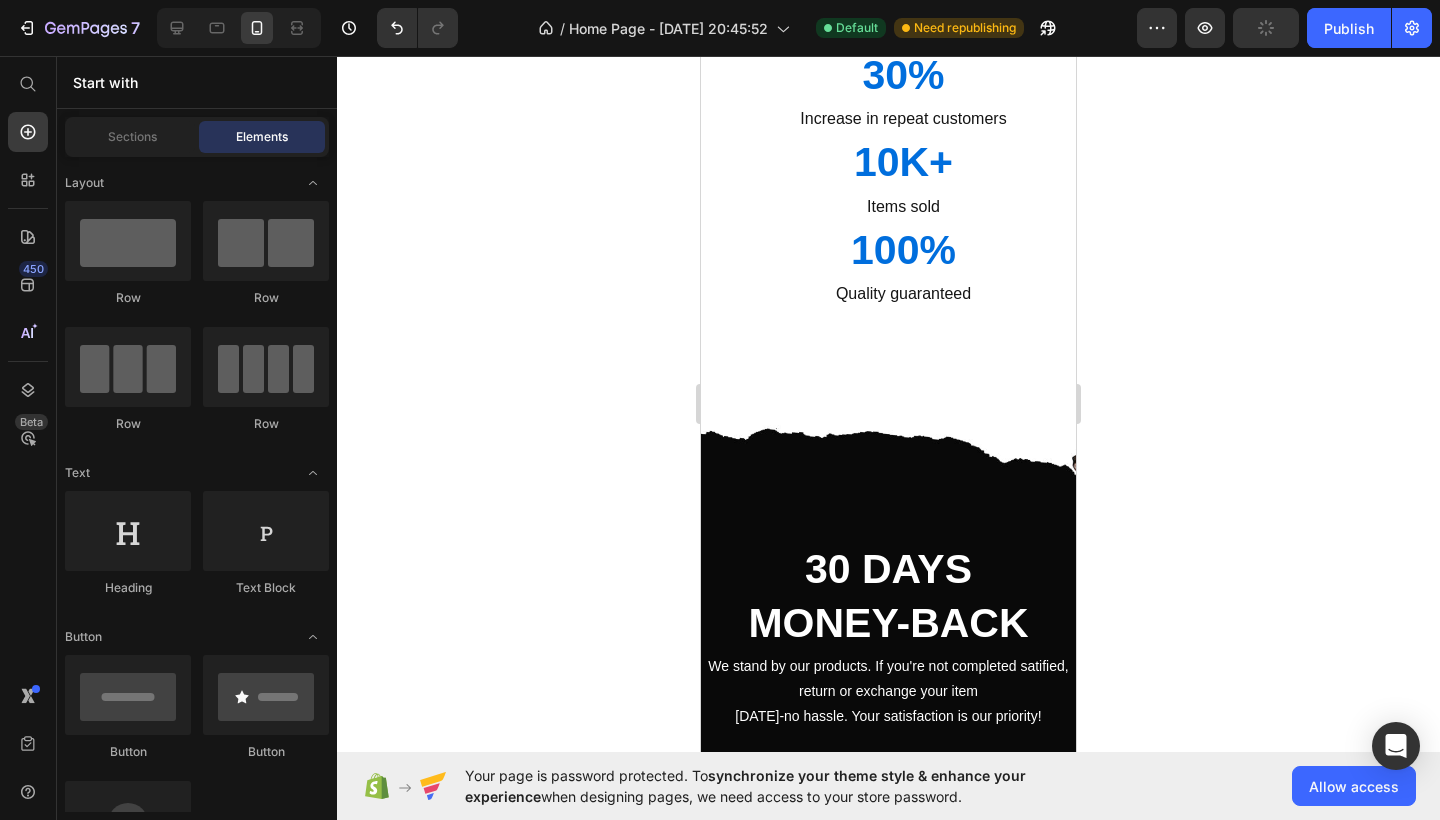 drag, startPoint x: 825, startPoint y: 334, endPoint x: 1147, endPoint y: 295, distance: 324.3532 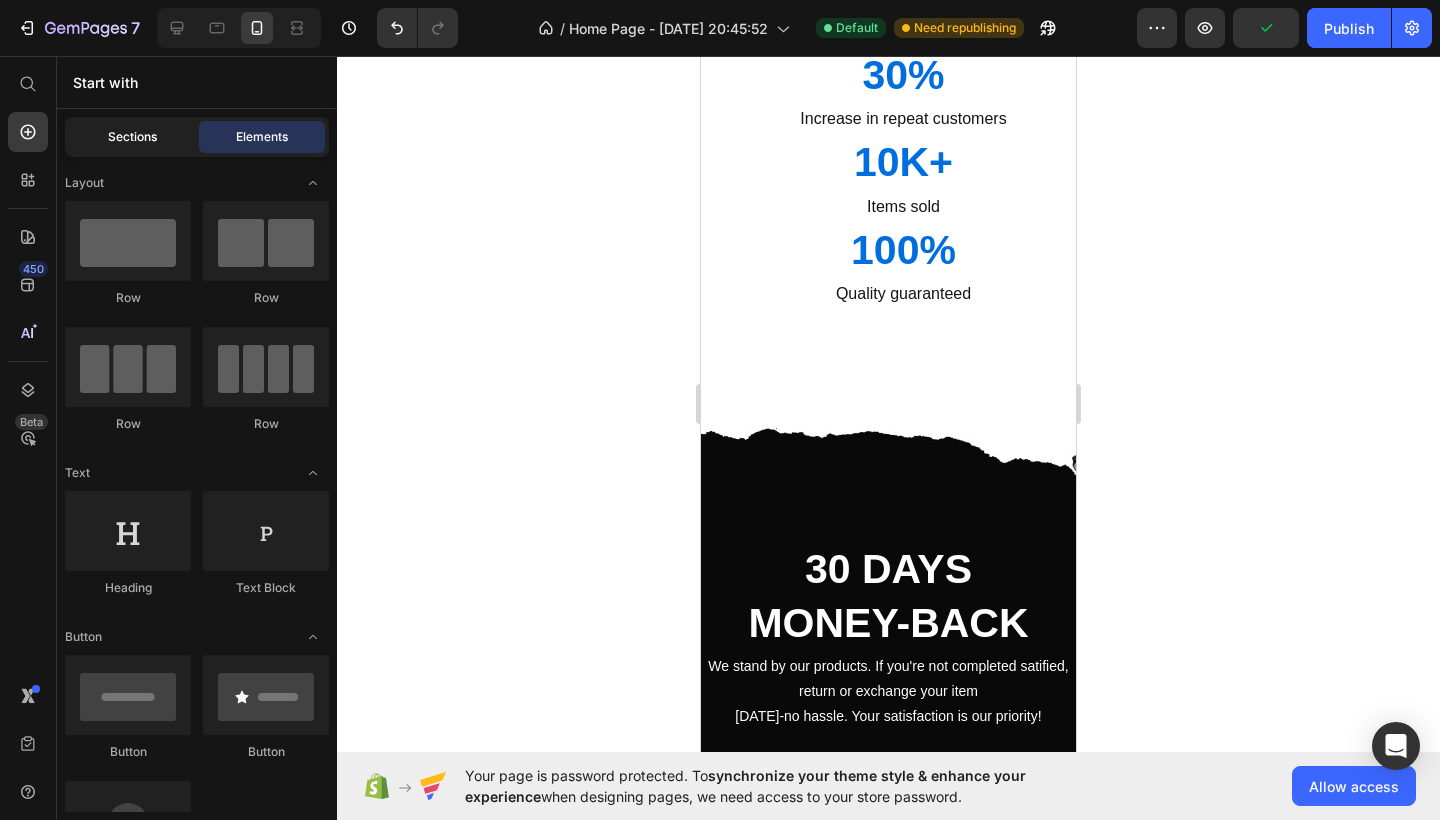 click on "Sections" at bounding box center (132, 137) 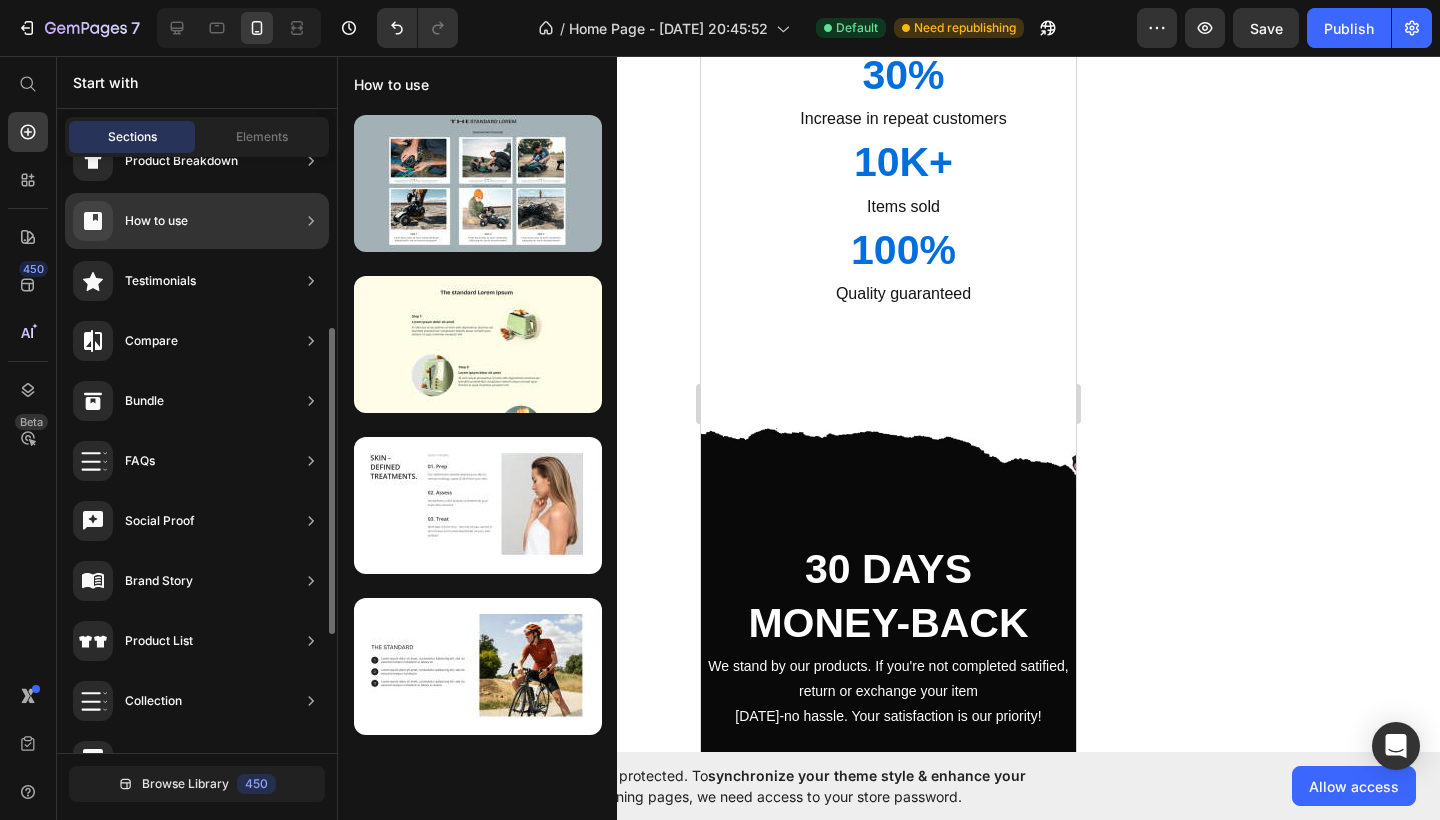 scroll, scrollTop: 340, scrollLeft: 0, axis: vertical 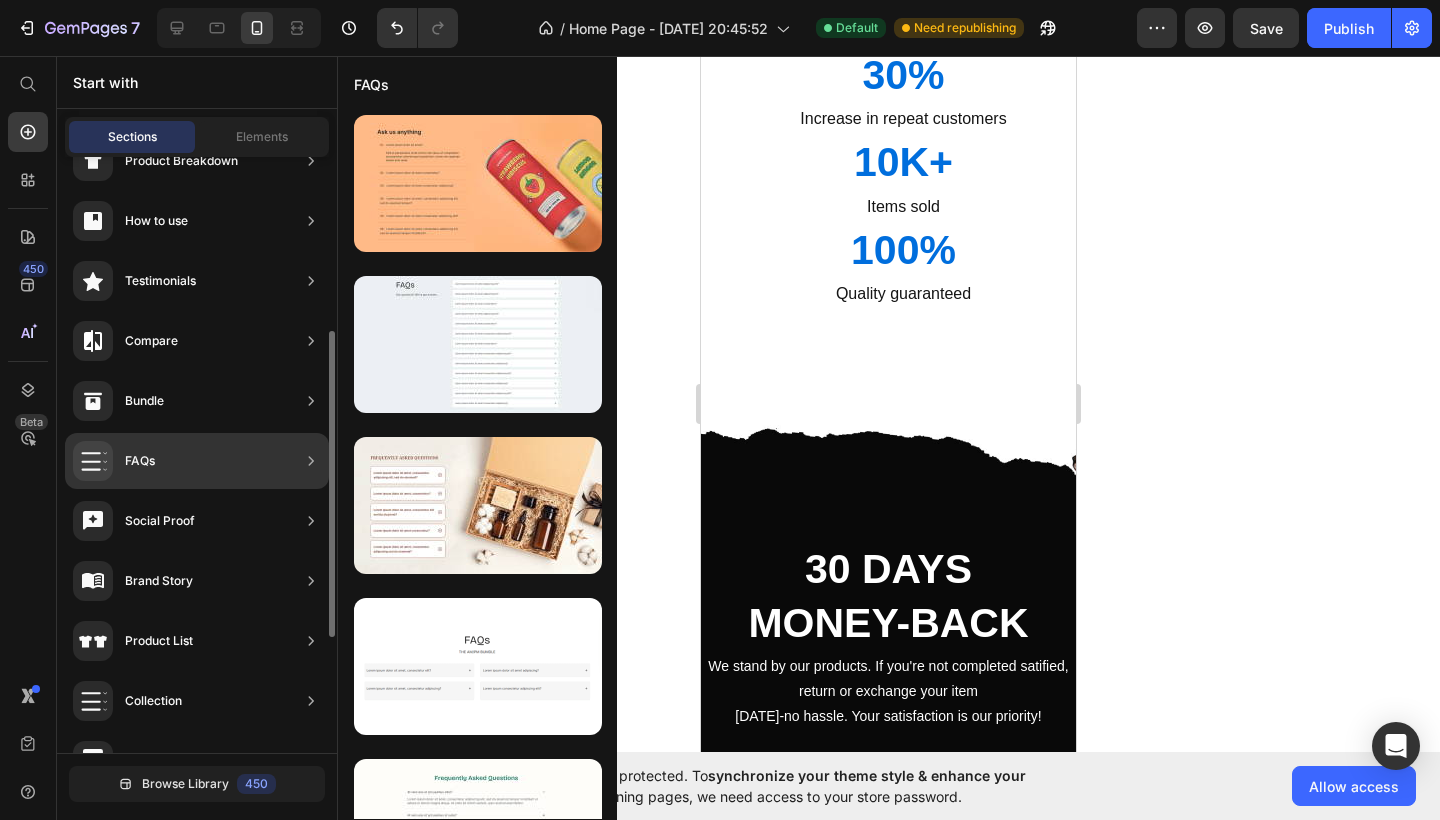 click on "FAQs" 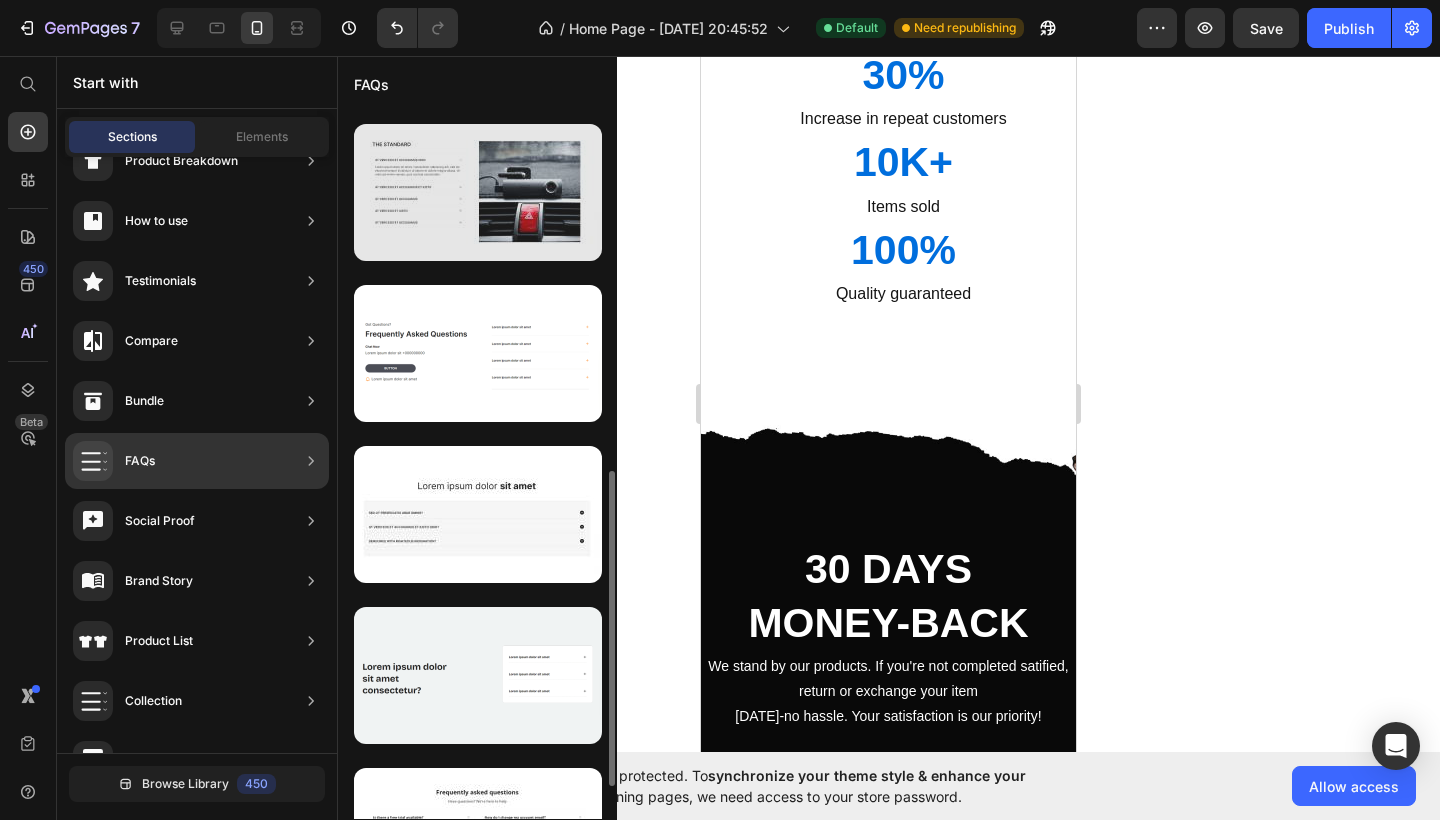 scroll, scrollTop: 802, scrollLeft: 0, axis: vertical 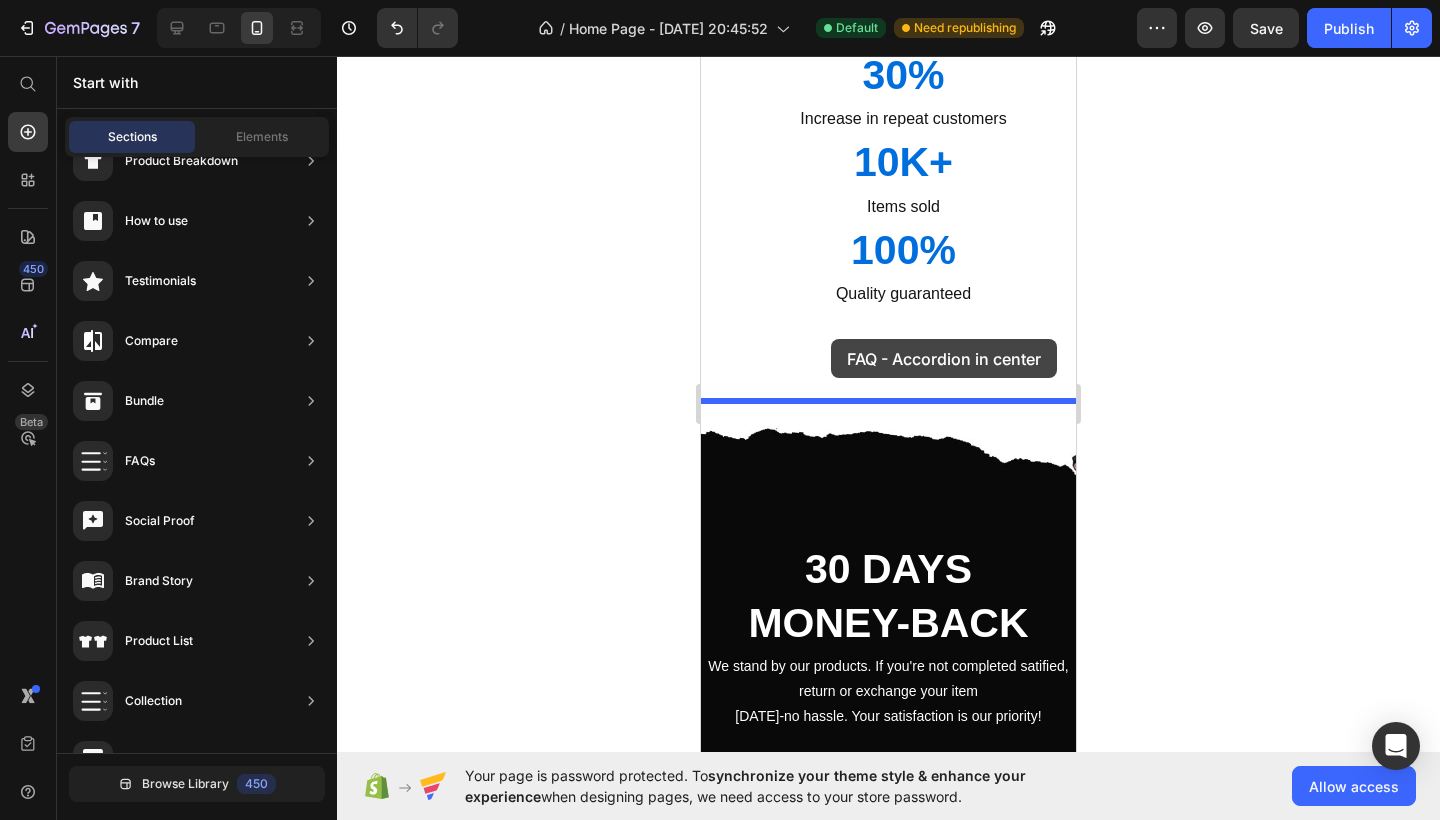 drag, startPoint x: 1207, startPoint y: 574, endPoint x: 830, endPoint y: 339, distance: 444.24542 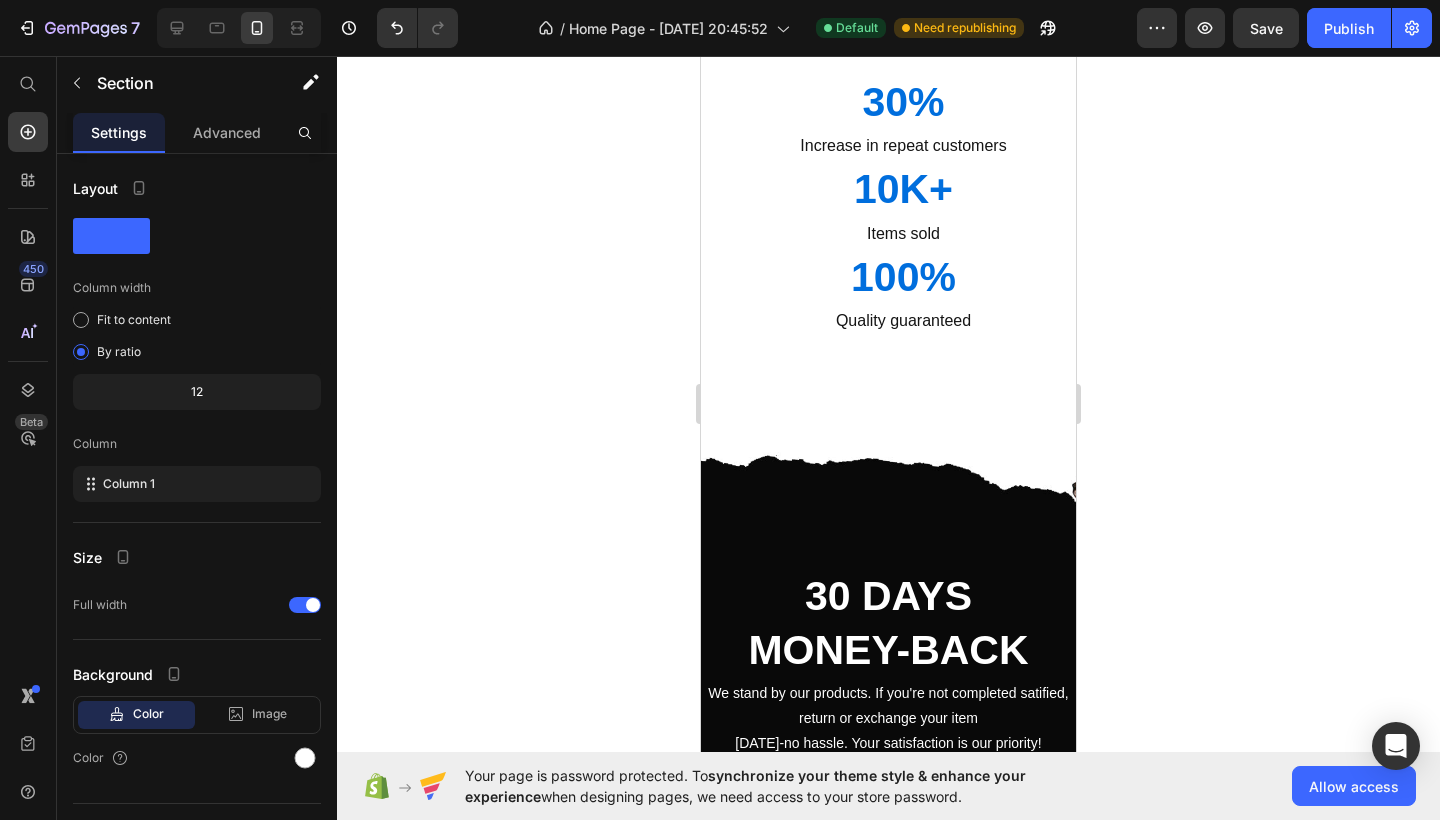 scroll, scrollTop: 2657, scrollLeft: 0, axis: vertical 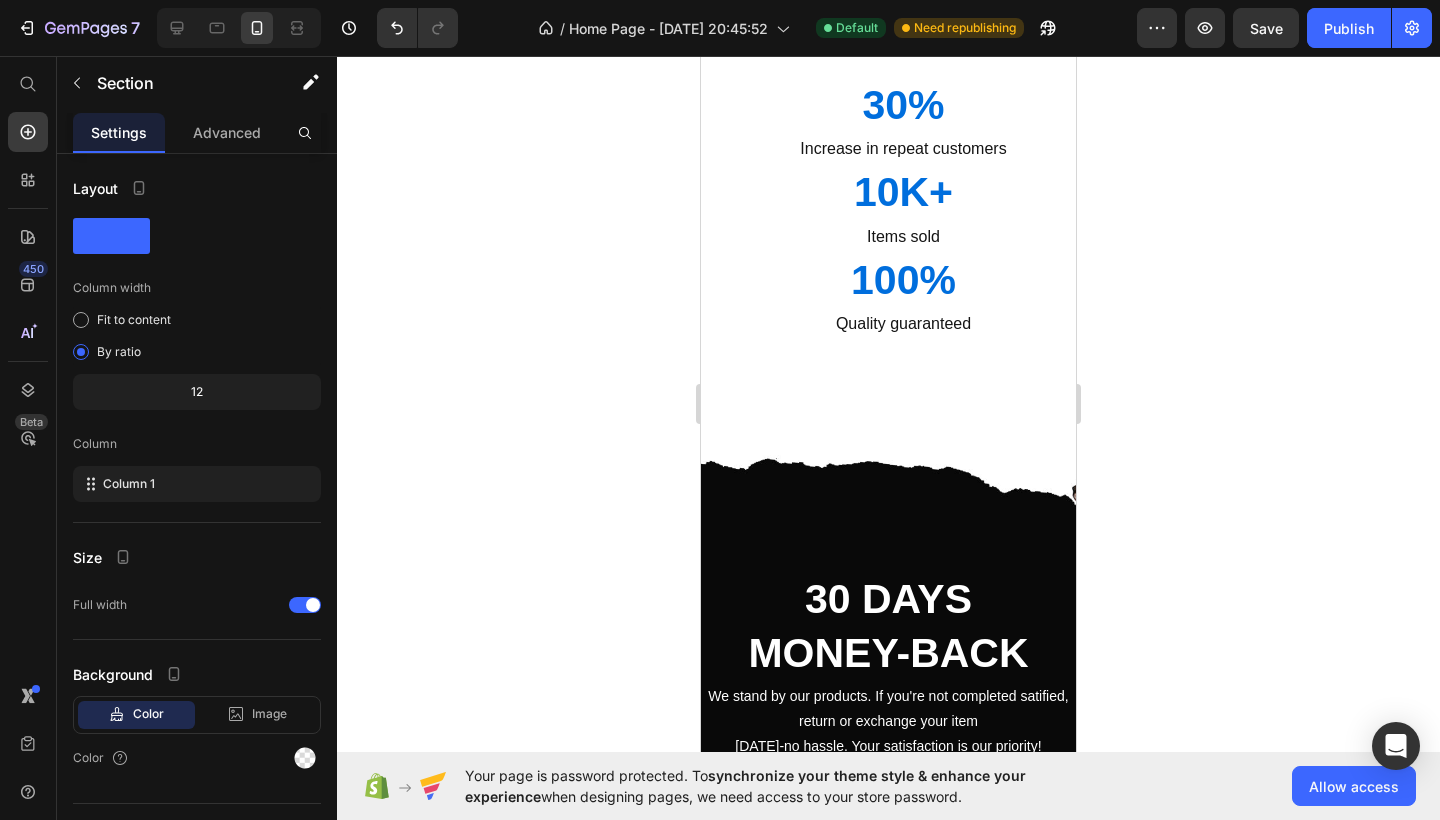 click on "Drop element here Section 10" at bounding box center (888, 873) 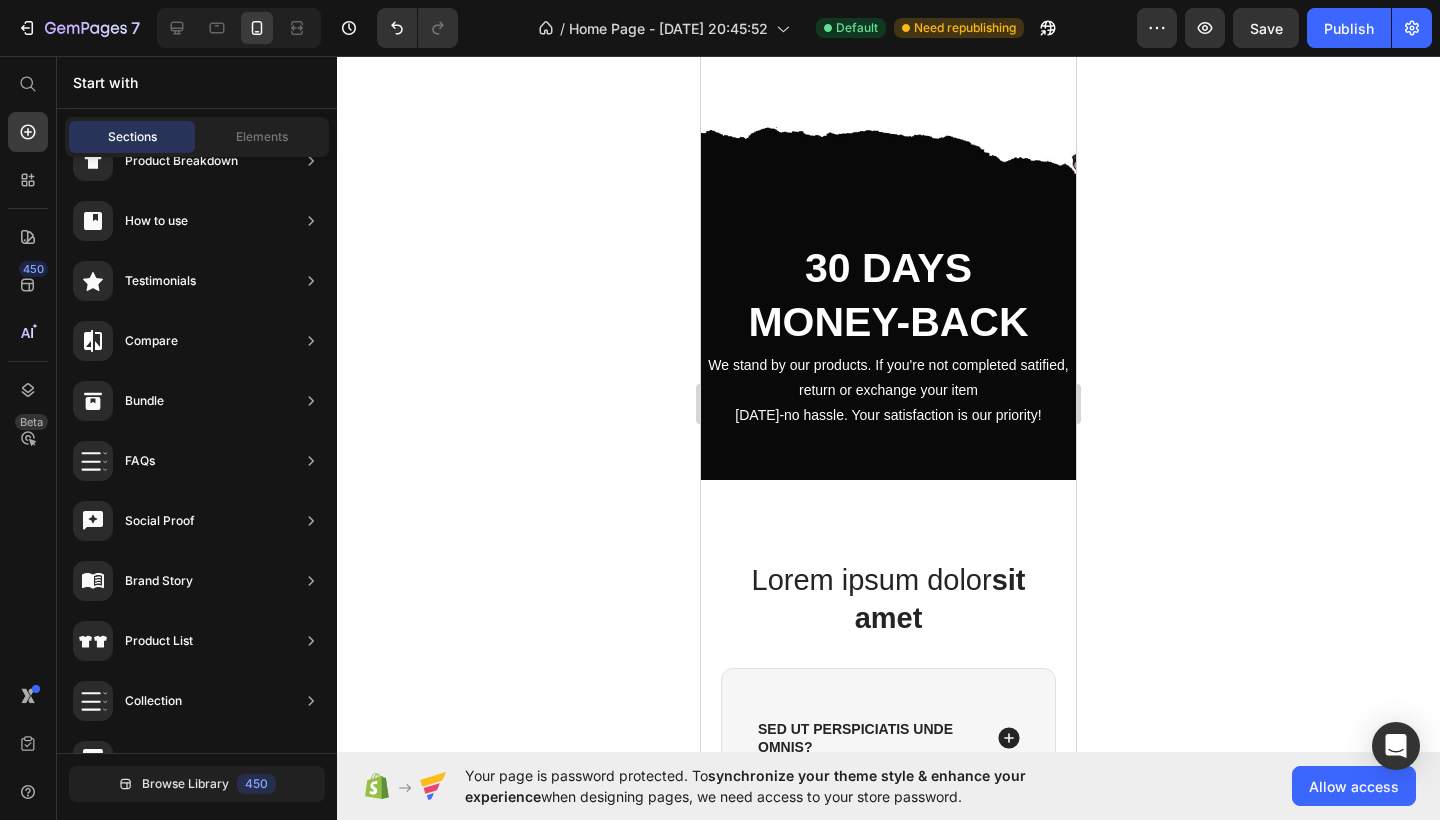scroll, scrollTop: 3166, scrollLeft: 0, axis: vertical 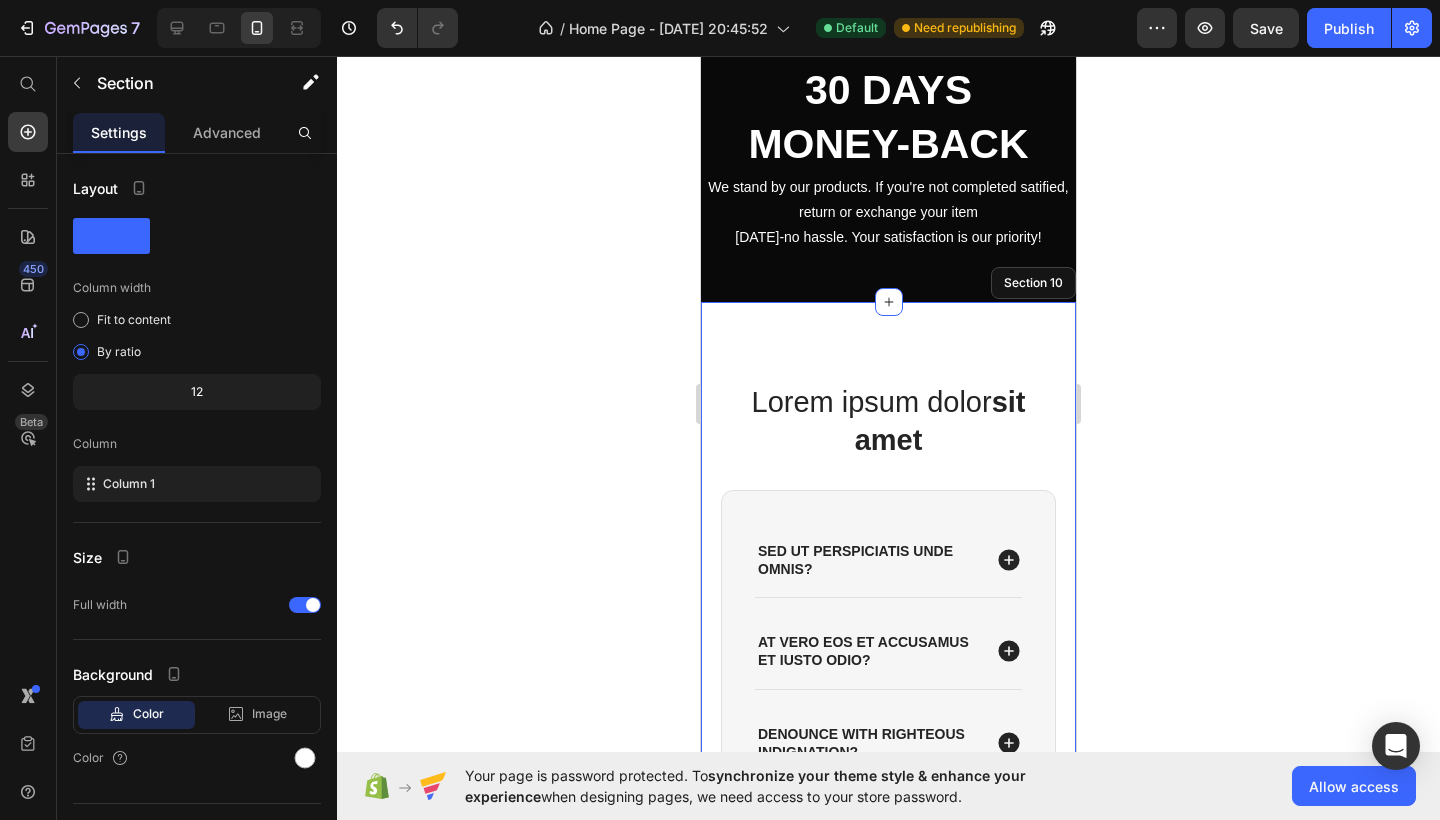 click on "Lorem ipsum dolor  sit amet Heading
Sed ut perspiciatis unde omnis?
At vero eos et accusamus et iusto odio?
denounce with righteous indignation? Accordion Row Row Section 10" at bounding box center [888, 580] 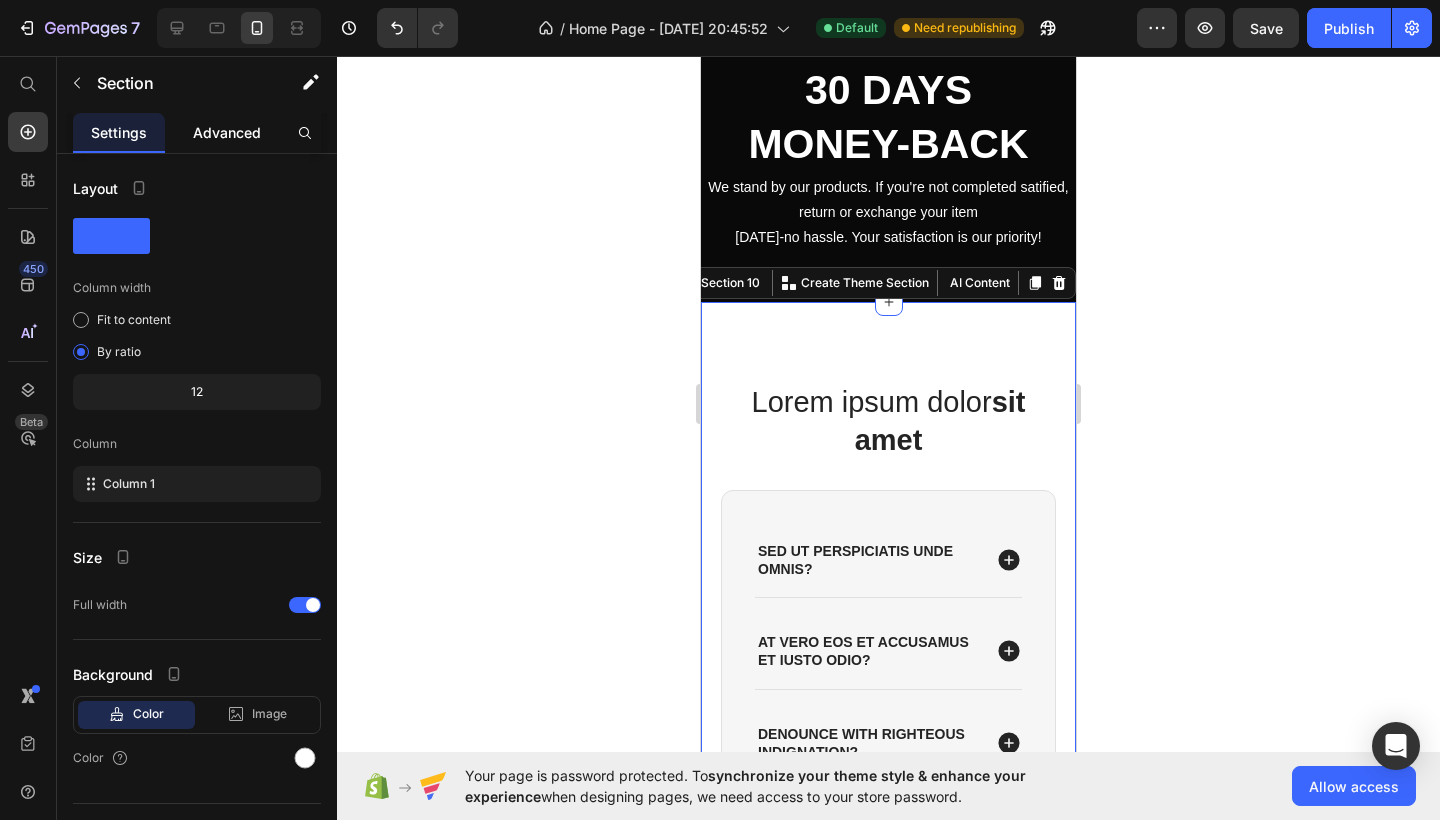 click on "Advanced" at bounding box center [227, 132] 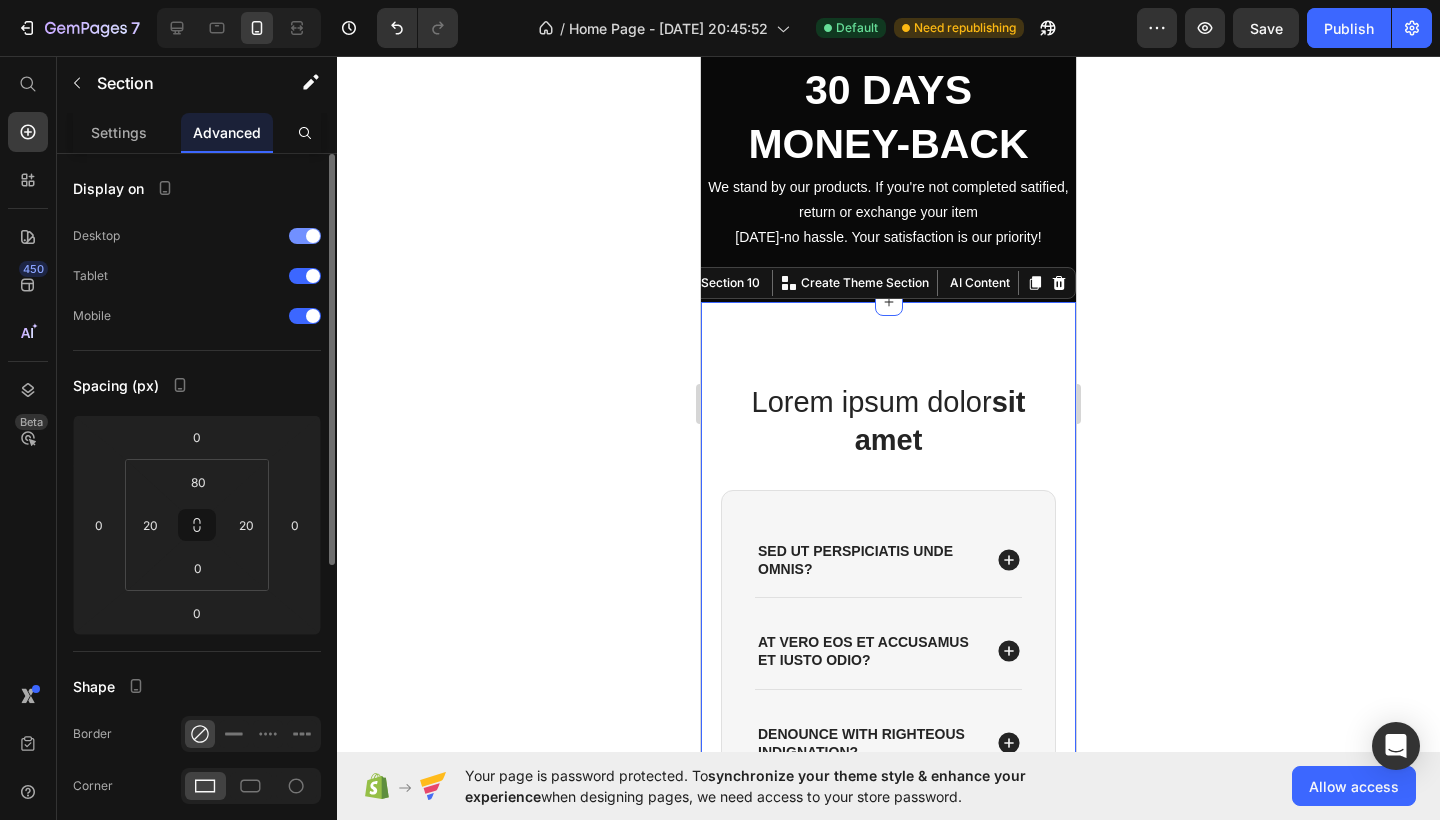 click at bounding box center [313, 236] 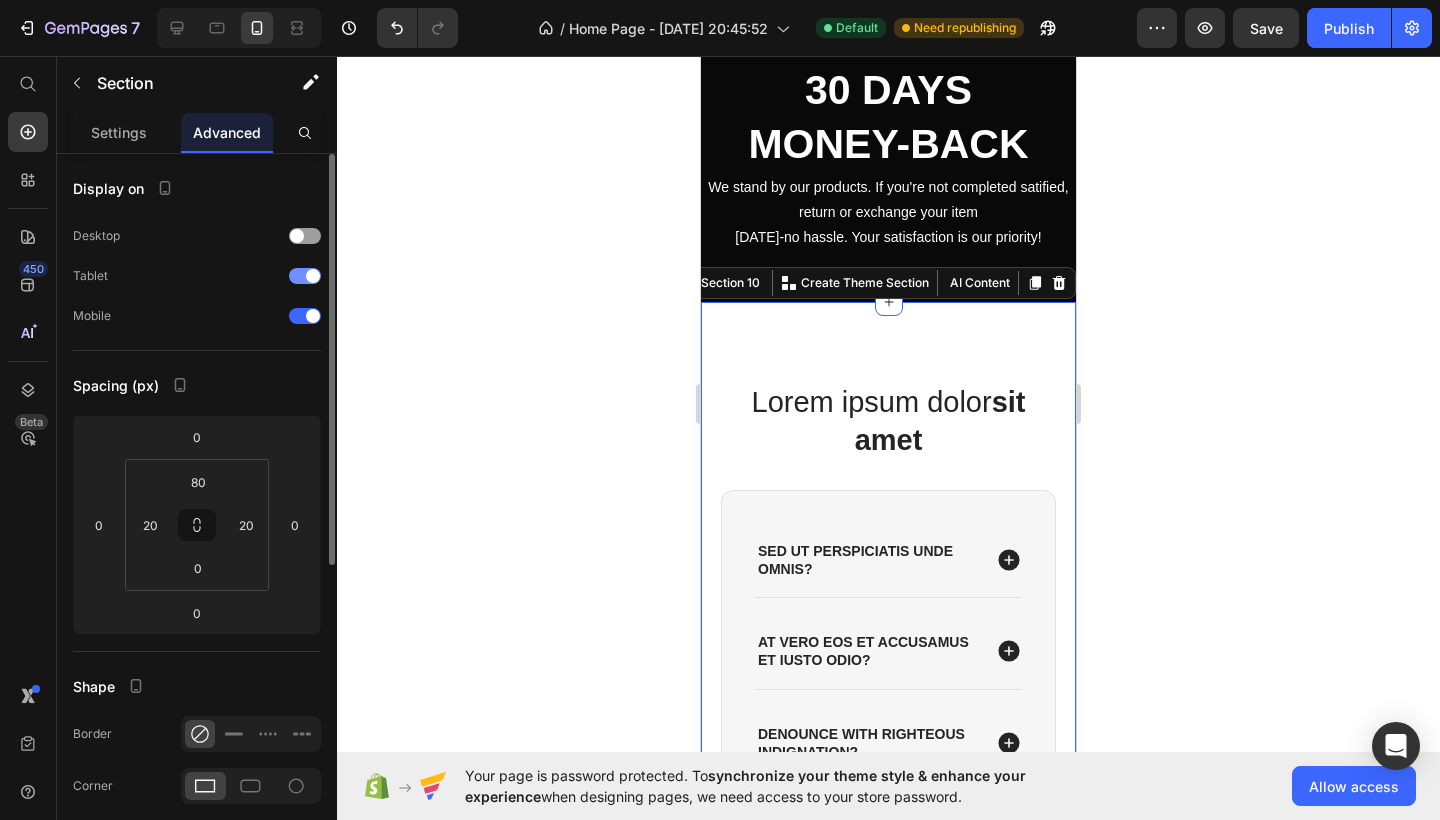 click at bounding box center (313, 276) 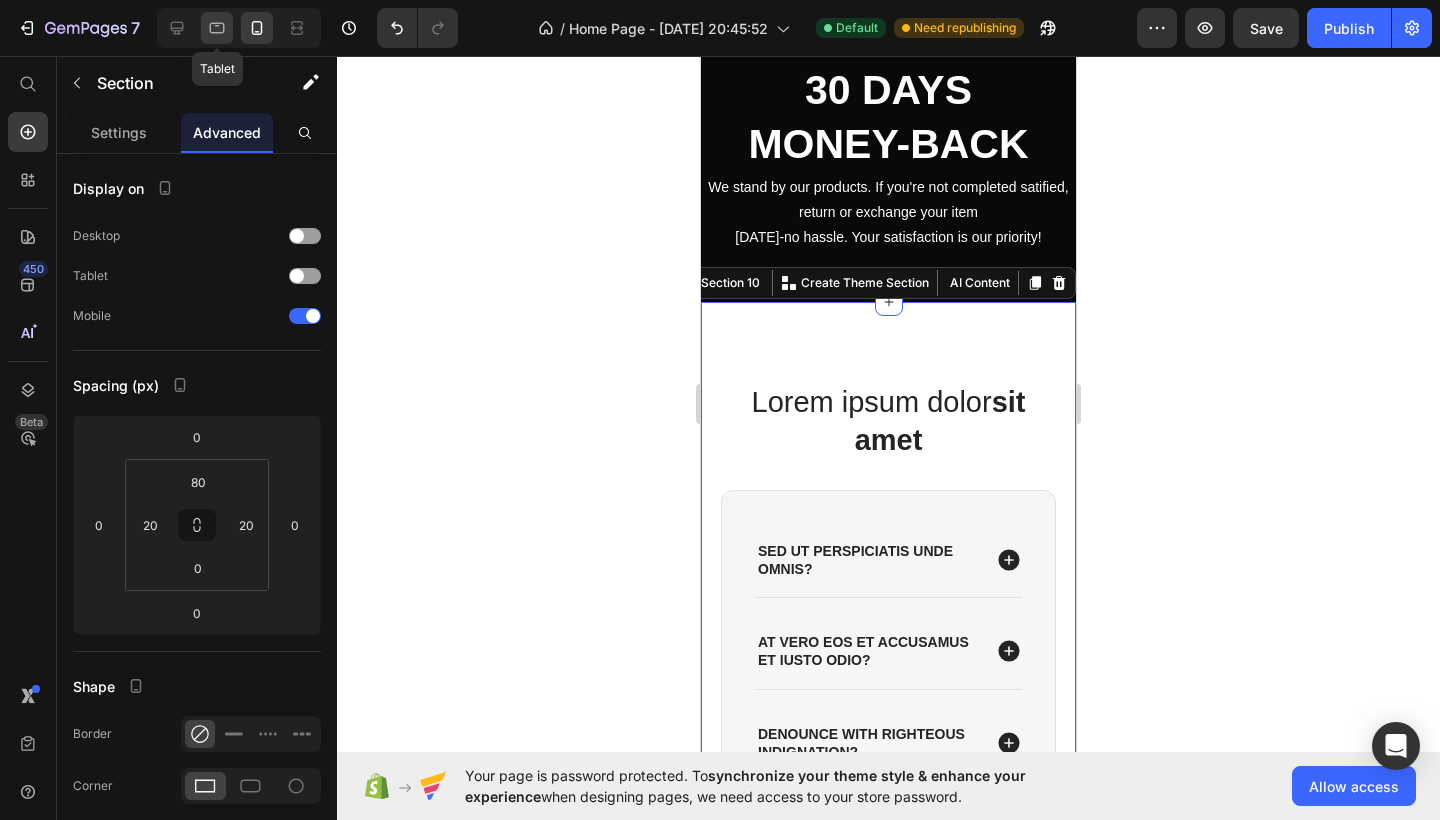 click 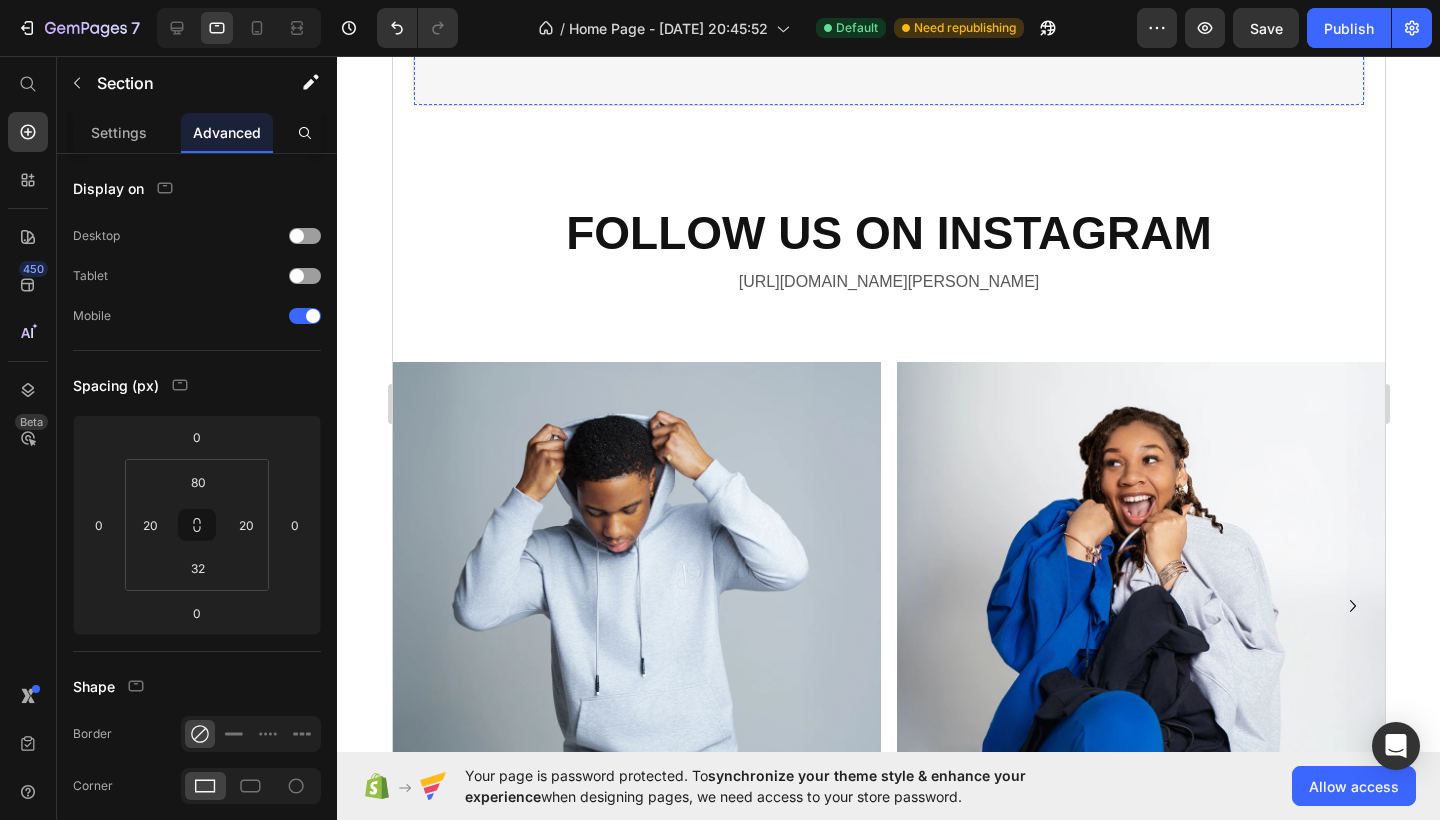 scroll, scrollTop: 3458, scrollLeft: 0, axis: vertical 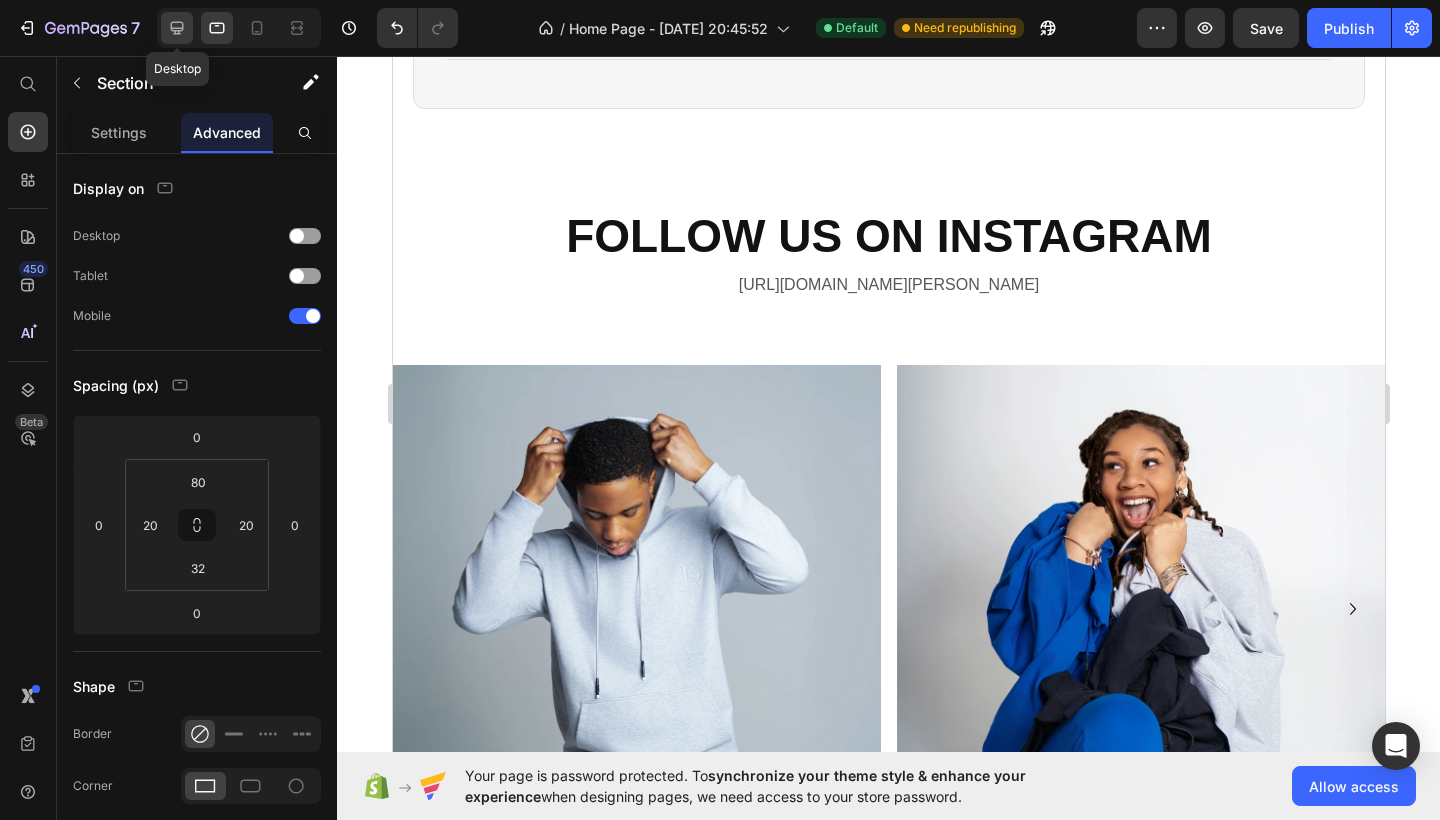 click 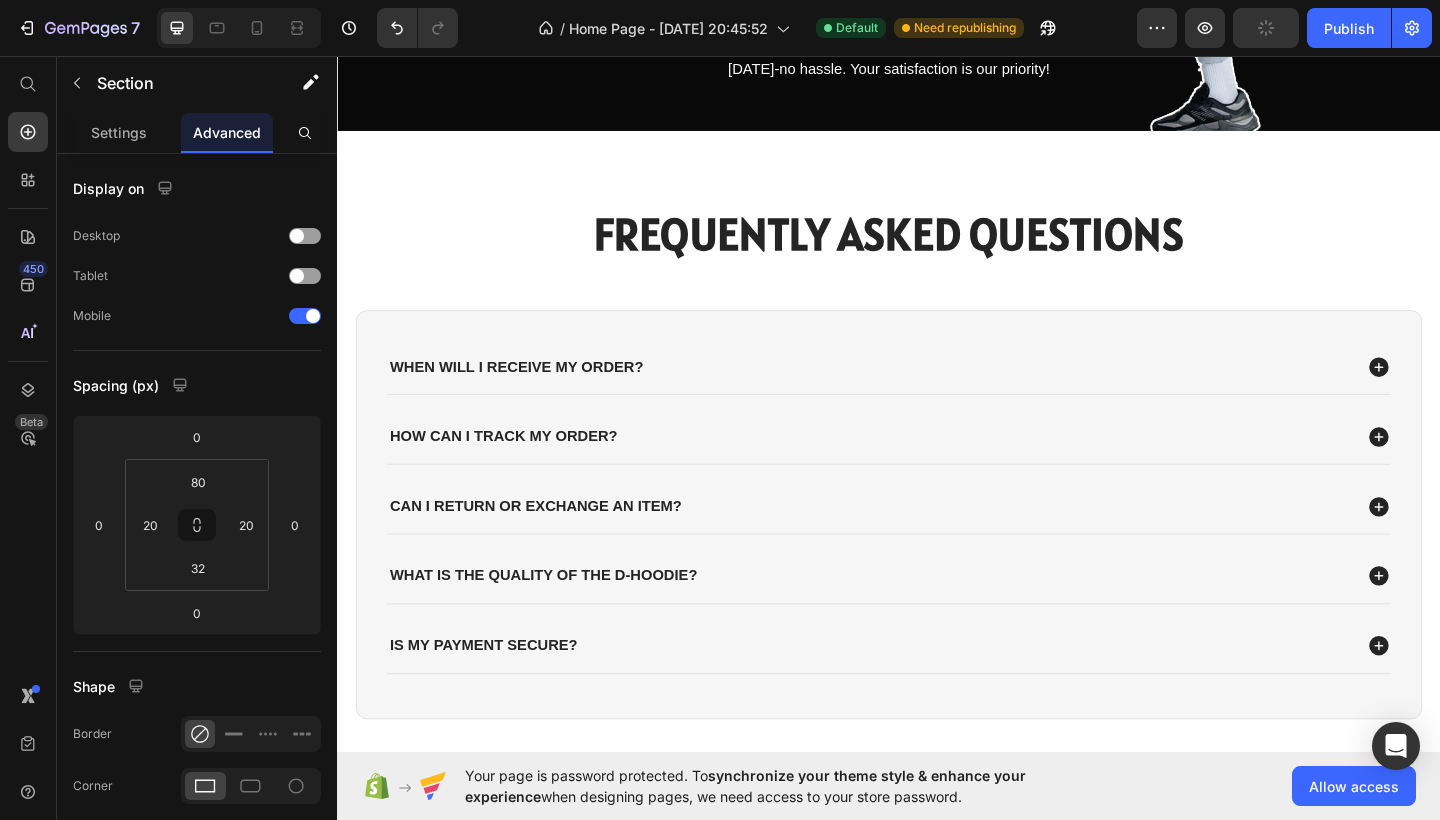 scroll, scrollTop: 1839, scrollLeft: 0, axis: vertical 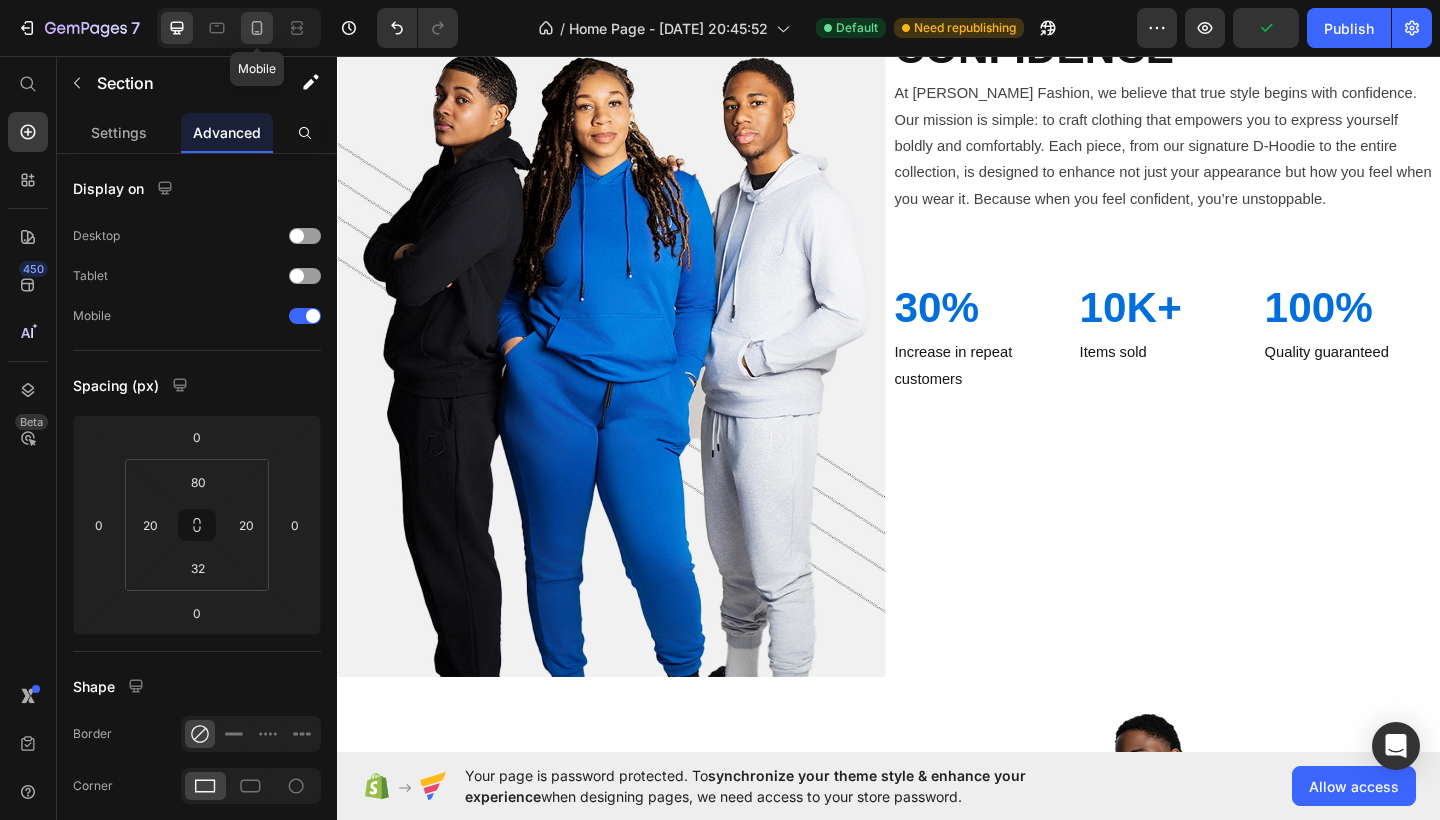click 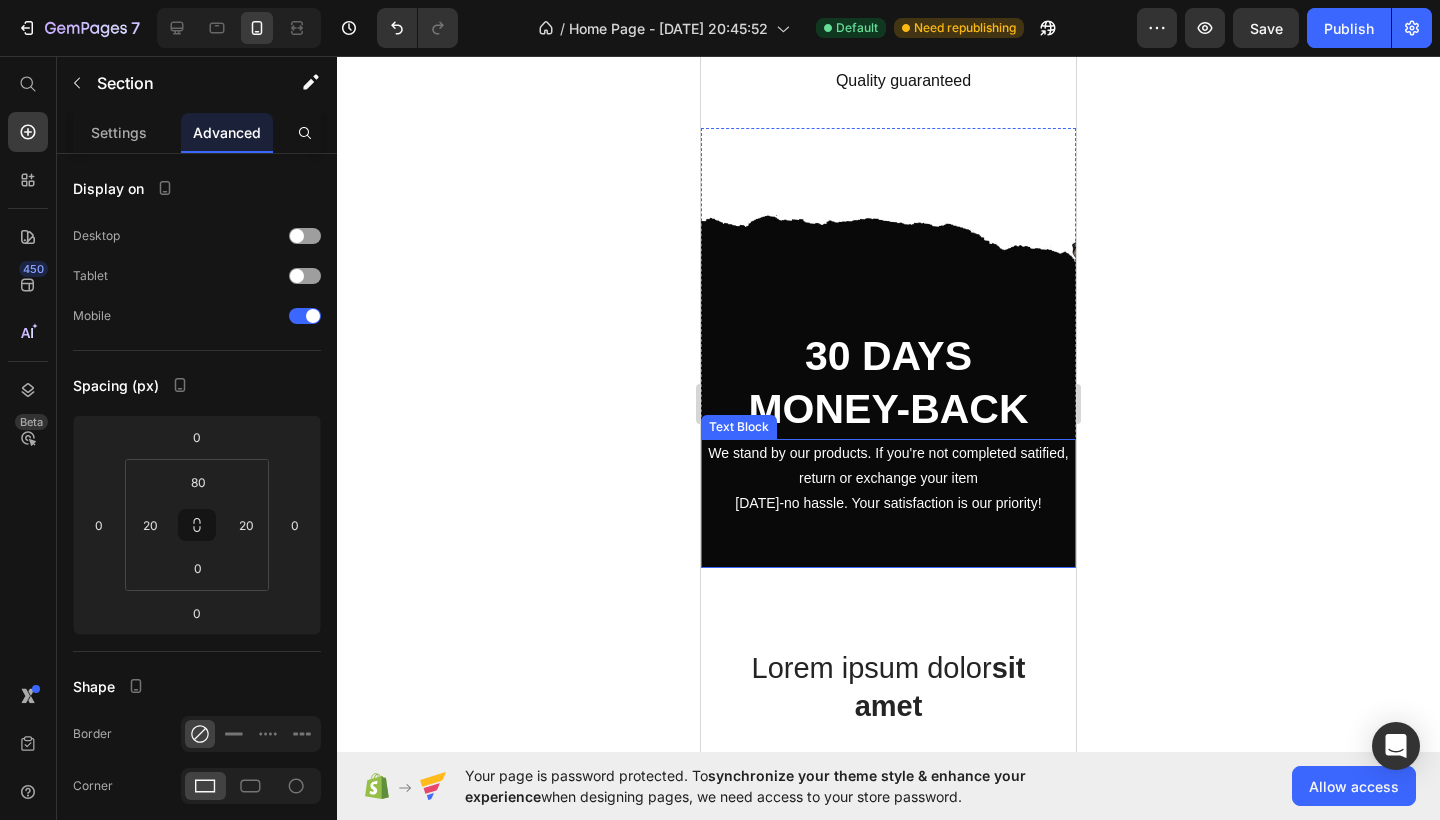 scroll, scrollTop: 2644, scrollLeft: 0, axis: vertical 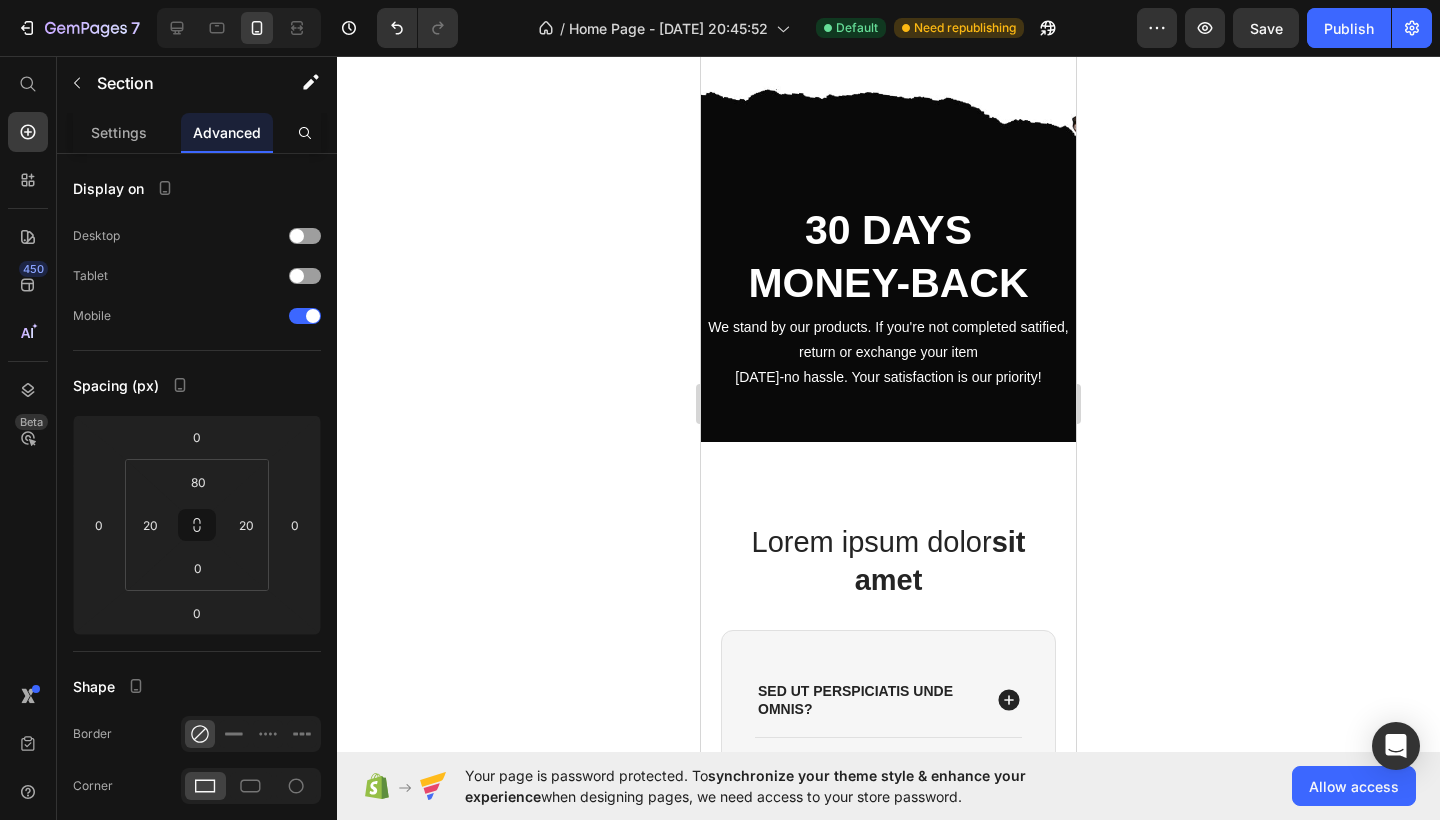 click on "Lorem ipsum dolor  sit amet Heading
Sed ut perspiciatis unde omnis?
At vero eos et accusamus et iusto odio?
denounce with righteous indignation? Accordion Row Row Section 10" at bounding box center (888, 720) 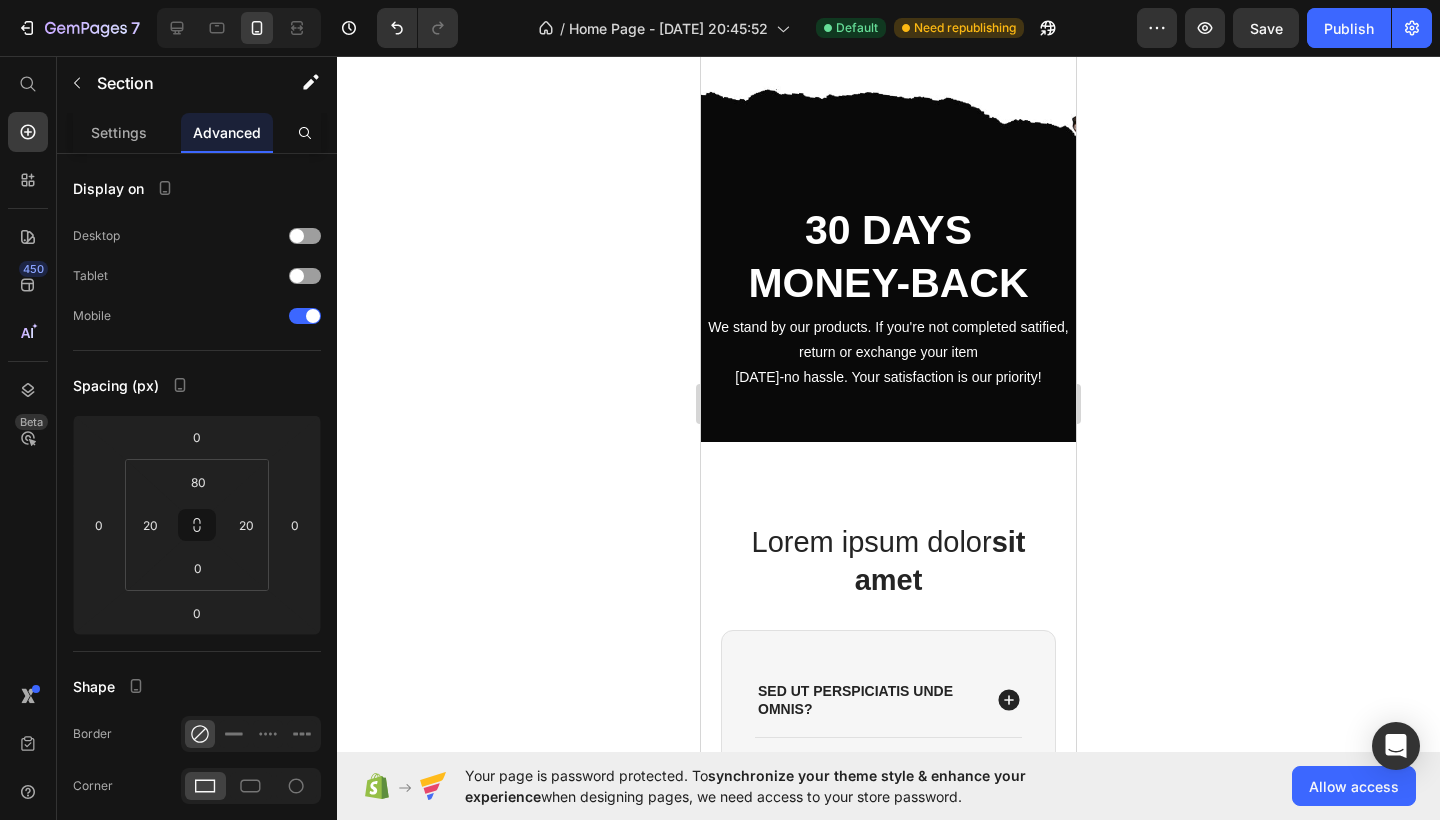 scroll, scrollTop: 2749, scrollLeft: 0, axis: vertical 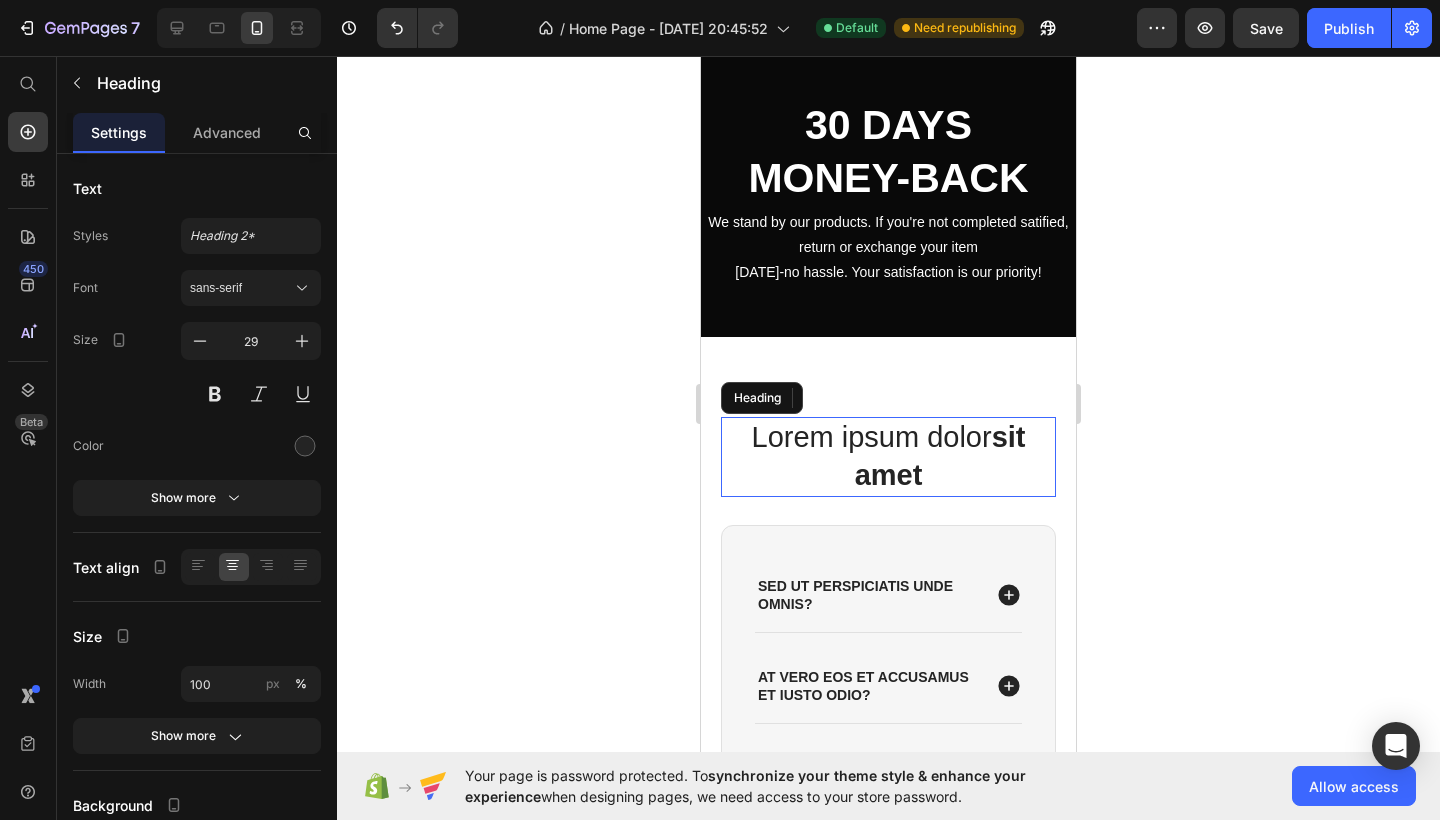 click on "Lorem ipsum dolor  sit amet" at bounding box center (888, 456) 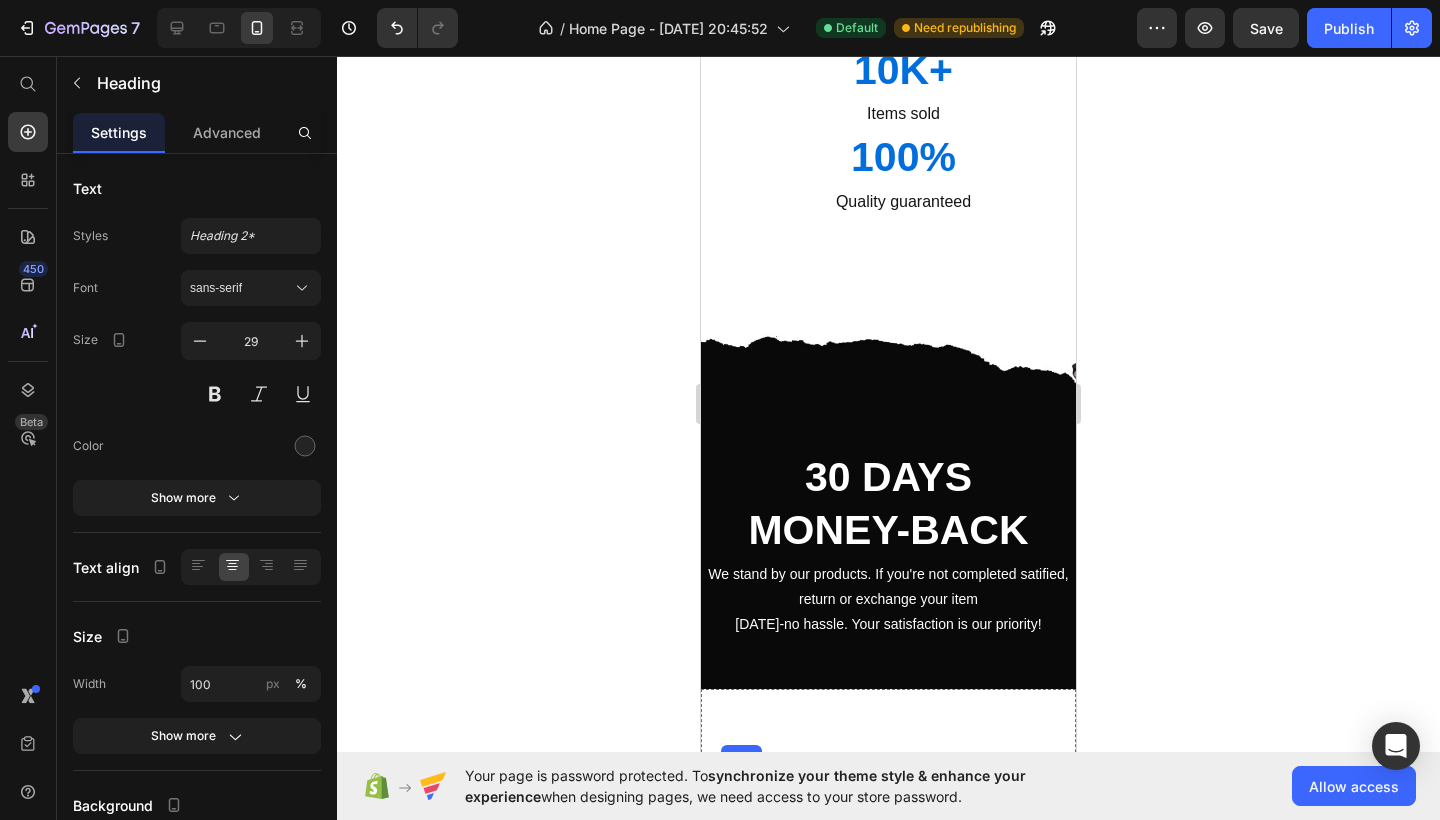 scroll, scrollTop: 2561, scrollLeft: 0, axis: vertical 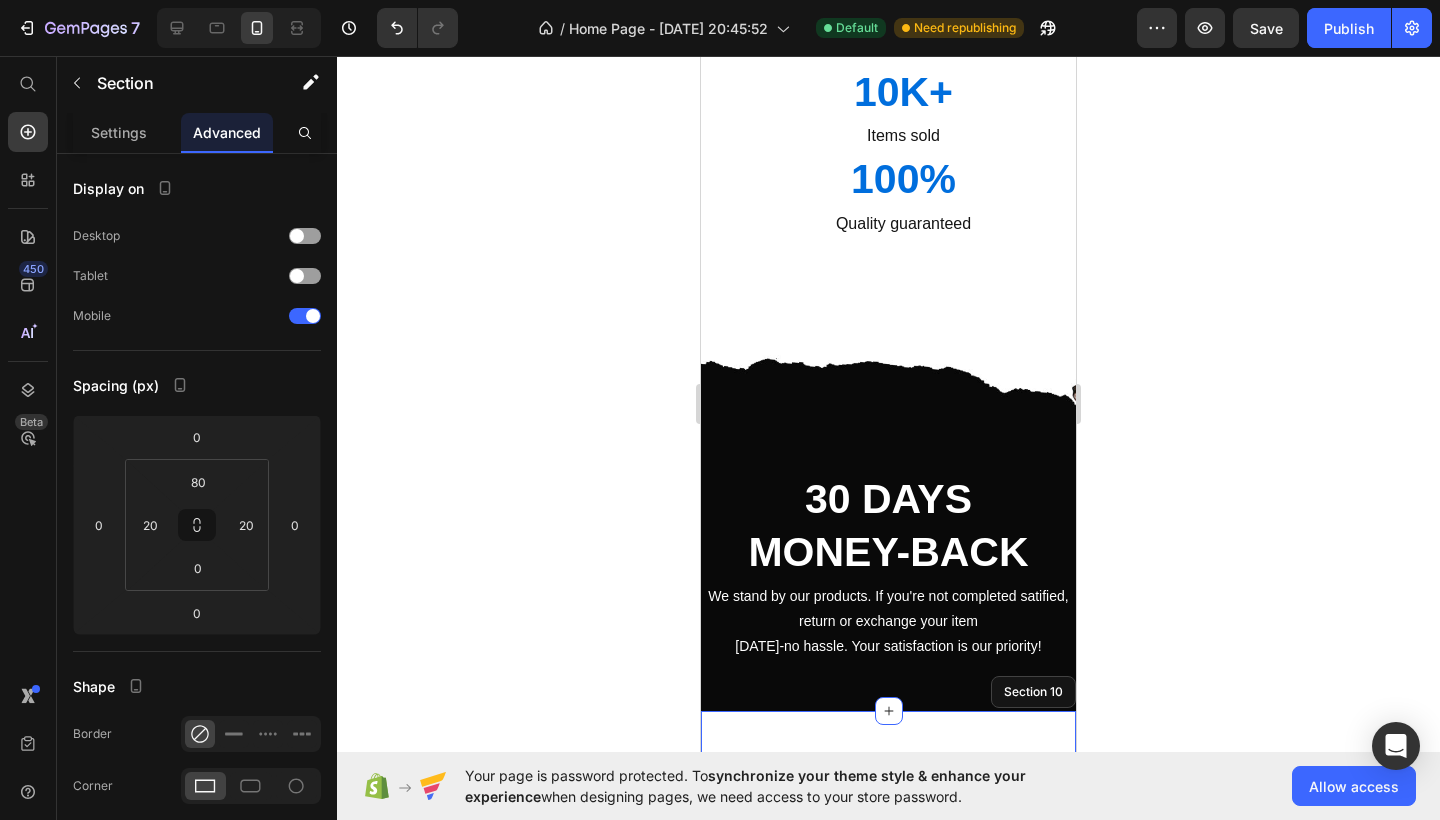 click on "Heading
Sed ut perspiciatis unde omnis?
At vero eos et accusamus et iusto odio?
denounce with righteous indignation? Accordion Row Row Section 10" at bounding box center [888, 951] 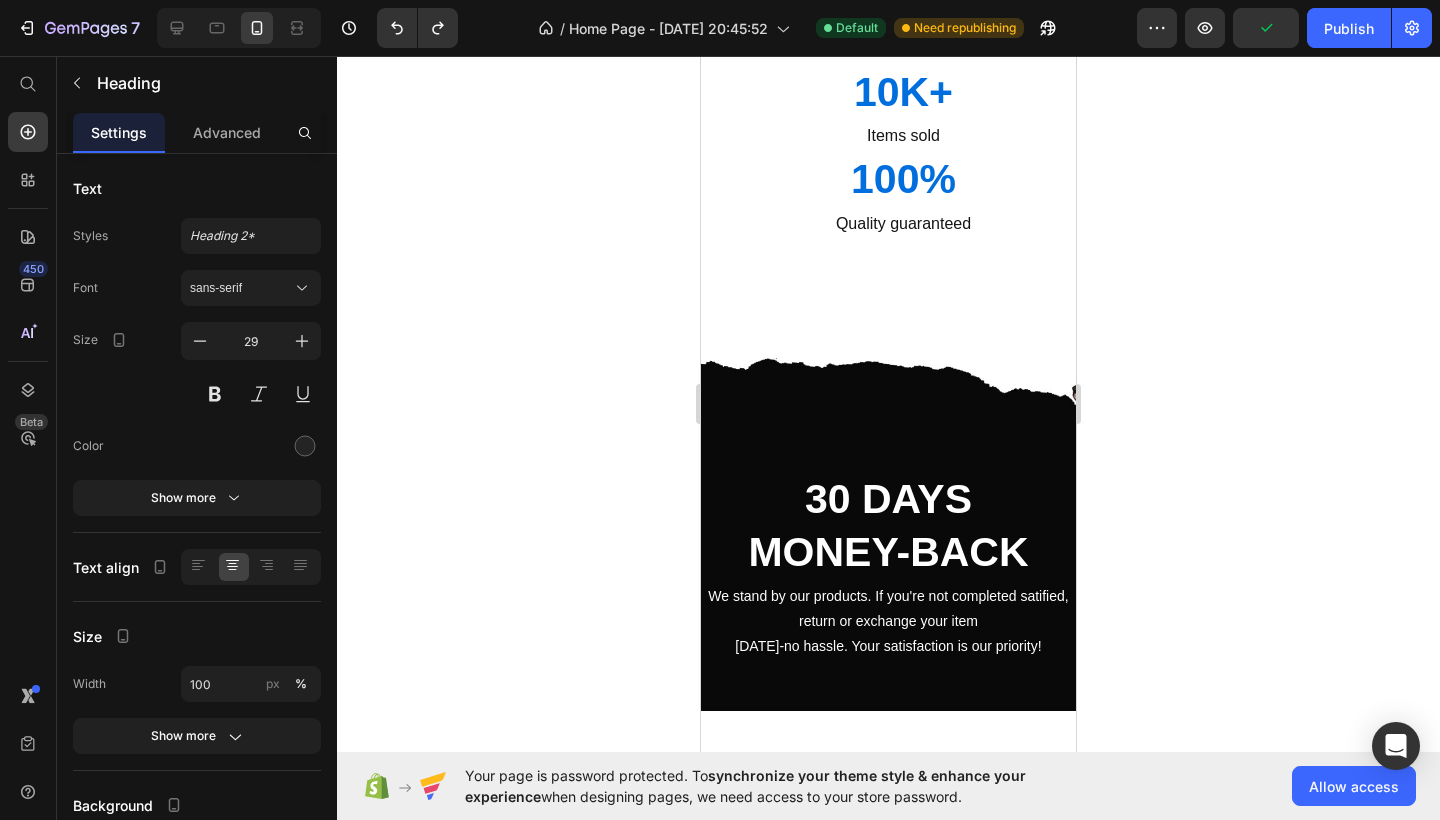 click on "Lorem ipsum dolor  sit amet" at bounding box center [888, 830] 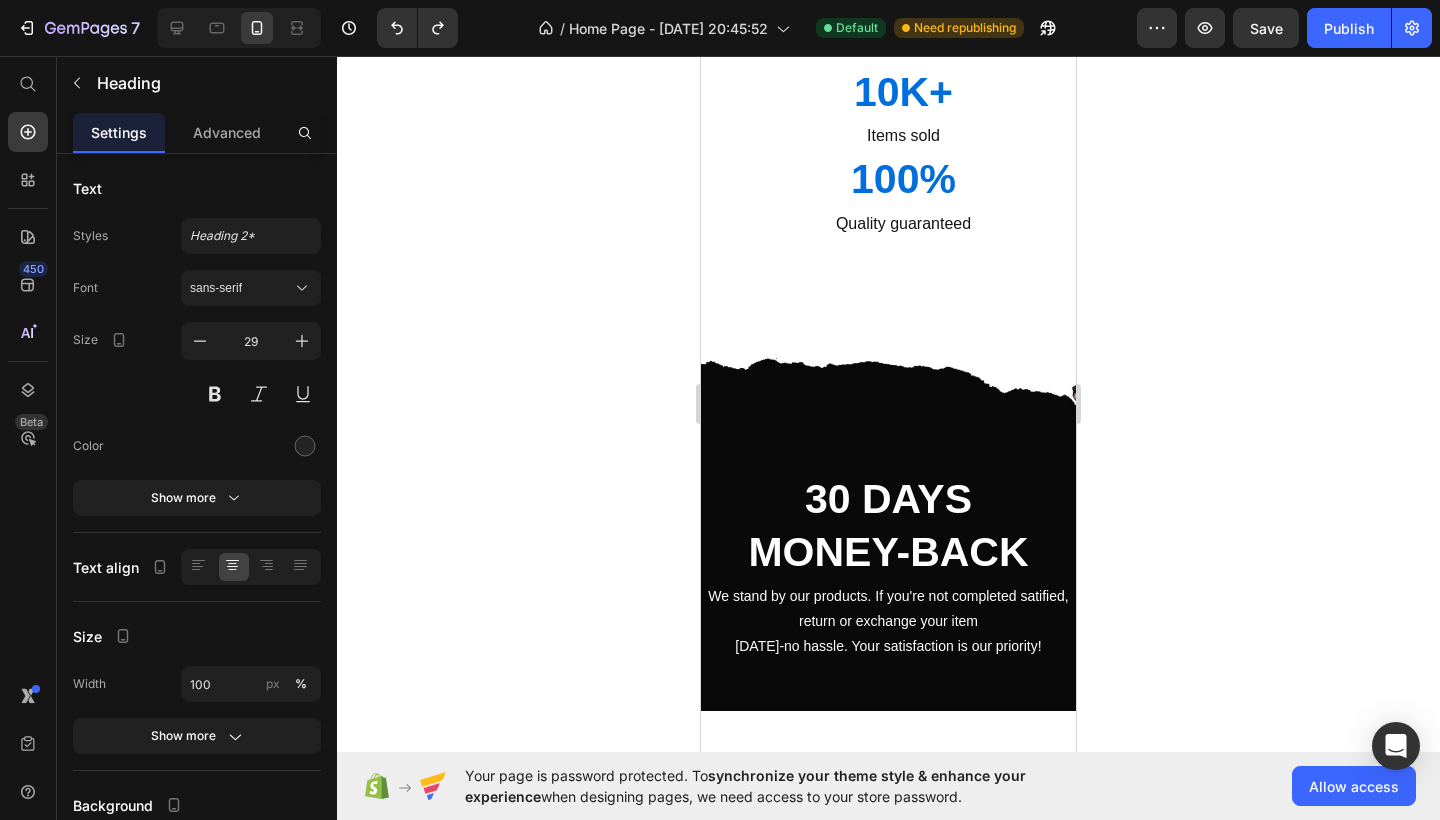 click on "Lorem ipsum dolor  sit amet" at bounding box center [888, 830] 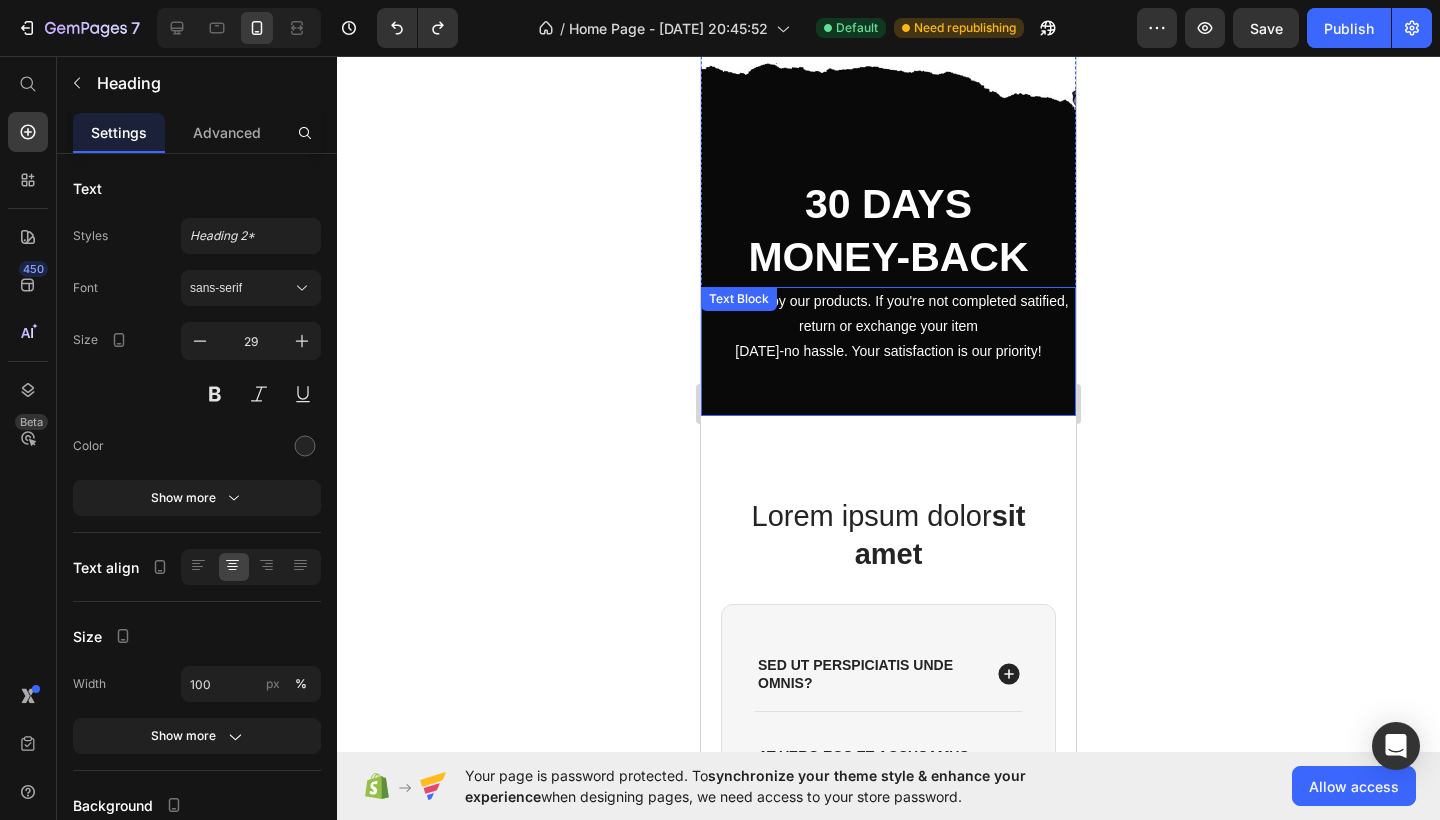 scroll, scrollTop: 2665, scrollLeft: 0, axis: vertical 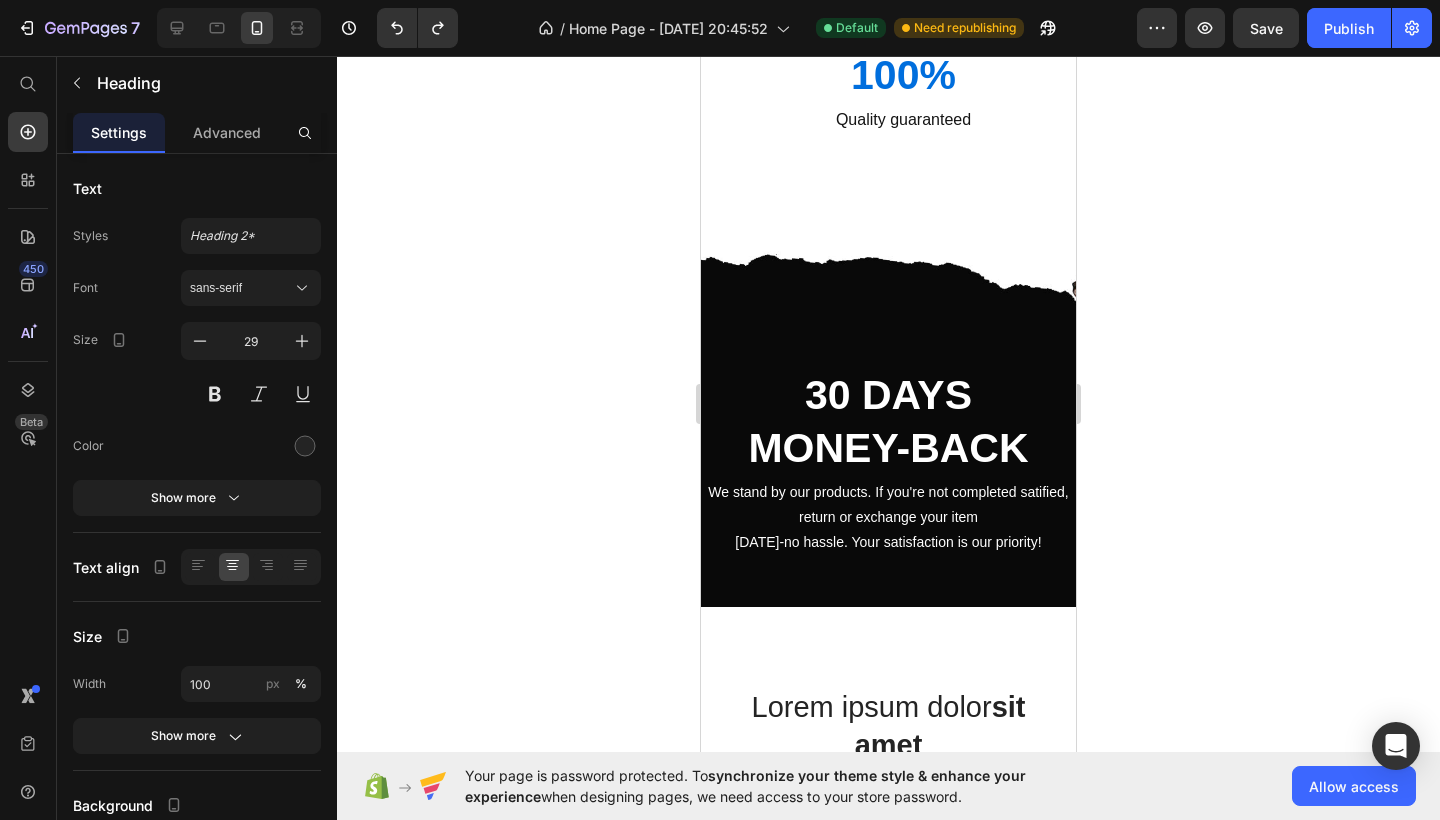 click on "sit amet" at bounding box center (940, 726) 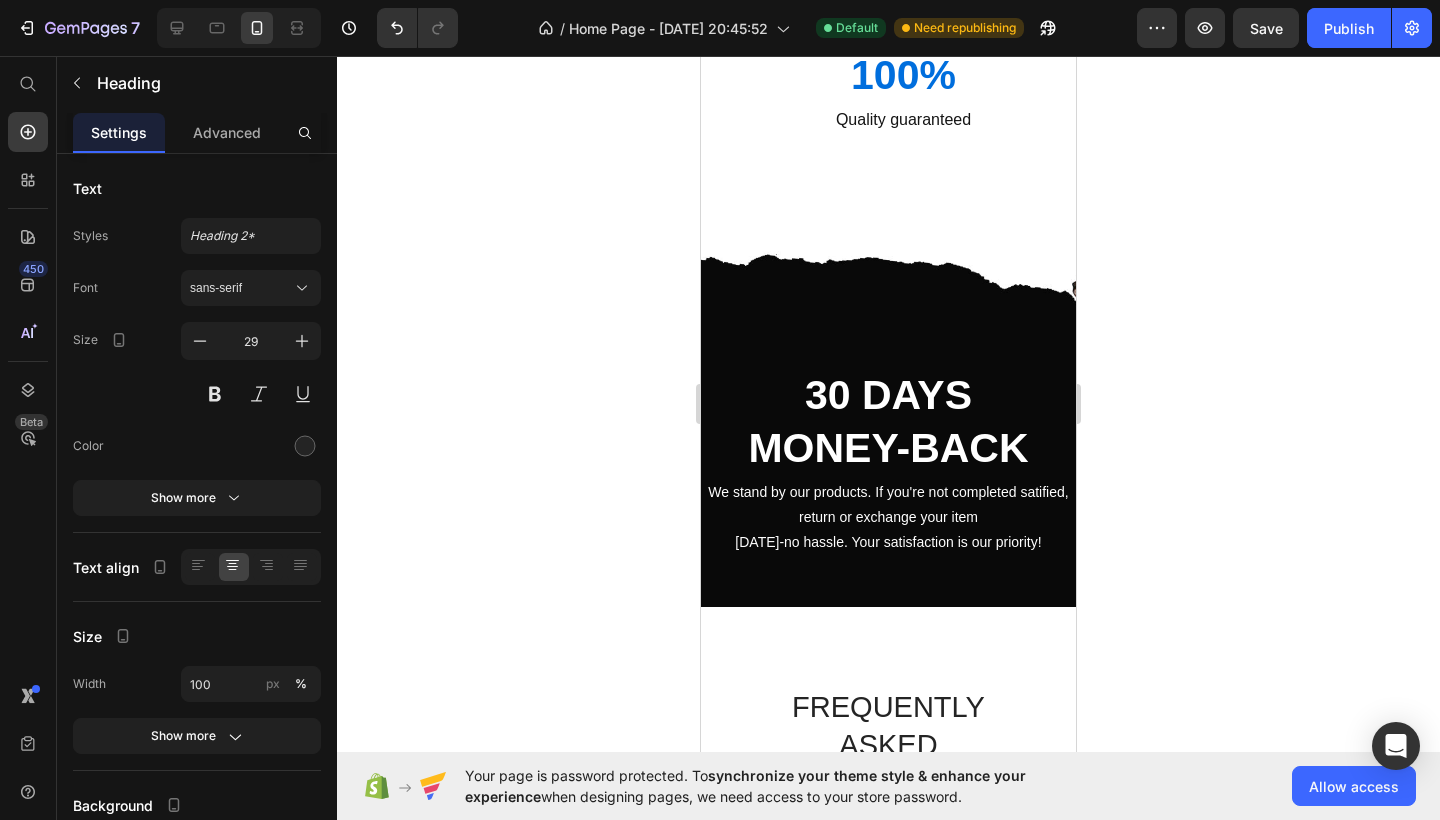 scroll, scrollTop: 2716, scrollLeft: 0, axis: vertical 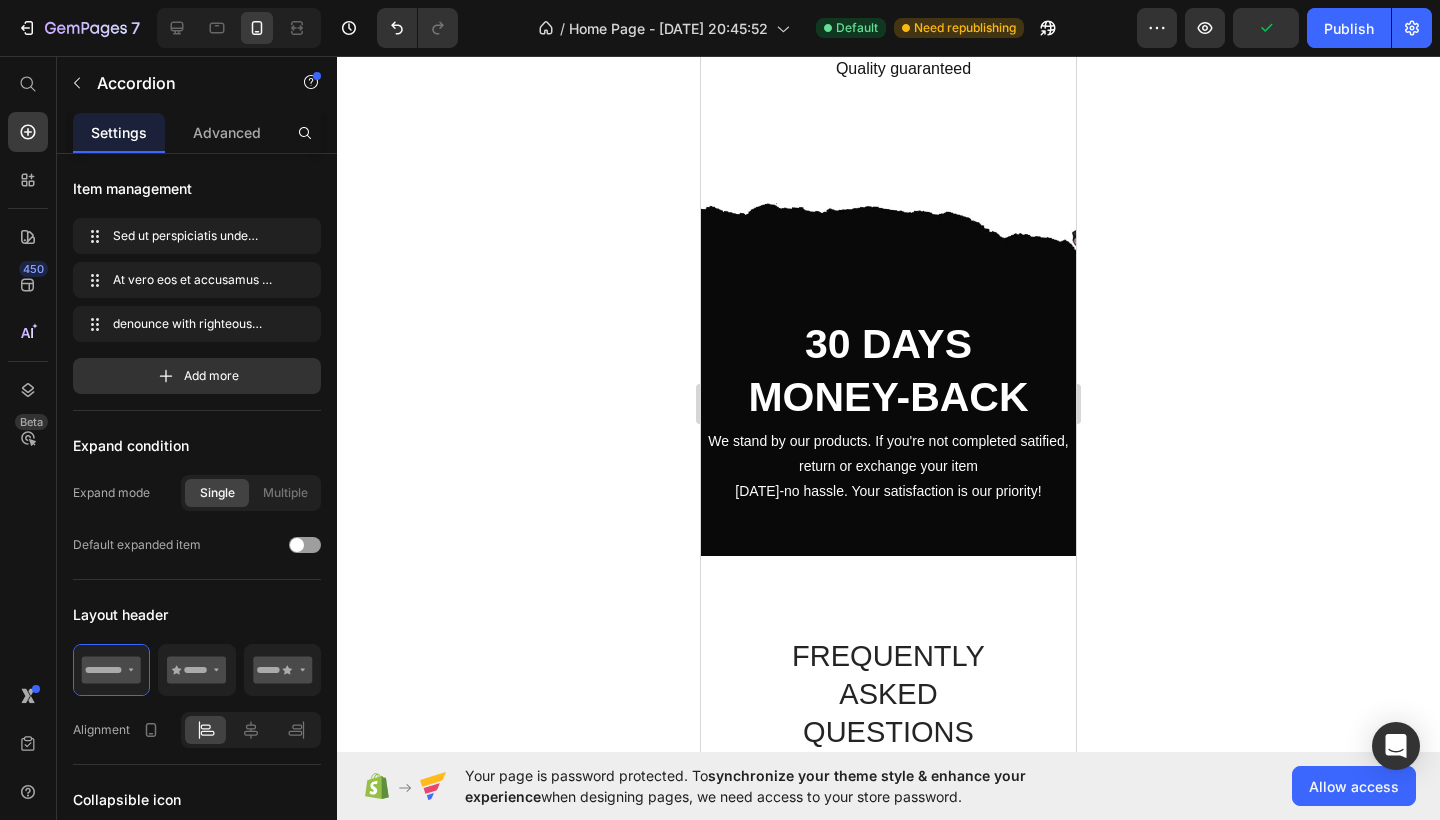 click on "Sed ut perspiciatis unde omnis?" at bounding box center (867, 851) 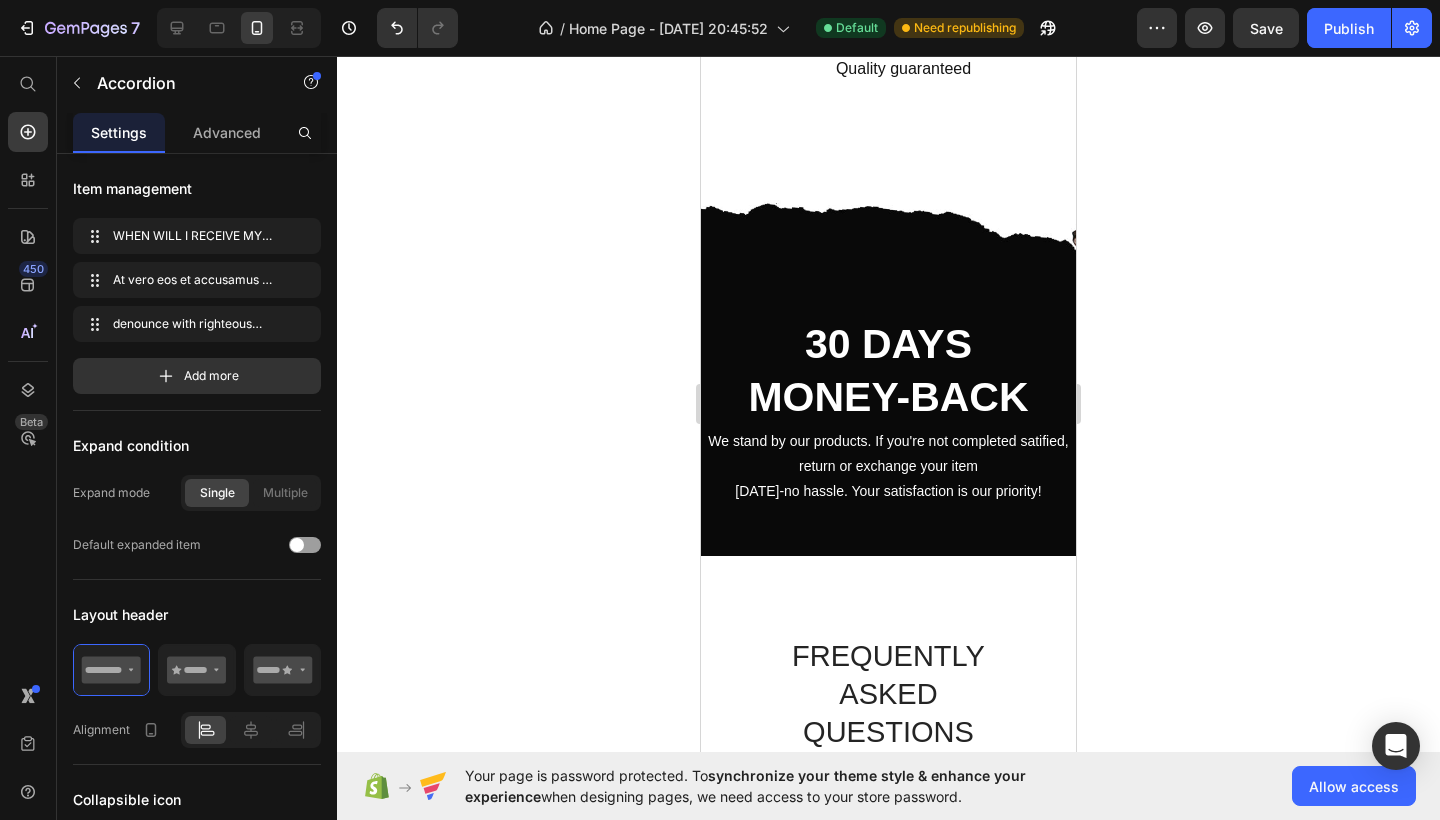 click 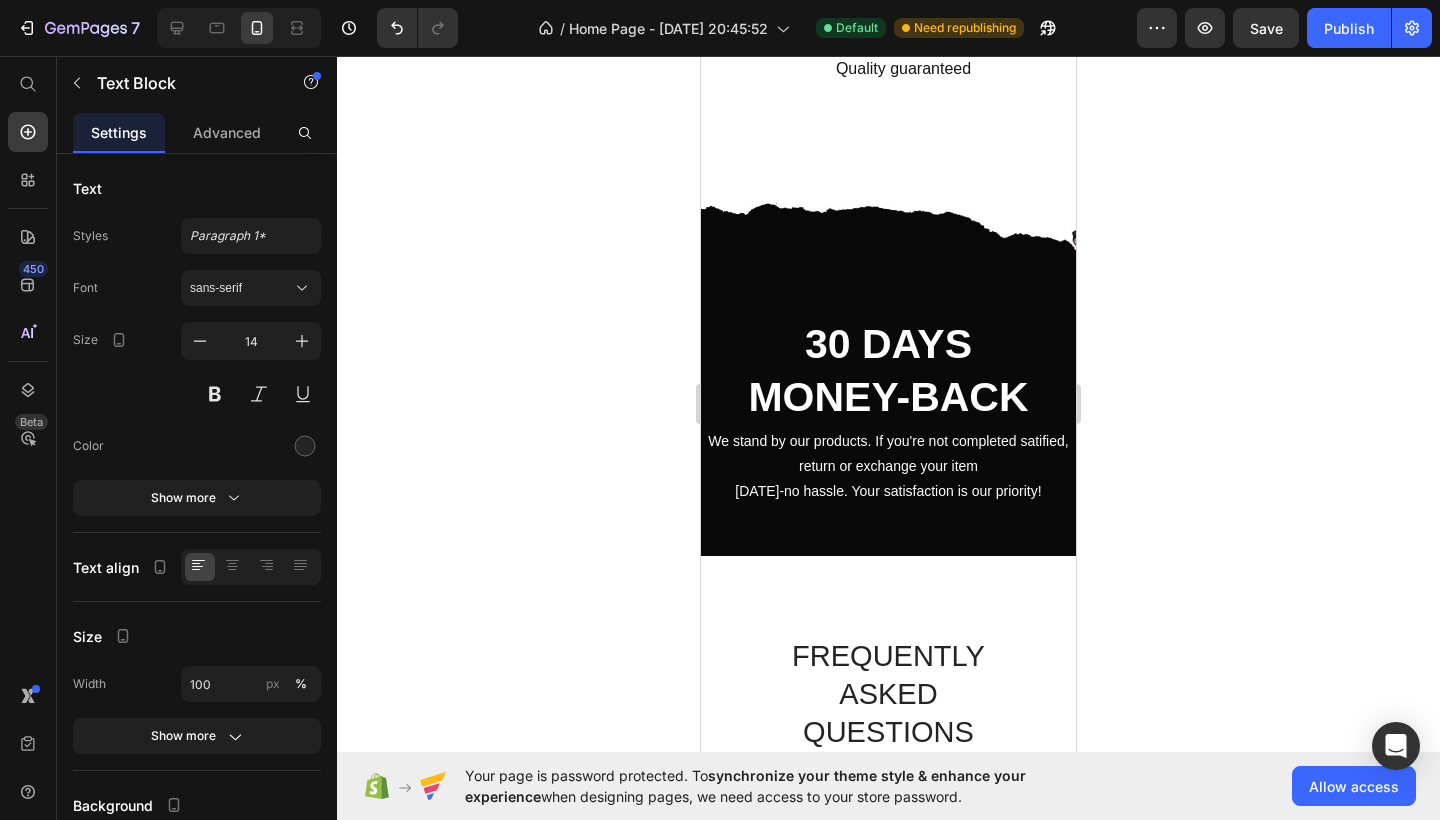 click on "Lorem ipsum dolor sit amet, consectetur adipiscing elit, sed do eiusmod tempor incididunt ut labore et dolore magna aliqua. Ut enim ad minim veniam, quis nostrud exercitation ullamco laboris nisi ut aliquip ex ea commodo consequat." at bounding box center (888, 954) 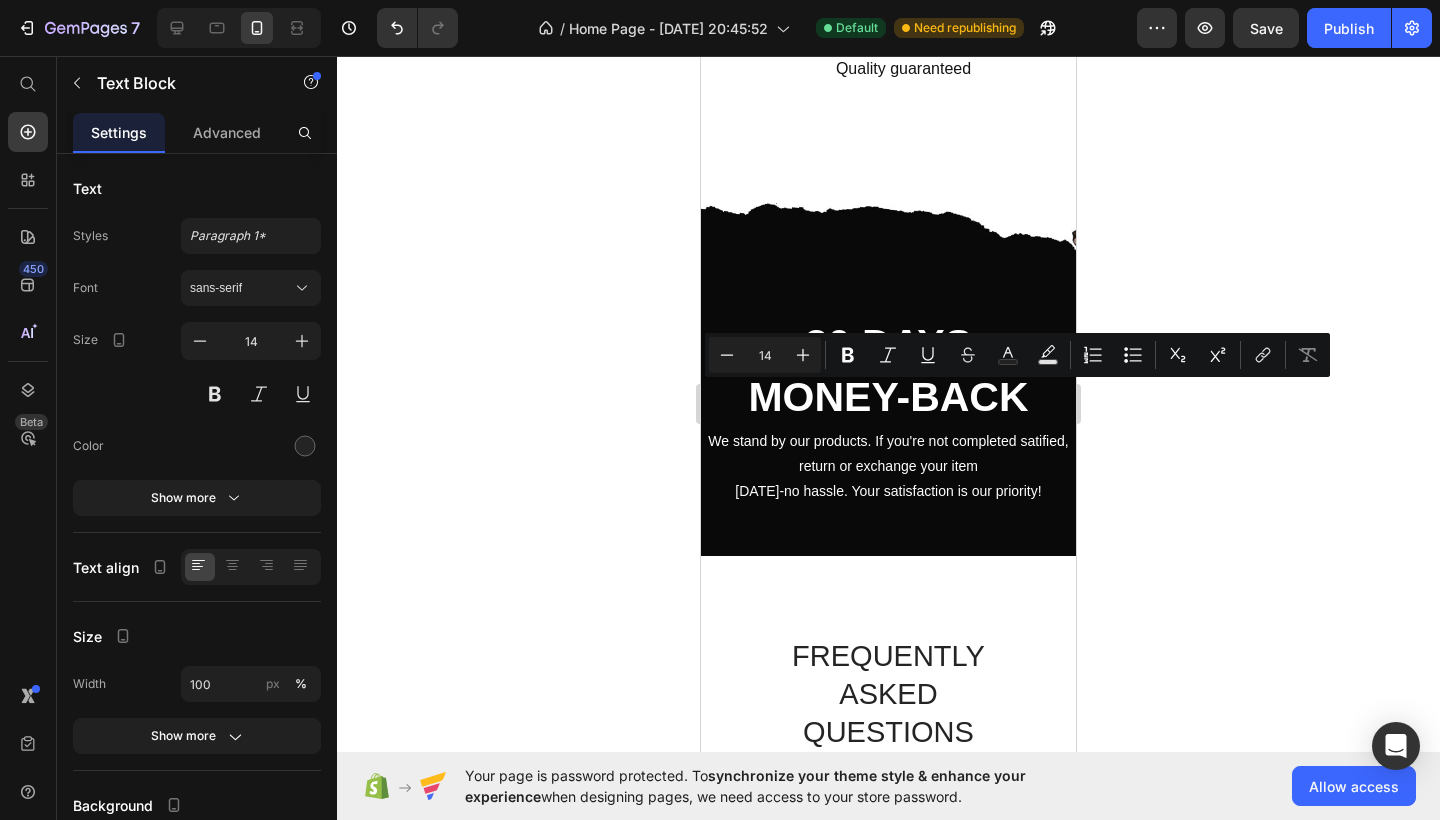 drag, startPoint x: 951, startPoint y: 394, endPoint x: 795, endPoint y: 420, distance: 158.15182 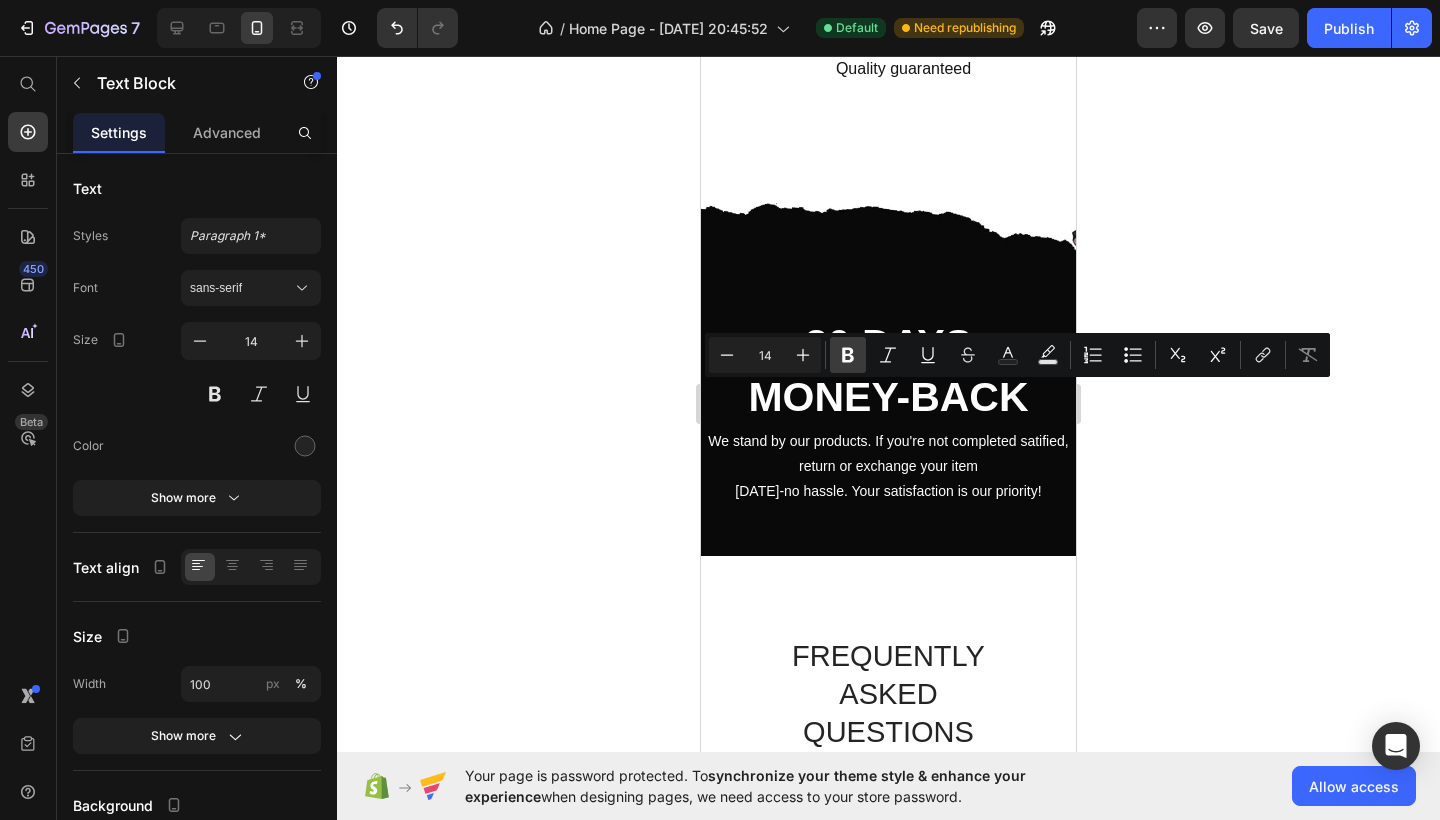 click on "Bold" at bounding box center [848, 355] 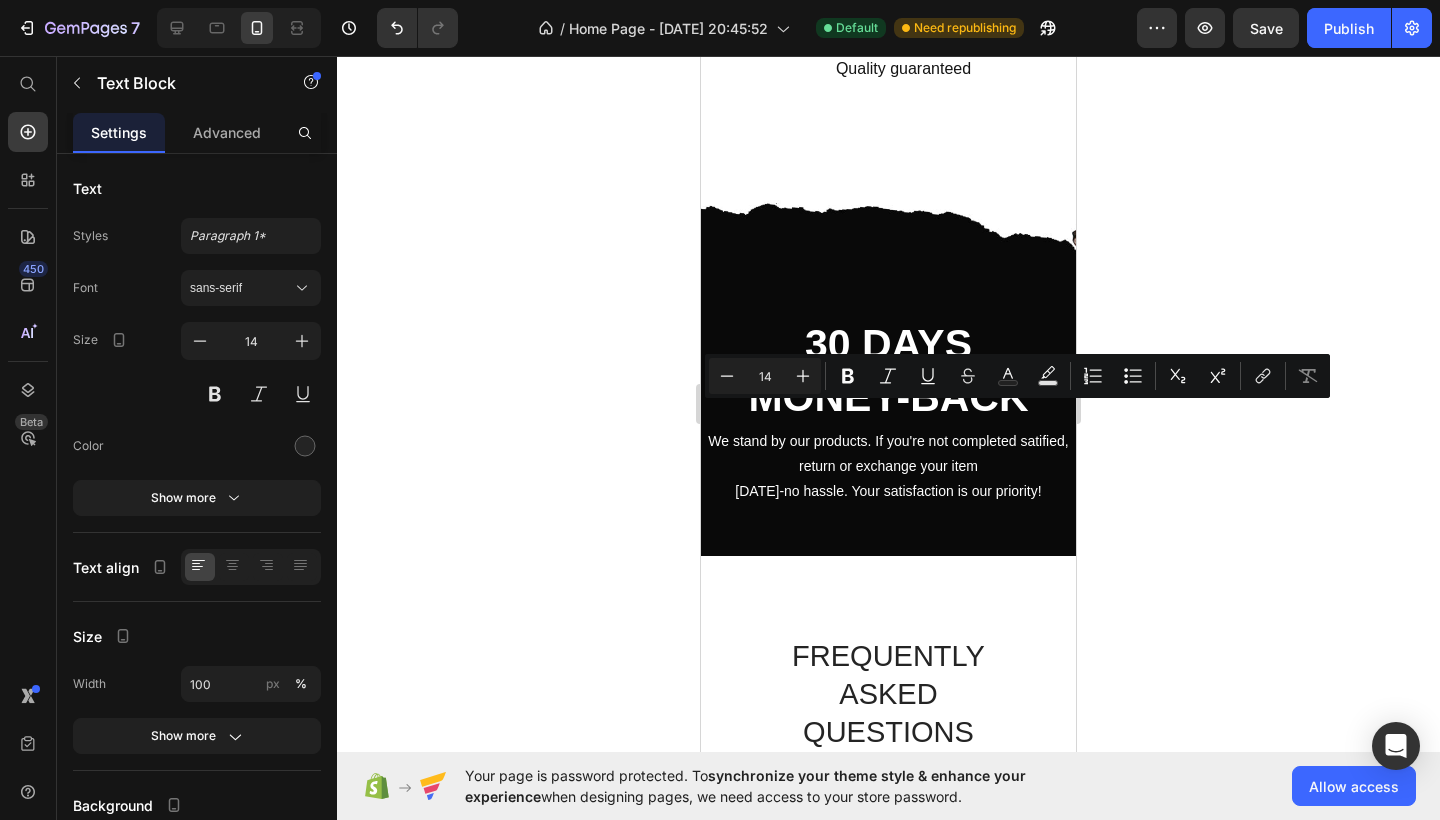 drag, startPoint x: 998, startPoint y: 416, endPoint x: 1010, endPoint y: 422, distance: 13.416408 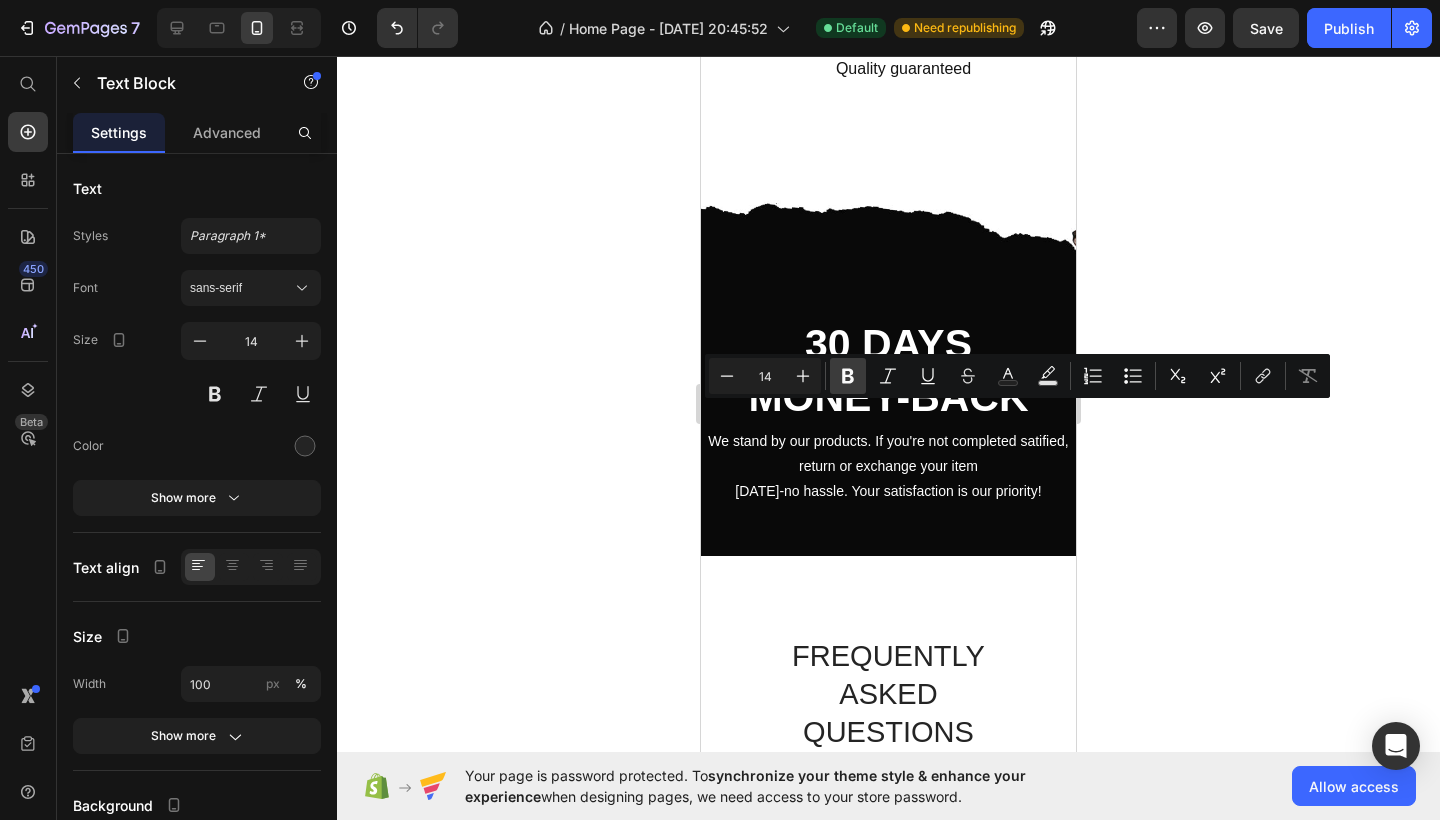 click 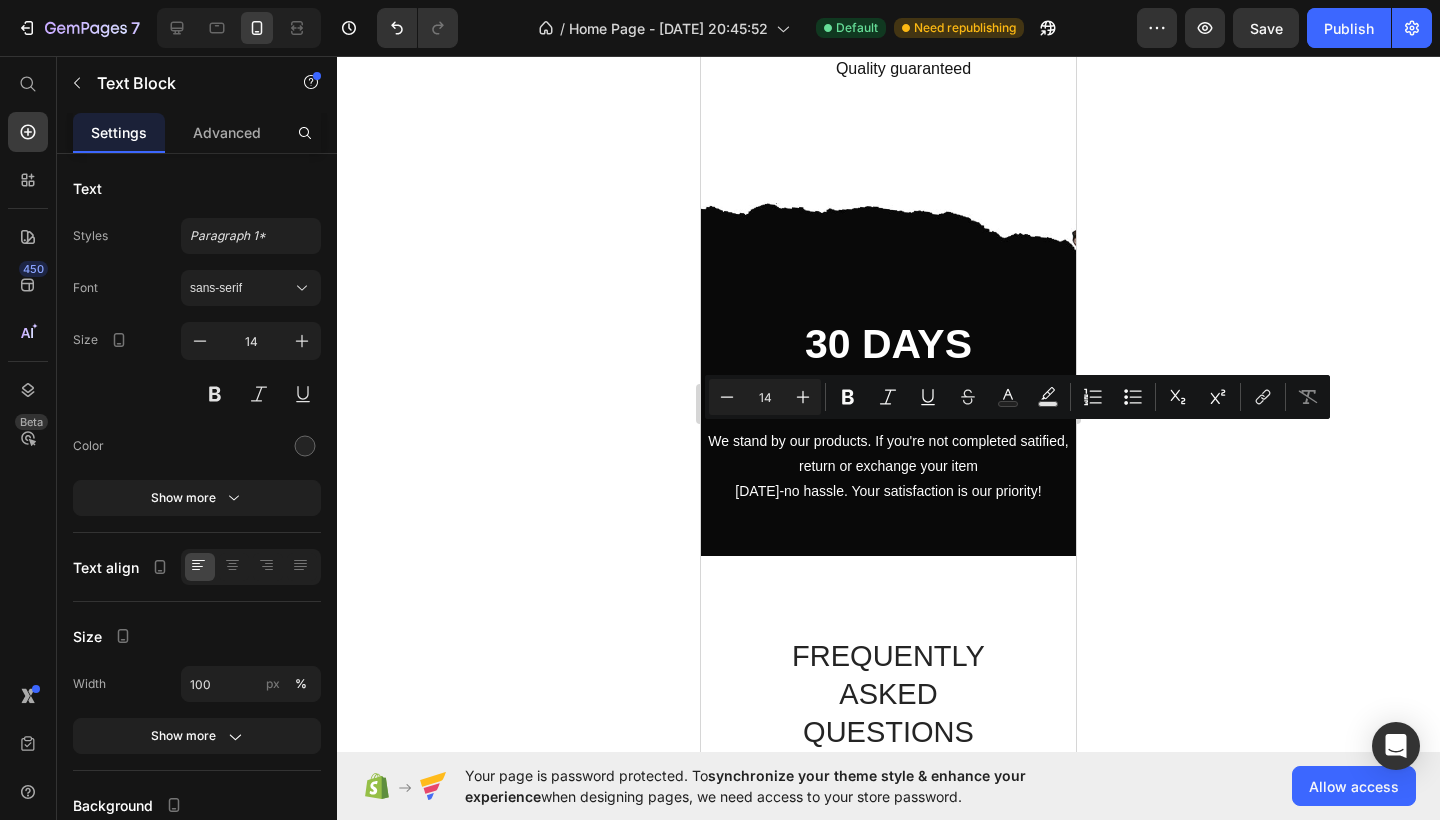 click 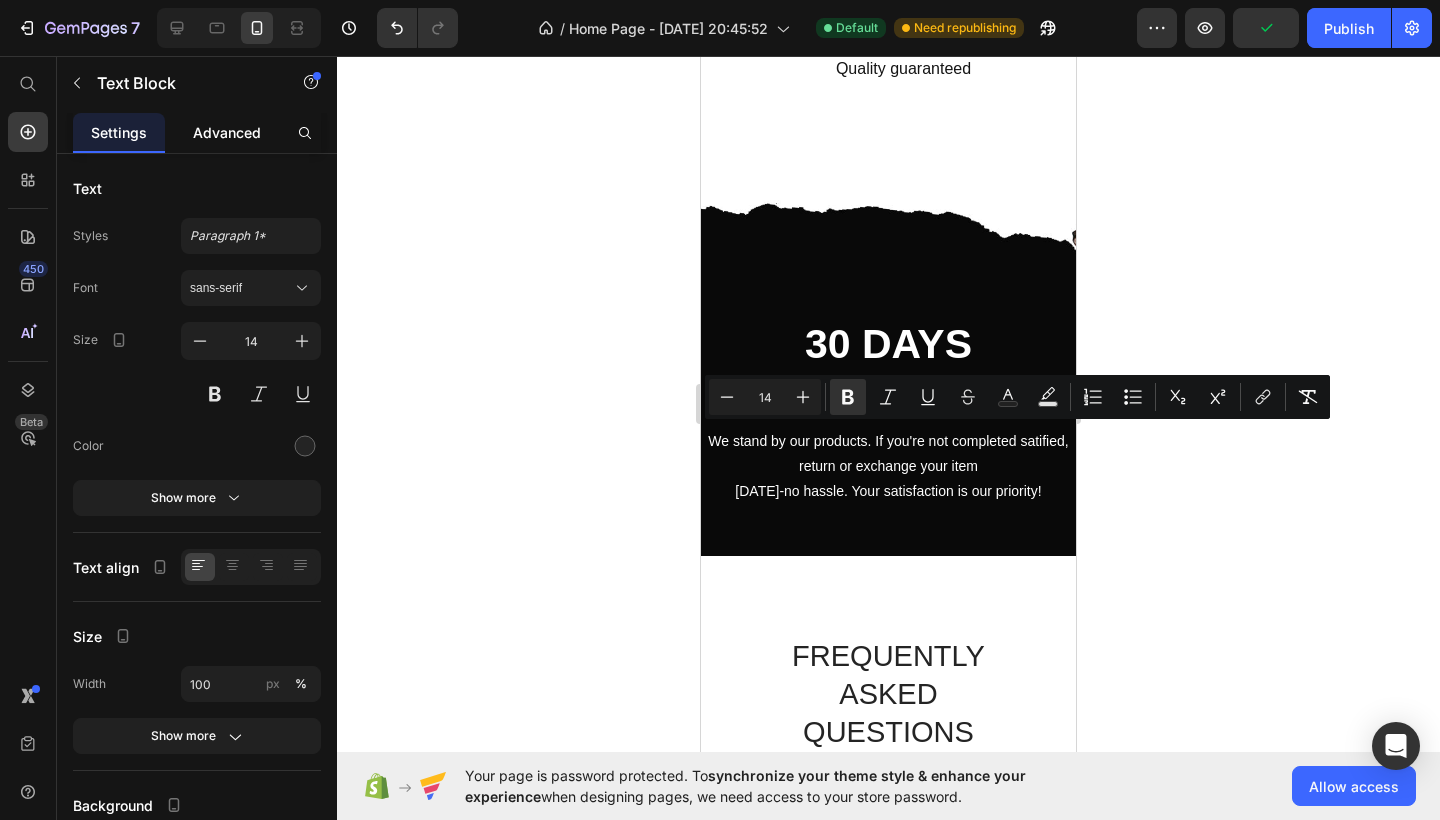 click on "Advanced" at bounding box center [227, 132] 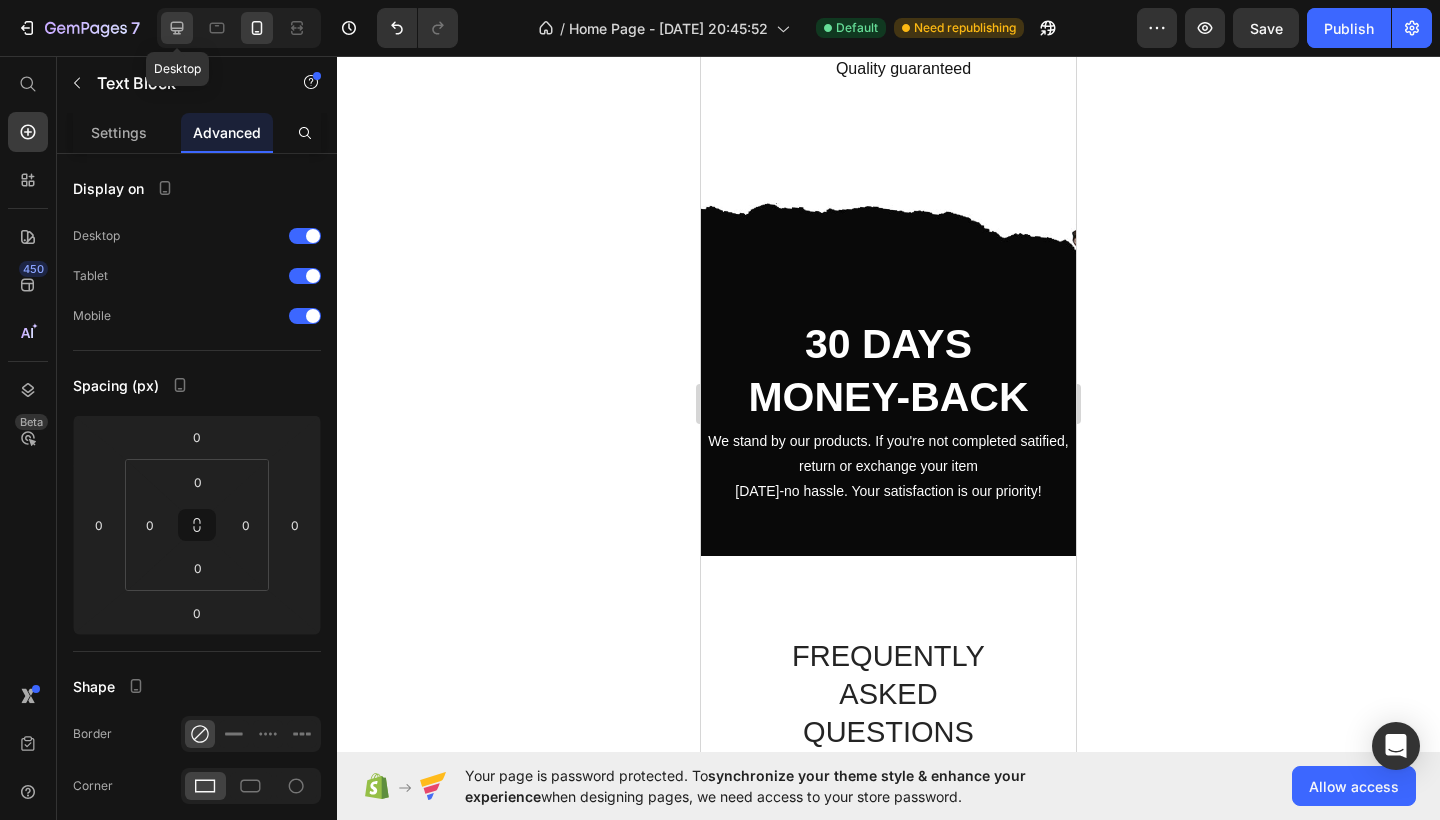 click 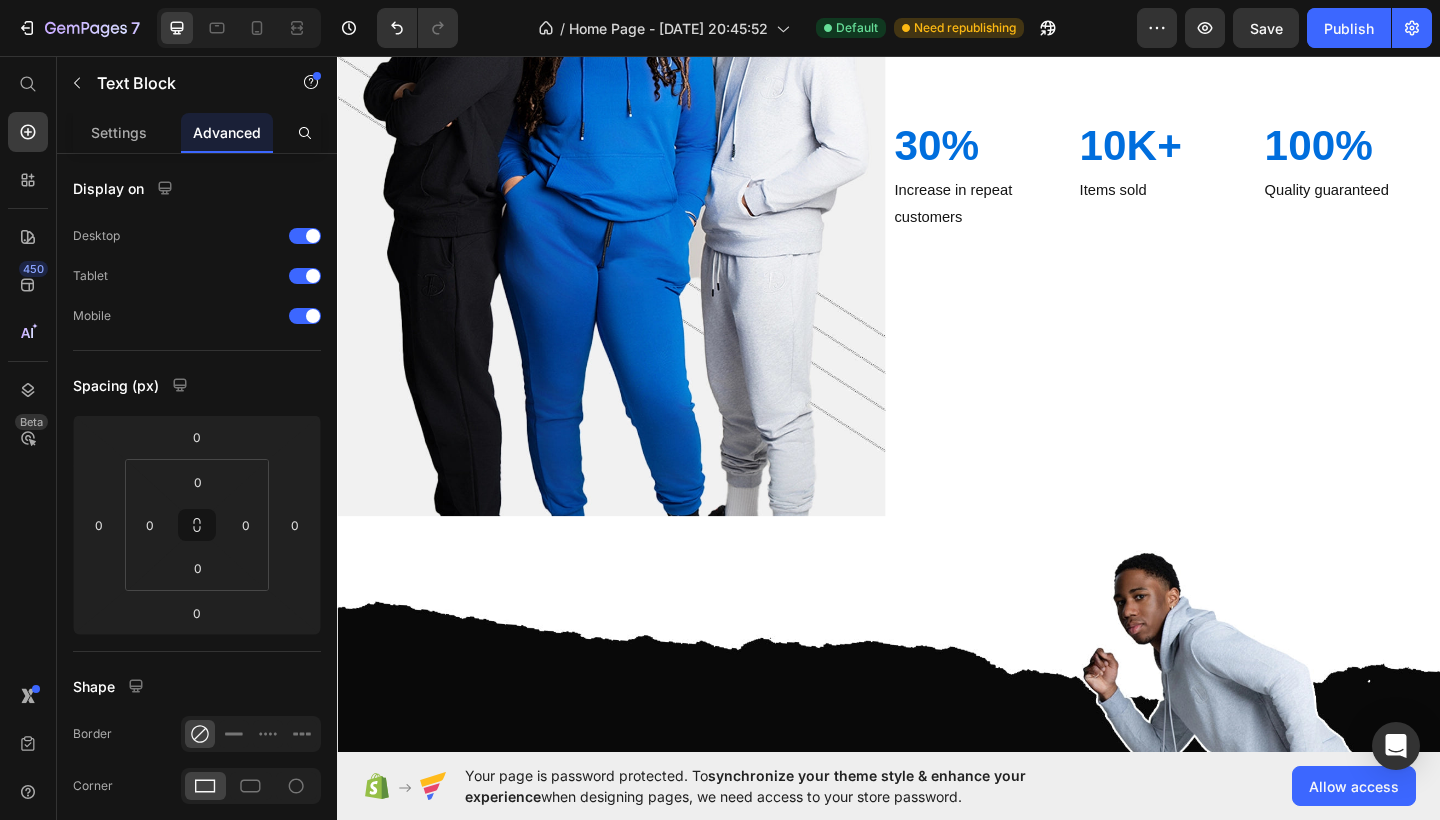 scroll, scrollTop: 837, scrollLeft: 0, axis: vertical 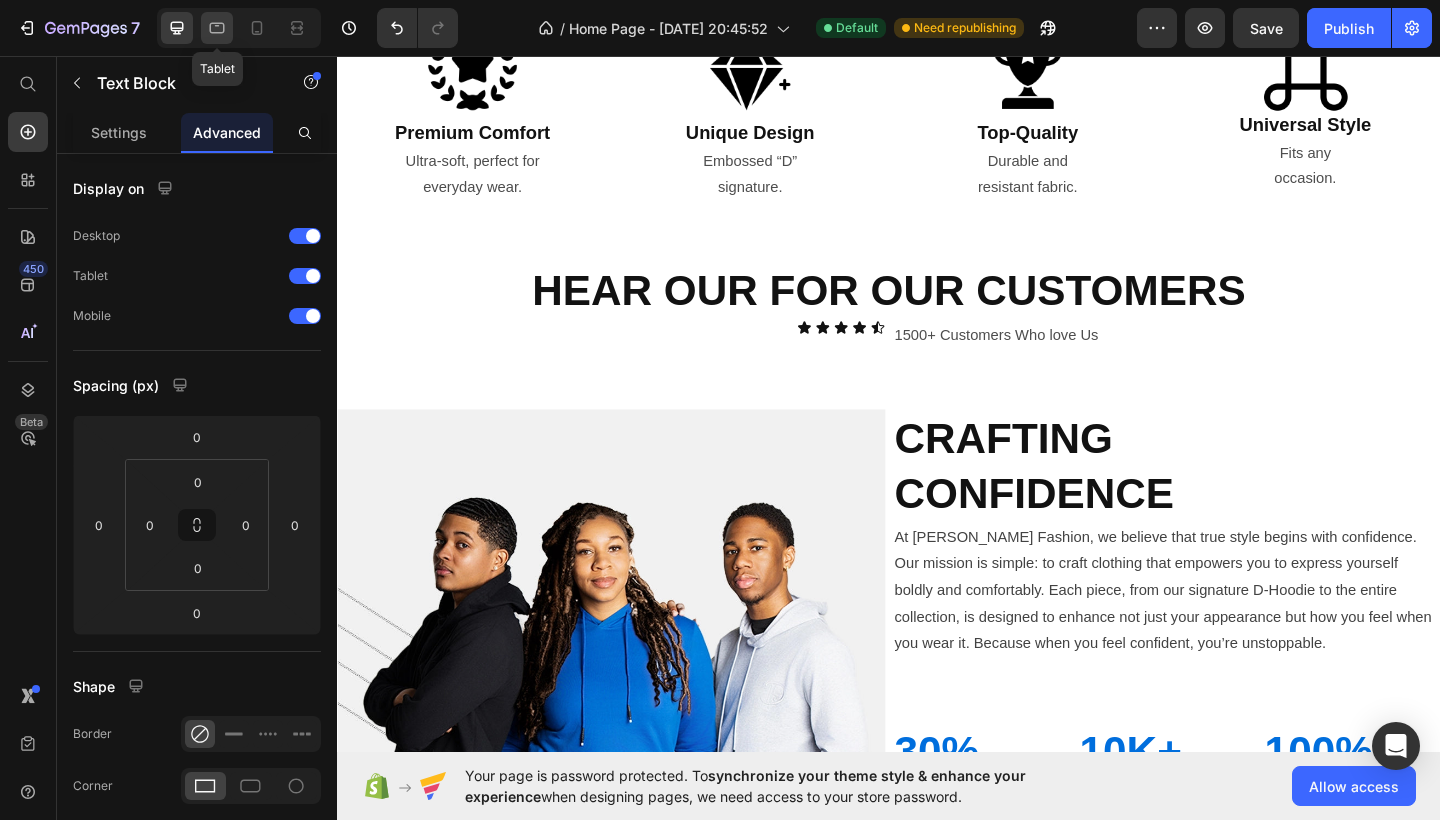 click 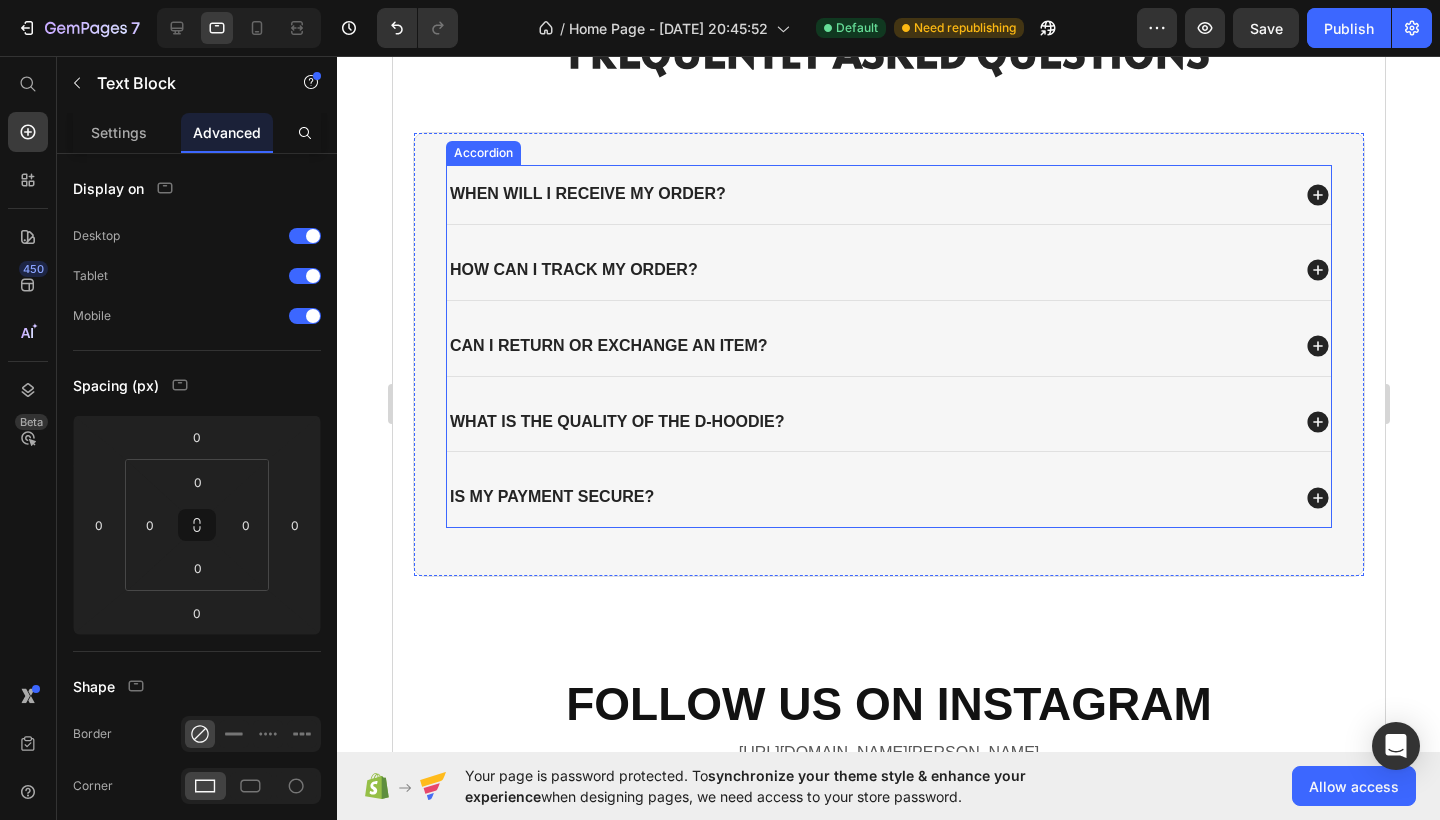 scroll, scrollTop: 2305, scrollLeft: 0, axis: vertical 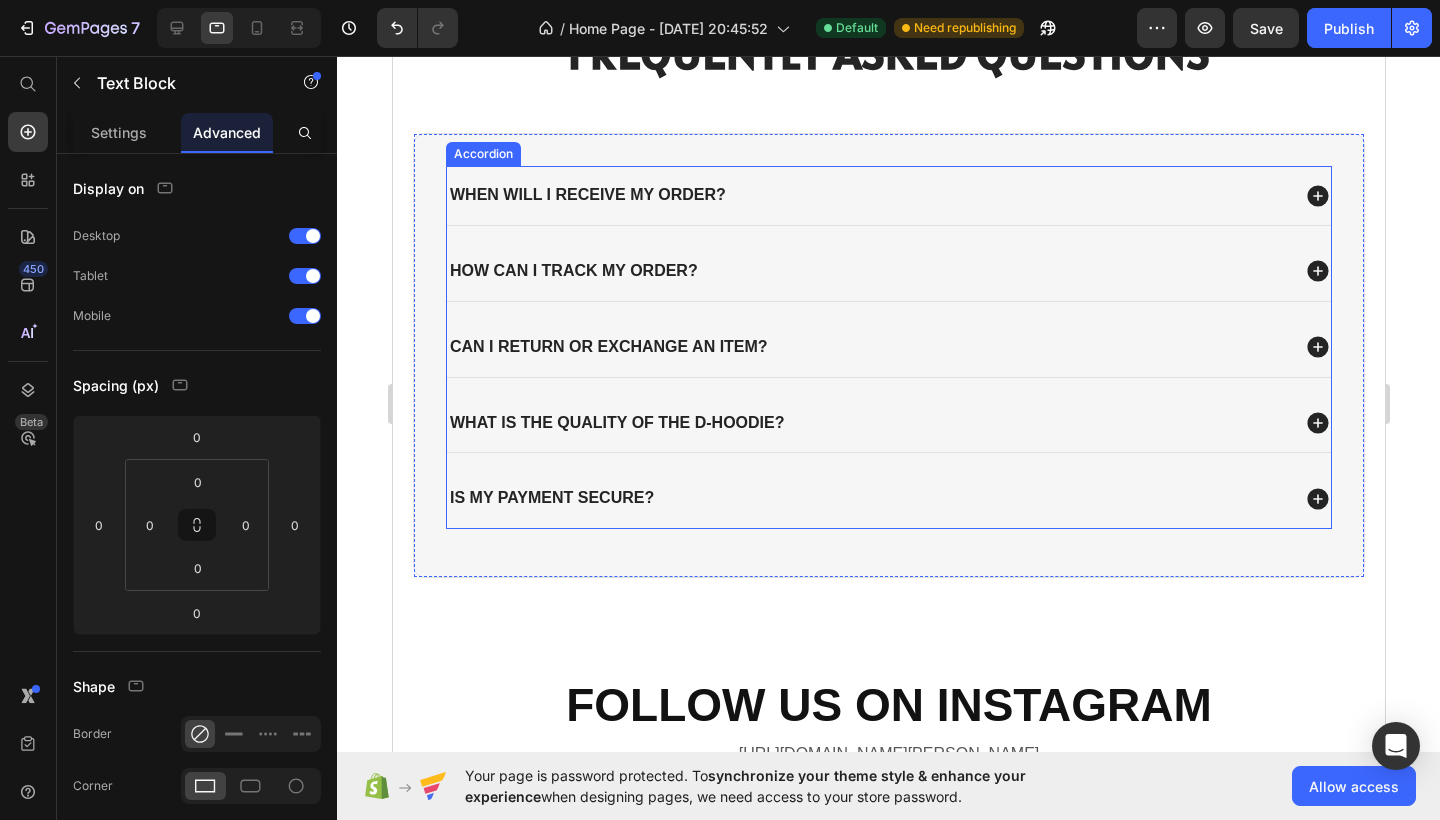 click 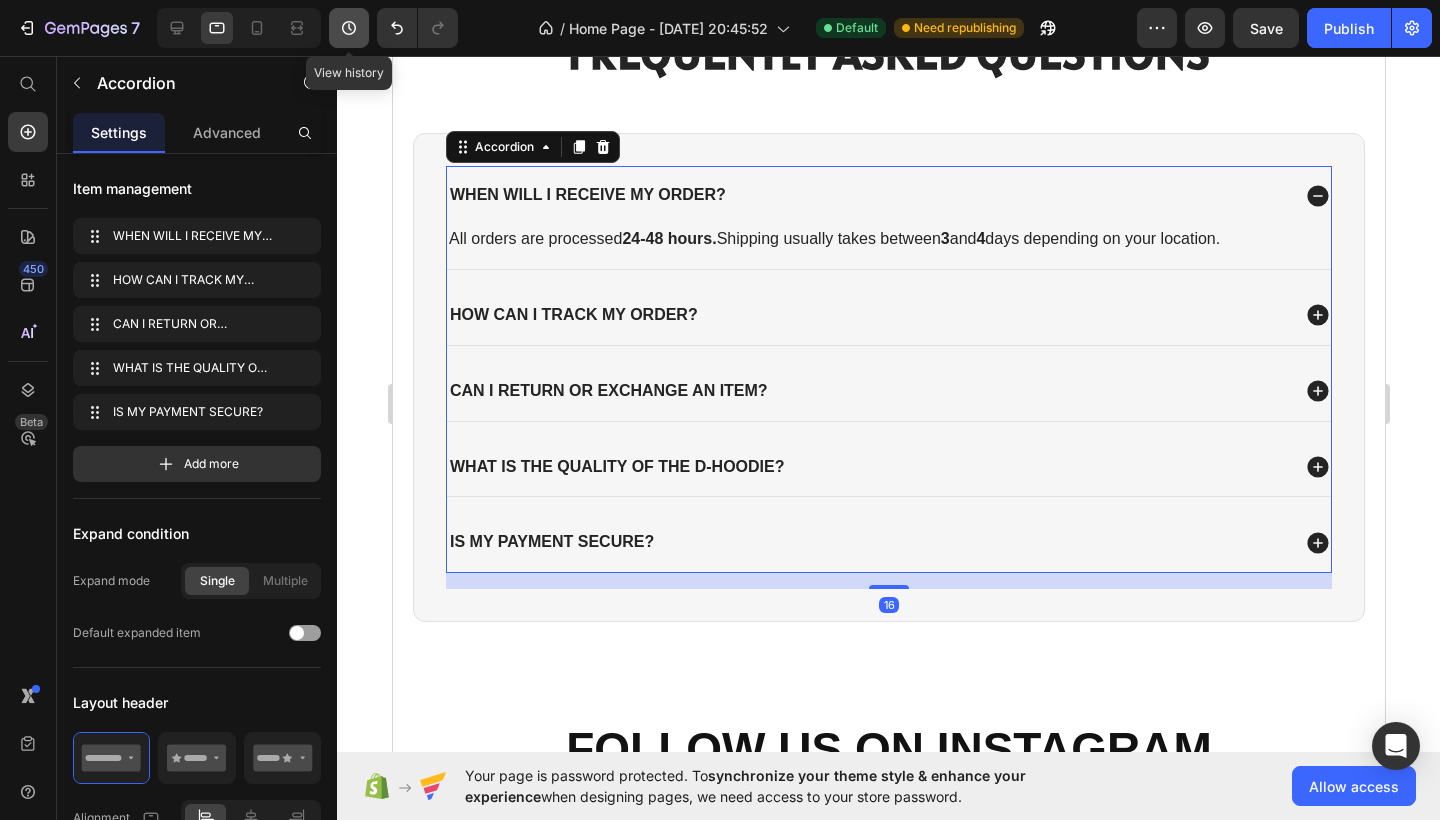 click 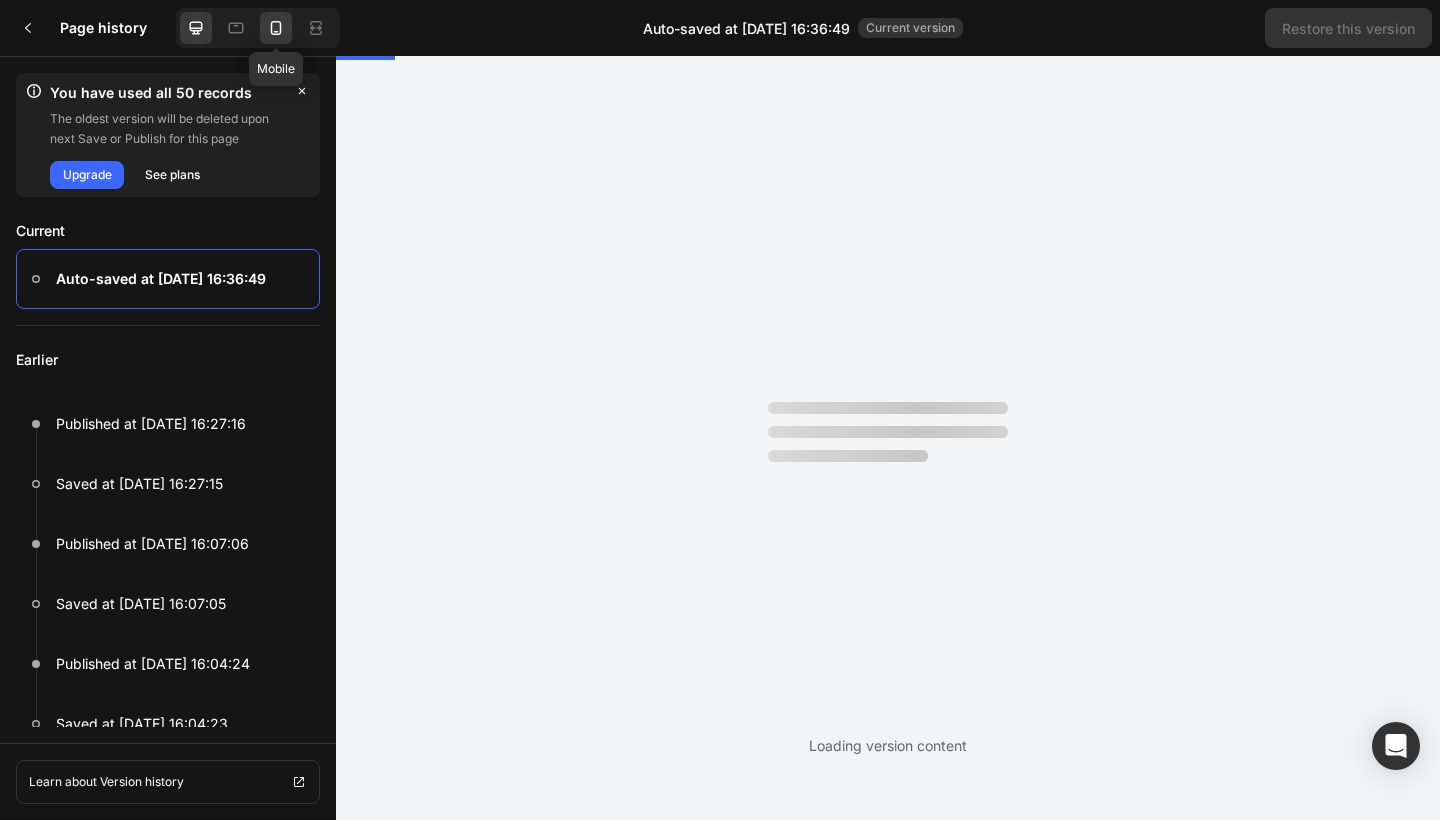 scroll, scrollTop: 0, scrollLeft: 0, axis: both 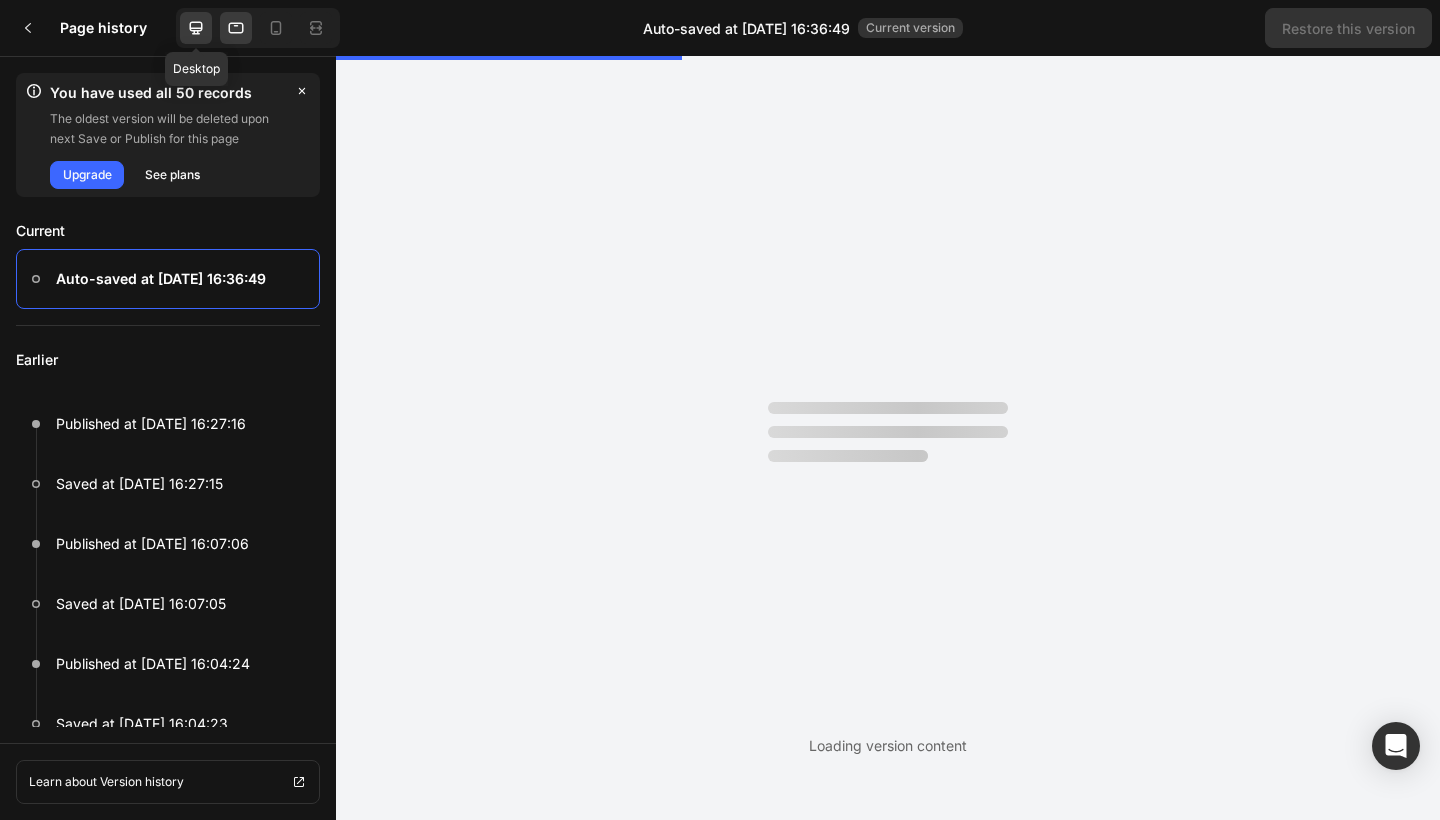 click 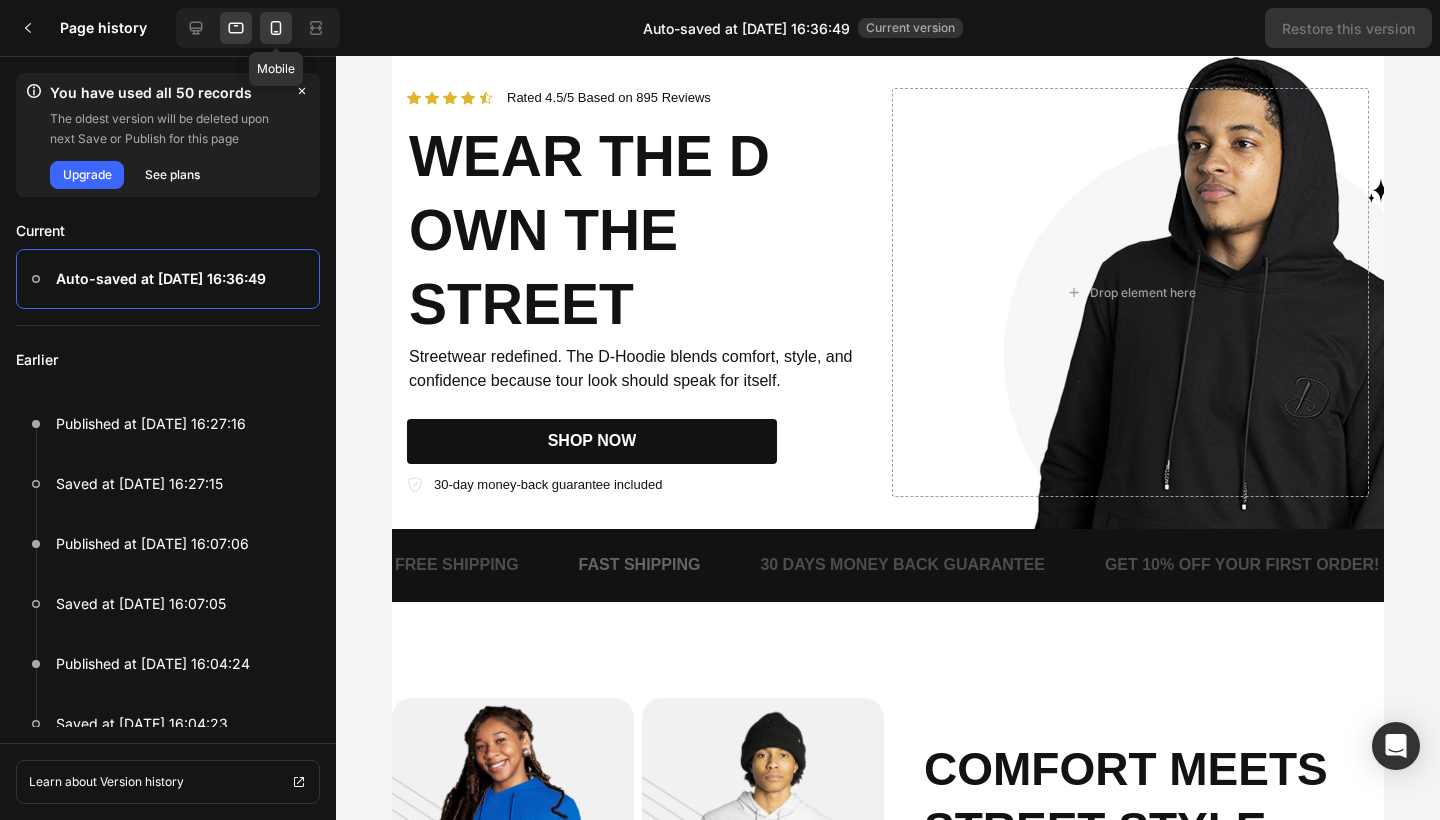 click 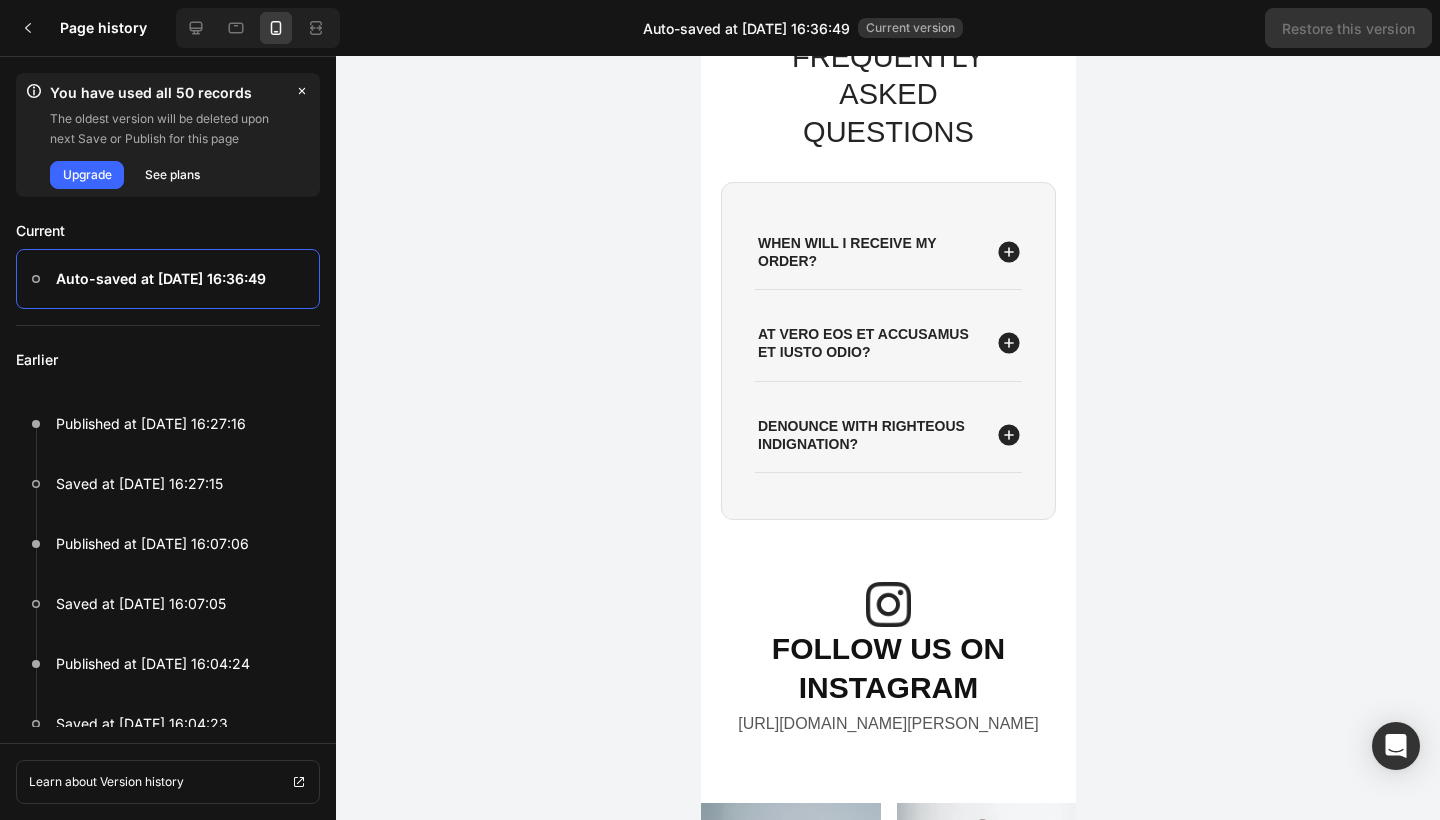 scroll, scrollTop: 3472, scrollLeft: 0, axis: vertical 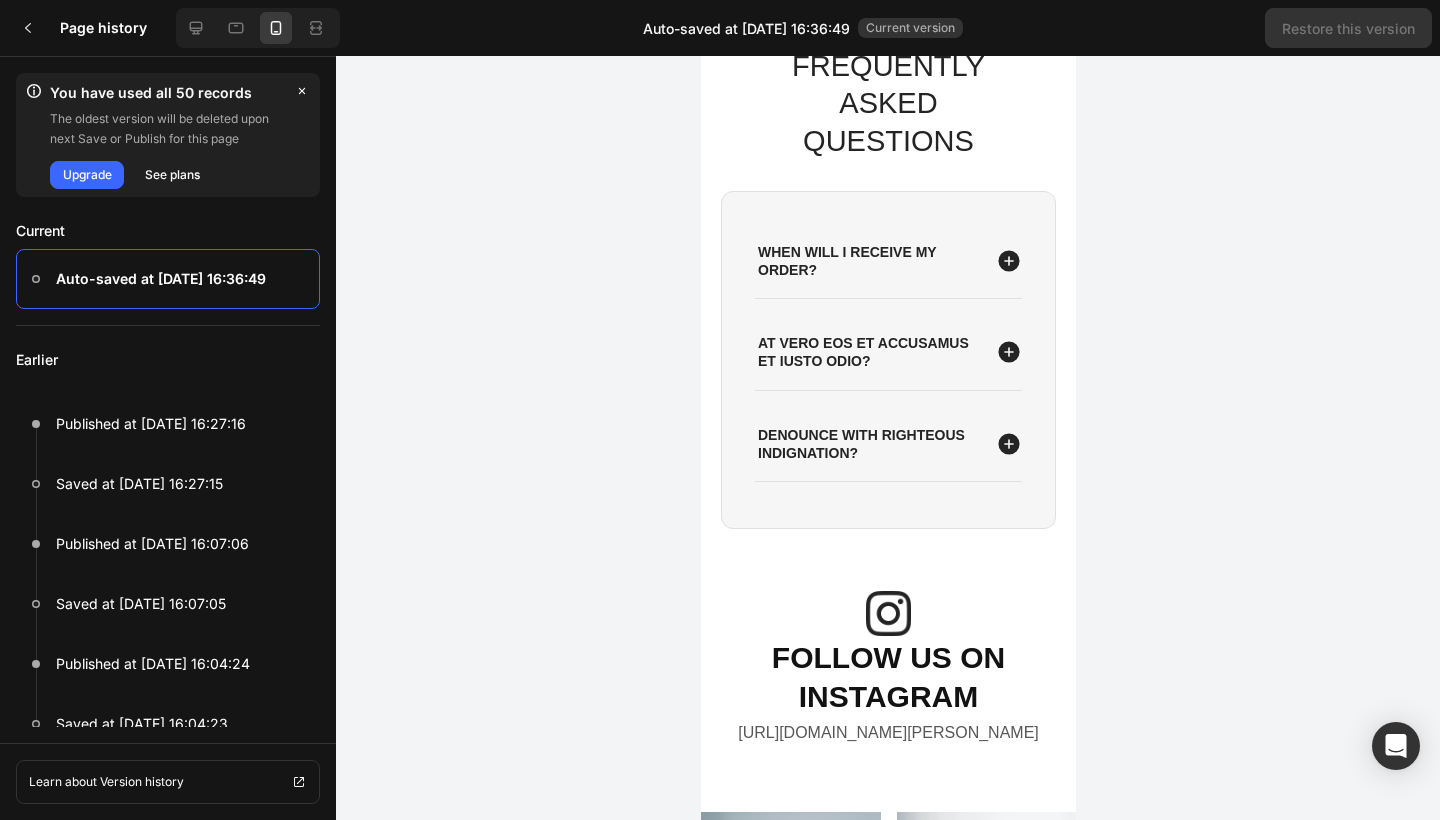 click on "At vero eos et accusamus et iusto odio?" at bounding box center [866, 352] 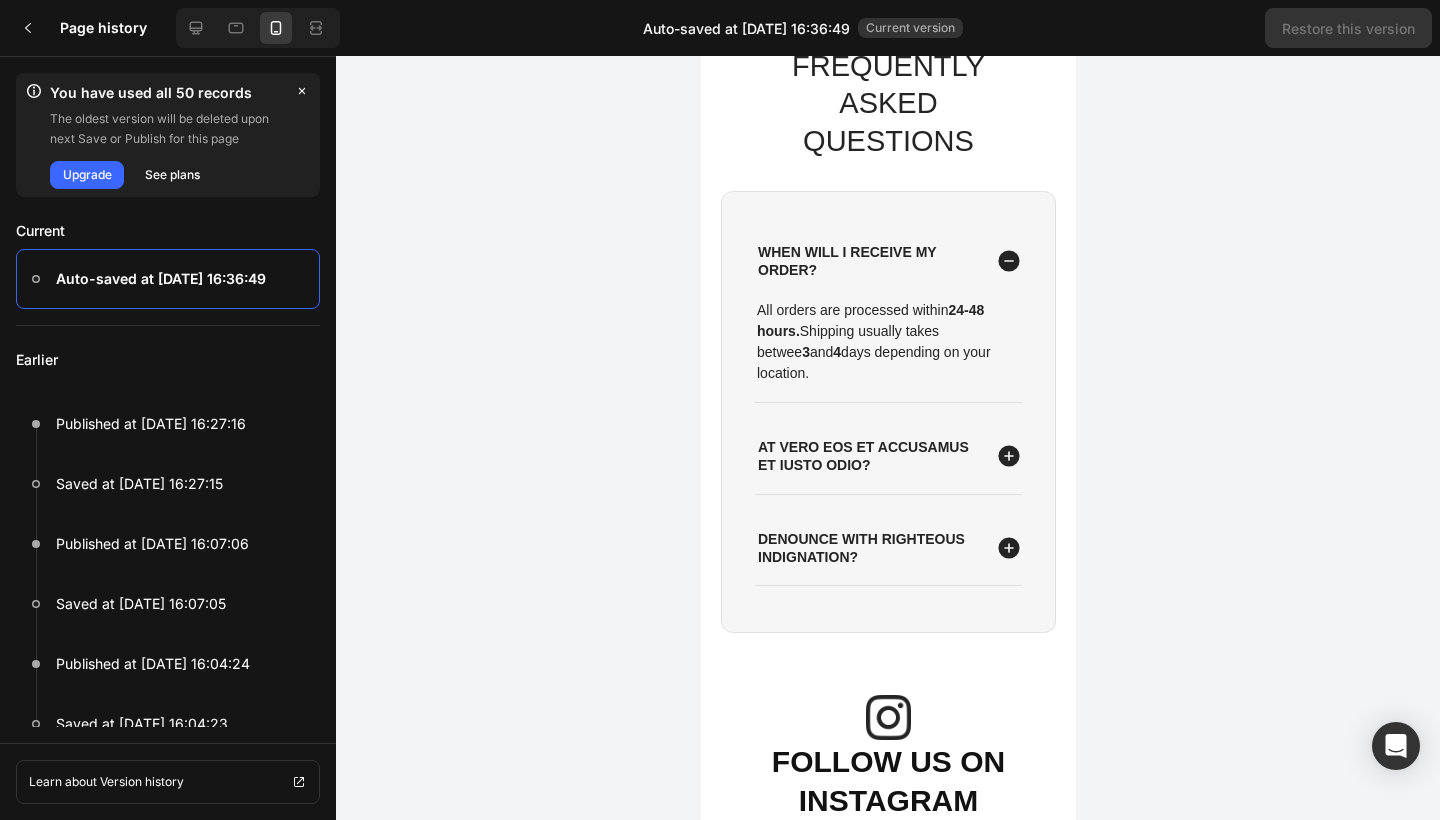 click 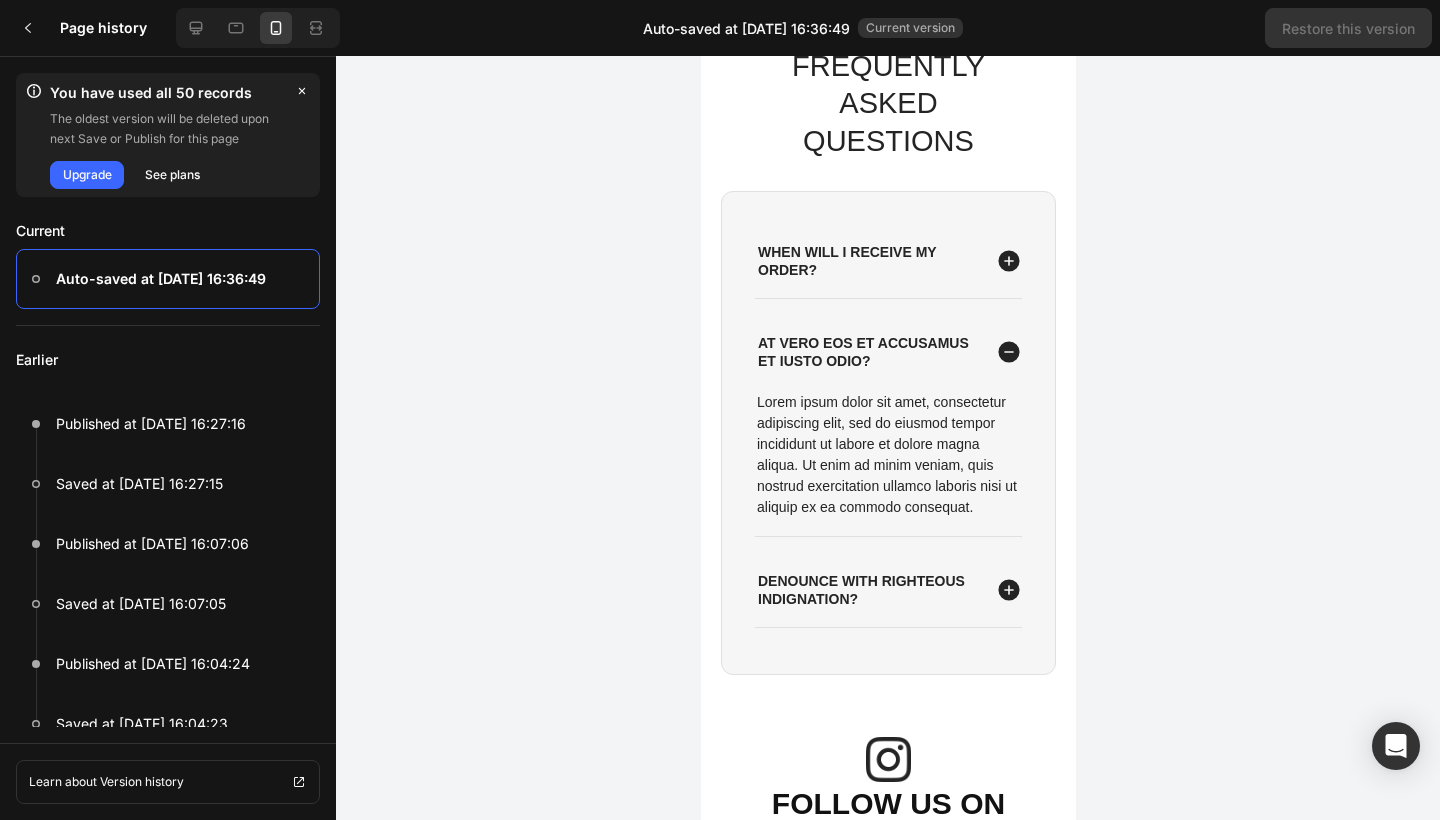 click on "At vero eos et accusamus et iusto odio?" at bounding box center (866, 352) 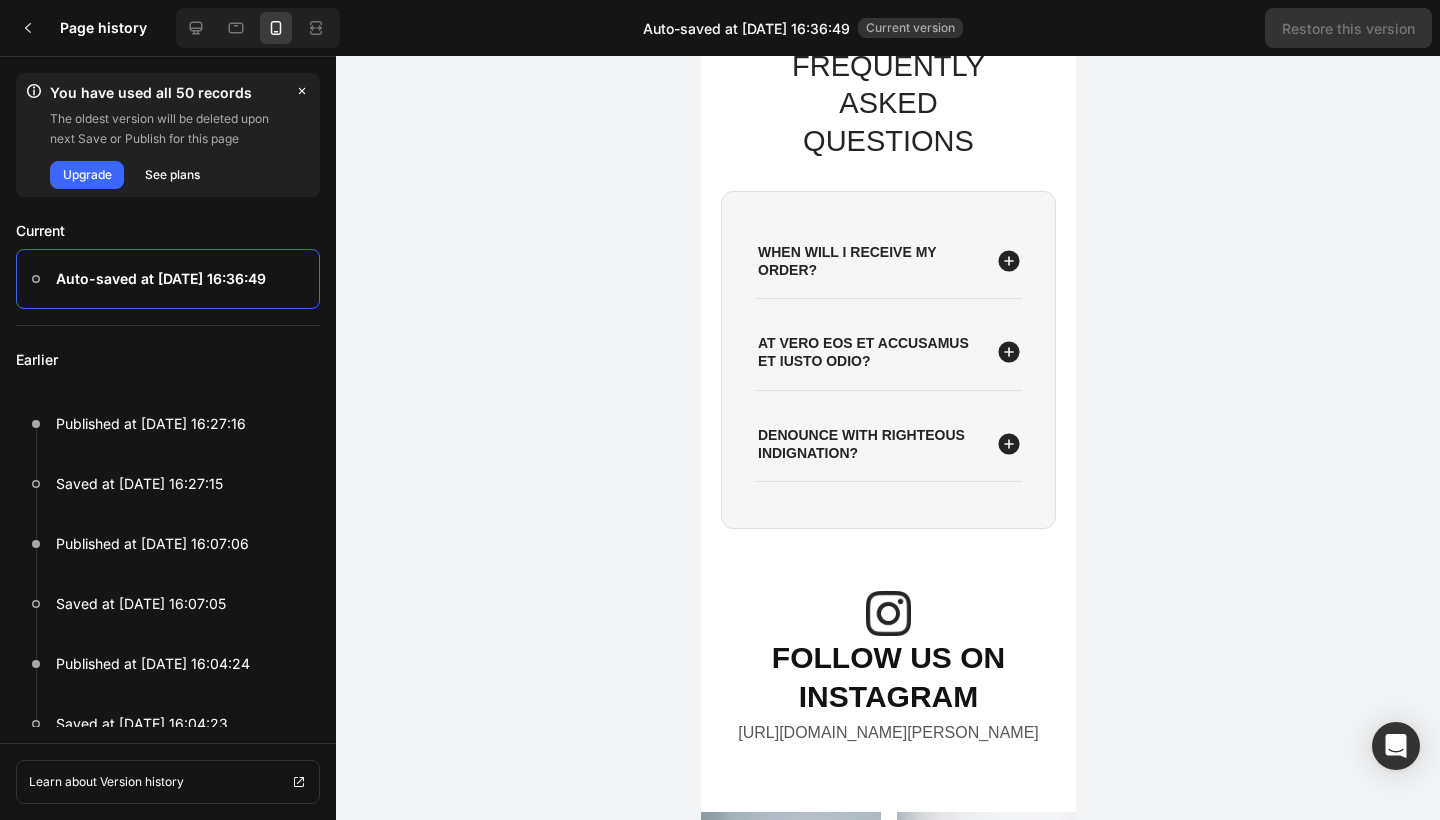 click on "At vero eos et accusamus et iusto odio?" at bounding box center (866, 352) 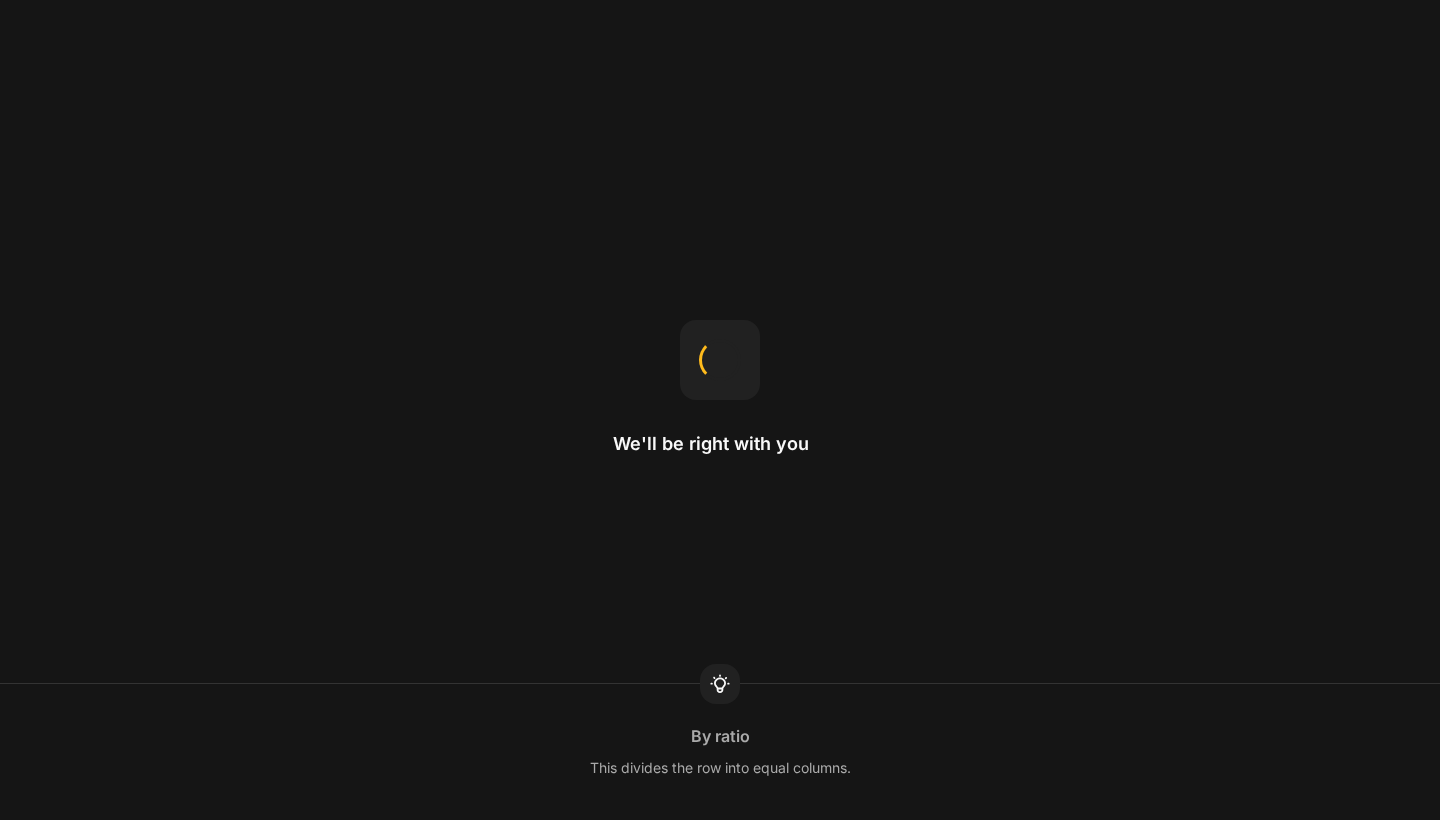 scroll, scrollTop: 0, scrollLeft: 0, axis: both 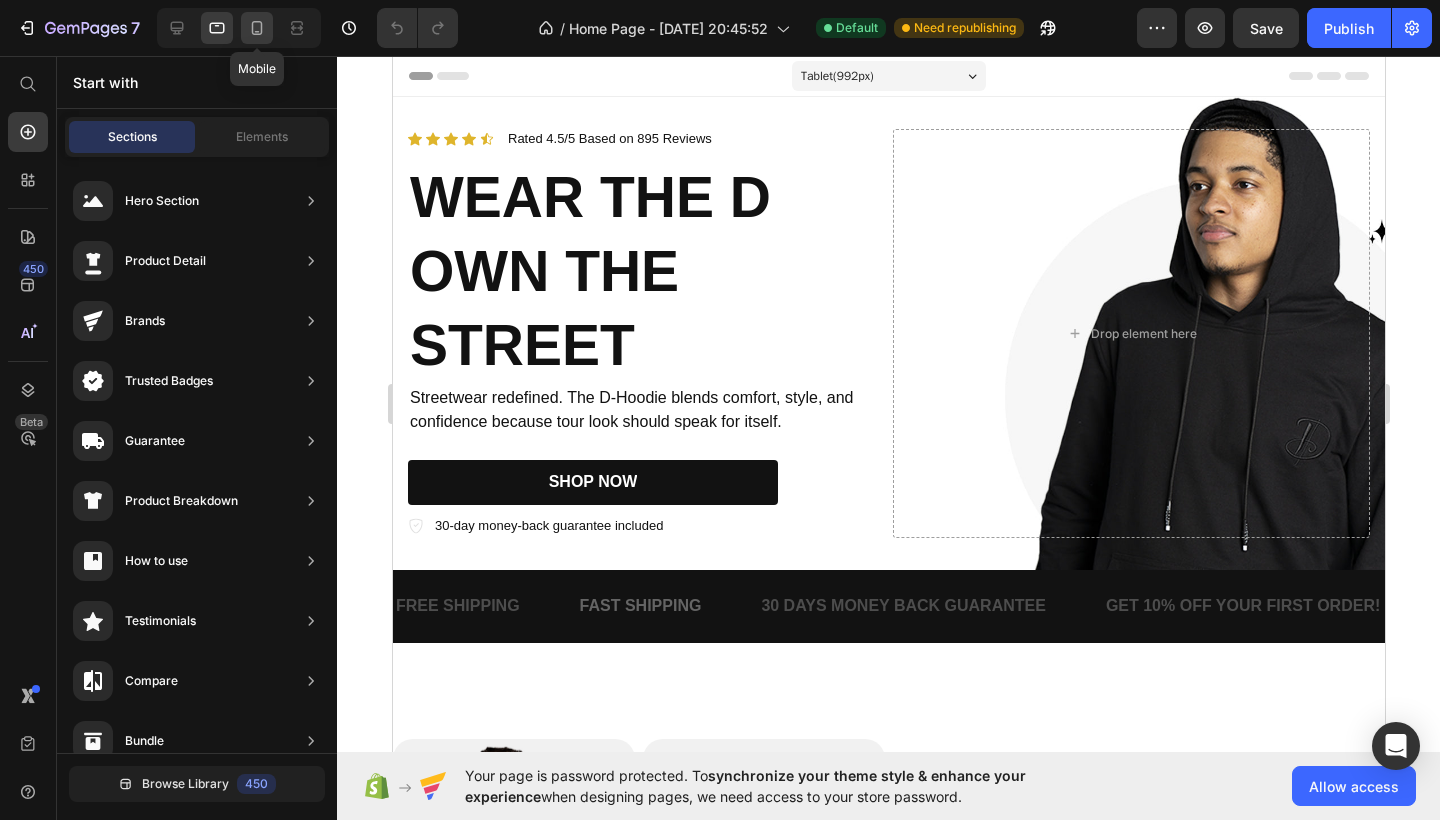 click 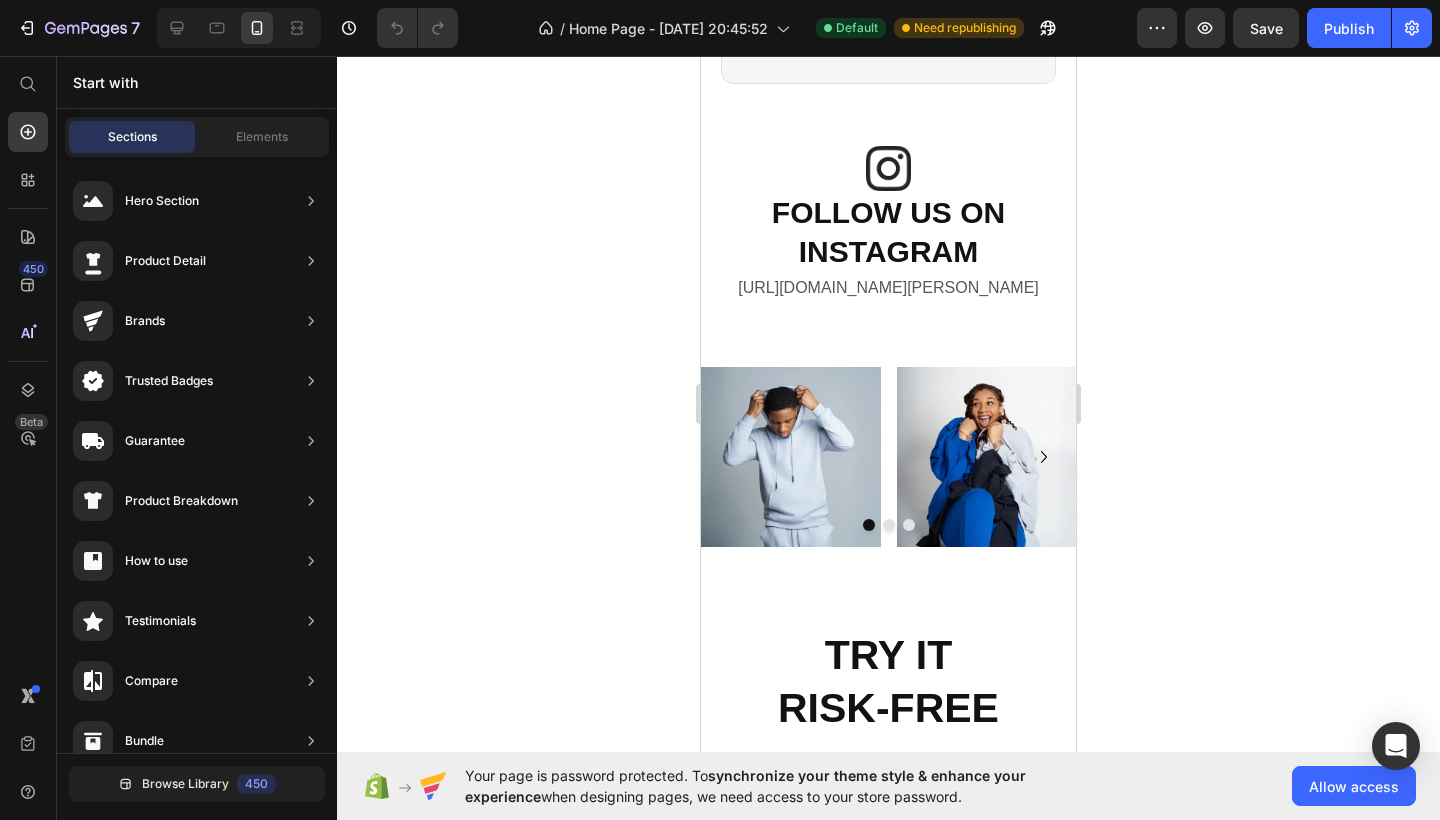 scroll, scrollTop: 3989, scrollLeft: 0, axis: vertical 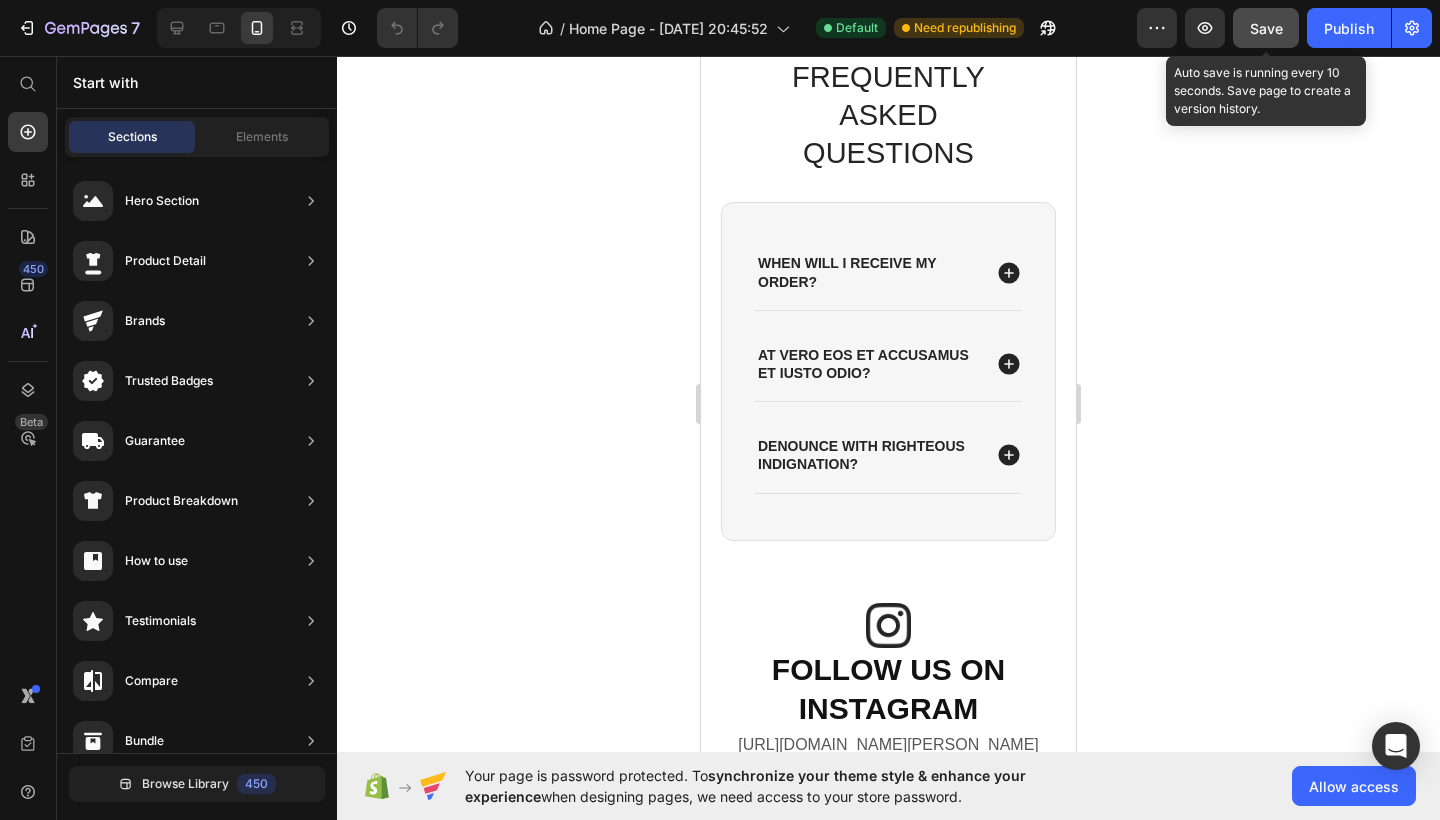 click on "Save" at bounding box center (1266, 28) 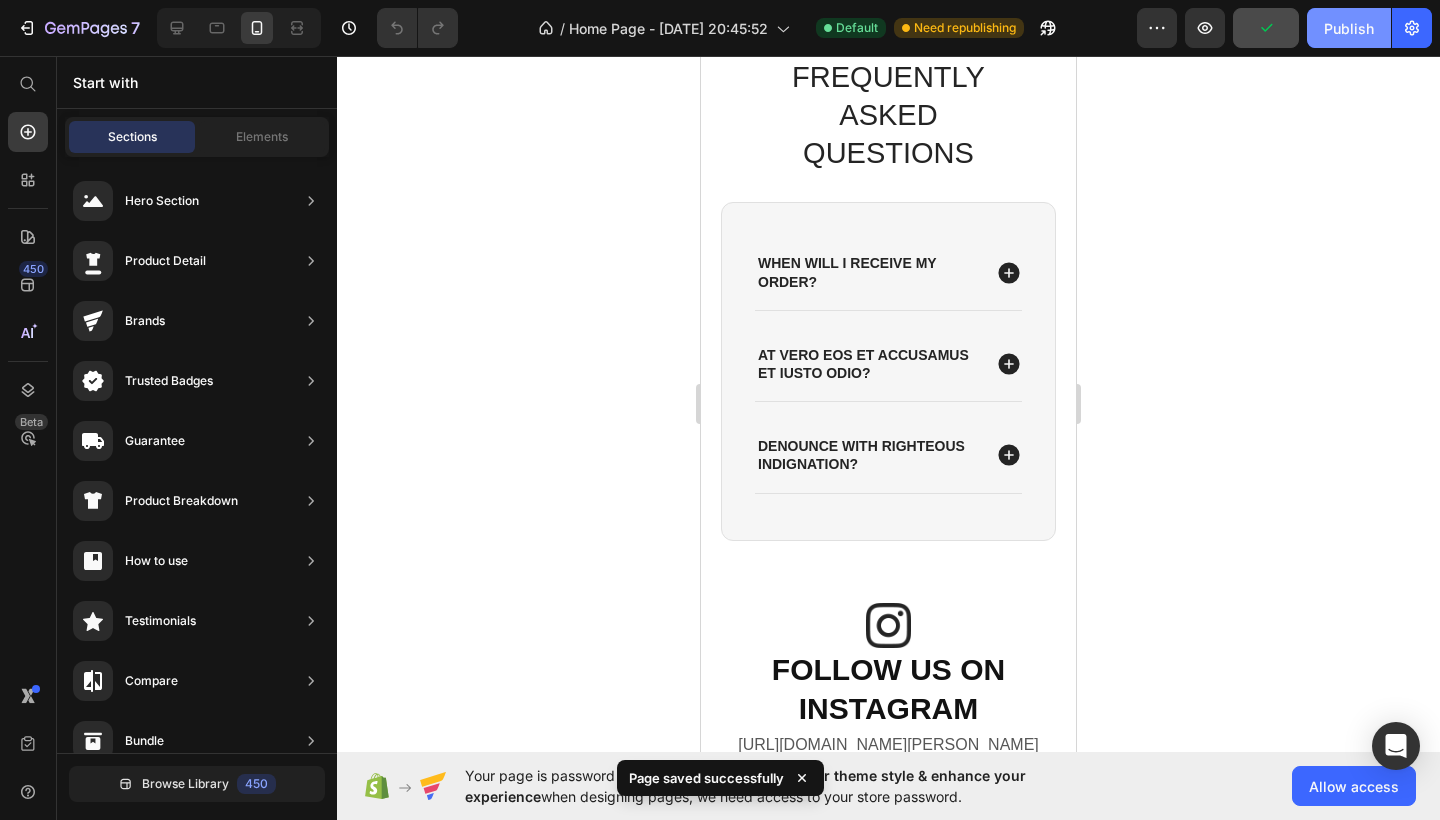 click on "Publish" at bounding box center (1349, 28) 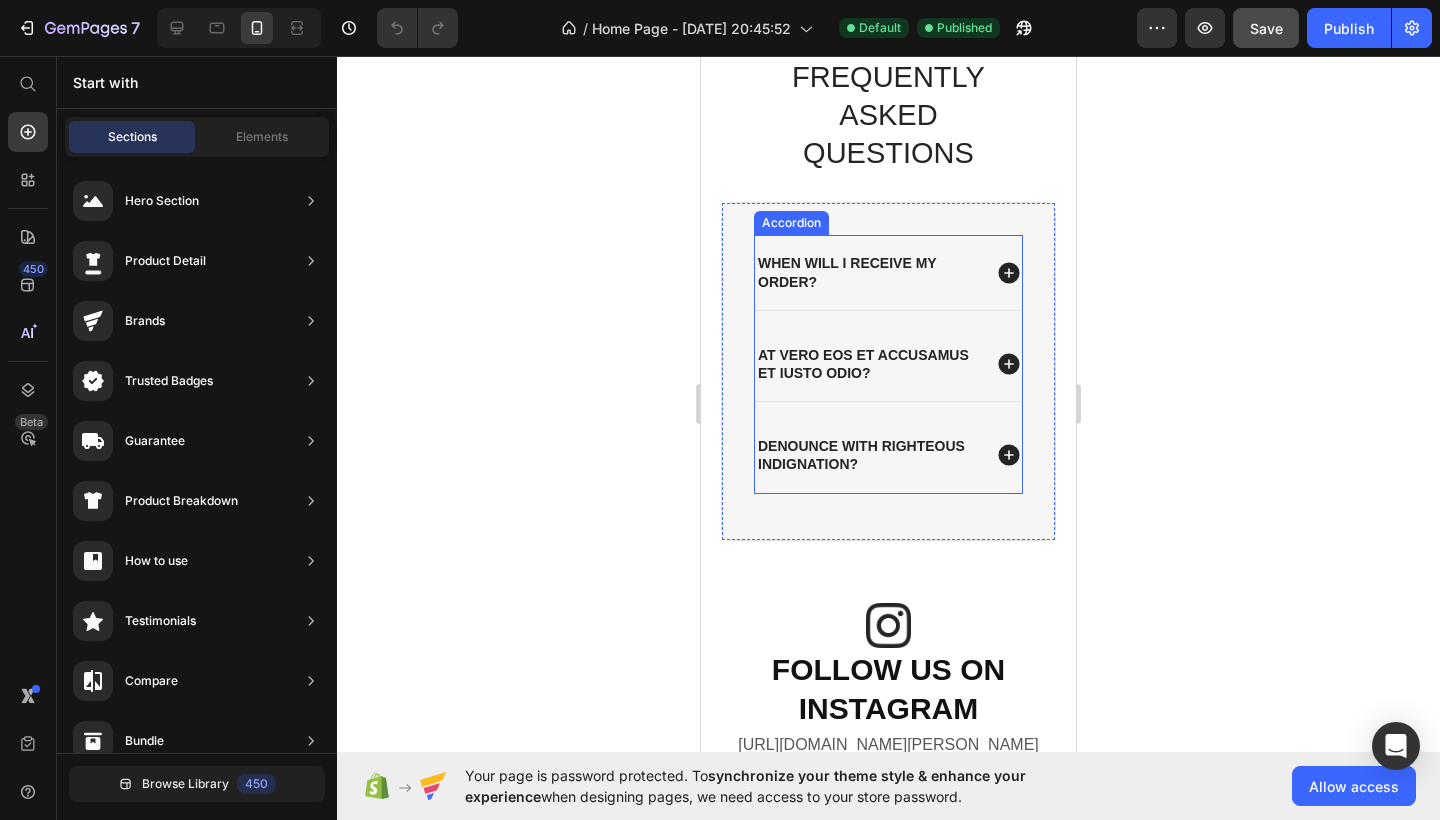 click on "At vero eos et accusamus et iusto odio?" at bounding box center (867, 364) 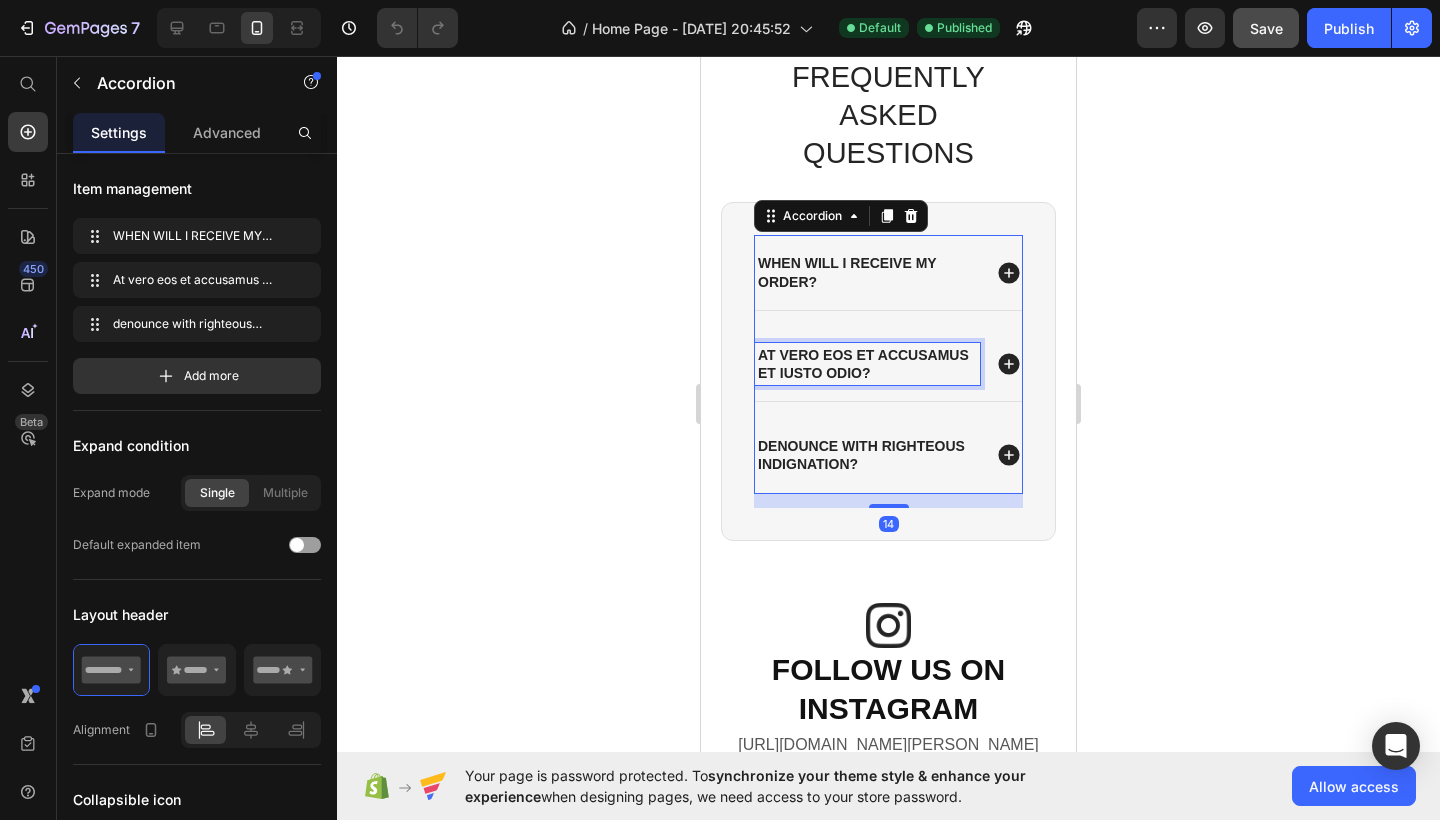 click on "At vero eos et accusamus et iusto odio?" at bounding box center (867, 364) 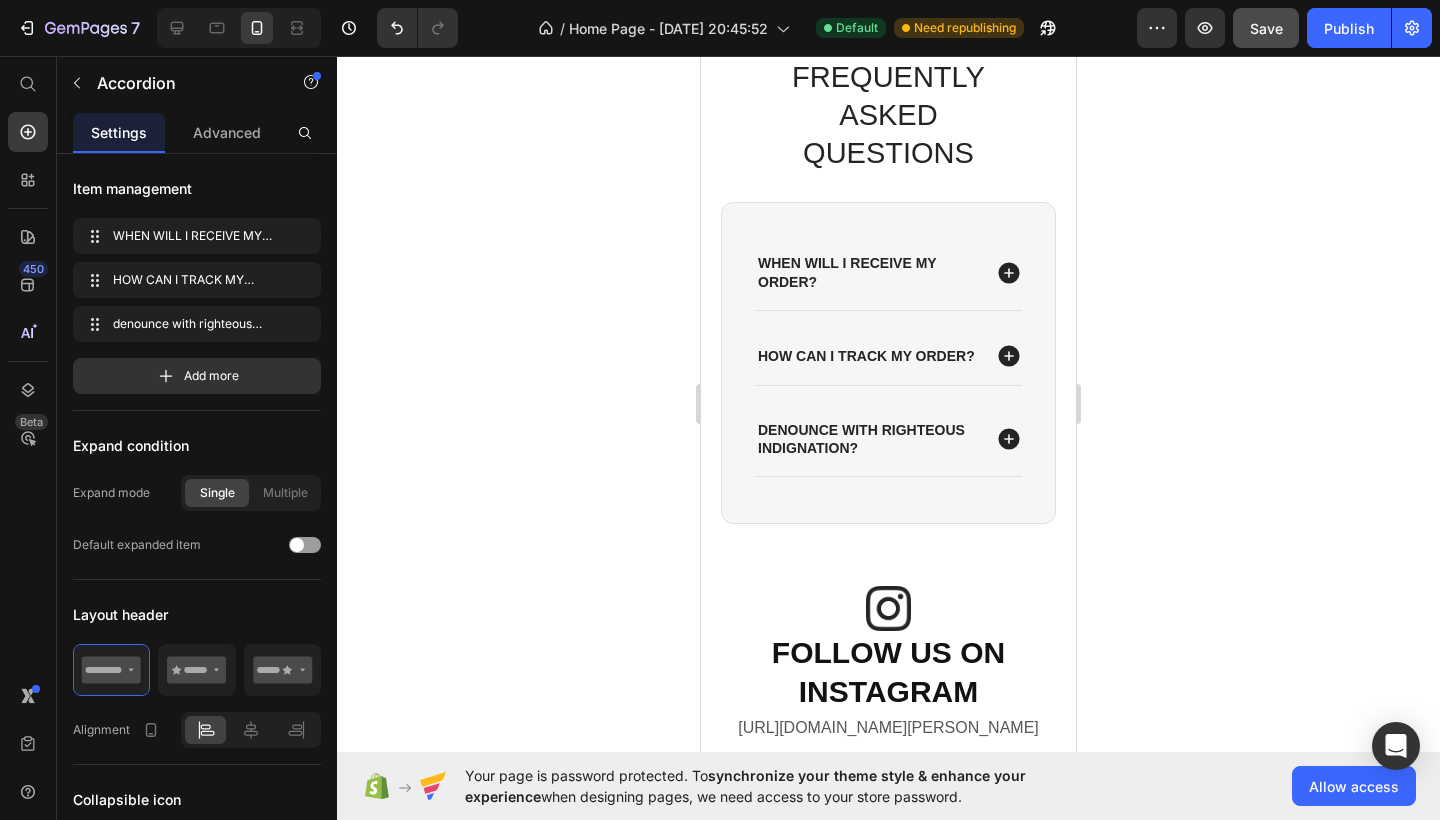 click 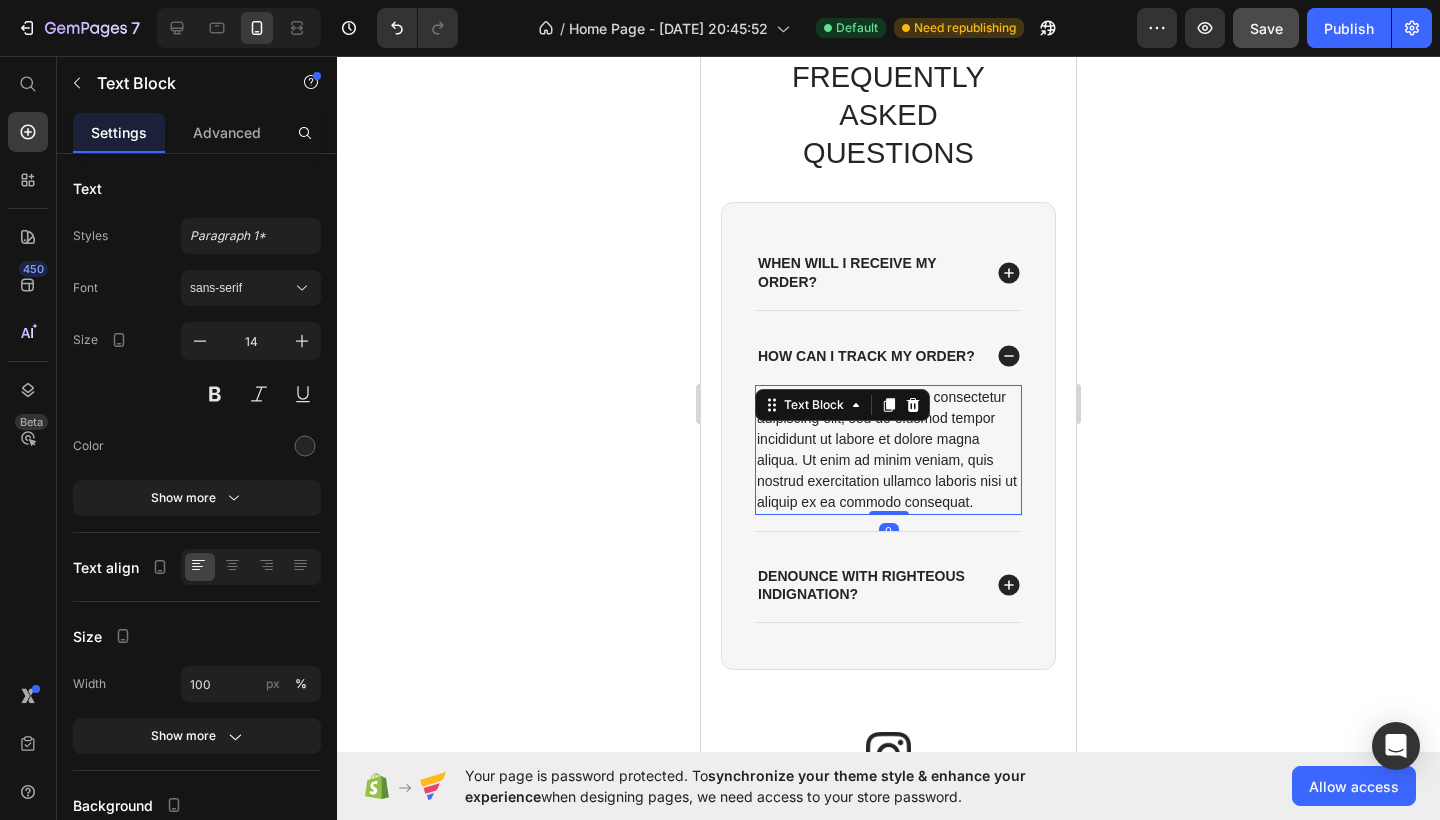 click on "Lorem ipsum dolor sit amet, consectetur adipiscing elit, sed do eiusmod tempor incididunt ut labore et dolore magna aliqua. Ut enim ad minim veniam, quis nostrud exercitation ullamco laboris nisi ut aliquip ex ea commodo consequat." at bounding box center [888, 450] 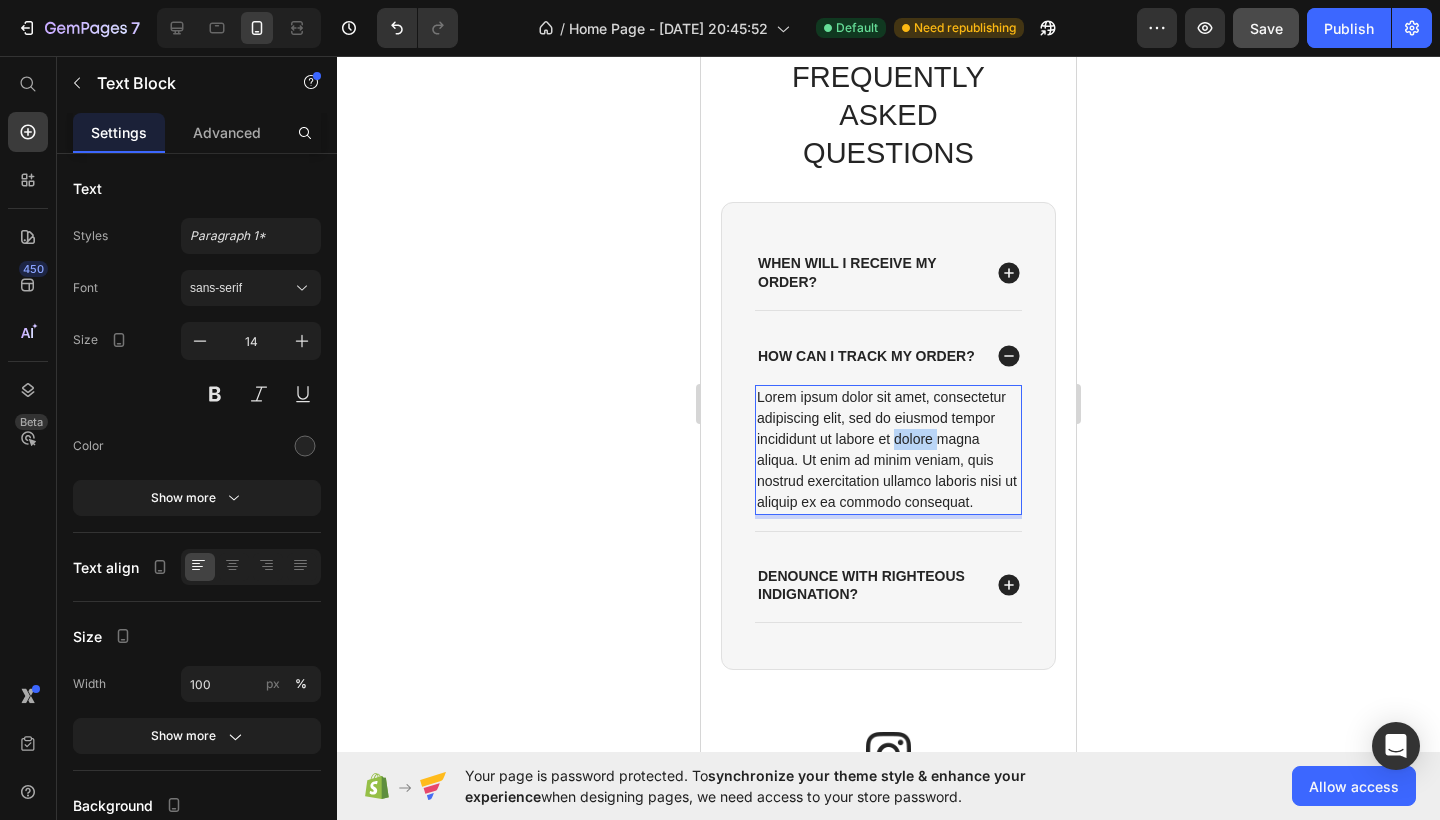 click on "Lorem ipsum dolor sit amet, consectetur adipiscing elit, sed do eiusmod tempor incididunt ut labore et dolore magna aliqua. Ut enim ad minim veniam, quis nostrud exercitation ullamco laboris nisi ut aliquip ex ea commodo consequat." at bounding box center (888, 450) 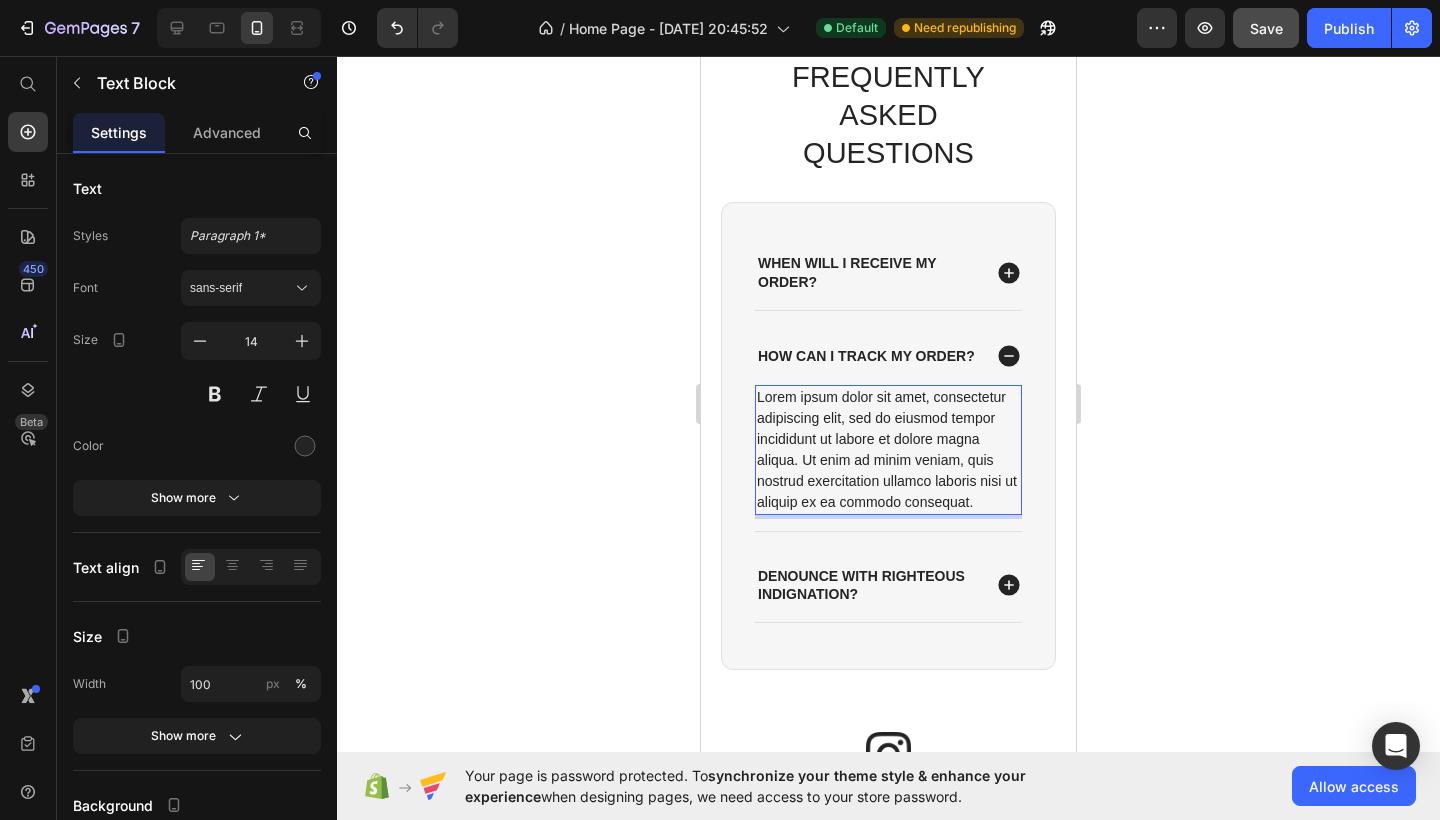 click on "Lorem ipsum dolor sit amet, consectetur adipiscing elit, sed do eiusmod tempor incididunt ut labore et dolore magna aliqua. Ut enim ad minim veniam, quis nostrud exercitation ullamco laboris nisi ut aliquip ex ea commodo consequat." at bounding box center (888, 450) 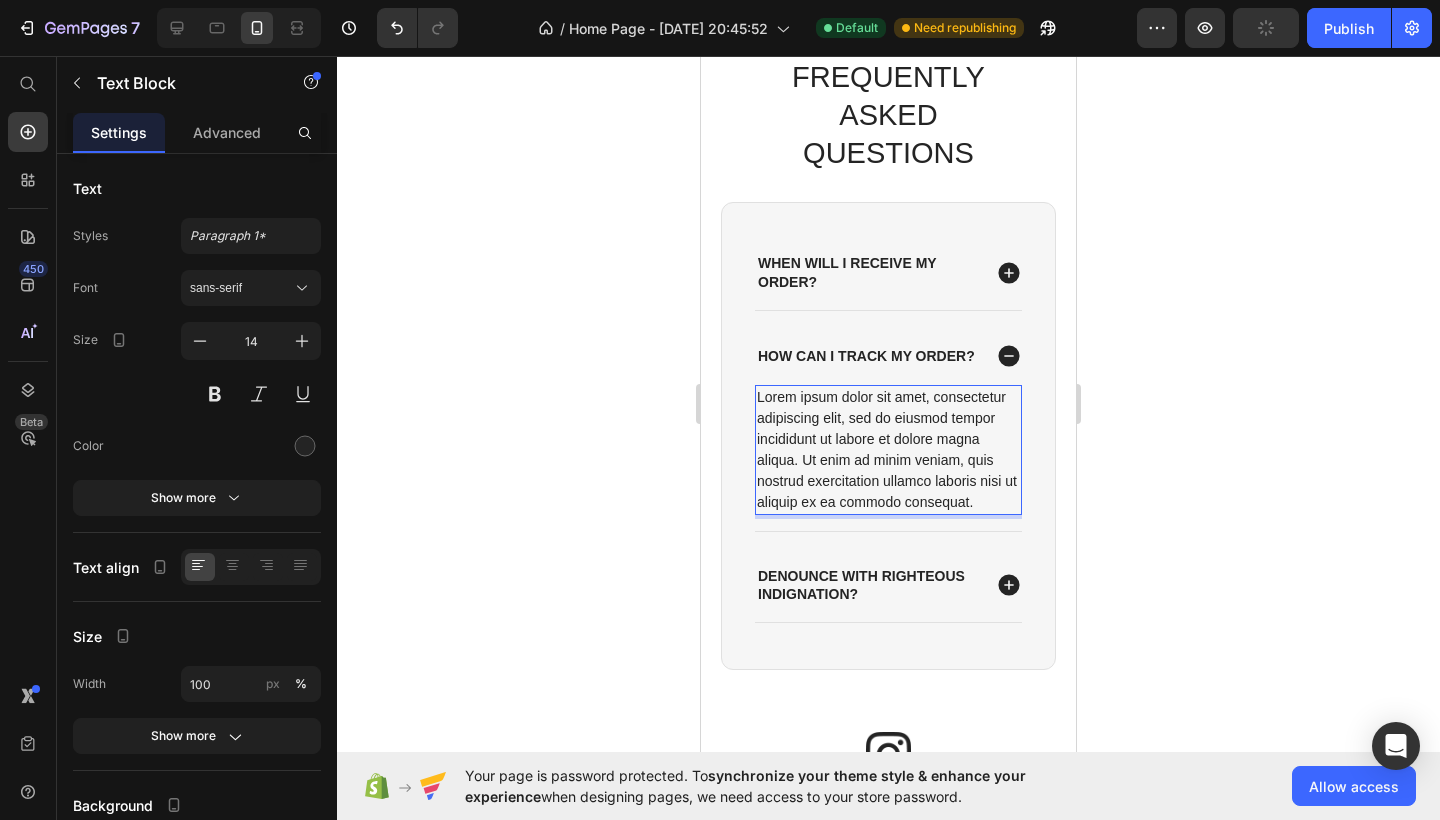 click on "Lorem ipsum dolor sit amet, consectetur adipiscing elit, sed do eiusmod tempor incididunt ut labore et dolore magna aliqua. Ut enim ad minim veniam, quis nostrud exercitation ullamco laboris nisi ut aliquip ex ea commodo consequat." at bounding box center [888, 450] 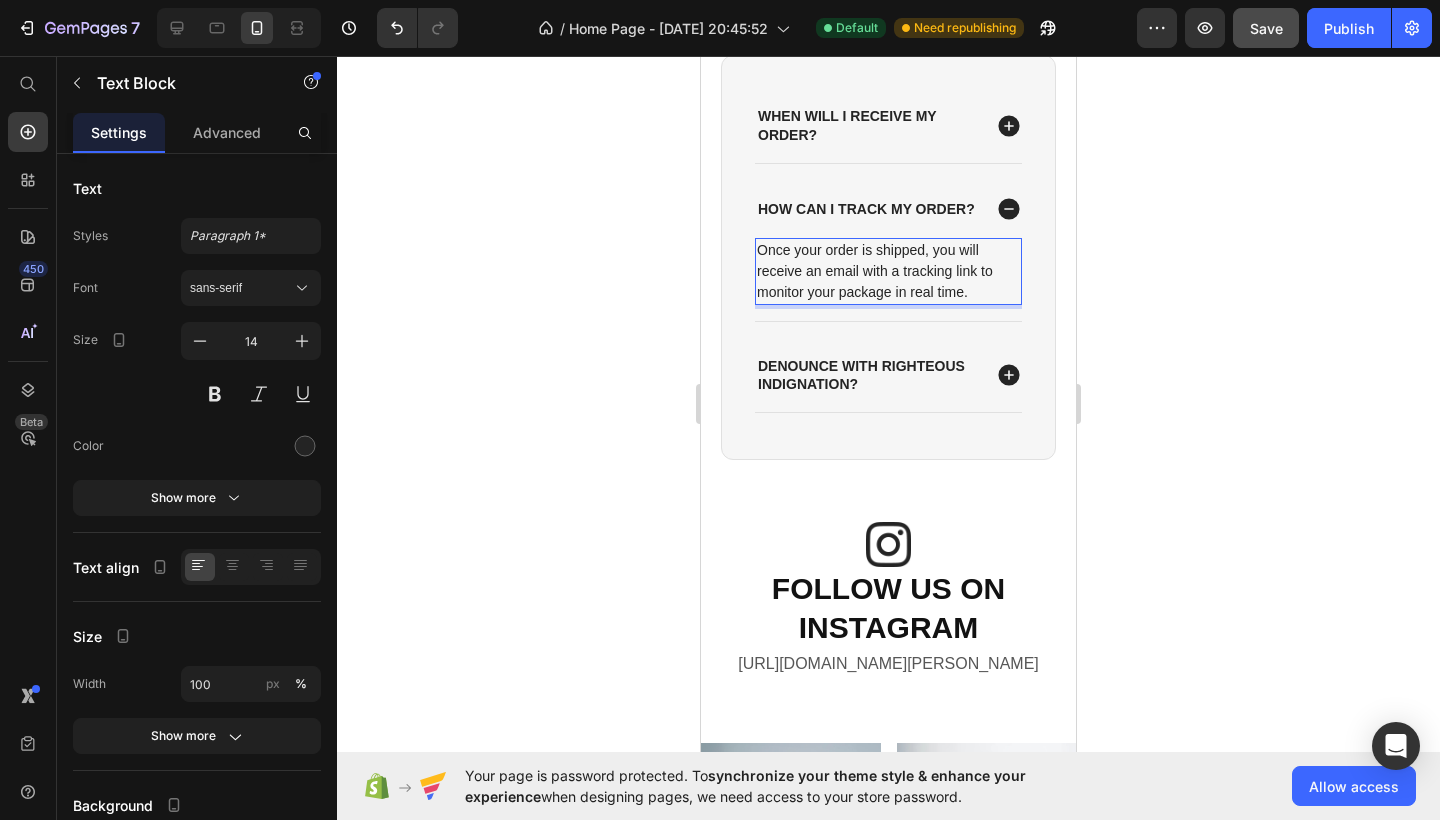 scroll, scrollTop: 4137, scrollLeft: 0, axis: vertical 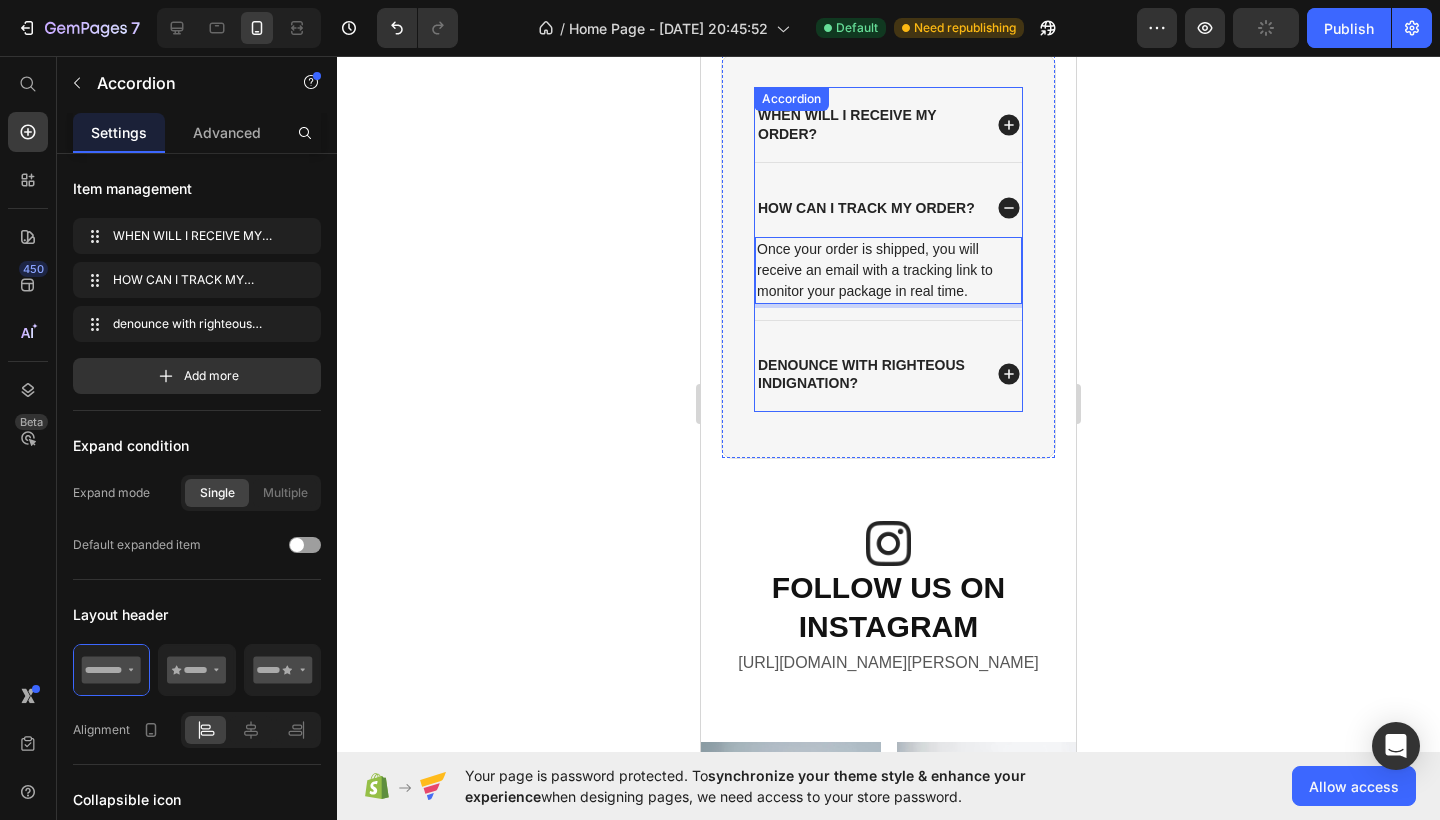 click 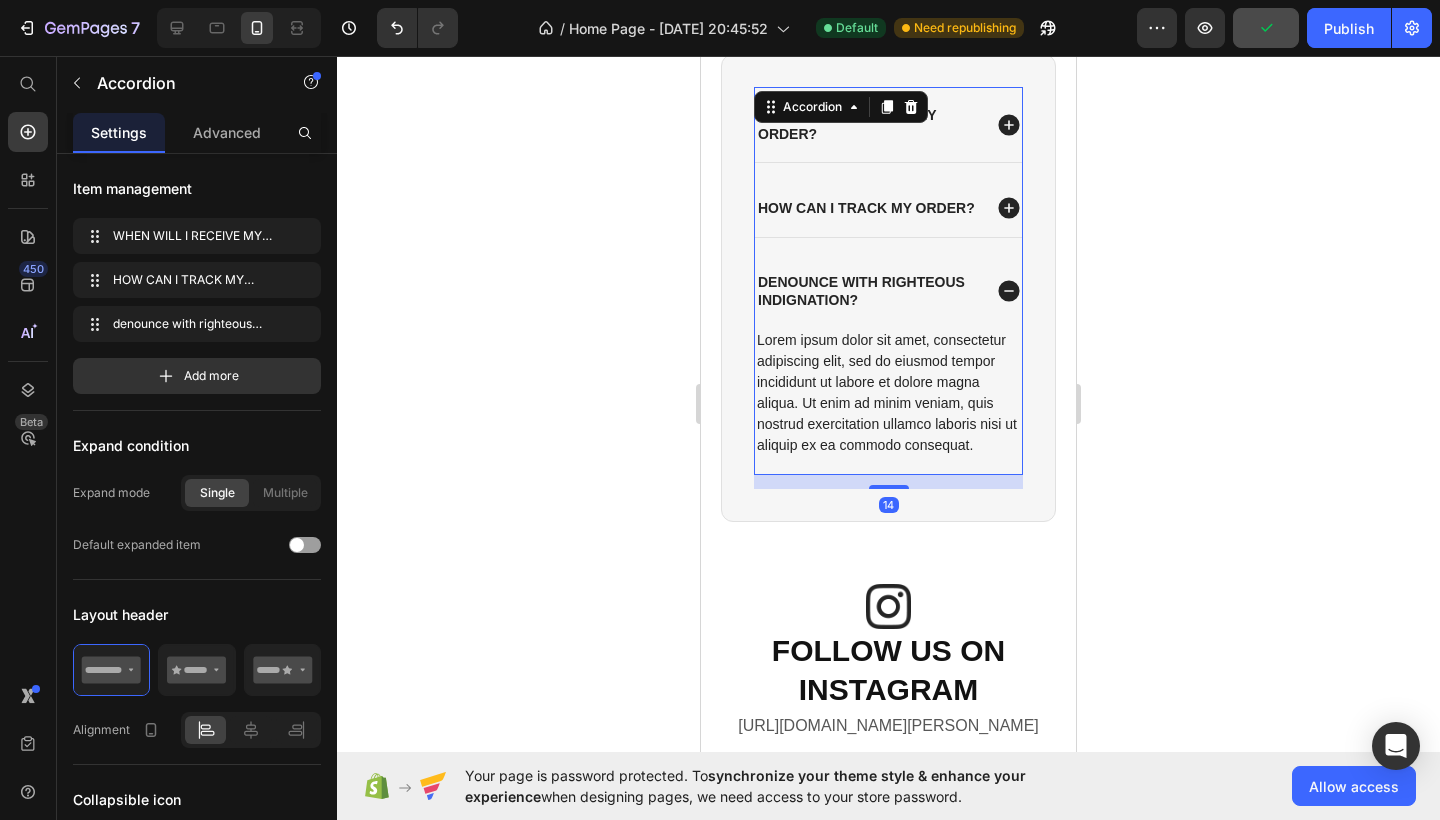 click on "denounce with righteous indignation?" at bounding box center [867, 291] 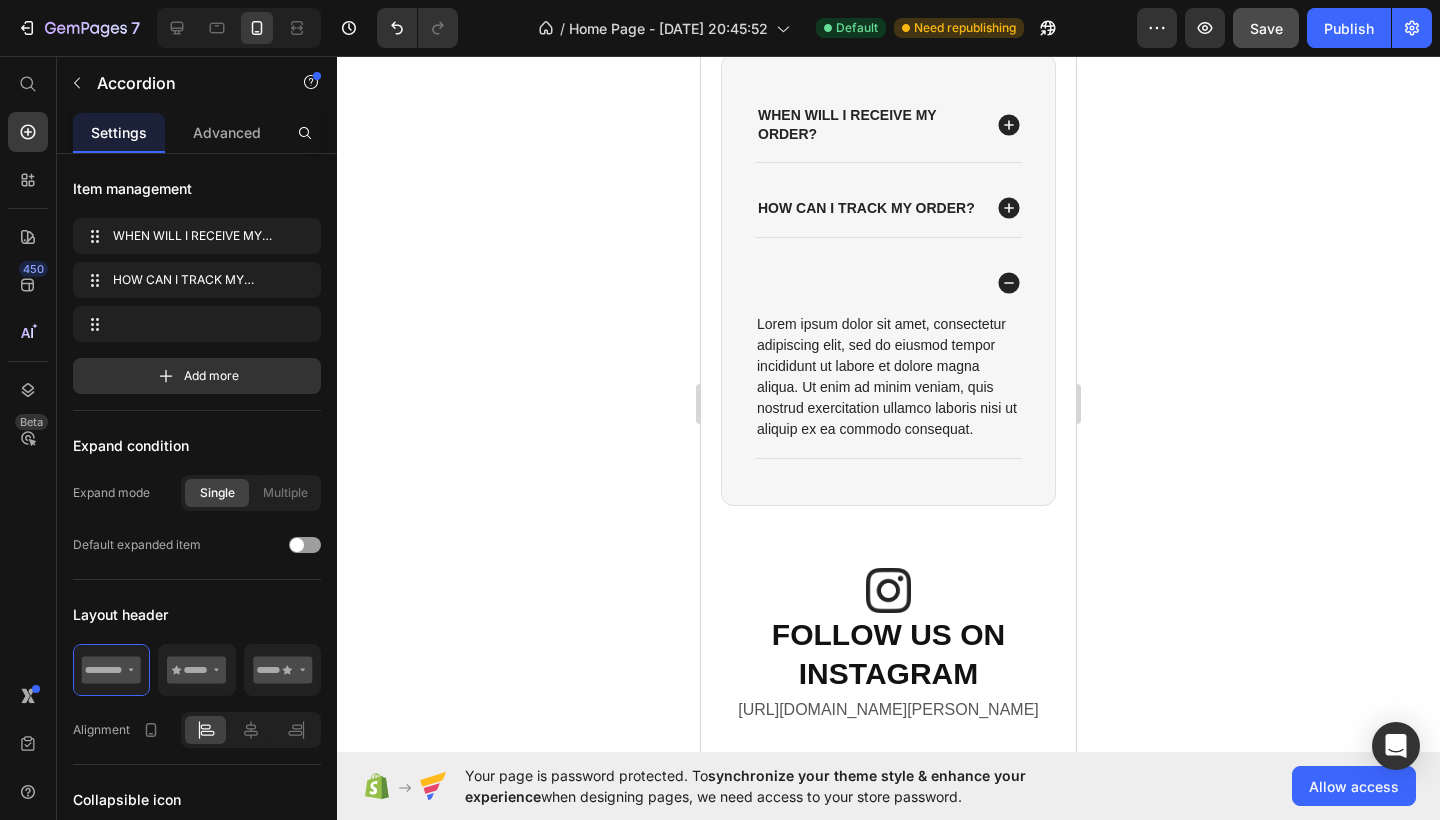 click at bounding box center [867, 283] 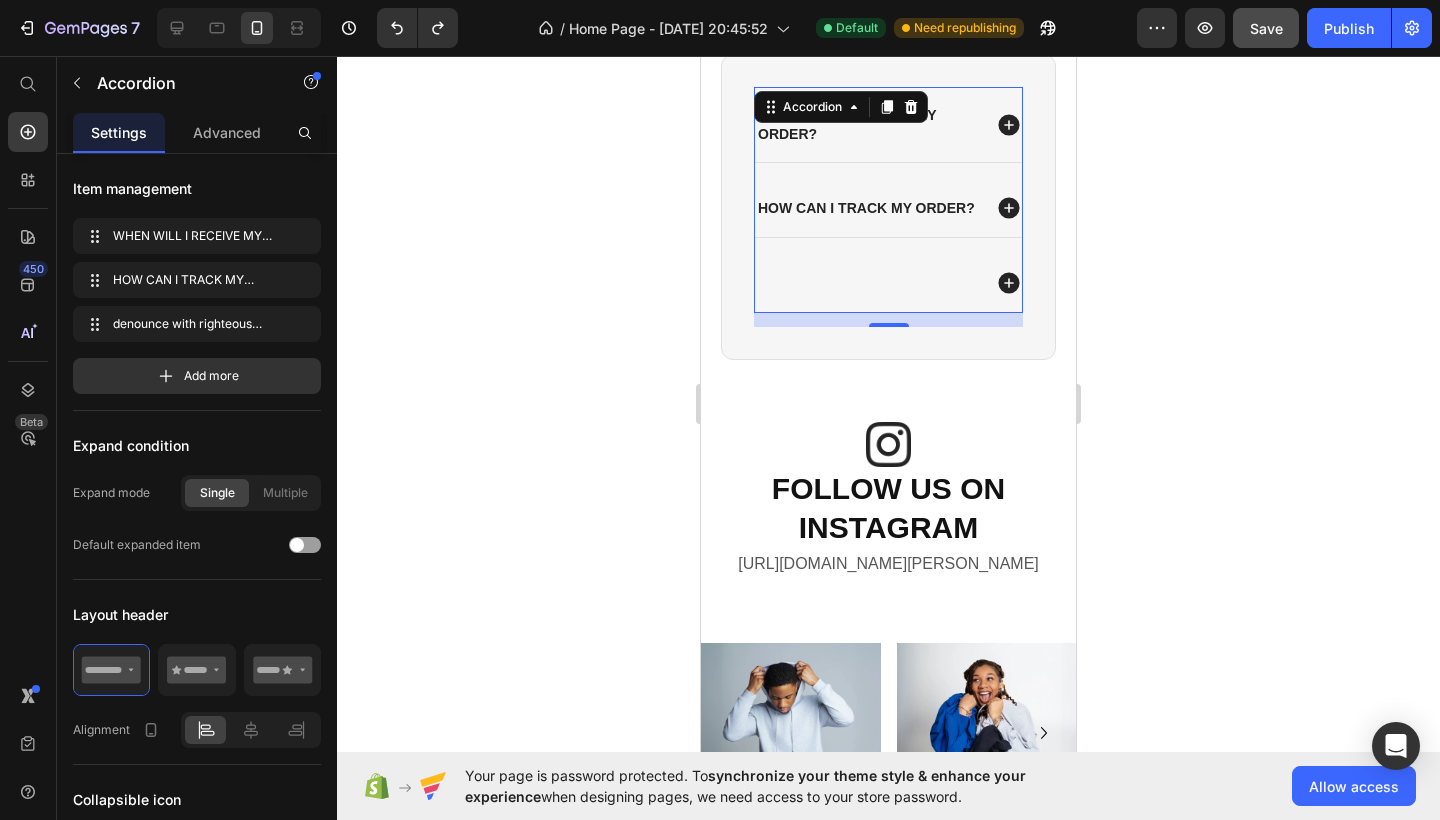 click at bounding box center (867, 283) 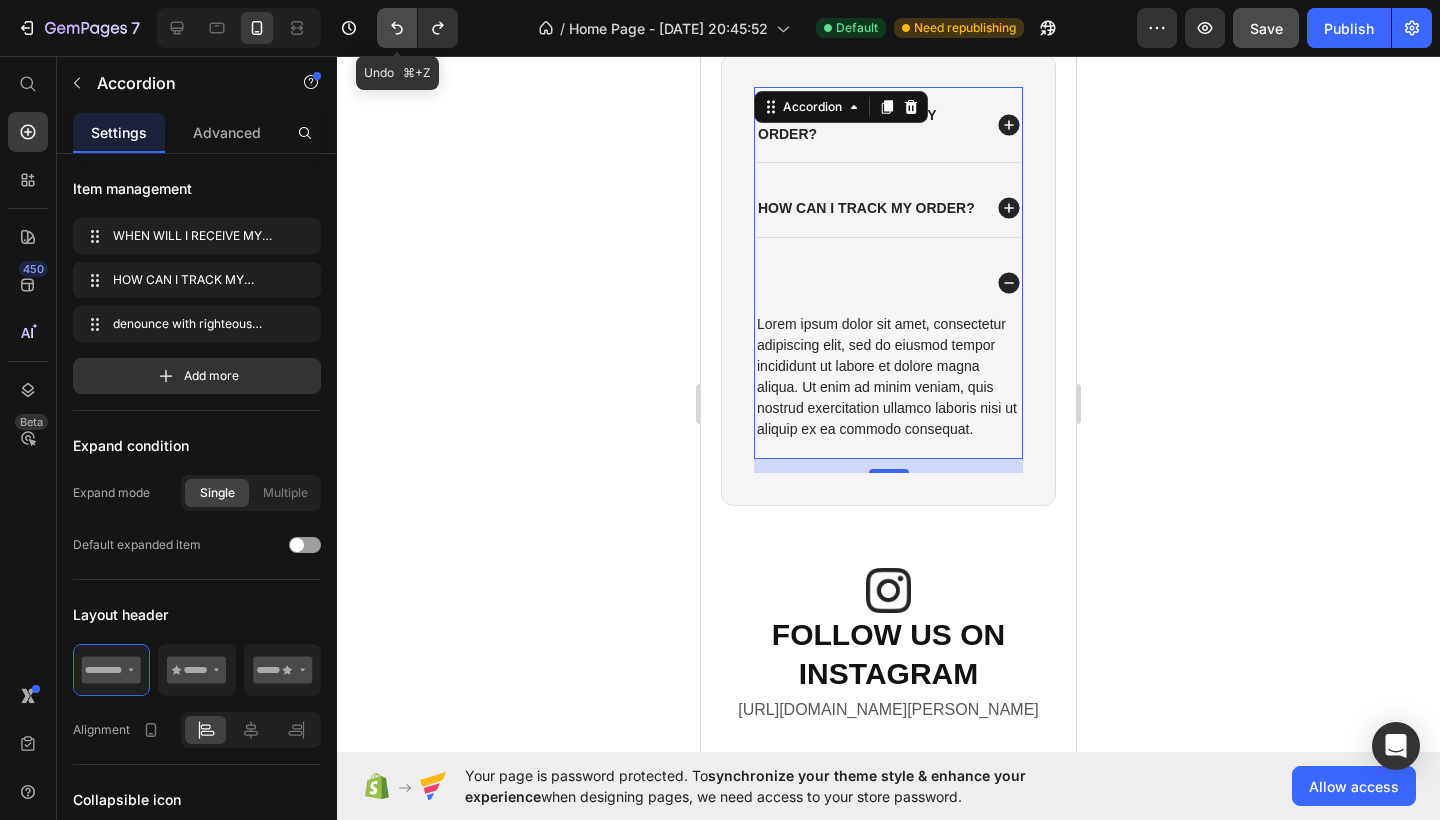 click 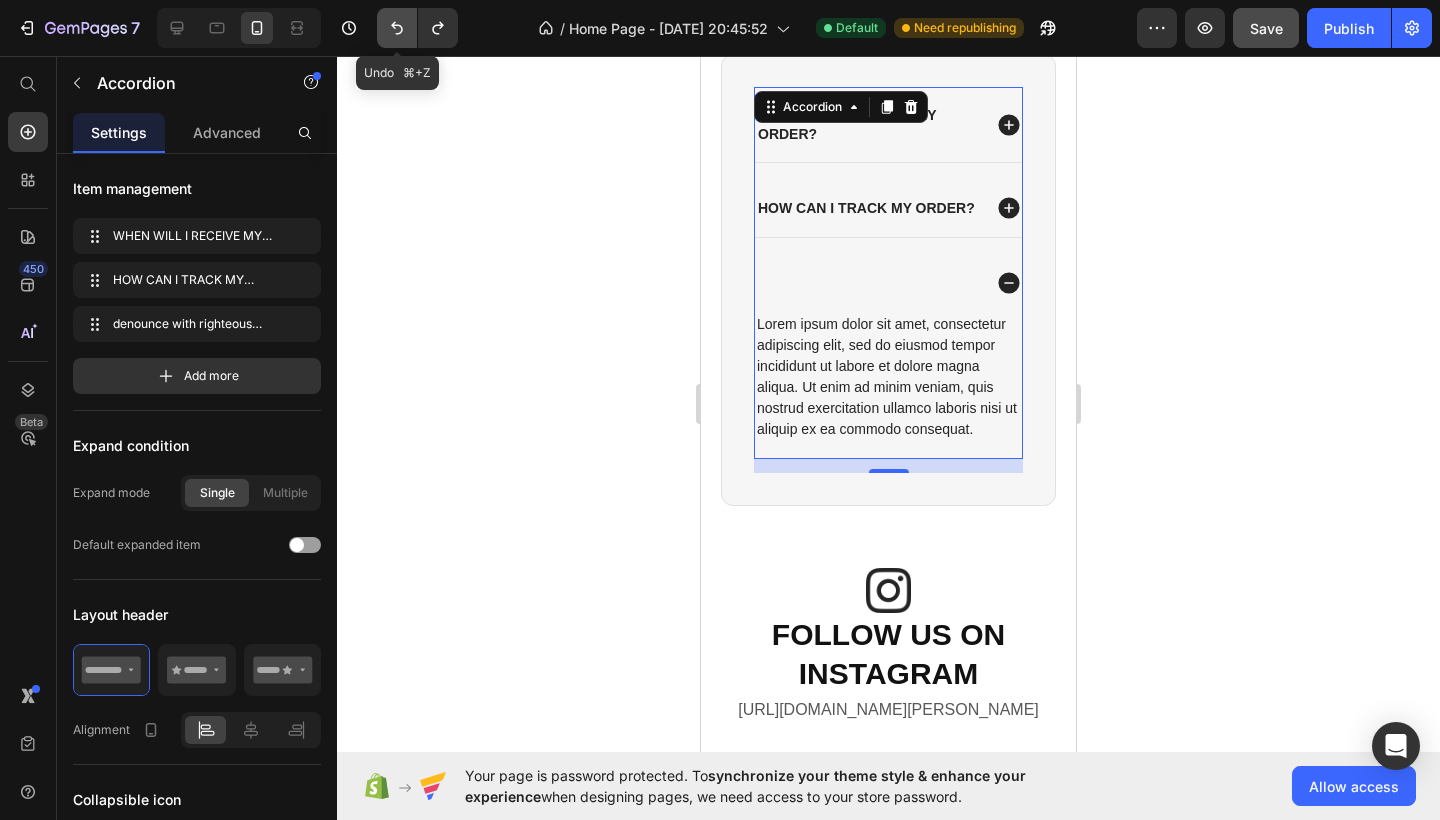click 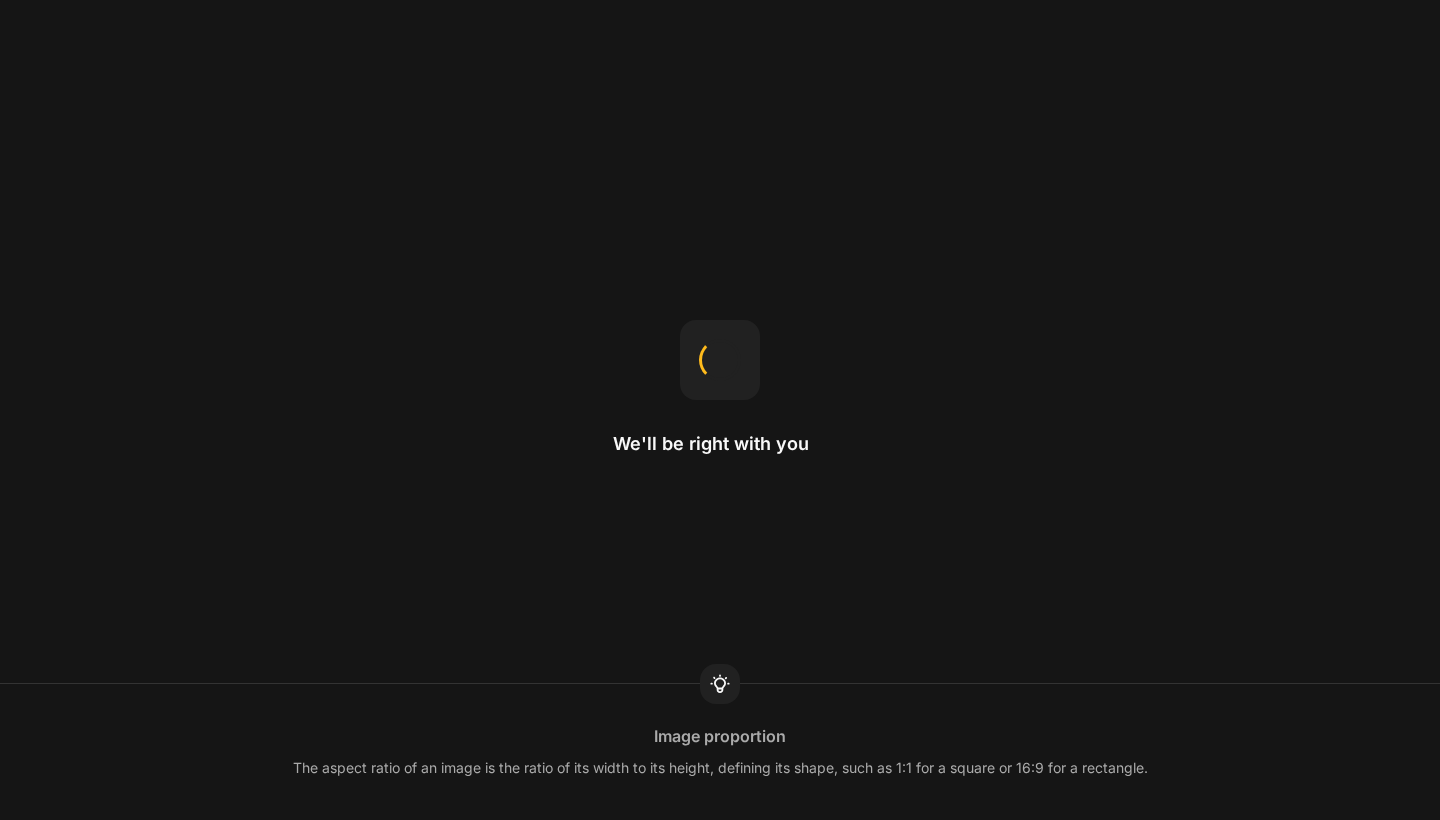scroll, scrollTop: 0, scrollLeft: 0, axis: both 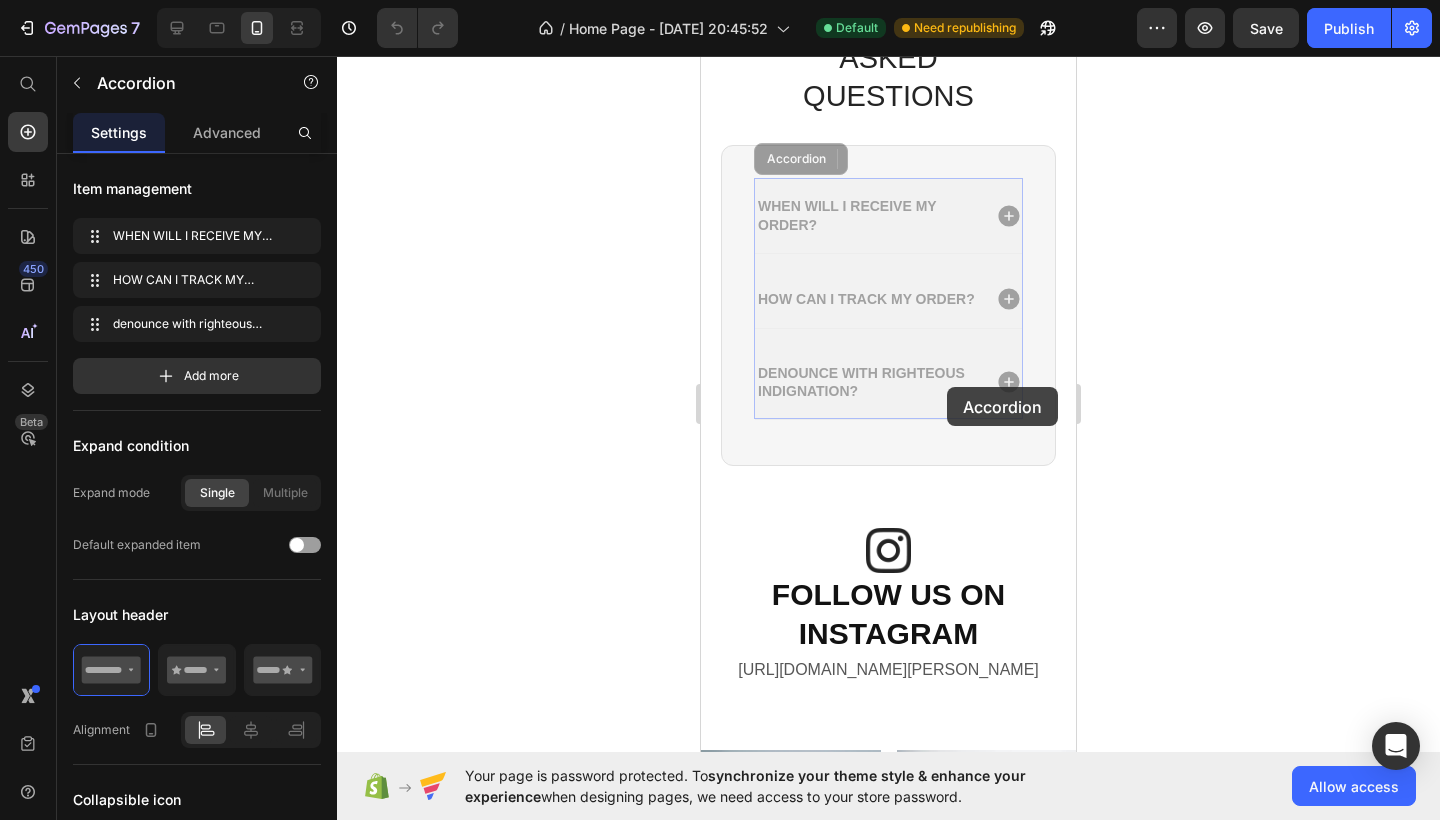 click on "denounce with righteous indignation?" at bounding box center [701, 56] 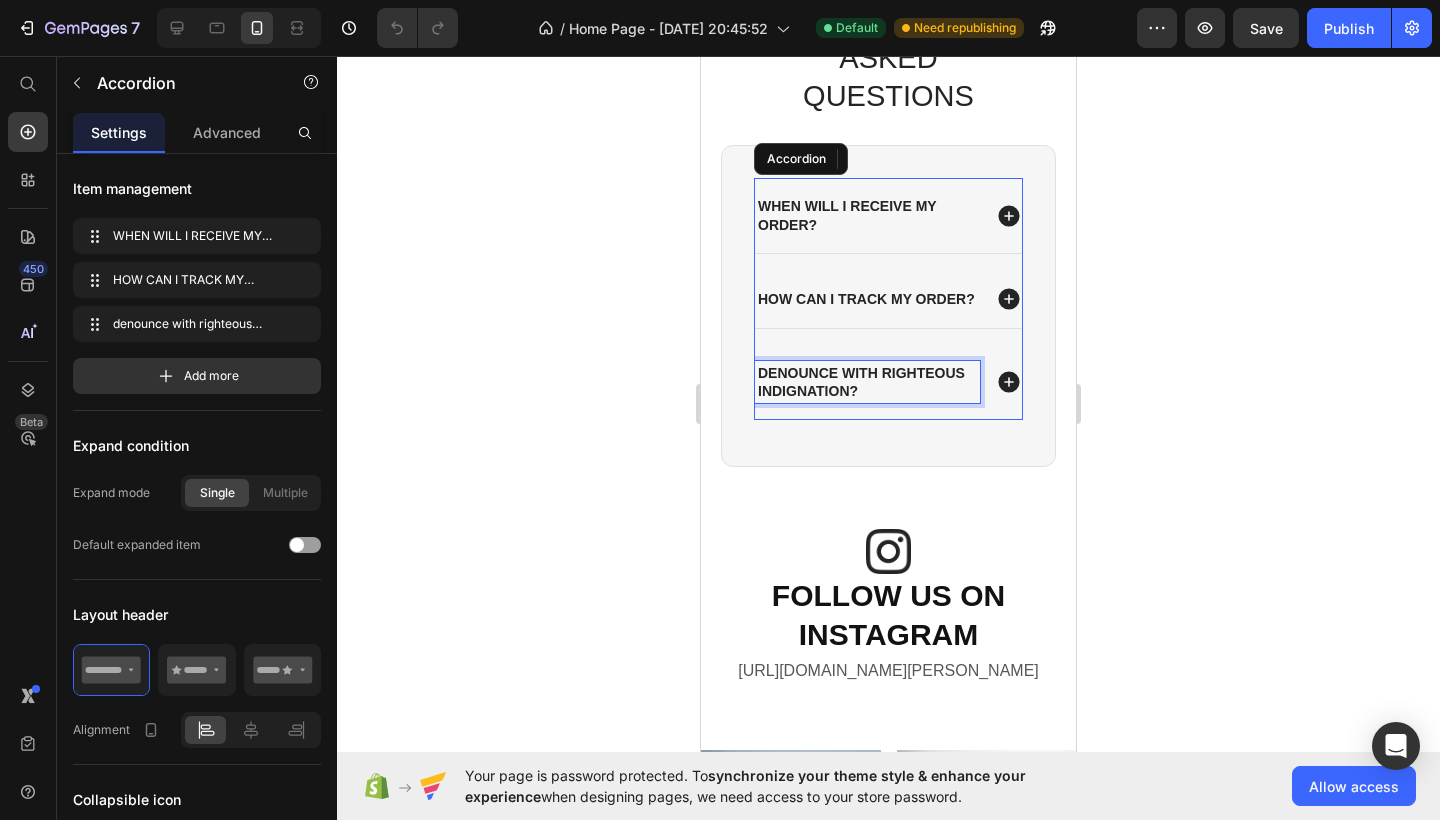click on "denounce with righteous indignation?" at bounding box center (867, 382) 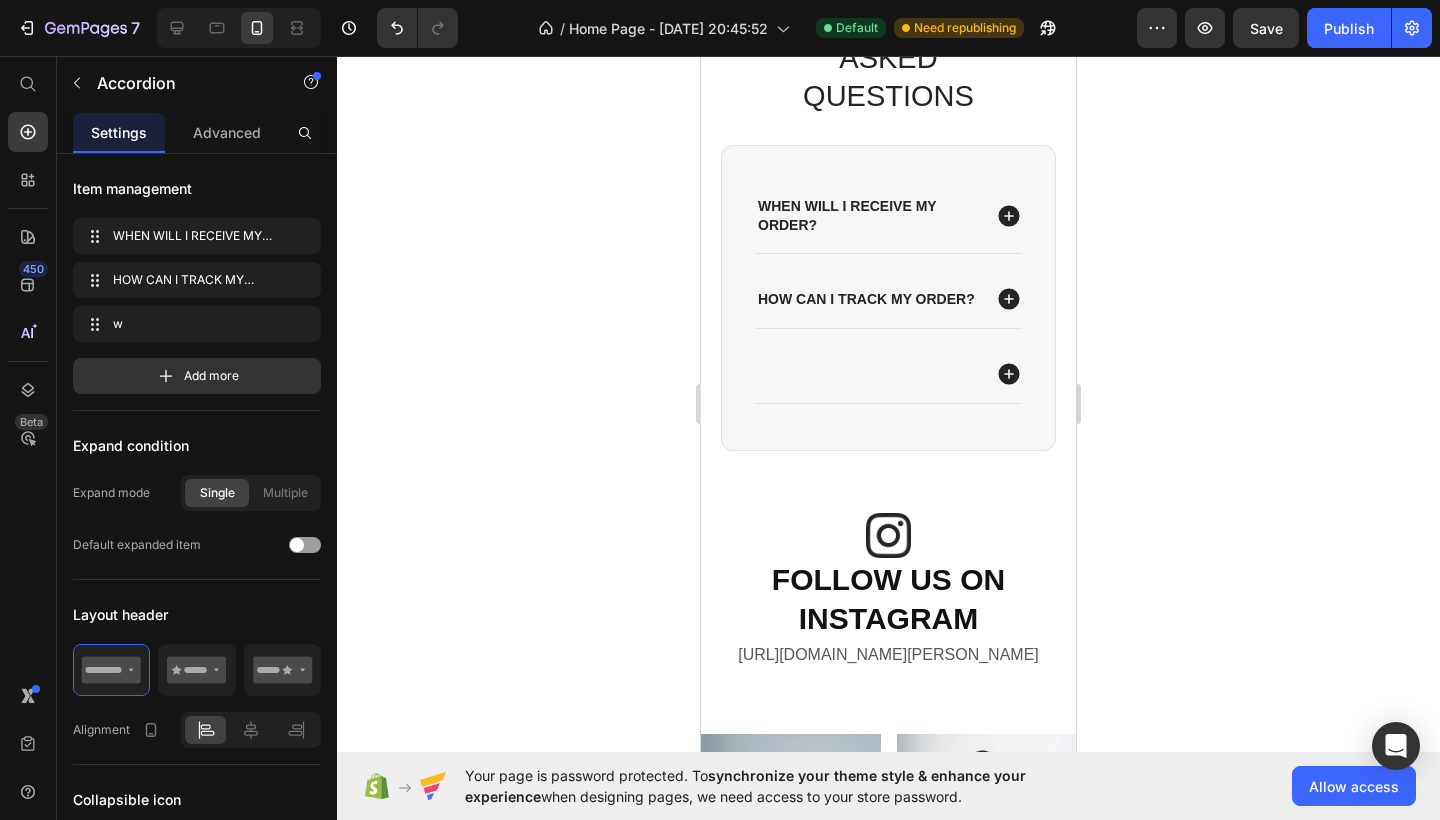 type 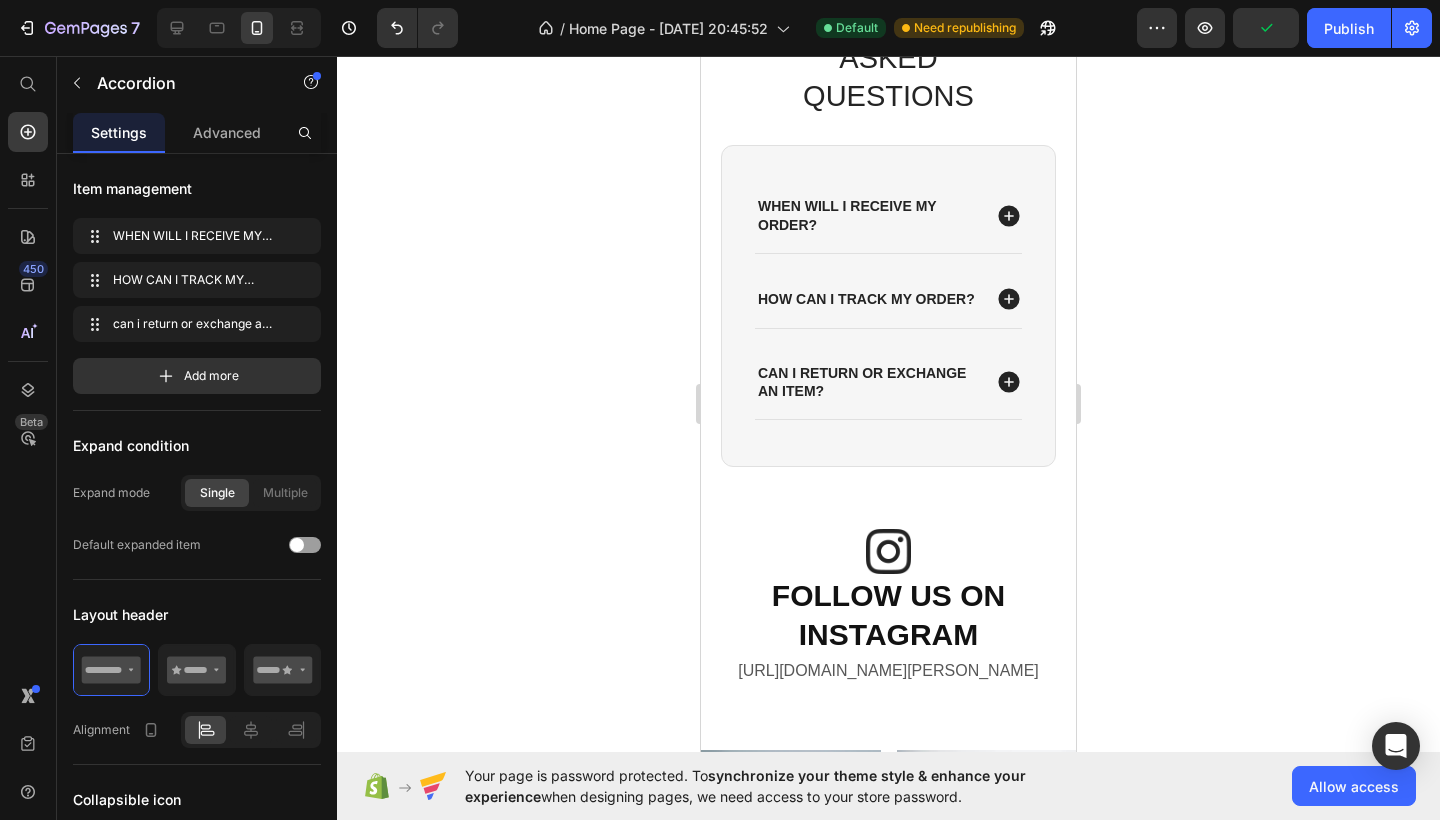 click 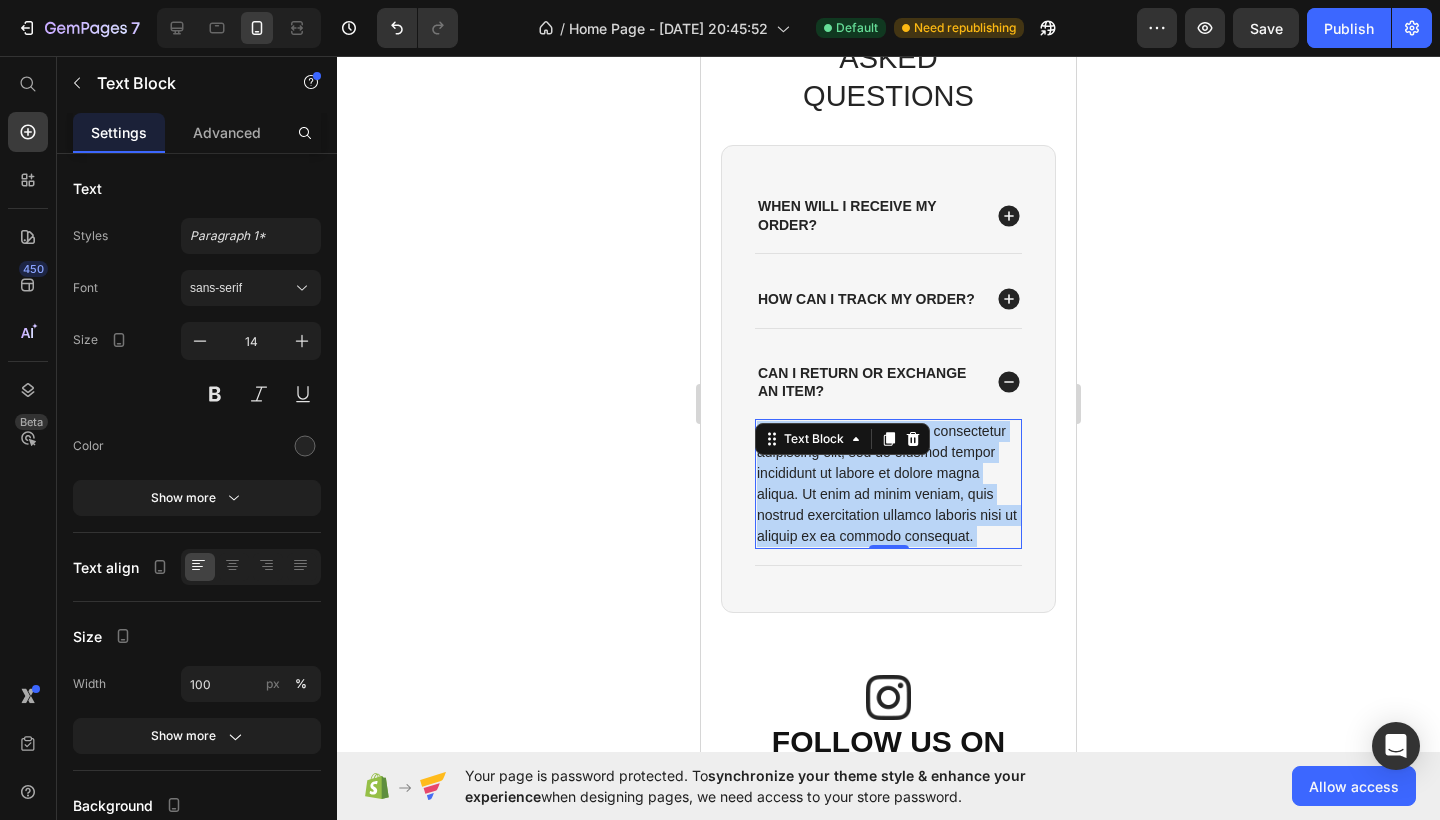 click on "Lorem ipsum dolor sit amet, consectetur adipiscing elit, sed do eiusmod tempor incididunt ut labore et dolore magna aliqua. Ut enim ad minim veniam, quis nostrud exercitation ullamco laboris nisi ut aliquip ex ea commodo consequat." at bounding box center [888, 484] 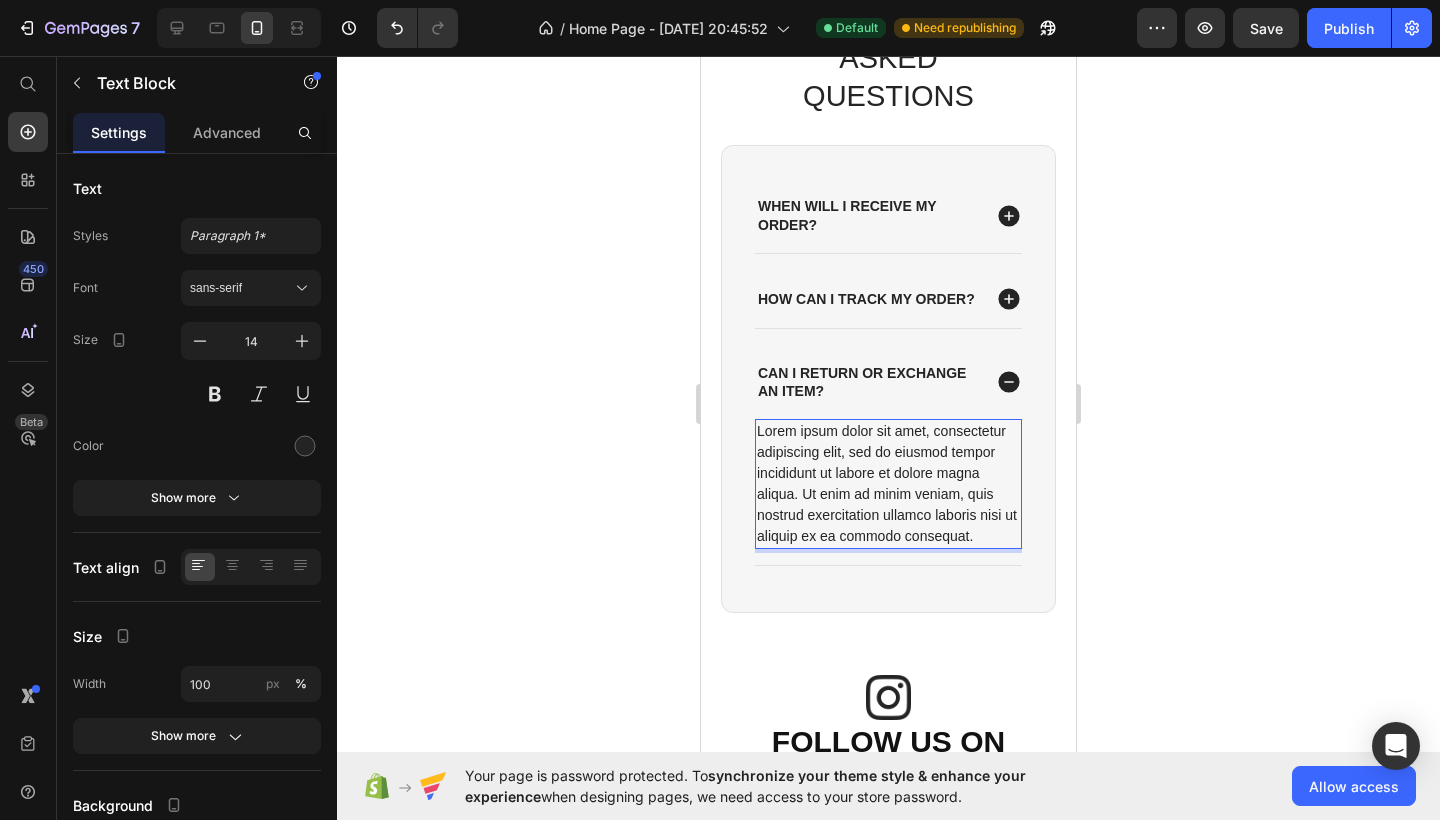 click on "Lorem ipsum dolor sit amet, consectetur adipiscing elit, sed do eiusmod tempor incididunt ut labore et dolore magna aliqua. Ut enim ad minim veniam, quis nostrud exercitation ullamco laboris nisi ut aliquip ex ea commodo consequat." at bounding box center [888, 484] 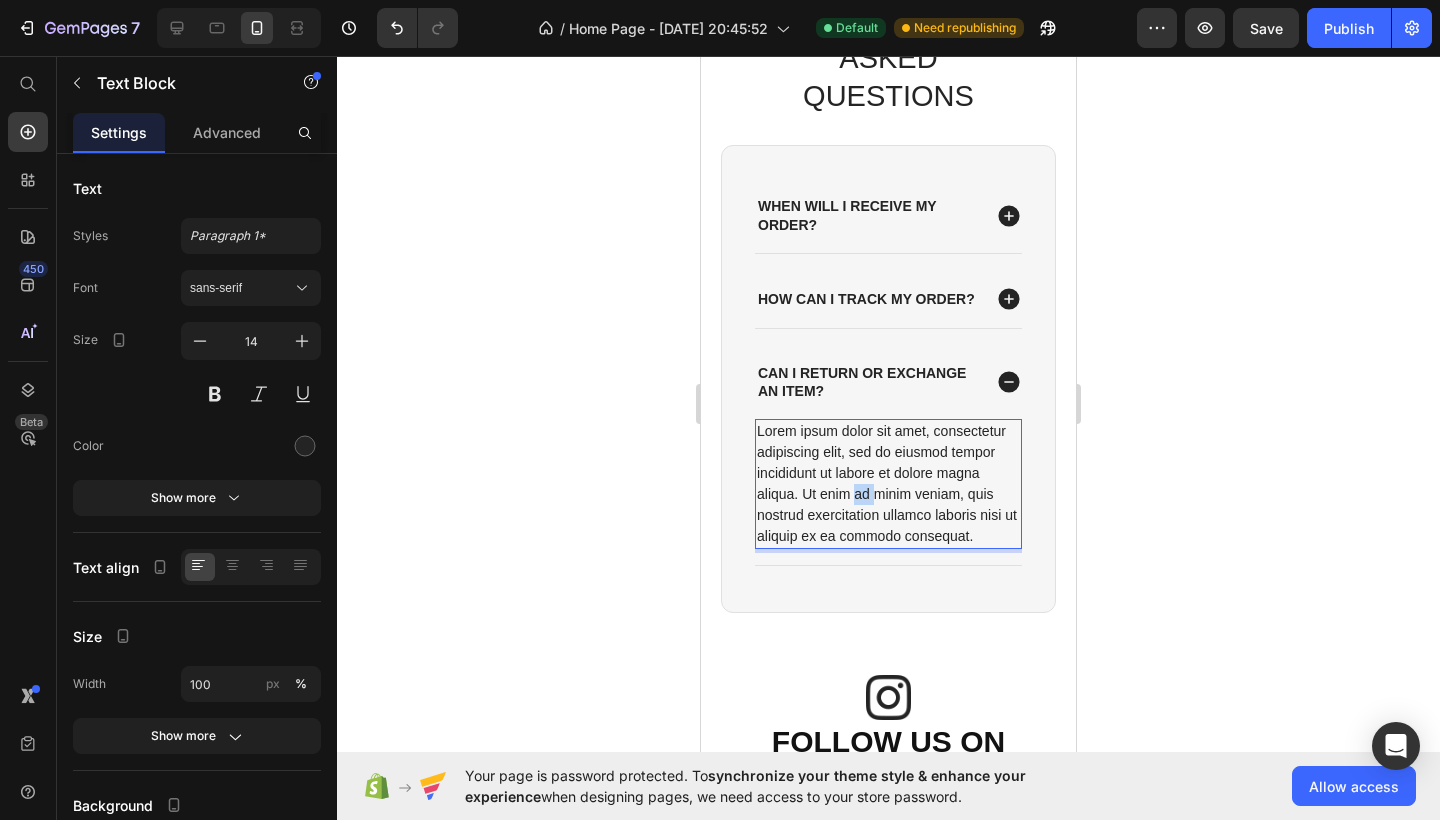 click on "Lorem ipsum dolor sit amet, consectetur adipiscing elit, sed do eiusmod tempor incididunt ut labore et dolore magna aliqua. Ut enim ad minim veniam, quis nostrud exercitation ullamco laboris nisi ut aliquip ex ea commodo consequat." at bounding box center (888, 484) 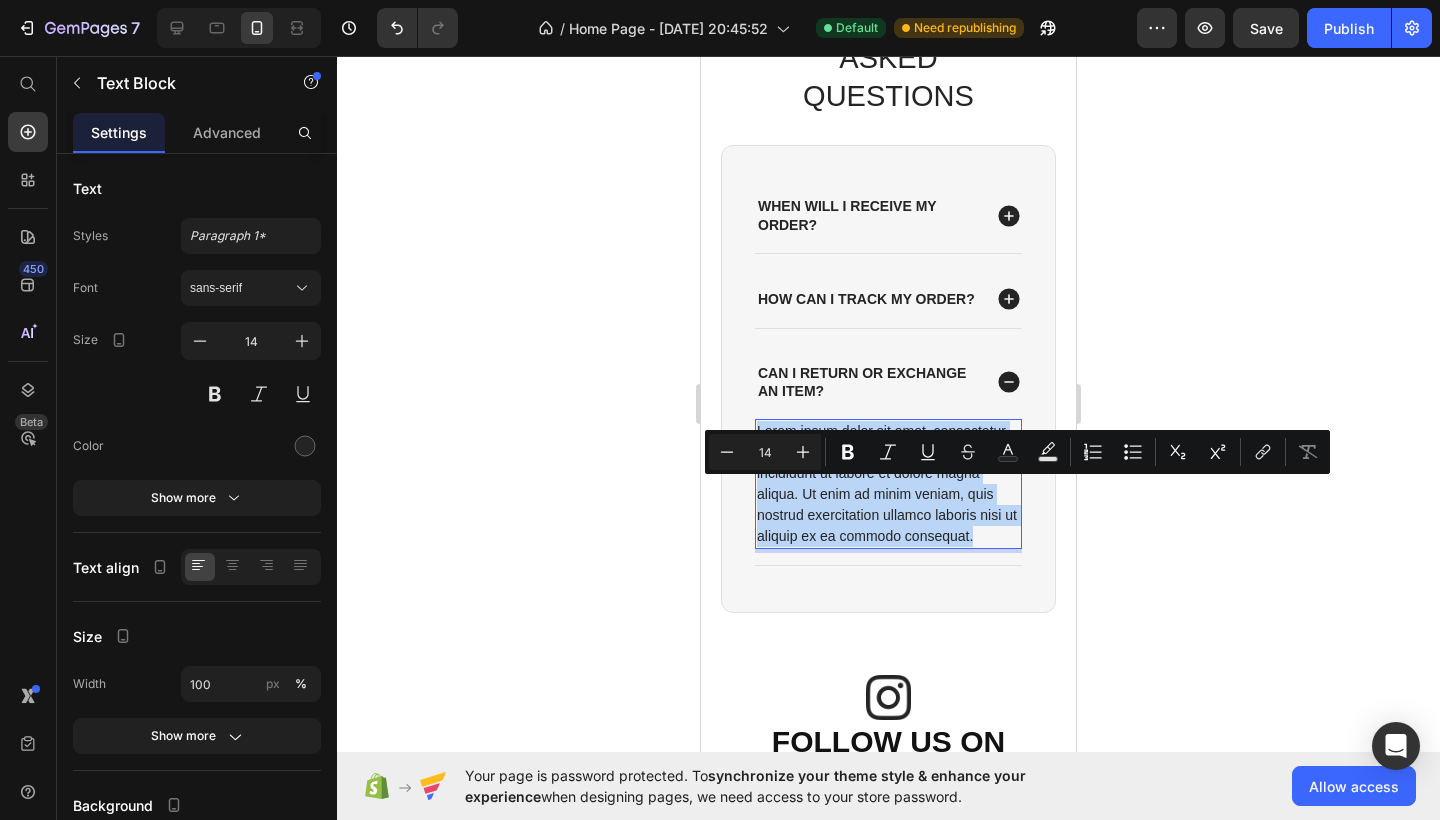 click on "Lorem ipsum dolor sit amet, consectetur adipiscing elit, sed do eiusmod tempor incididunt ut labore et dolore magna aliqua. Ut enim ad minim veniam, quis nostrud exercitation ullamco laboris nisi ut aliquip ex ea commodo consequat." at bounding box center [888, 484] 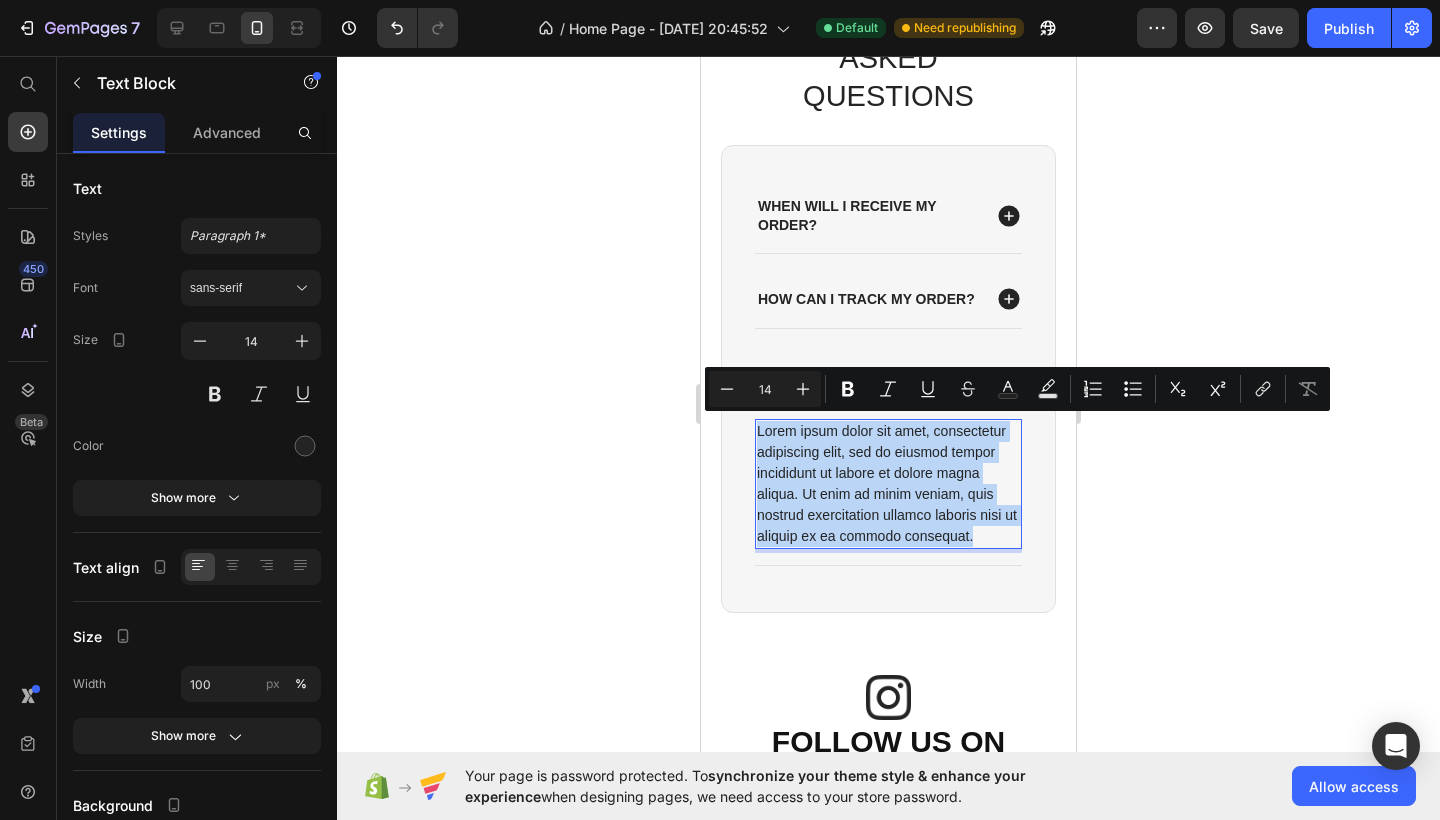 click on "Lorem ipsum dolor sit amet, consectetur adipiscing elit, sed do eiusmod tempor incididunt ut labore et dolore magna aliqua. Ut enim ad minim veniam, quis nostrud exercitation ullamco laboris nisi ut aliquip ex ea commodo consequat." at bounding box center (888, 484) 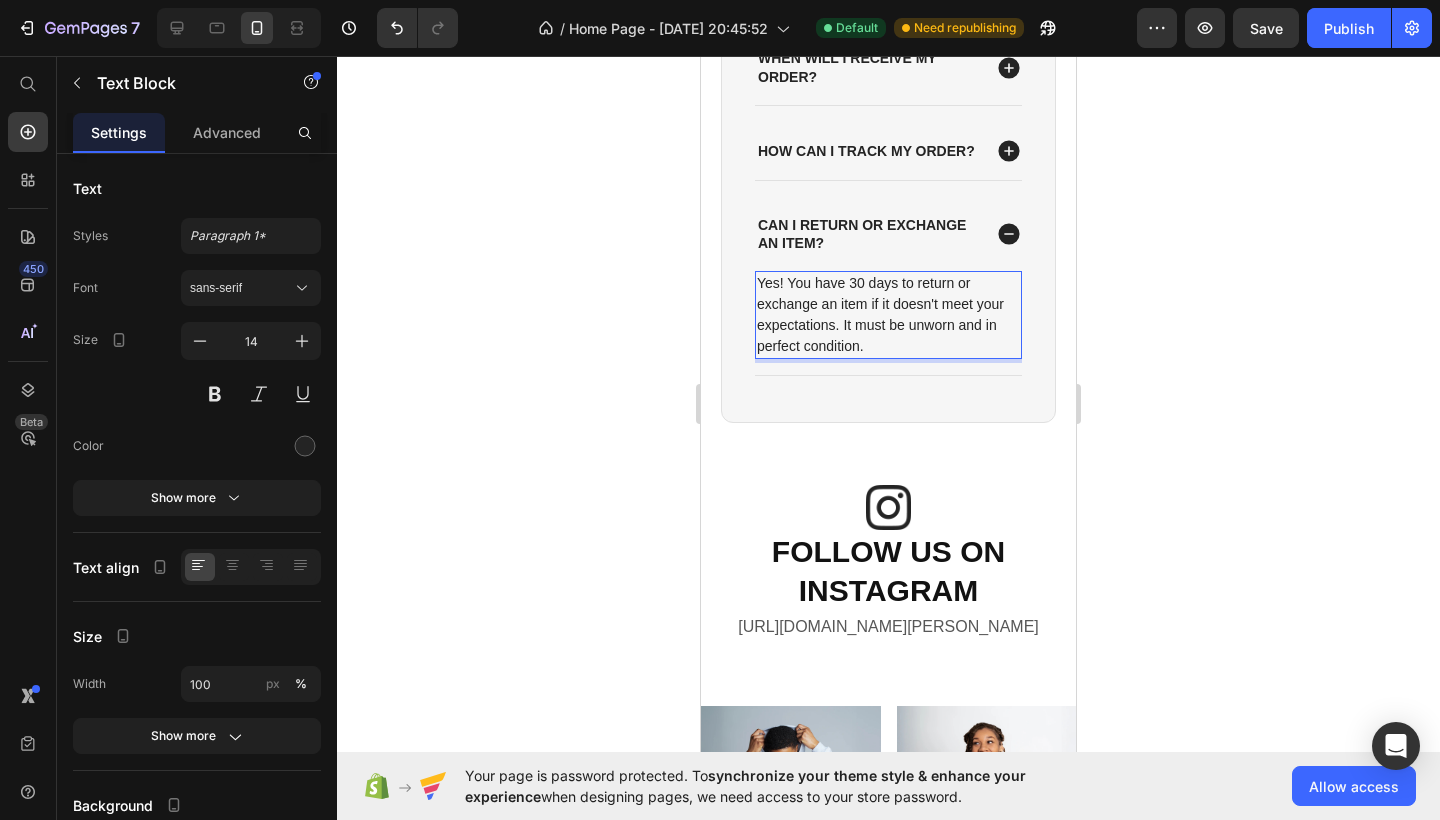 scroll, scrollTop: 4211, scrollLeft: 0, axis: vertical 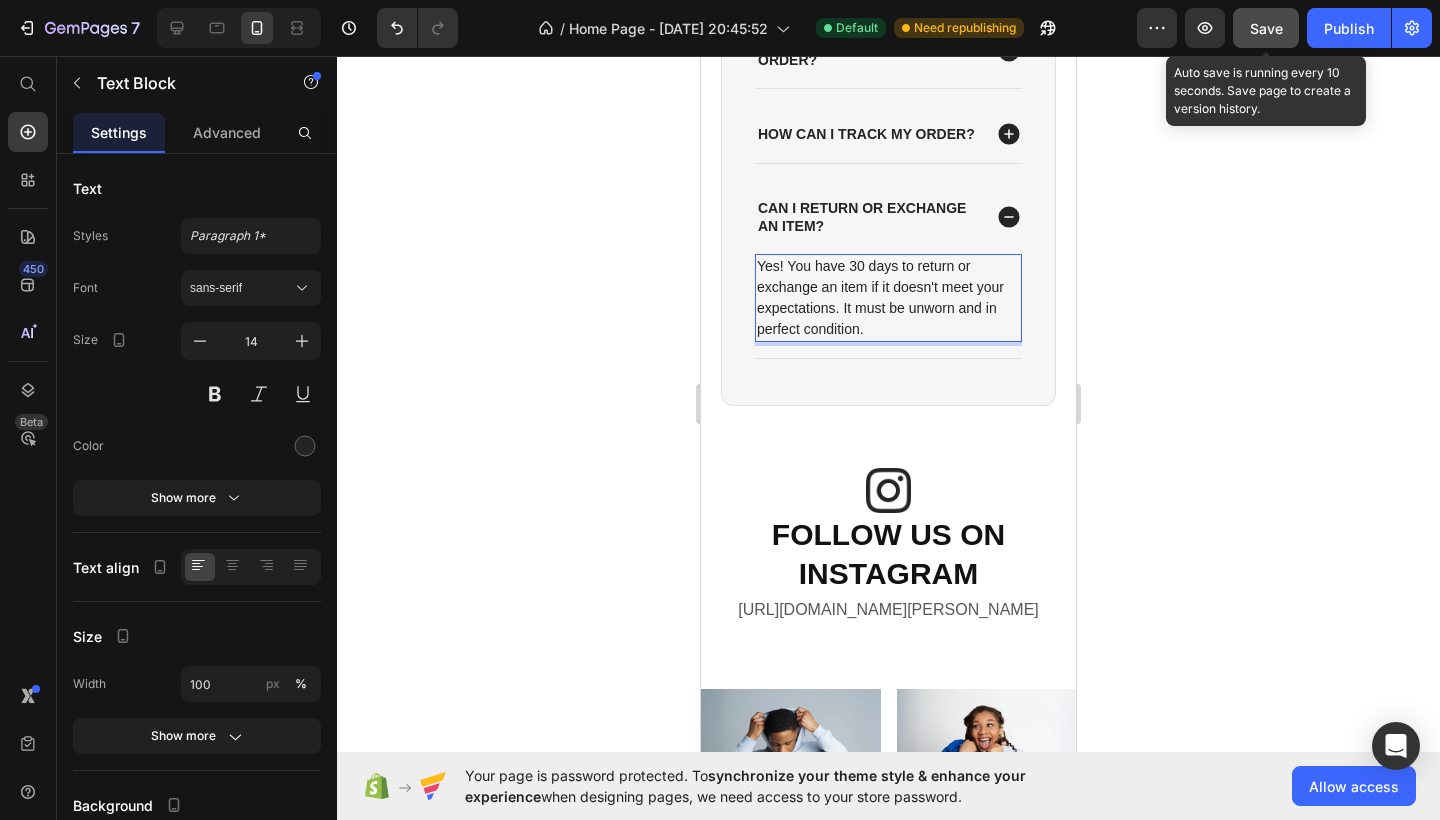 click on "Save" 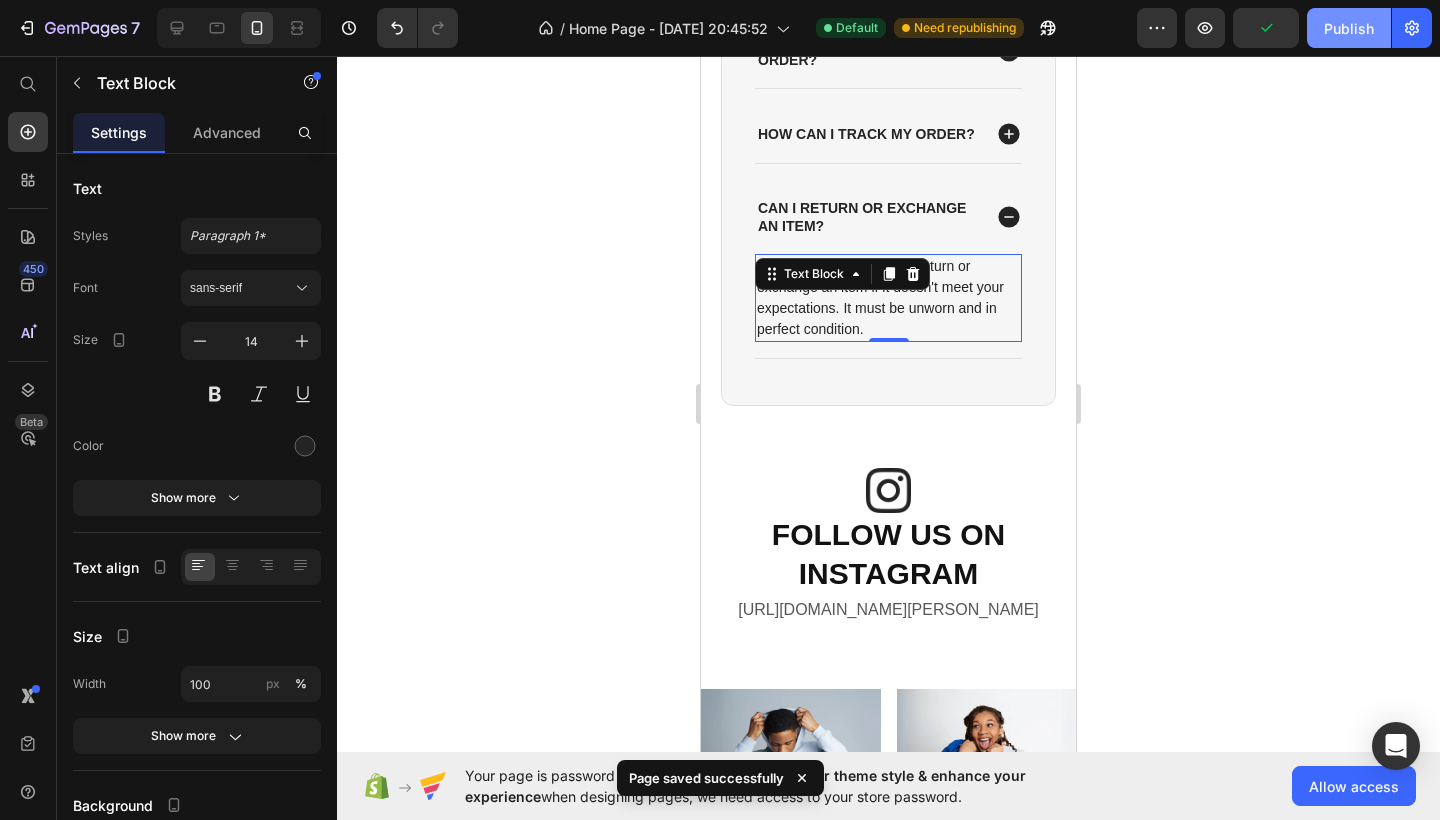 click on "Publish" at bounding box center [1349, 28] 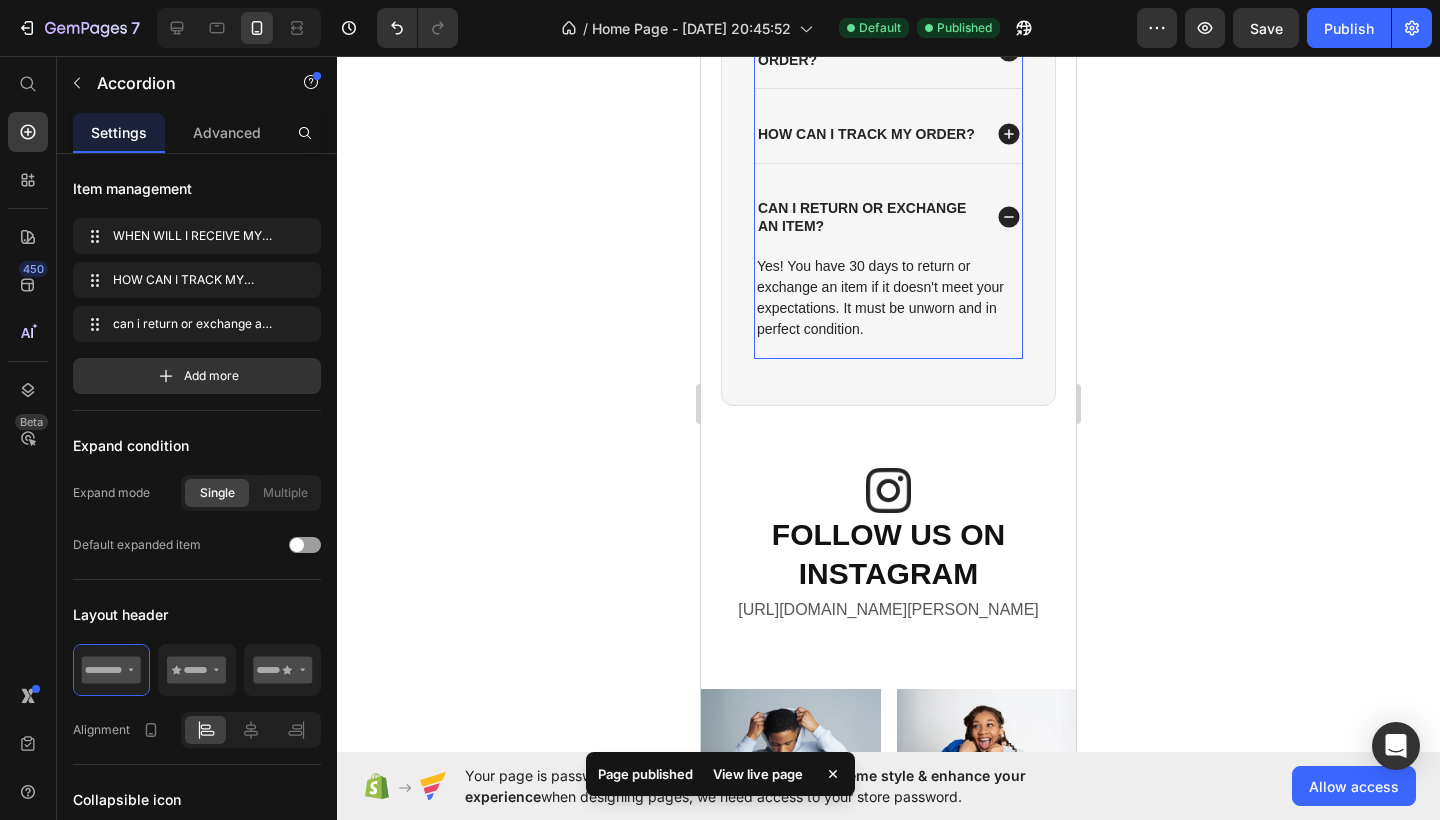 click on "Yes! You have 30 days to return or exchange an item if it doesn't meet your expectations. It must be unworn and in perfect condition. Text Block   0" at bounding box center (888, 306) 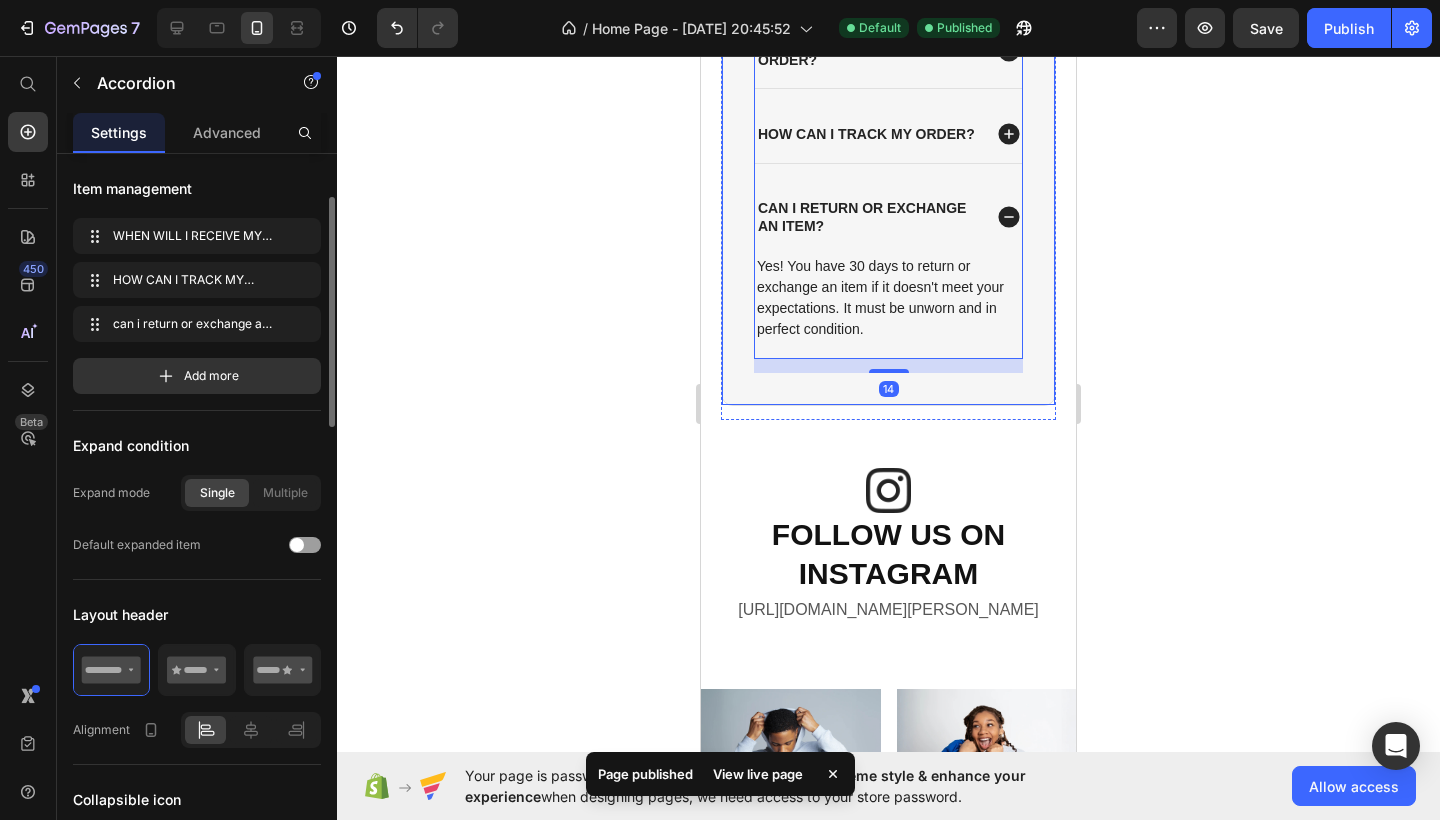 scroll, scrollTop: 32, scrollLeft: 0, axis: vertical 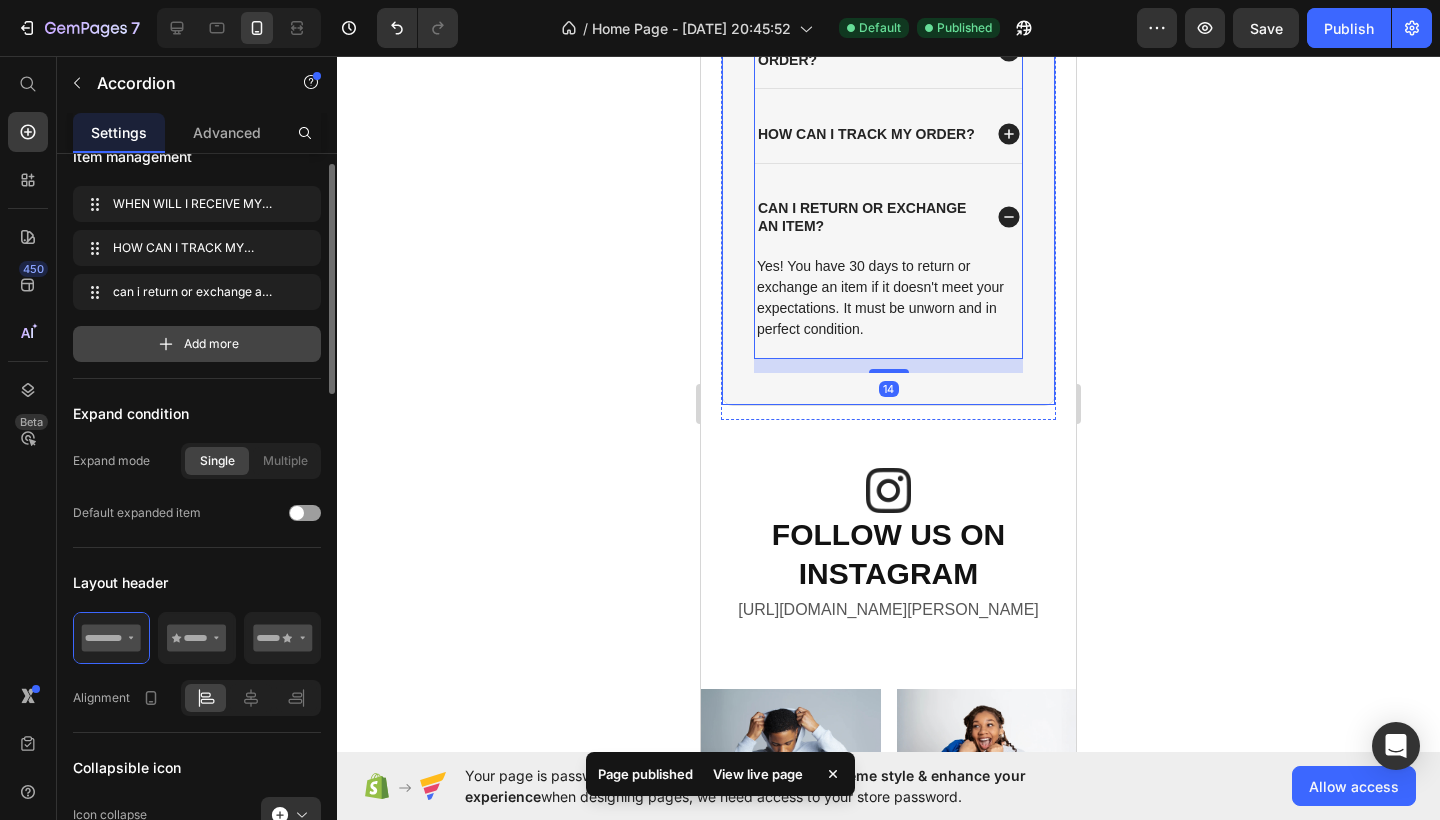 click on "Add more" at bounding box center (211, 344) 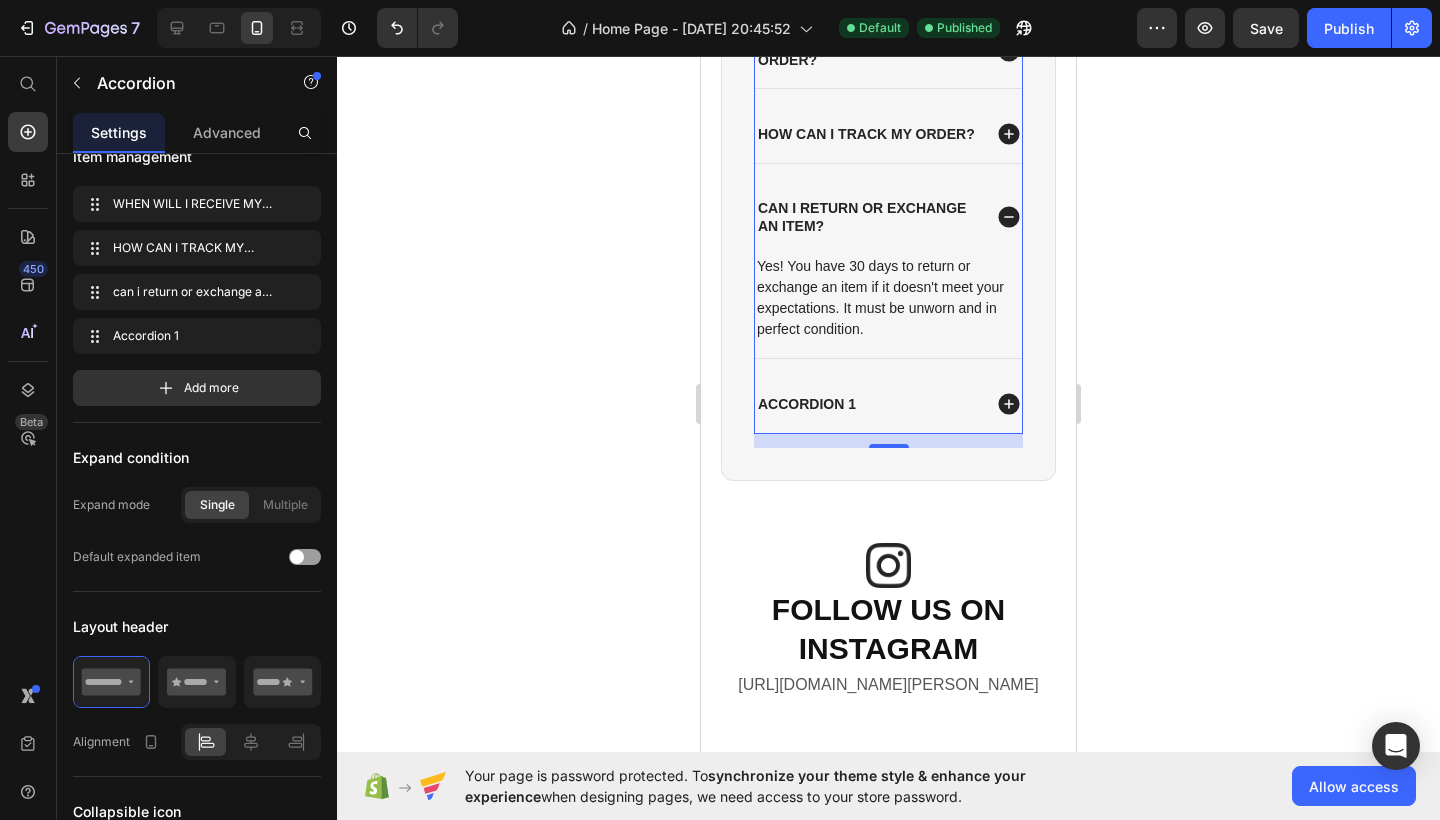 click on "Accordion 1" at bounding box center (807, 404) 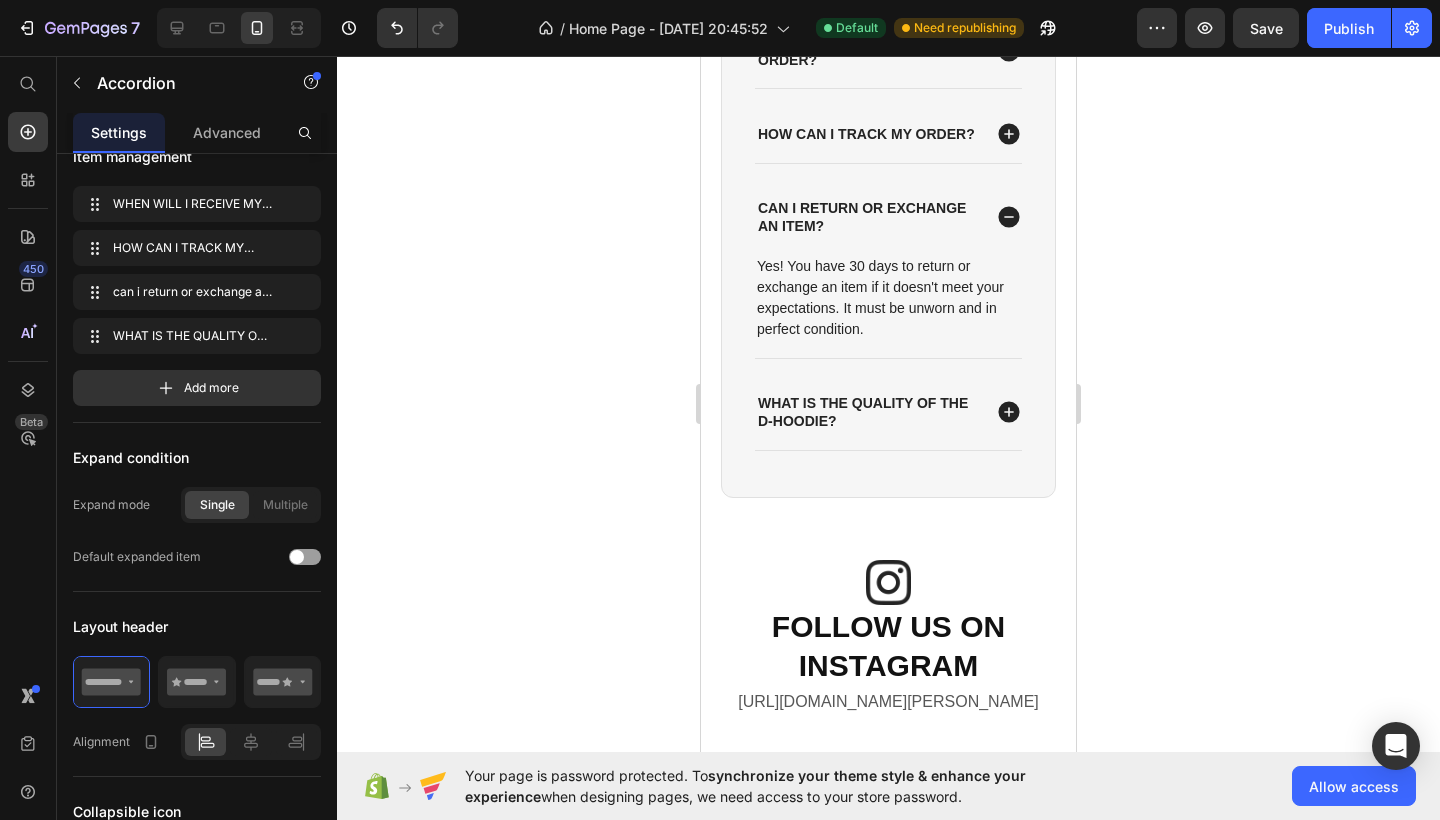 click 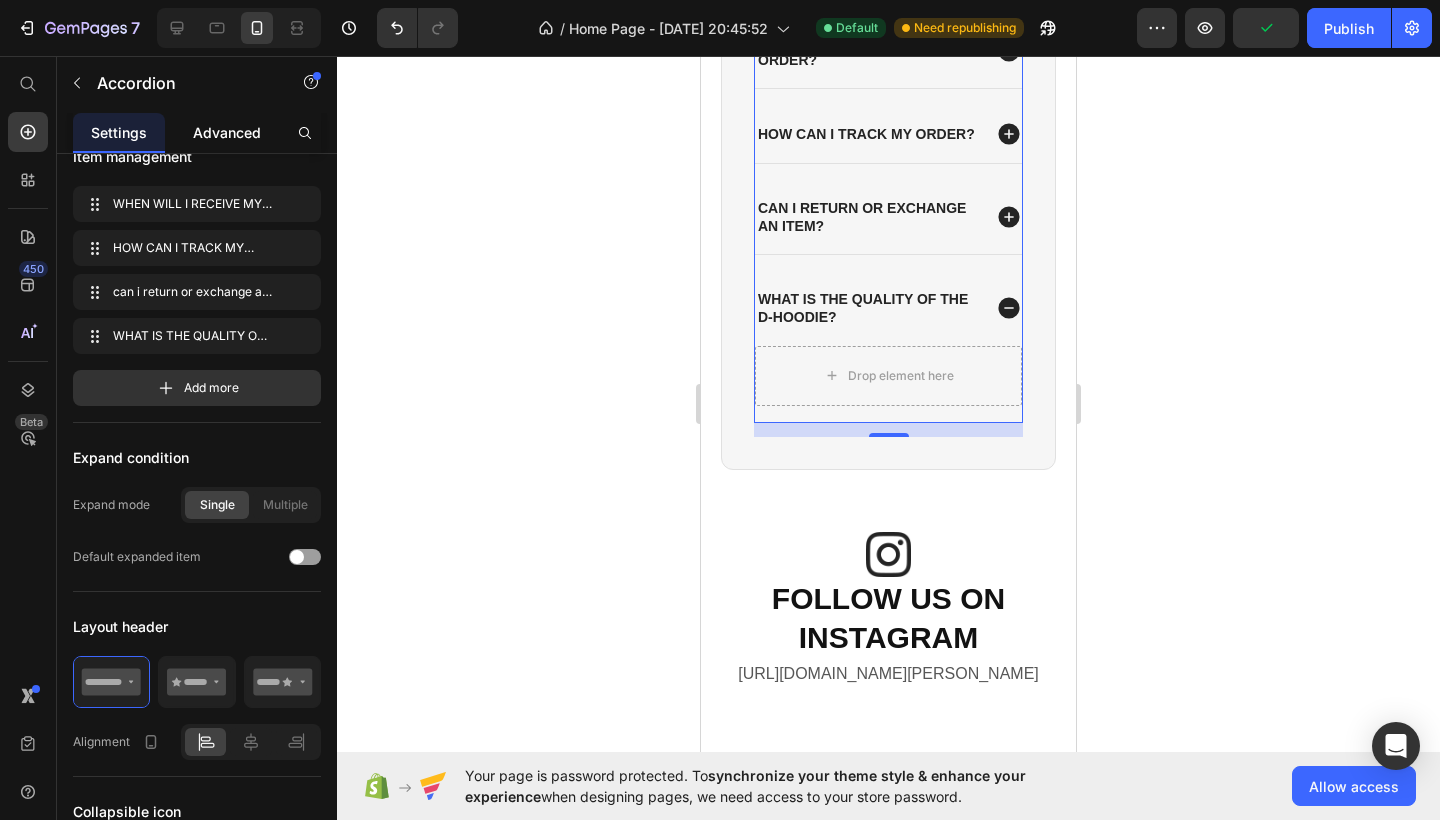 click on "Advanced" at bounding box center [227, 132] 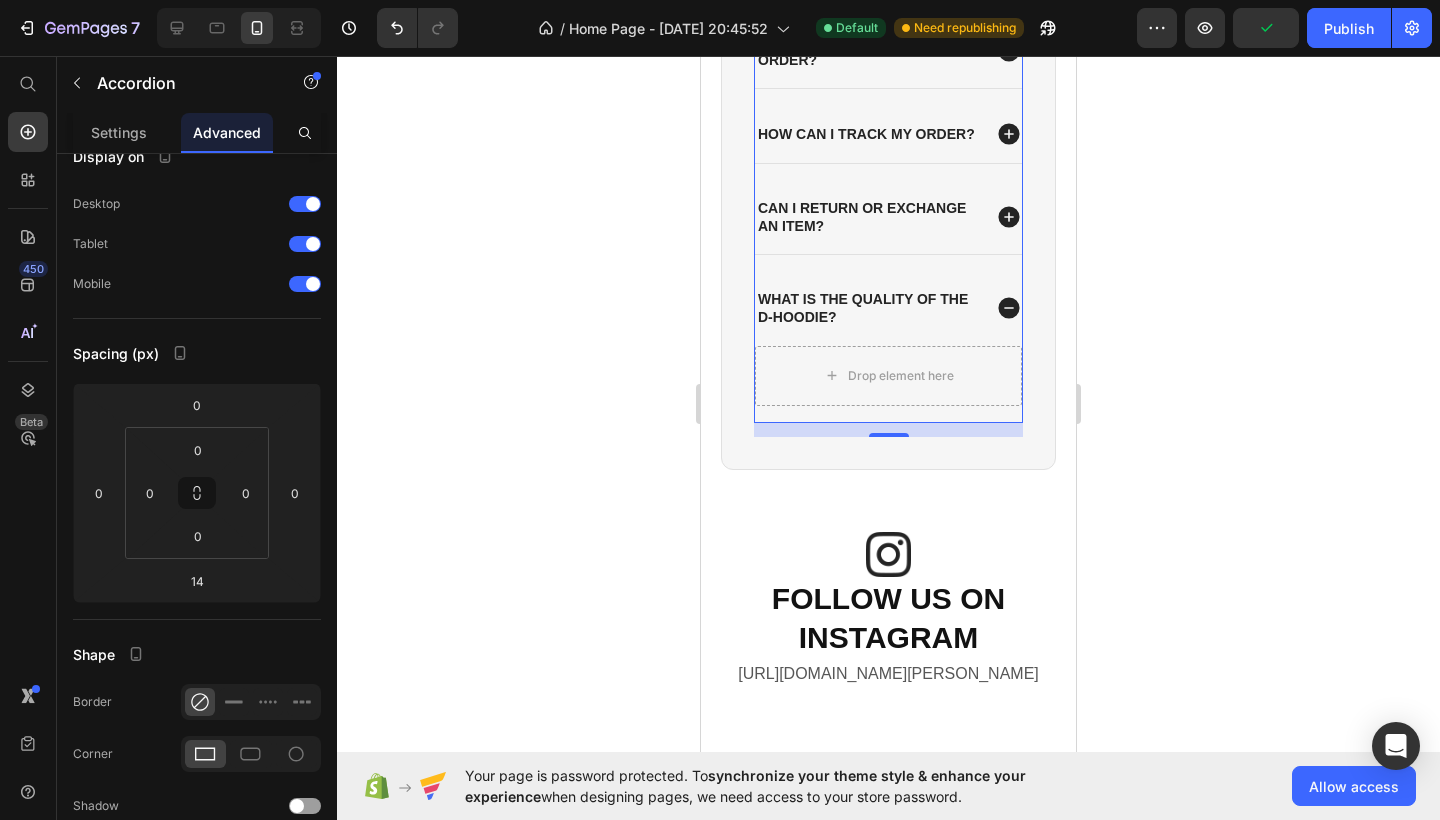 scroll, scrollTop: 0, scrollLeft: 0, axis: both 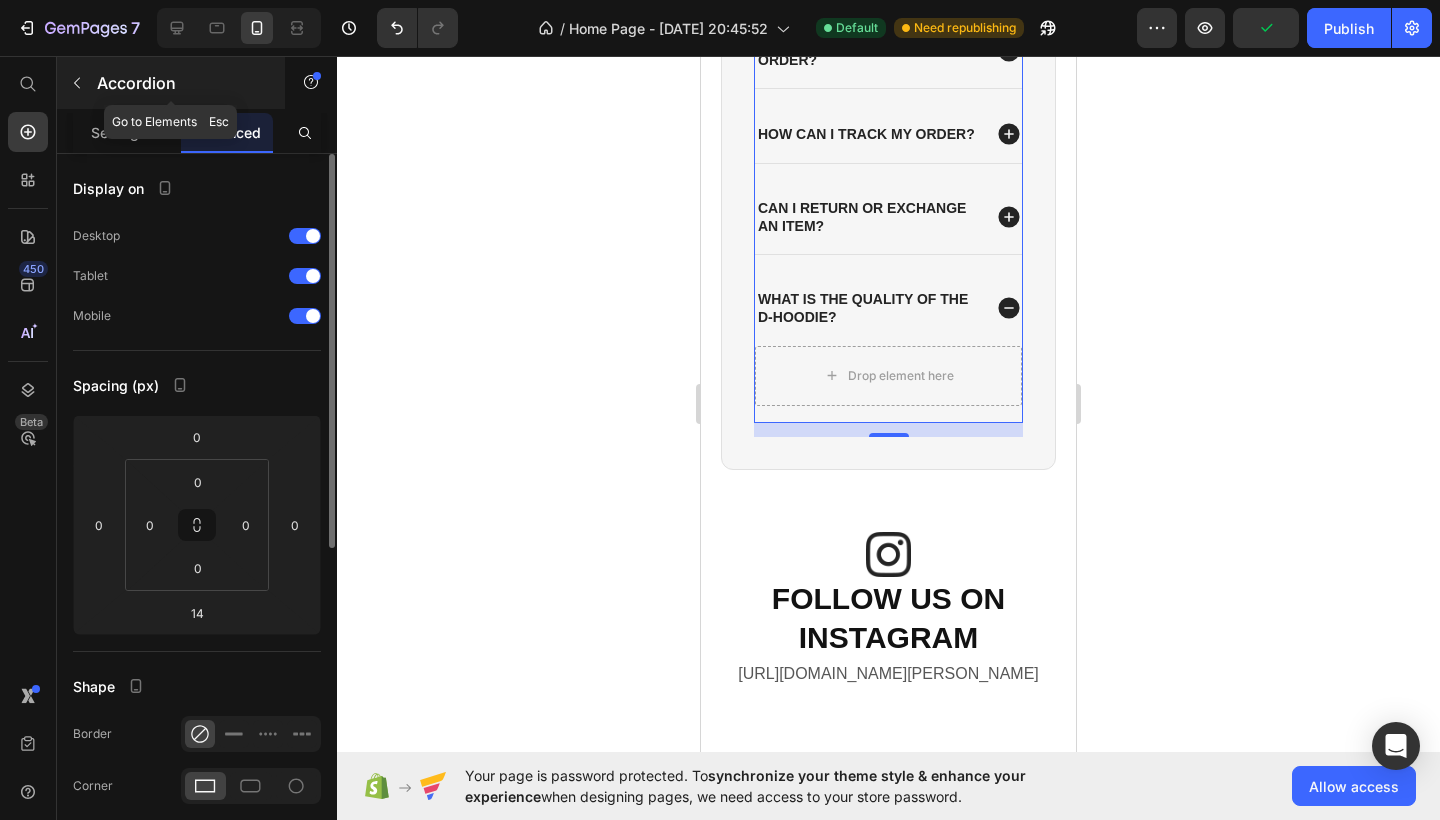 click on "Accordion" at bounding box center [182, 83] 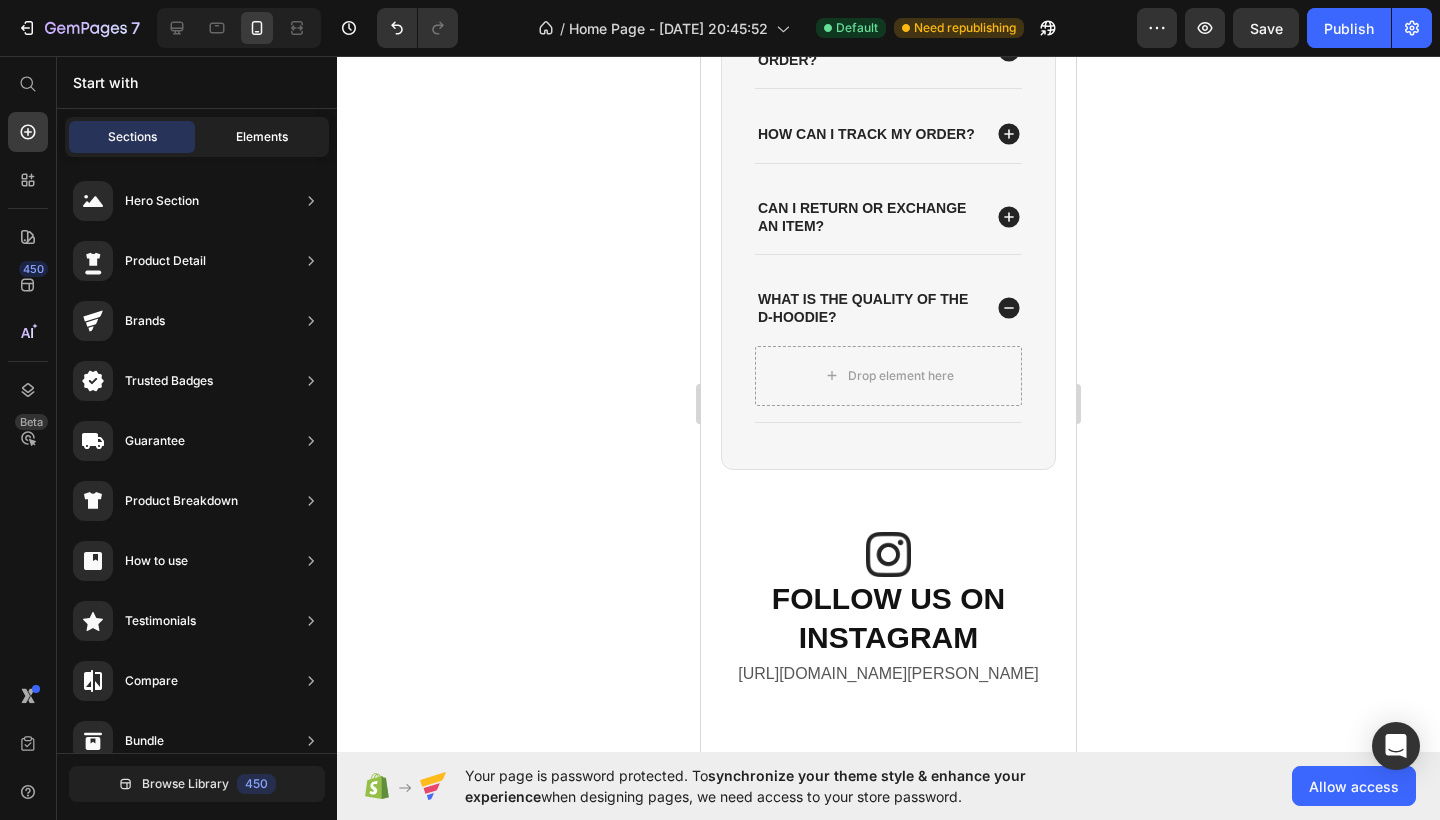 click on "Elements" at bounding box center (262, 137) 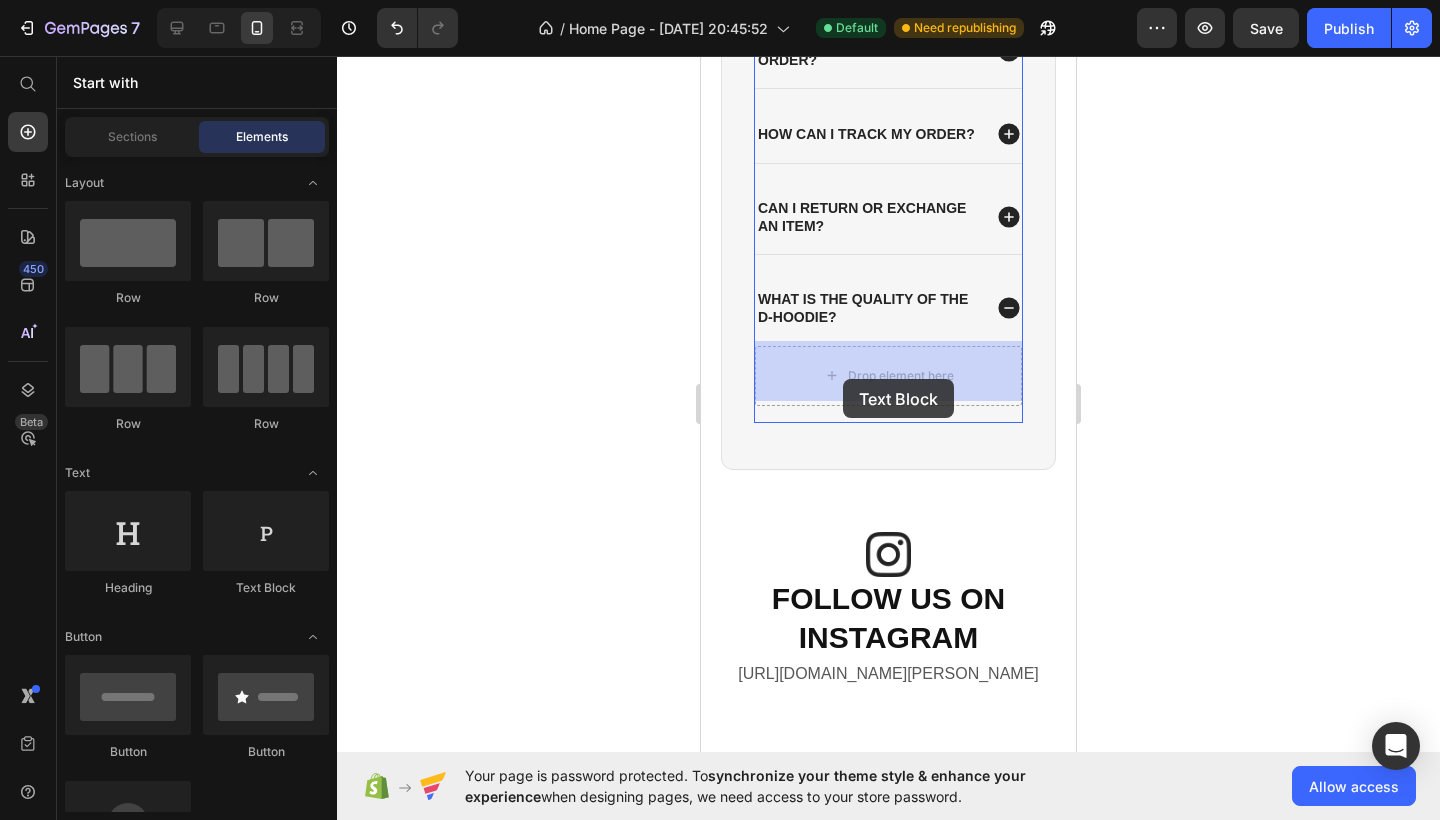 drag, startPoint x: 975, startPoint y: 604, endPoint x: 843, endPoint y: 379, distance: 260.86203 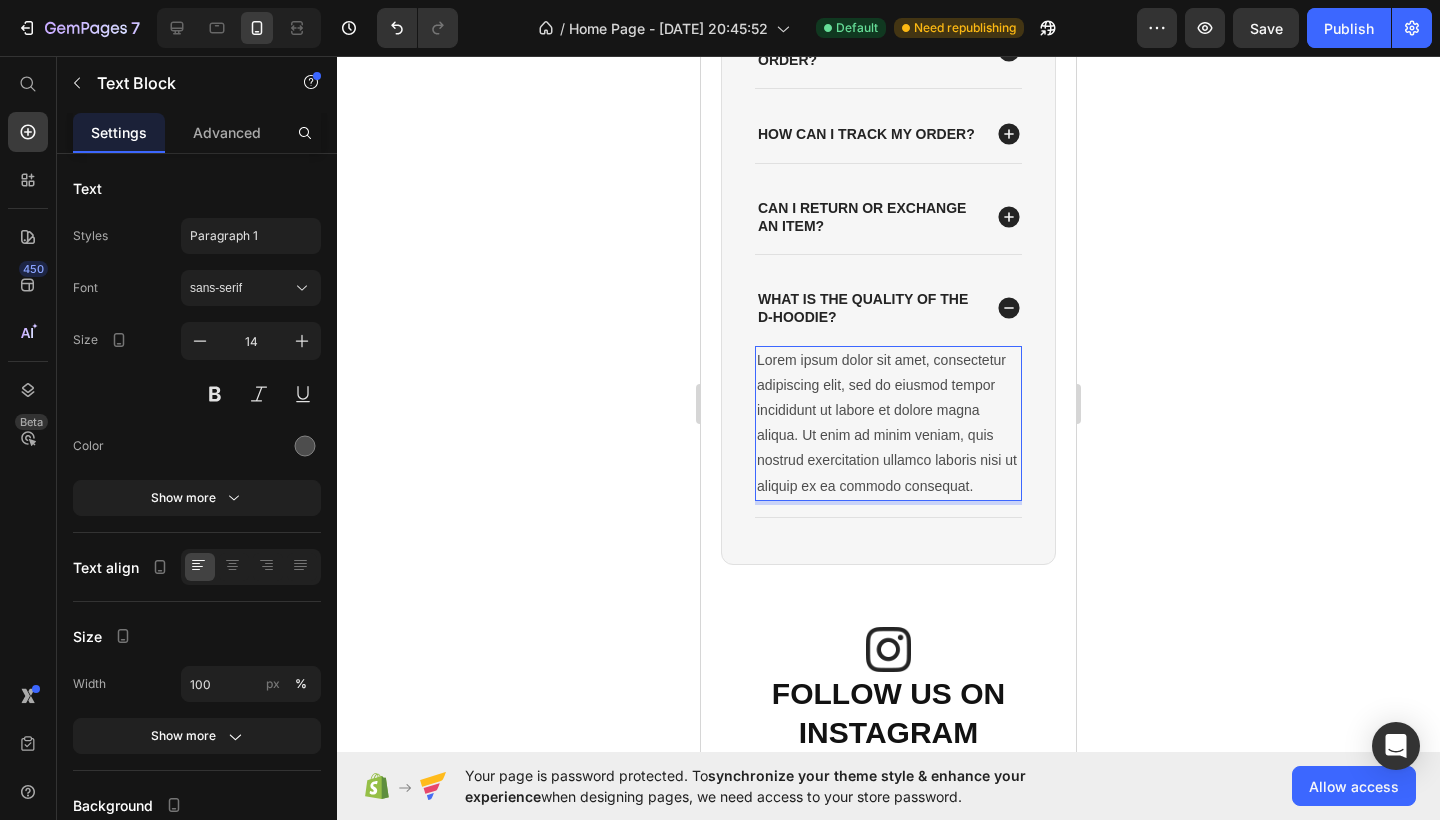 click on "Lorem ipsum dolor sit amet, consectetur adipiscing elit, sed do eiusmod tempor incididunt ut labore et dolore magna aliqua. Ut enim ad minim veniam, quis nostrud exercitation ullamco laboris nisi ut aliquip ex ea commodo consequat." at bounding box center [888, 423] 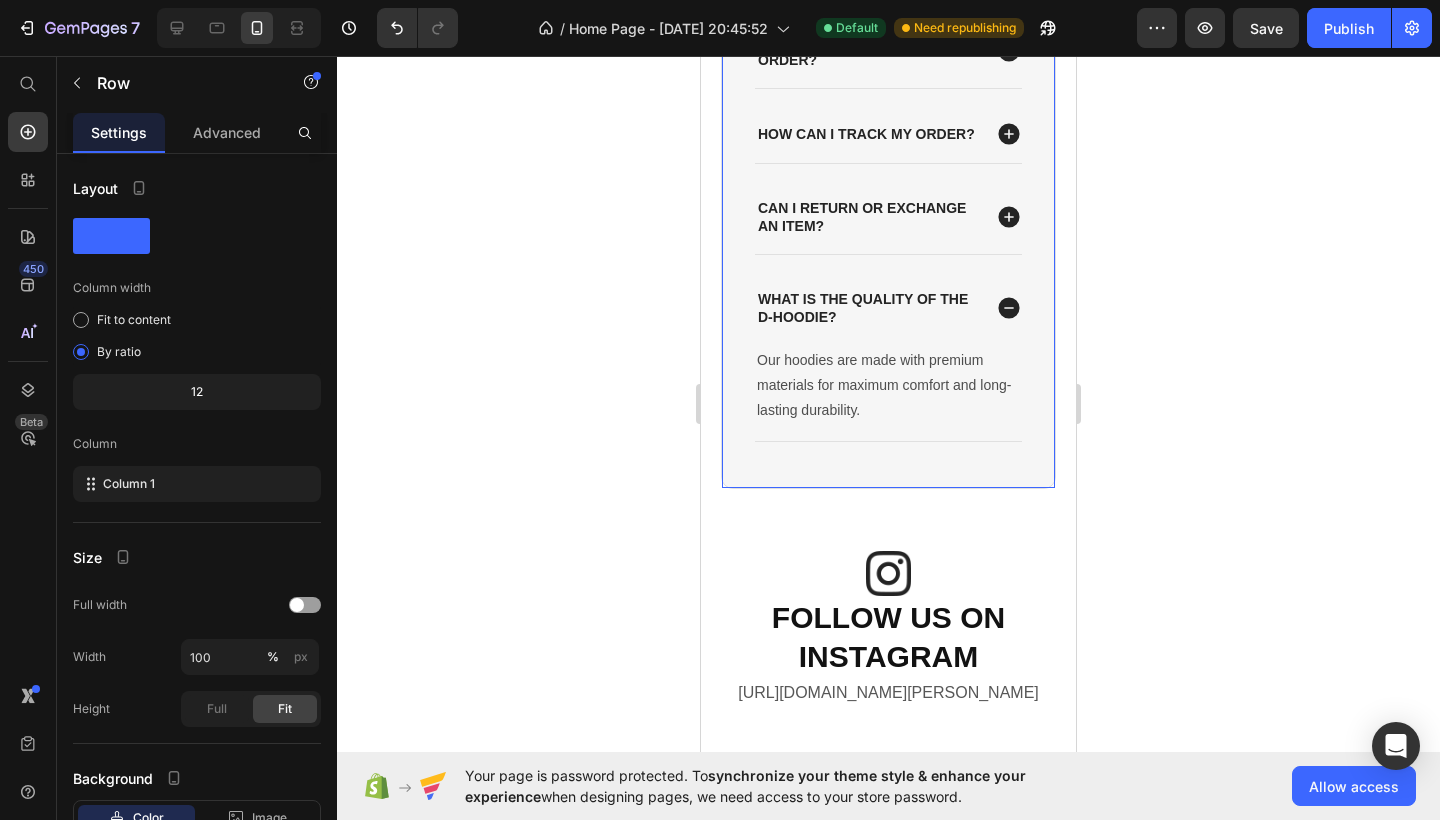 click on "WHEN WILL I RECEIVE MY ORDER?
HOW CAN I TRACK MY ORDER?
can i return or exchange an item?
WHAT IS THE QUALITY OF THE D-HOODIE? Our hoodies are made with premium materials for maximum comfort and long-lasting durability. Text Block   0 Accordion Row" at bounding box center (888, 234) 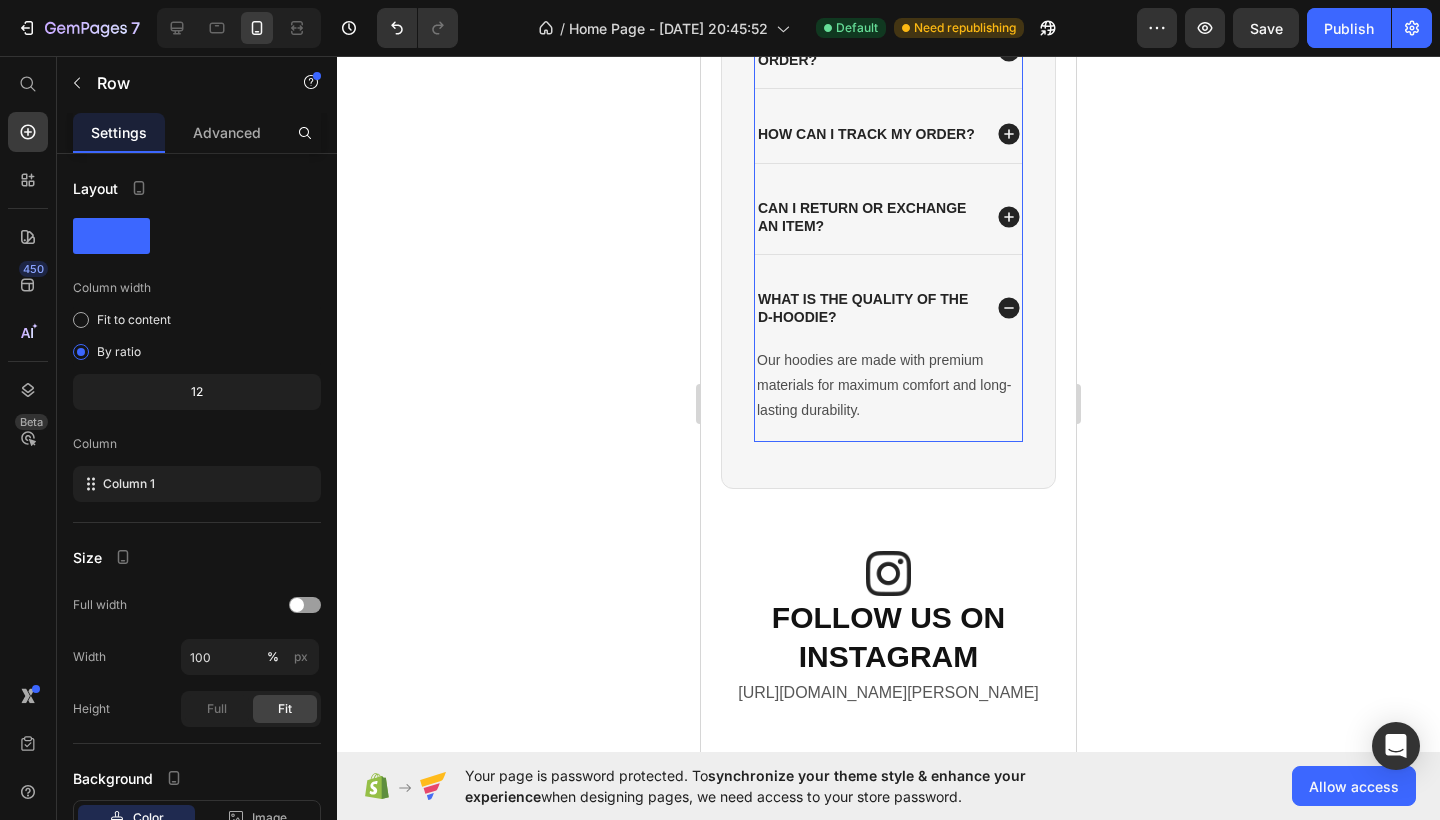 click on "Our hoodies are made with premium materials for maximum comfort and long-lasting durability. Text Block" at bounding box center [888, 394] 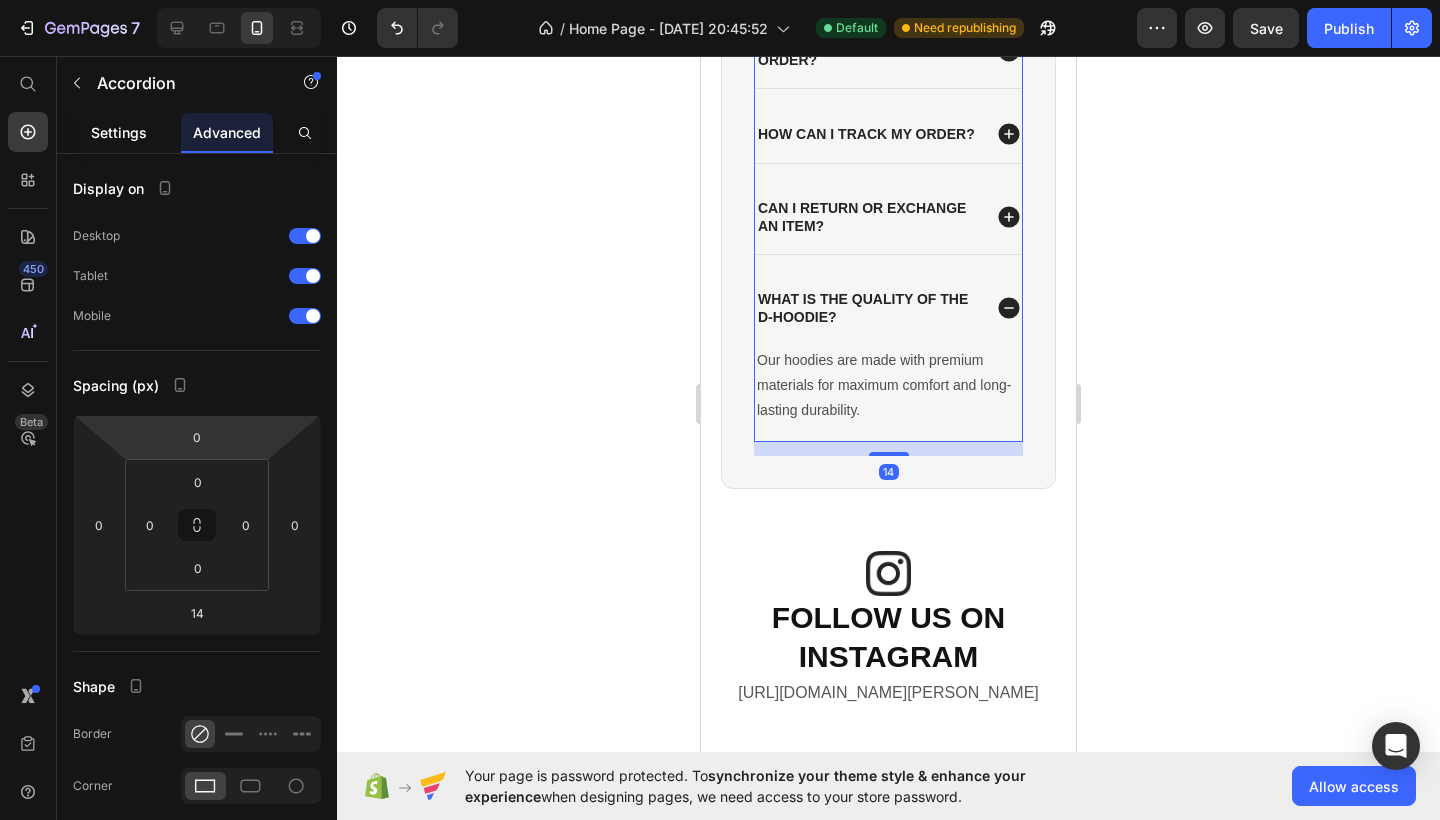 click on "Settings" at bounding box center (119, 132) 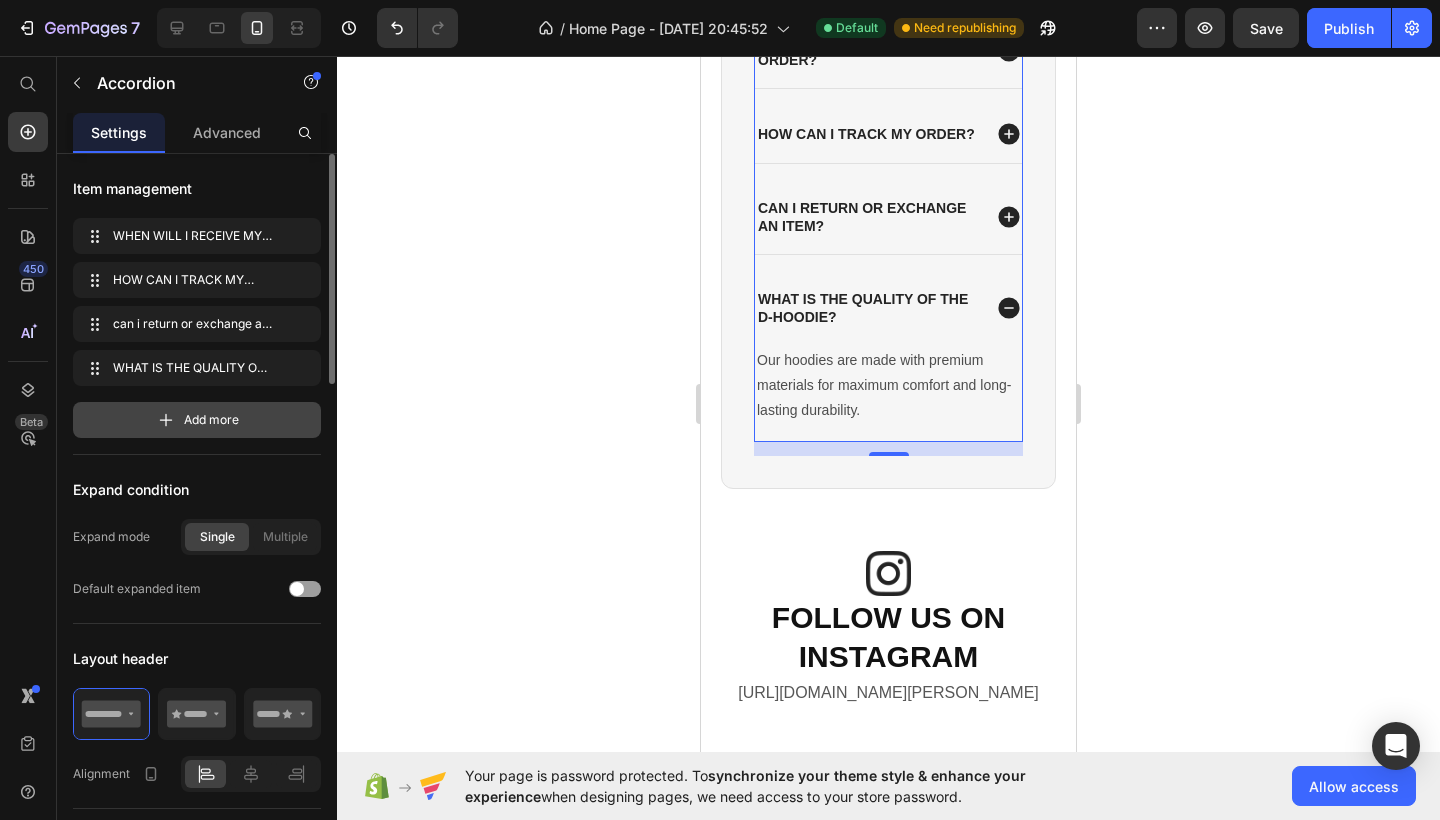 click on "Add more" at bounding box center [197, 420] 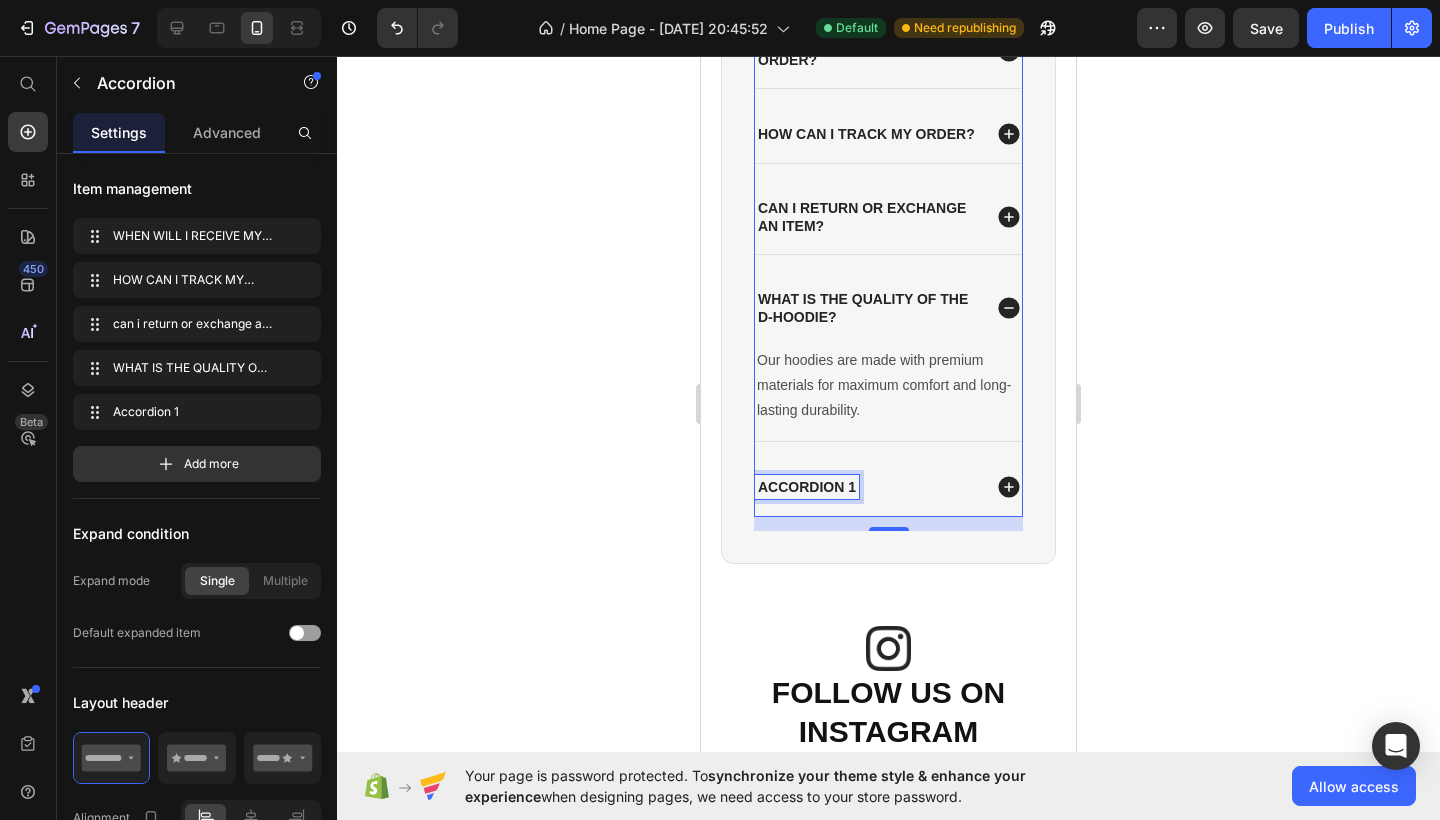 click on "Accordion 1" at bounding box center (807, 487) 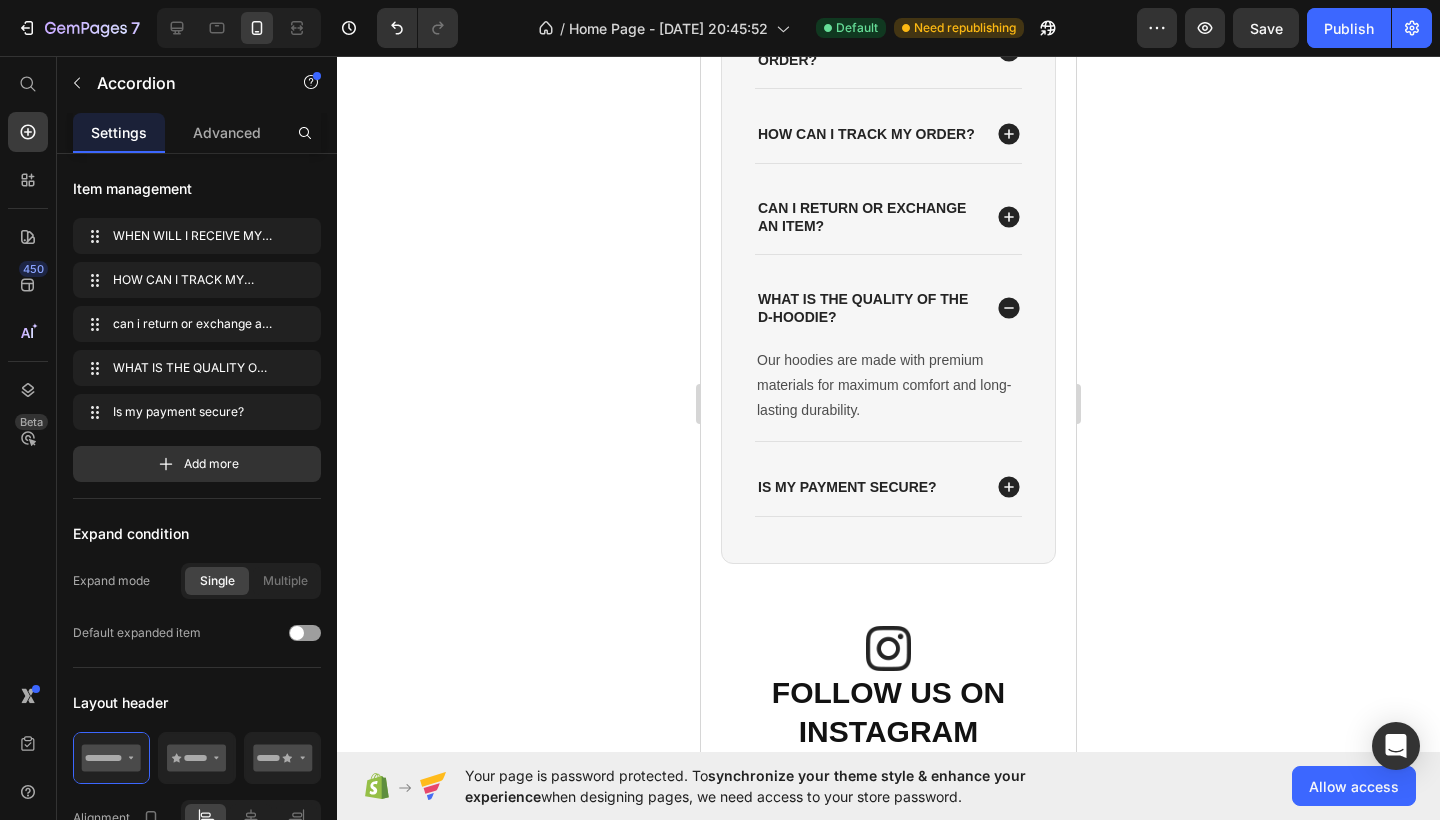 click 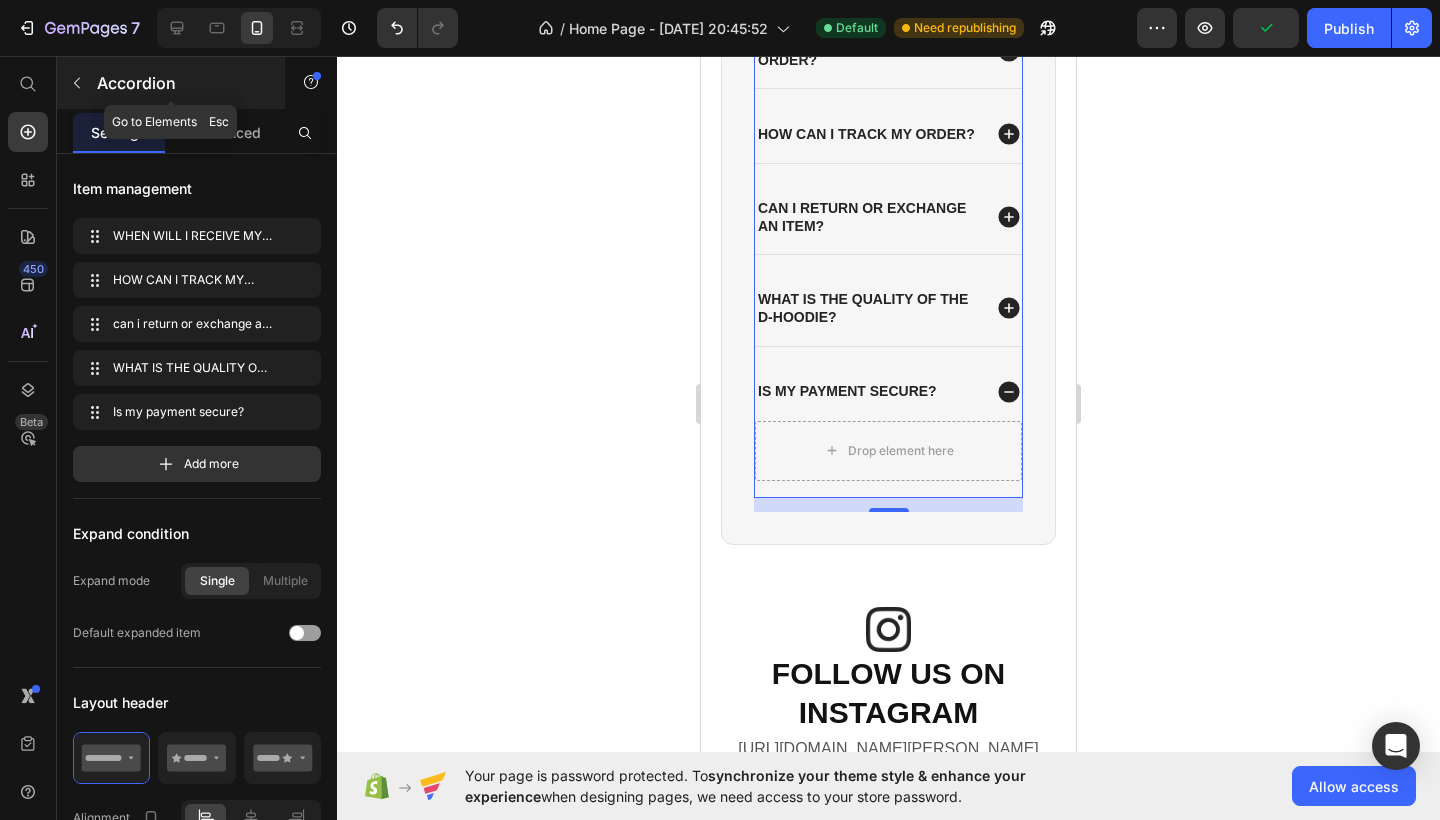 click at bounding box center (77, 83) 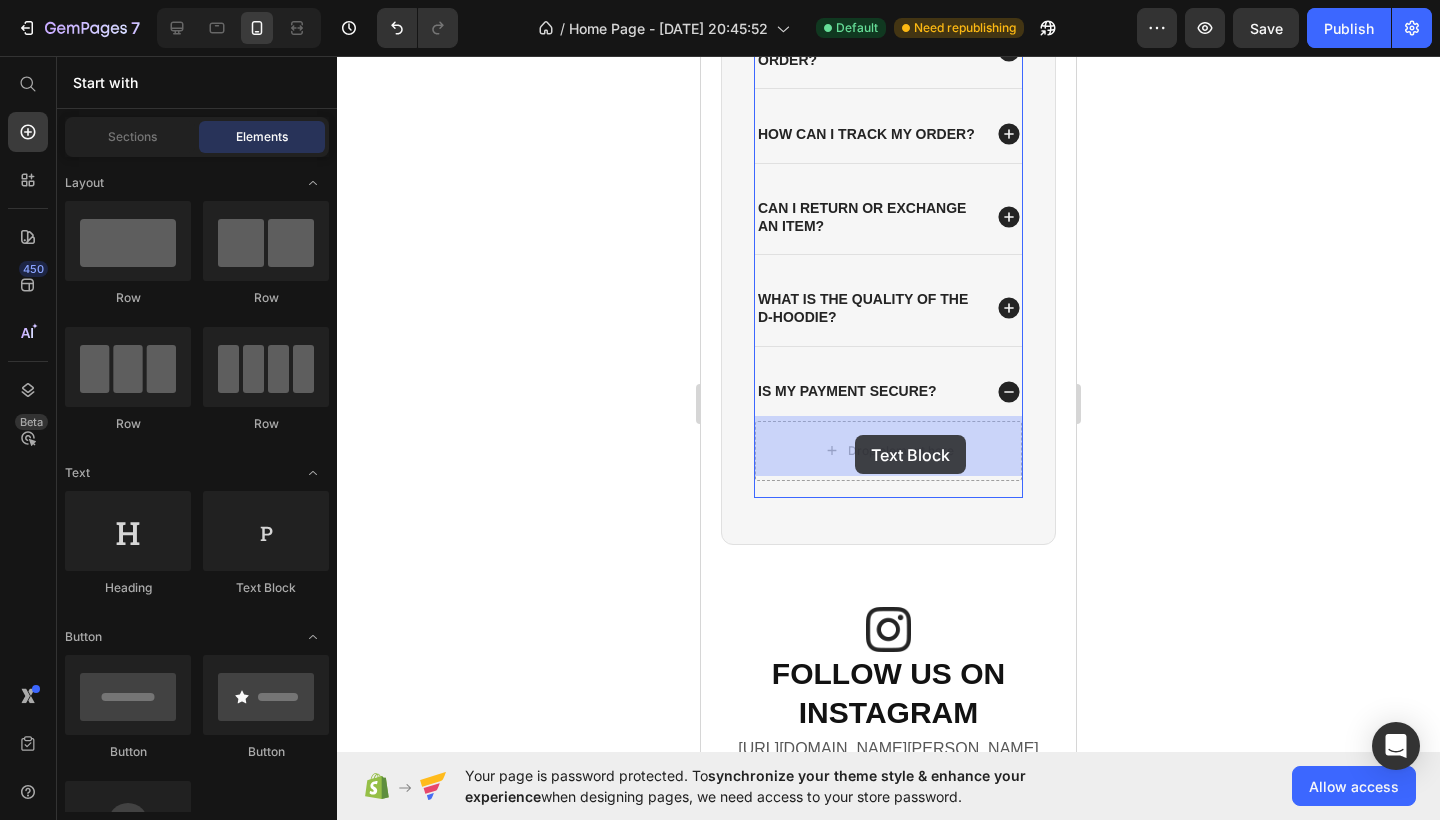 drag, startPoint x: 992, startPoint y: 575, endPoint x: 854, endPoint y: 435, distance: 196.58076 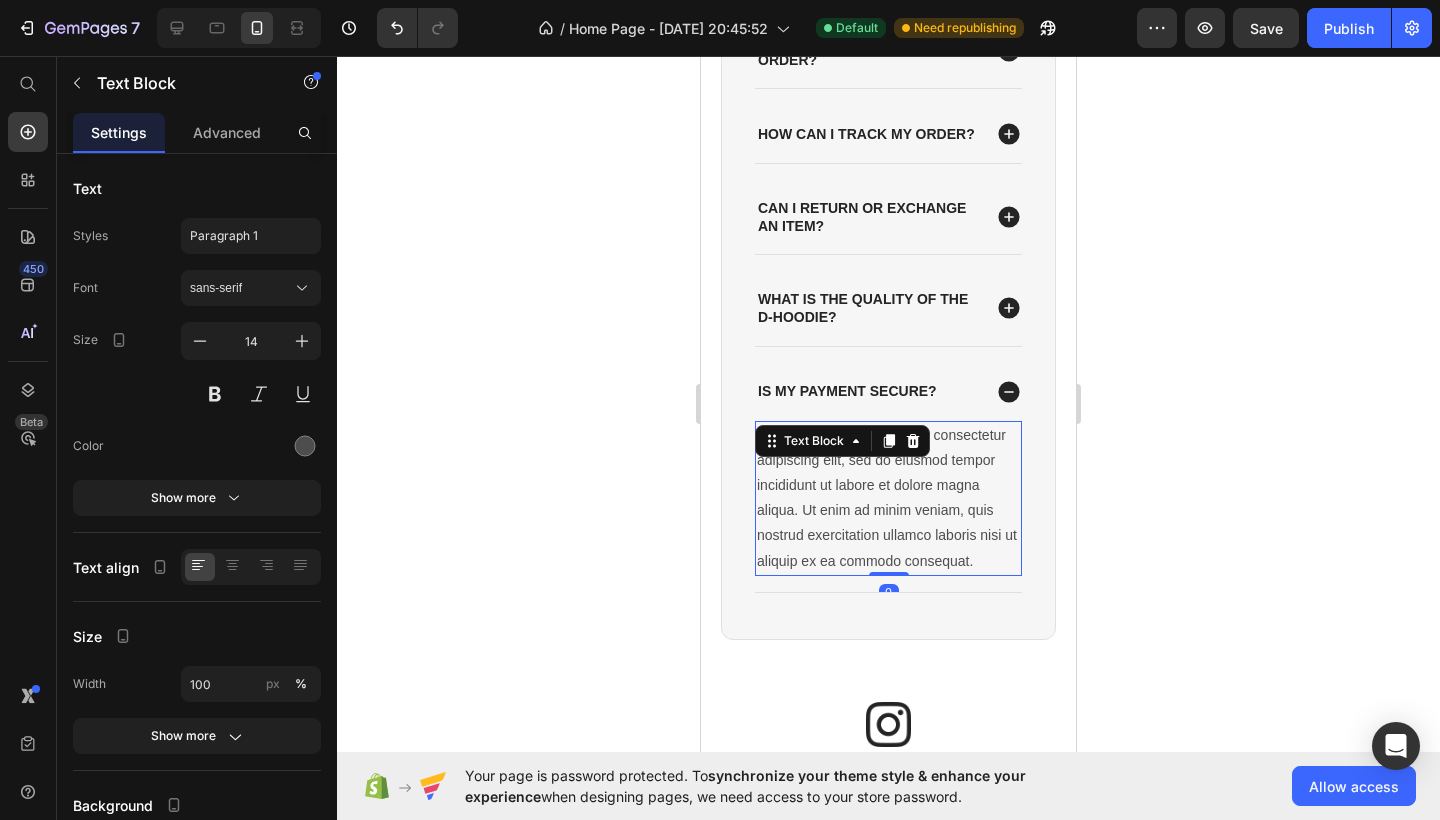 click on "Lorem ipsum dolor sit amet, consectetur adipiscing elit, sed do eiusmod tempor incididunt ut labore et dolore magna aliqua. Ut enim ad minim veniam, quis nostrud exercitation ullamco laboris nisi ut aliquip ex ea commodo consequat." at bounding box center [888, 498] 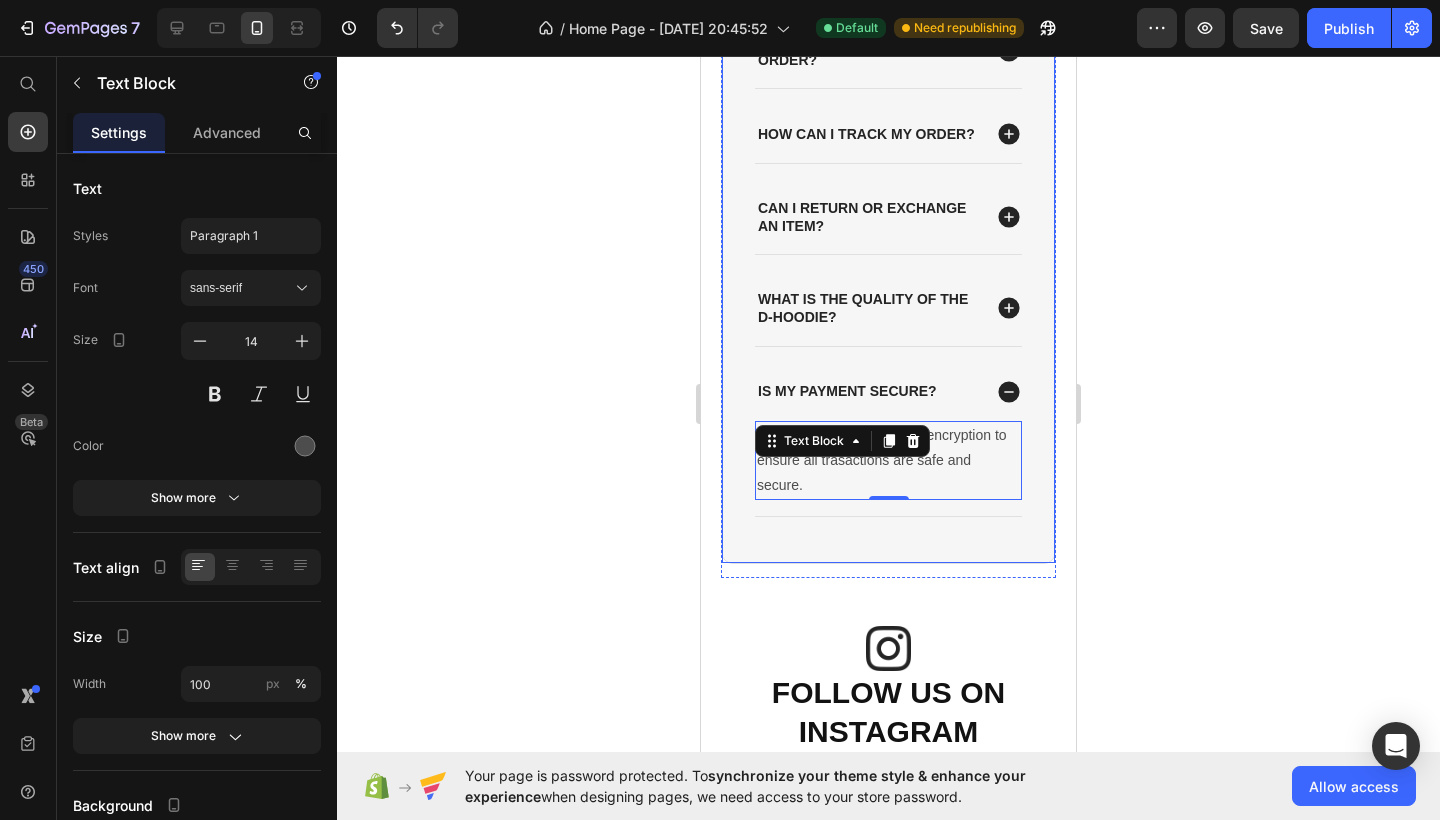 click 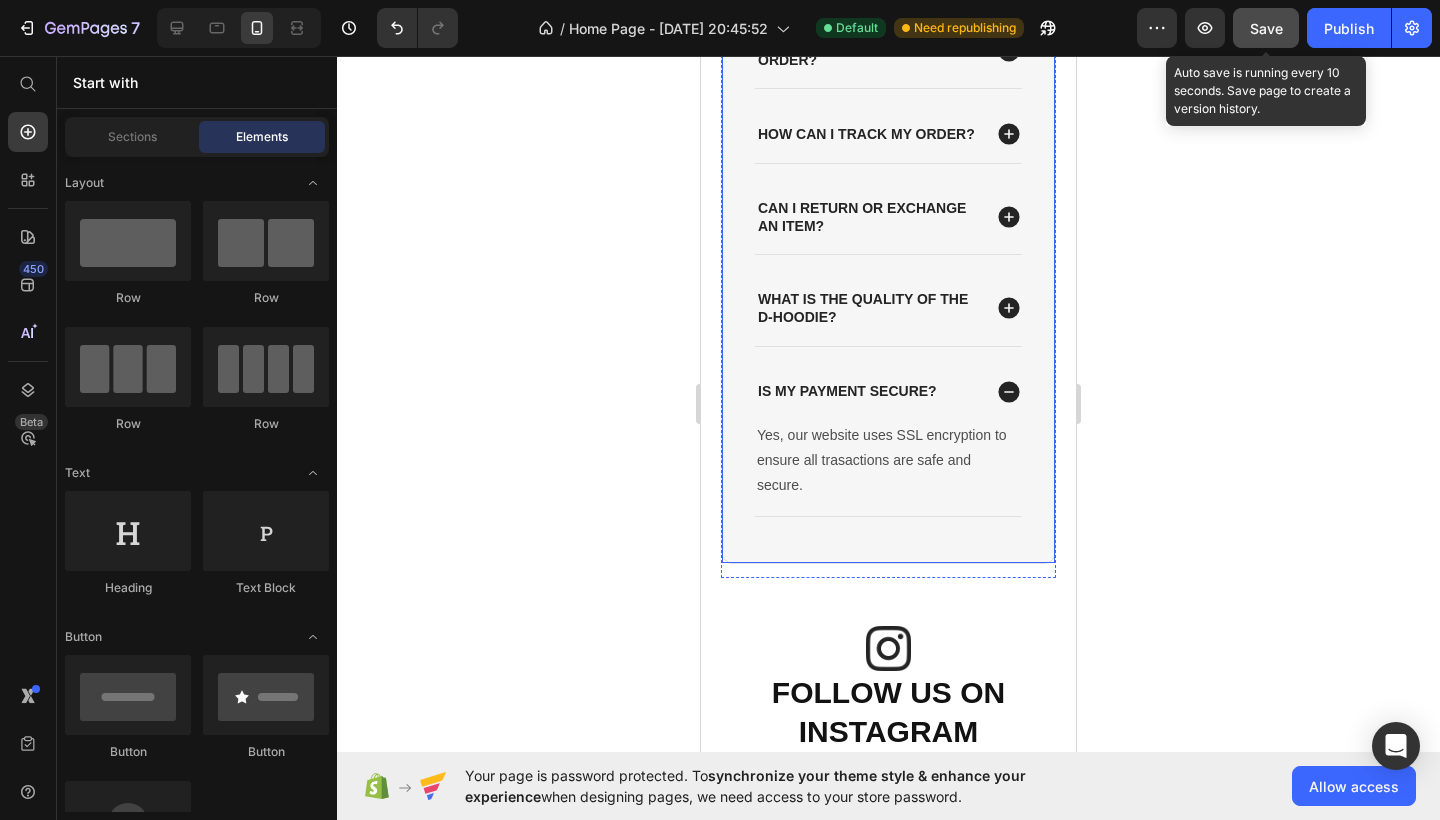 click on "Save" at bounding box center [1266, 28] 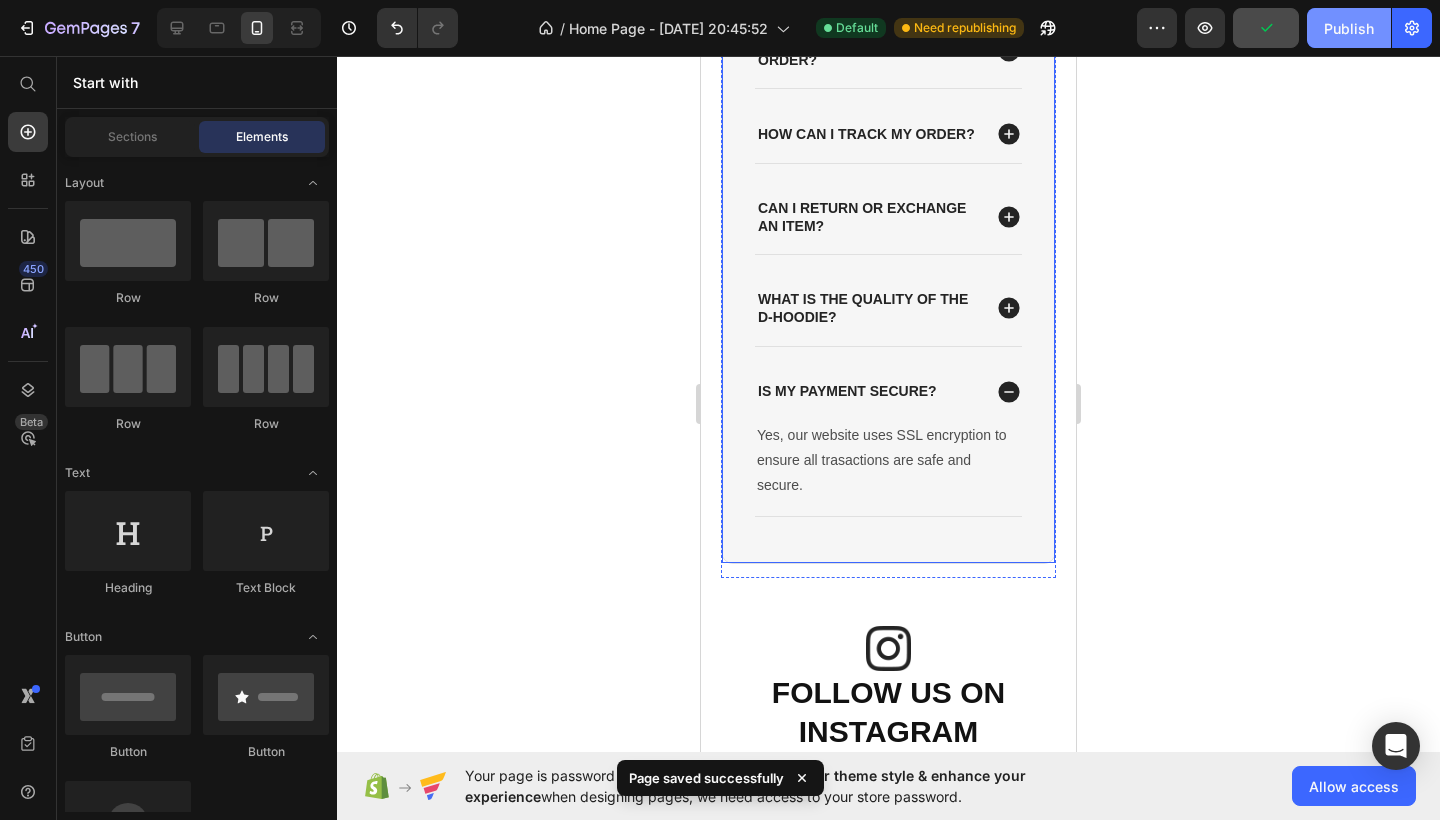 click on "Publish" 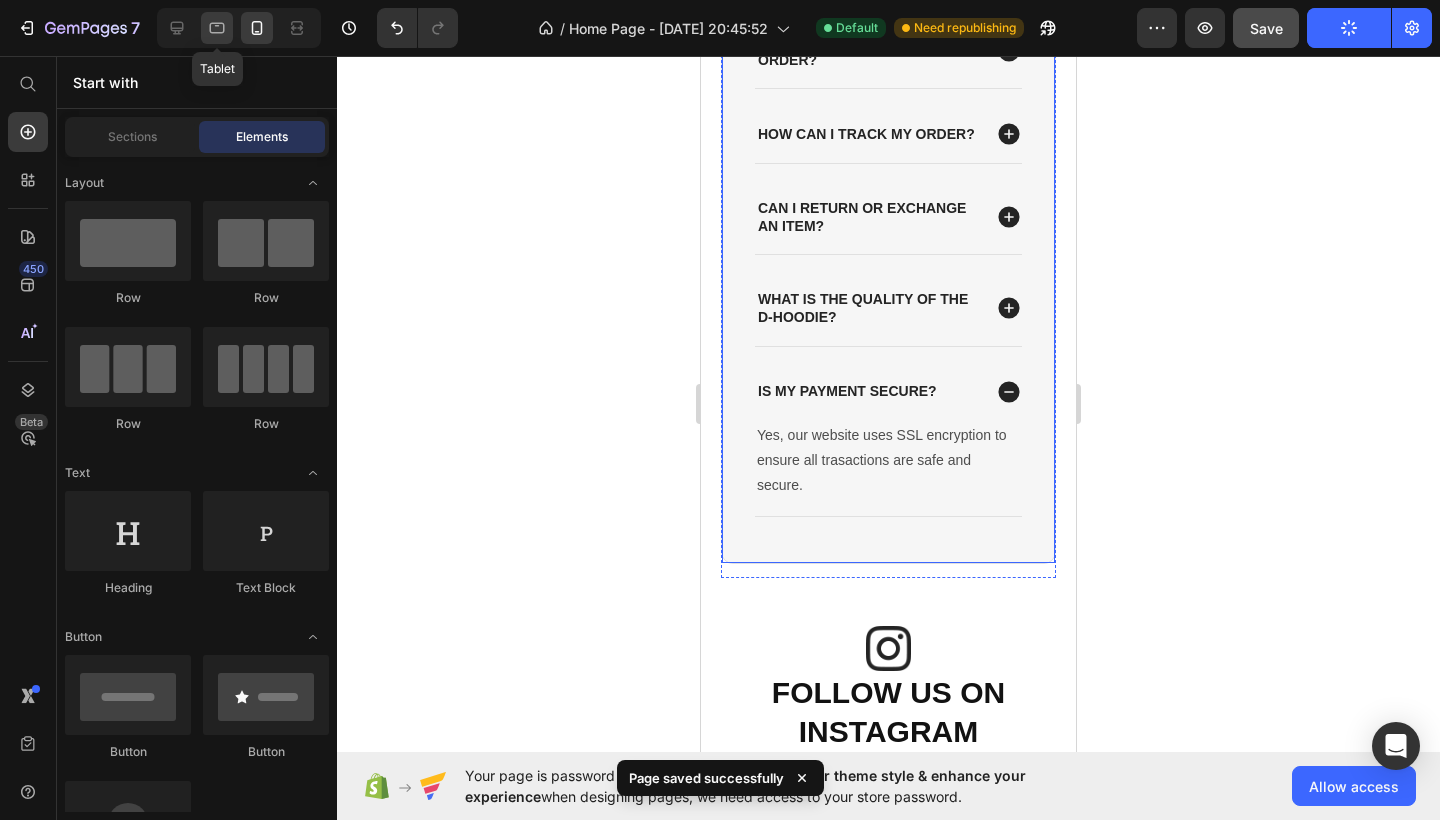 click 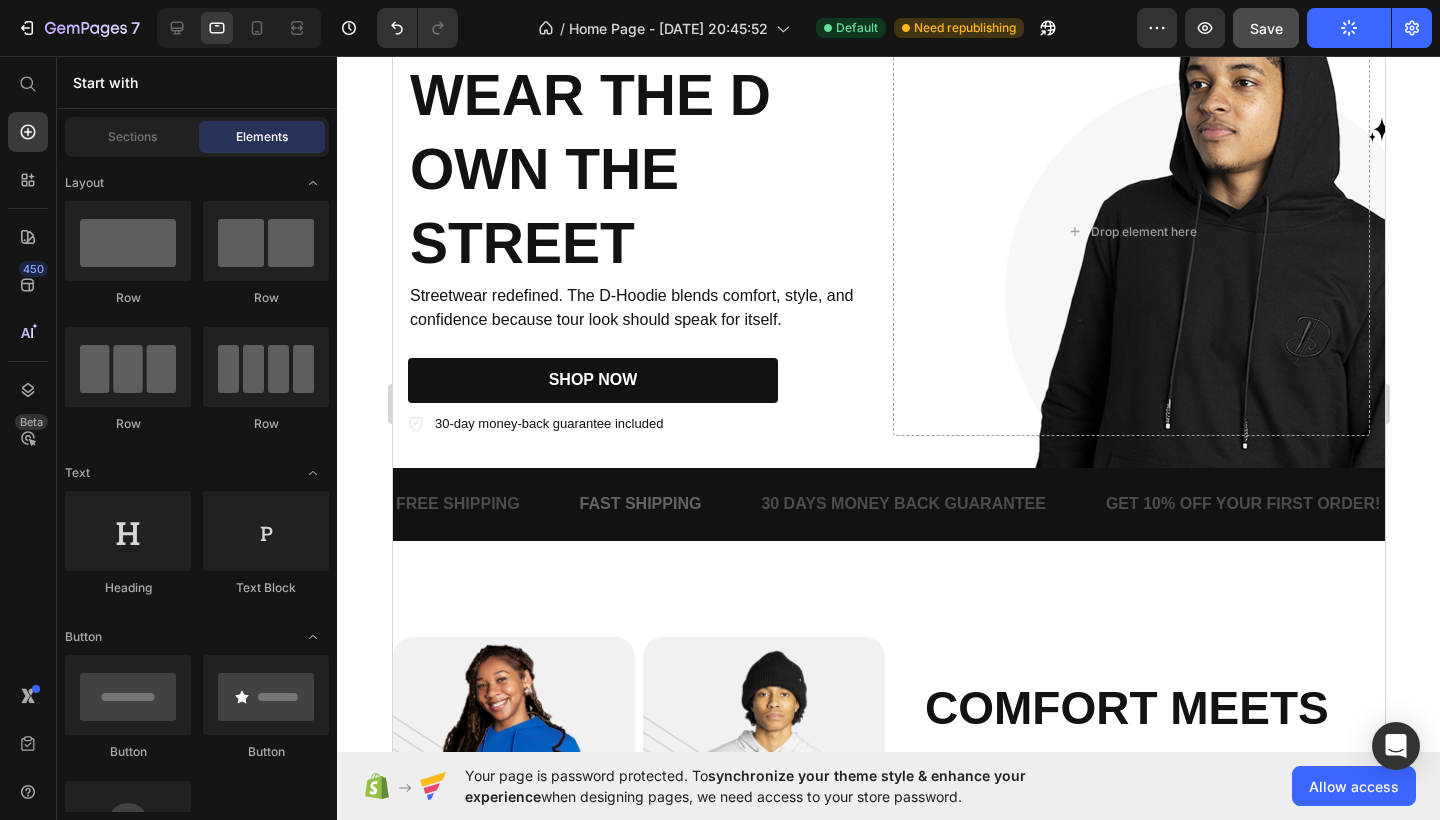 scroll, scrollTop: 748, scrollLeft: 0, axis: vertical 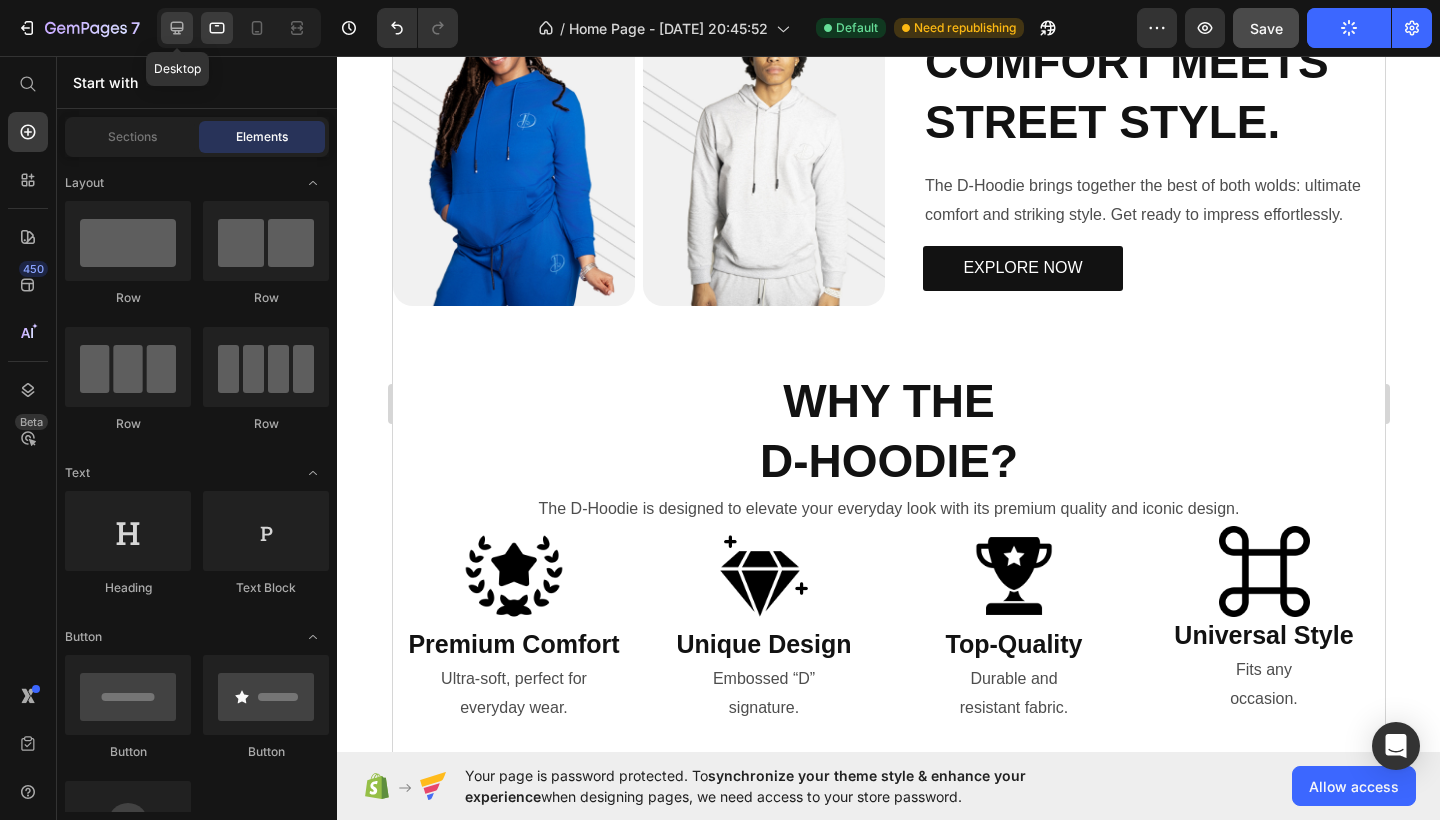 click 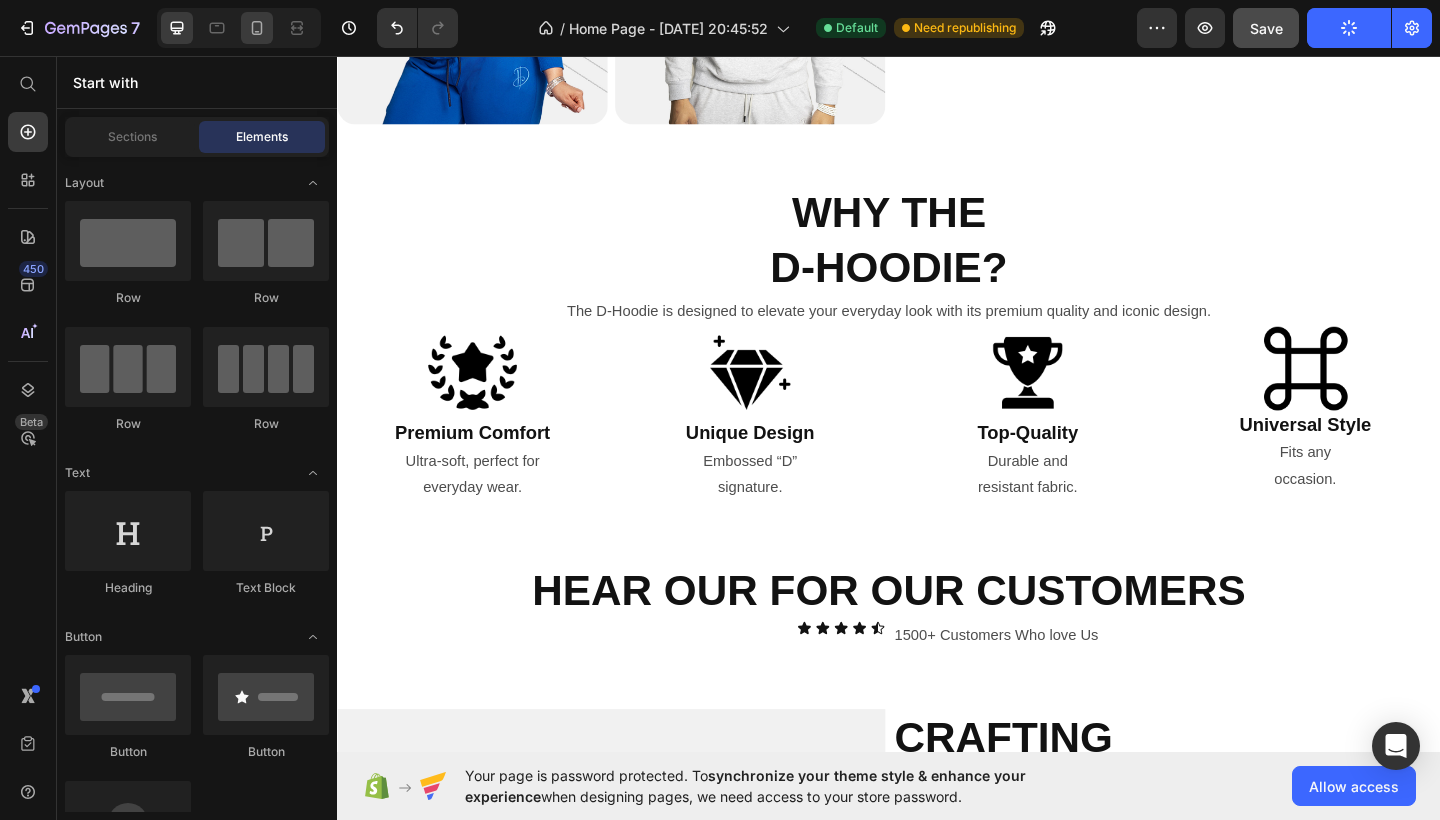 scroll, scrollTop: 1137, scrollLeft: 0, axis: vertical 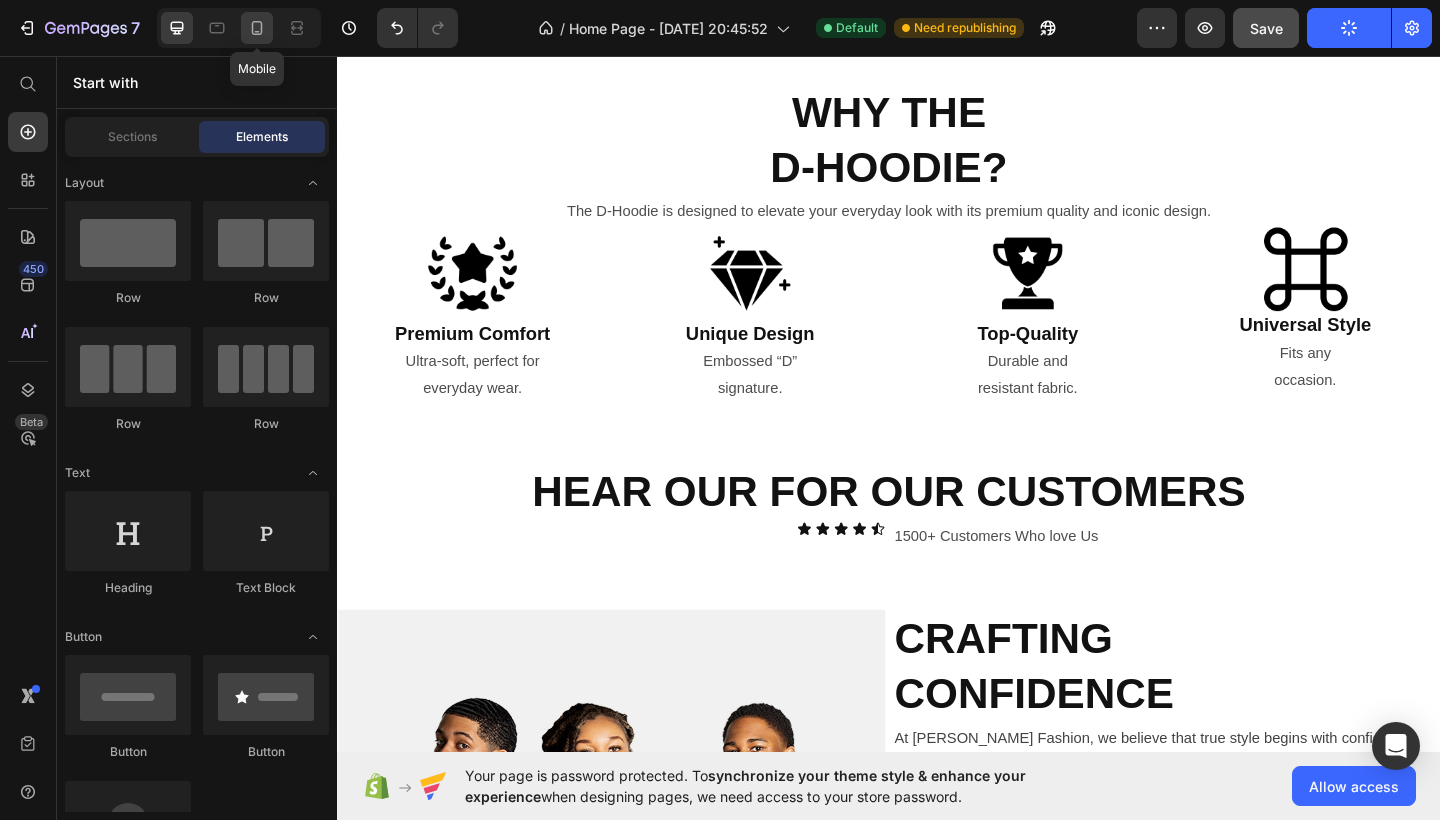 click 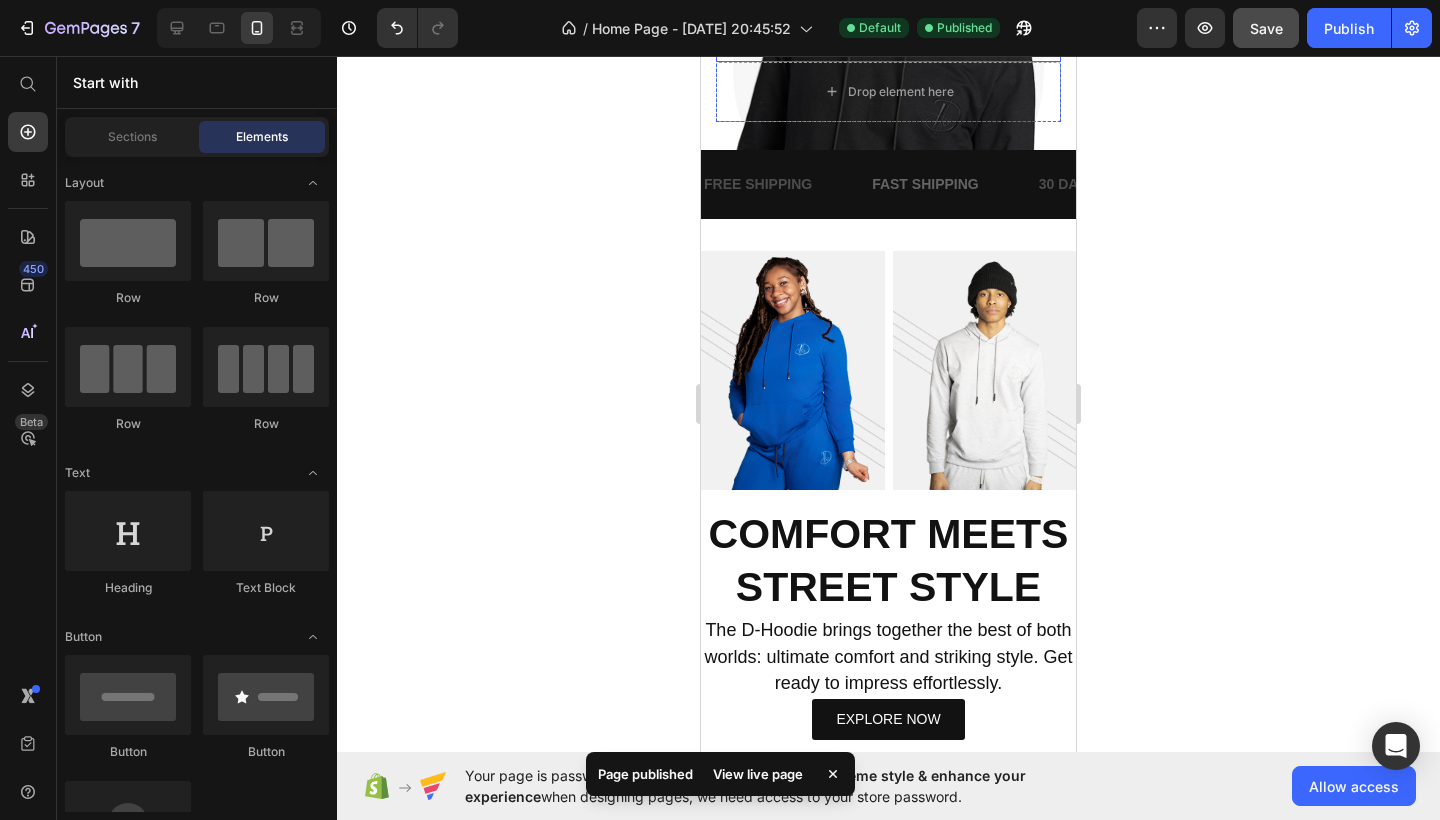 scroll, scrollTop: 701, scrollLeft: 0, axis: vertical 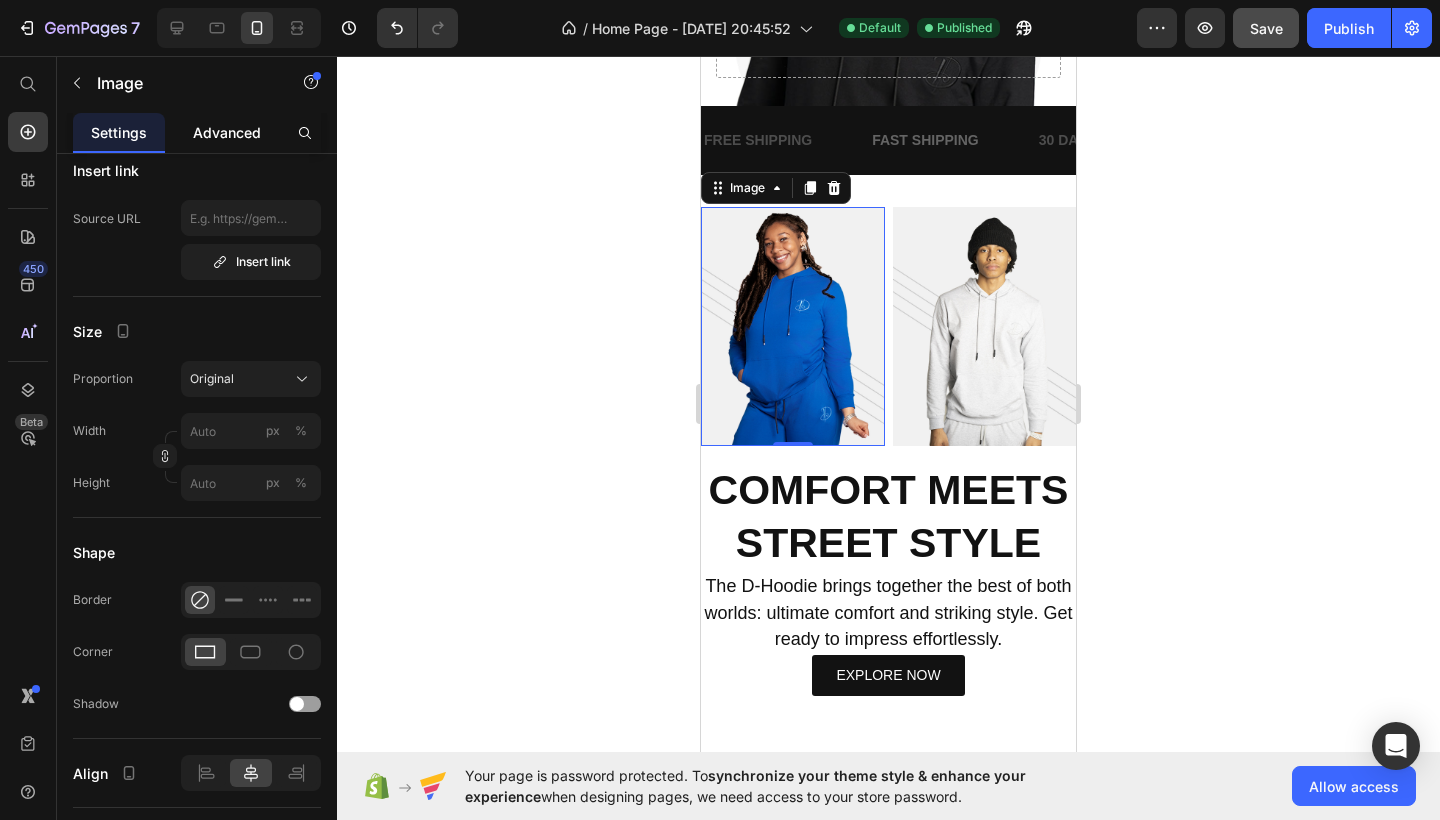click on "Advanced" at bounding box center (227, 132) 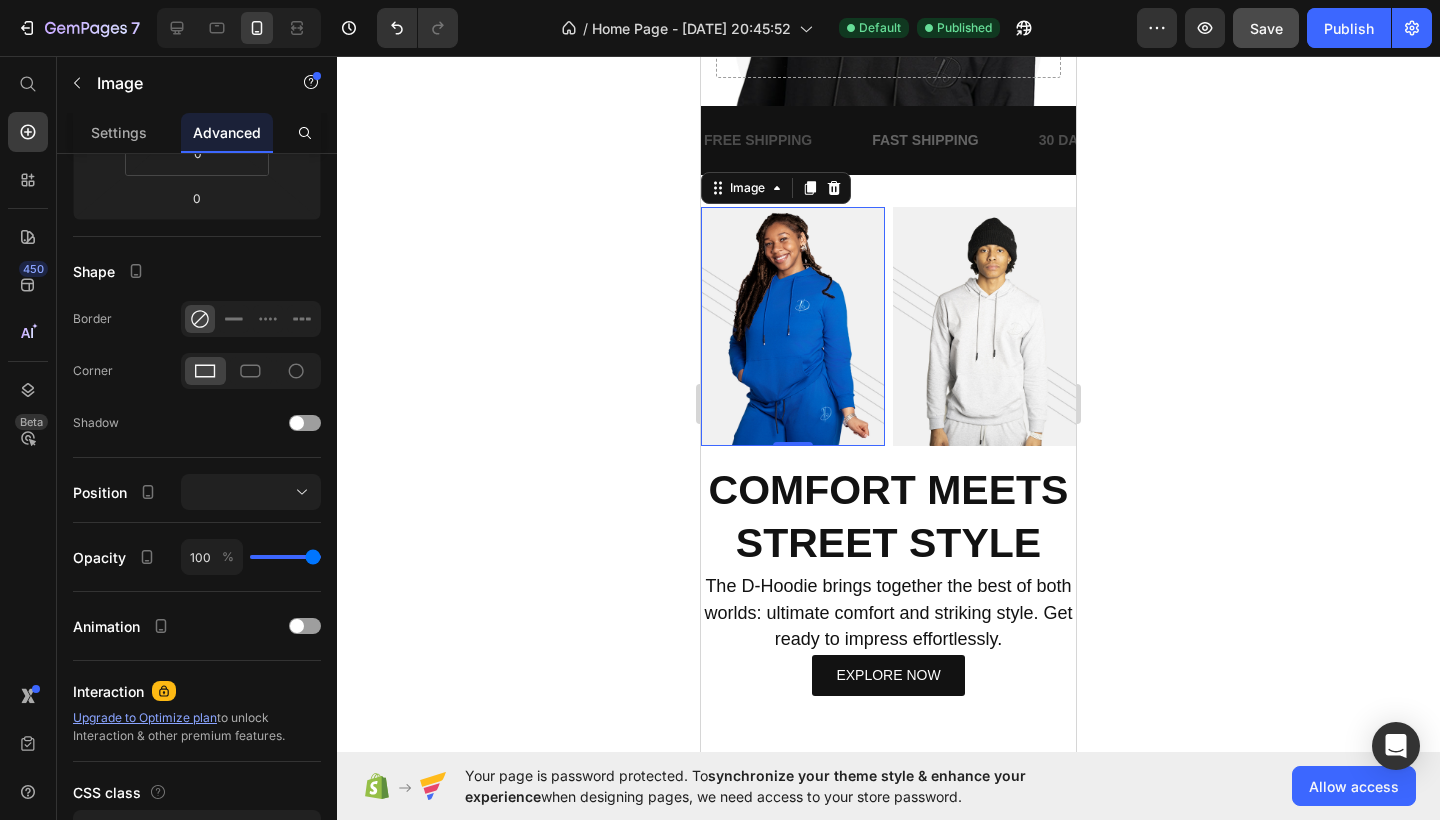 scroll, scrollTop: 0, scrollLeft: 0, axis: both 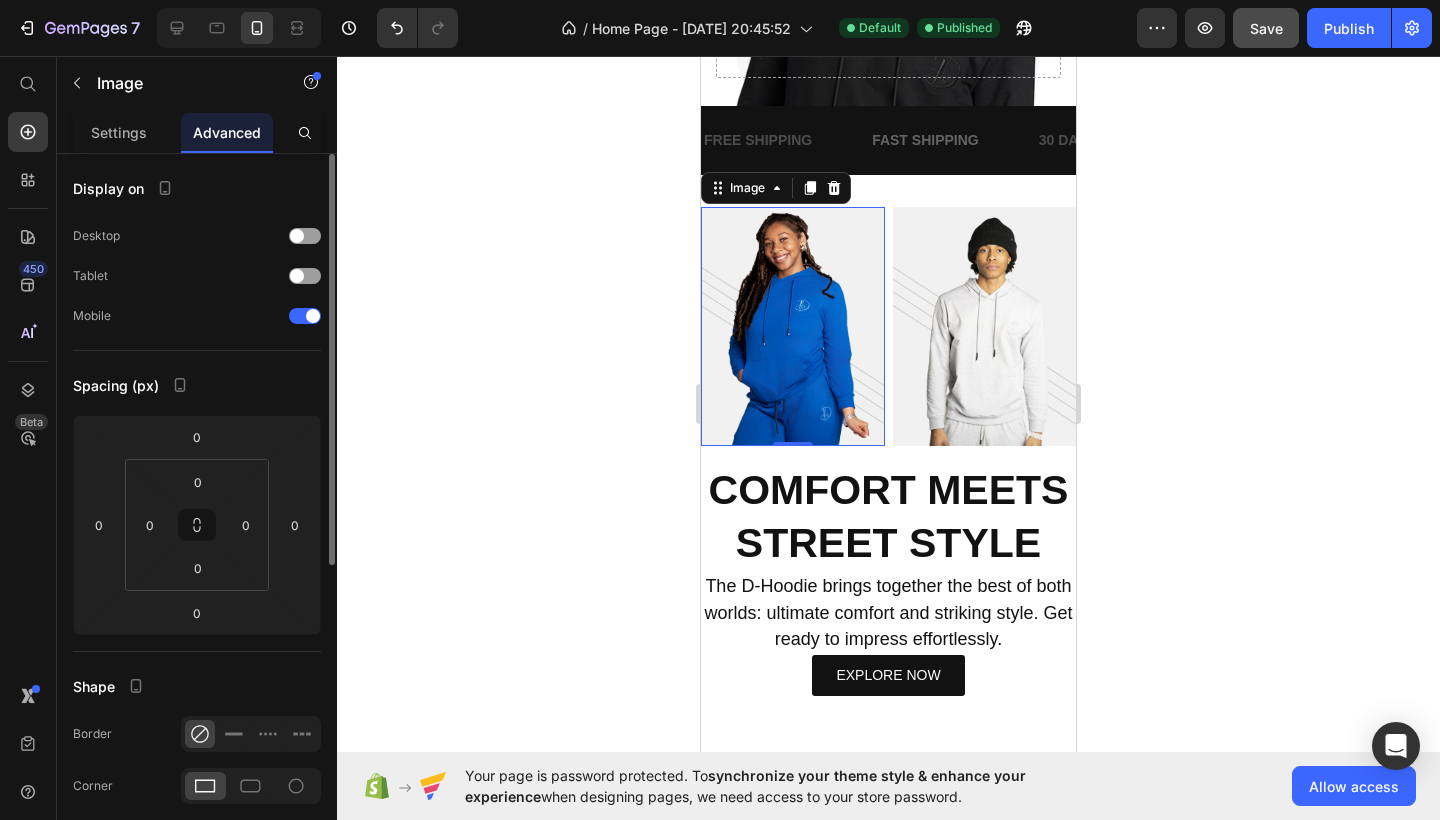 click at bounding box center (793, 326) 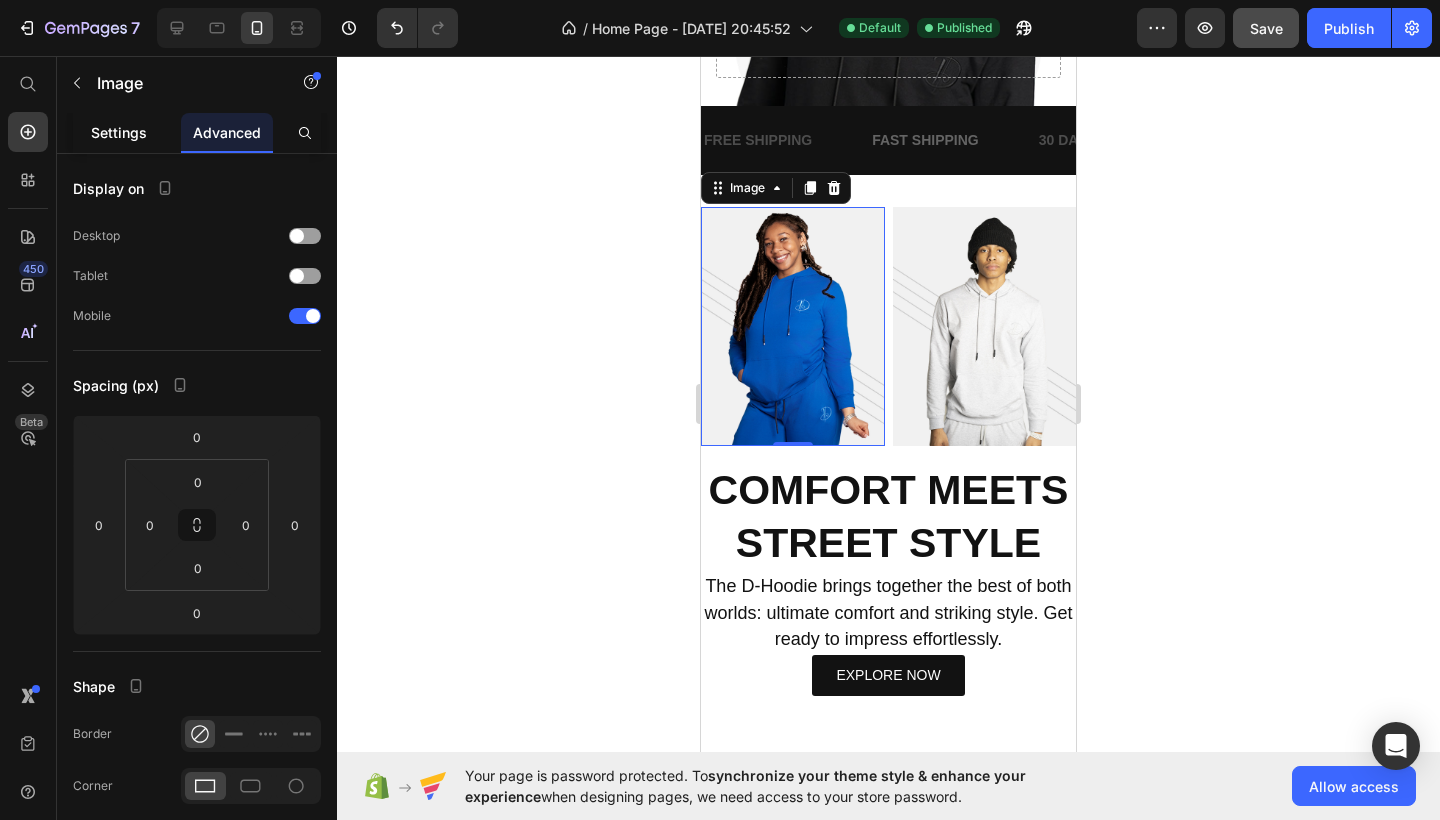 click on "Settings" at bounding box center (119, 132) 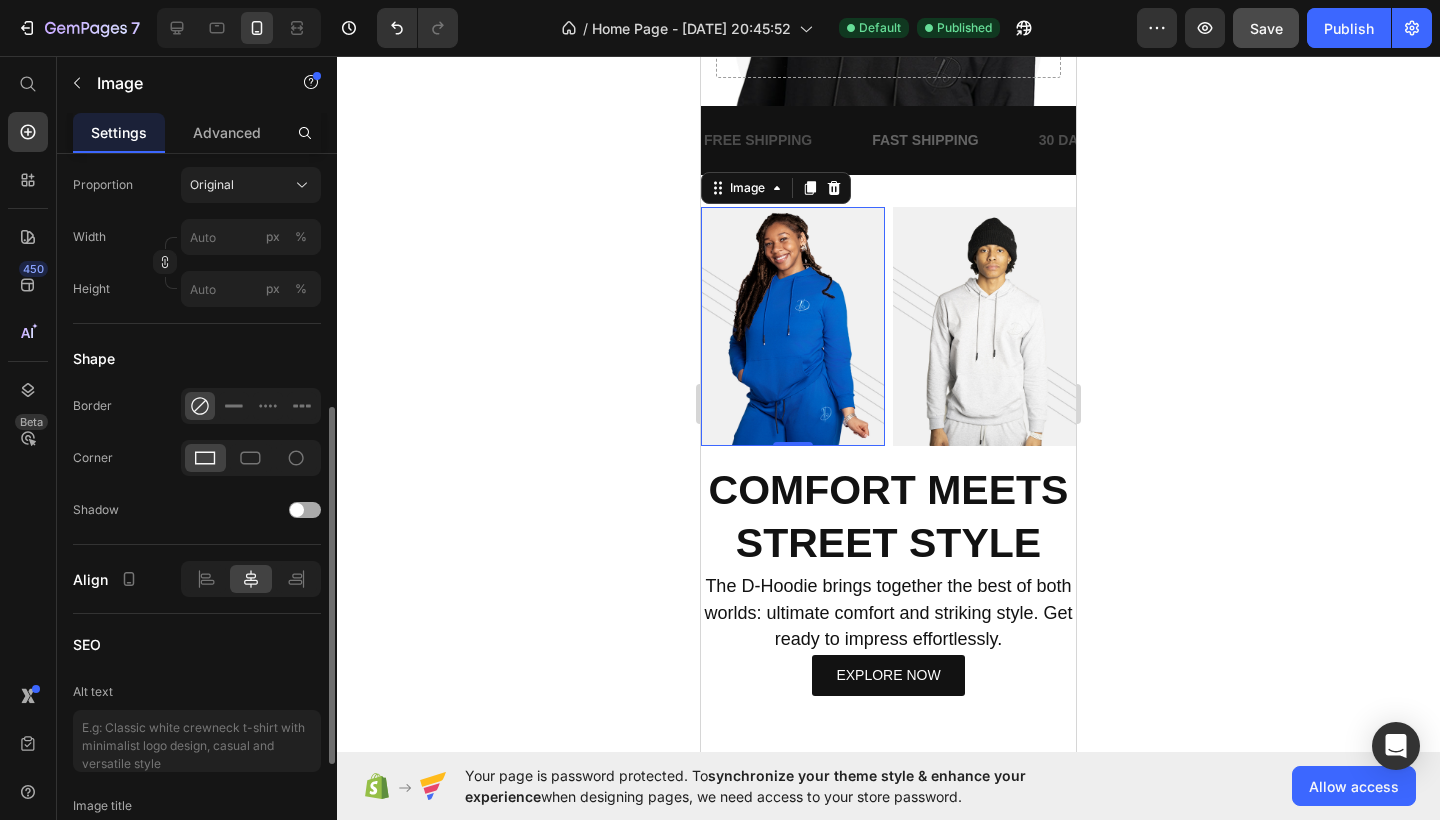 scroll, scrollTop: 648, scrollLeft: 0, axis: vertical 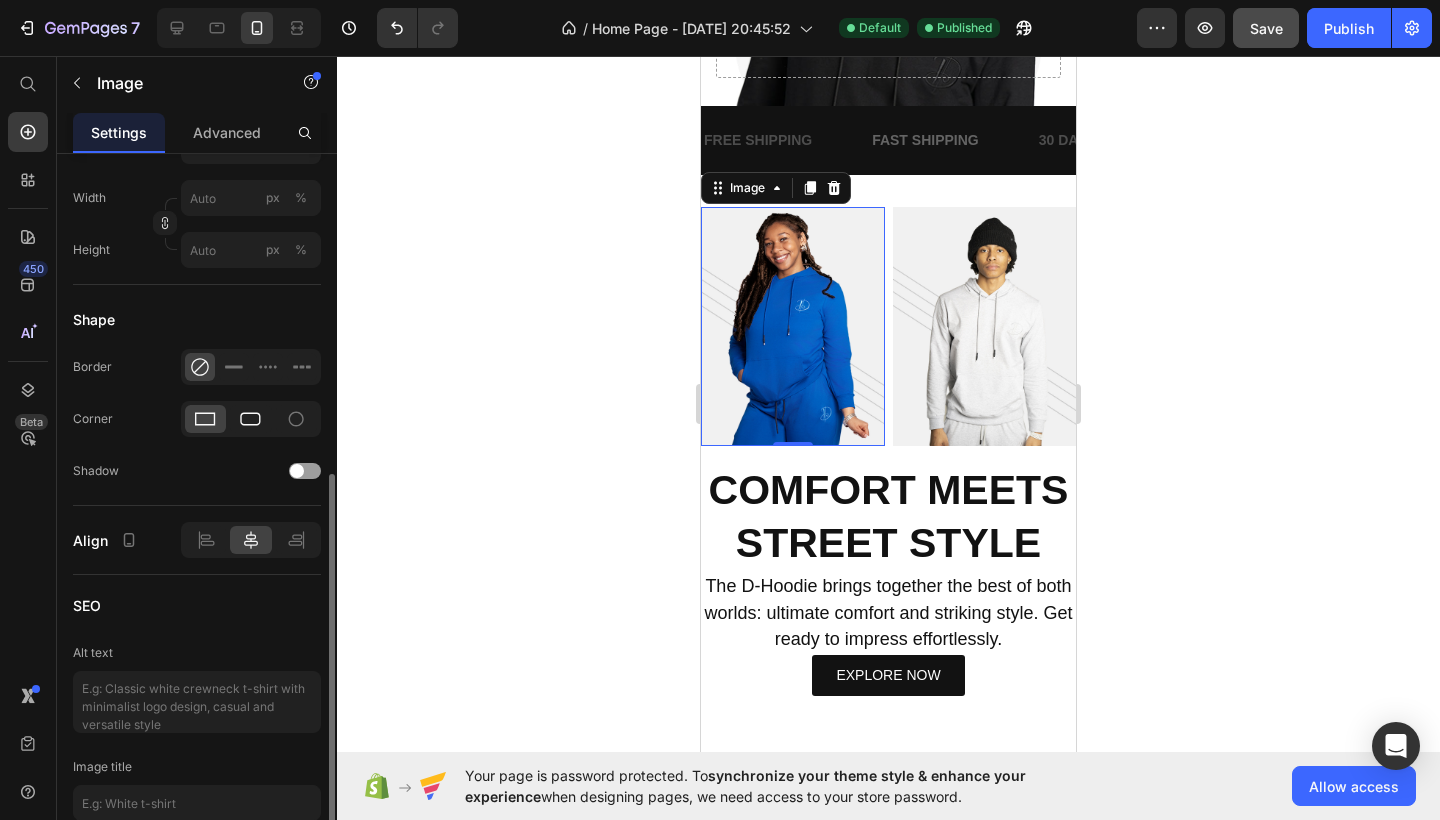 click 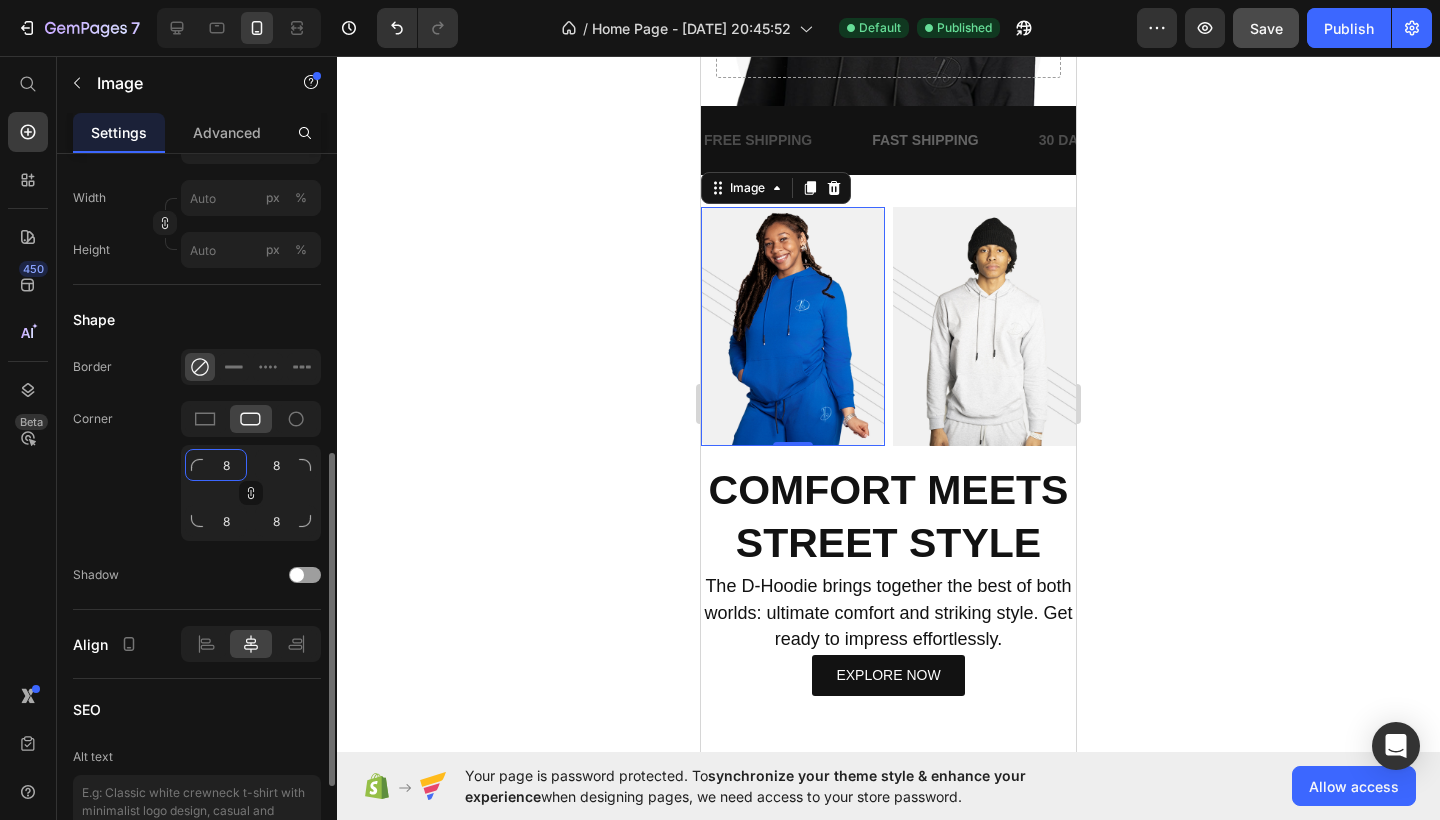 click on "8" 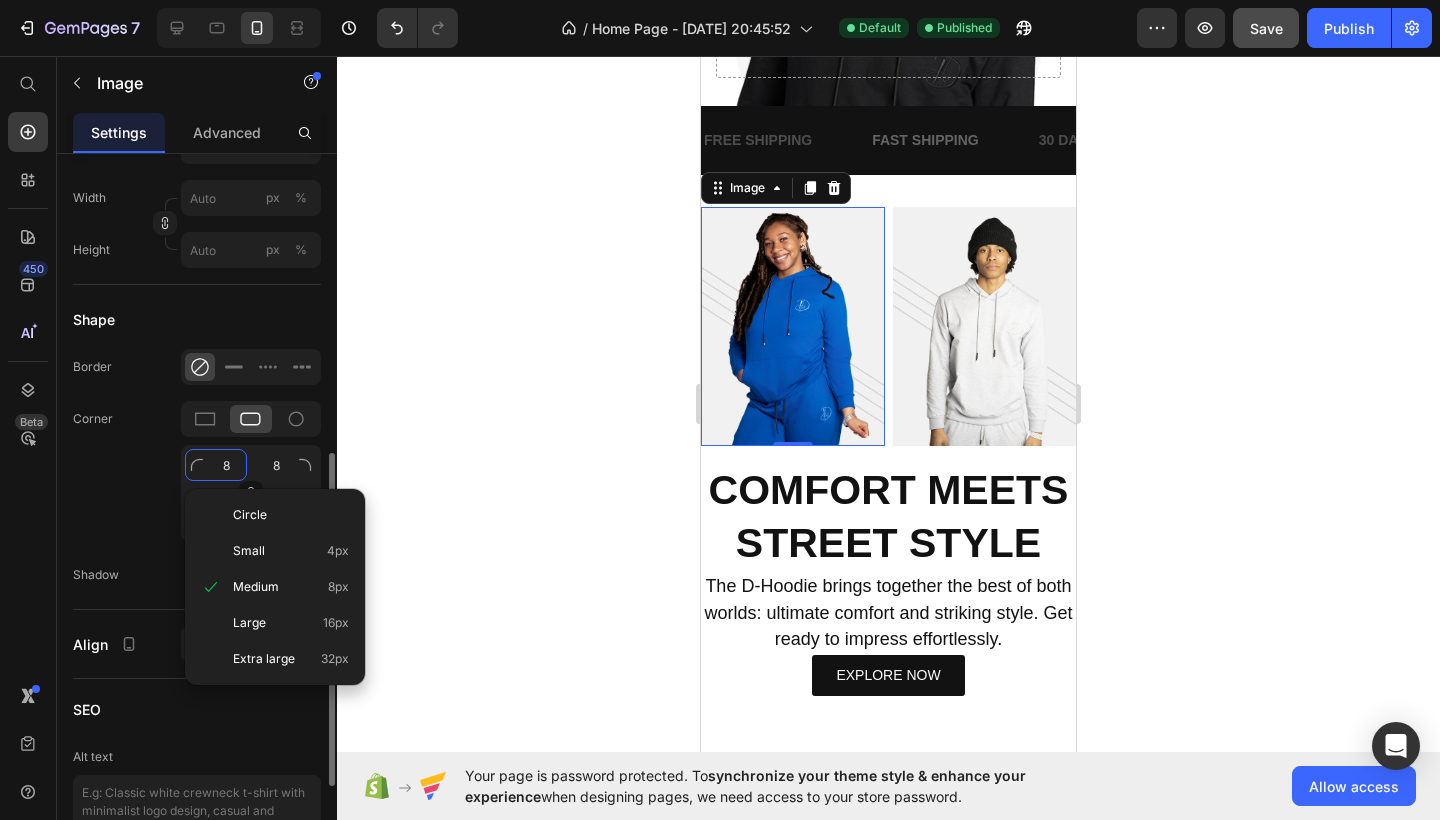 type 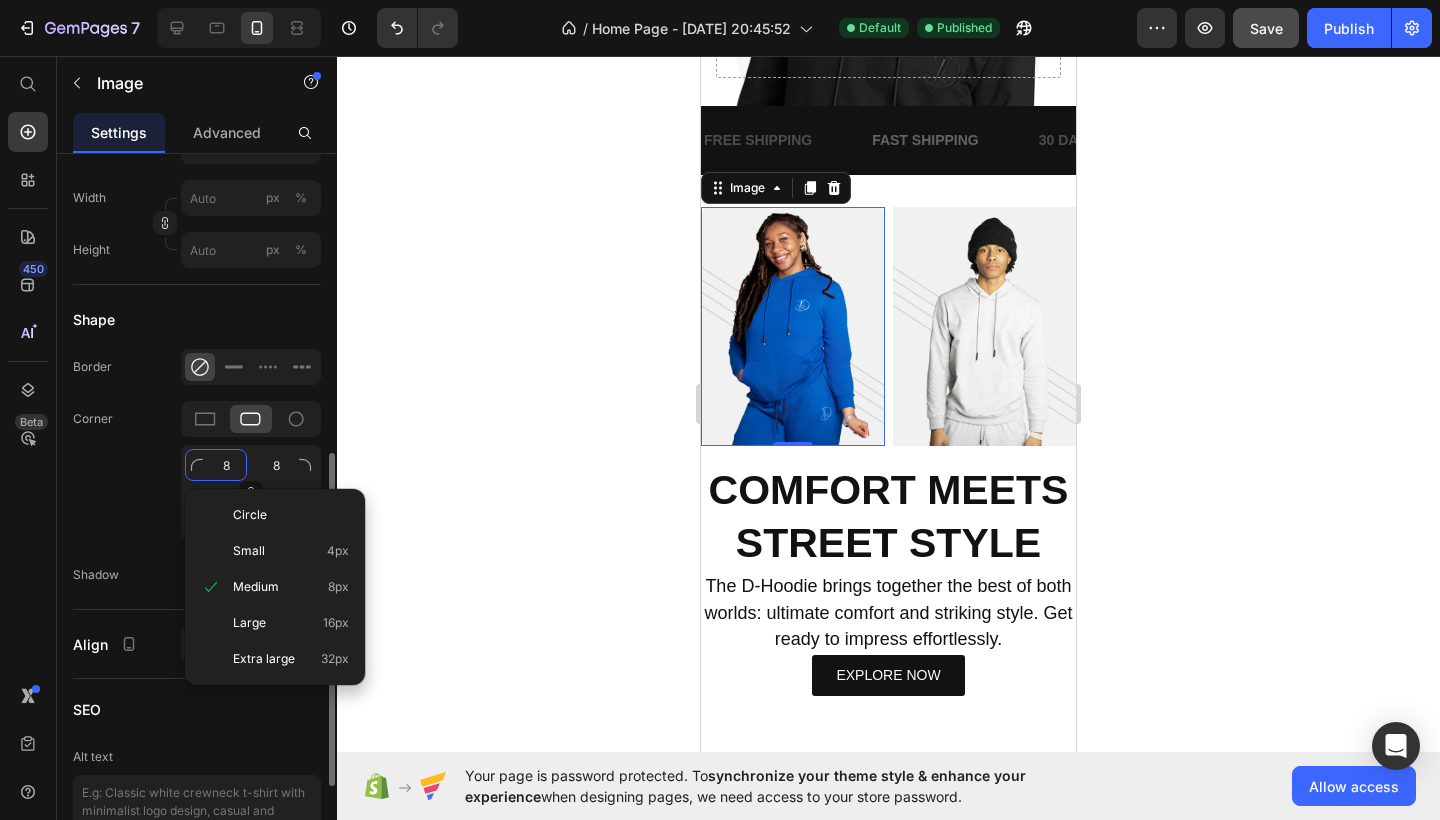 type 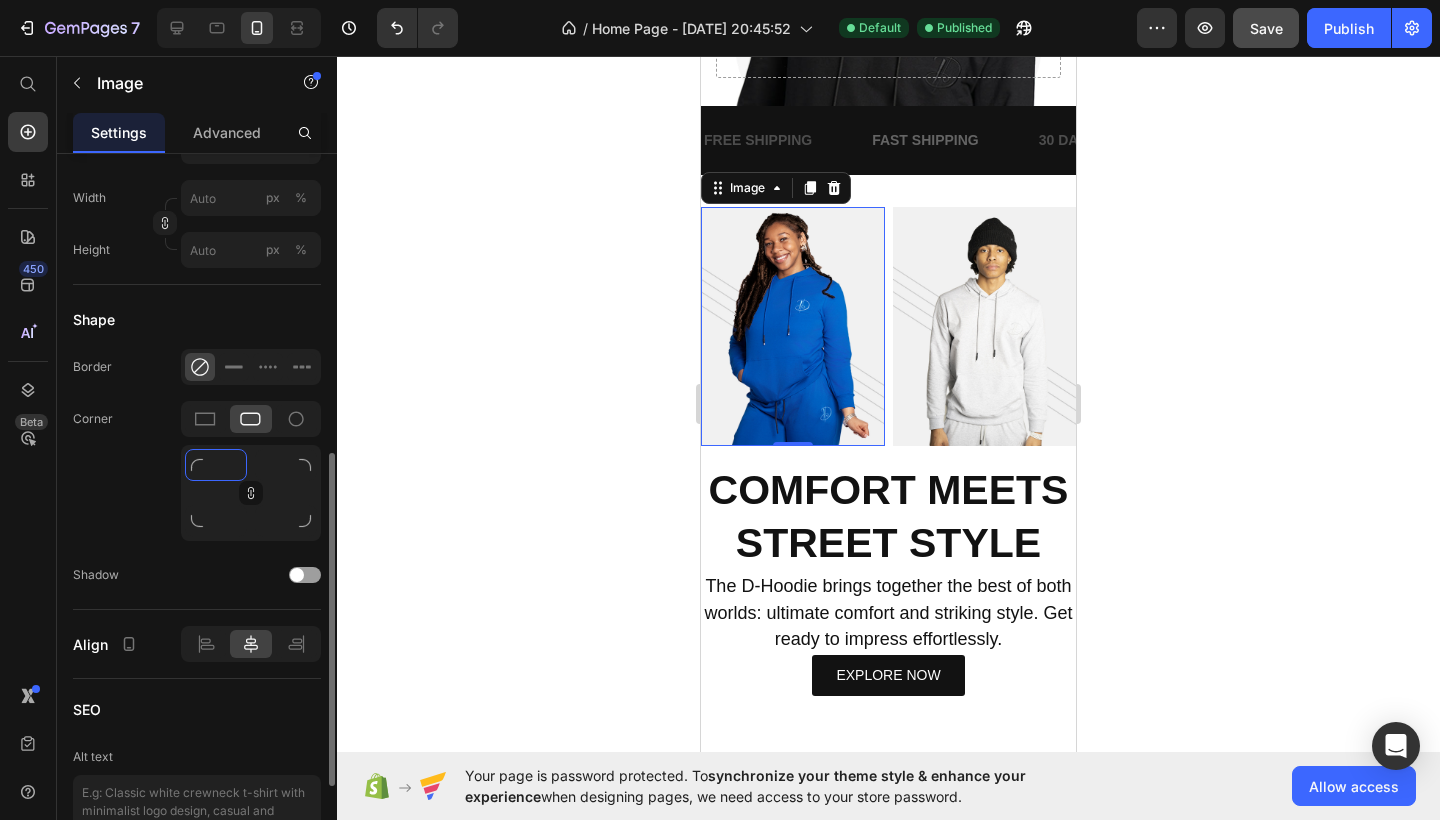 type on "2" 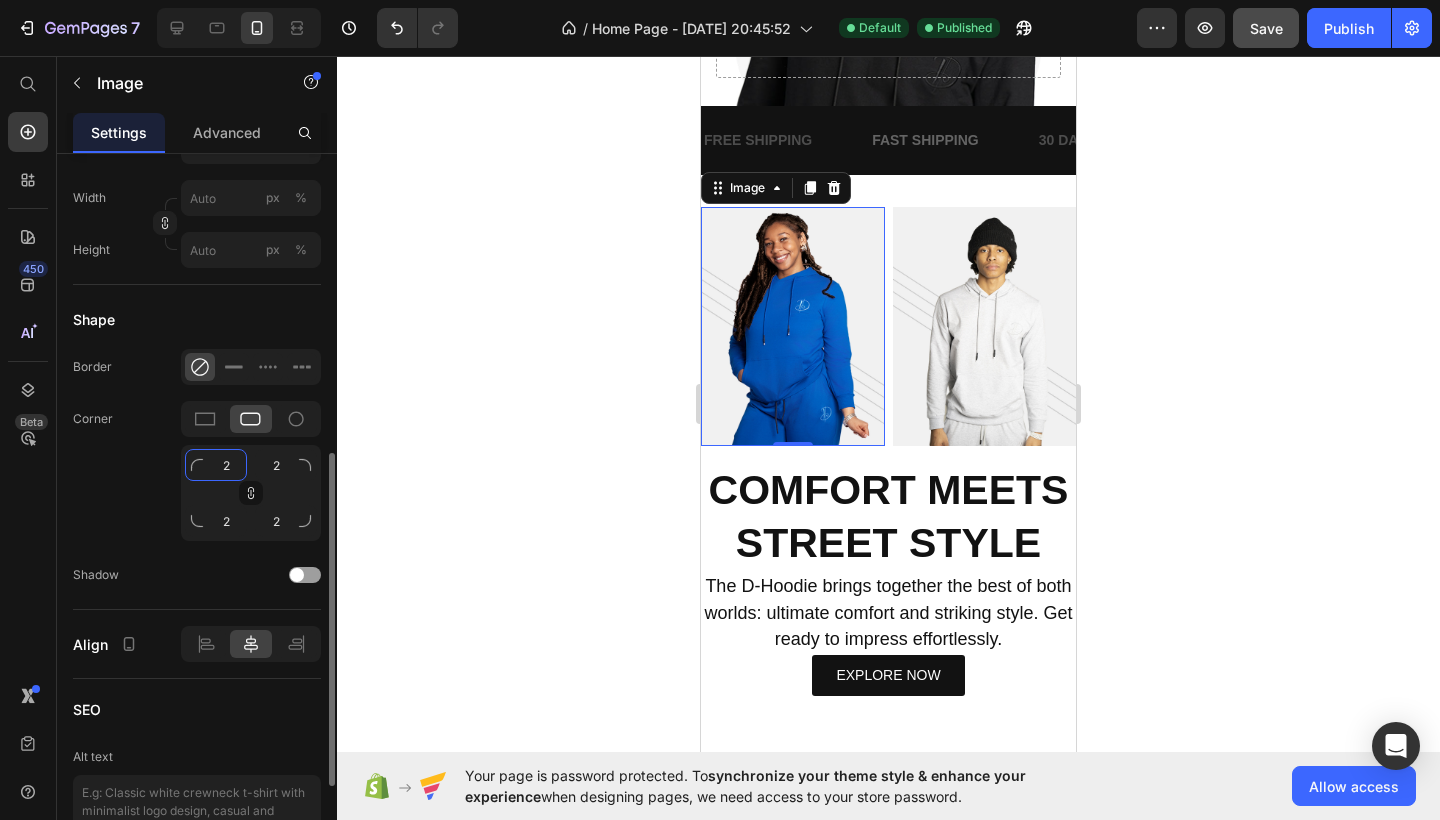 type on "20" 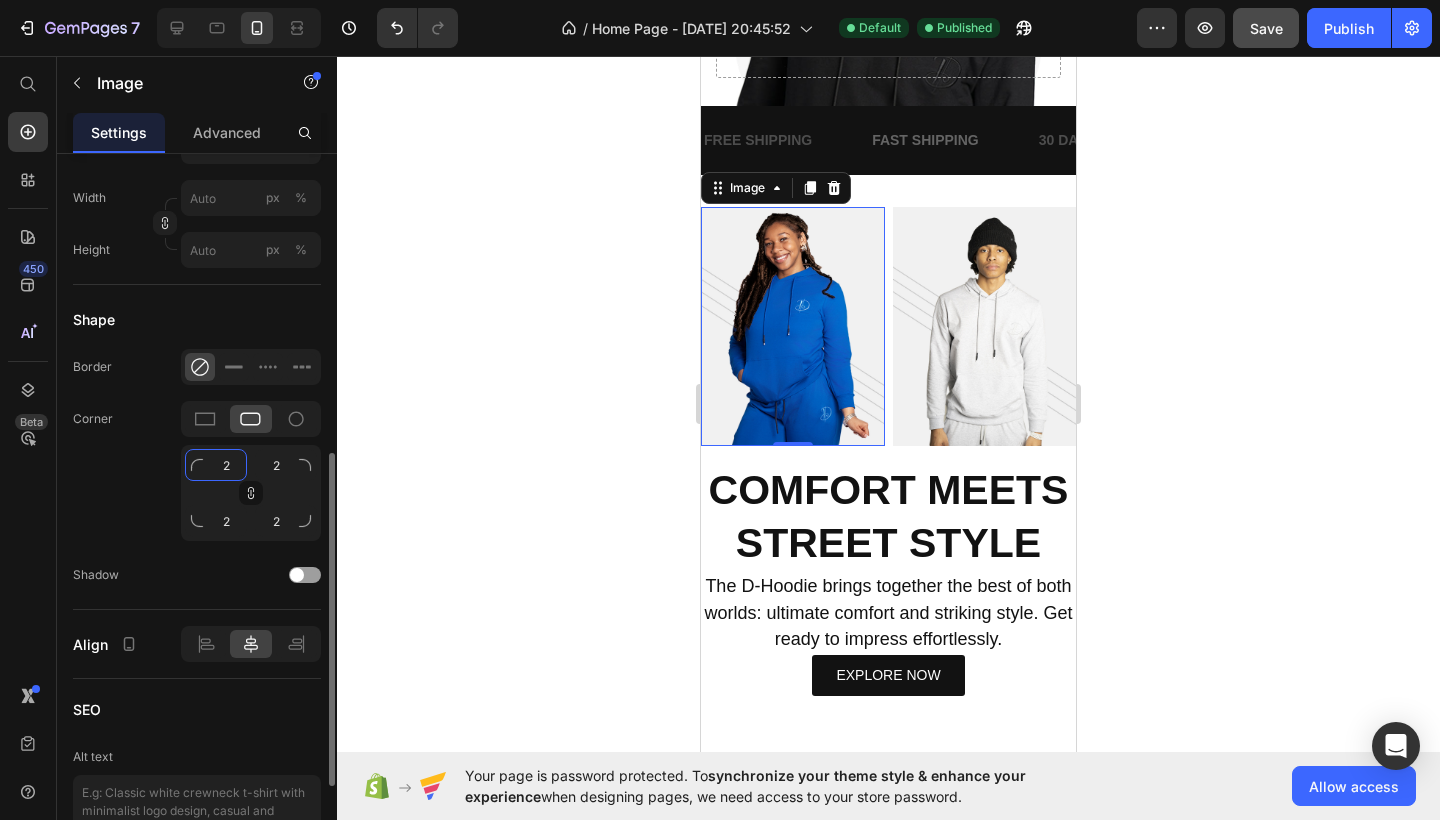 type on "20" 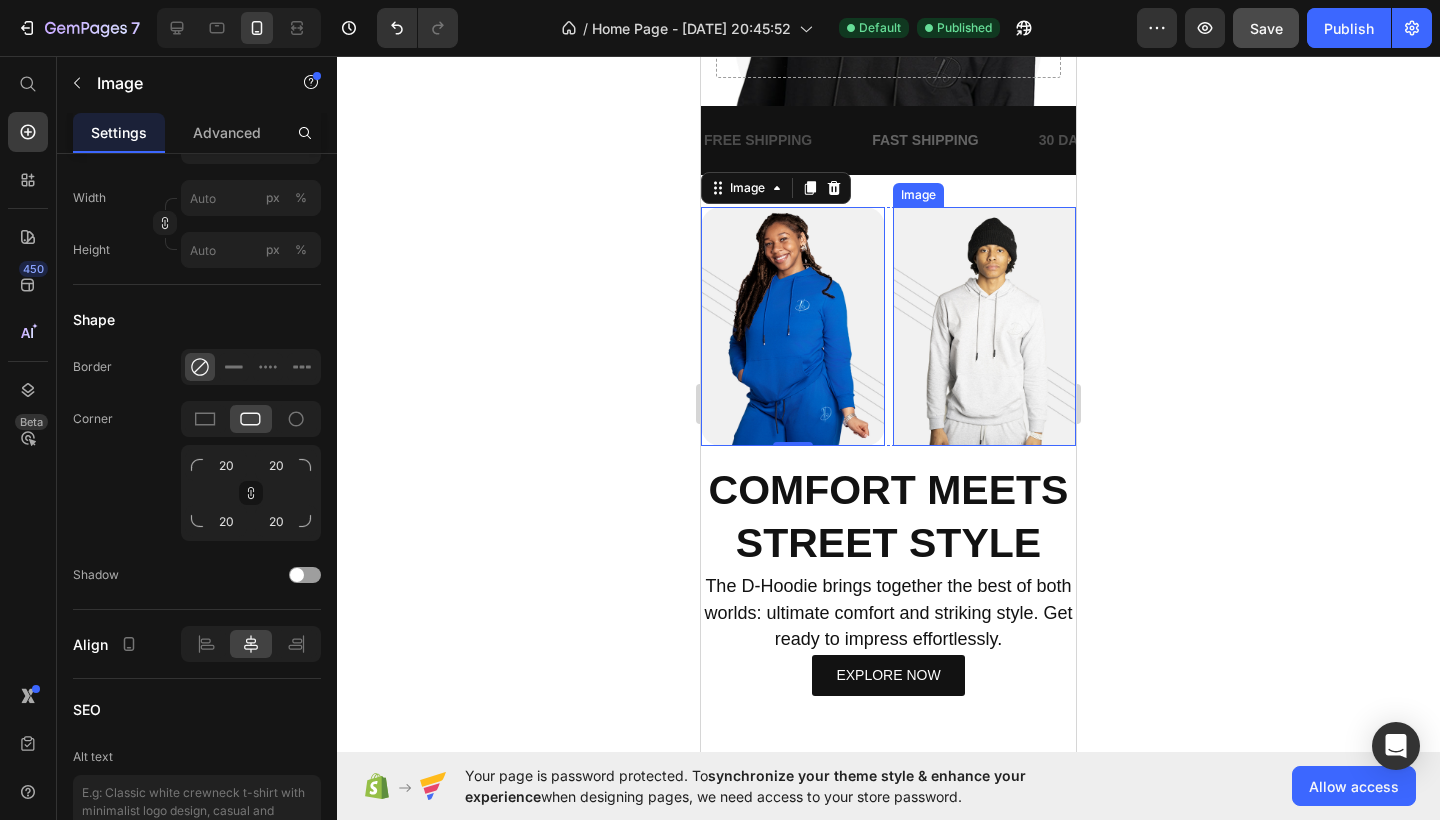 click at bounding box center (985, 326) 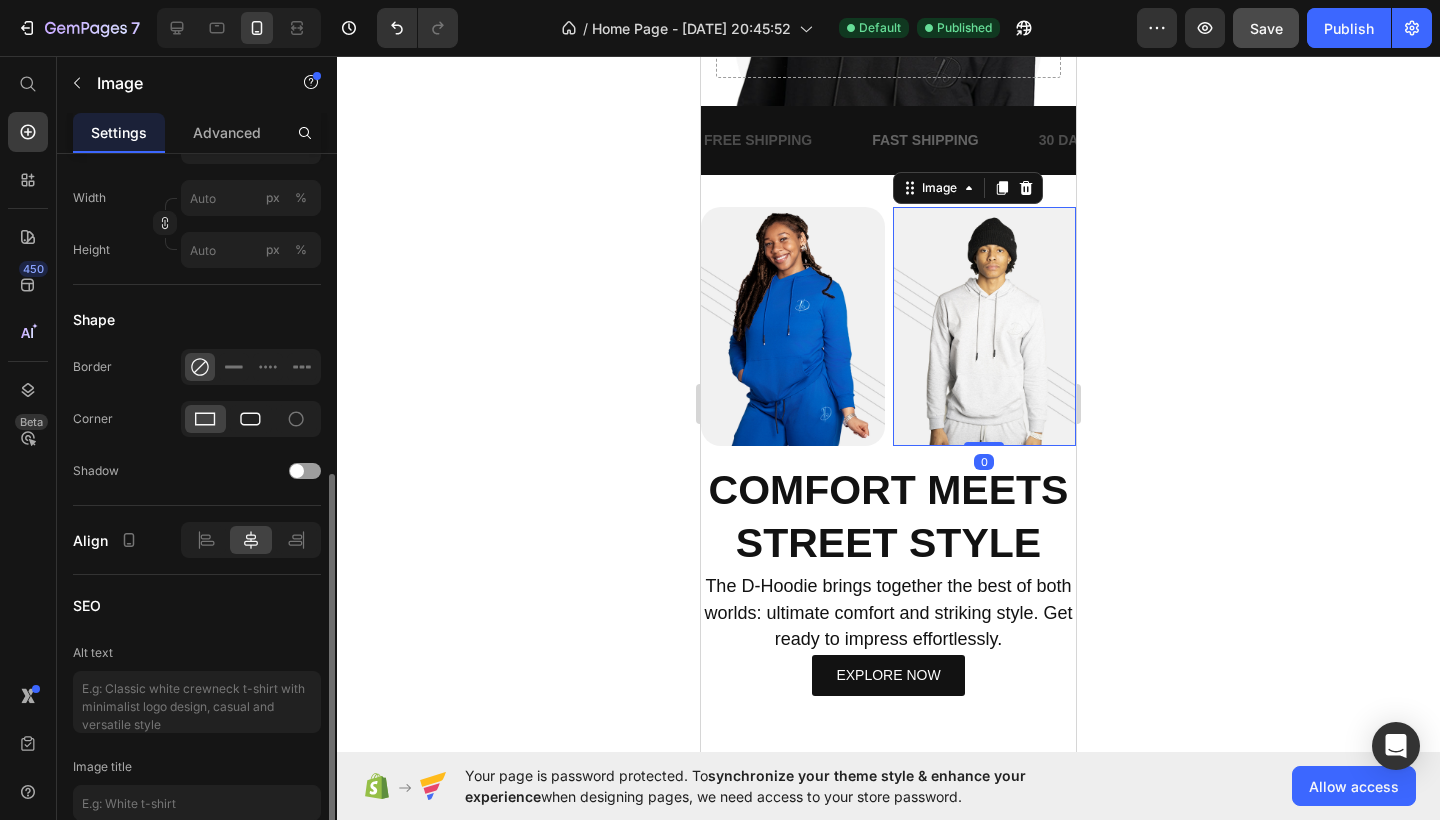 click 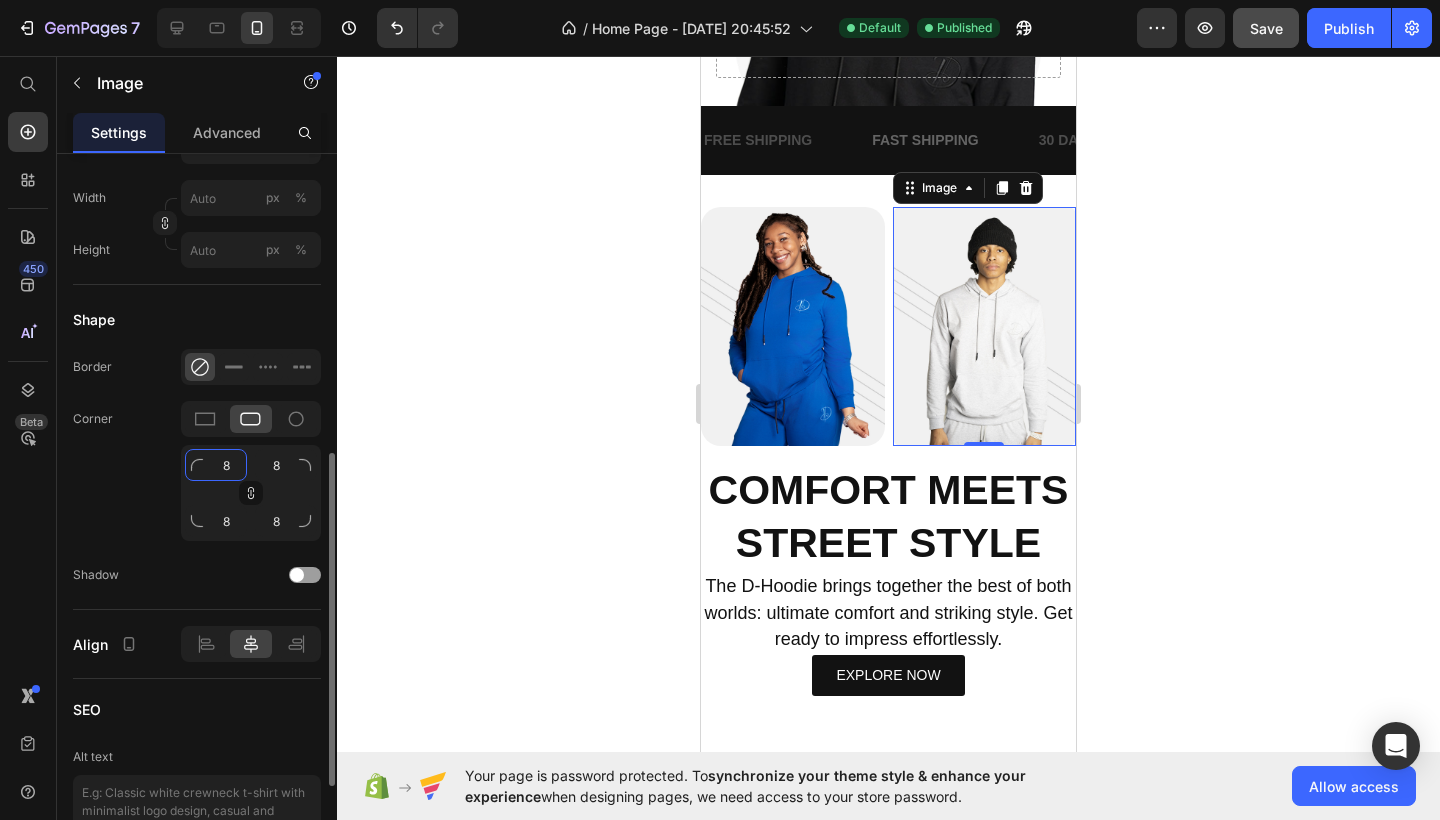 click on "8" 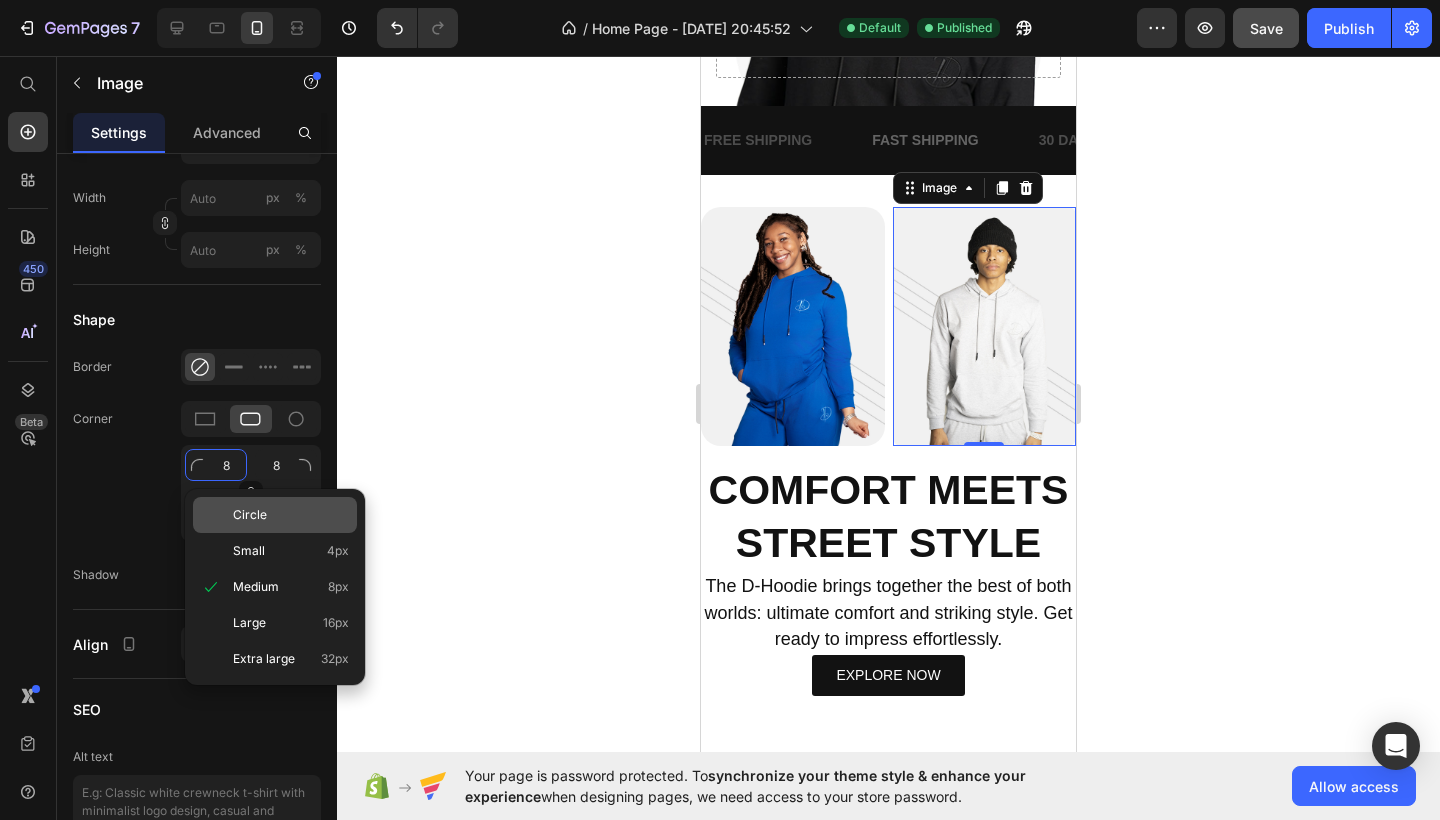 type 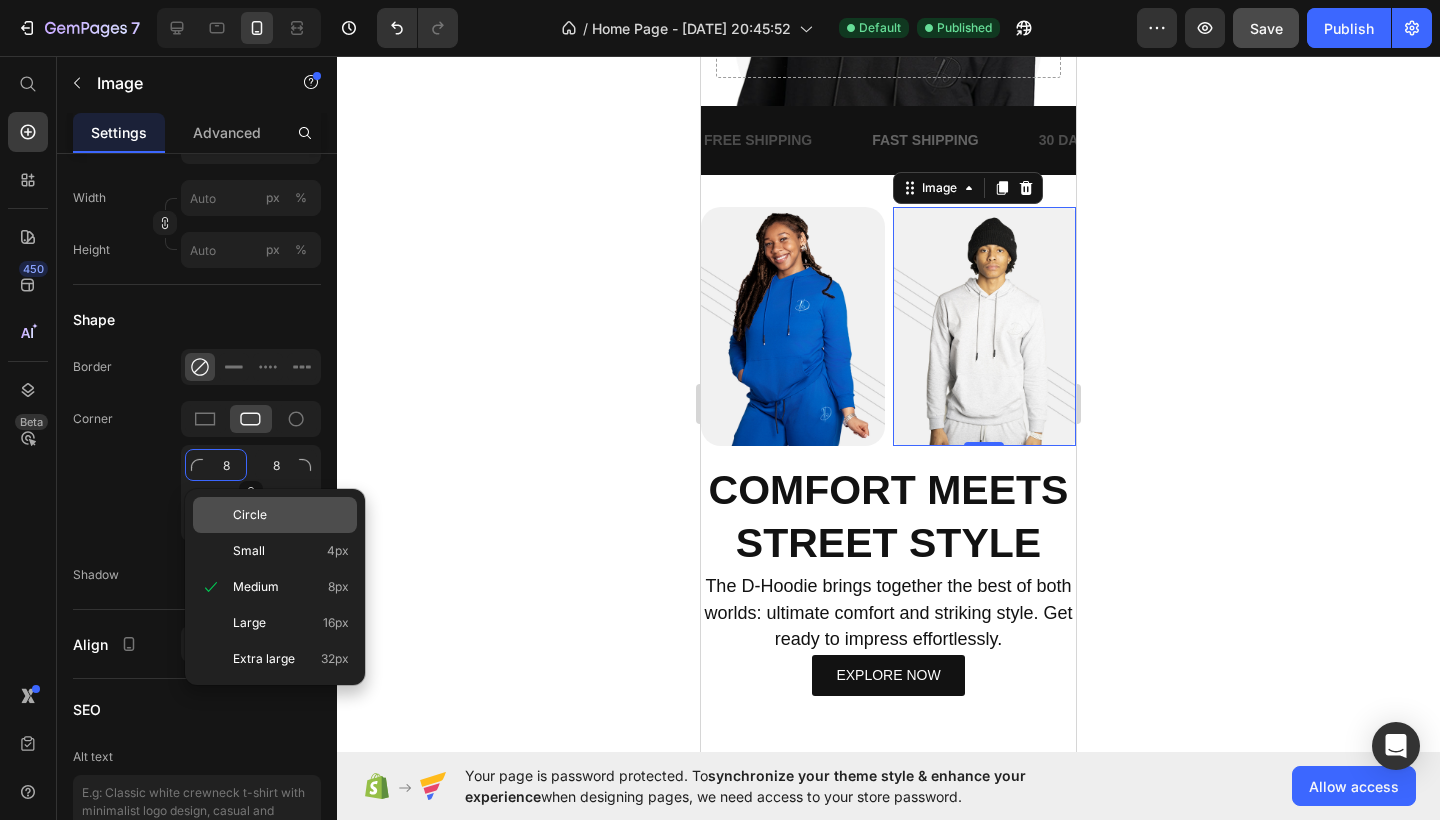 type 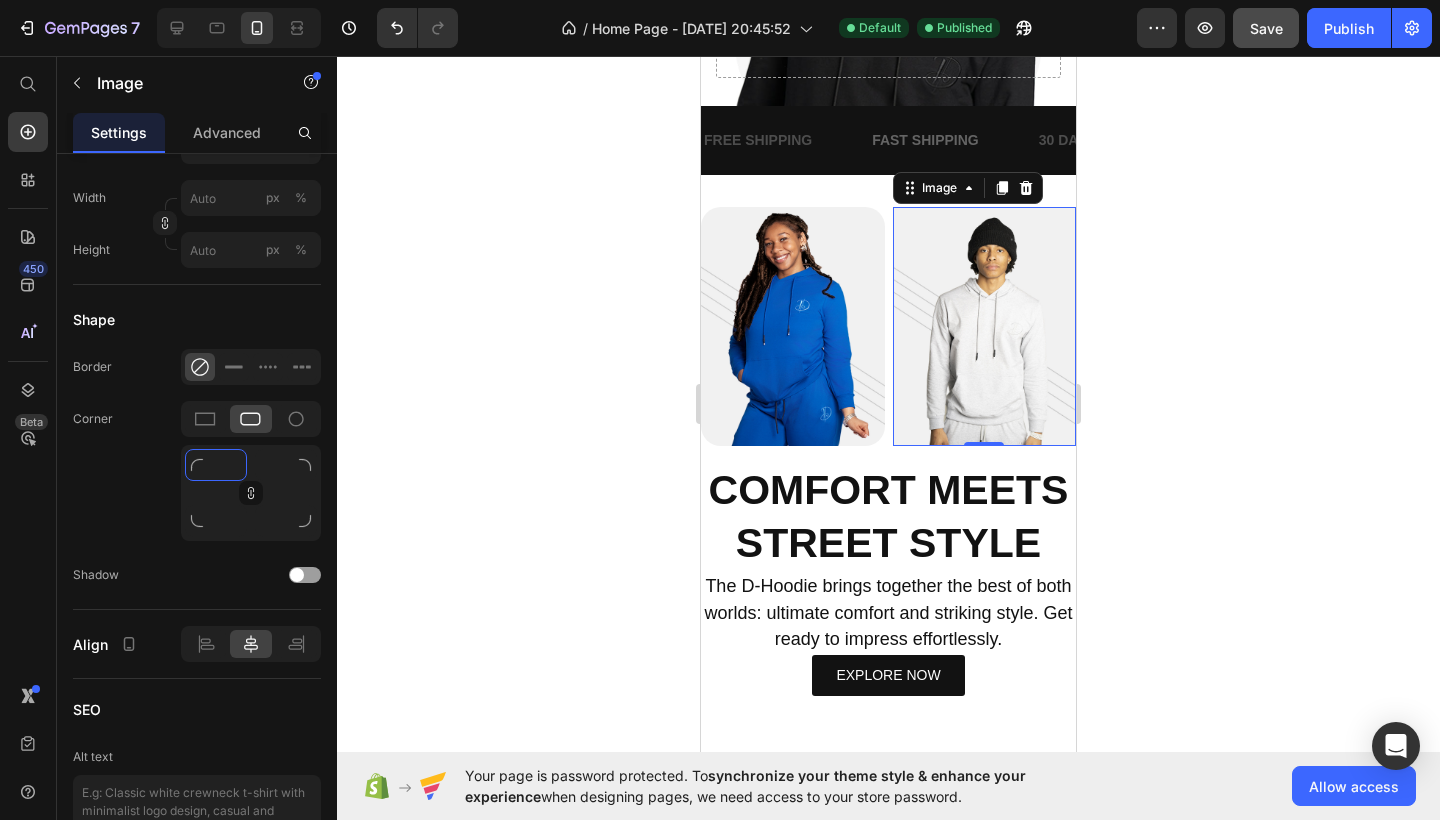 type on "2" 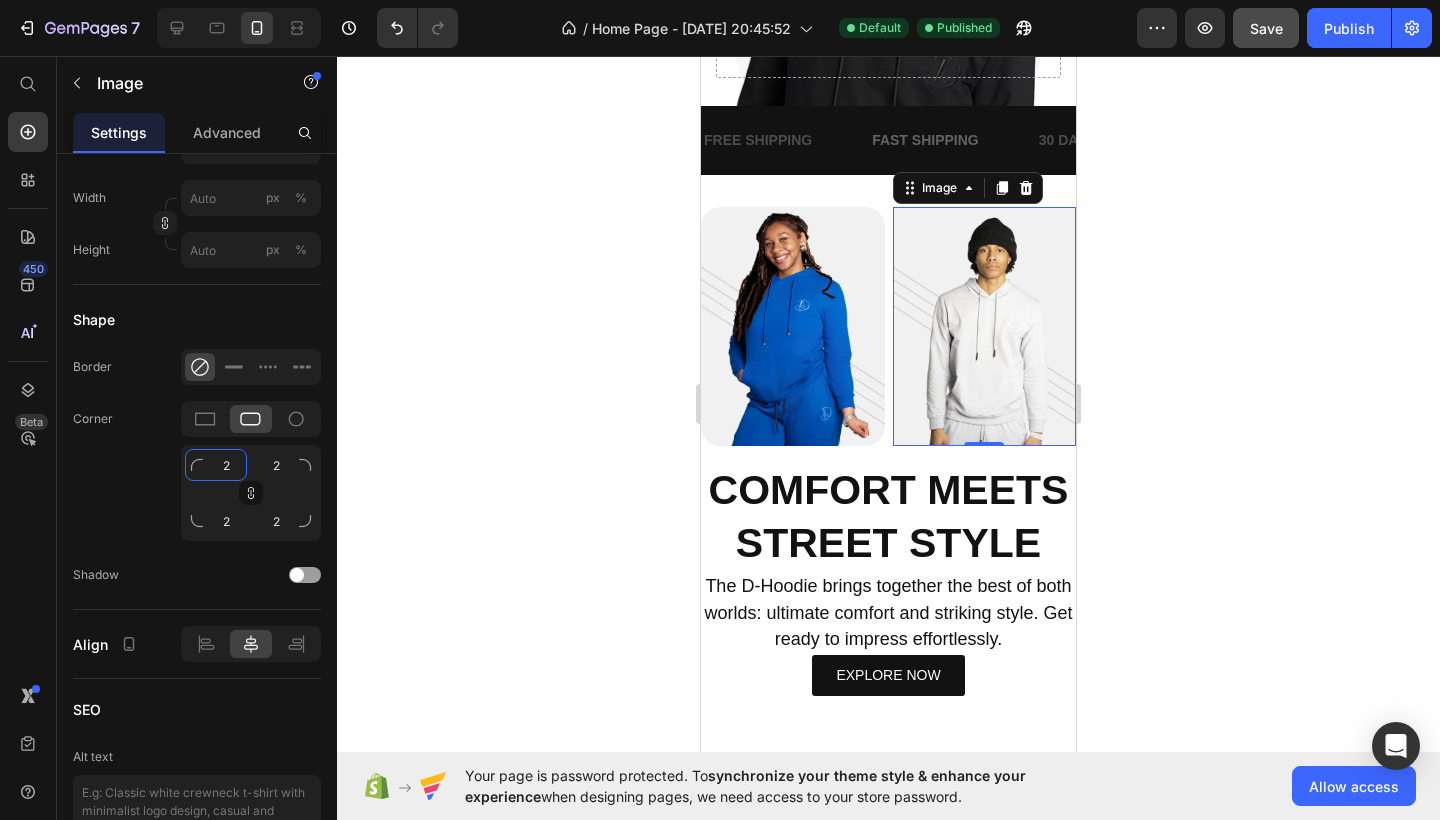 type on "20" 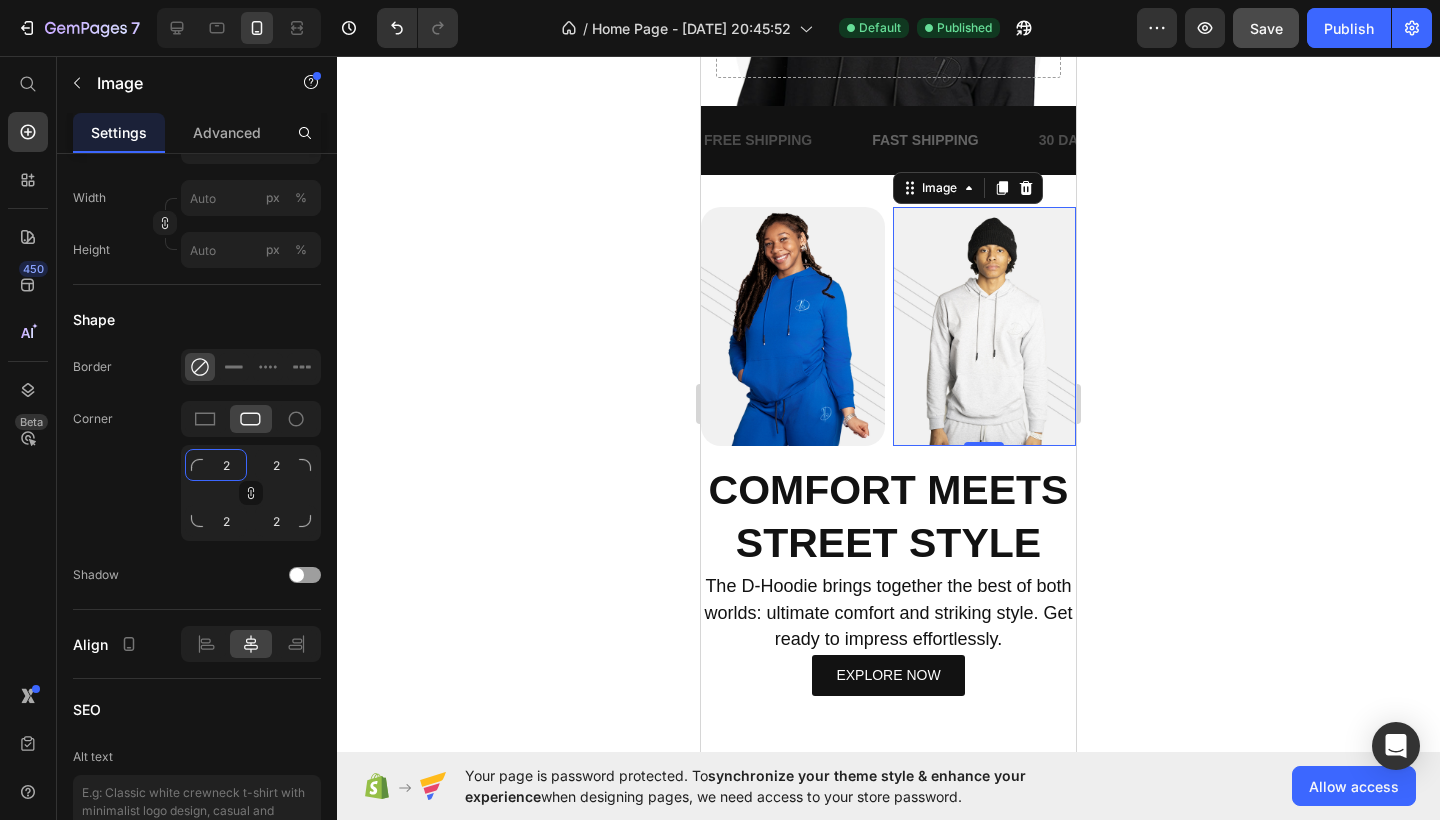 type on "20" 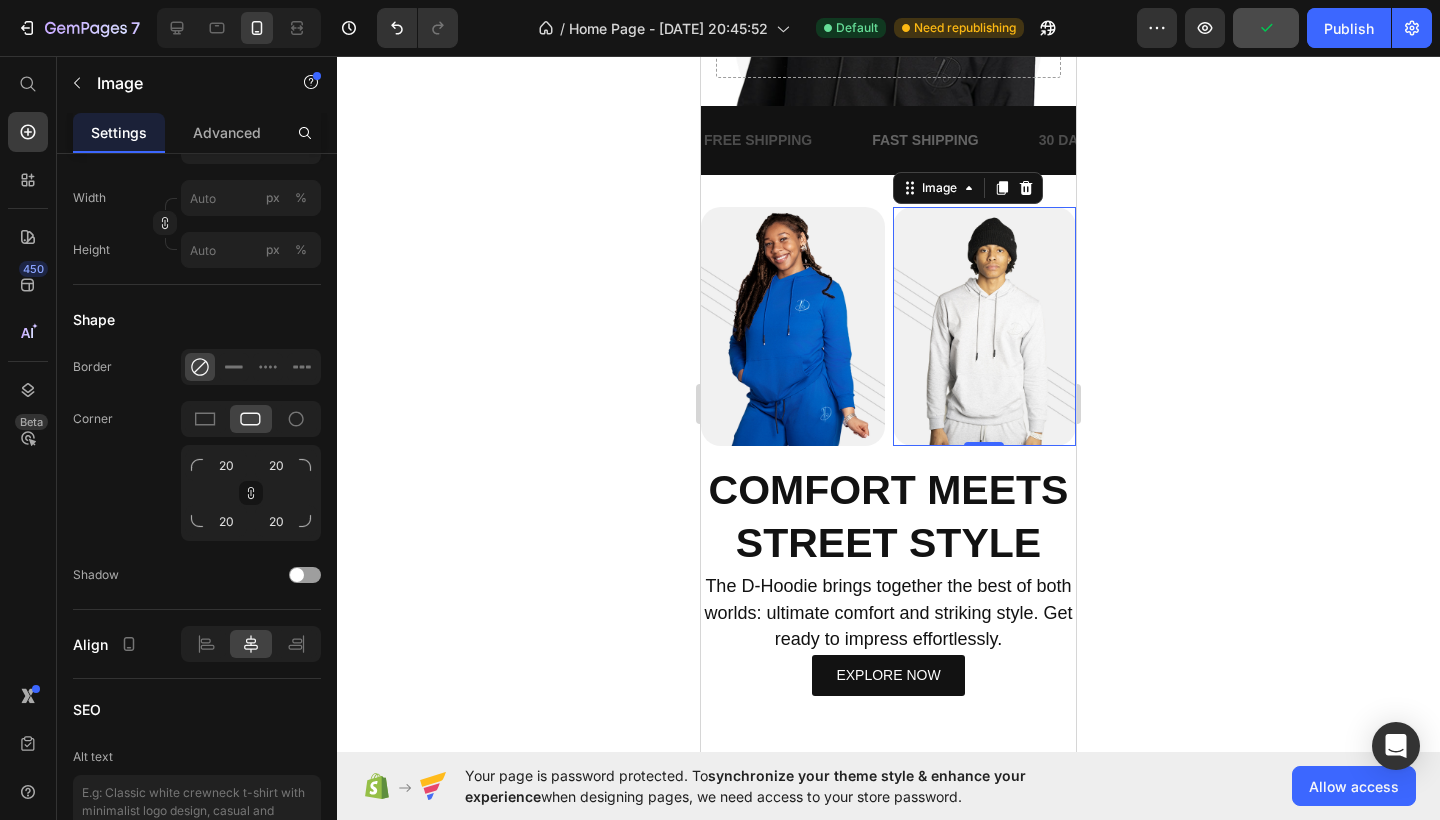 click 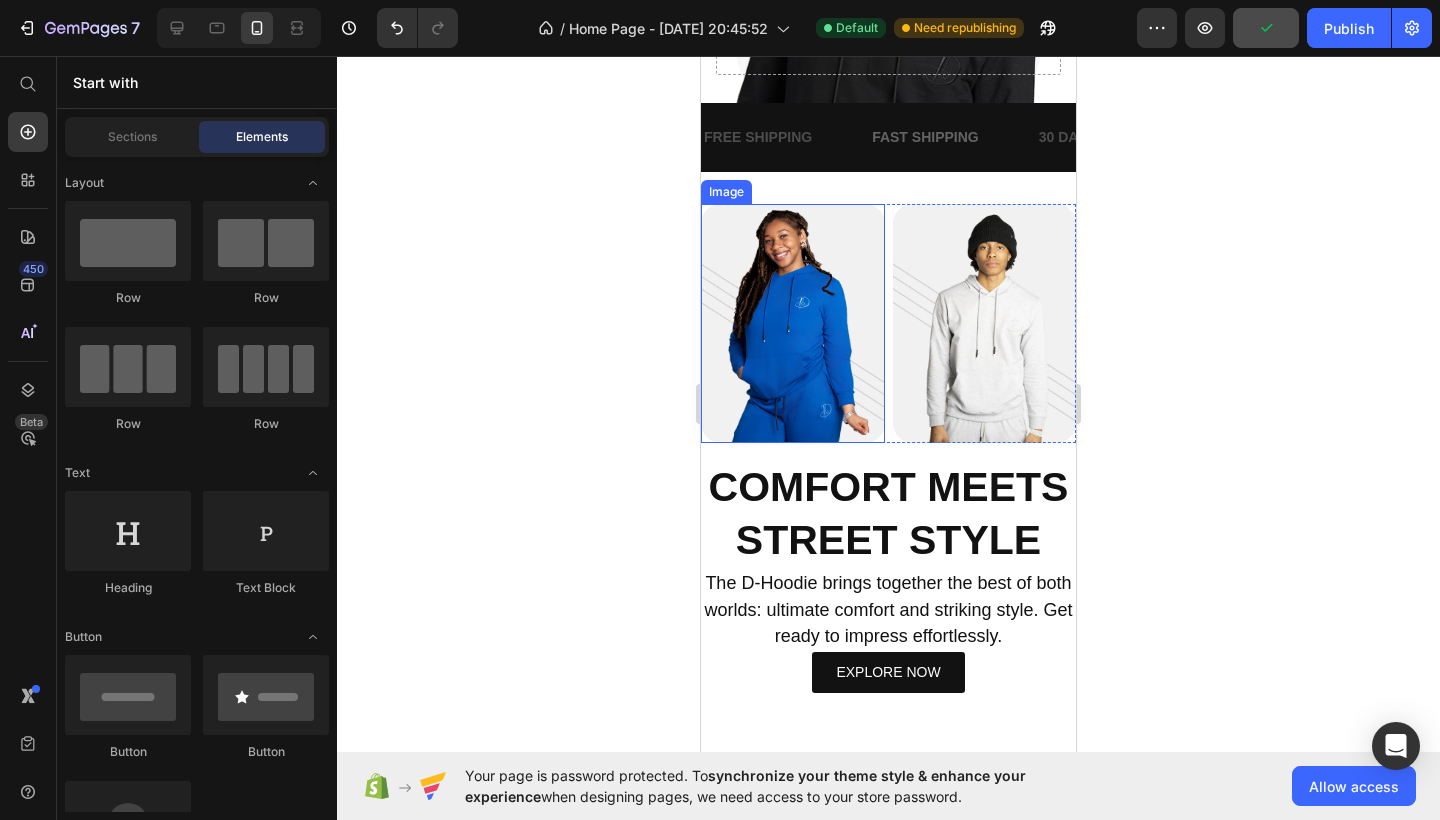 scroll, scrollTop: 742, scrollLeft: 0, axis: vertical 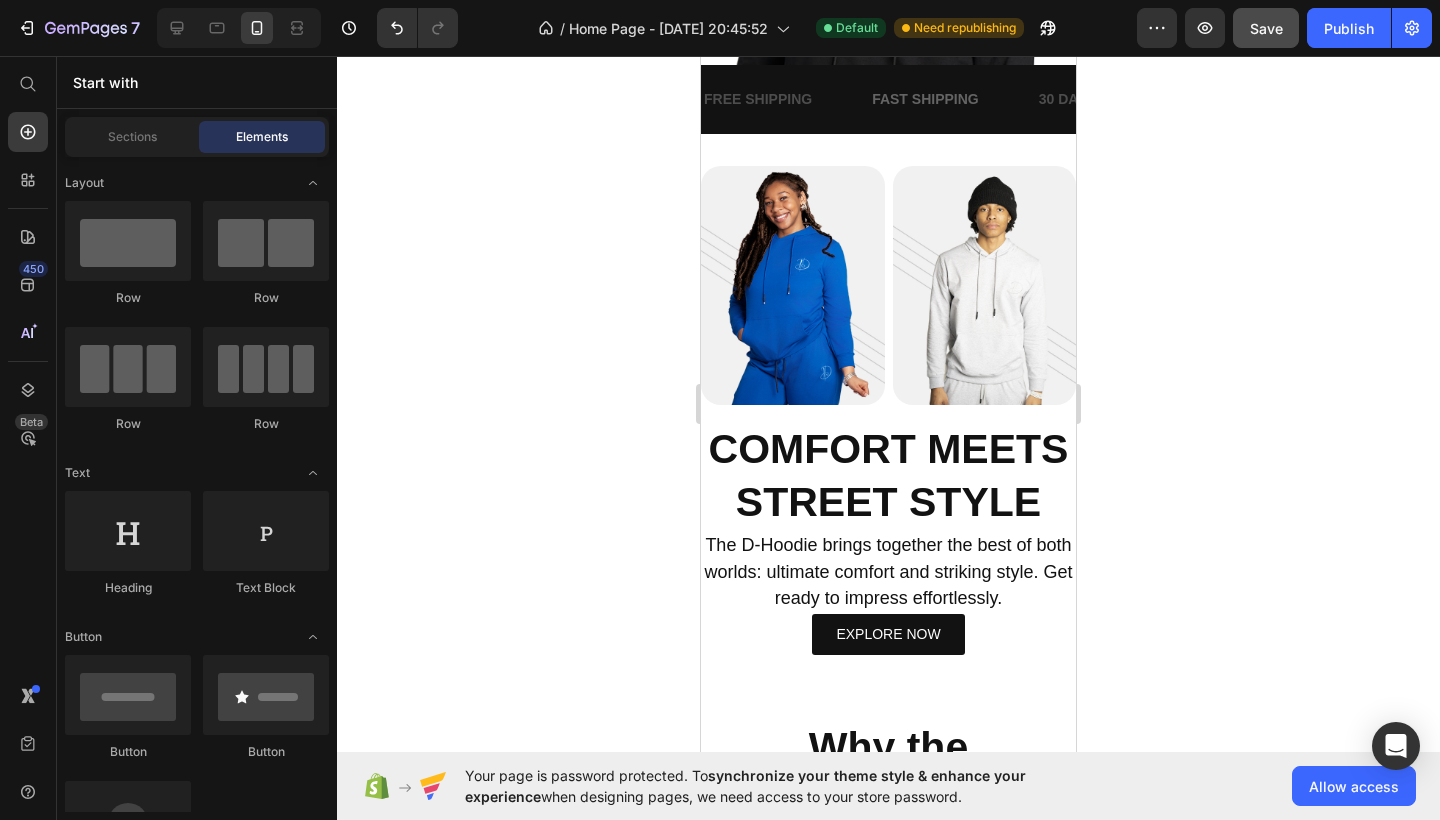 click 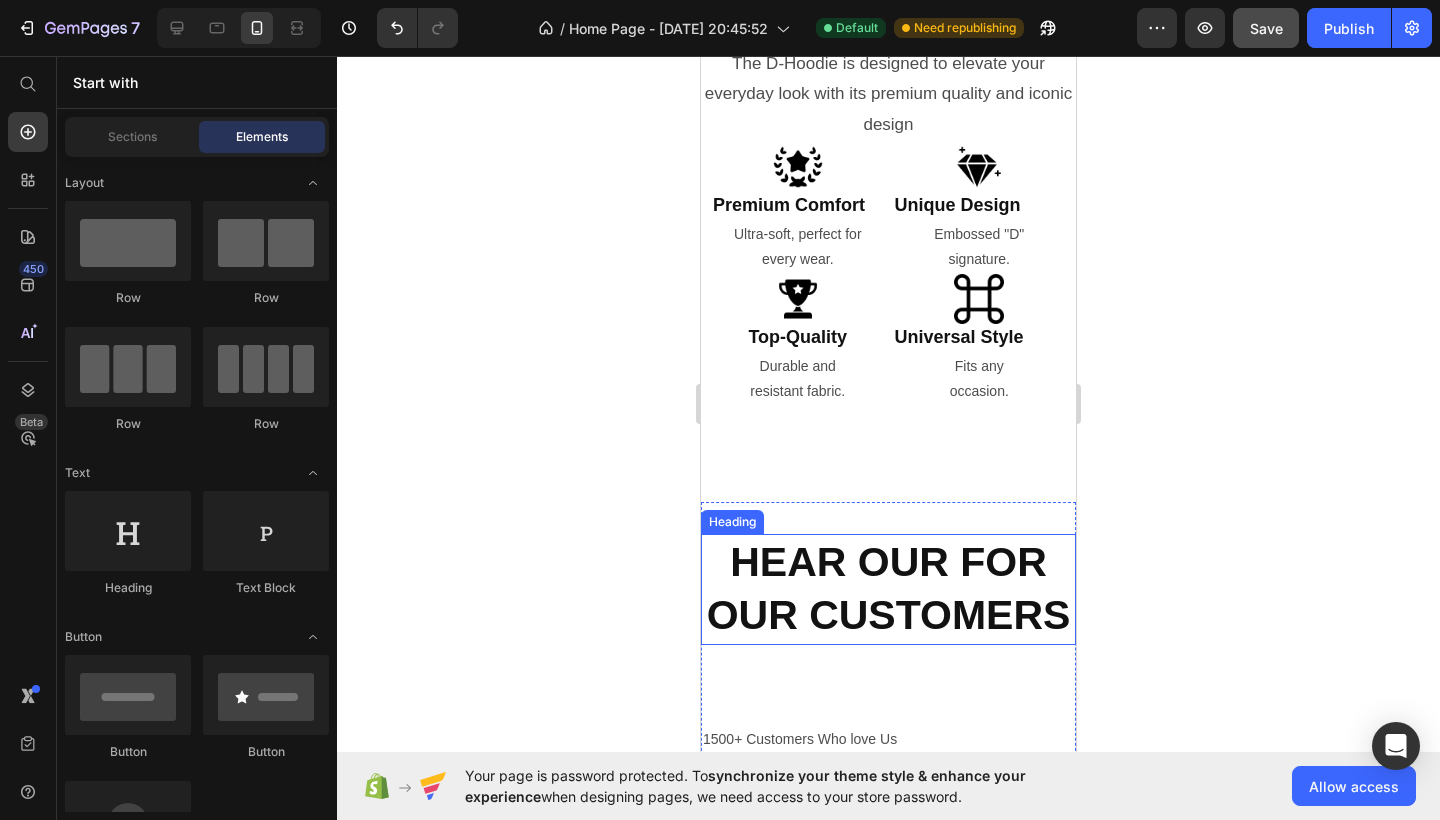 scroll, scrollTop: 1487, scrollLeft: 0, axis: vertical 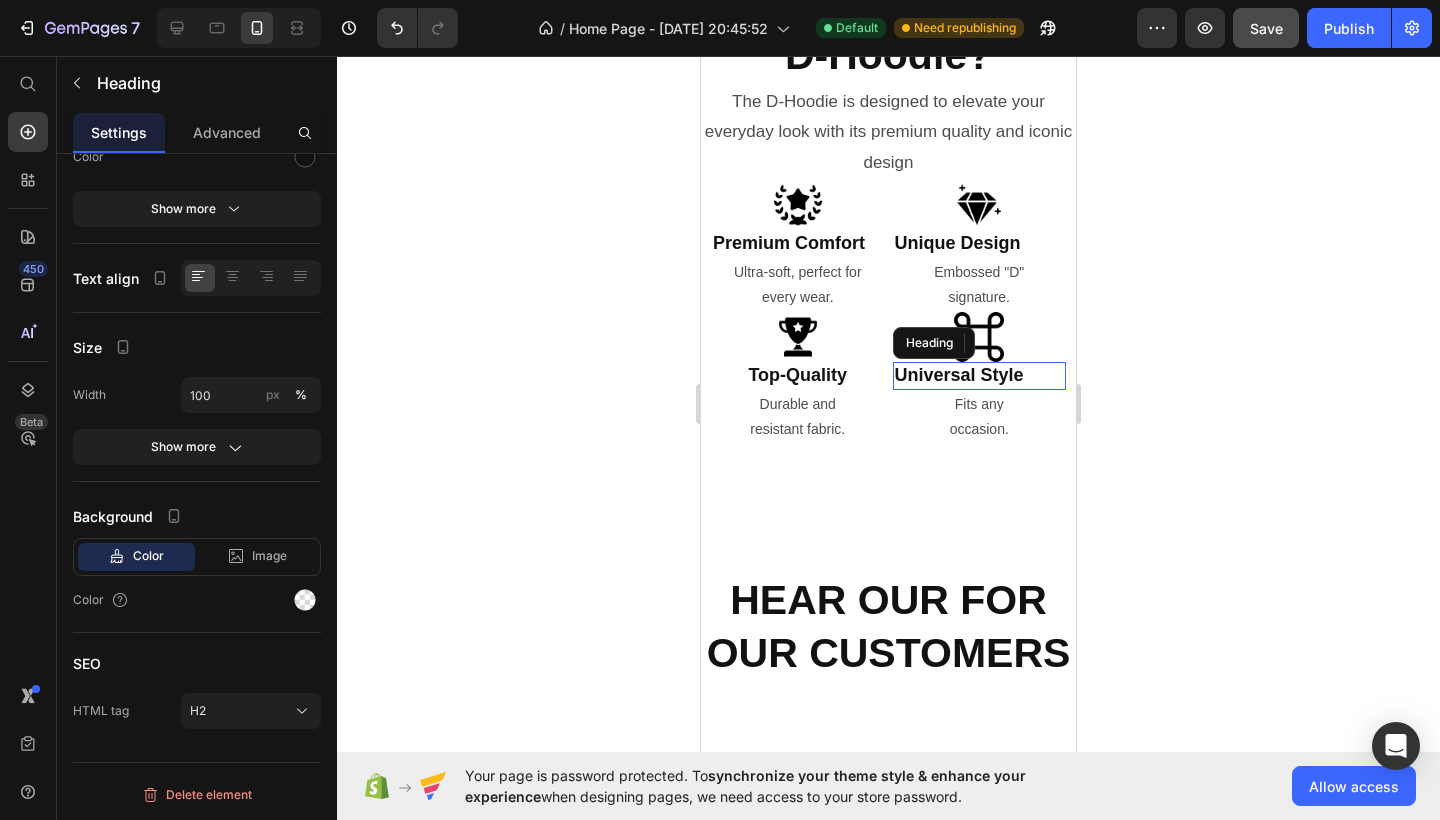 click on "Universal Style" at bounding box center [980, 375] 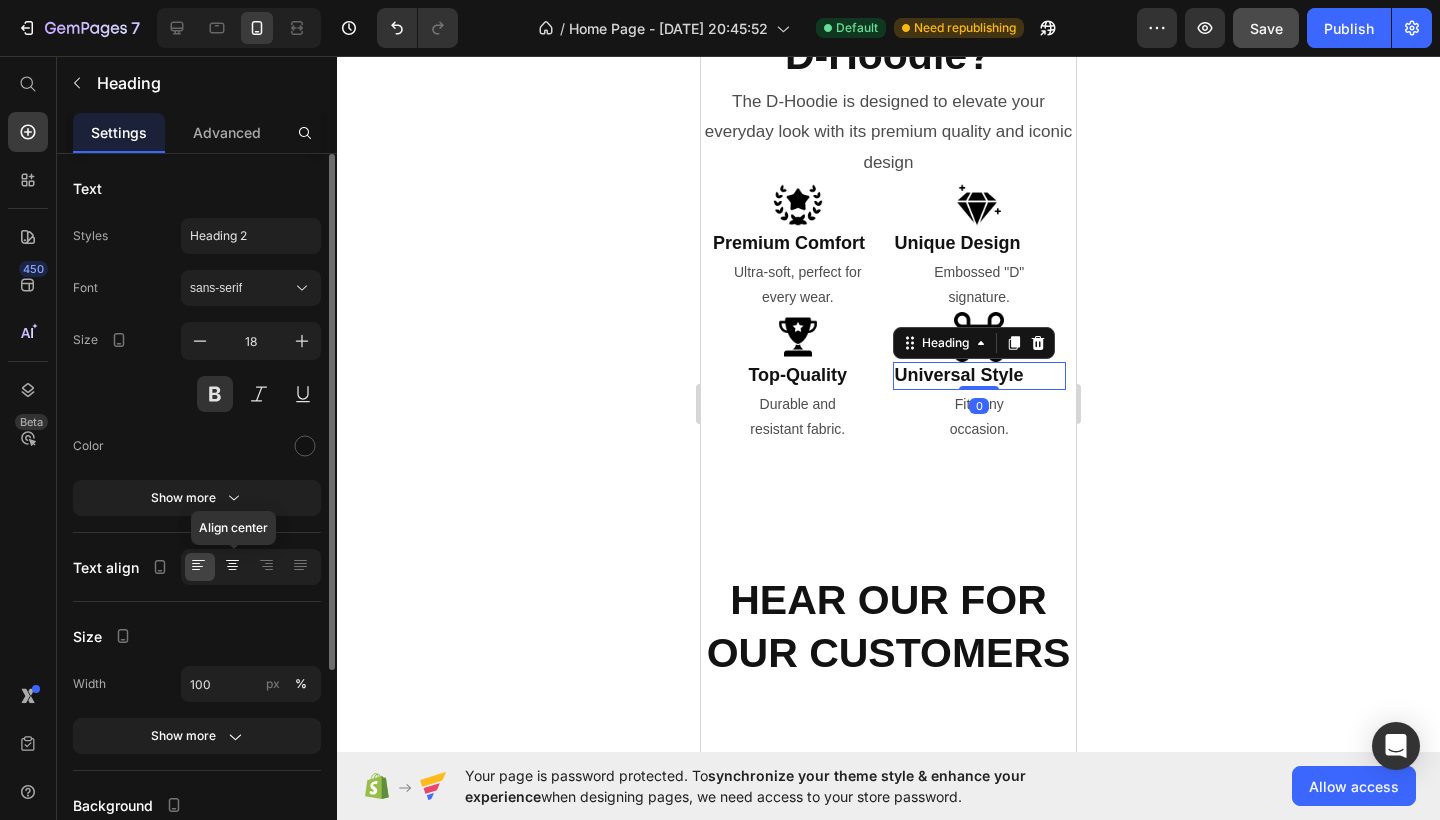 click 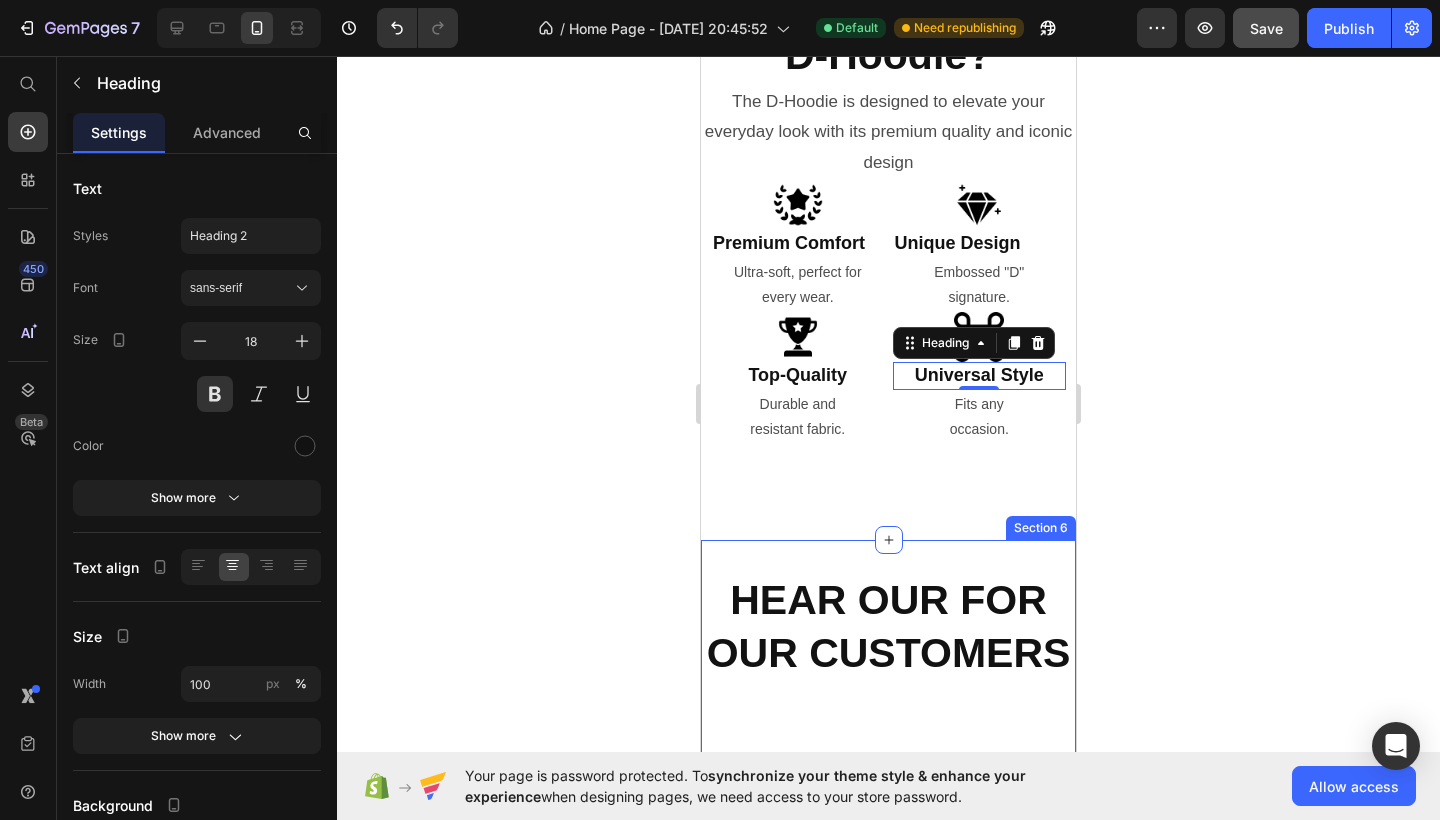 click 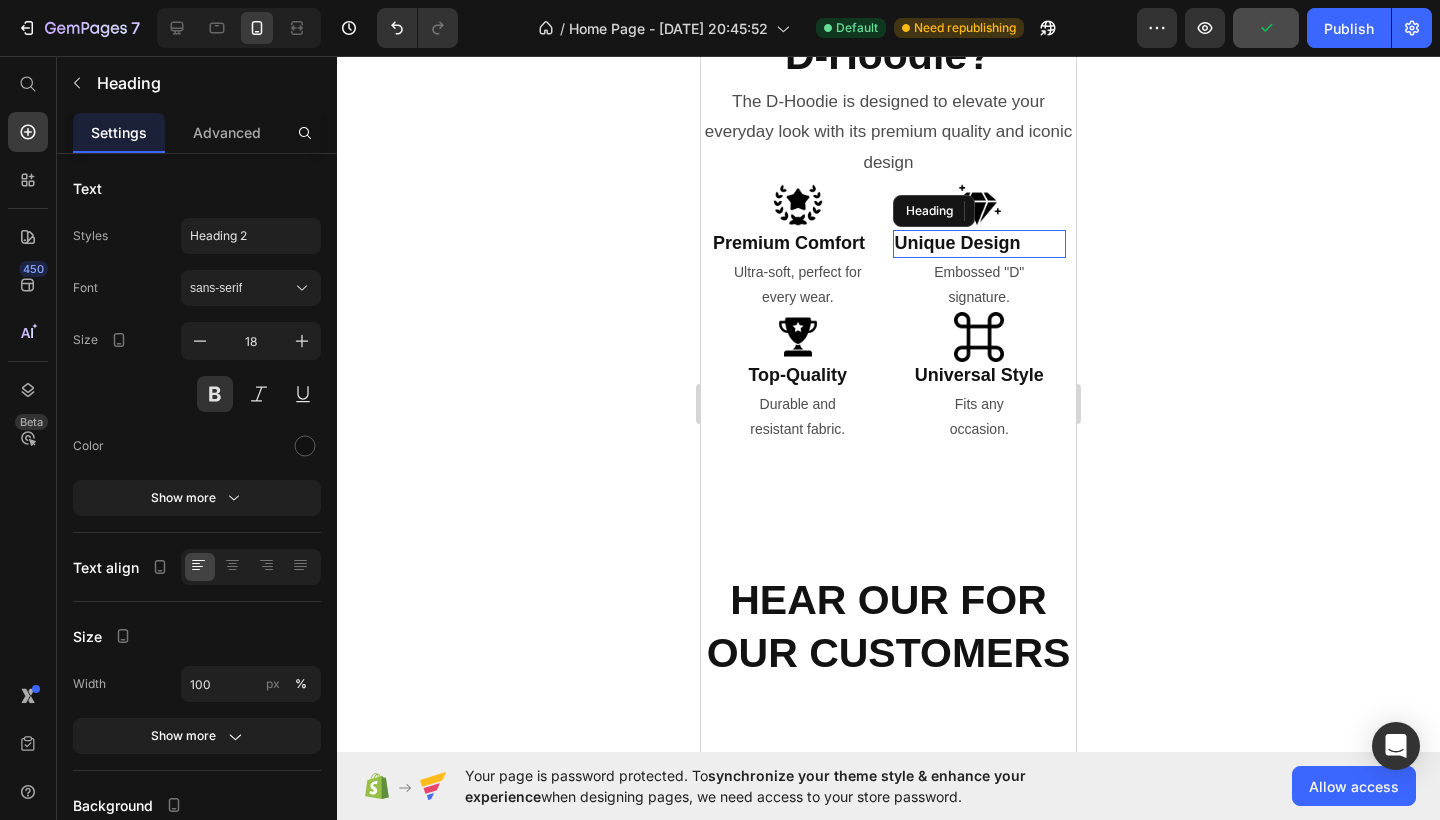 click on "Unique Design" at bounding box center [980, 243] 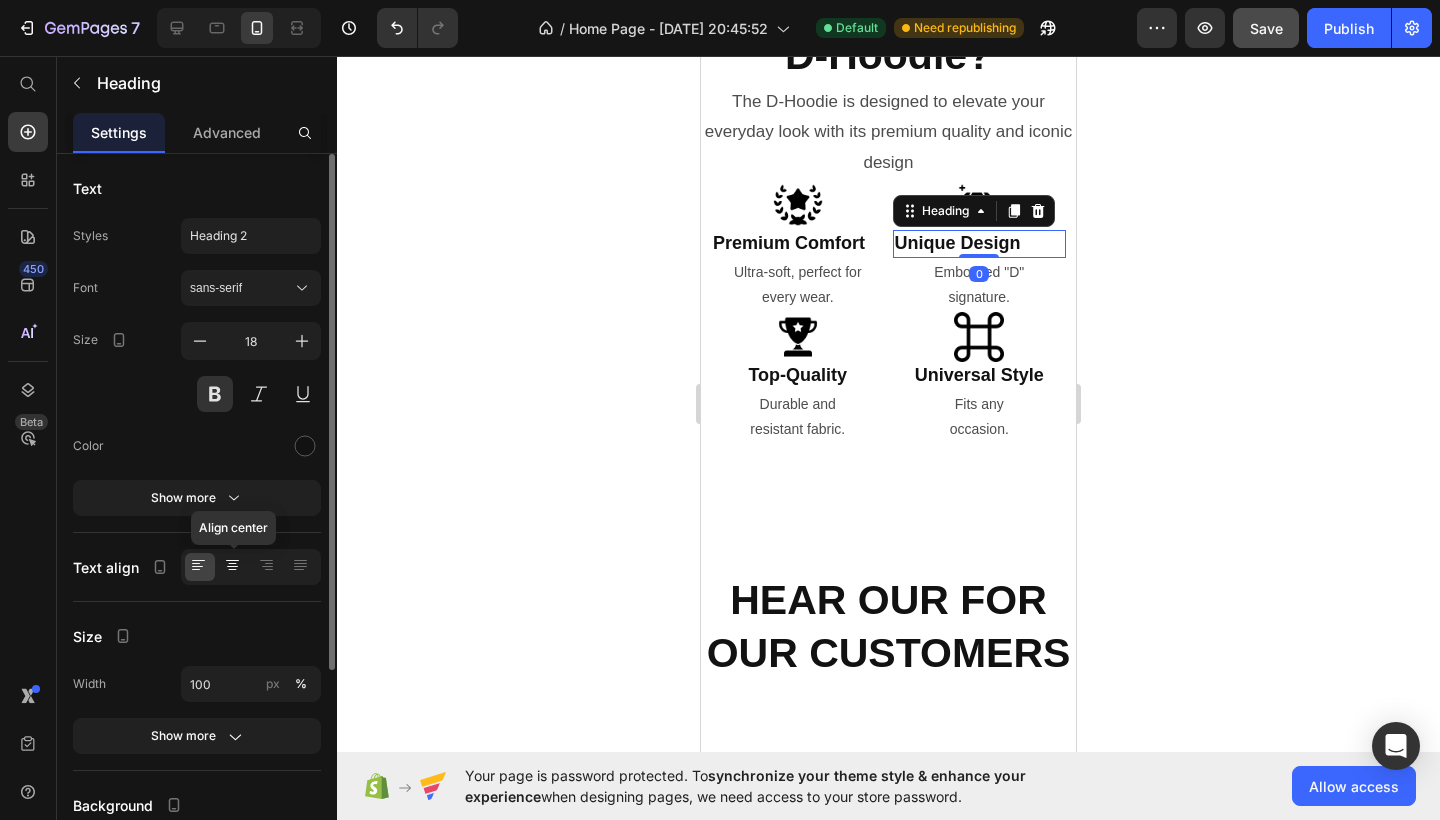 click 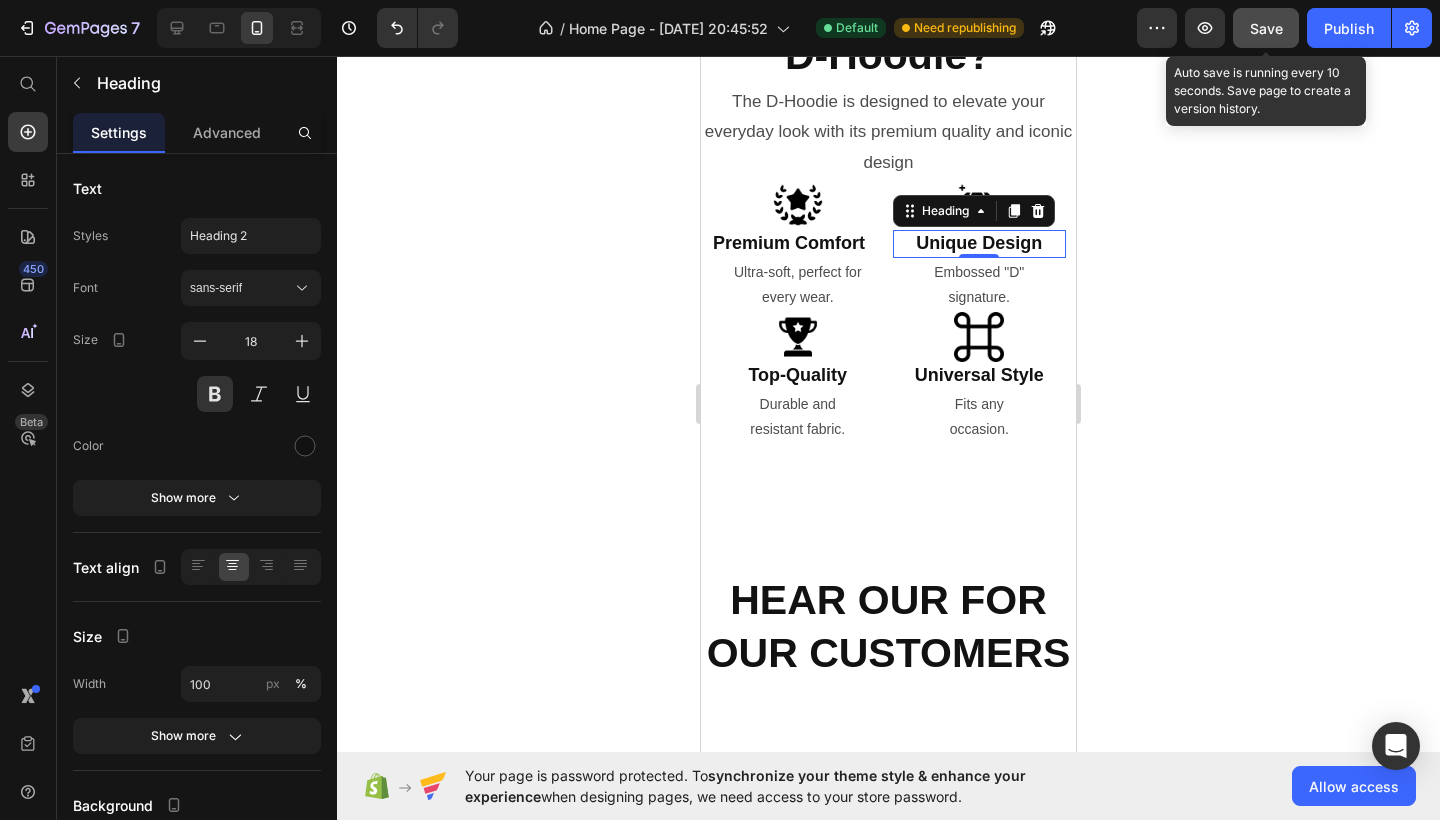 click on "Save" 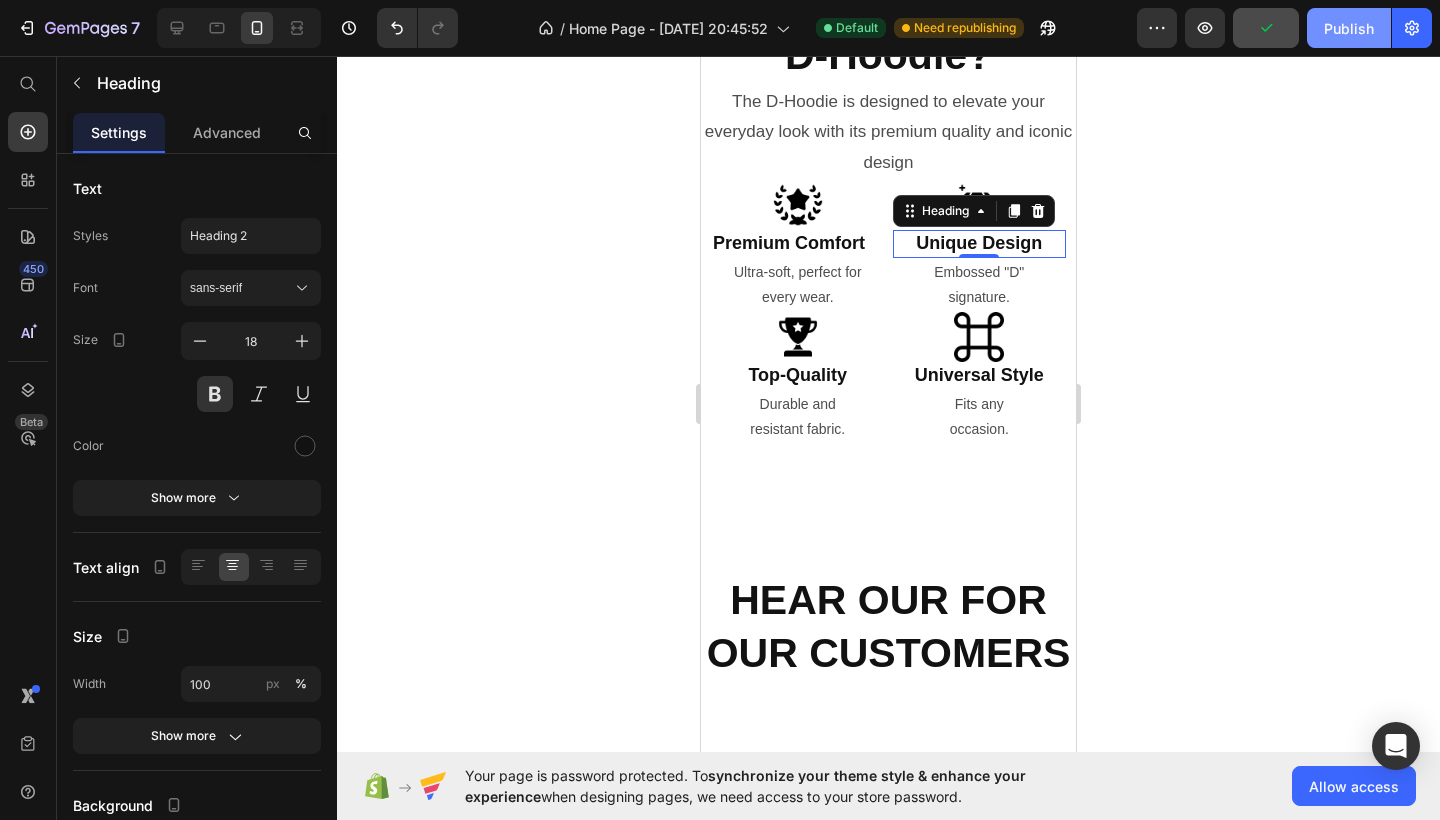 click on "Publish" 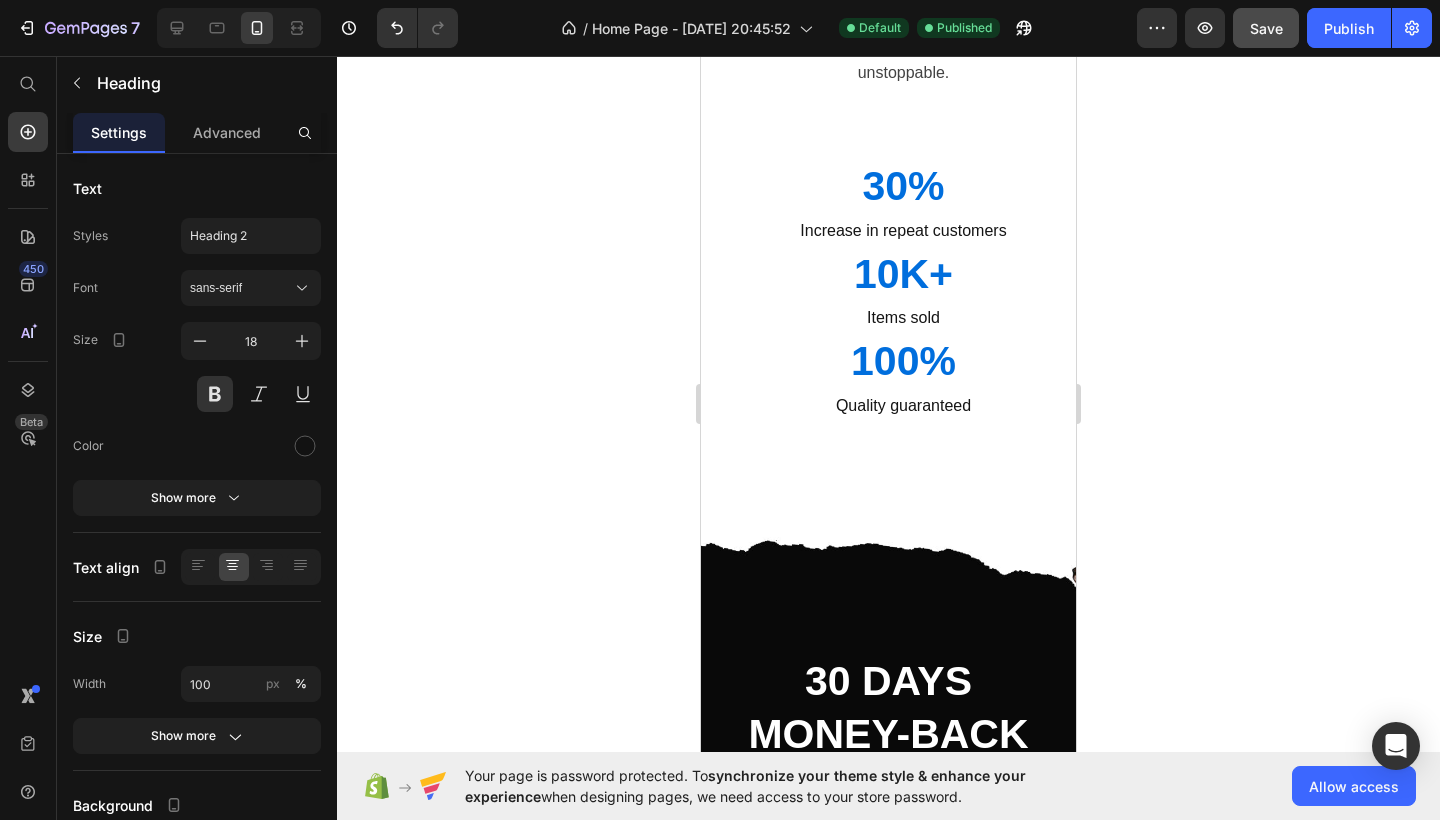 scroll, scrollTop: 3060, scrollLeft: 0, axis: vertical 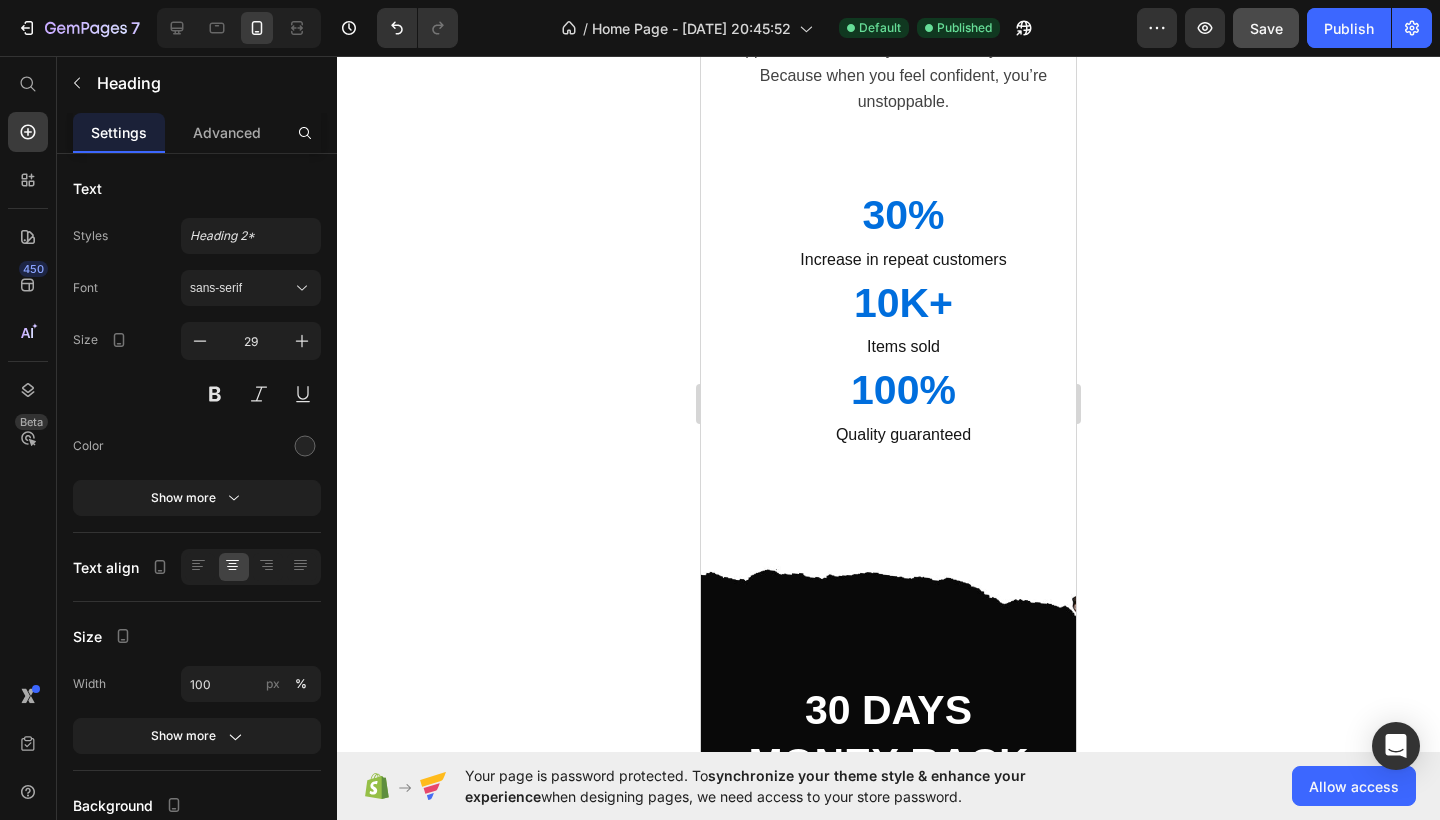 click on "FREQUENTLY ASKED QUESTIONS" at bounding box center (888, 1060) 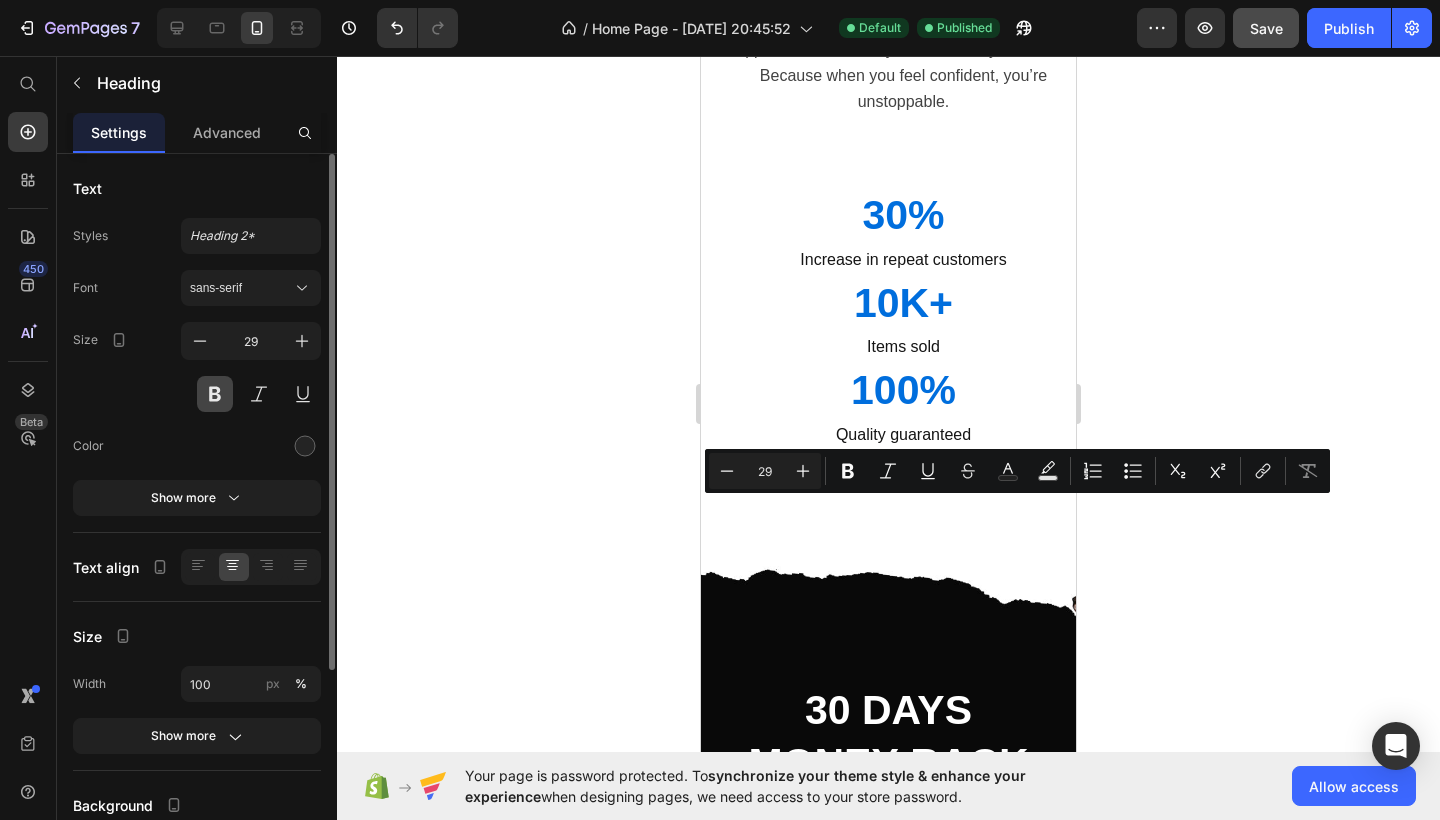 click at bounding box center (215, 394) 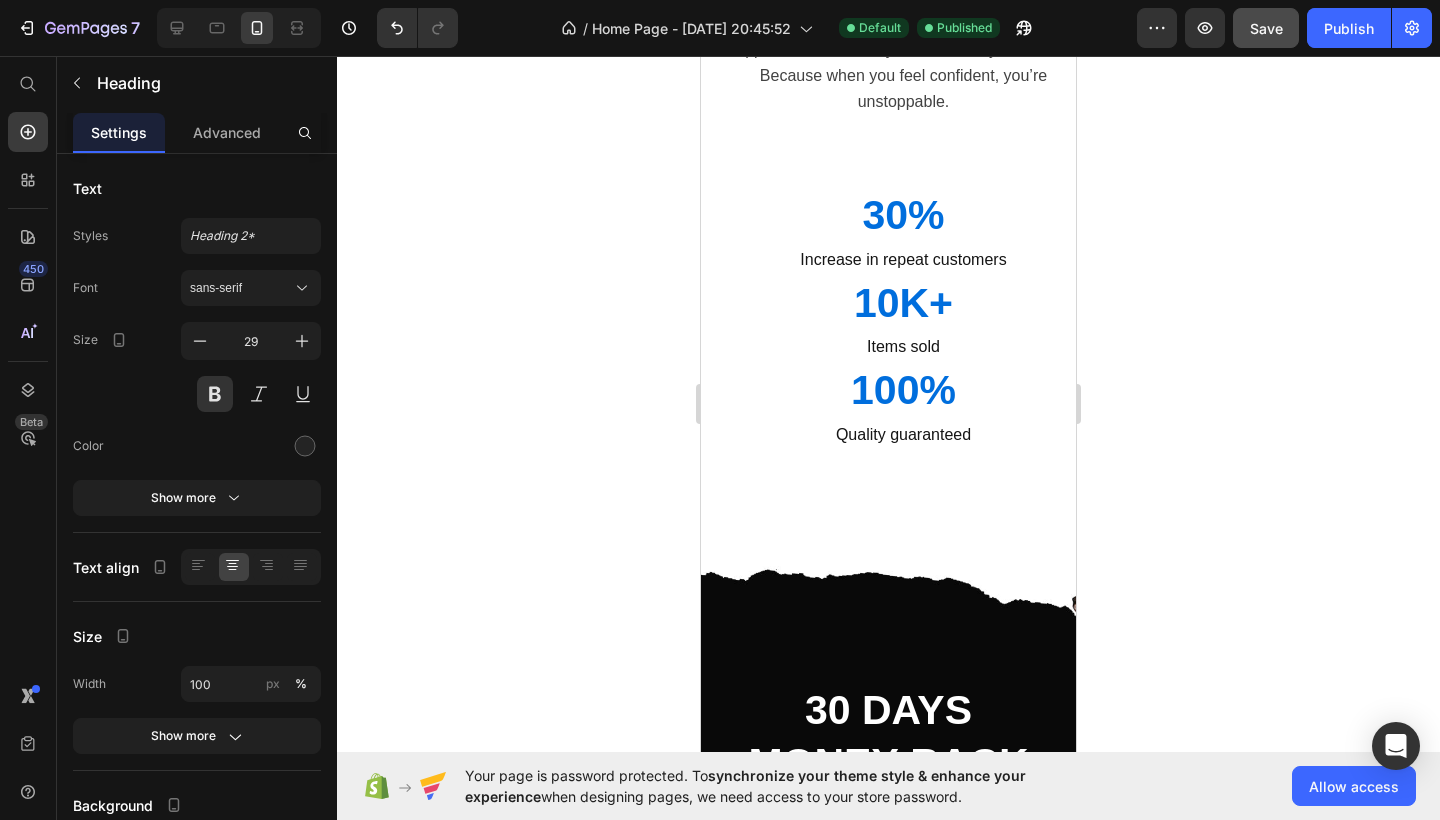 click 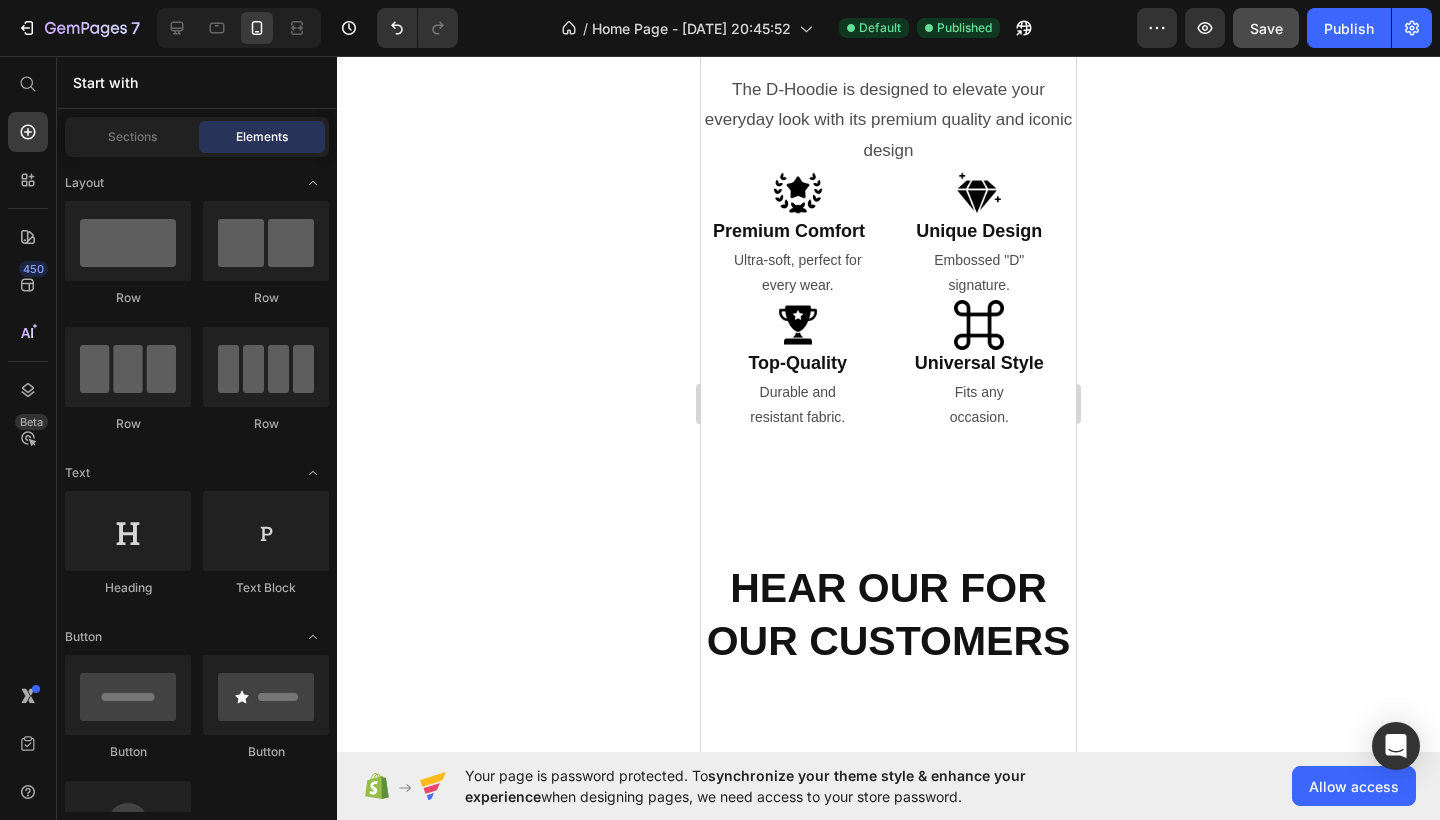 scroll, scrollTop: 1495, scrollLeft: 0, axis: vertical 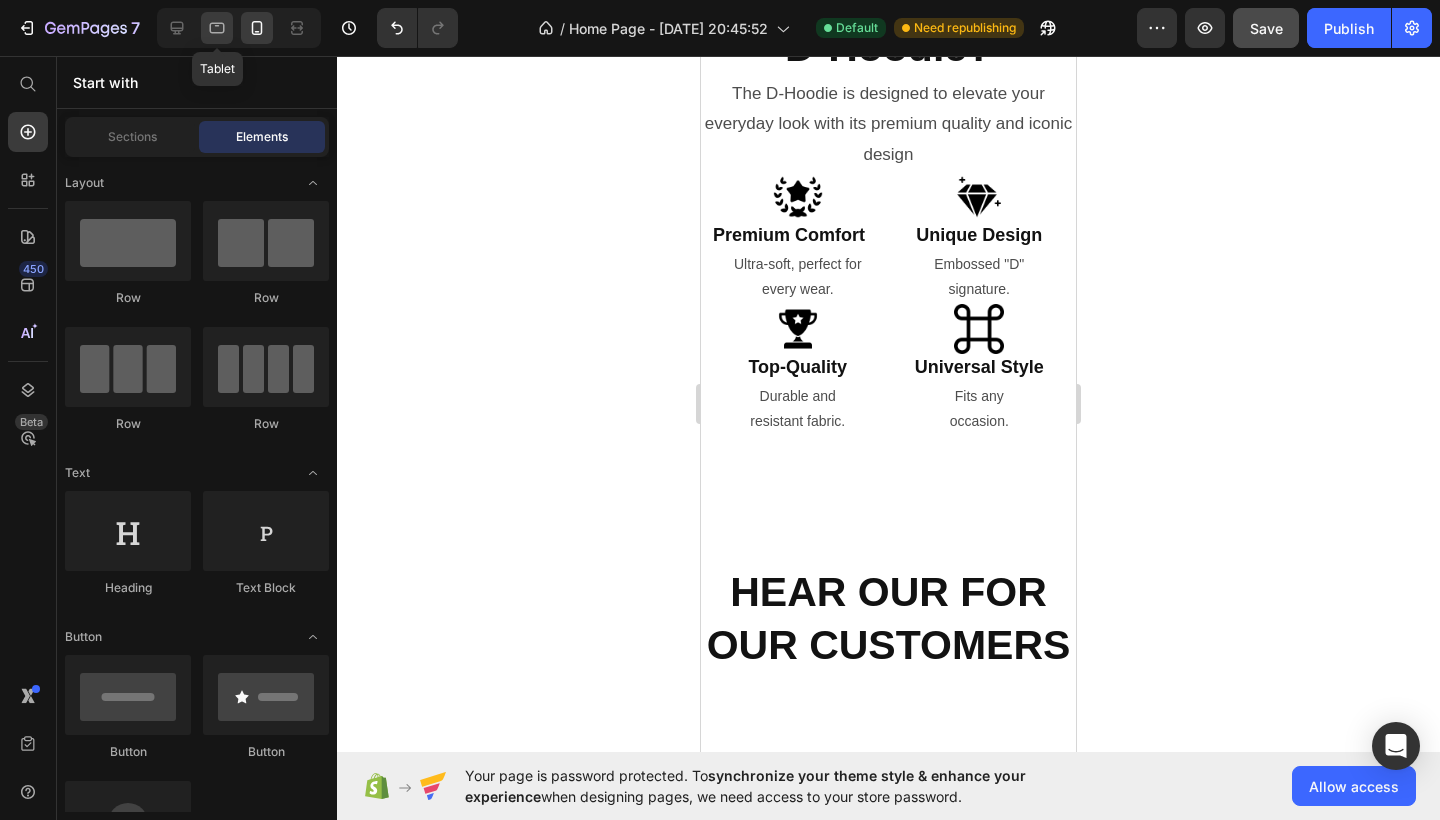 click 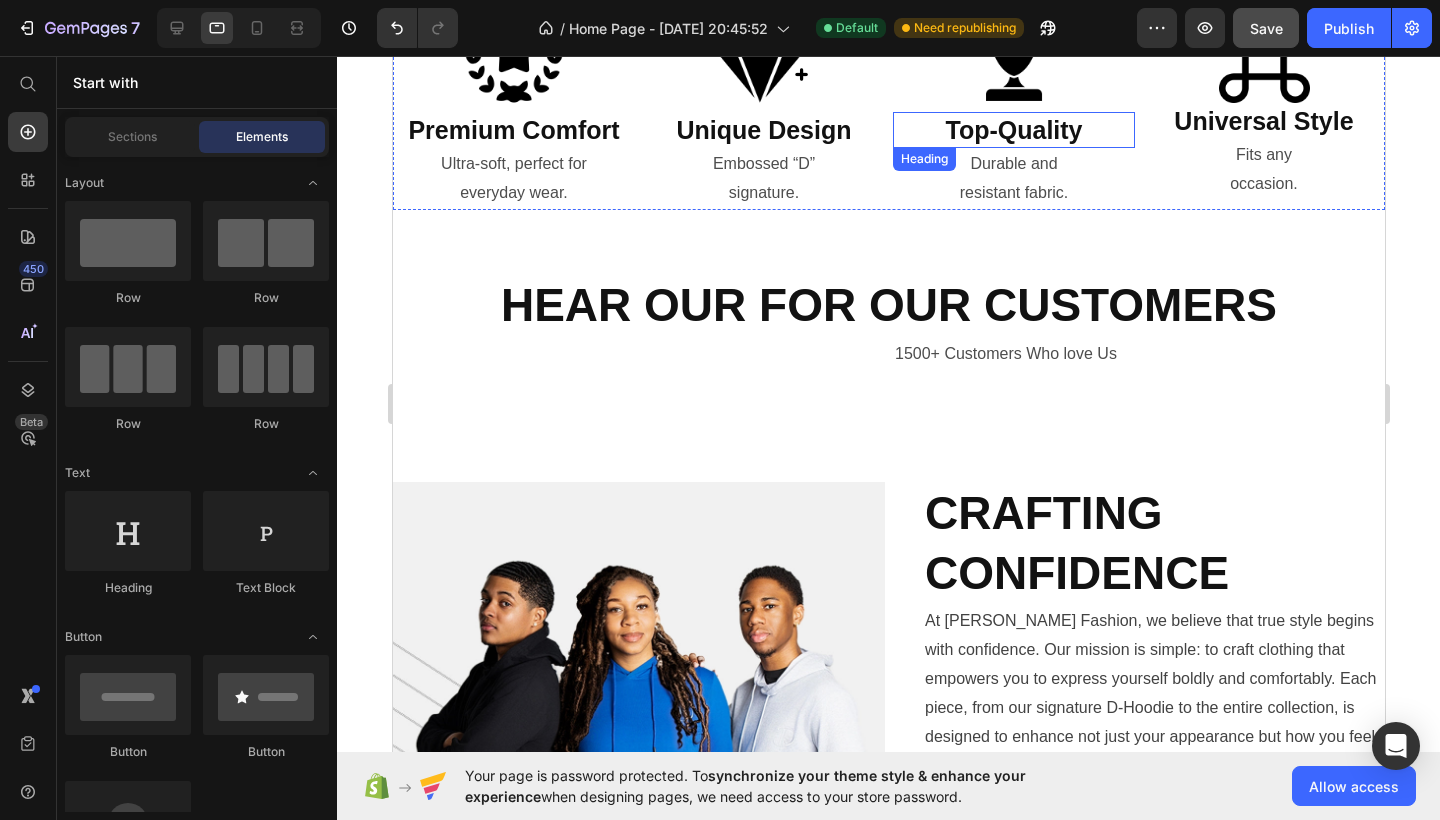 scroll, scrollTop: 1424, scrollLeft: 0, axis: vertical 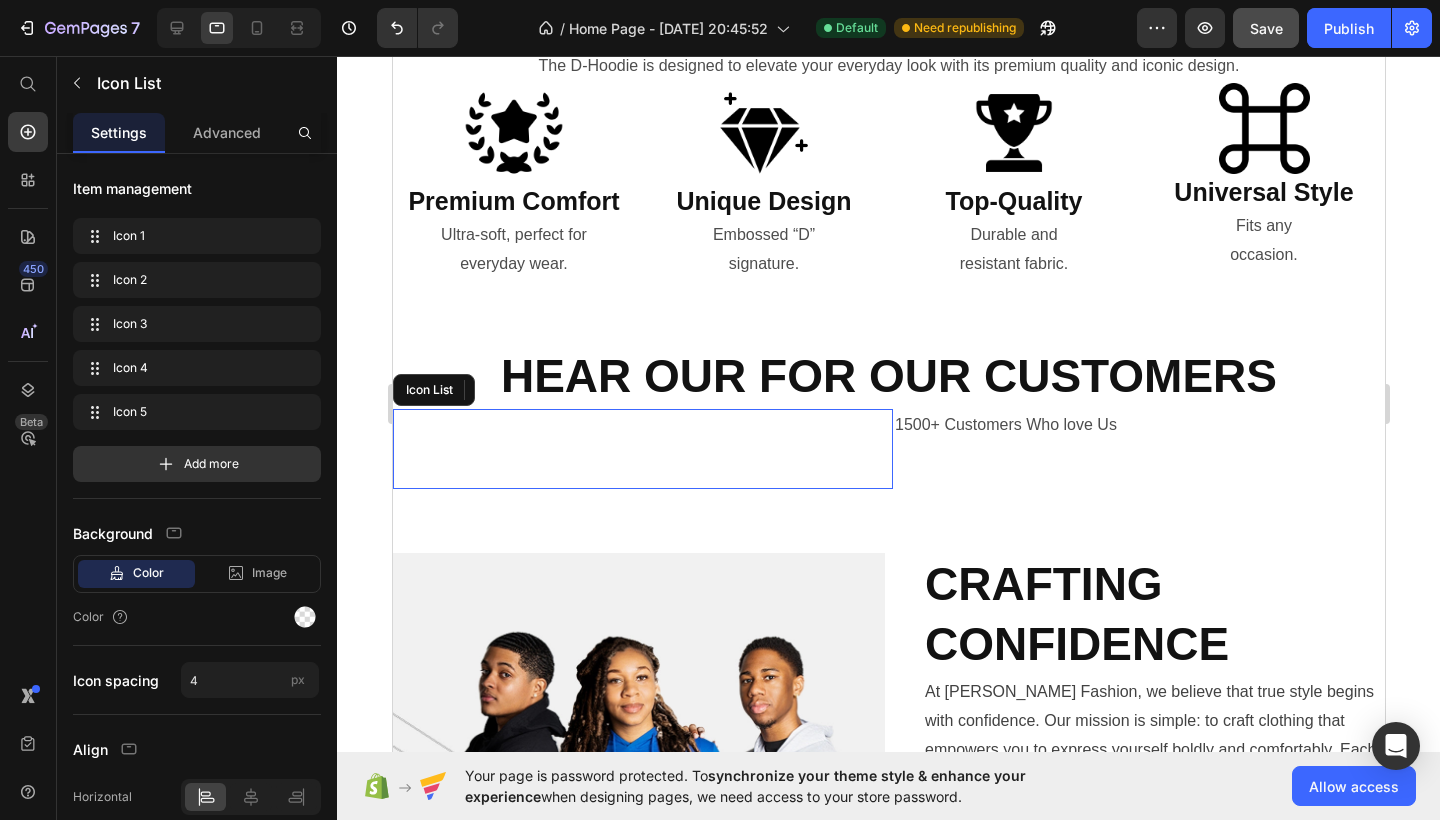 click on "Icon Icon Icon Icon Icon Icon List" at bounding box center (642, 449) 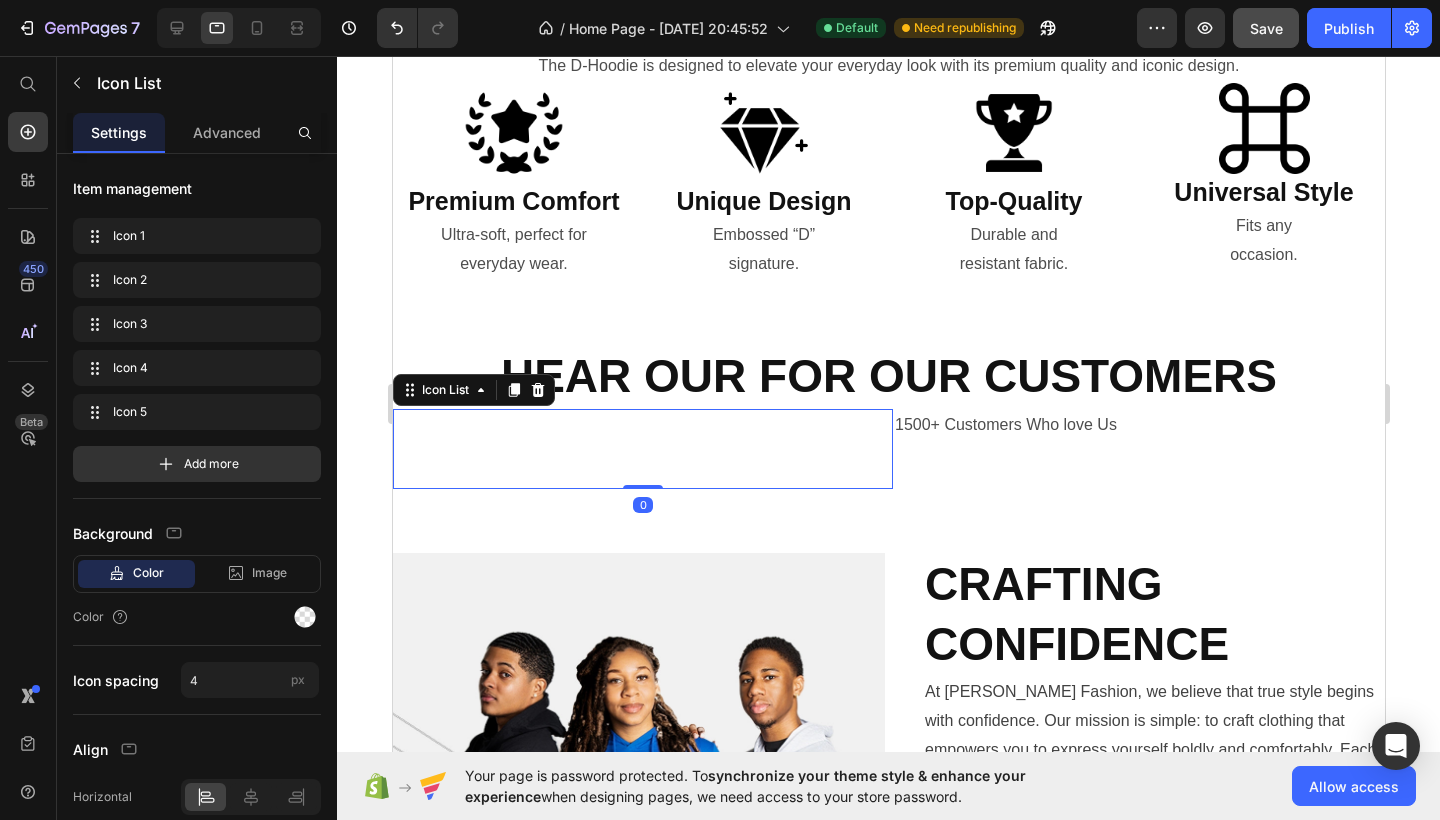 click on "Icon Icon Icon Icon Icon Icon List   0" at bounding box center (642, 449) 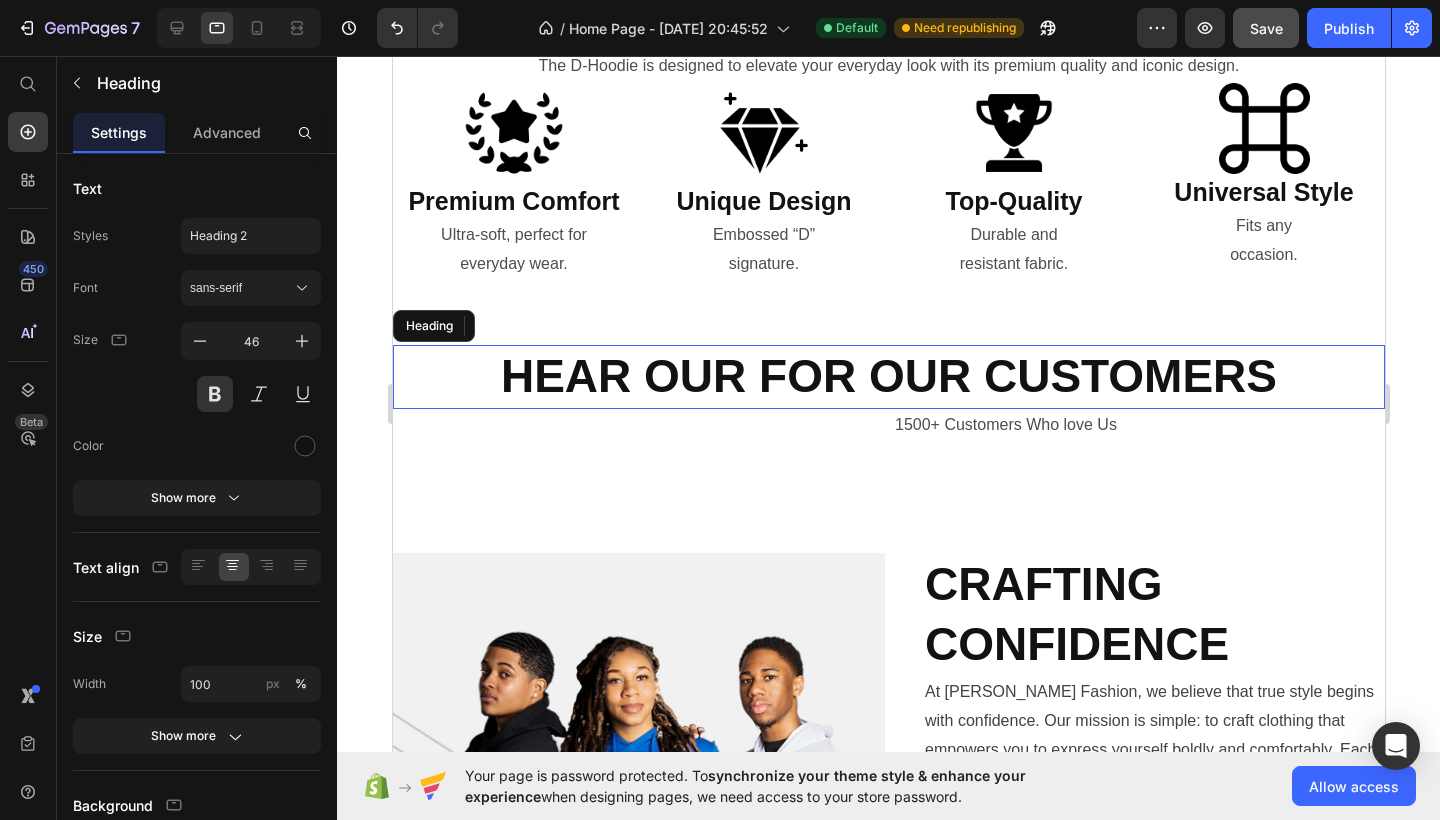 click on "HEAR OUR FOR OUR CUSTOMERS" at bounding box center [888, 377] 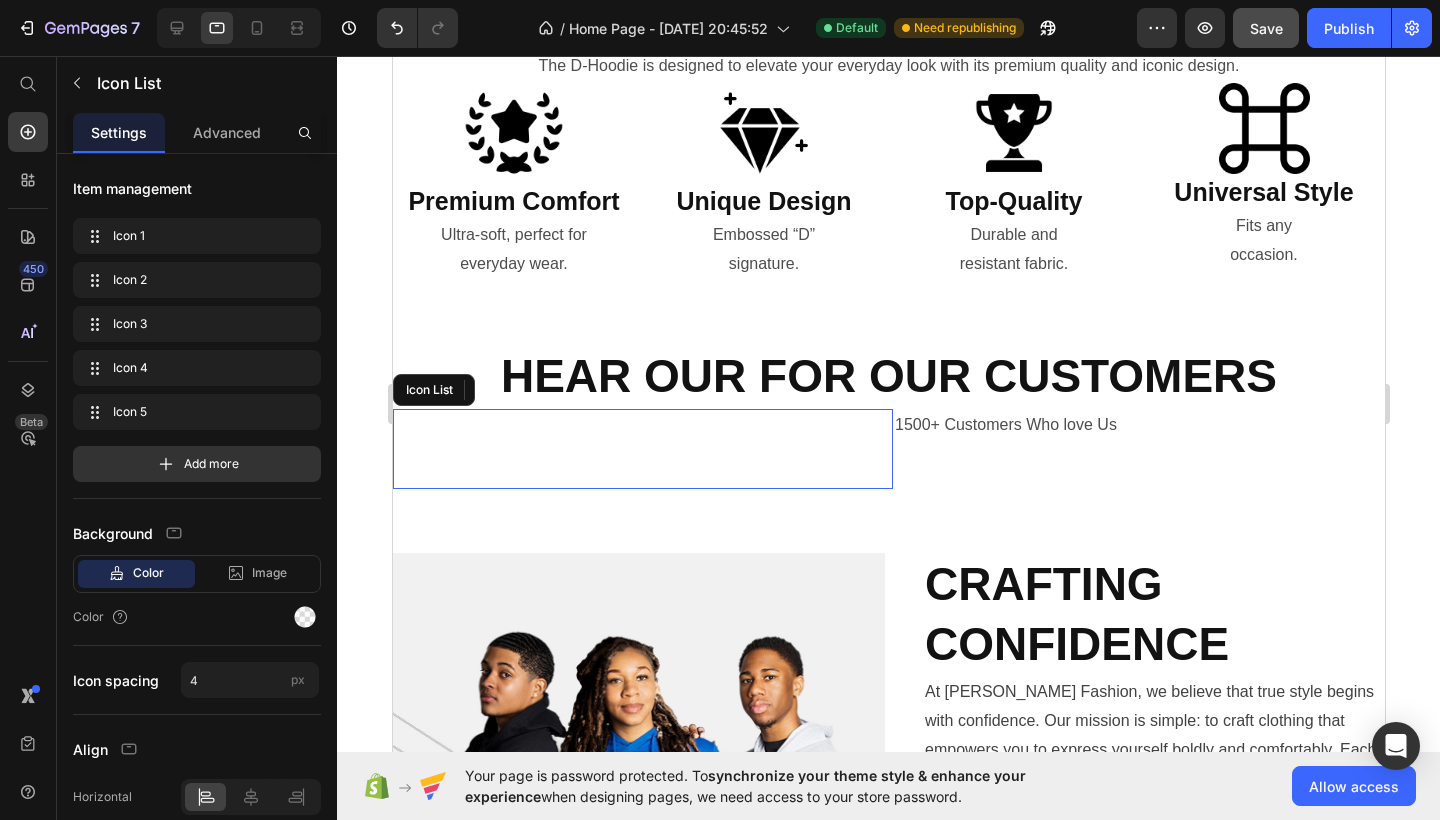 click on "Icon Icon Icon Icon Icon Icon List" at bounding box center [642, 449] 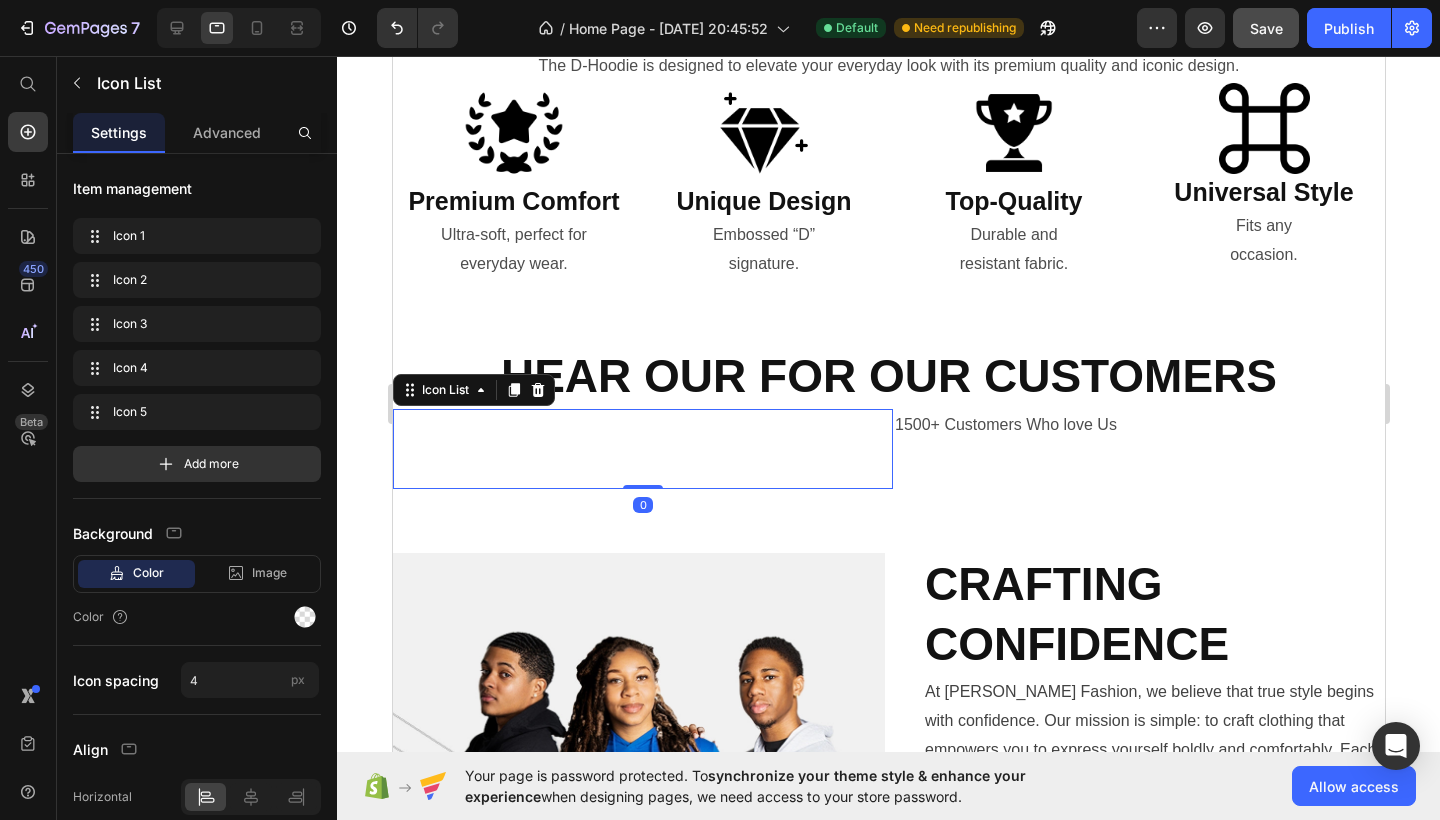 click at bounding box center [239, 28] 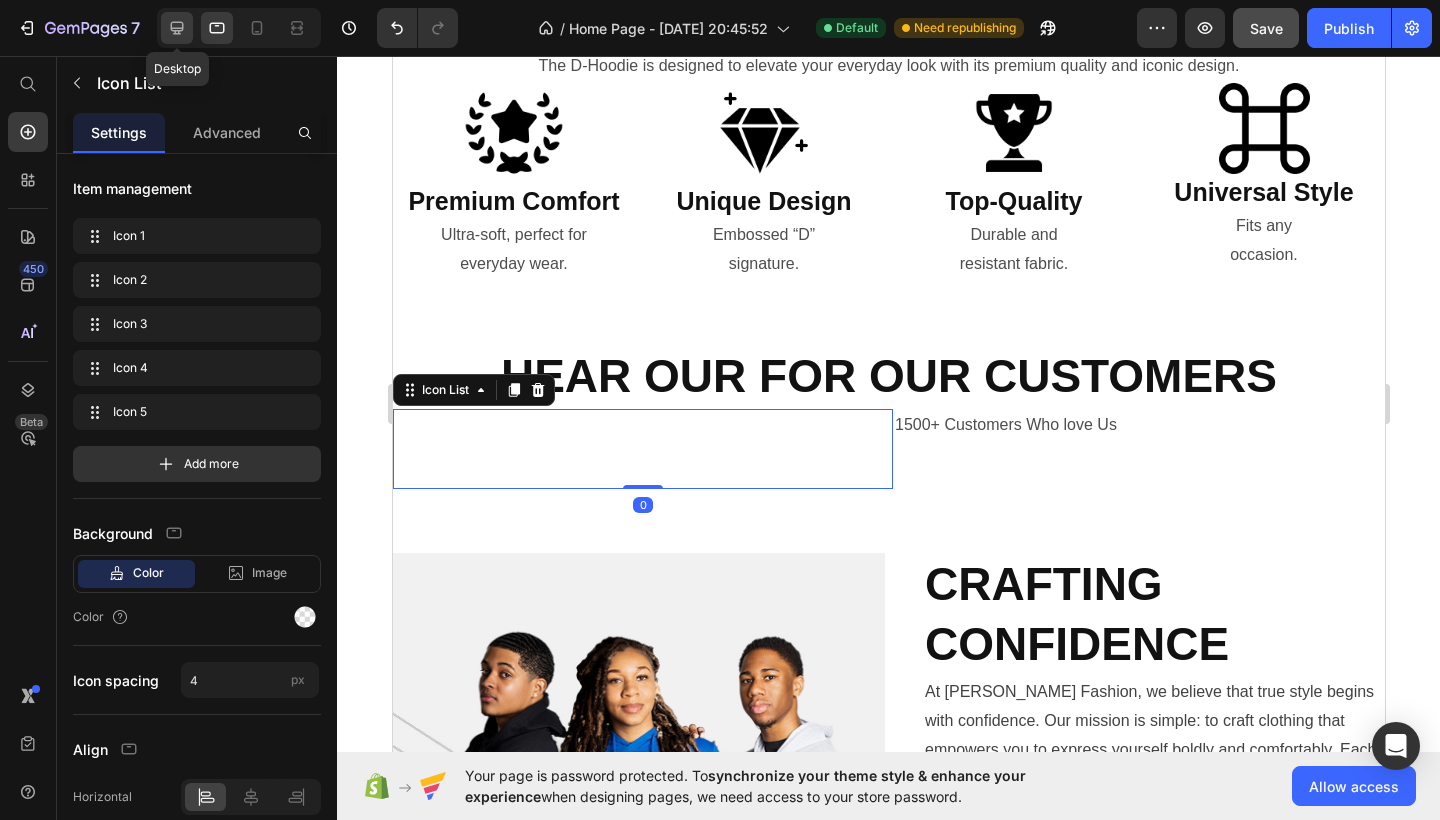 click 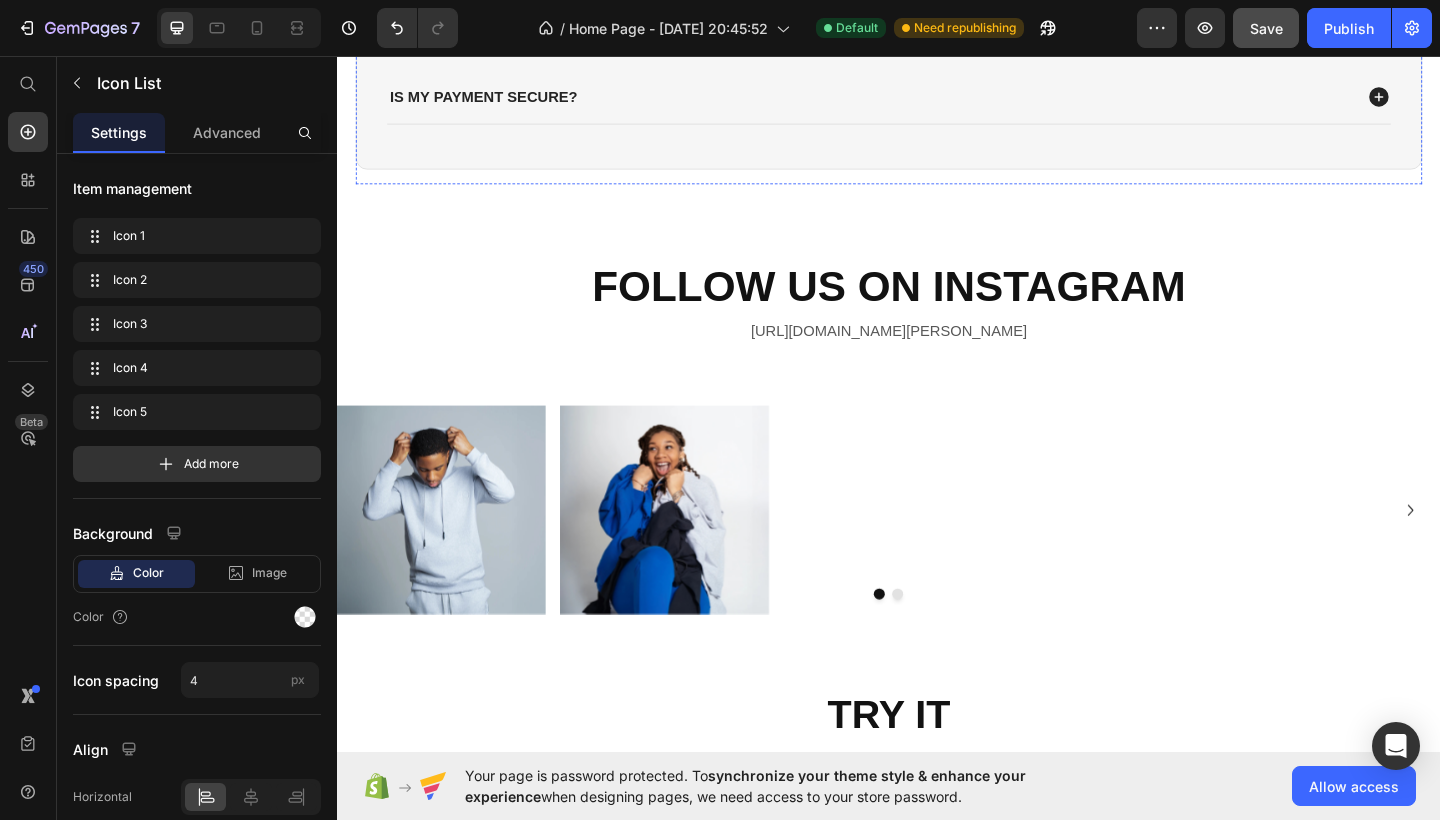 scroll, scrollTop: 3745, scrollLeft: 0, axis: vertical 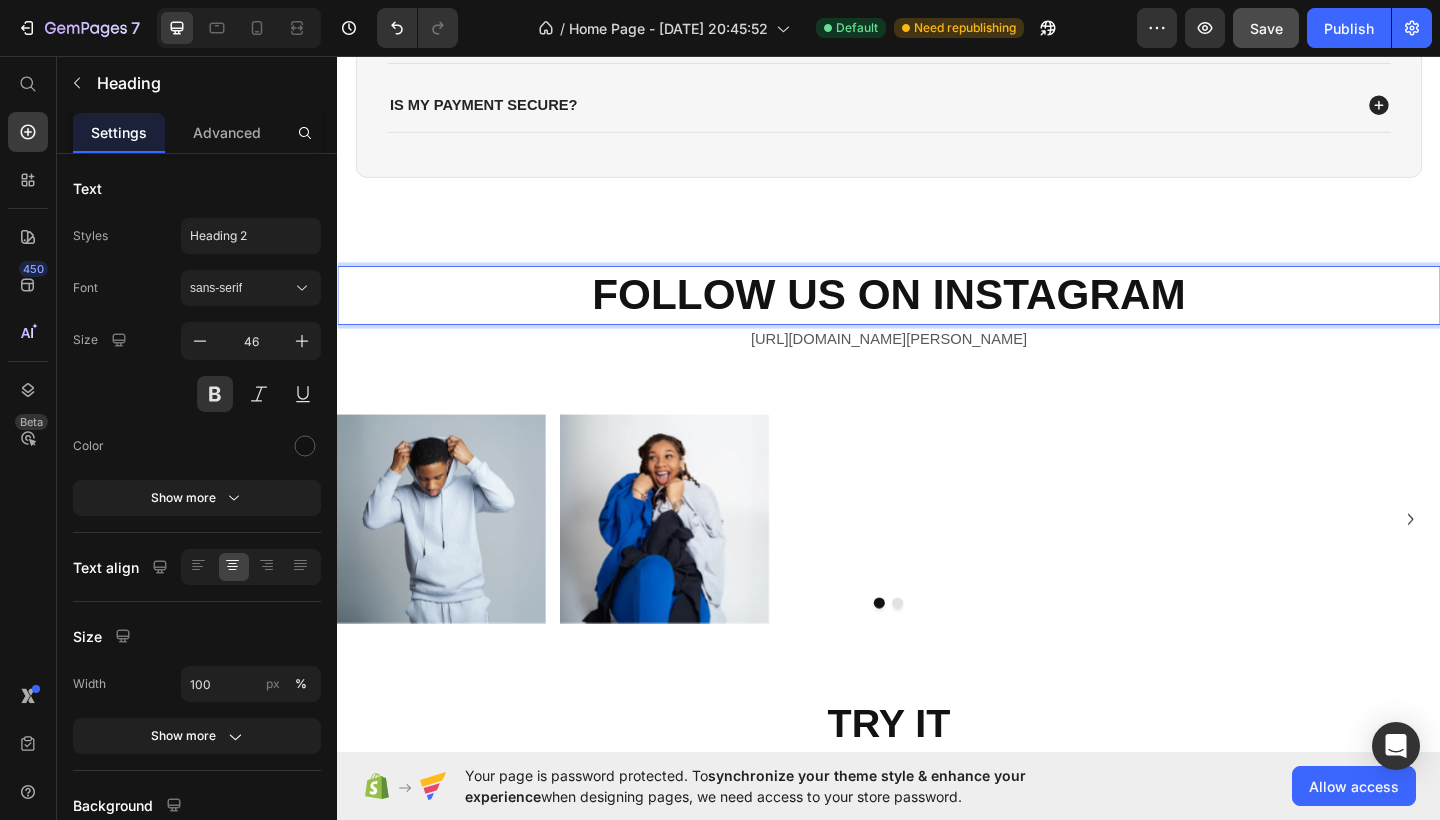 click on "FOLLOW US ON INSTAGRAM" at bounding box center (937, 317) 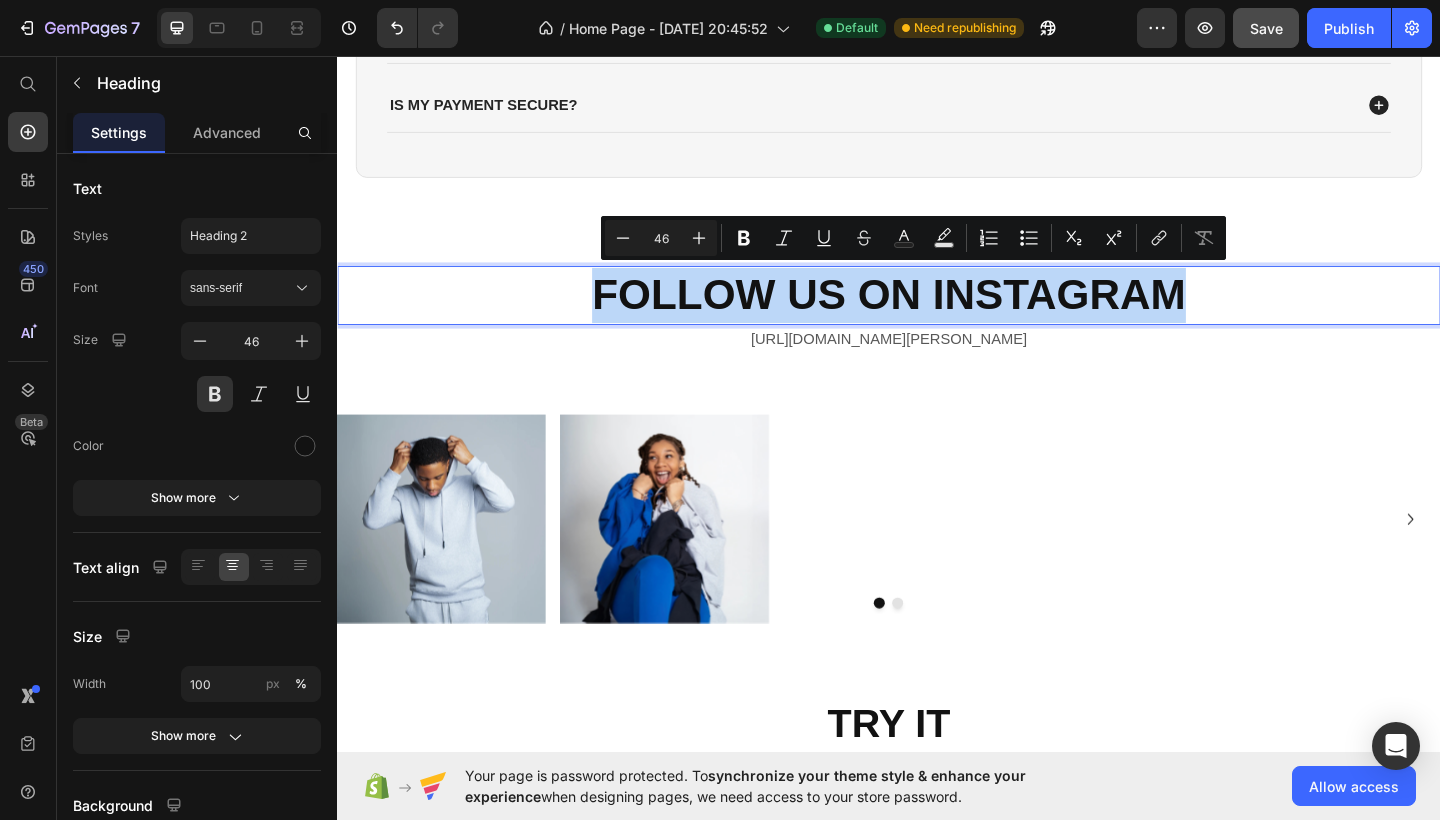 copy on "FOLLOW US ON INSTAGRAM" 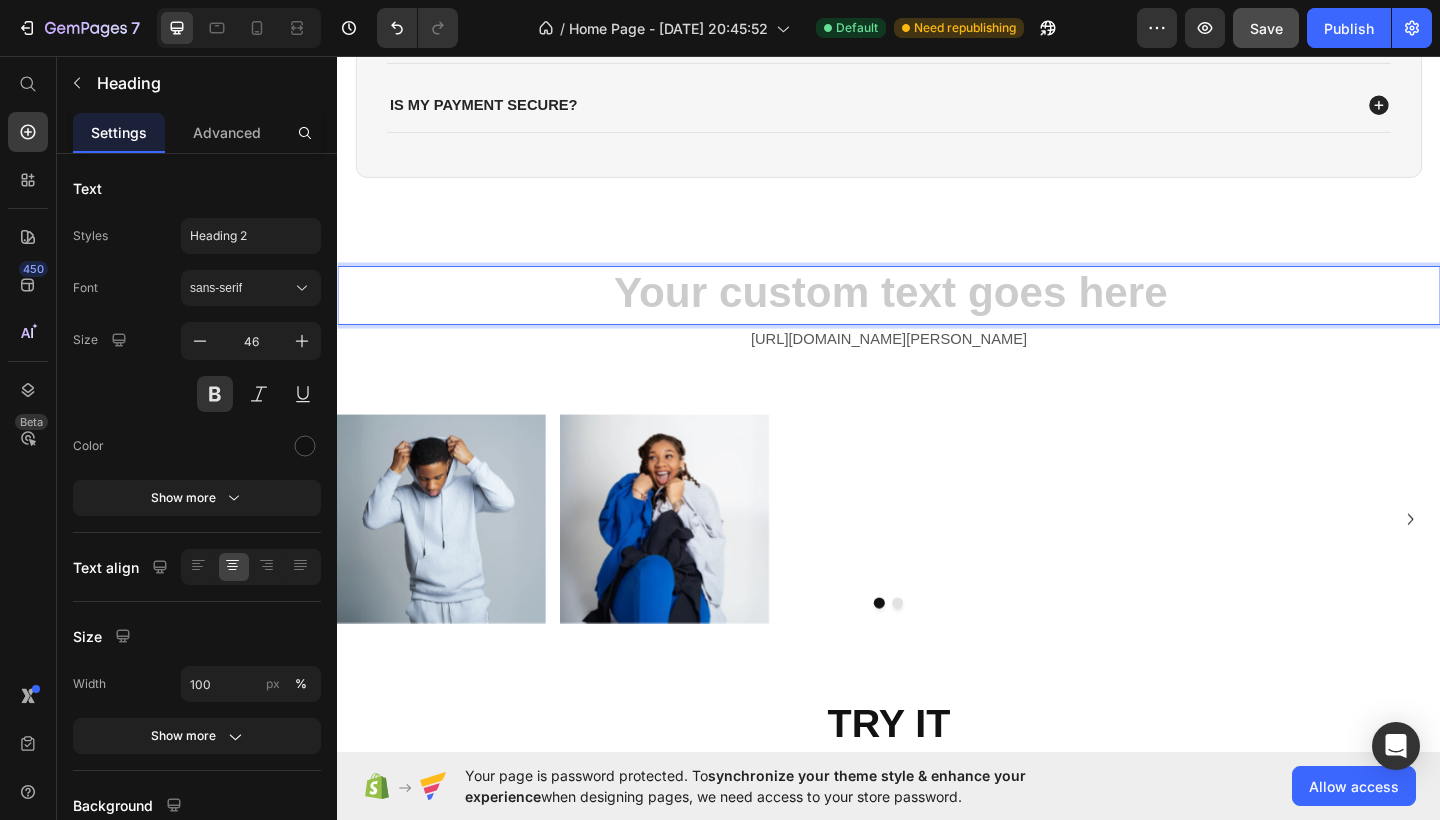click at bounding box center (937, 317) 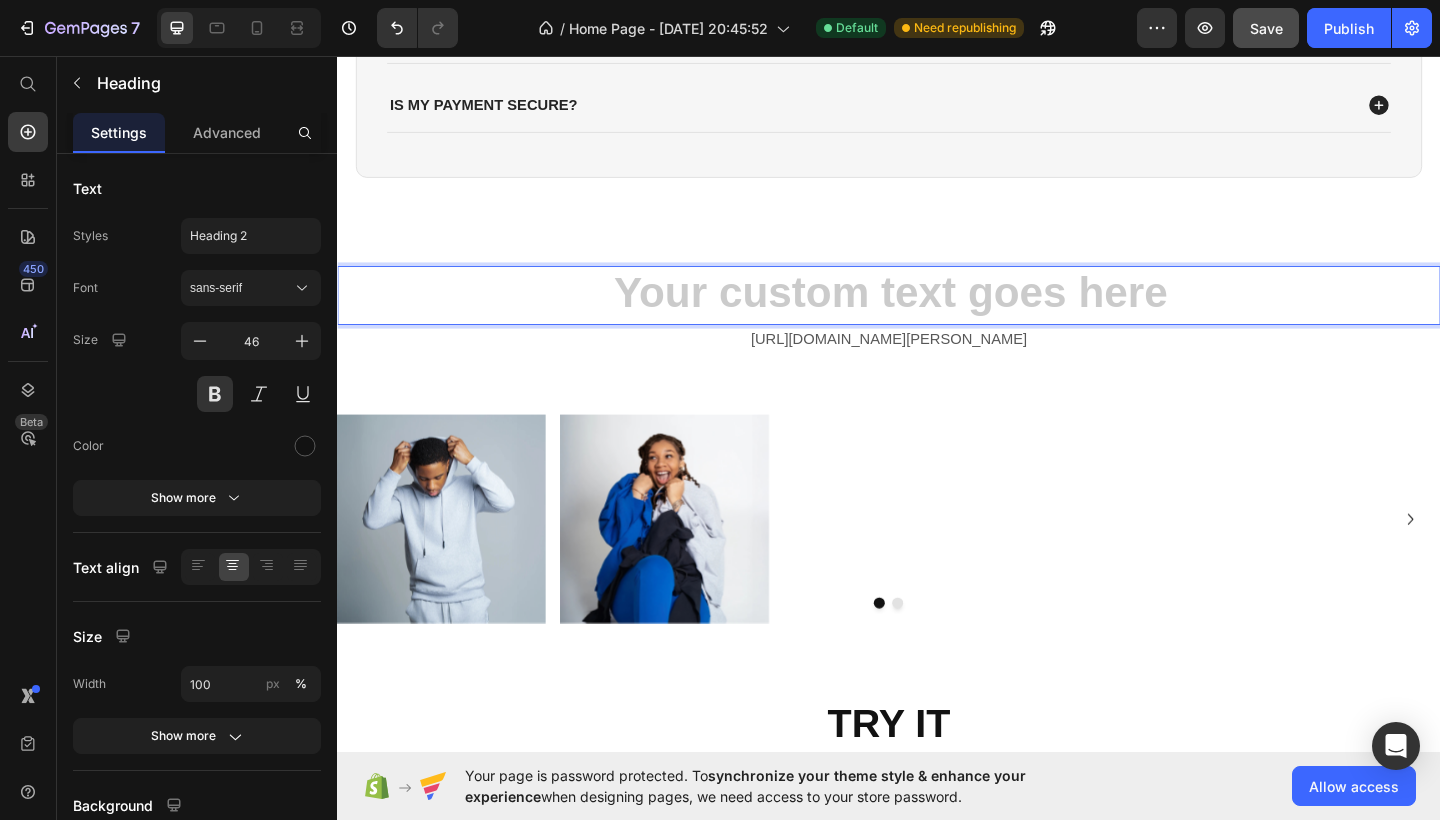 click at bounding box center (937, 317) 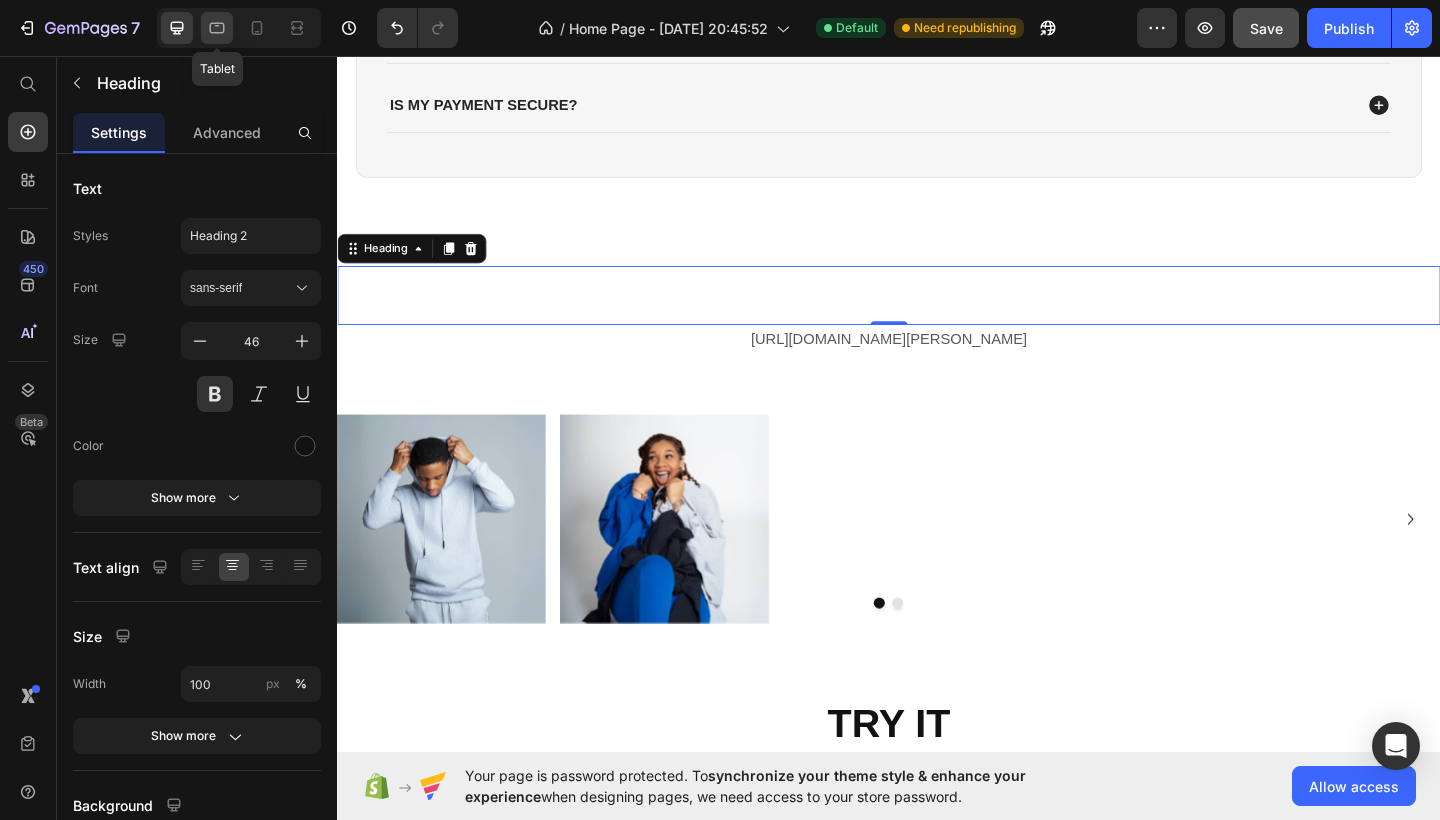 click 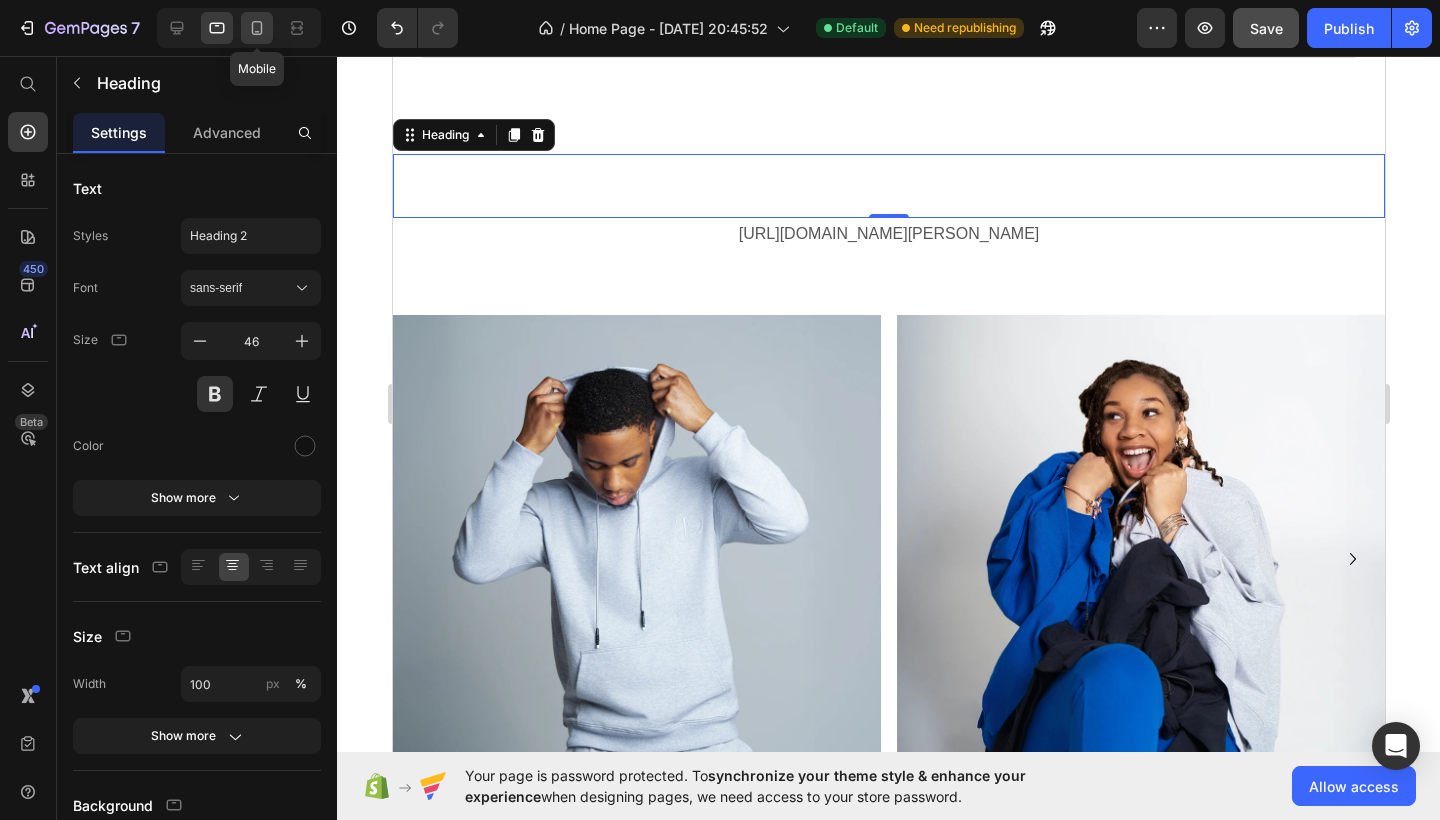 click 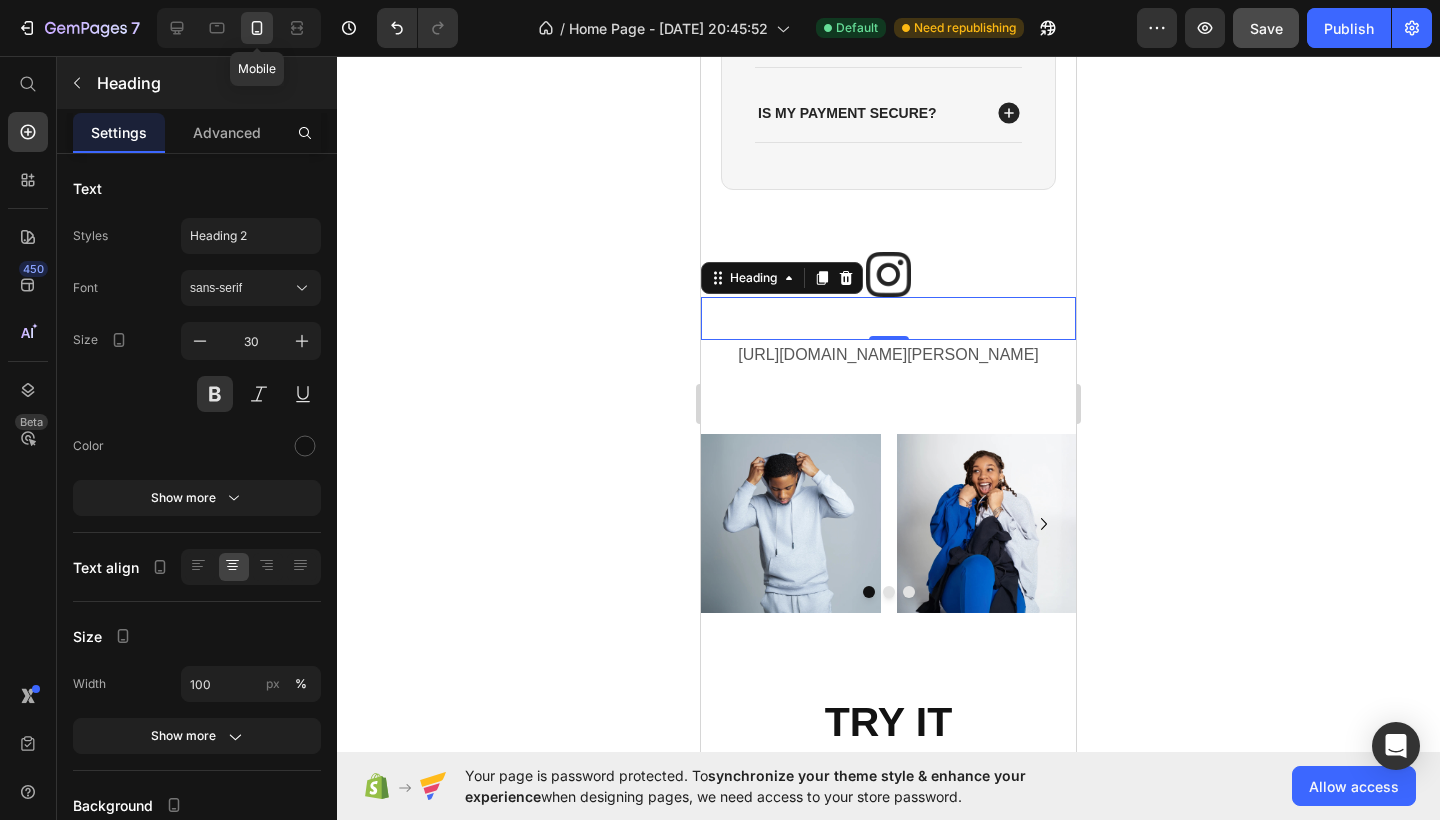 scroll, scrollTop: 4068, scrollLeft: 0, axis: vertical 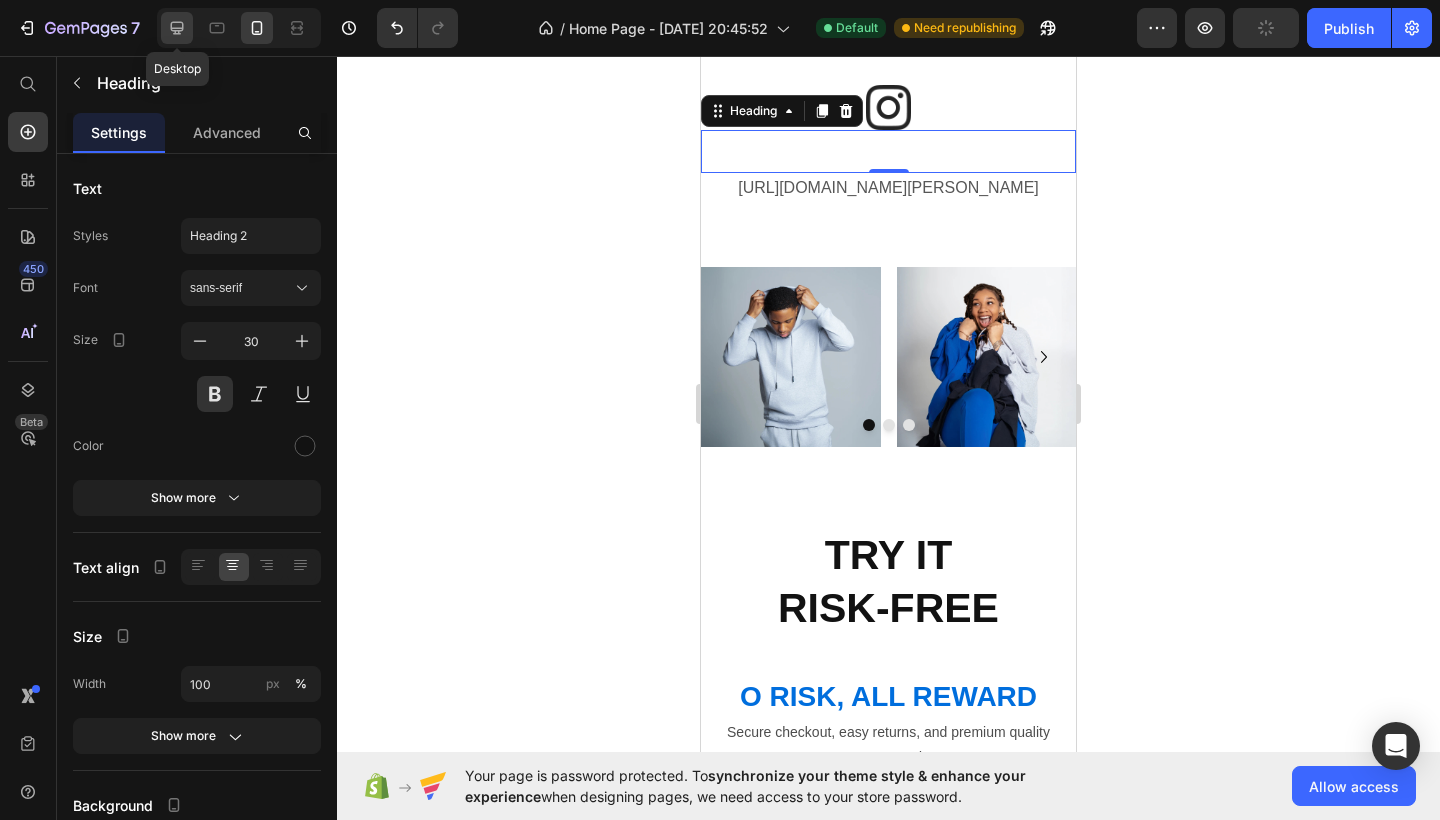 click 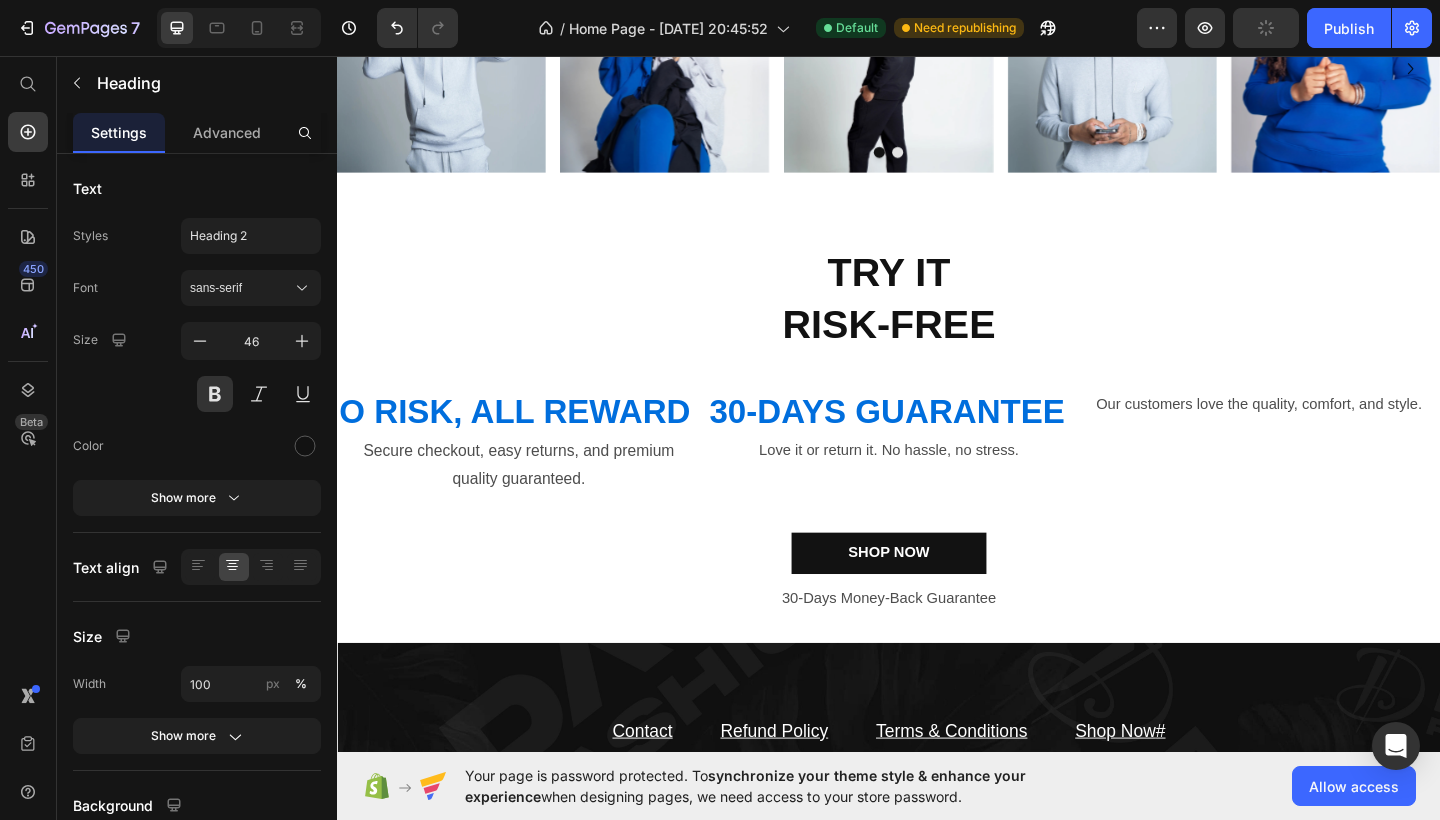 scroll, scrollTop: 3735, scrollLeft: 0, axis: vertical 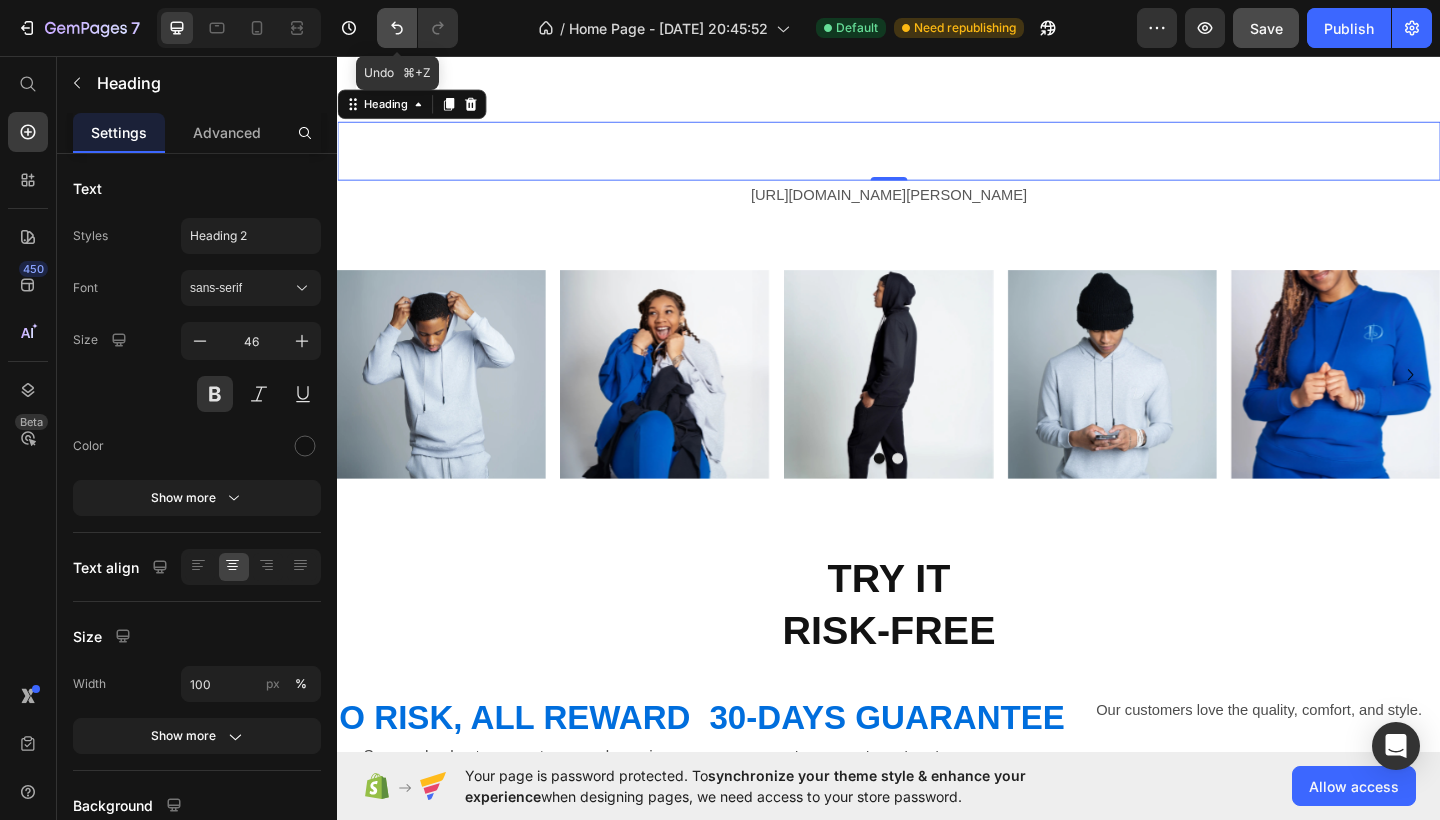 click 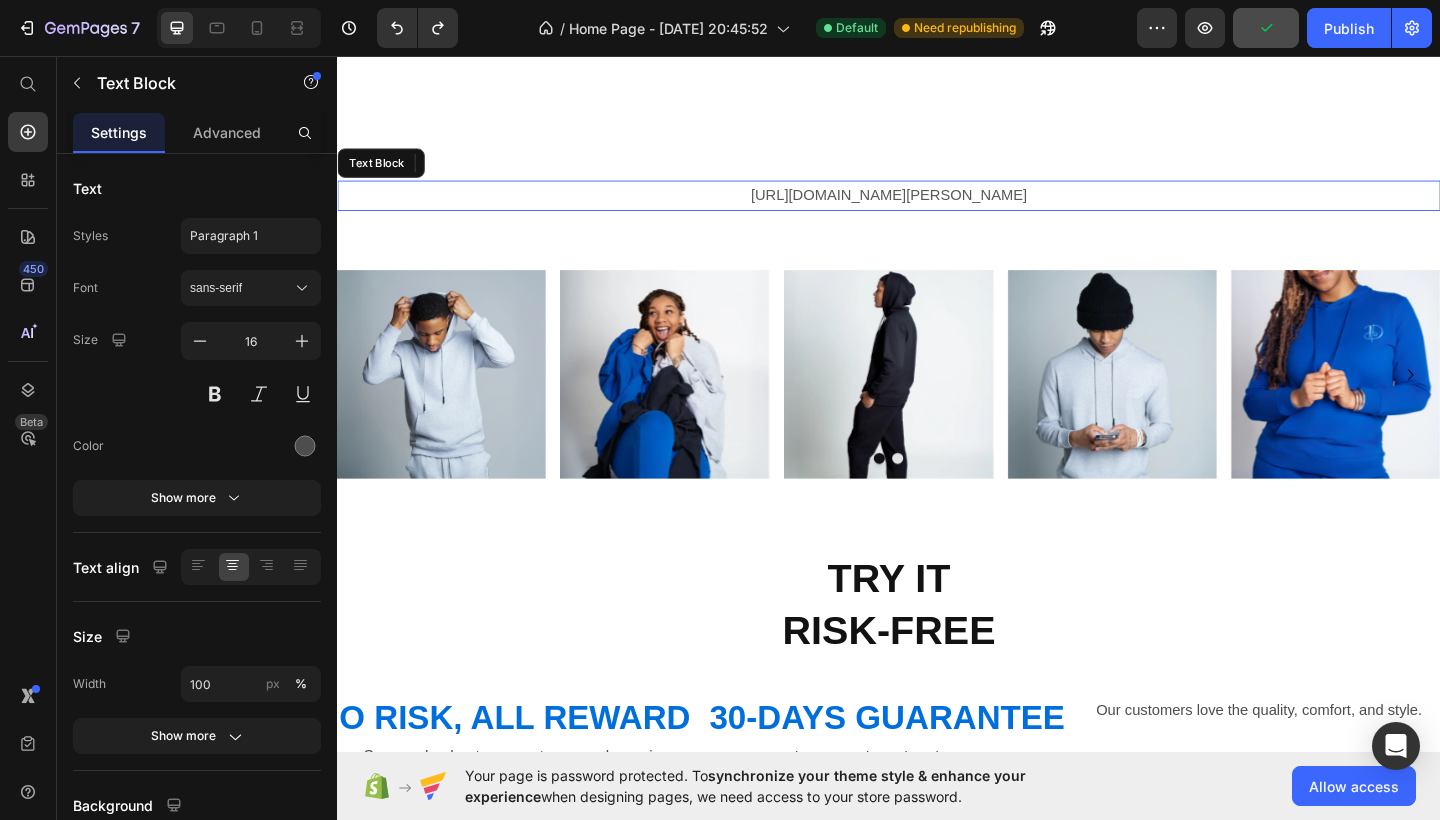 click on "[URL][DOMAIN_NAME][PERSON_NAME]" at bounding box center (937, 208) 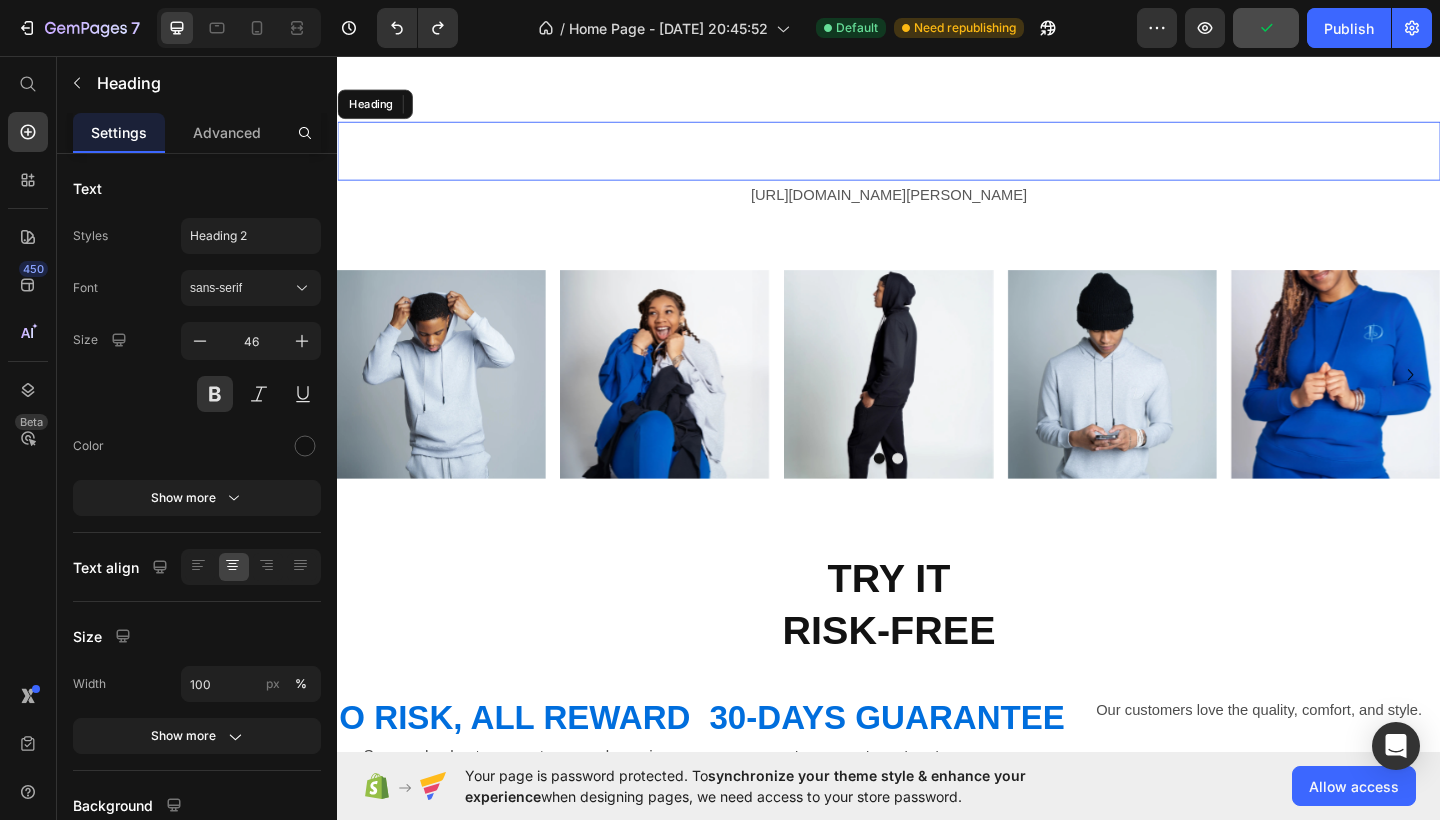 click at bounding box center [937, 160] 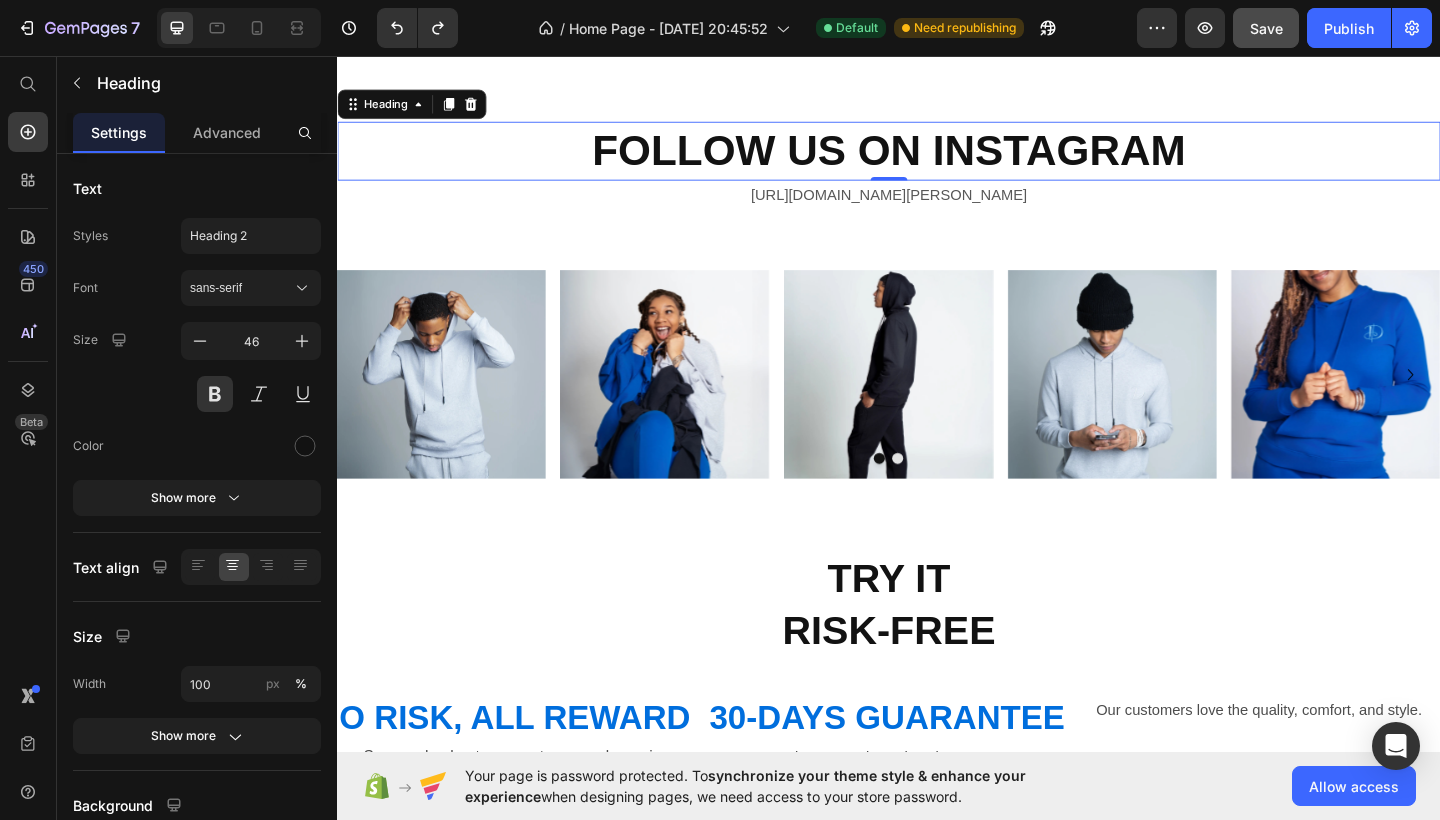 click on "FOLLOW US ON INSTAGRAM" at bounding box center (937, 160) 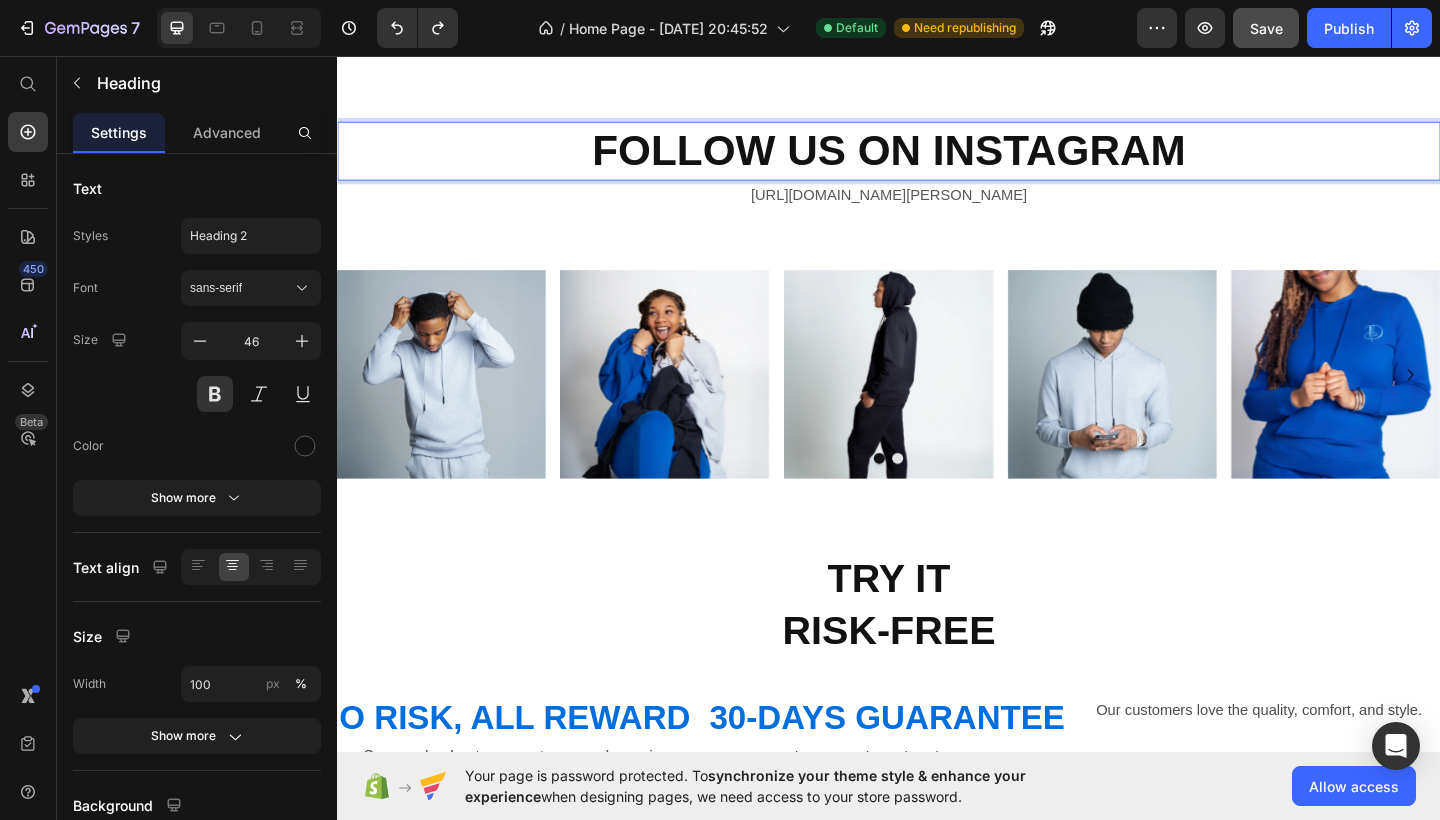 click on "FOLLOW US ON INSTAGRAM" at bounding box center [937, 160] 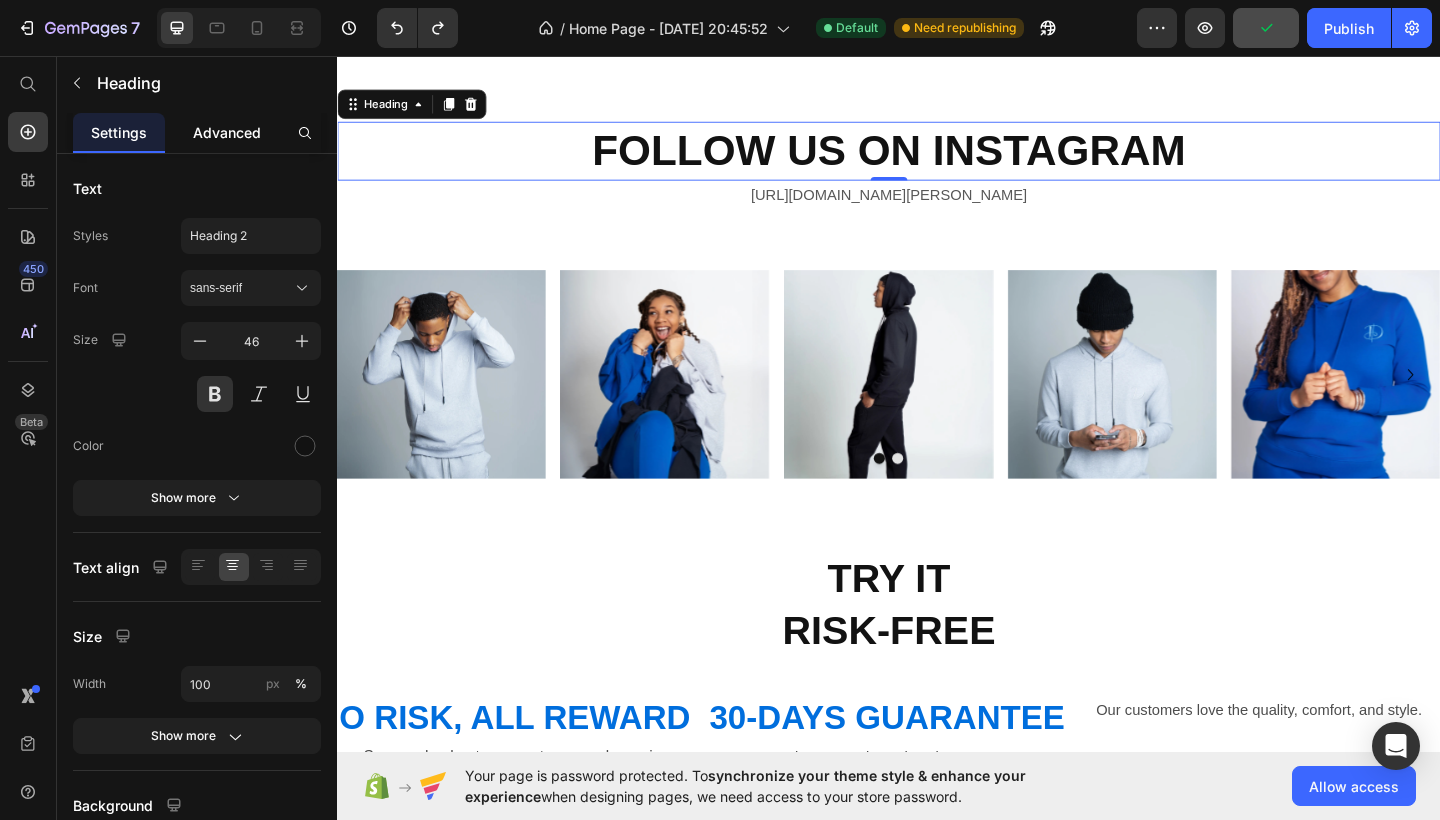 click on "Advanced" at bounding box center (227, 132) 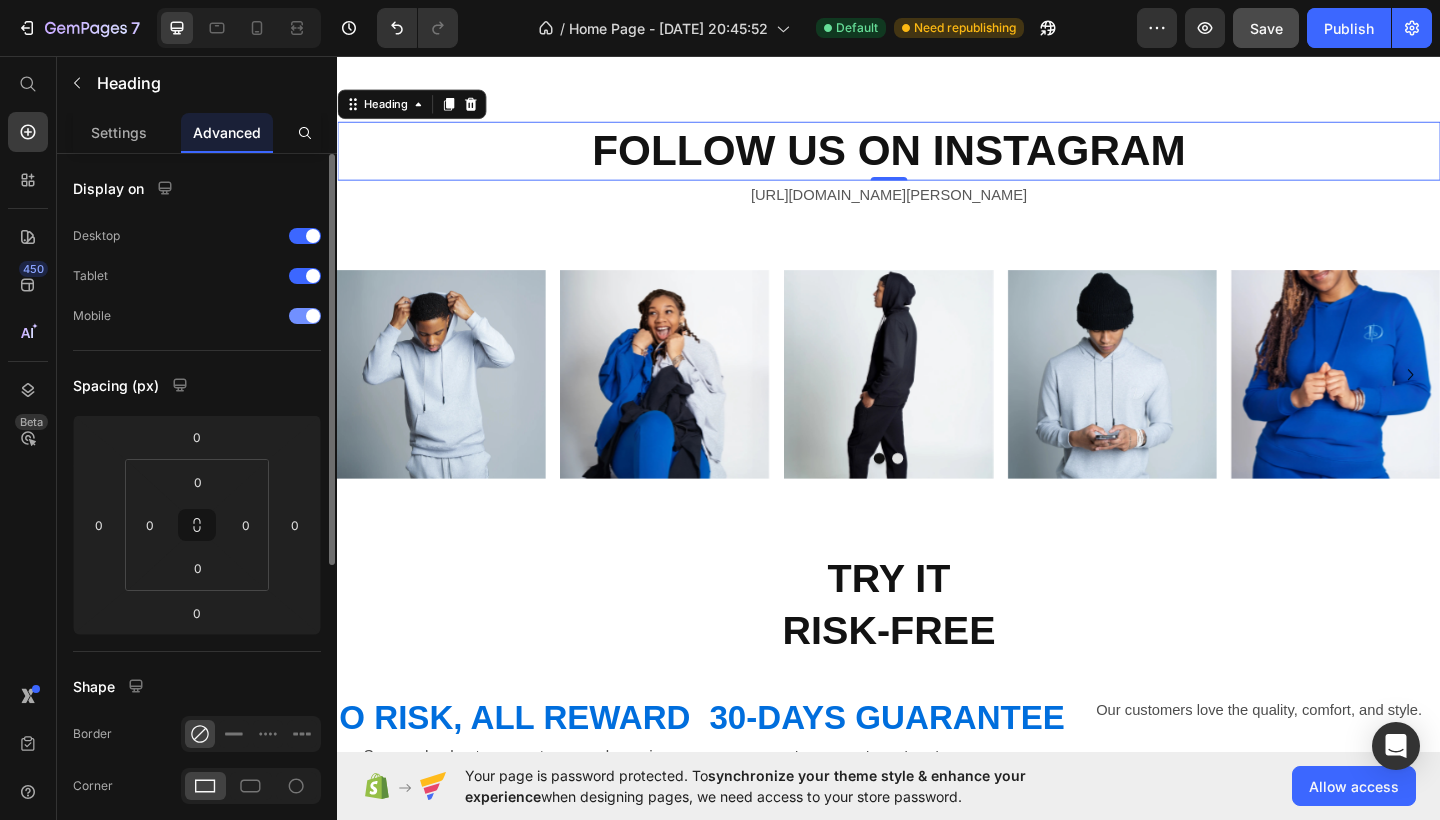 click at bounding box center [313, 316] 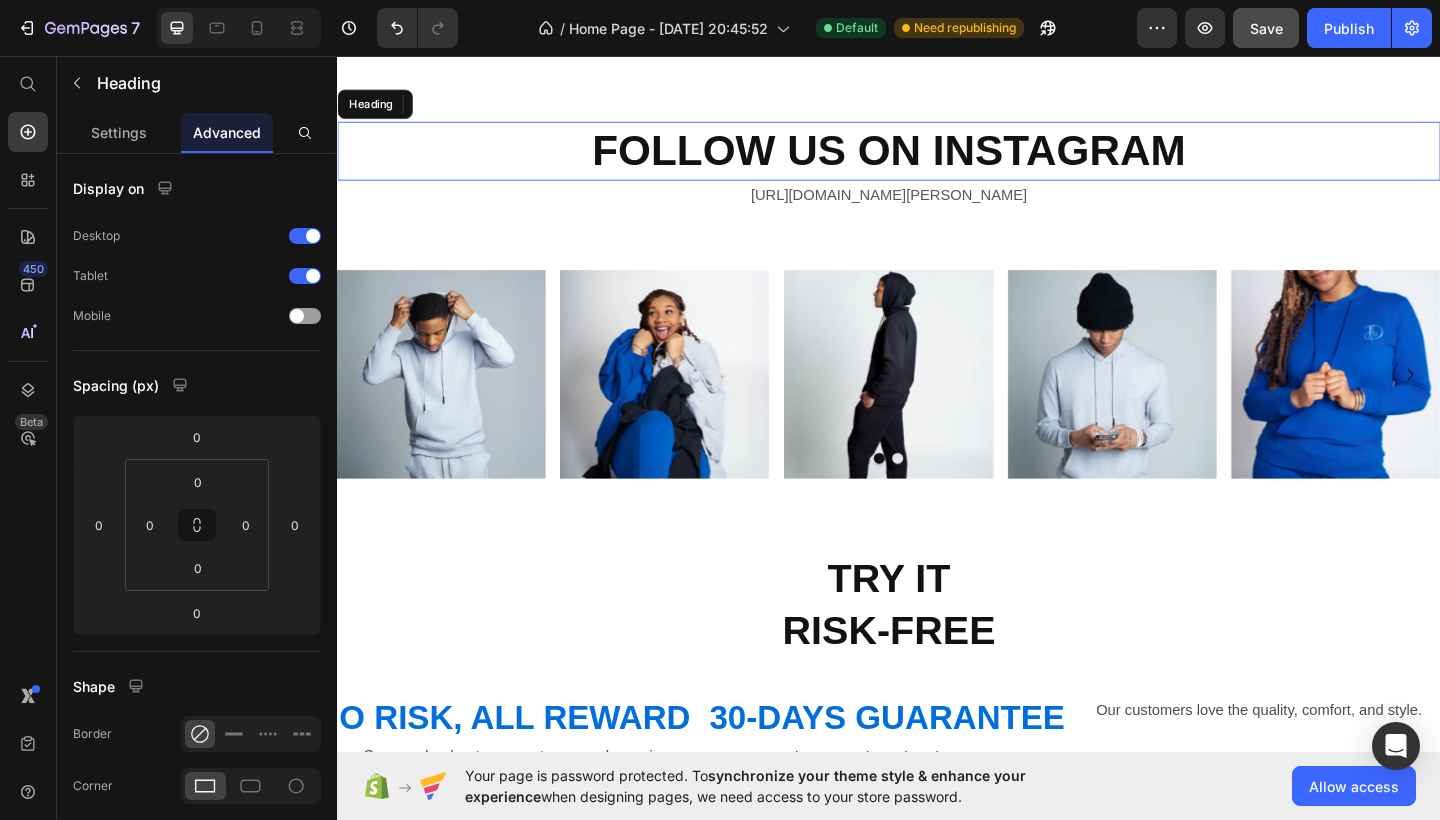 click on "FOLLOW US ON INSTAGRAM" at bounding box center [937, 160] 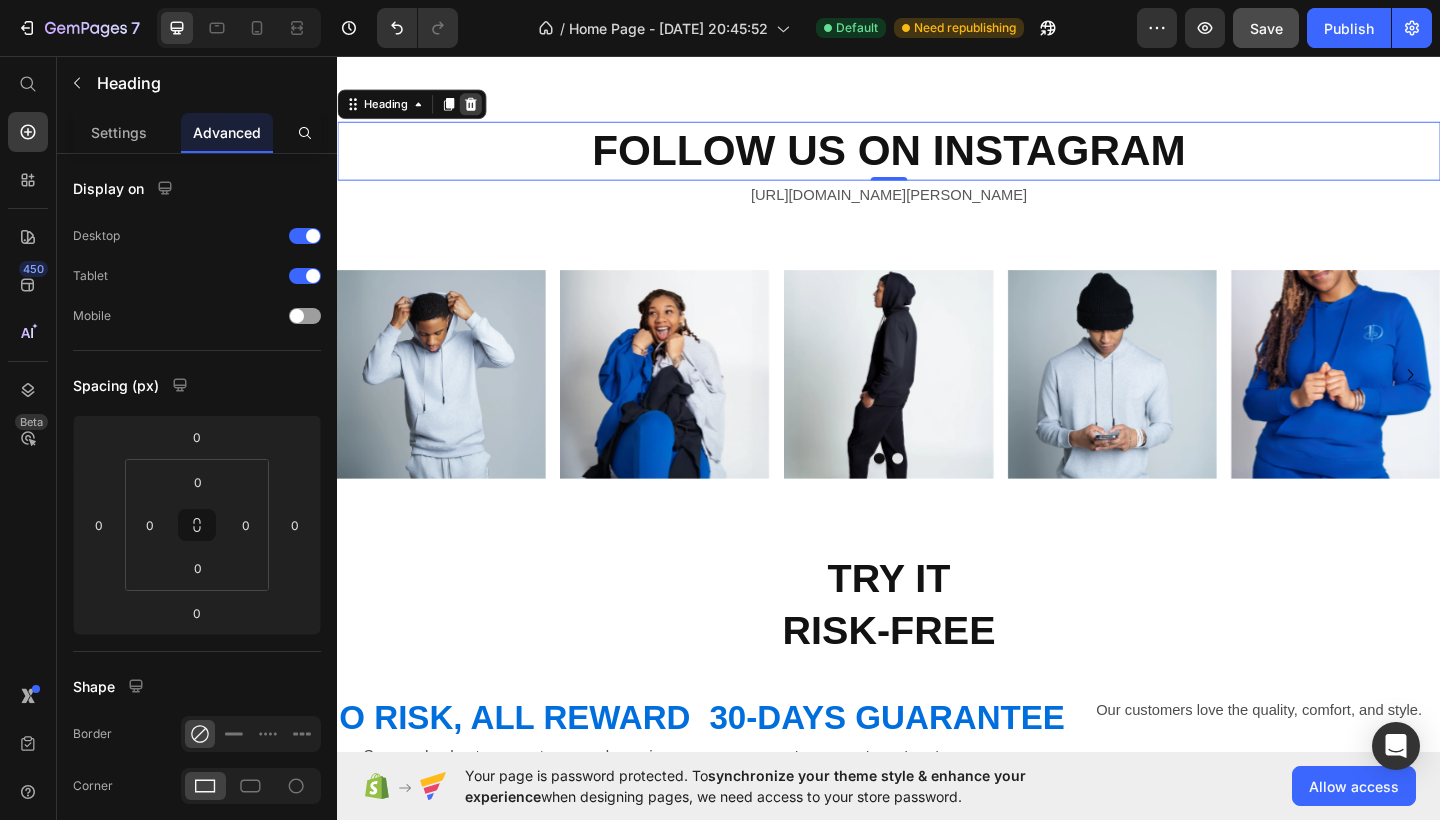 click 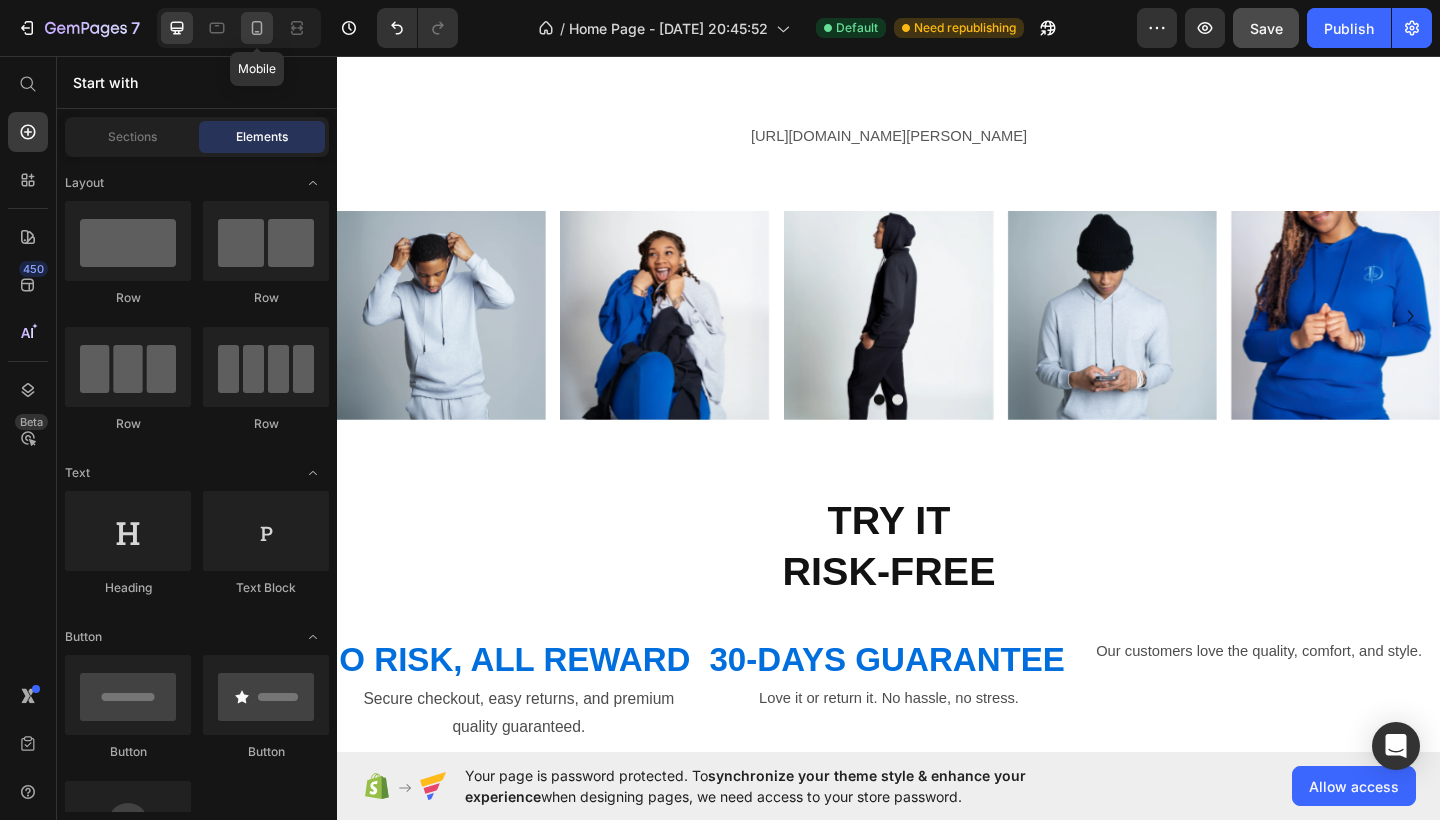 click 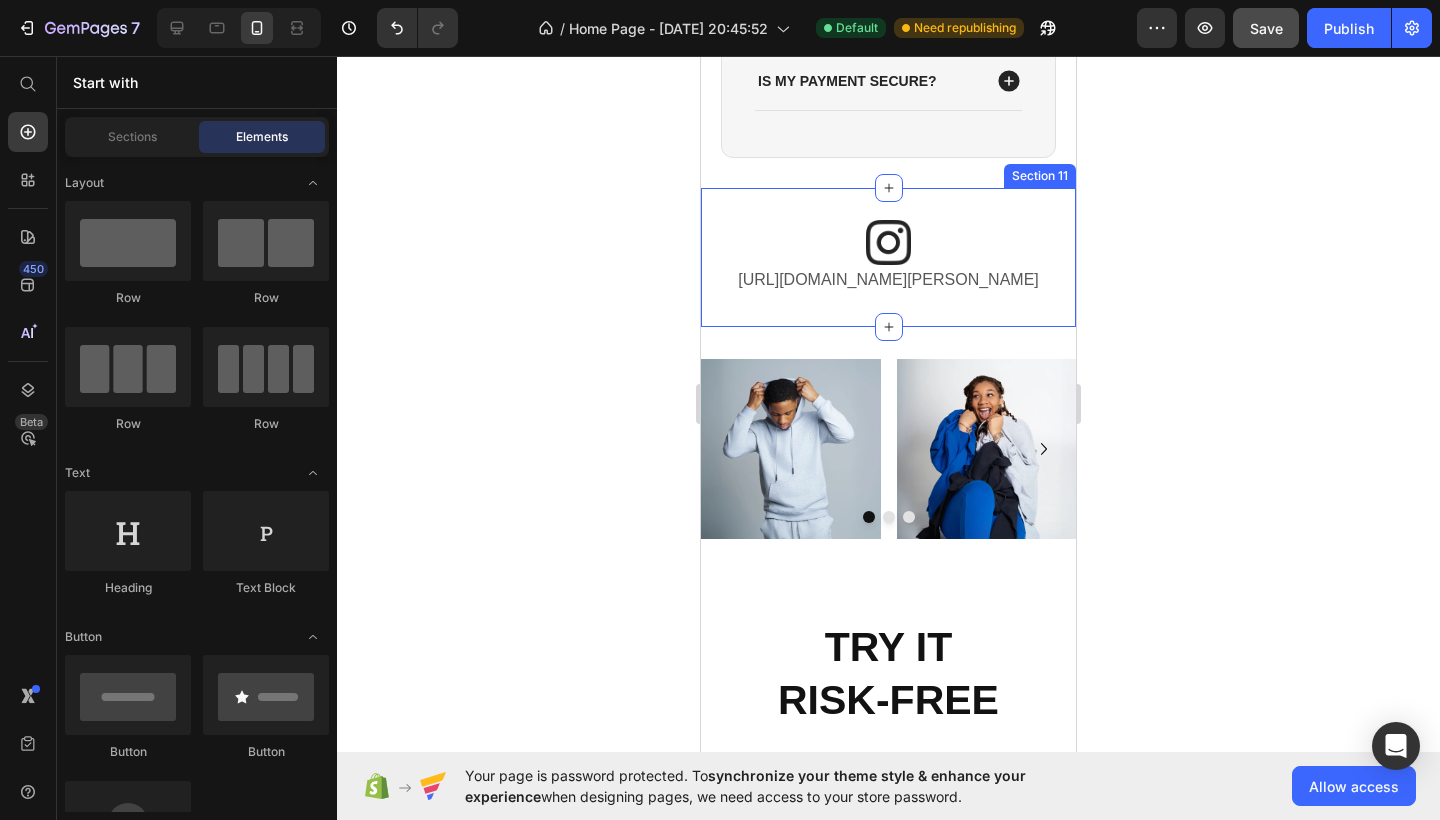 scroll, scrollTop: 3655, scrollLeft: 0, axis: vertical 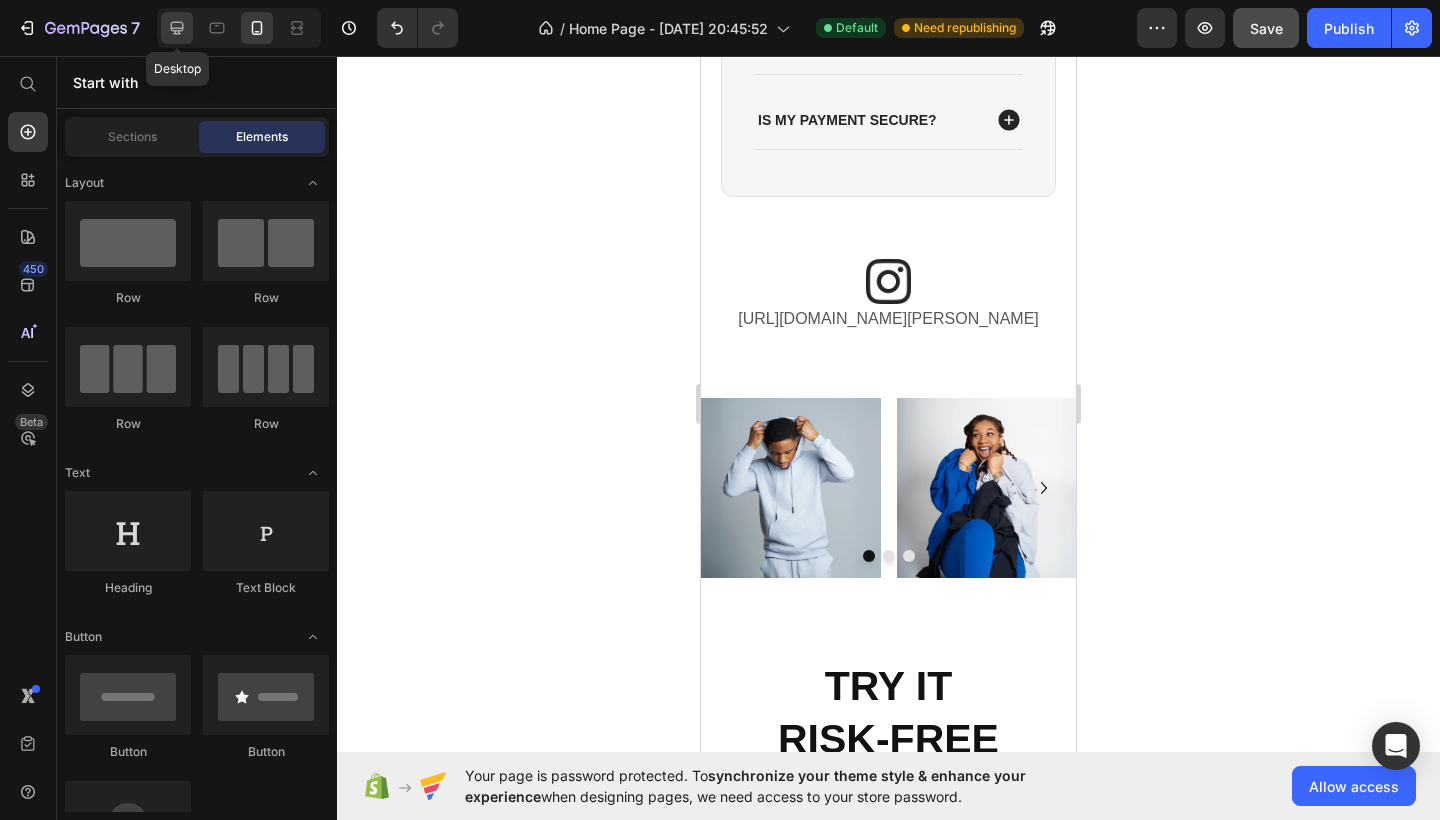 click 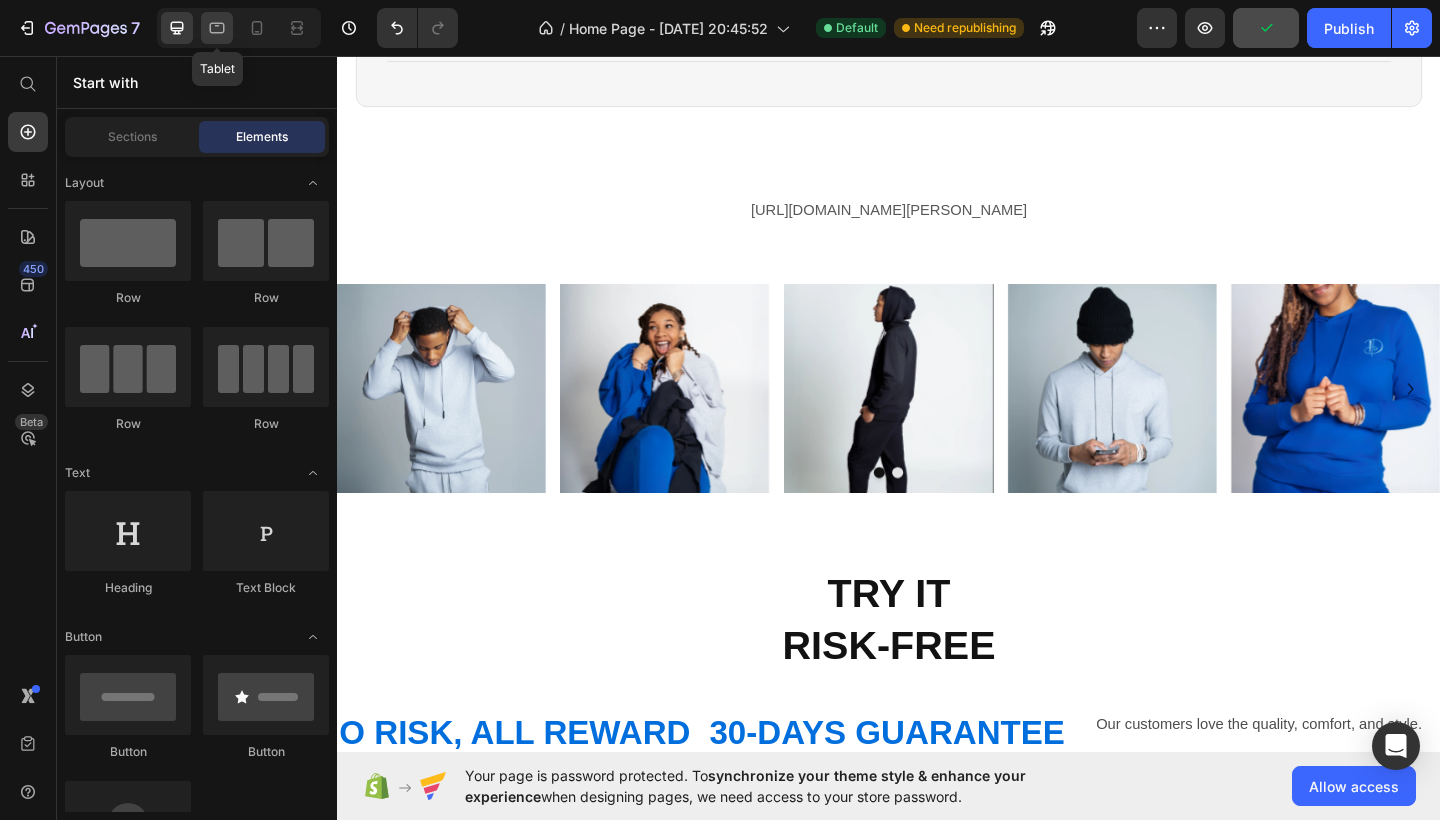 click 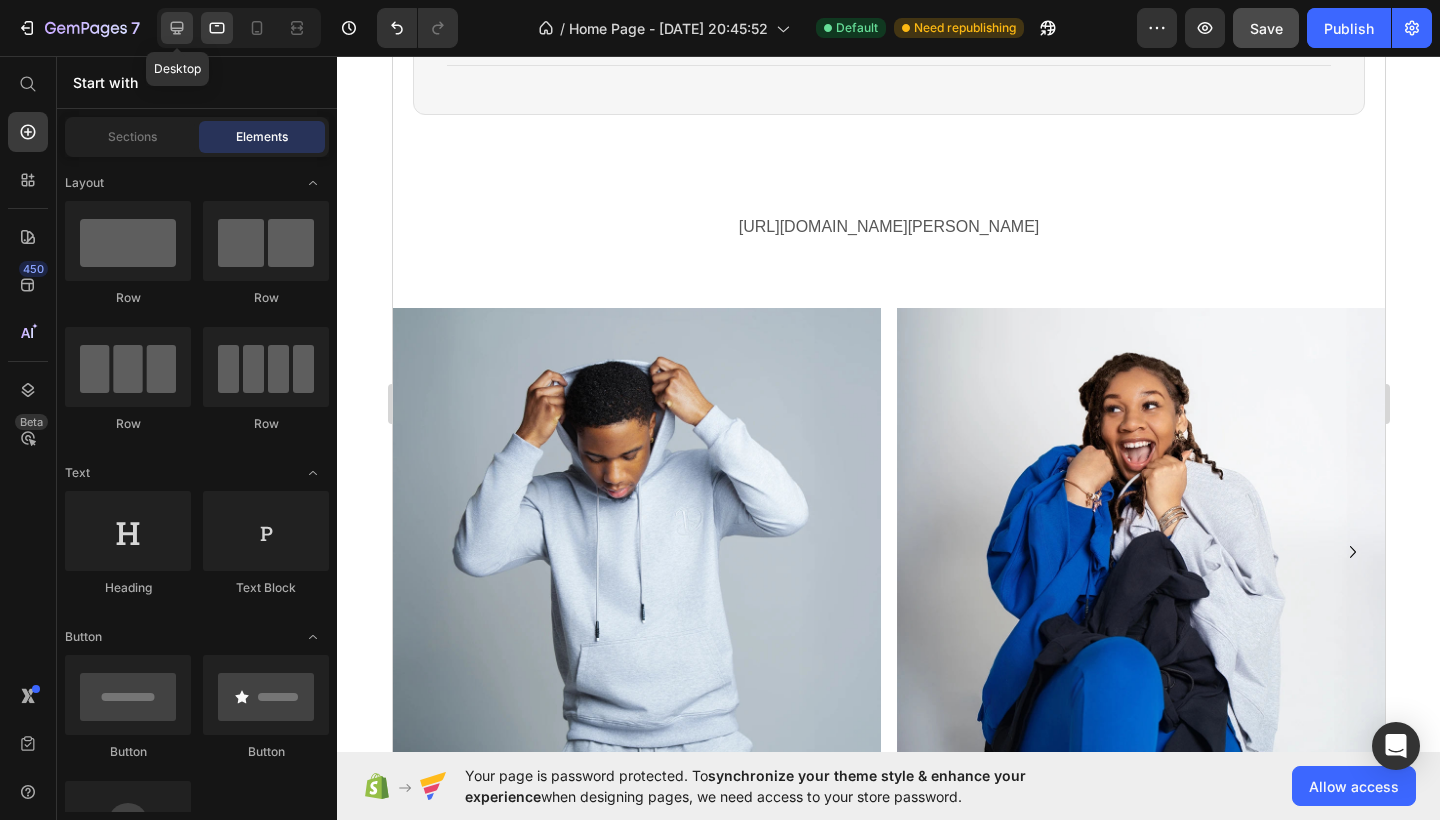 click 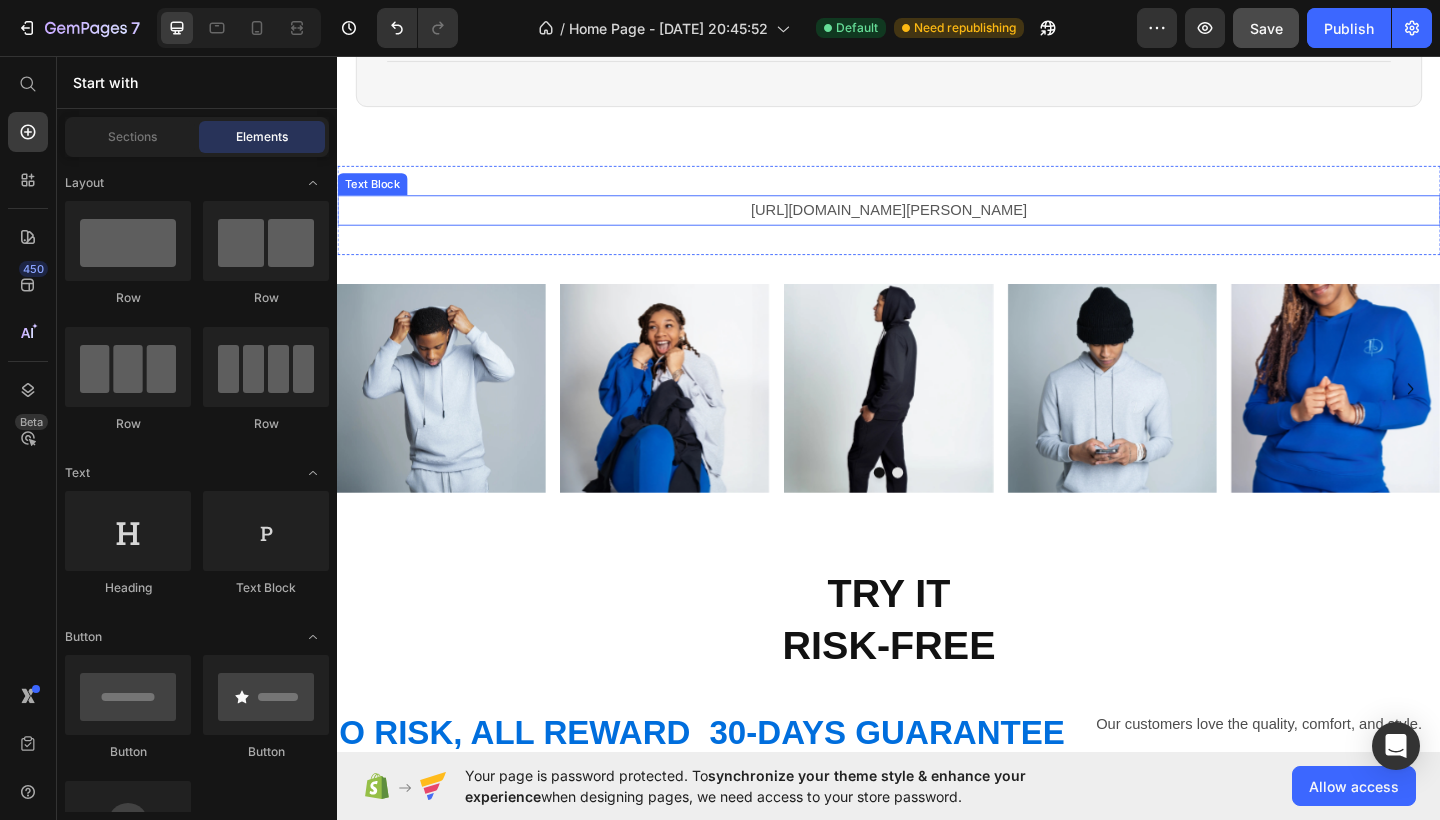 click on "[URL][DOMAIN_NAME][PERSON_NAME]" at bounding box center (937, 223) 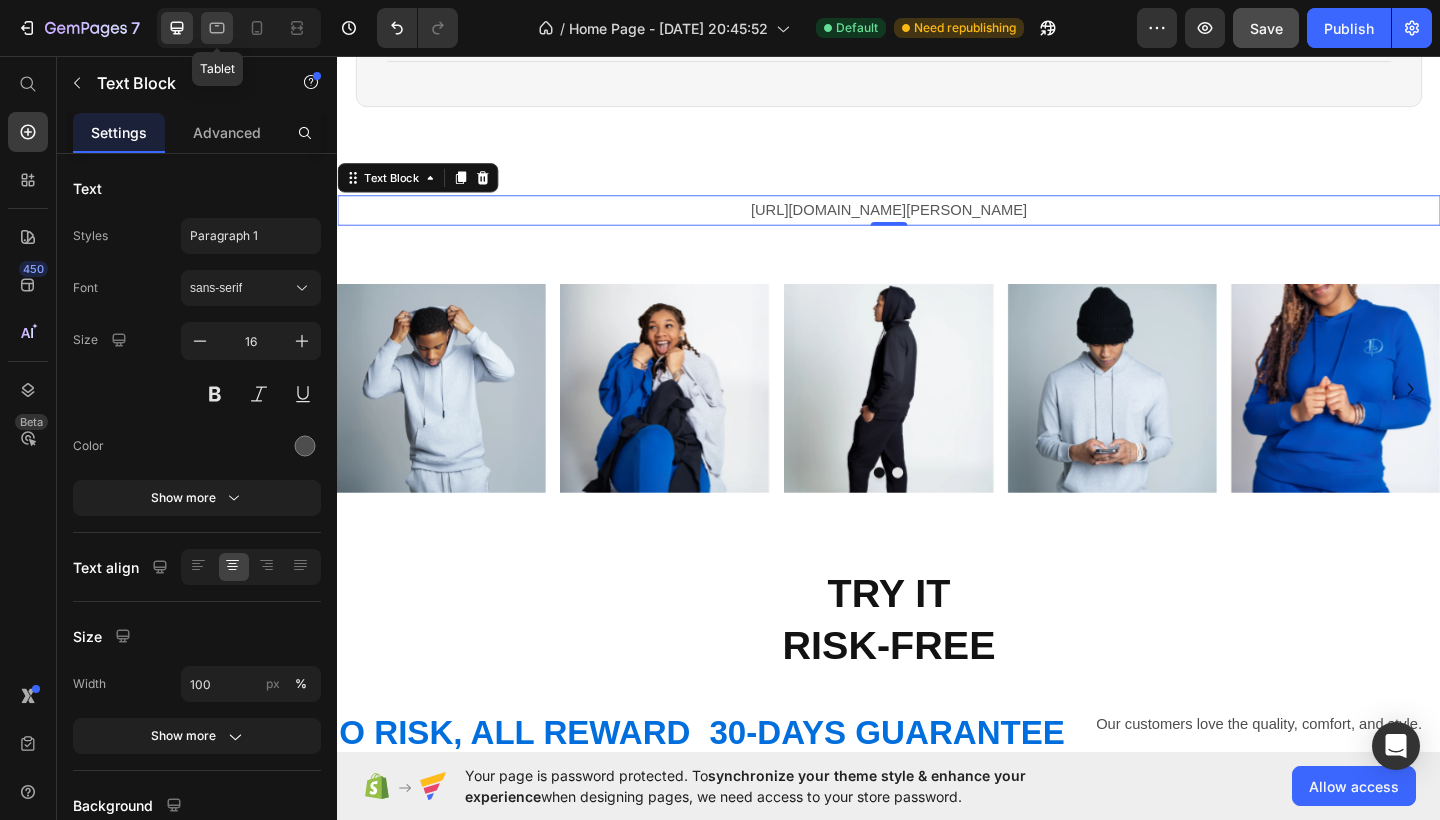 click 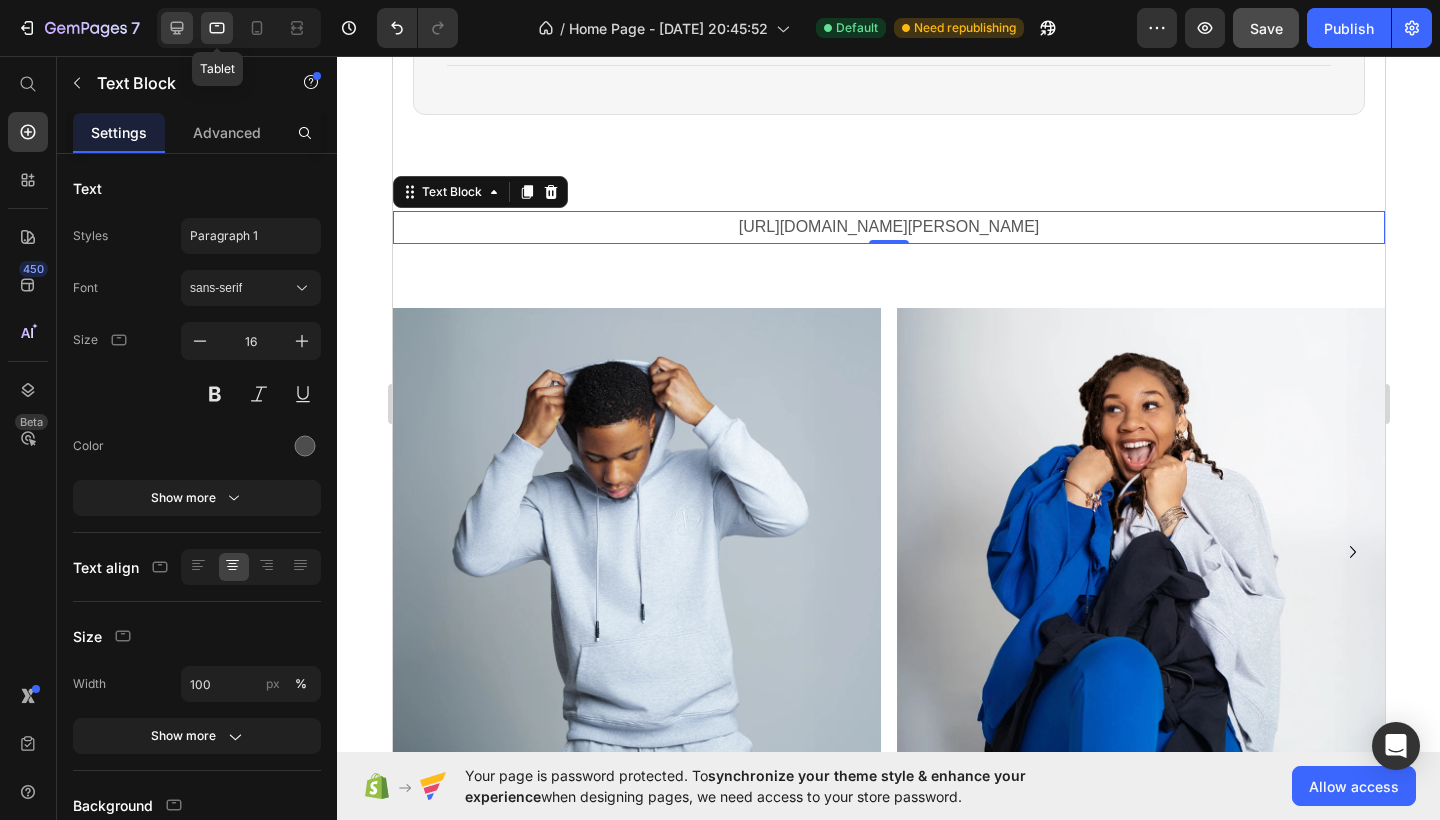 scroll, scrollTop: 3735, scrollLeft: 0, axis: vertical 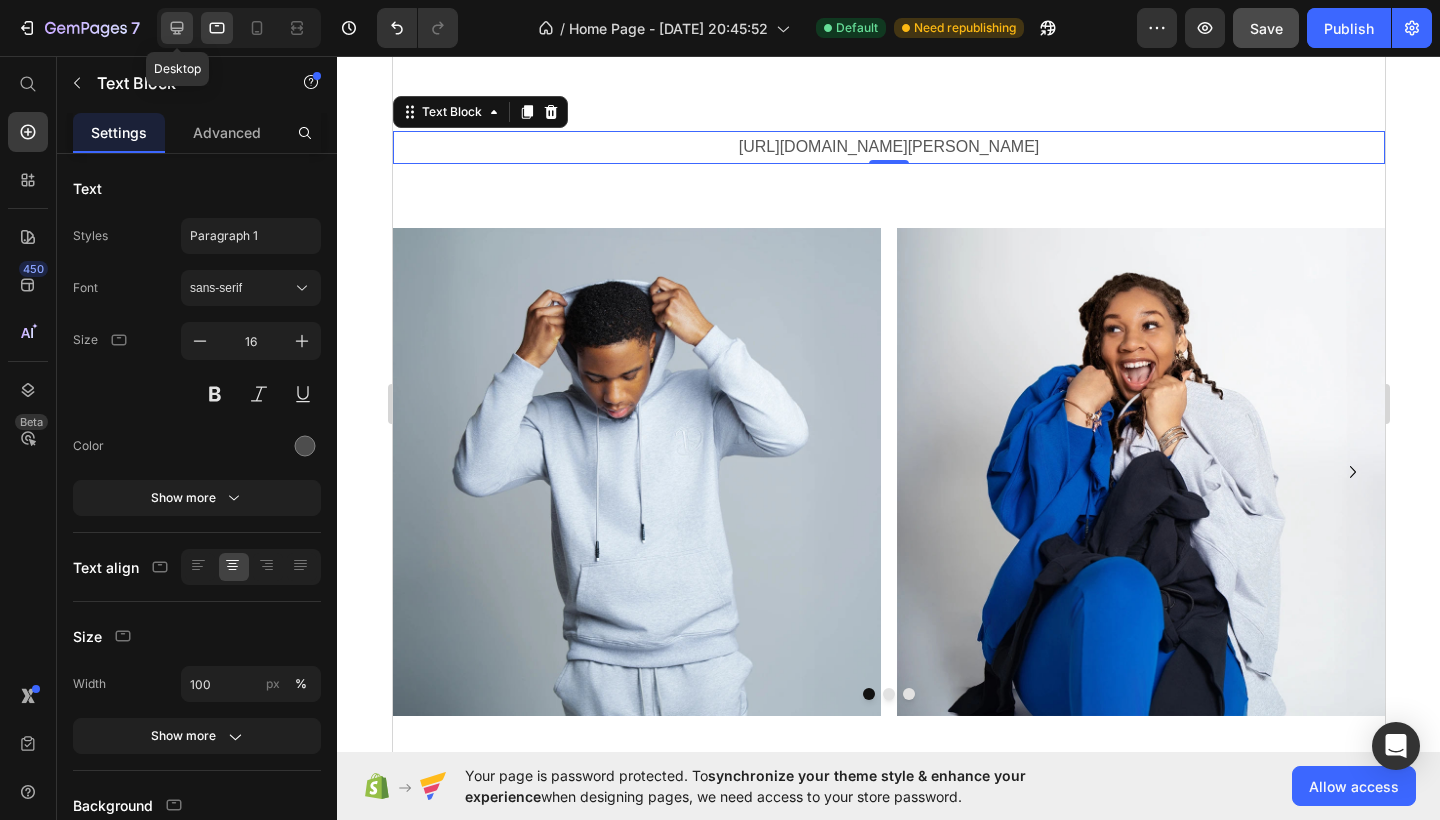 click 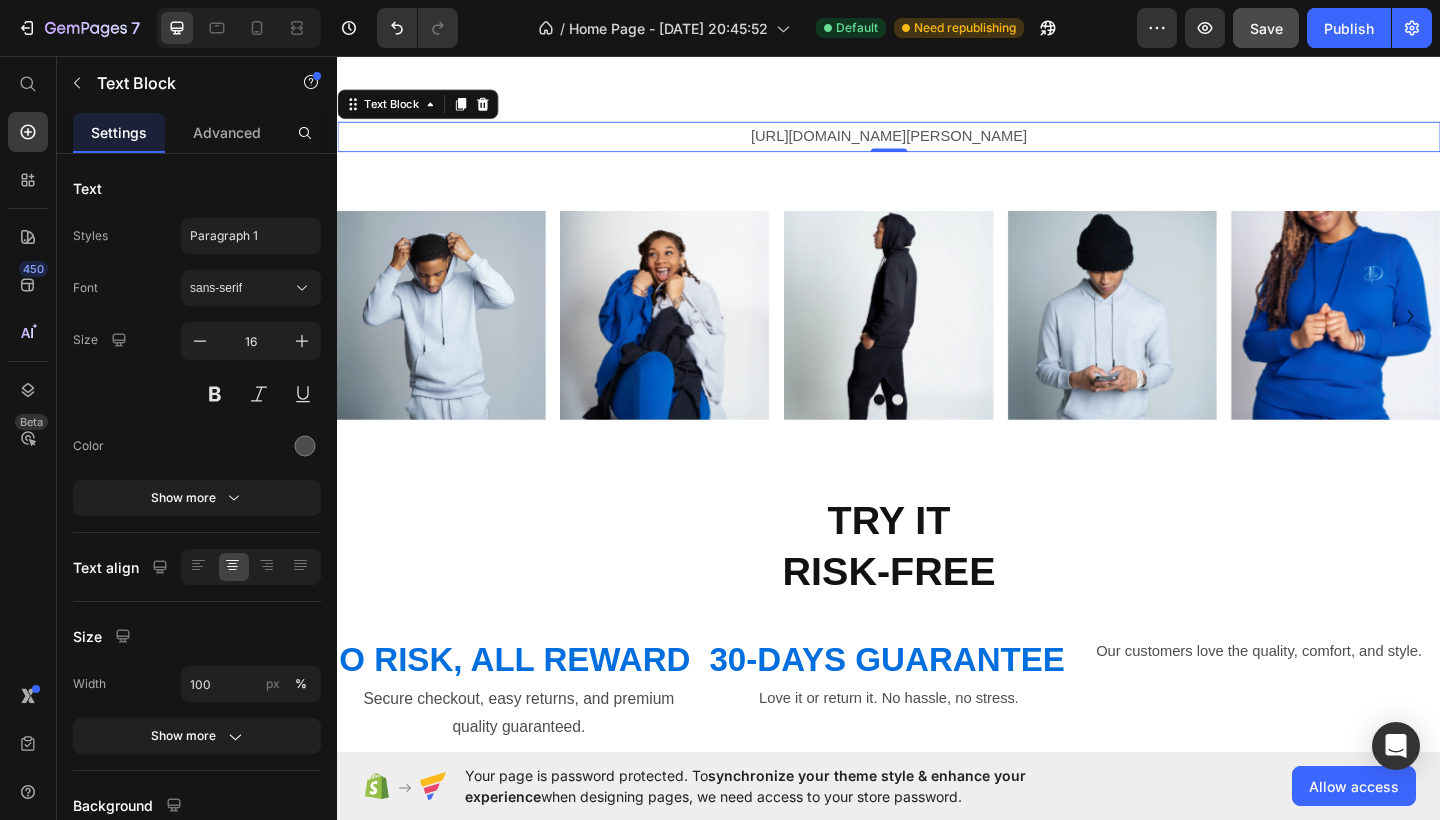 click on "[URL][DOMAIN_NAME][PERSON_NAME]" at bounding box center [937, 144] 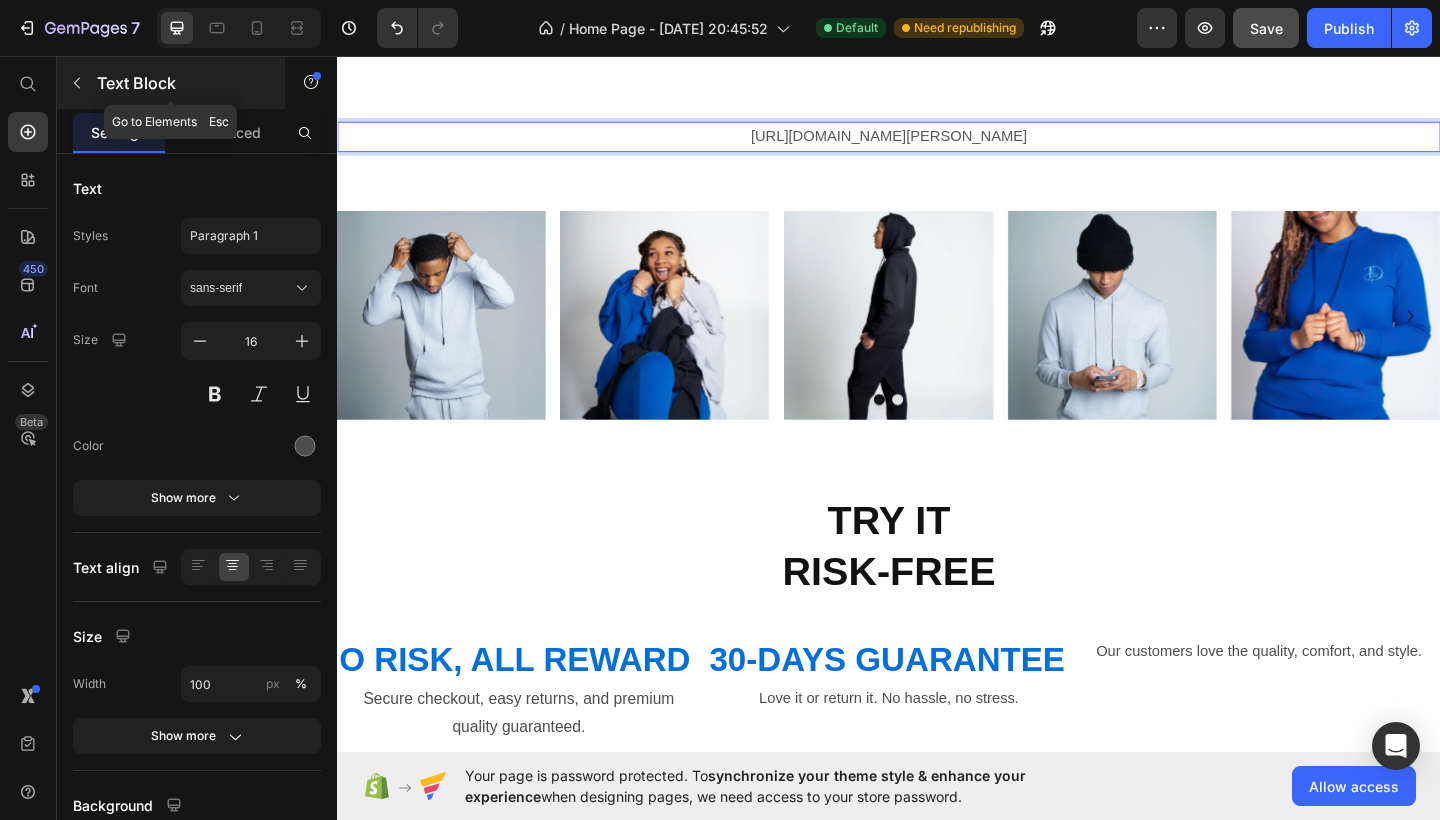 click on "Text Block" at bounding box center [171, 83] 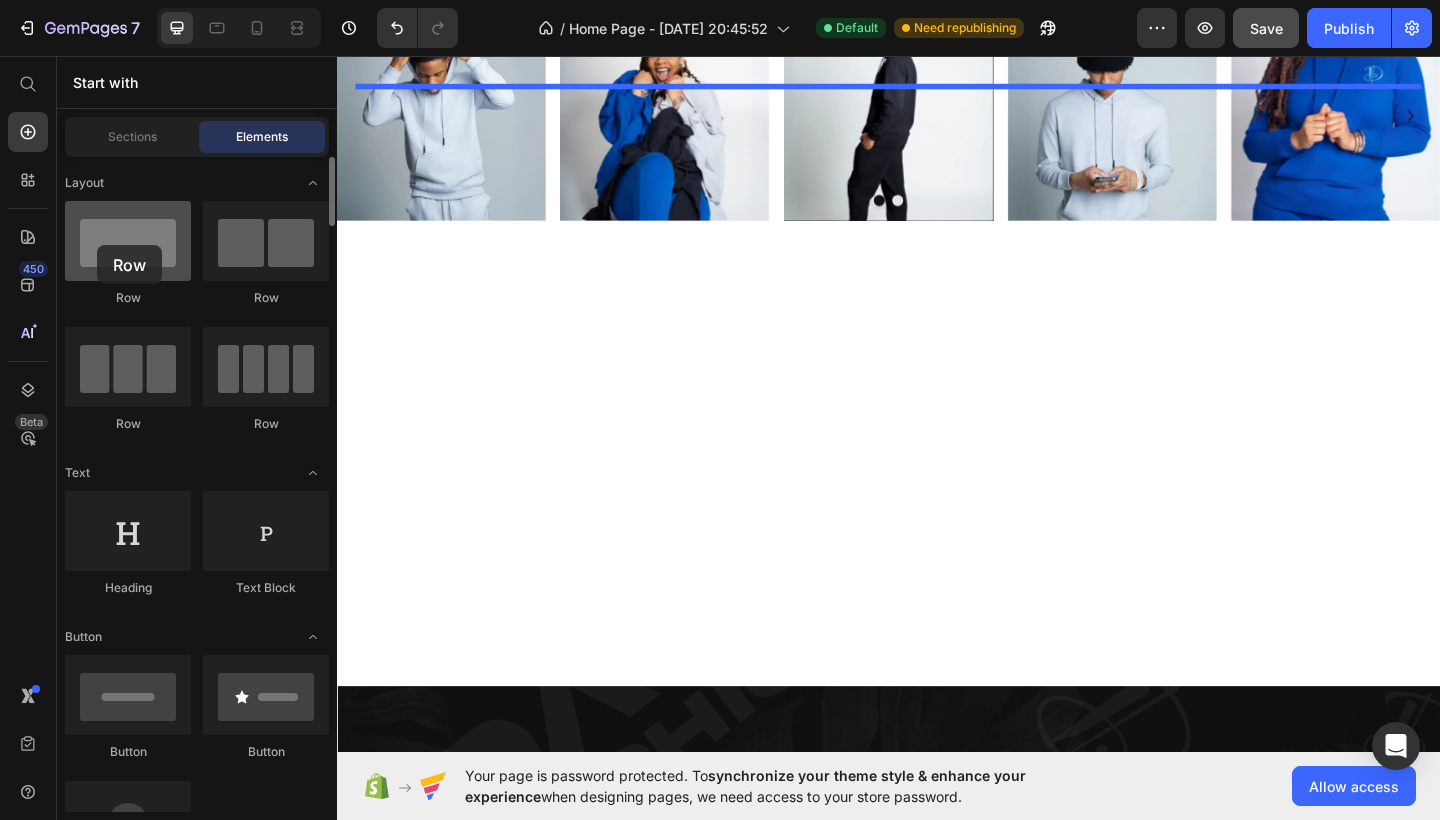 scroll, scrollTop: 1890, scrollLeft: 0, axis: vertical 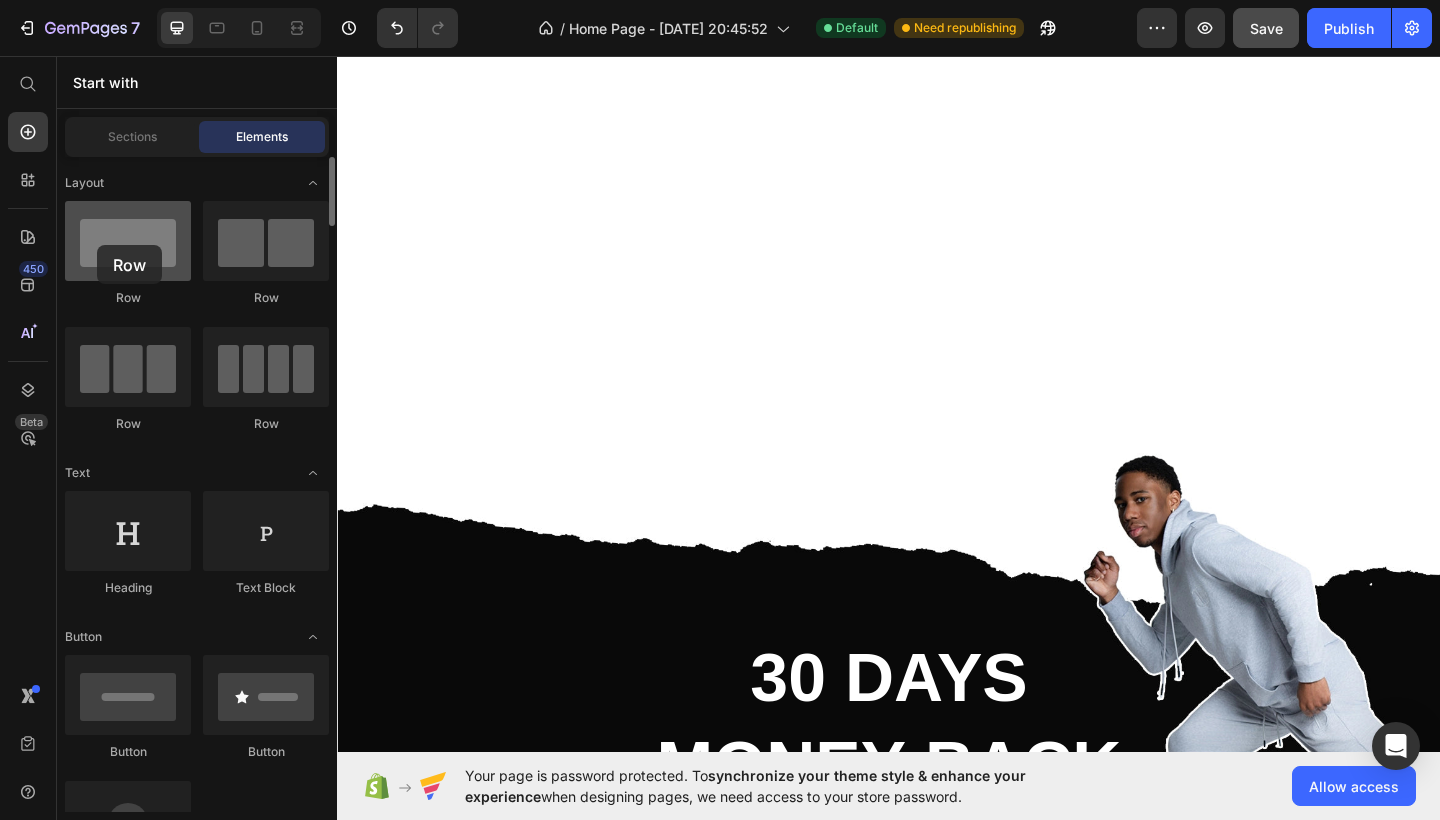 drag, startPoint x: 270, startPoint y: 254, endPoint x: 116, endPoint y: 247, distance: 154.15901 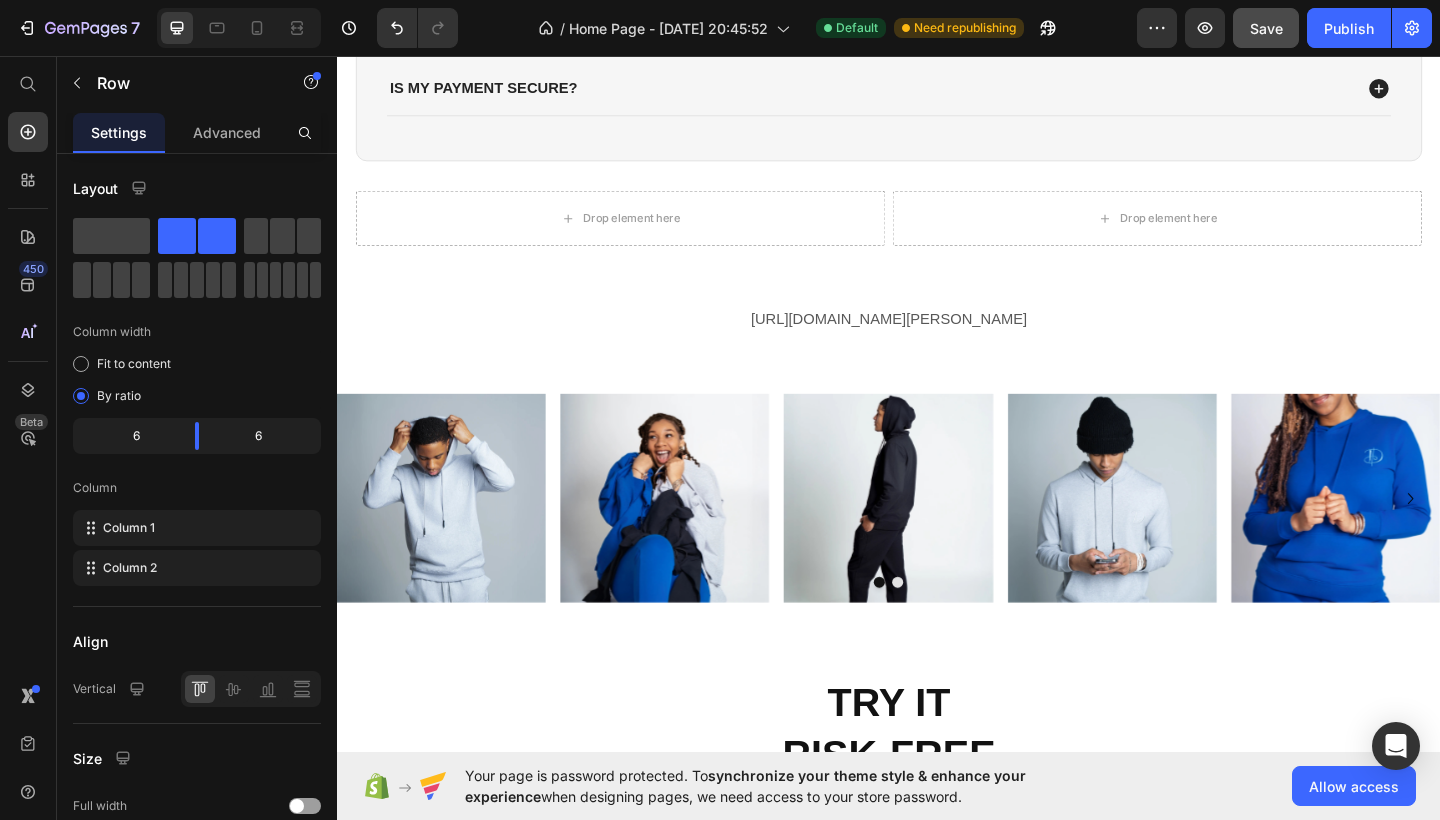 scroll, scrollTop: 3759, scrollLeft: 0, axis: vertical 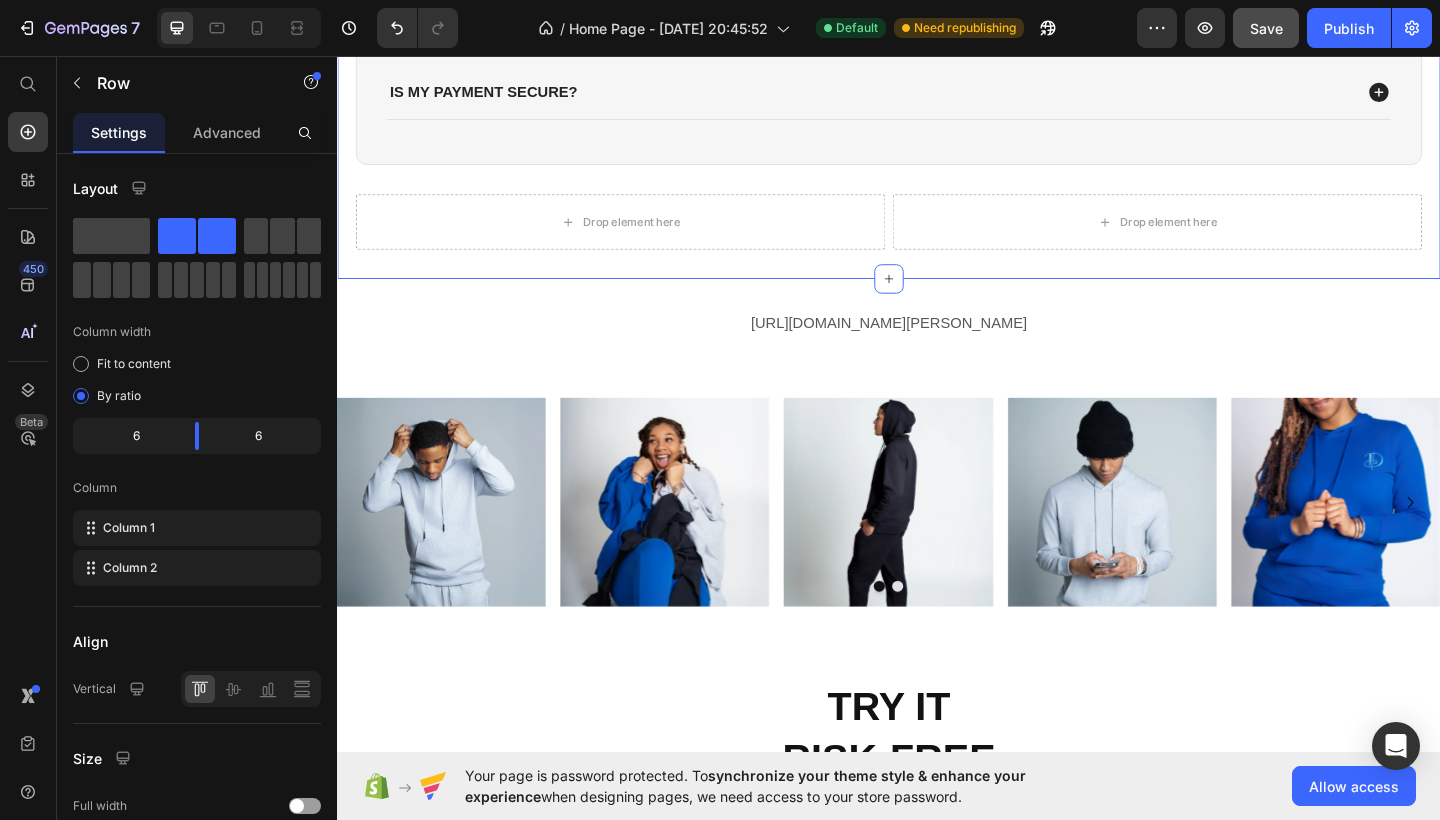 click on "FREQUENTLY ASKED QUESTIONS  Heading
WHEN WILL I RECEIVE MY ORDER?
HOW CAN I TRACK MY ORDER?
CAN I RETURN OR EXCHANGE AN ITEM?
WHAT IS THE QUALITY OF THE D-HOODIE?
IS MY PAYMENT SECURE? Accordion Row Row
Drop element here
Drop element here Row Section 9" at bounding box center [937, -83] 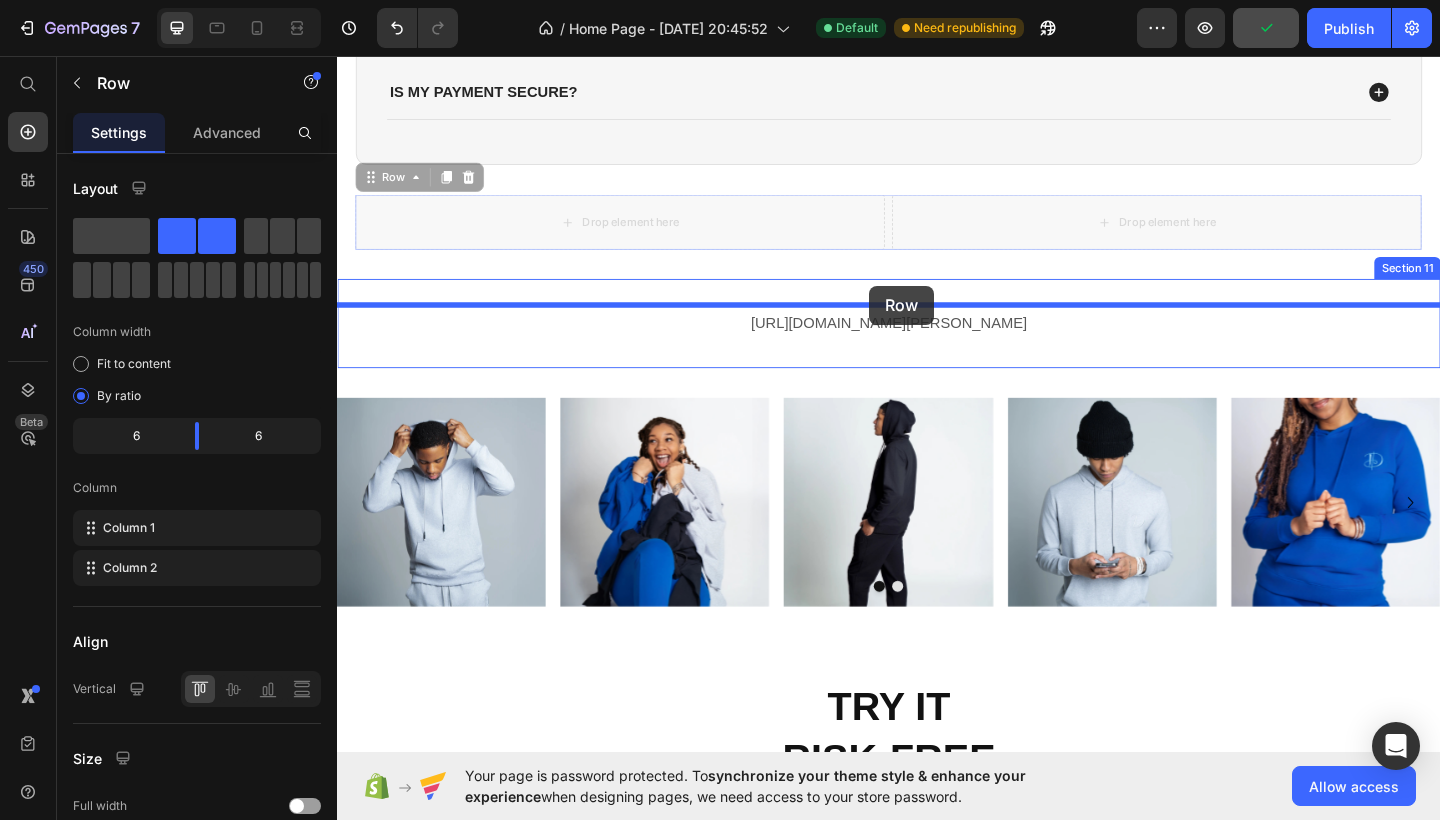drag, startPoint x: 933, startPoint y: 228, endPoint x: 916, endPoint y: 306, distance: 79.83107 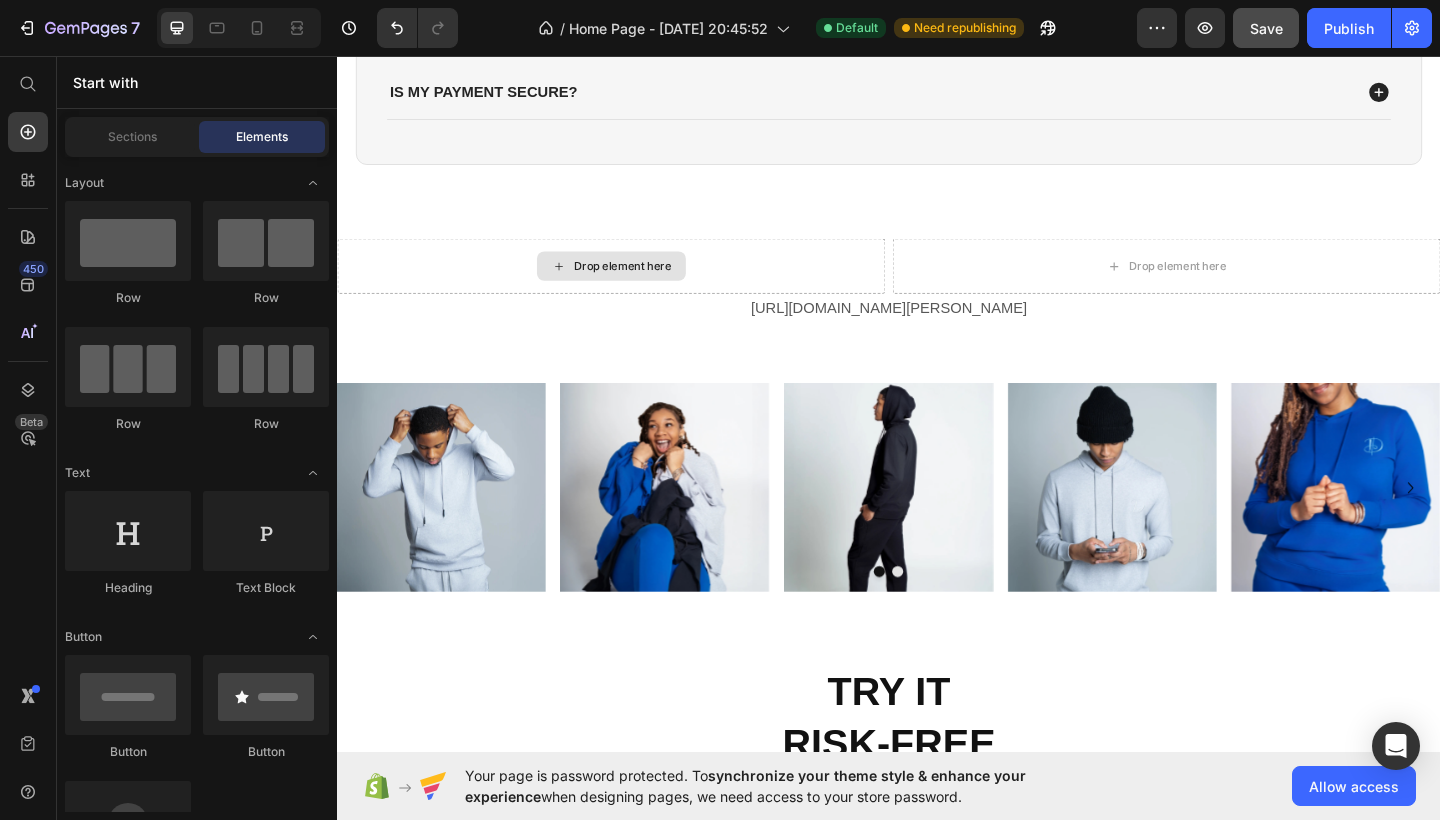click on "Drop element here" at bounding box center [647, 285] 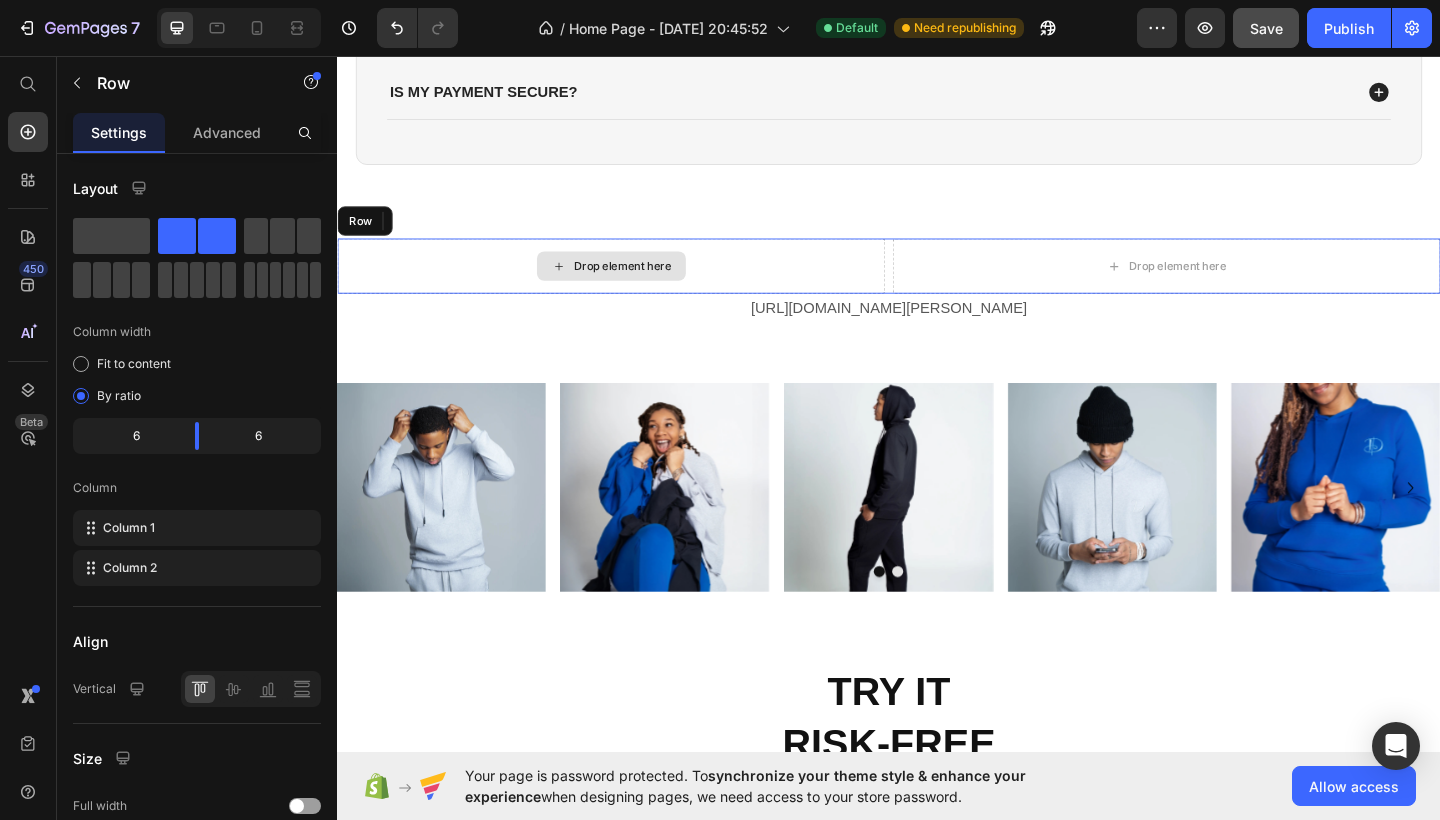 click on "Drop element here" at bounding box center (635, 285) 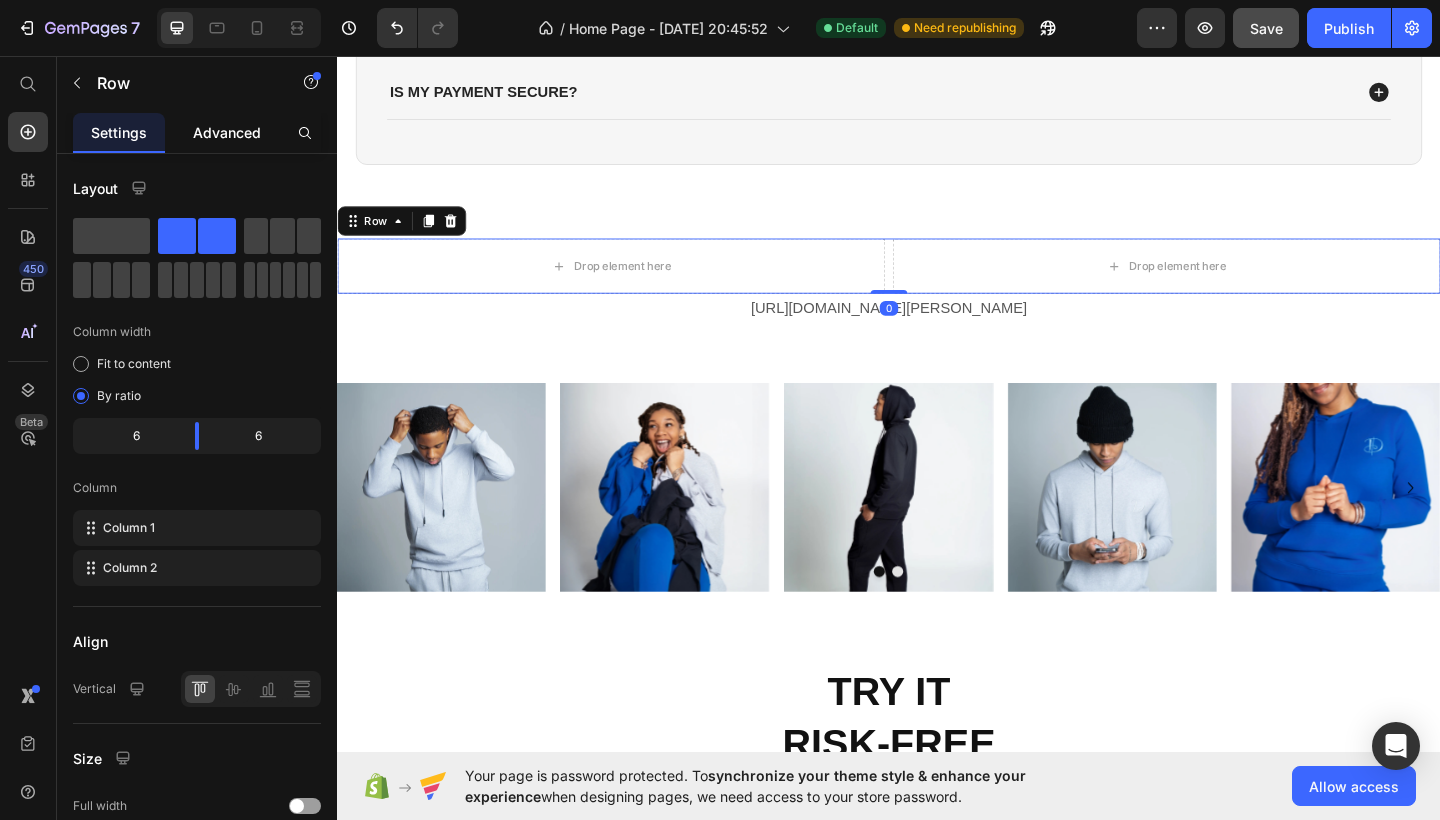 click on "Advanced" at bounding box center [227, 132] 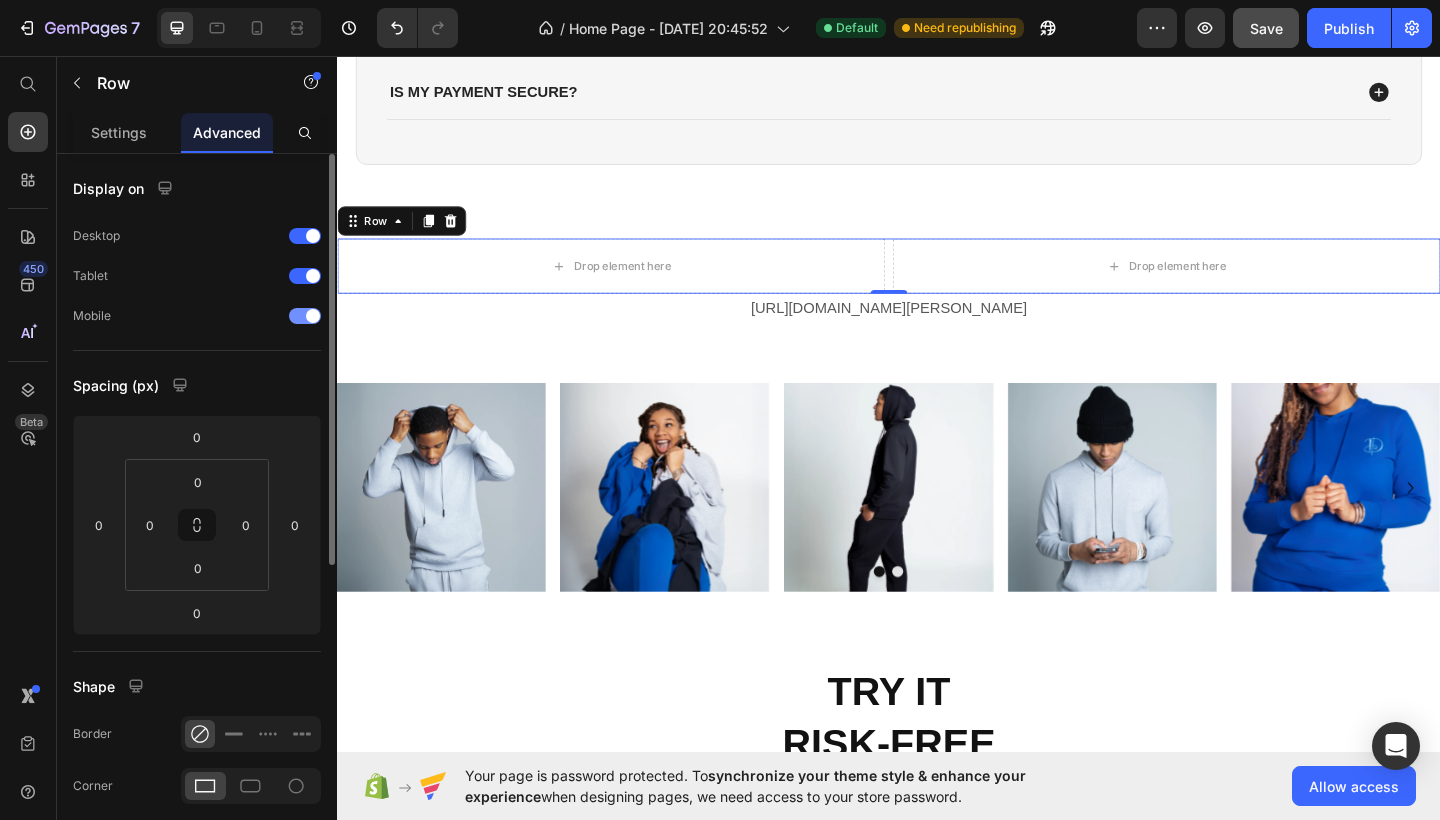 click at bounding box center (313, 316) 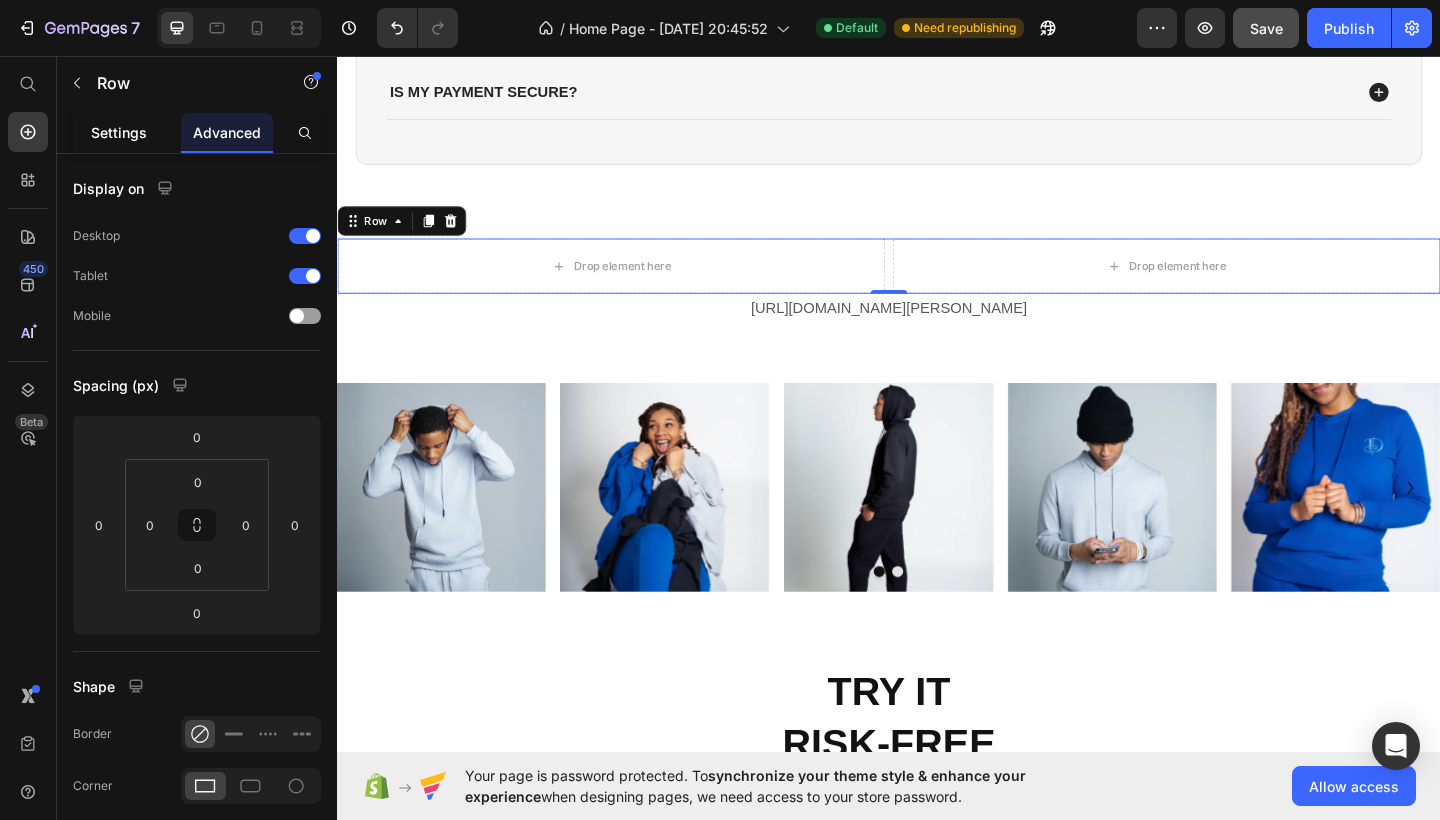 click on "Settings" at bounding box center [119, 132] 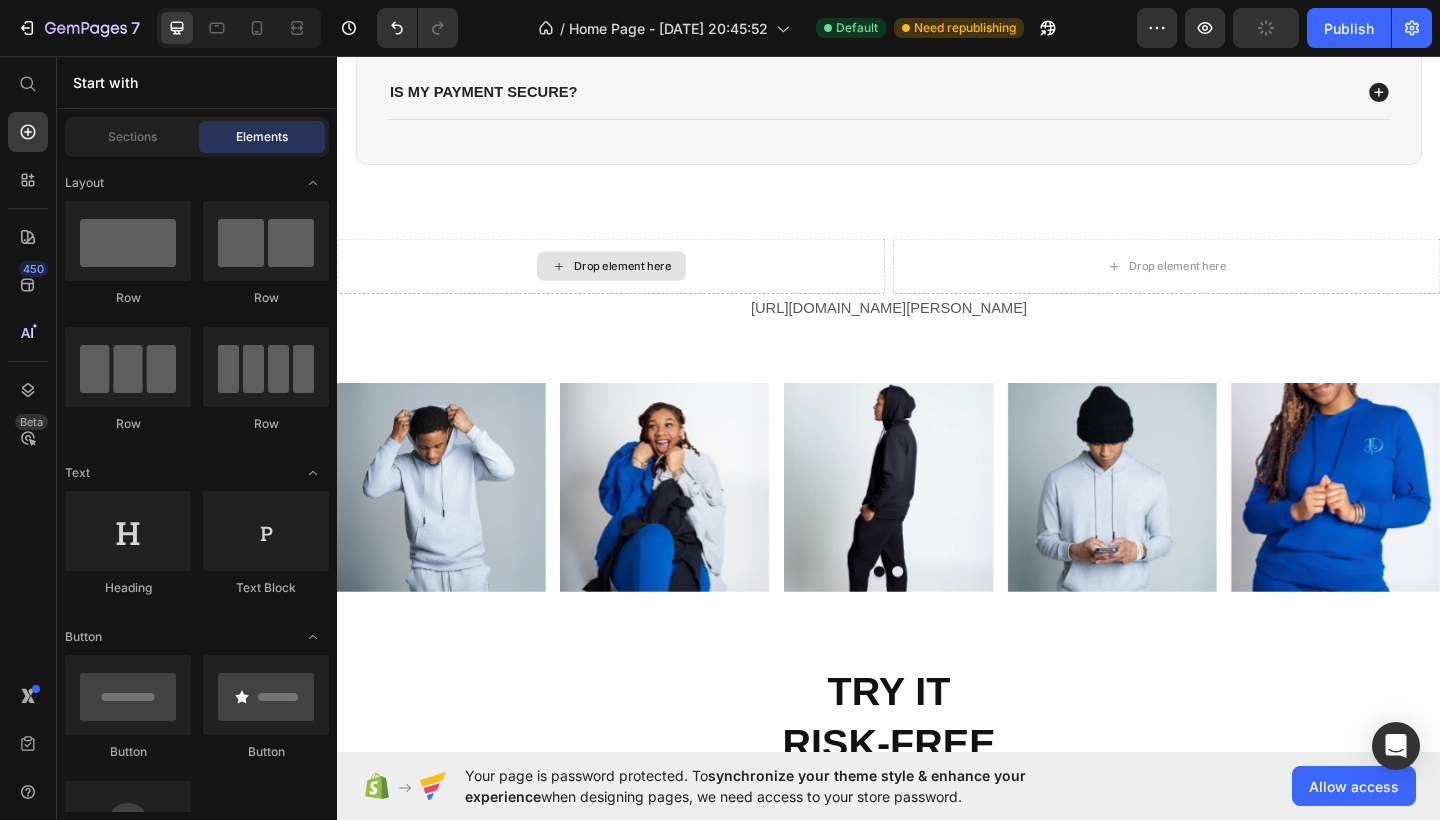 click on "Drop element here" at bounding box center (635, 285) 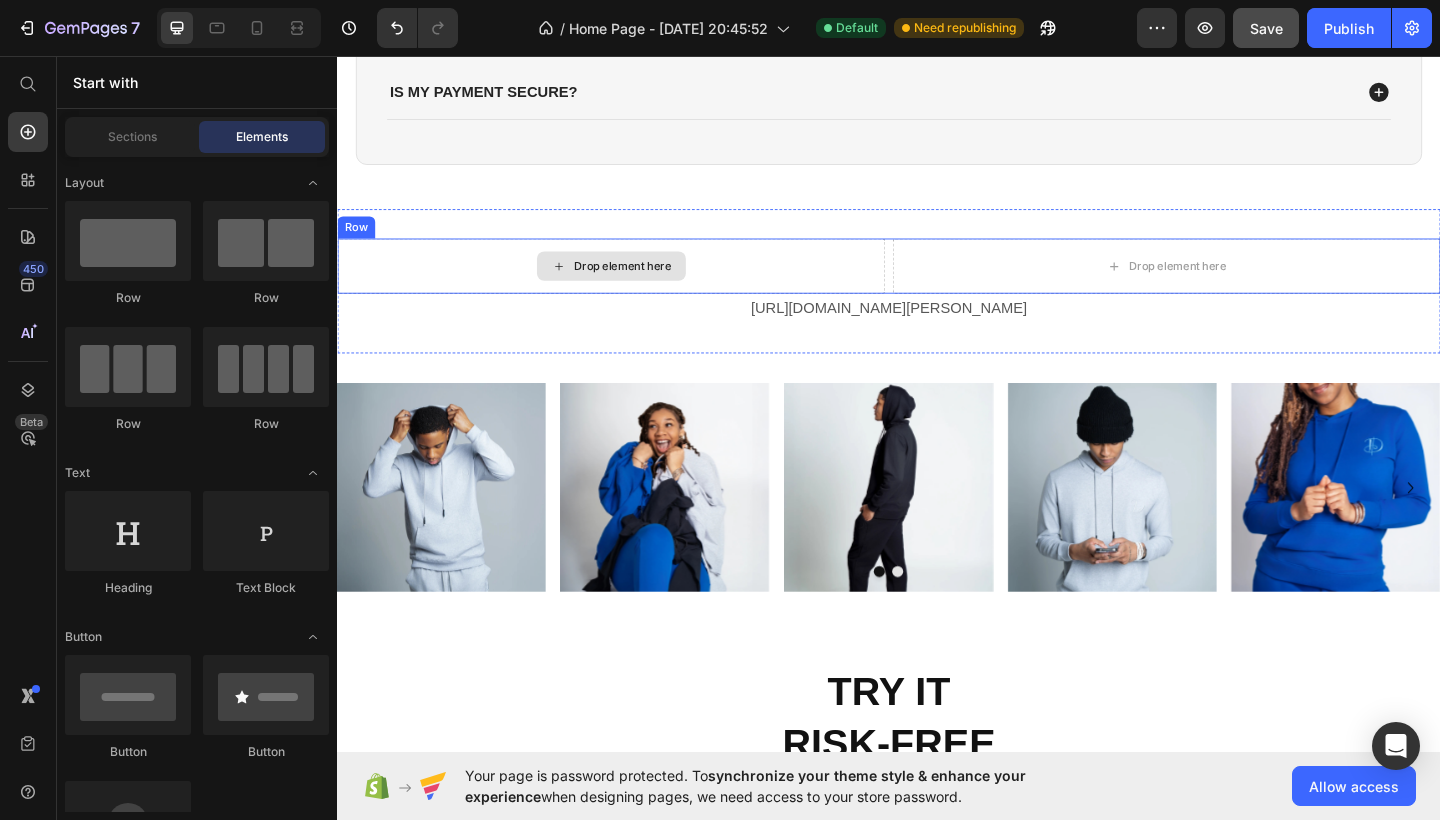 click on "Drop element here" at bounding box center [647, 285] 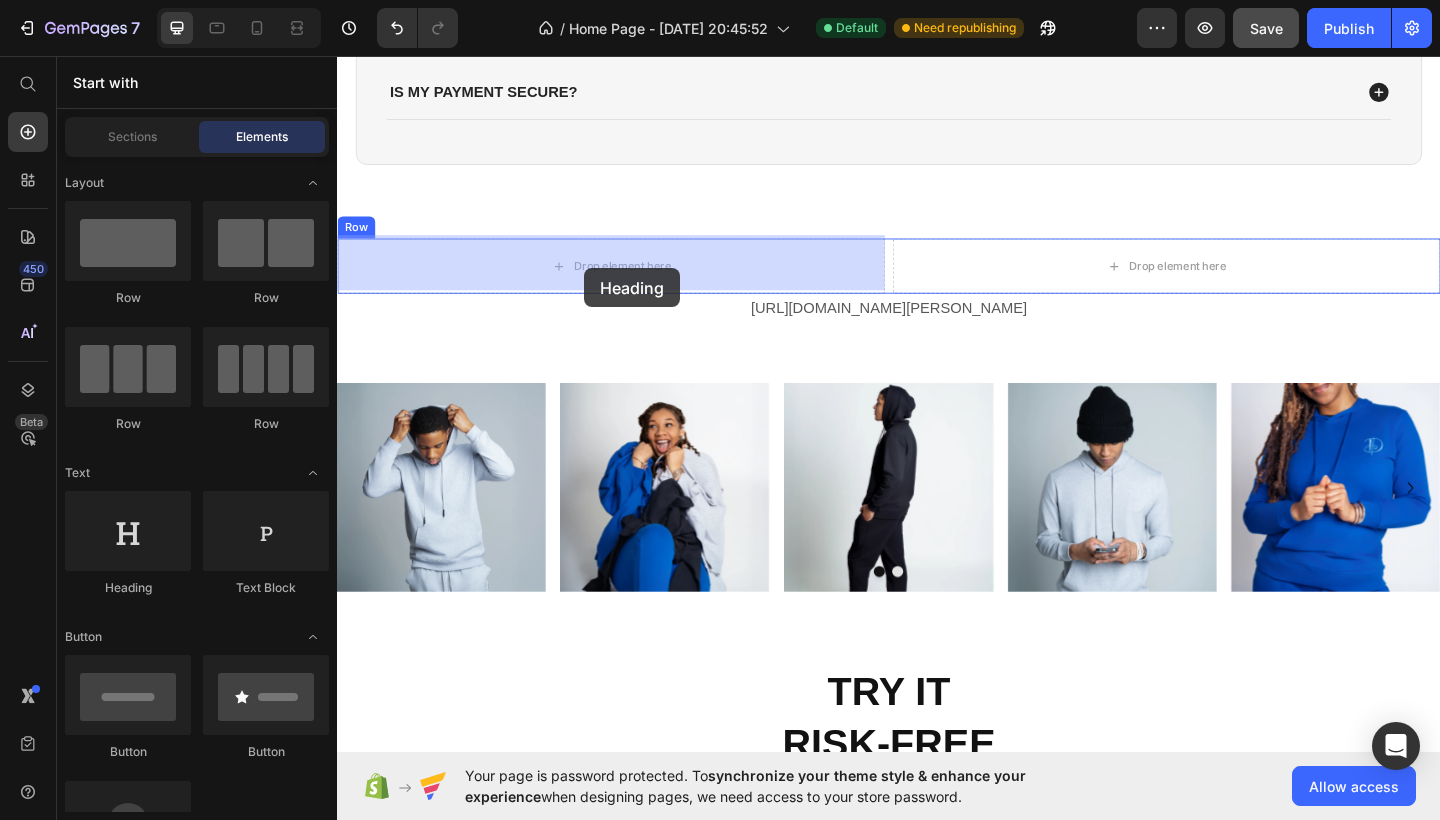 drag, startPoint x: 492, startPoint y: 582, endPoint x: 606, endPoint y: 287, distance: 316.26096 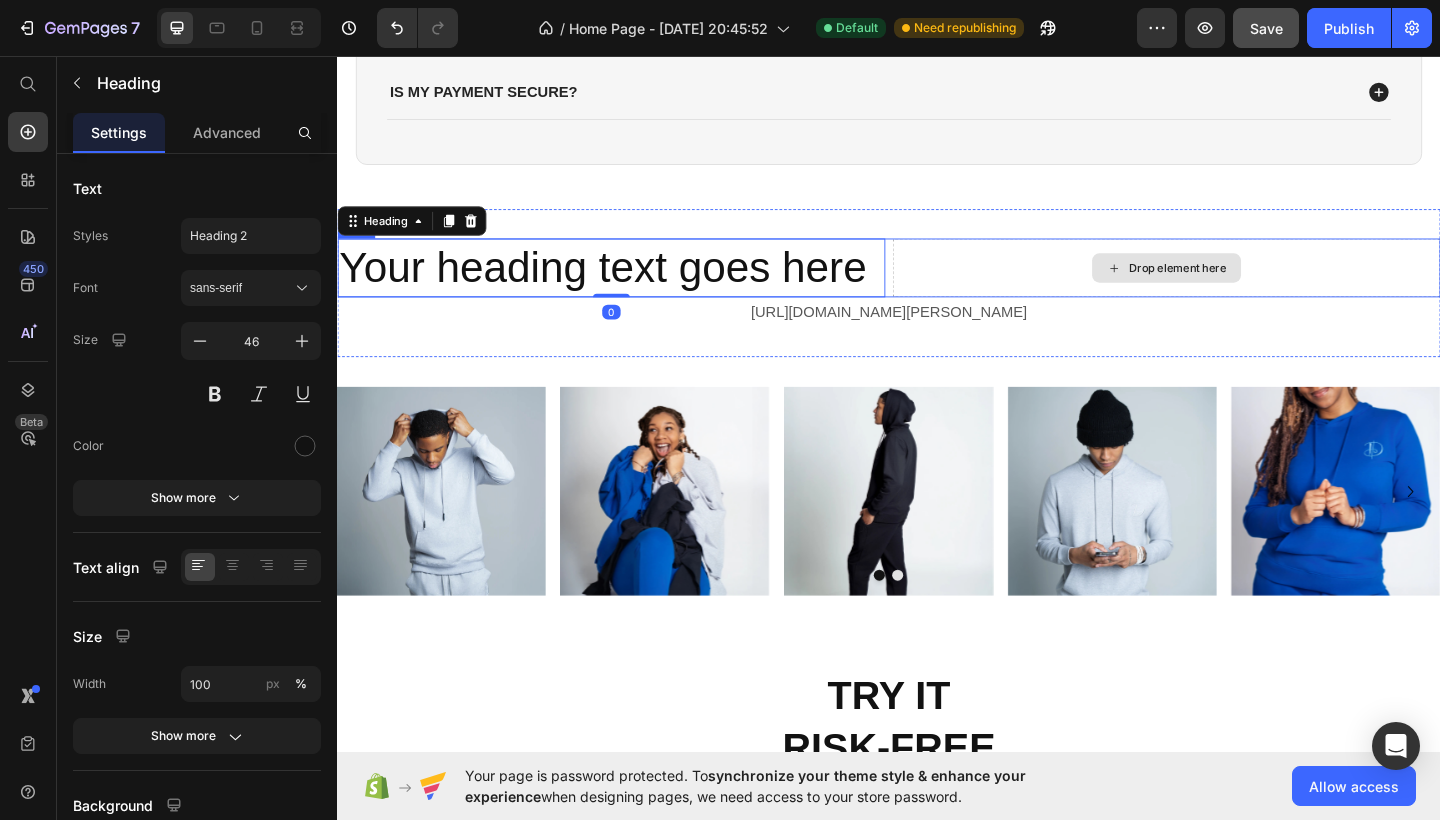 click on "Drop element here" at bounding box center [1251, 287] 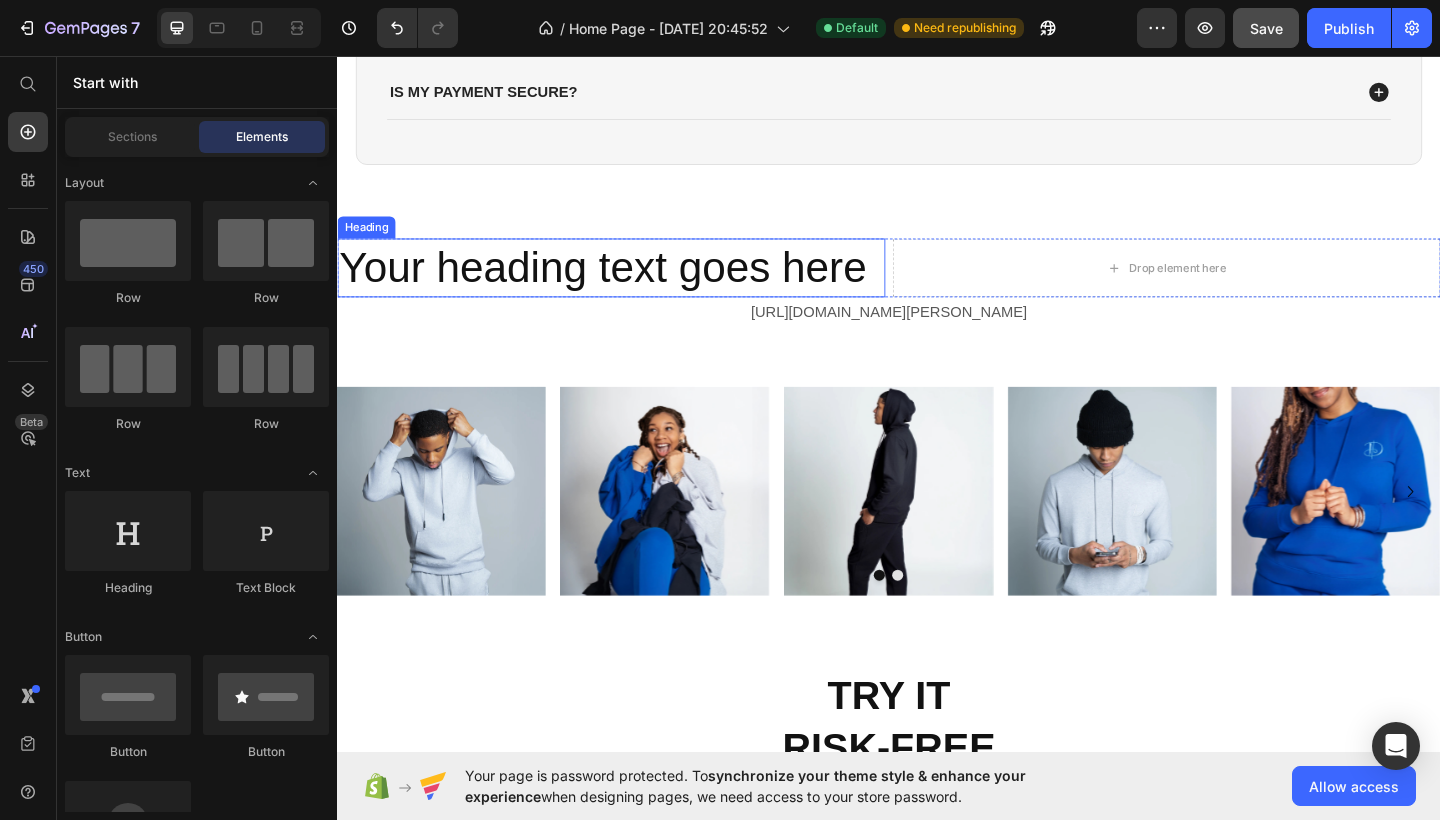 click on "Your heading text goes here" at bounding box center [635, 287] 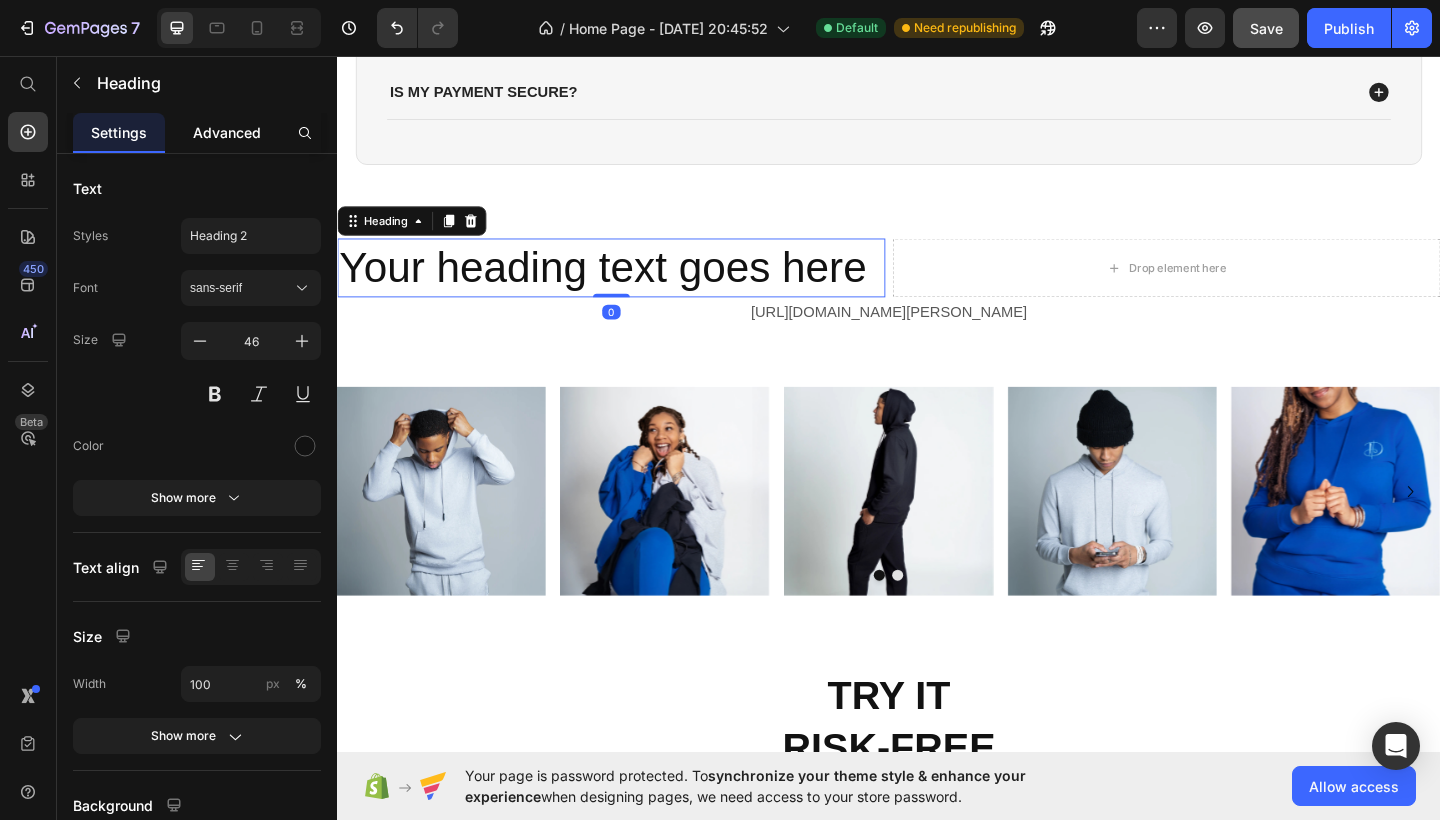 click on "Advanced" at bounding box center (227, 132) 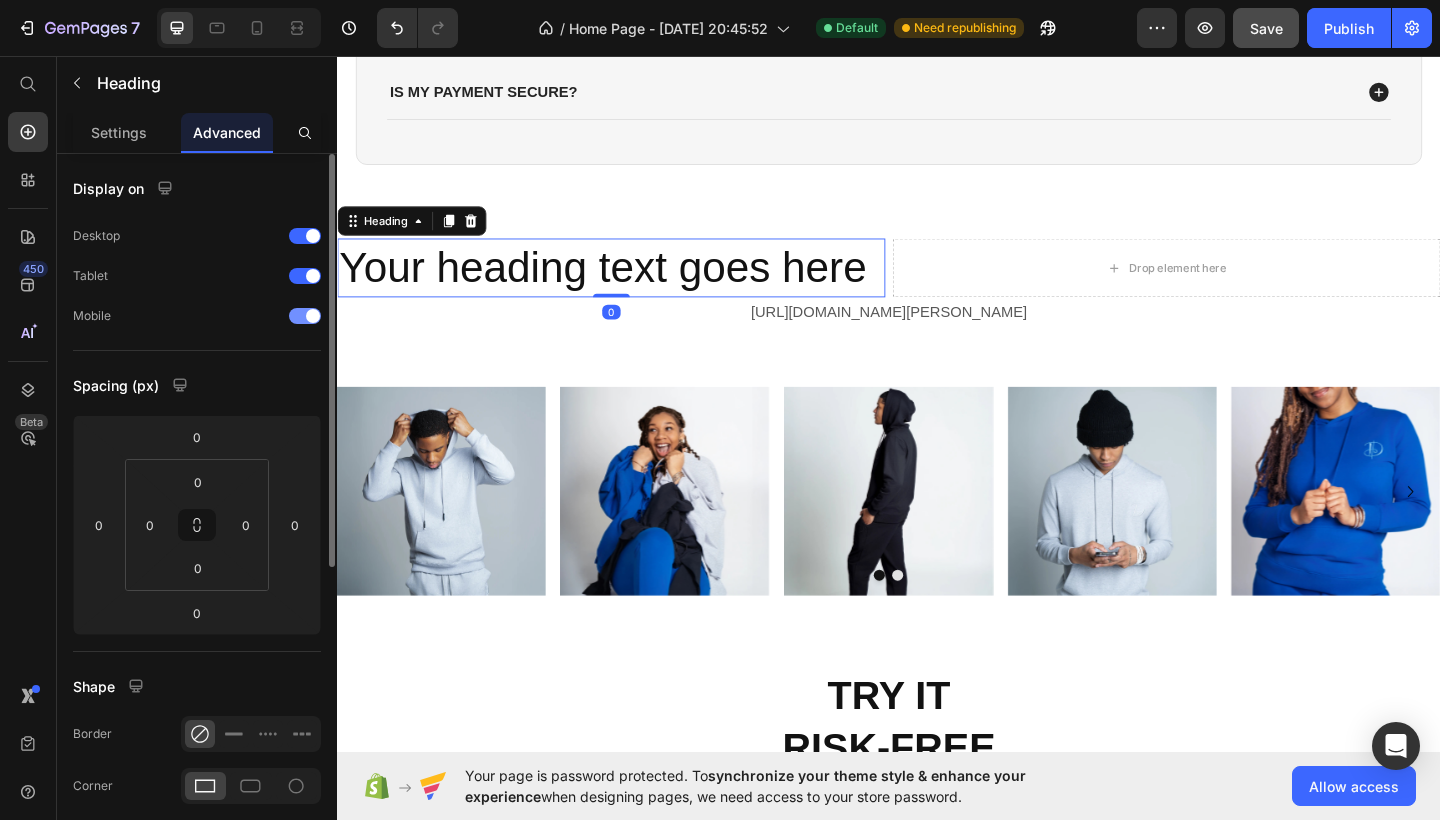 click at bounding box center (305, 316) 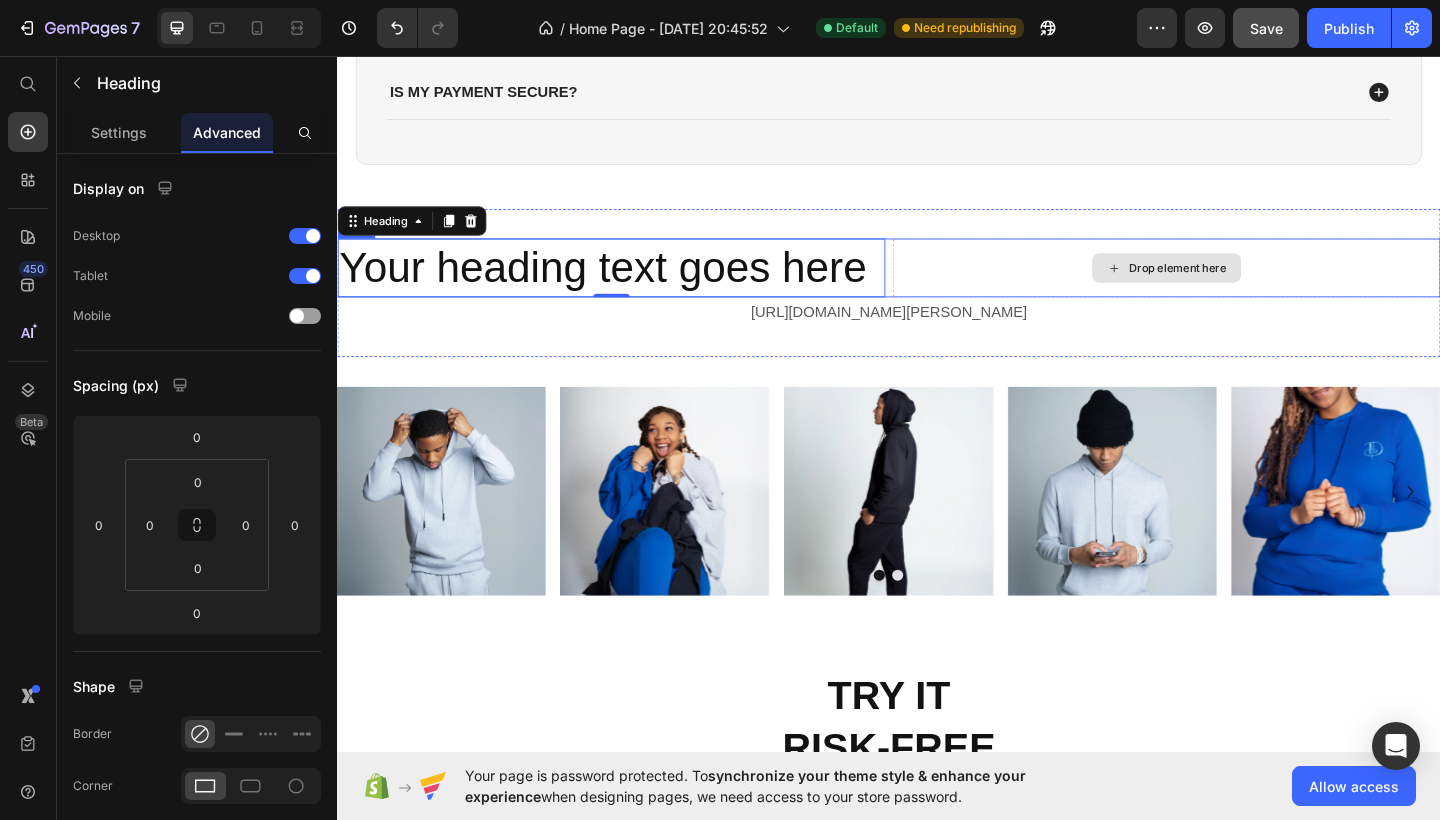 click on "Drop element here" at bounding box center (1251, 287) 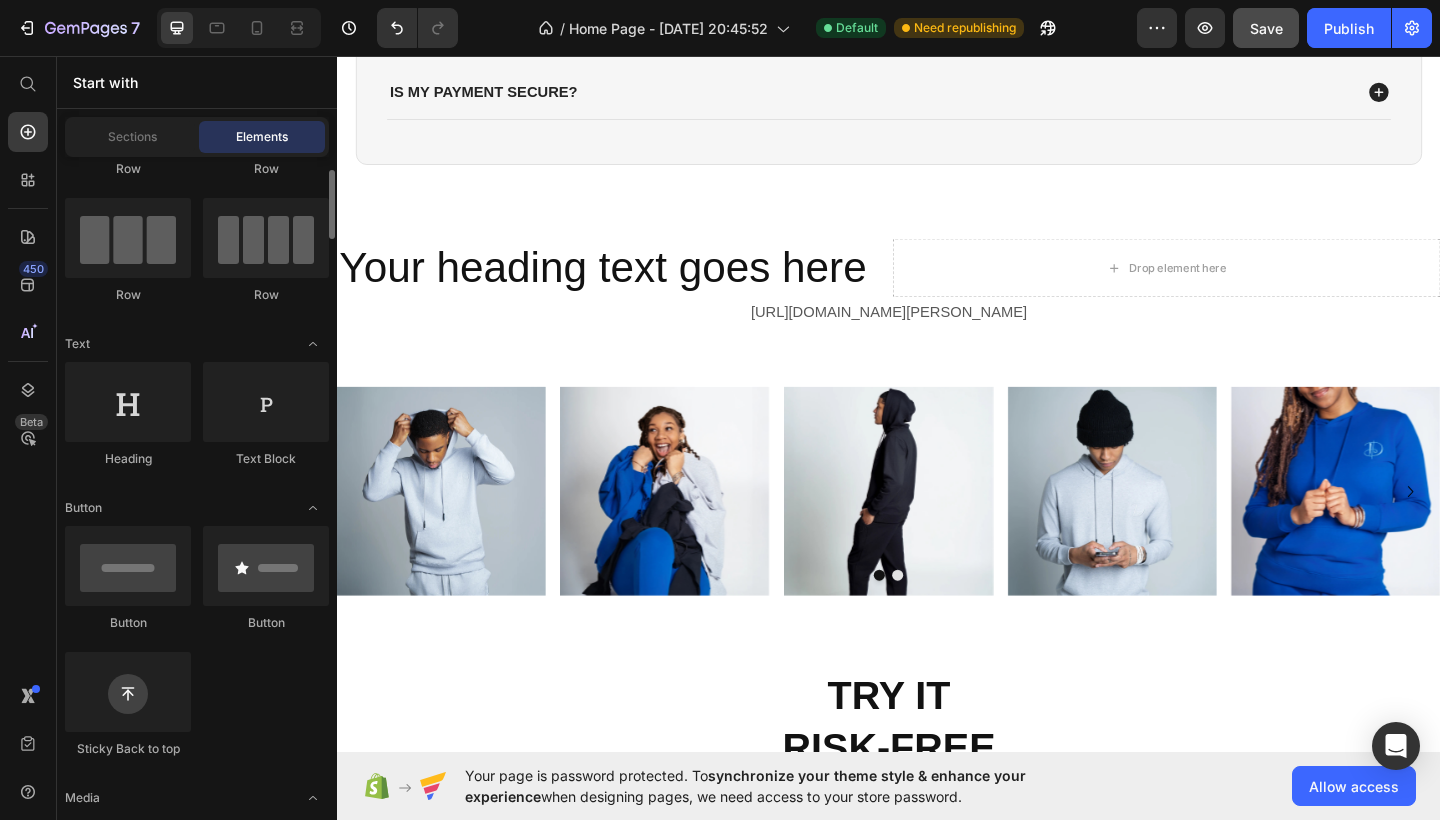 scroll, scrollTop: 268, scrollLeft: 0, axis: vertical 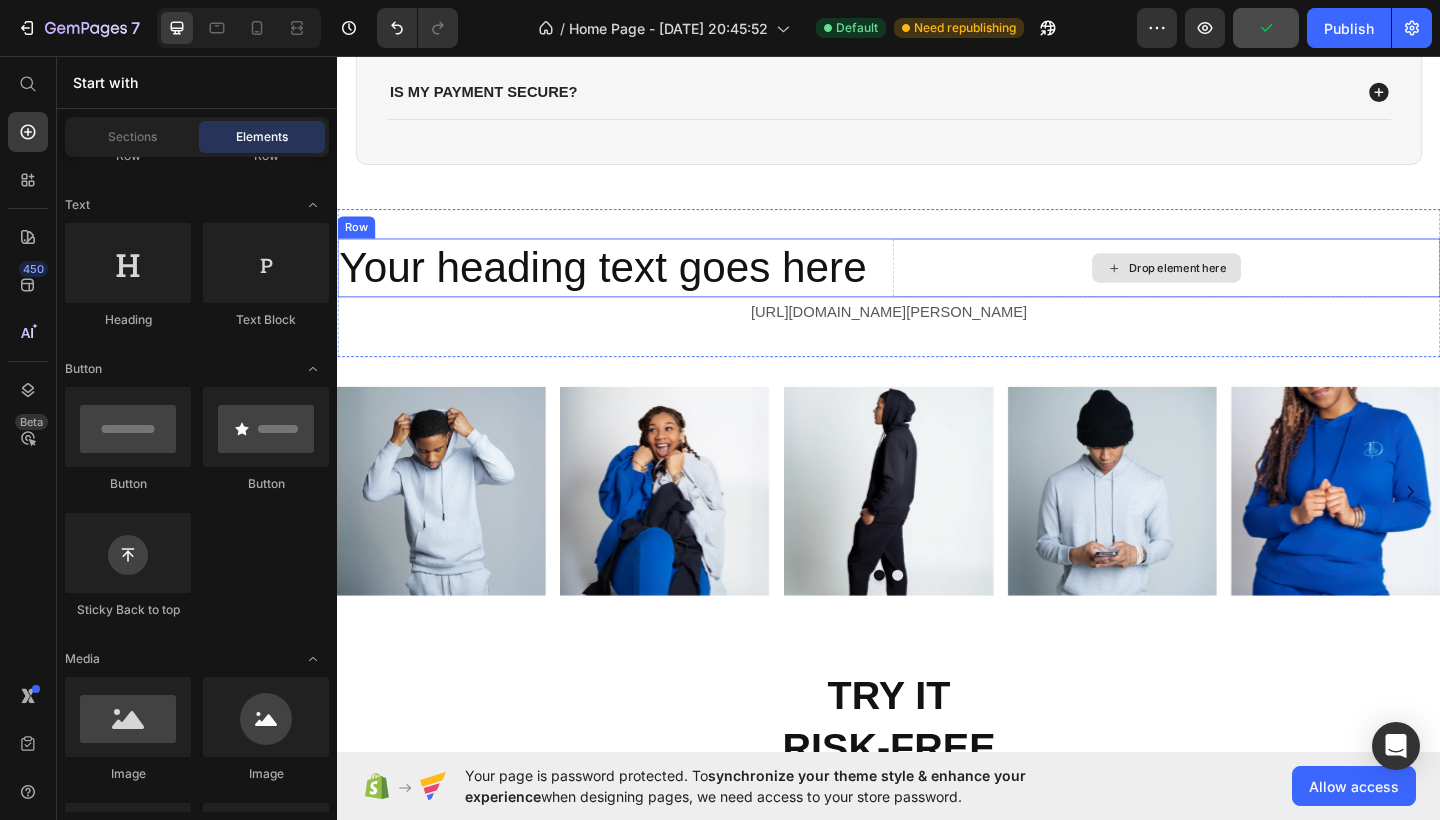 click on "Drop element here" at bounding box center [1239, 287] 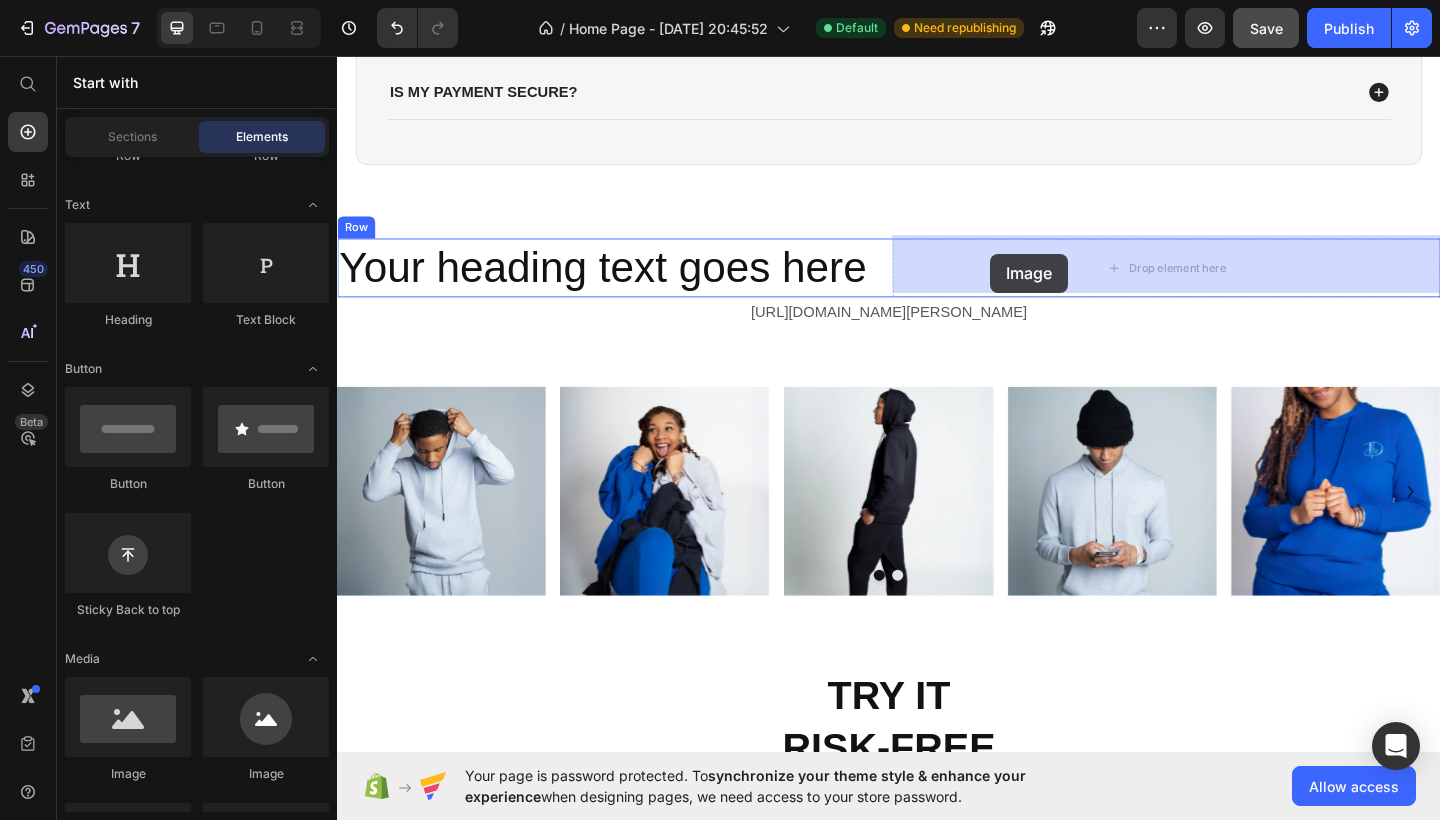 drag, startPoint x: 467, startPoint y: 759, endPoint x: 1047, endPoint y: 271, distance: 757.9868 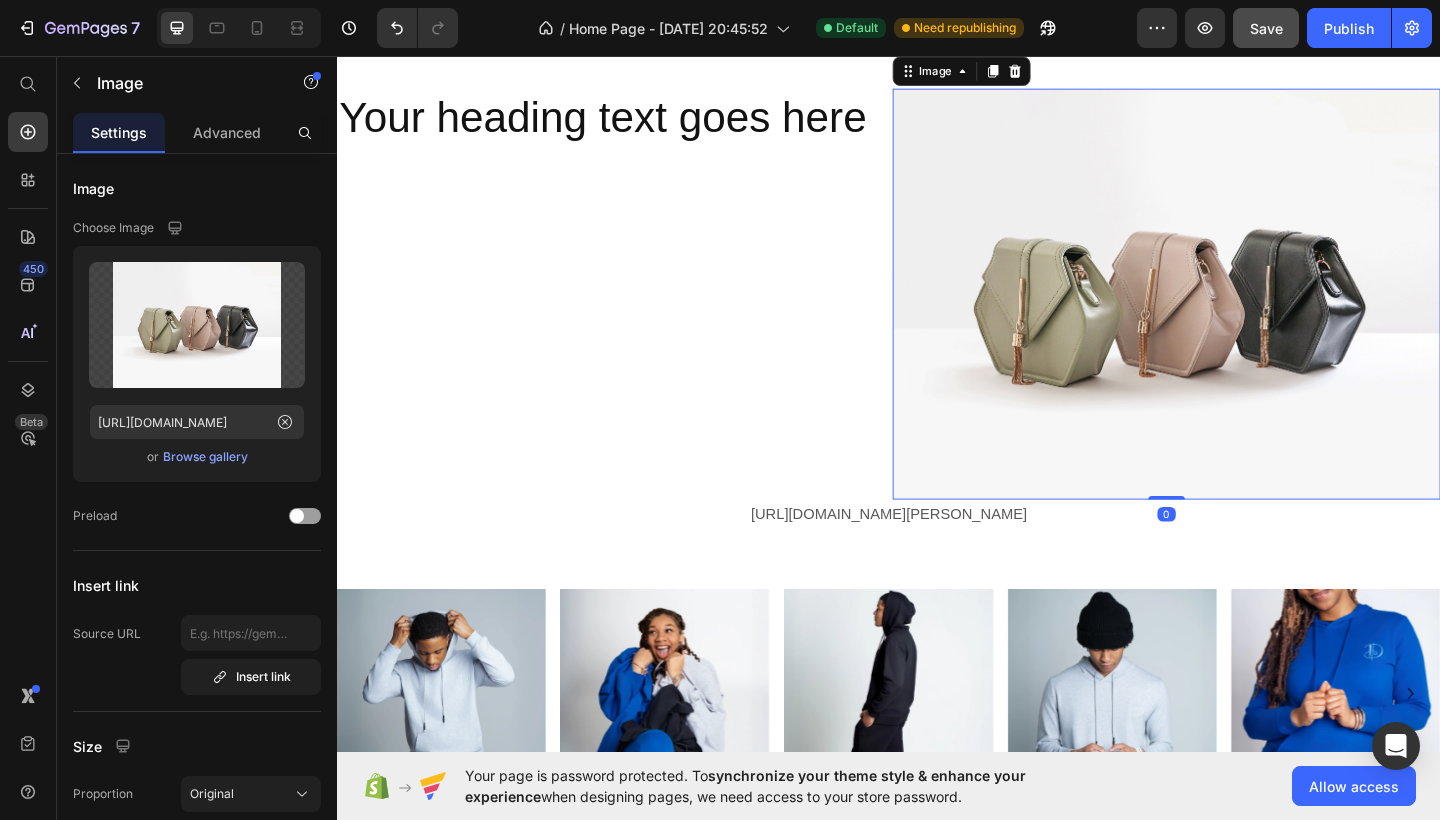 scroll, scrollTop: 4009, scrollLeft: 0, axis: vertical 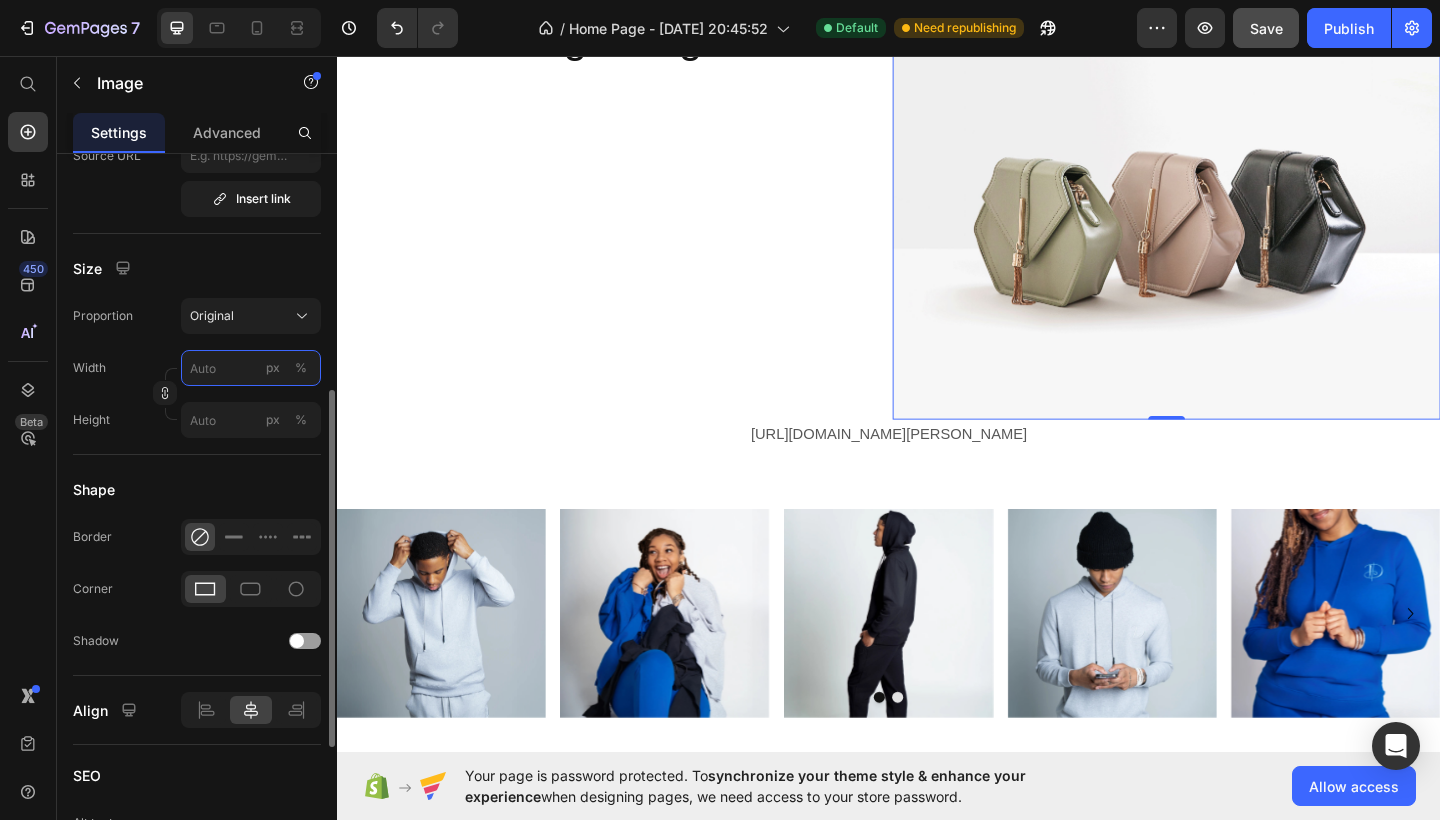click on "px %" at bounding box center (251, 368) 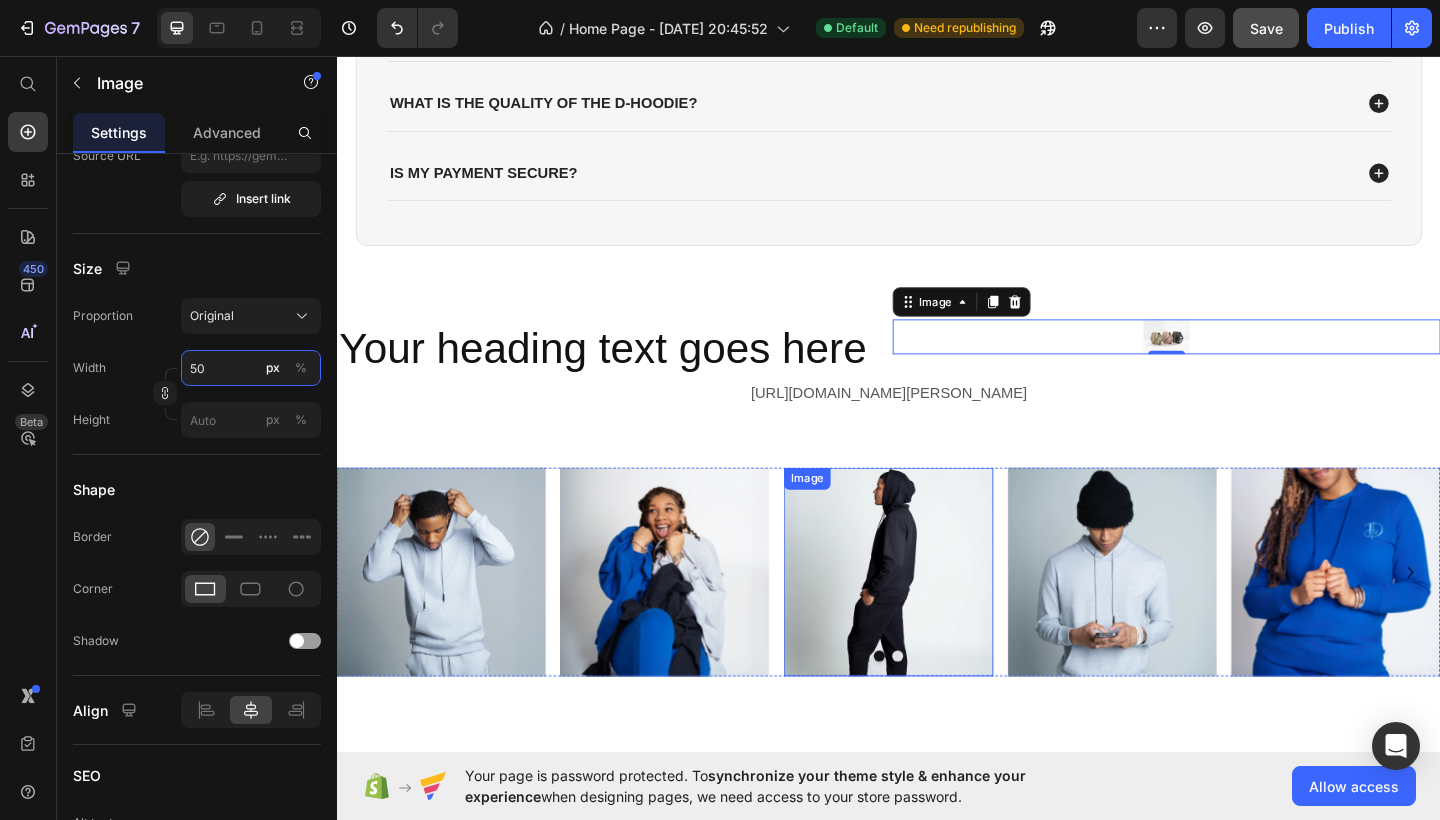scroll, scrollTop: 3669, scrollLeft: 0, axis: vertical 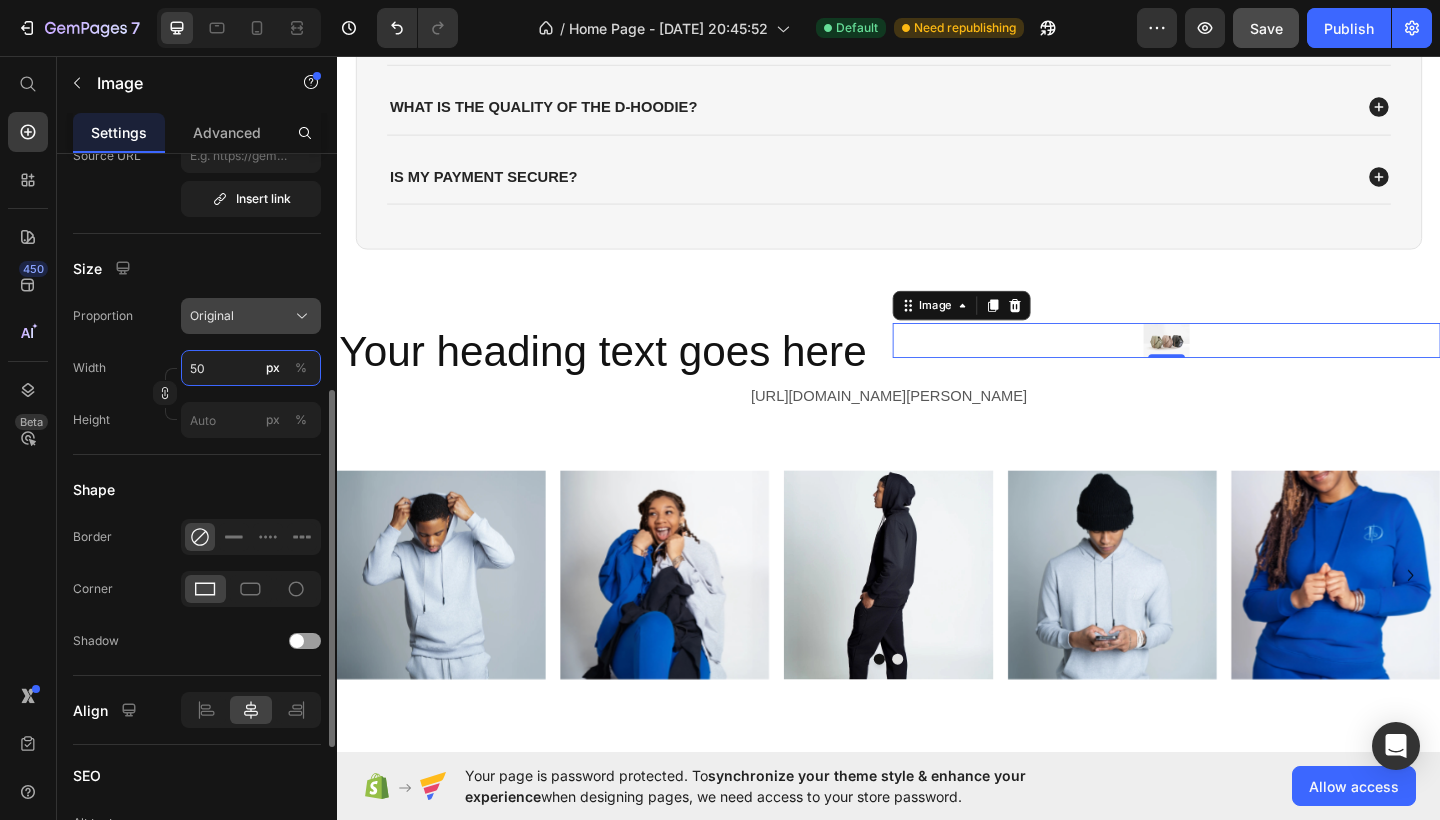 type on "5" 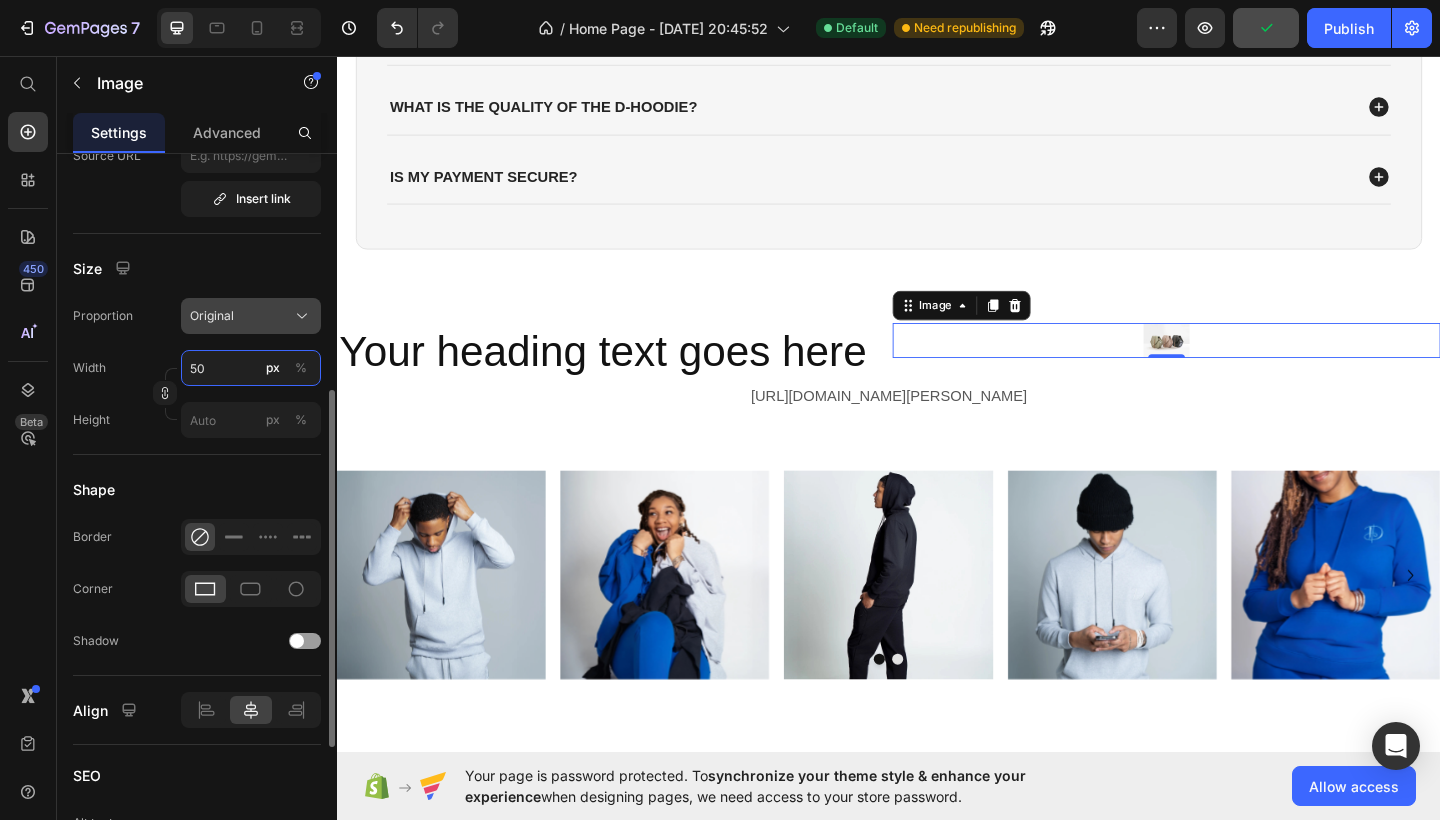 type on "5" 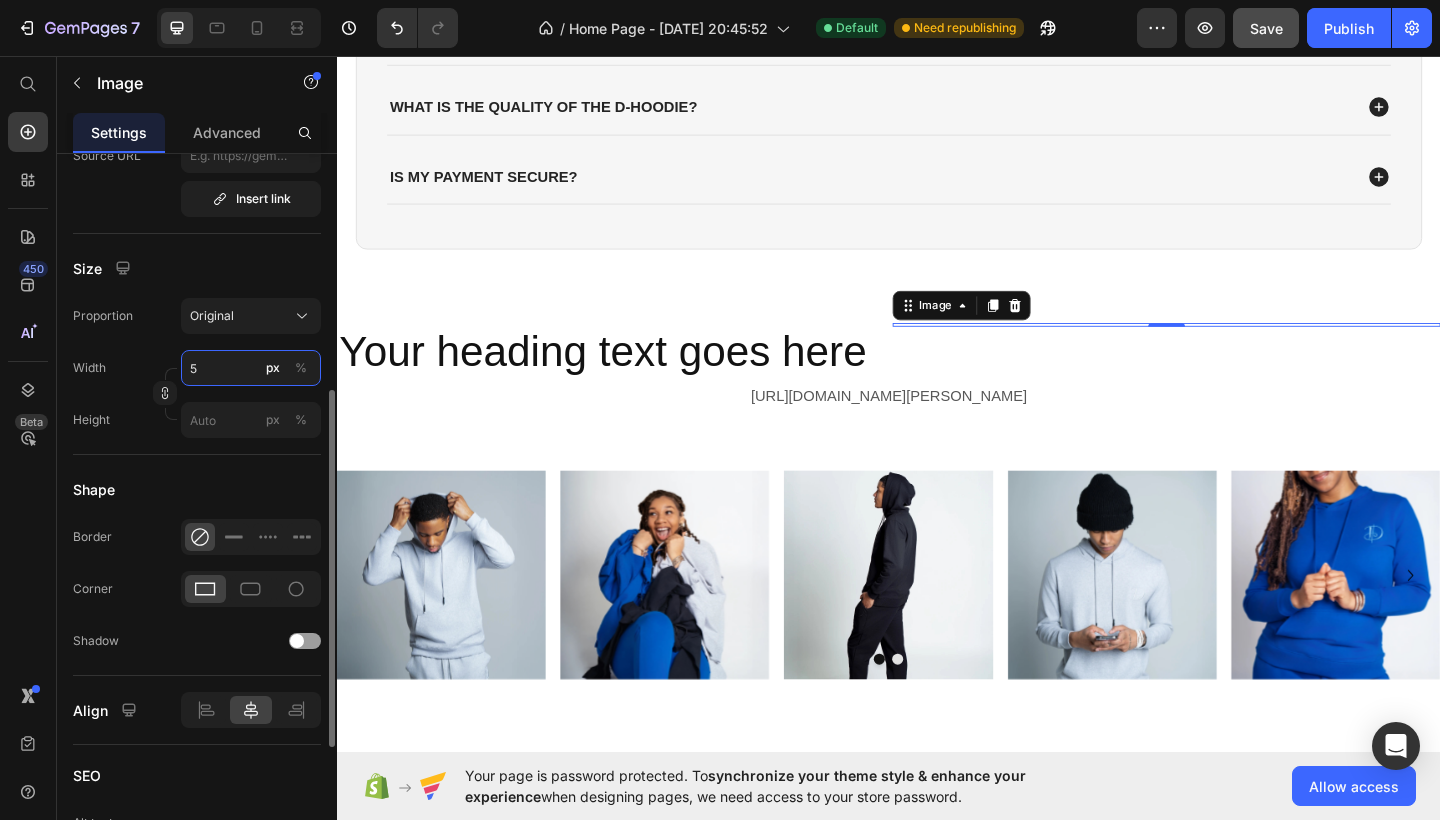 click on "5" at bounding box center [251, 368] 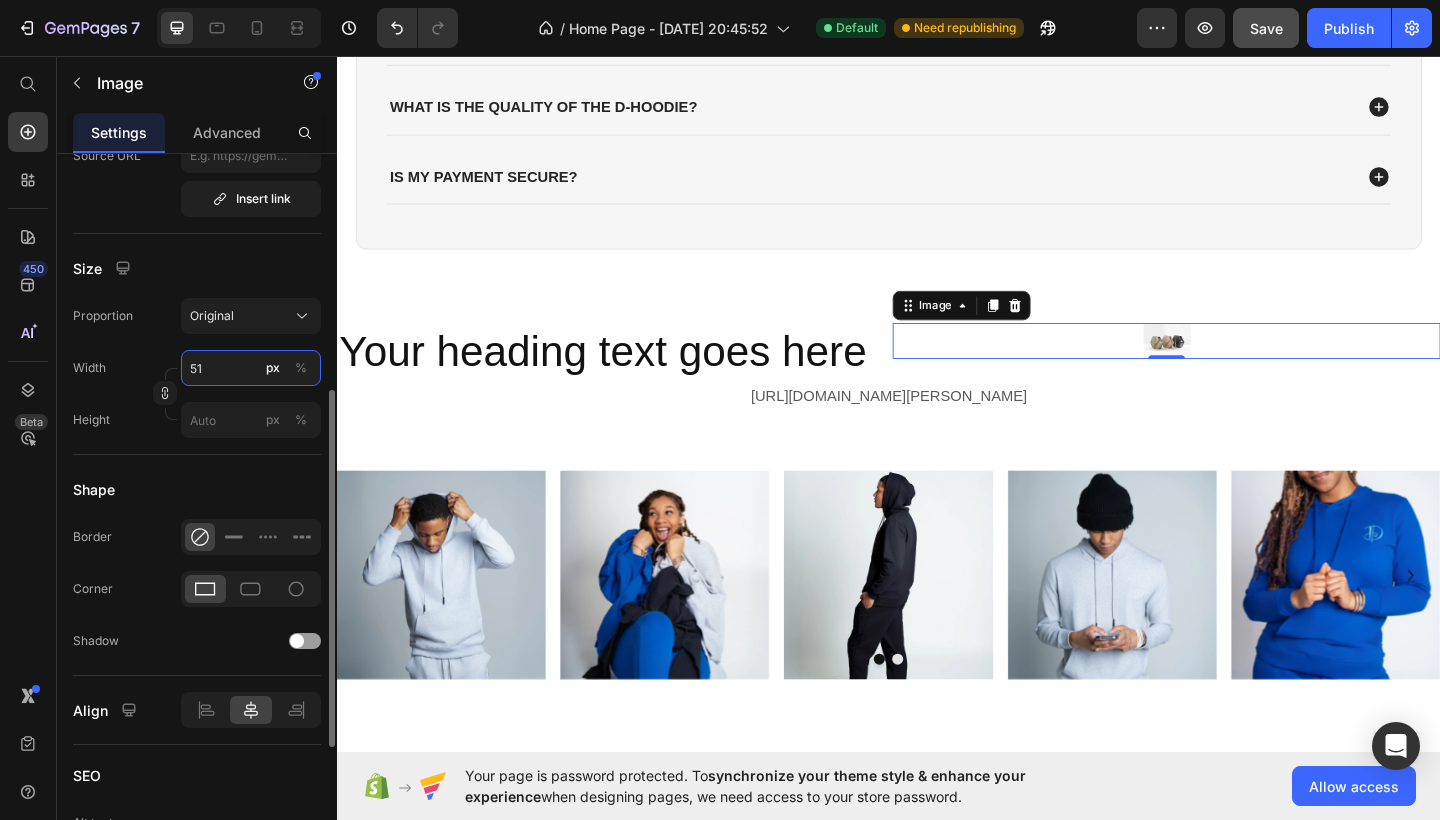 click on "51" at bounding box center (251, 368) 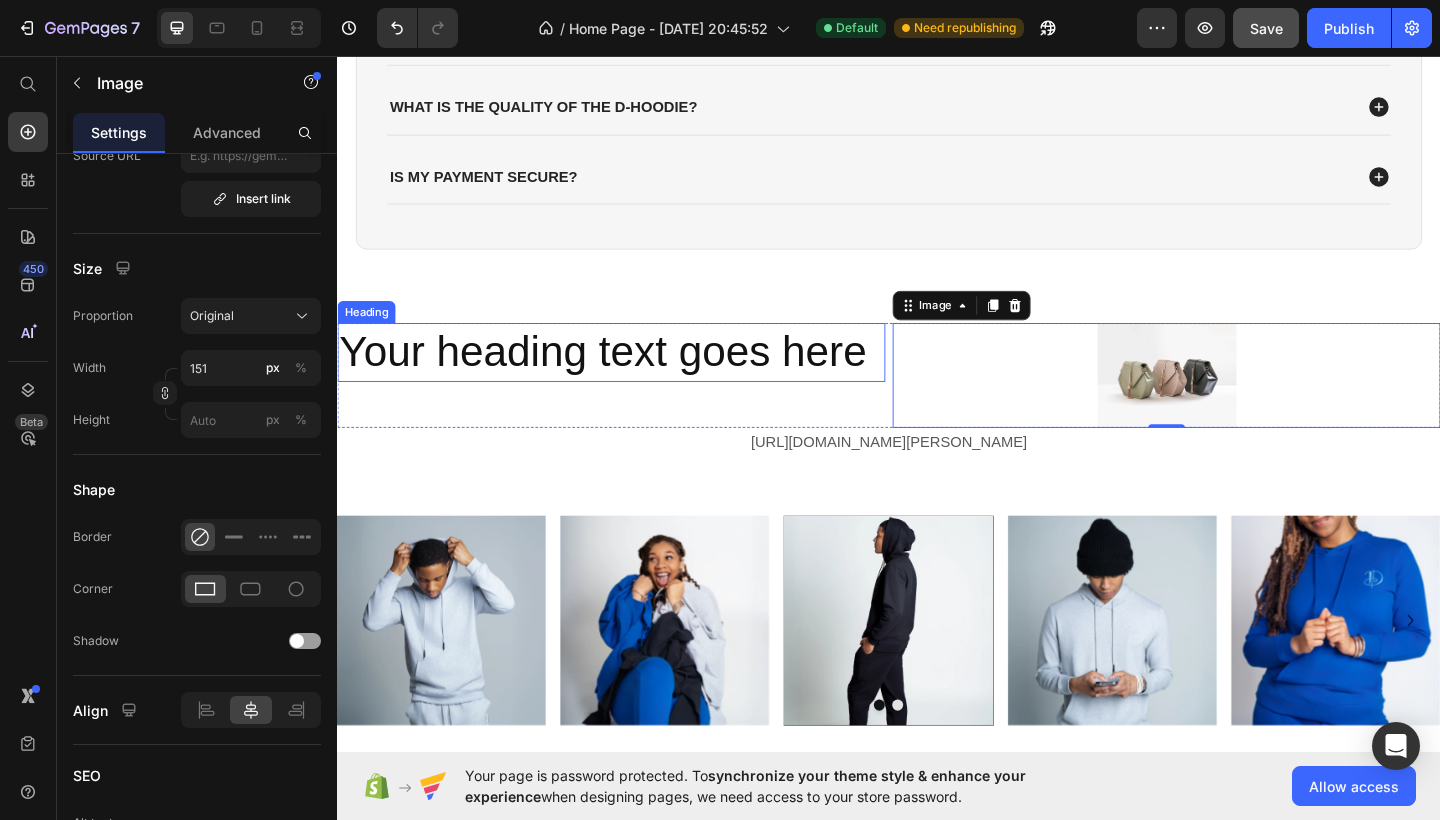 click on "Your heading text goes here" at bounding box center (635, 379) 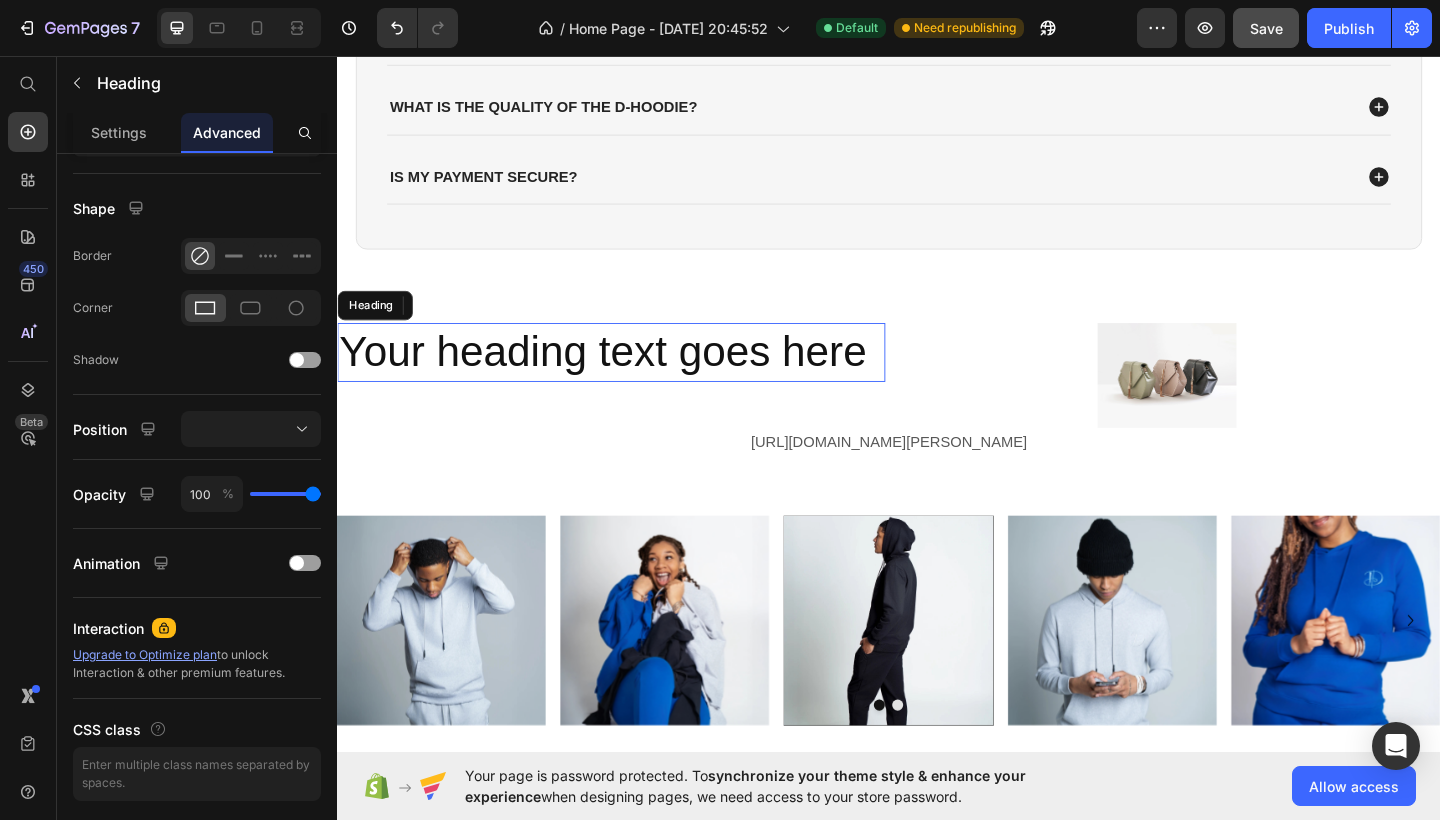 scroll, scrollTop: 0, scrollLeft: 0, axis: both 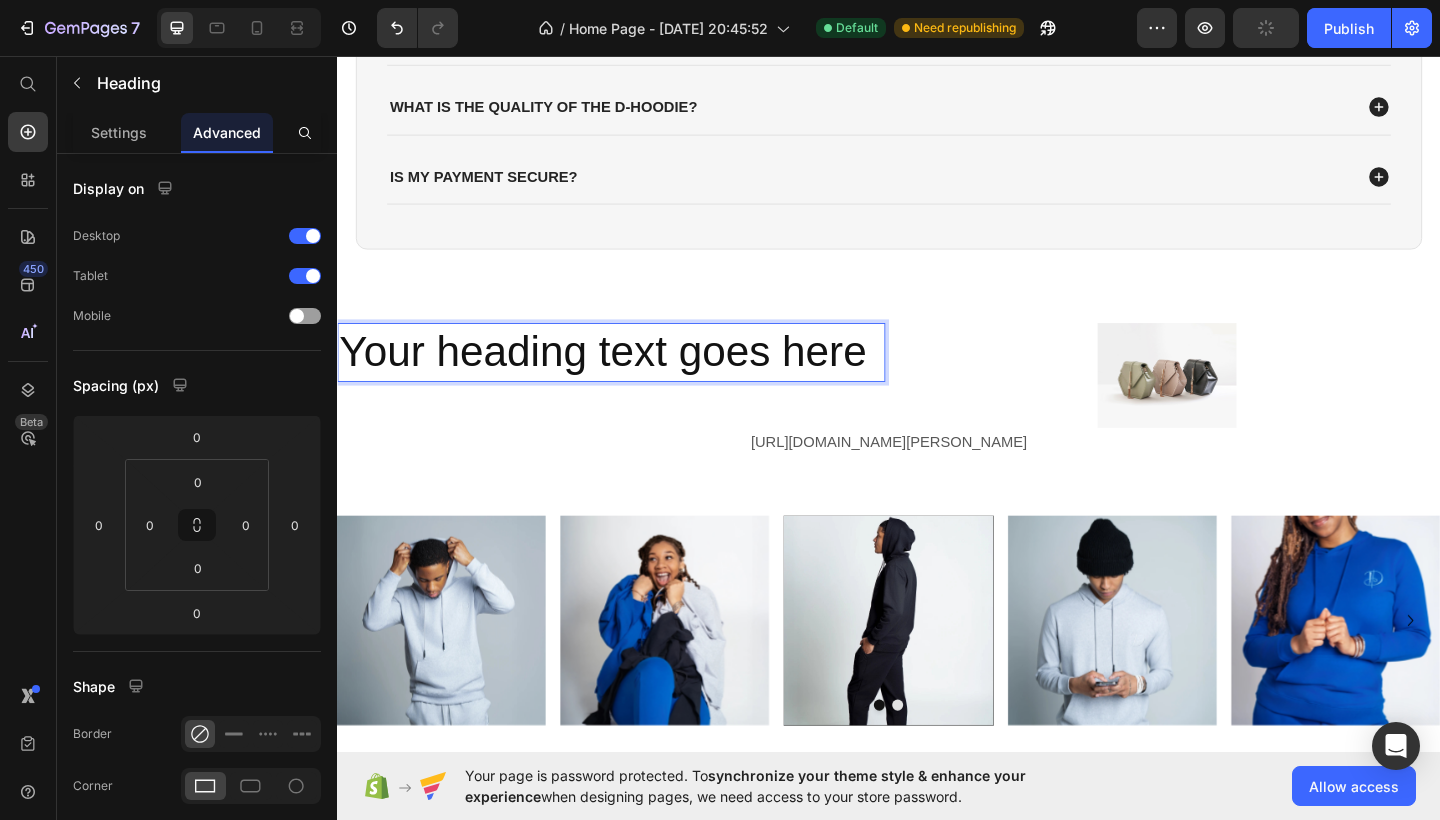 click on "Your heading text goes here" at bounding box center (635, 379) 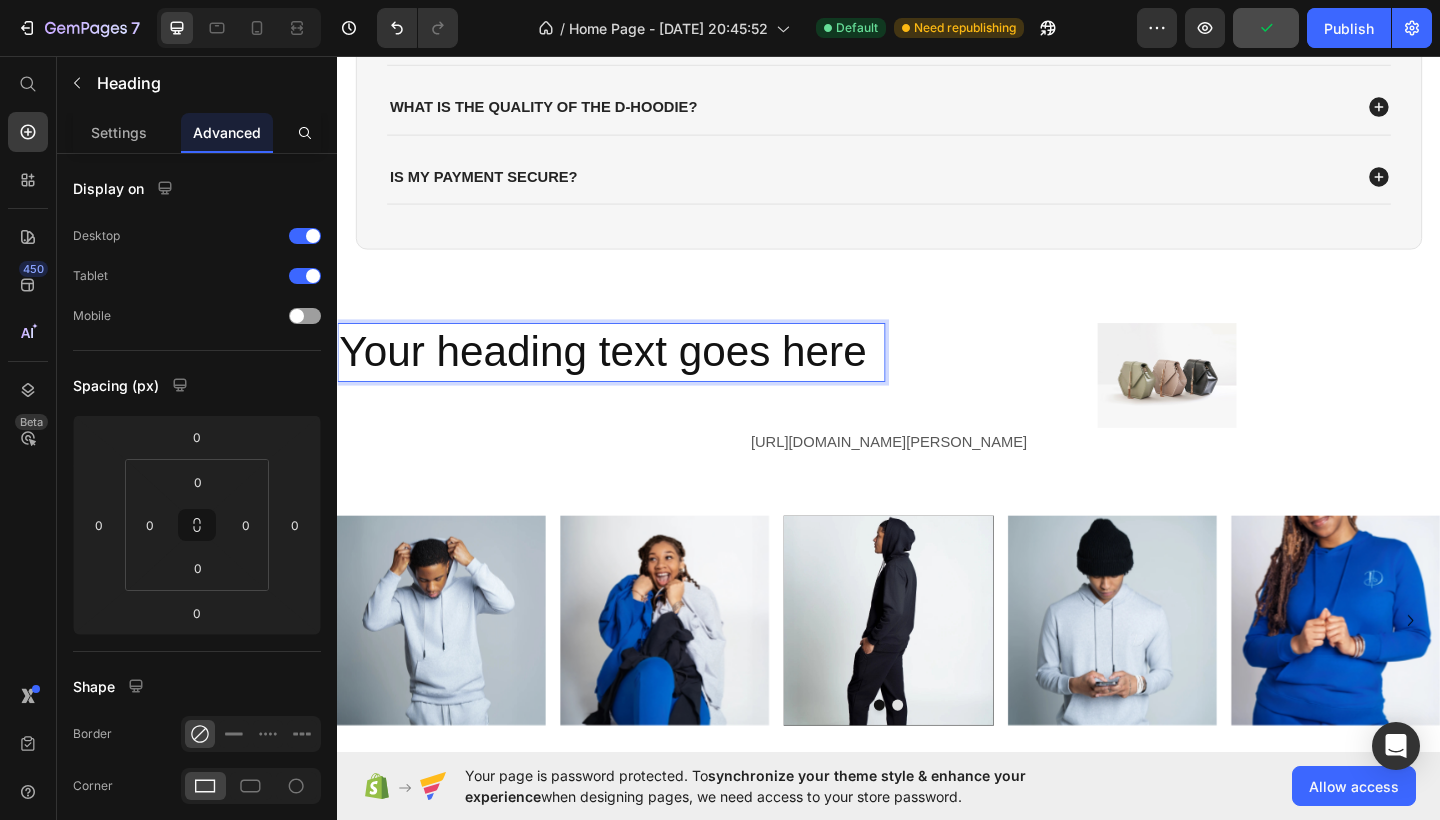 click on "Your heading text goes here" at bounding box center (635, 379) 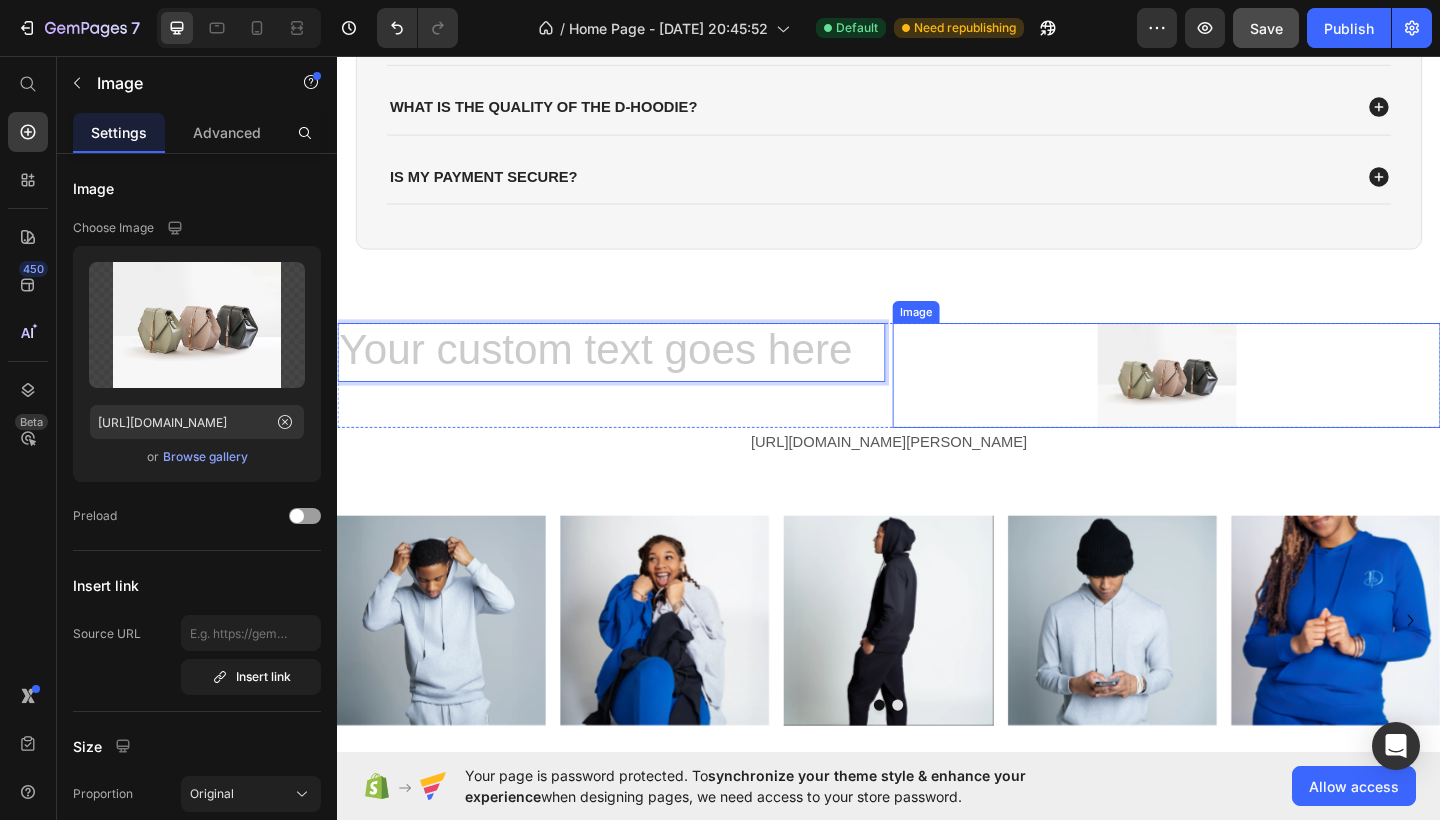 click at bounding box center [1239, 403] 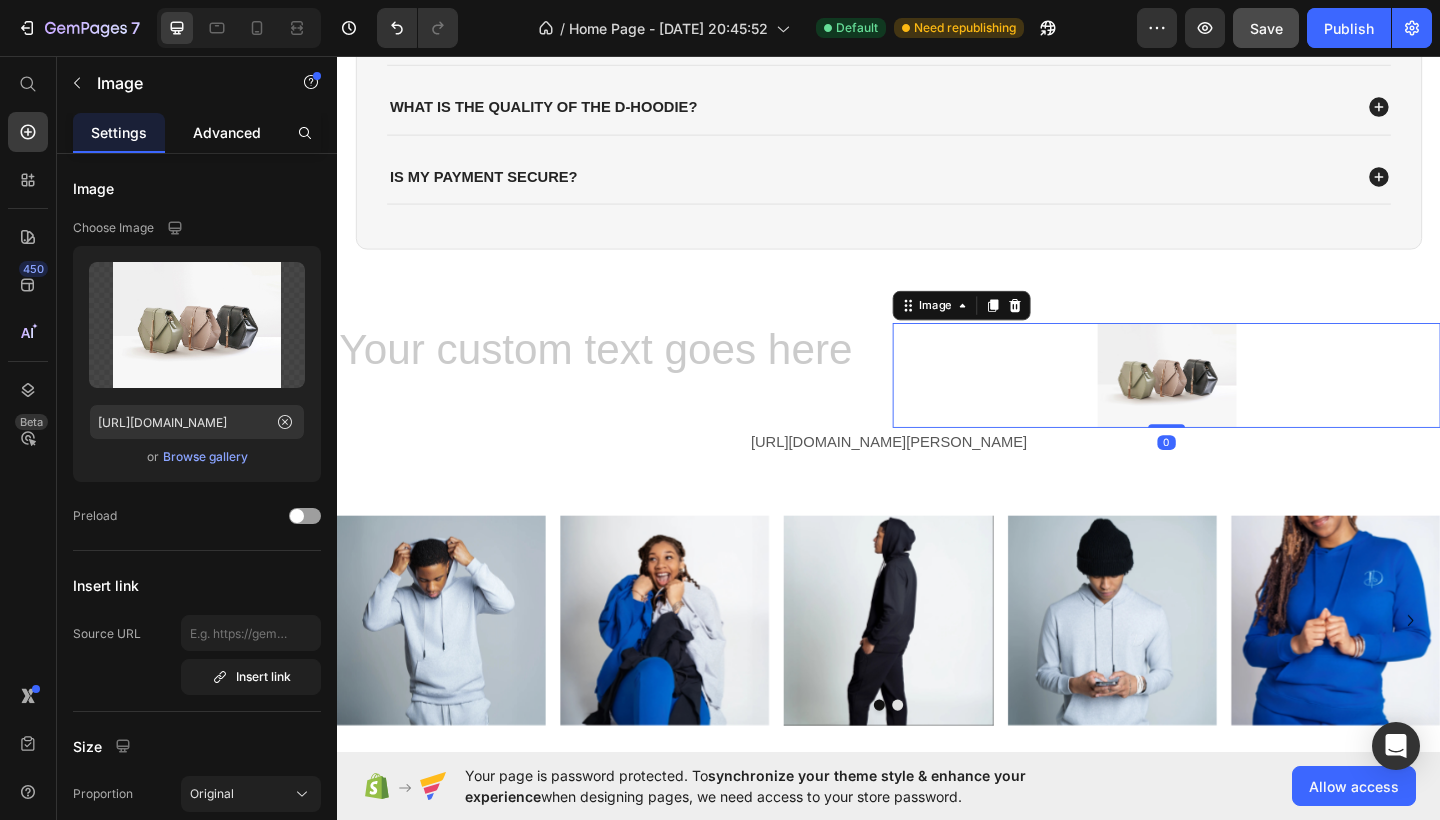 click on "Advanced" at bounding box center [227, 132] 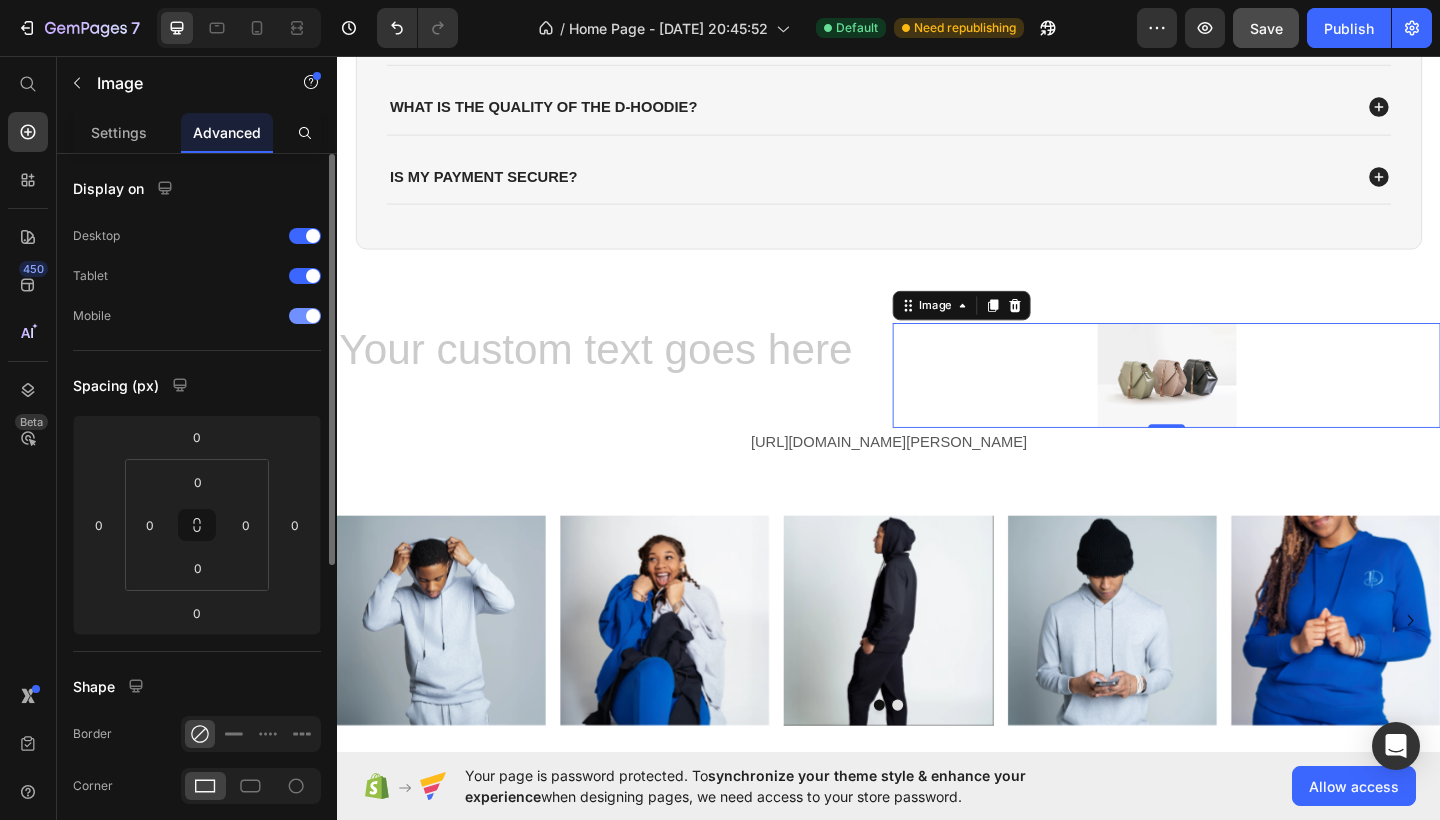 click at bounding box center [313, 316] 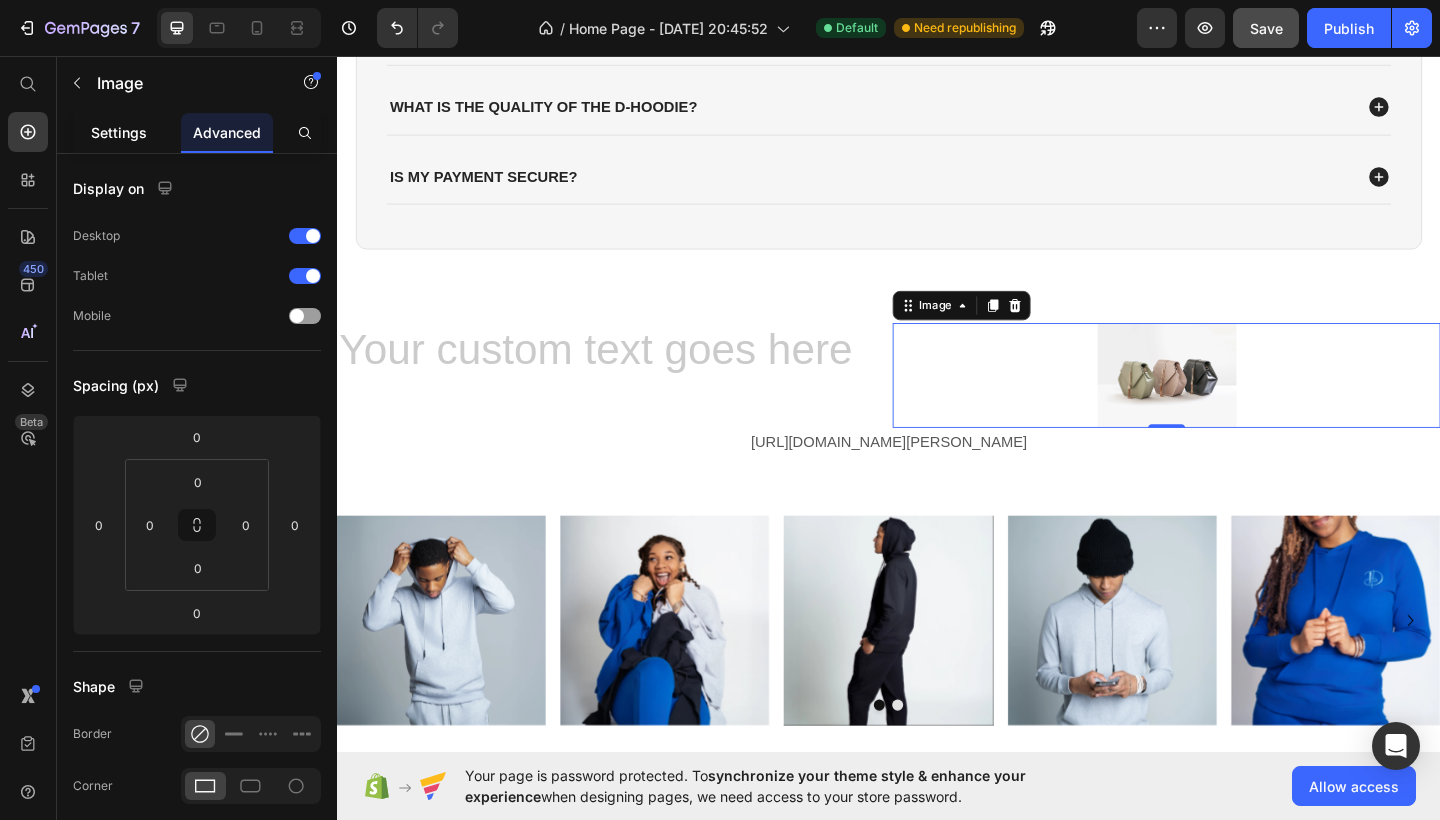 click on "Settings" at bounding box center [119, 132] 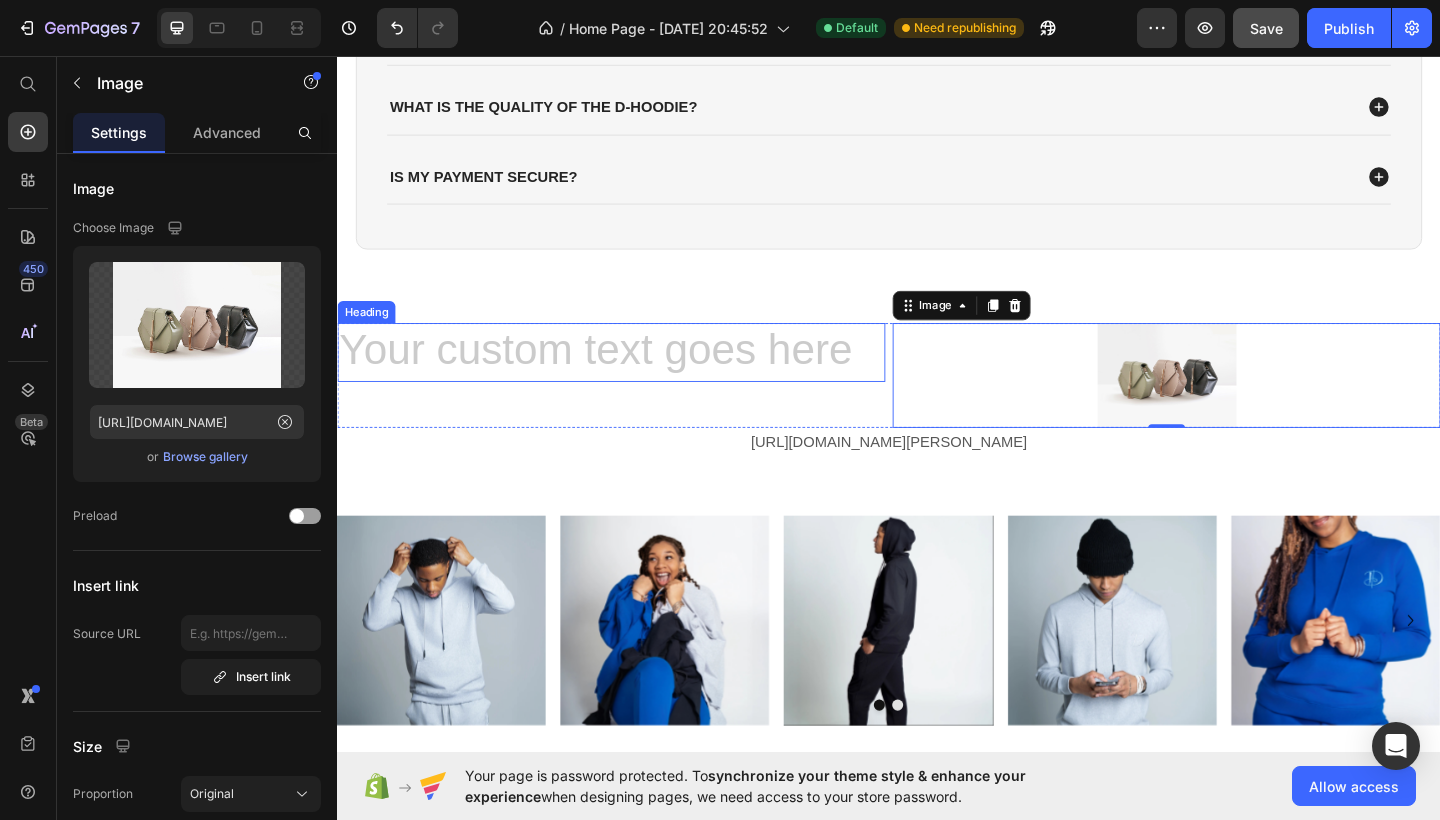 click at bounding box center [635, 379] 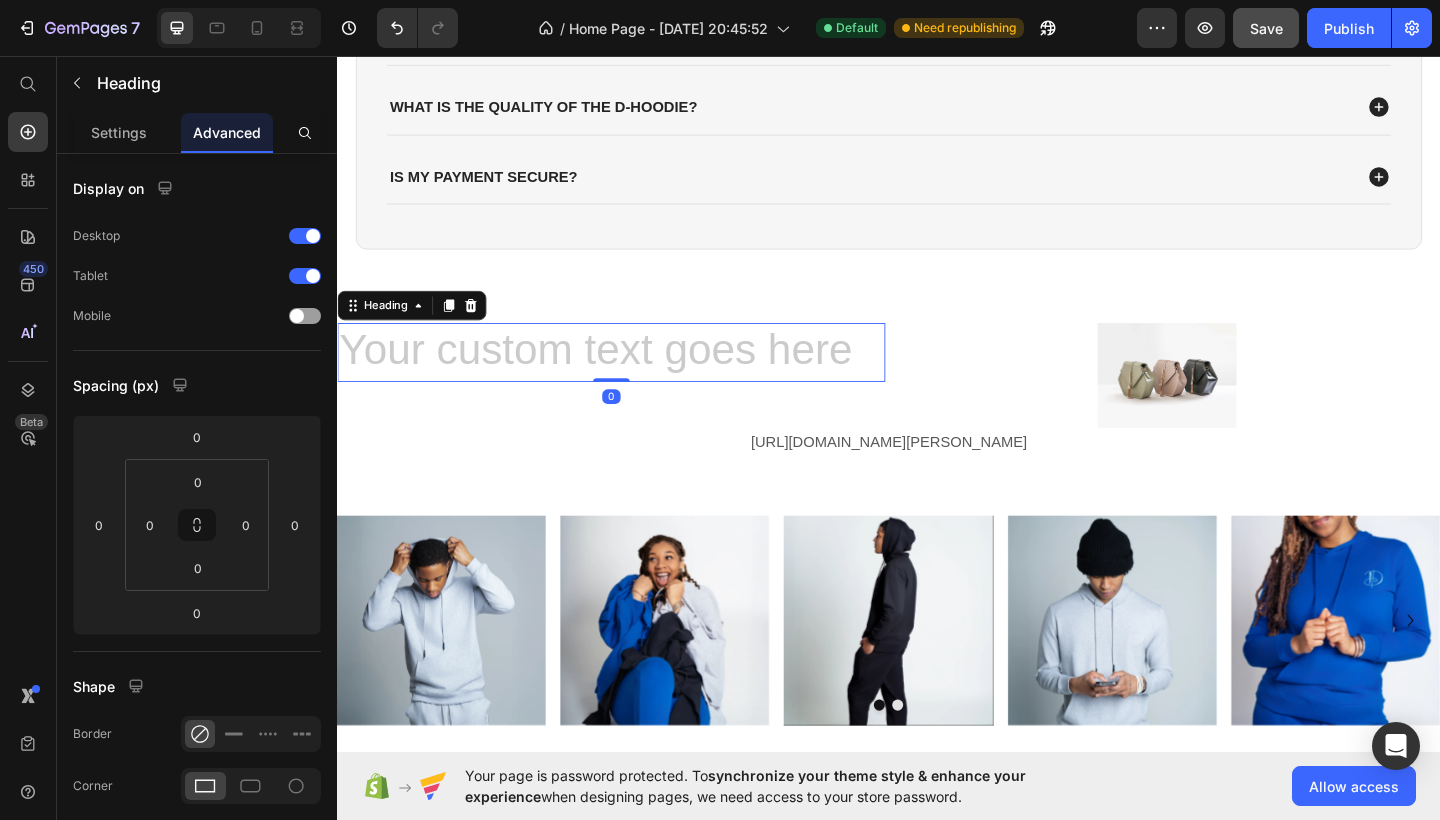 click at bounding box center (635, 379) 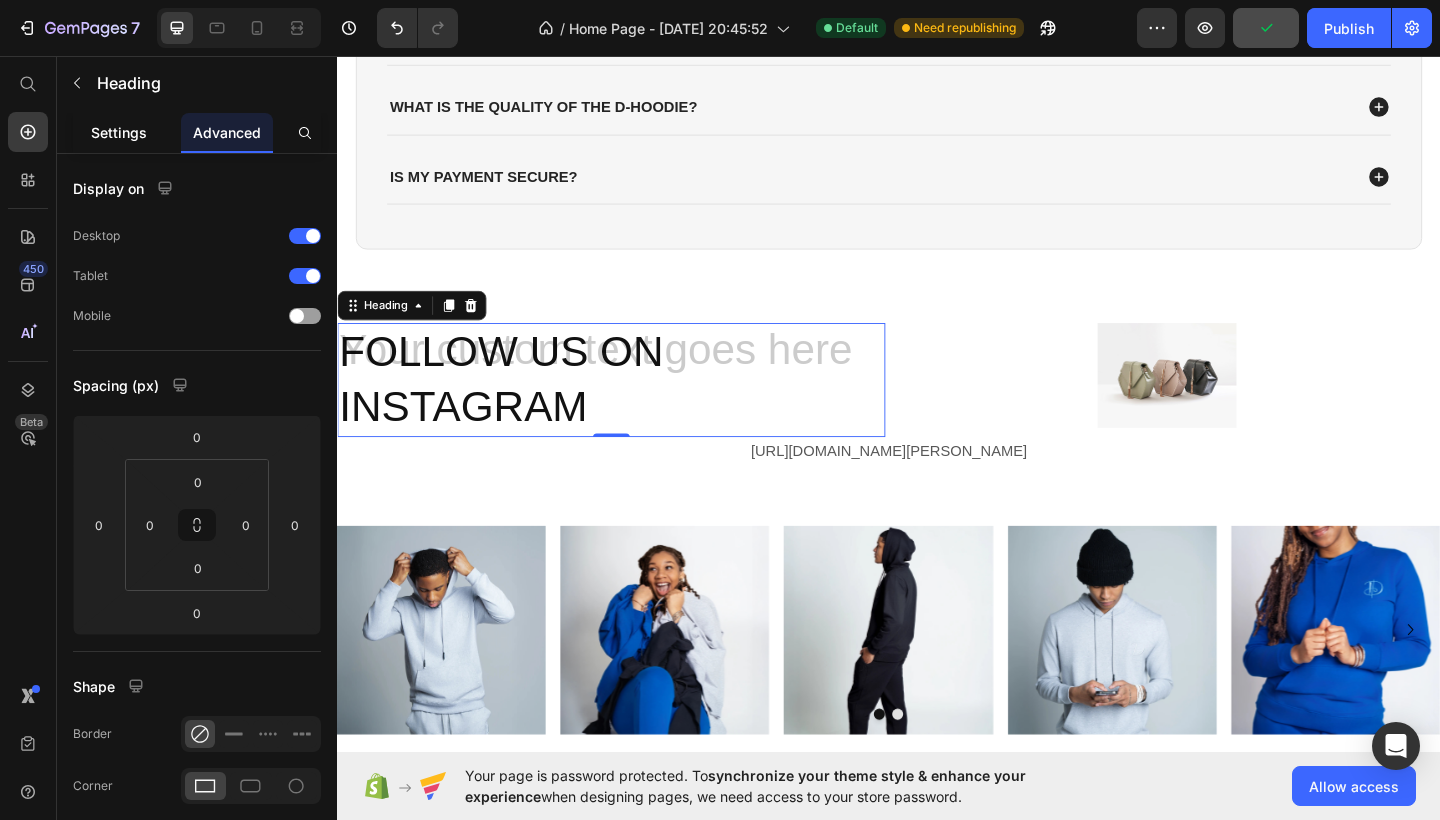 click on "Settings" at bounding box center (119, 132) 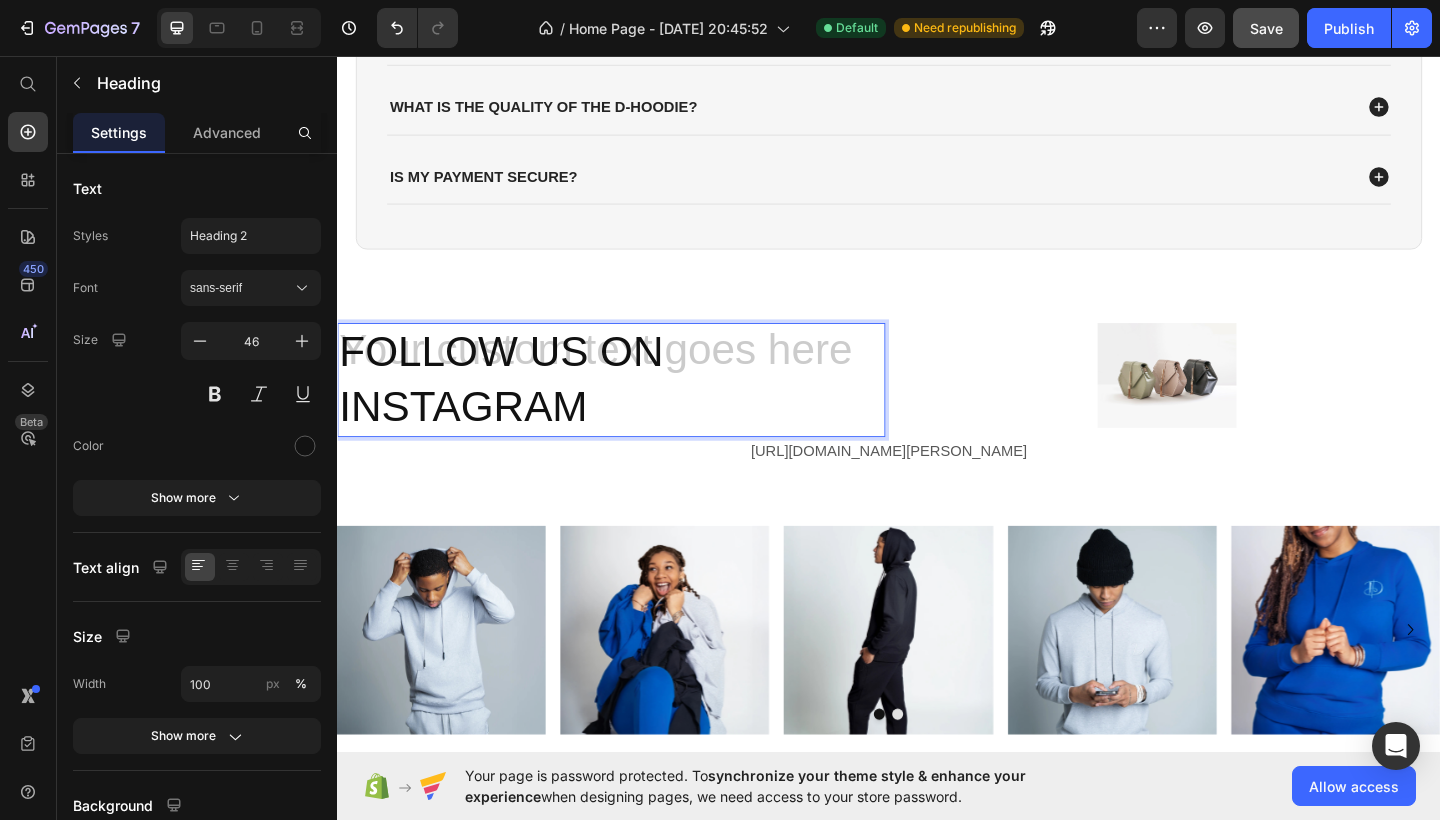 click on "FOLLOW US ON INSTAGRAM" at bounding box center (635, 409) 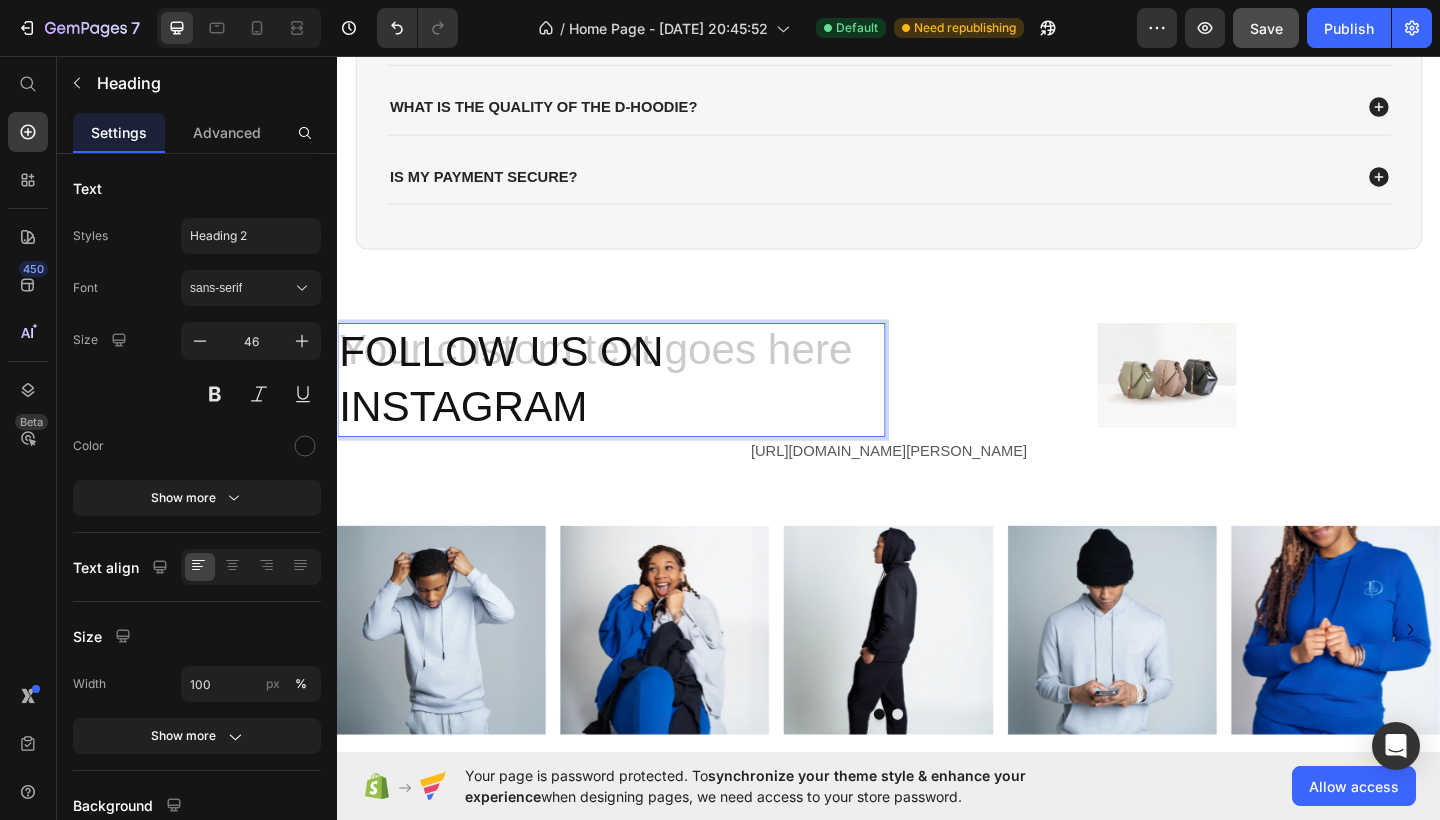 click on "FOLLOW US ON INSTAGRAM" at bounding box center (635, 409) 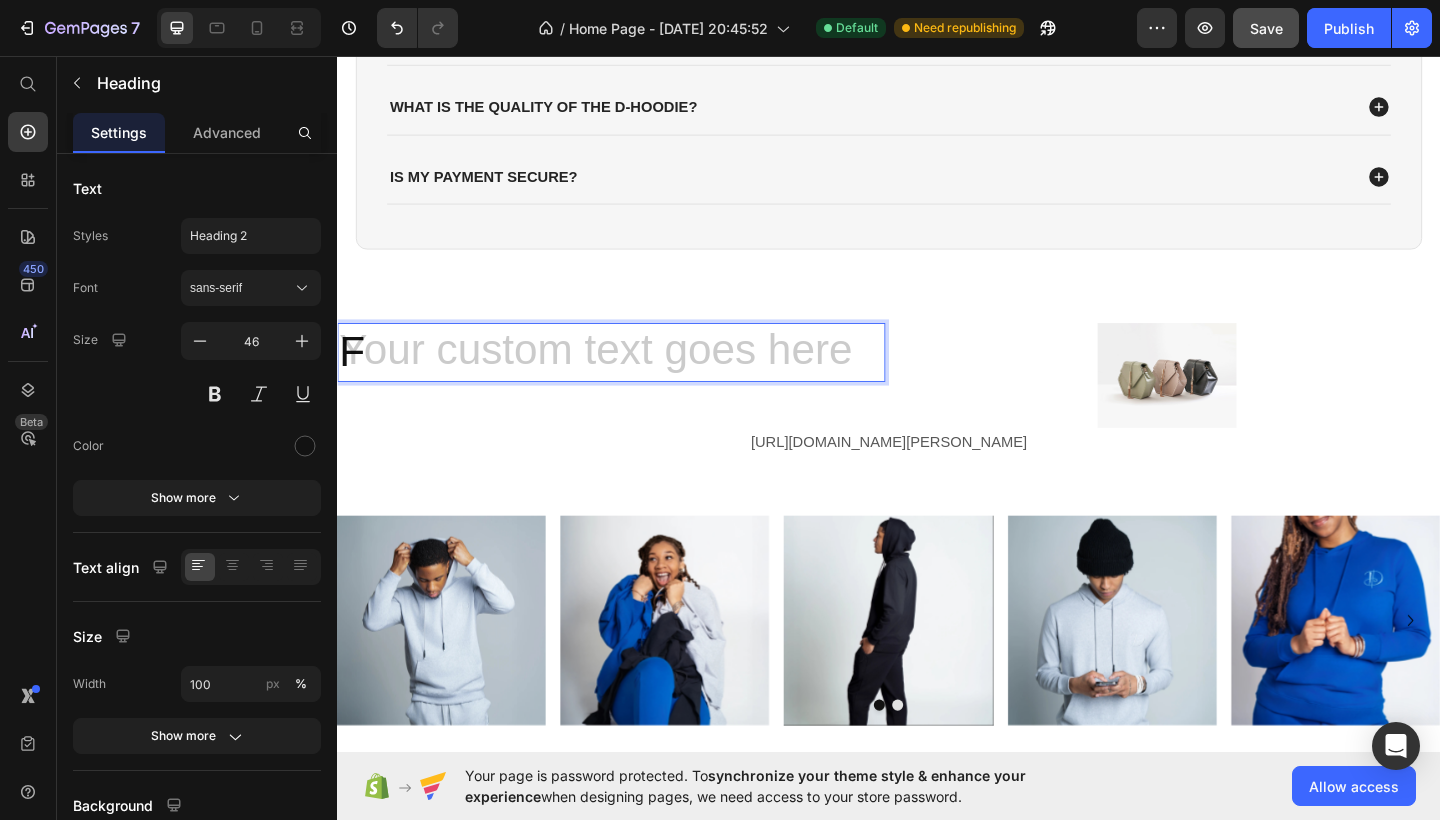 type 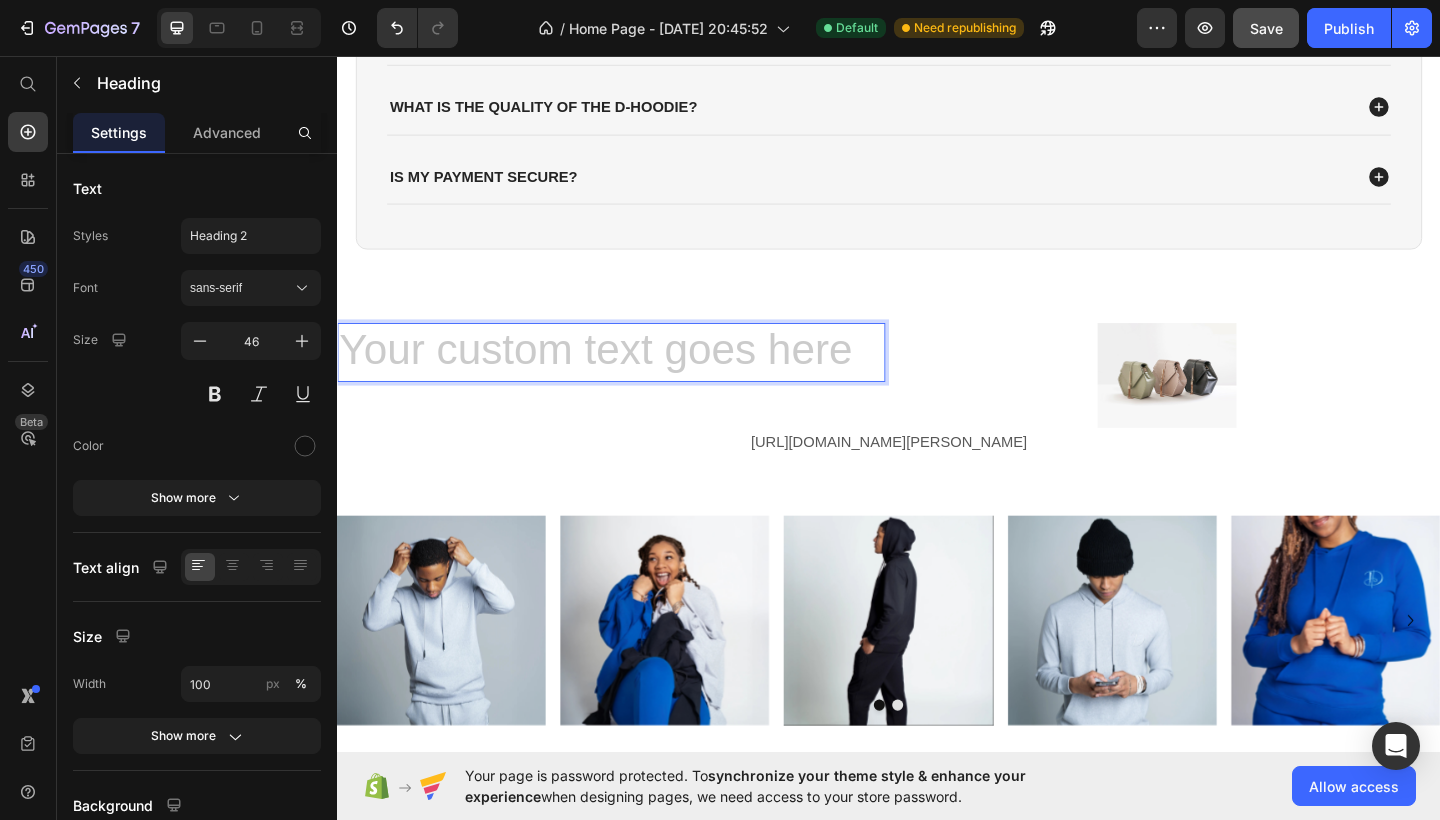 click at bounding box center [635, 379] 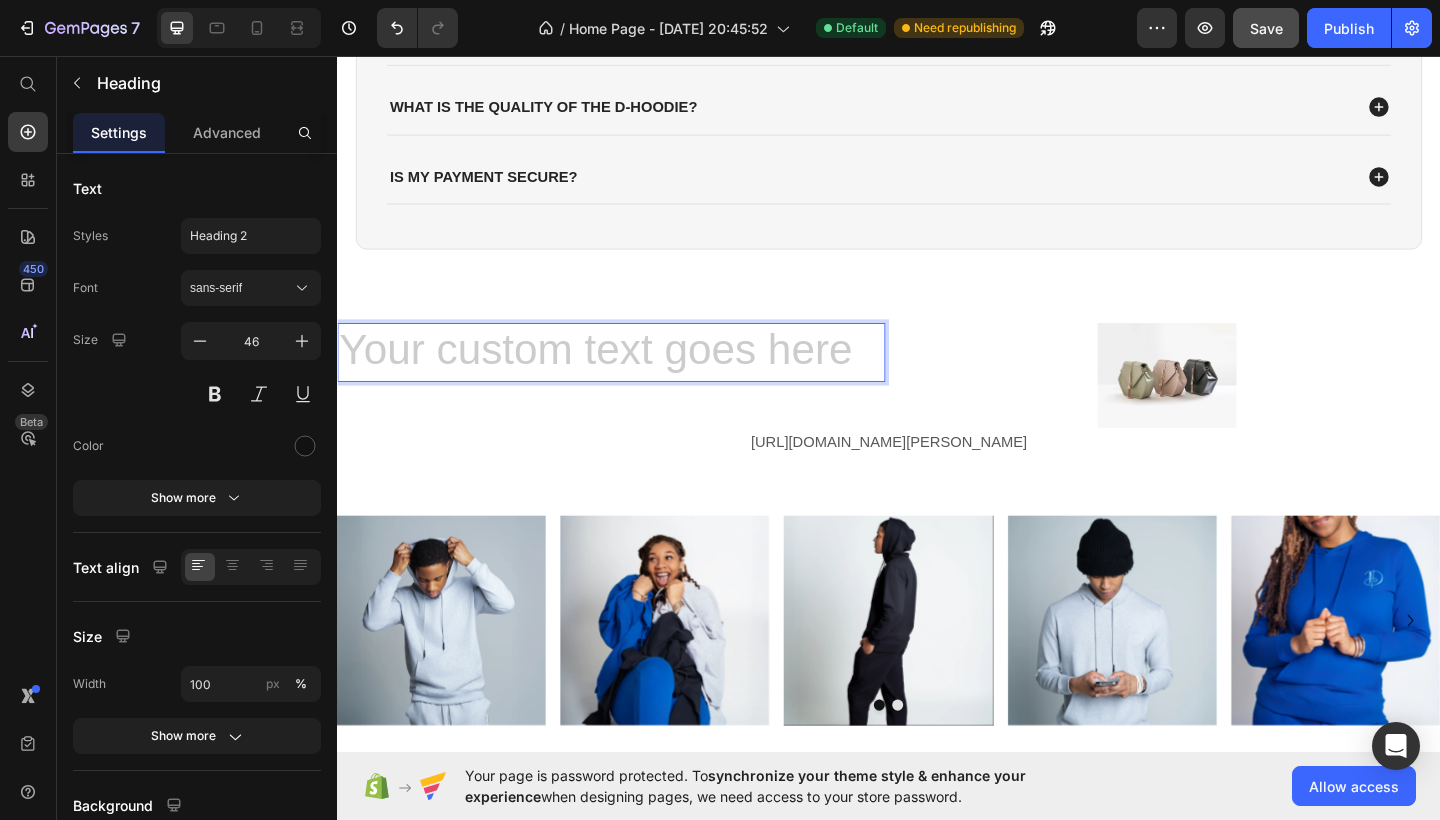 click at bounding box center (635, 379) 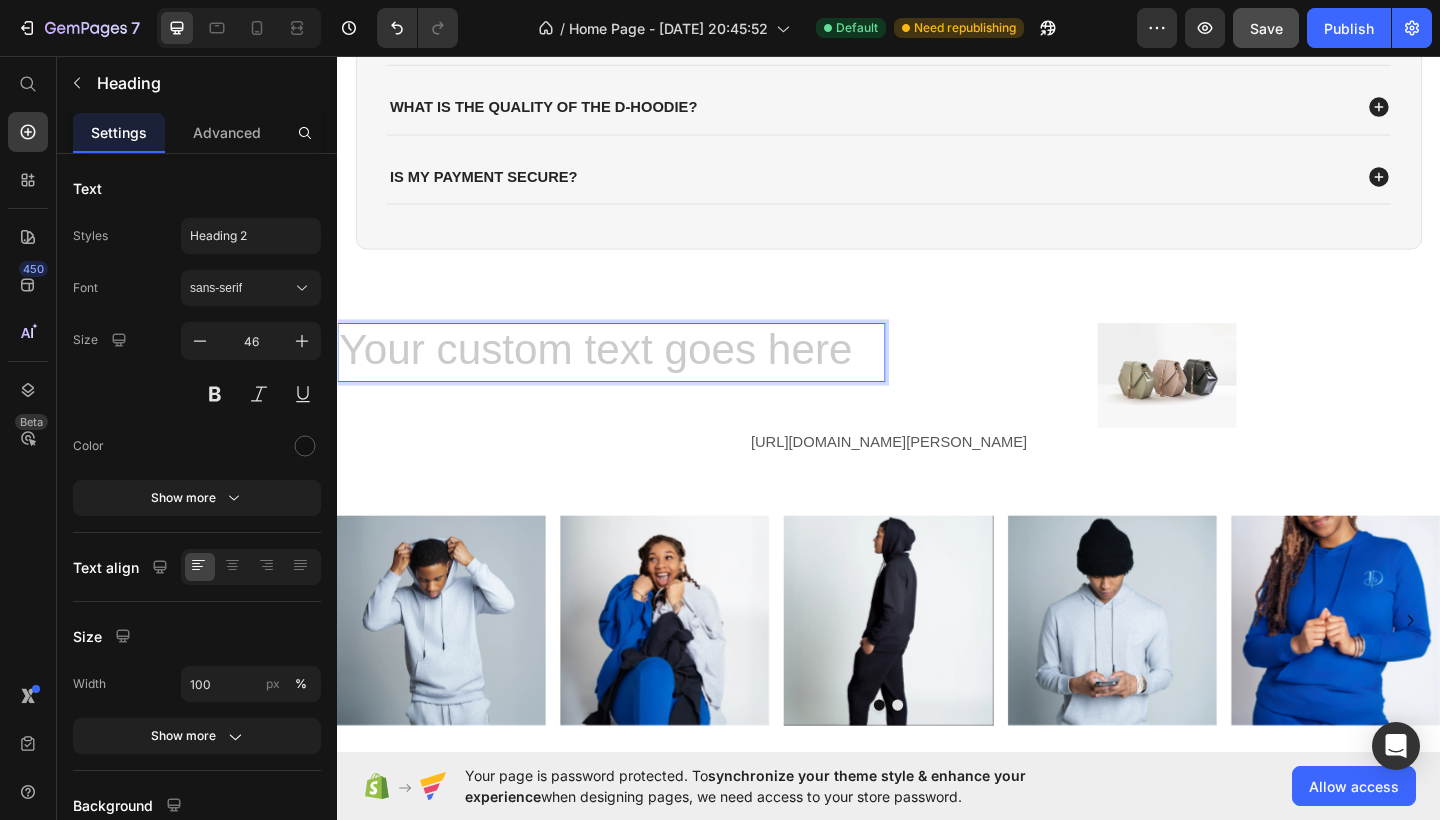 click at bounding box center (635, 379) 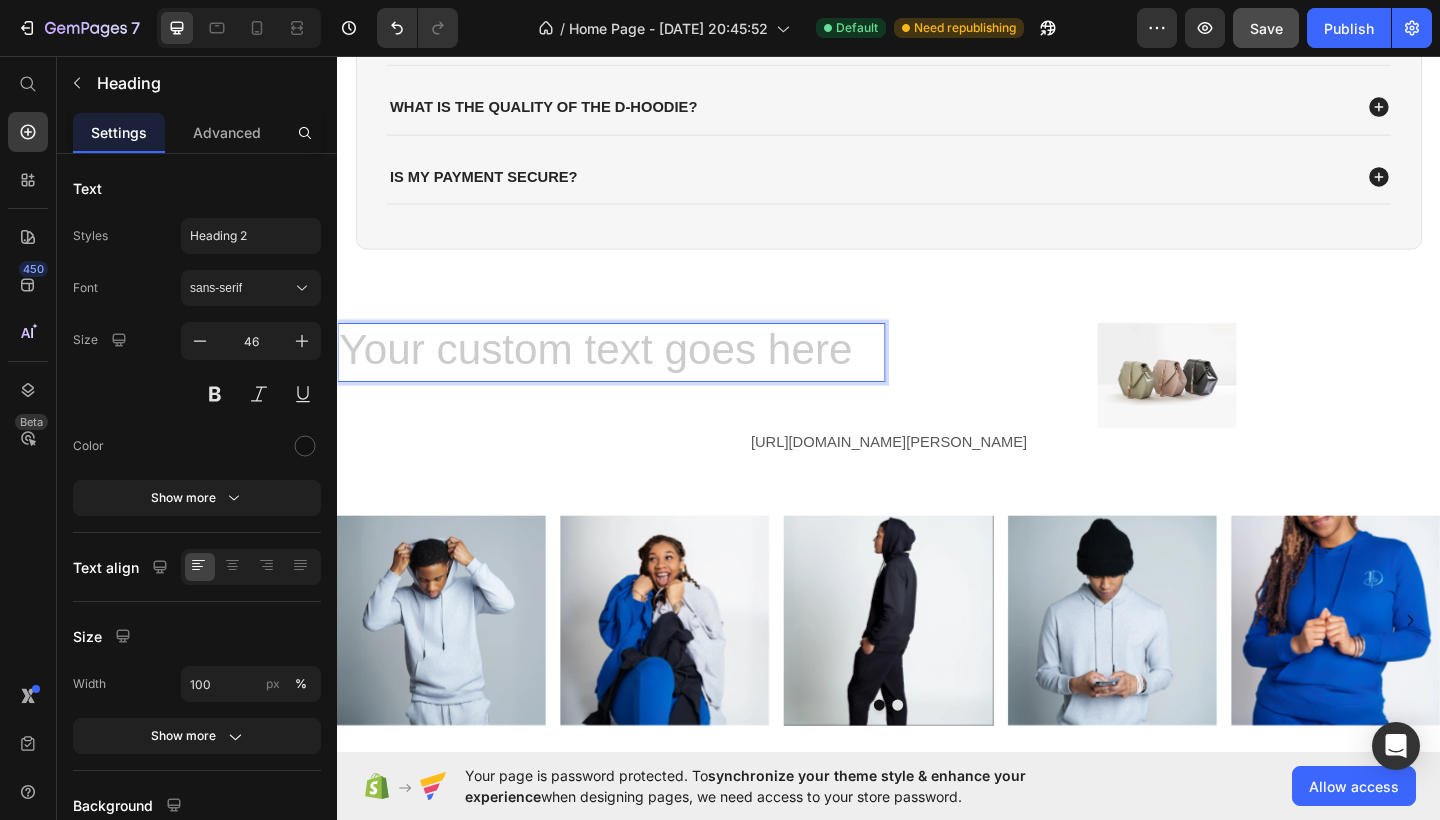 click at bounding box center [635, 379] 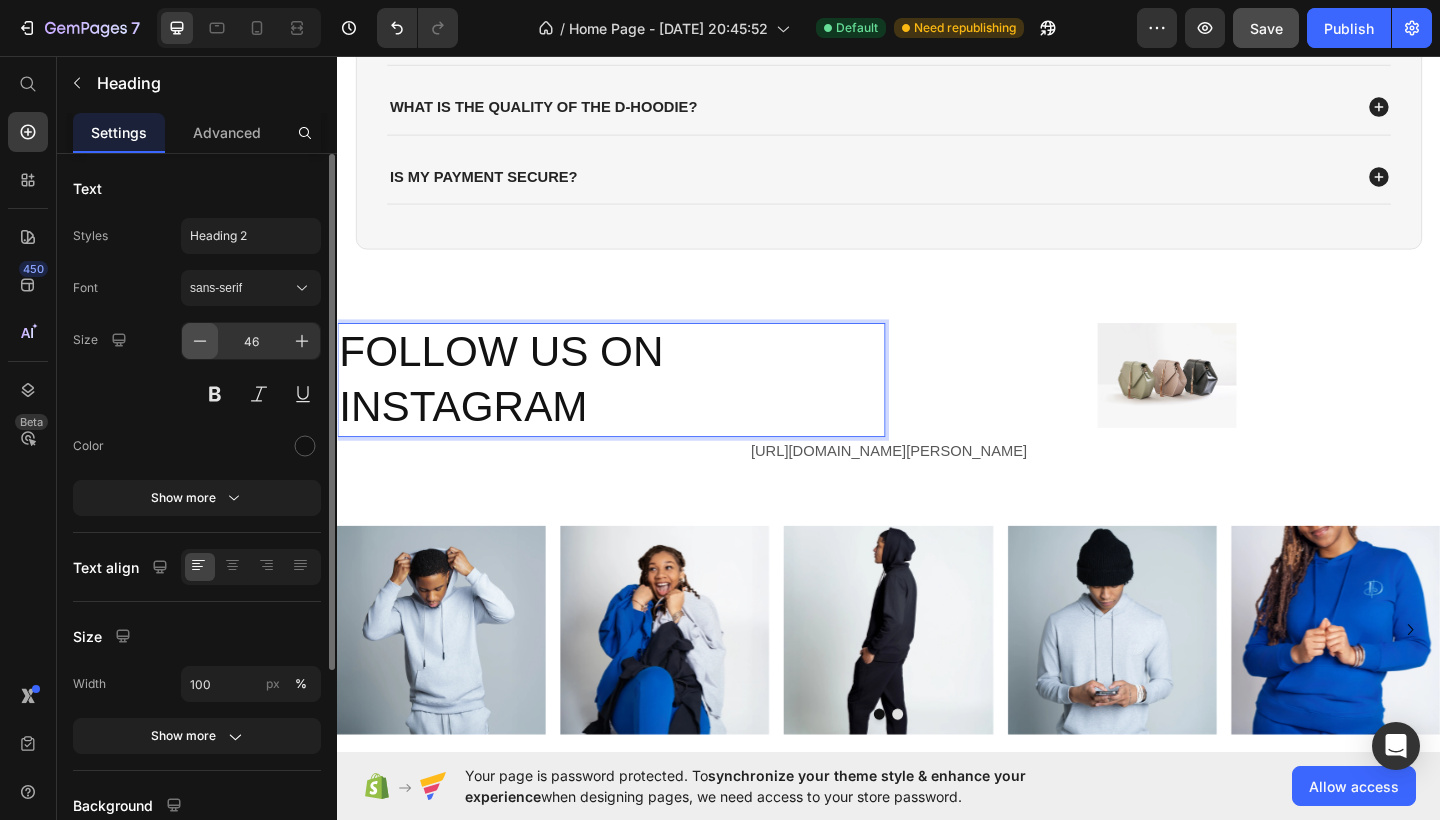 click 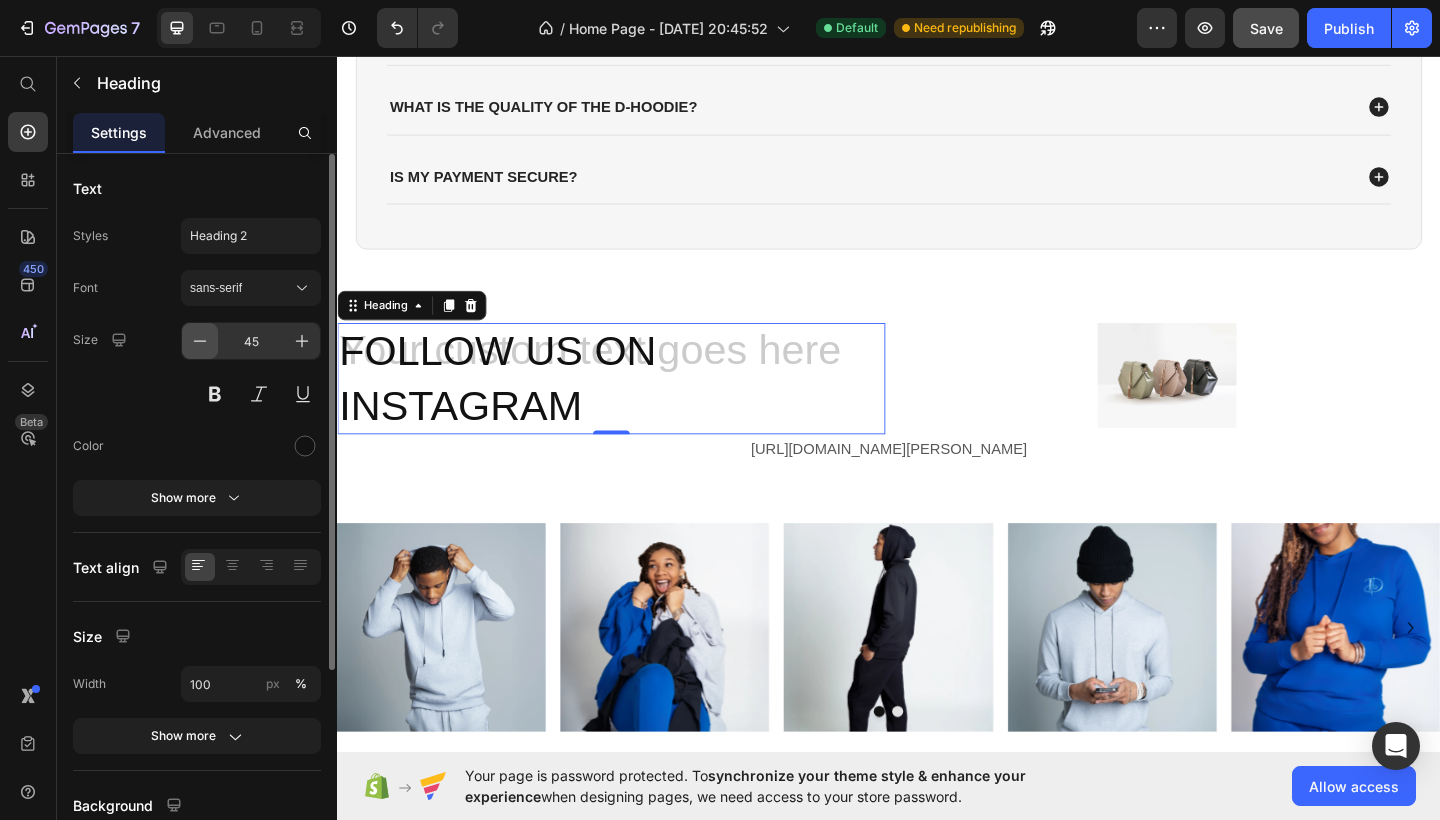 click 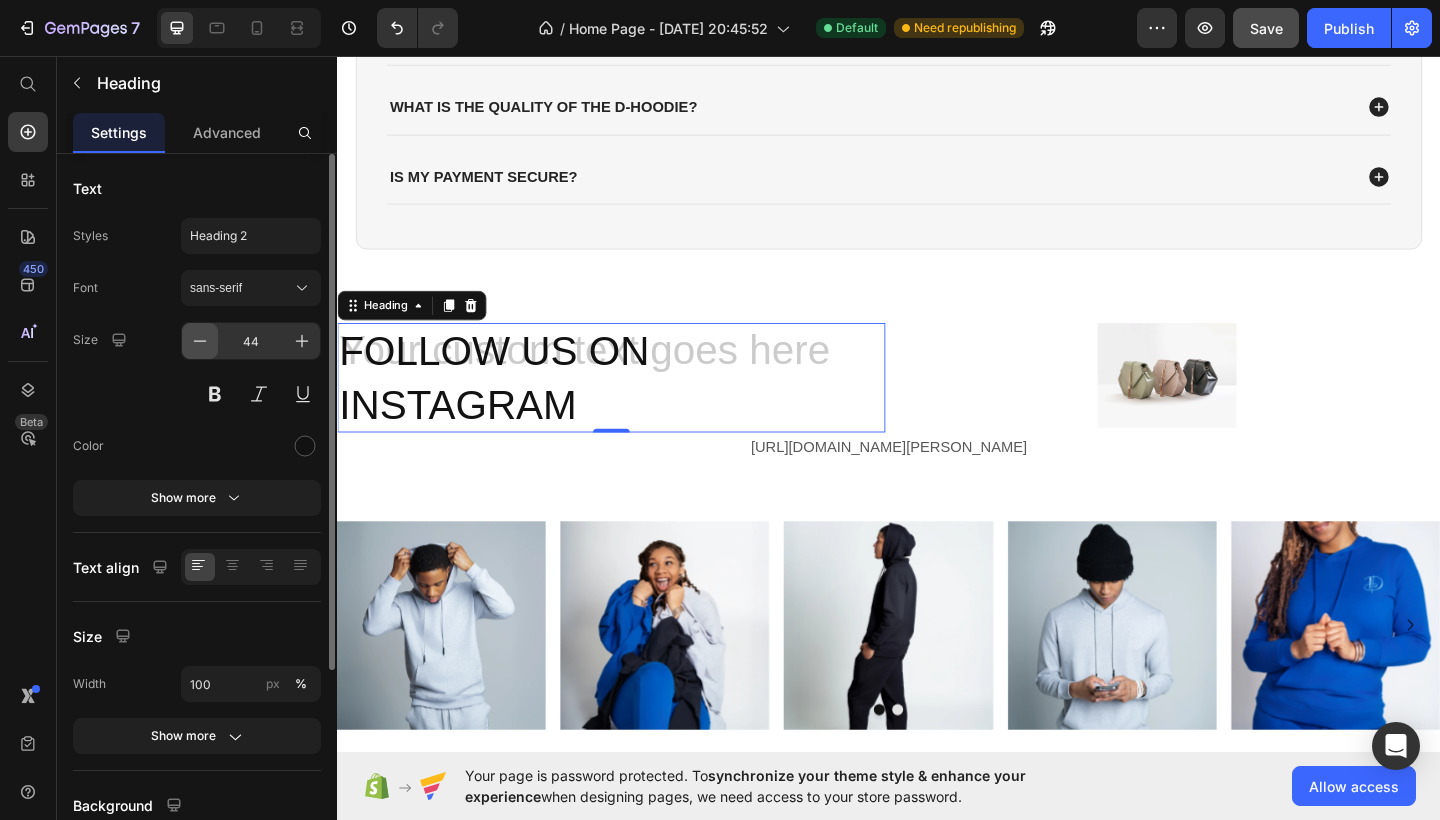 click 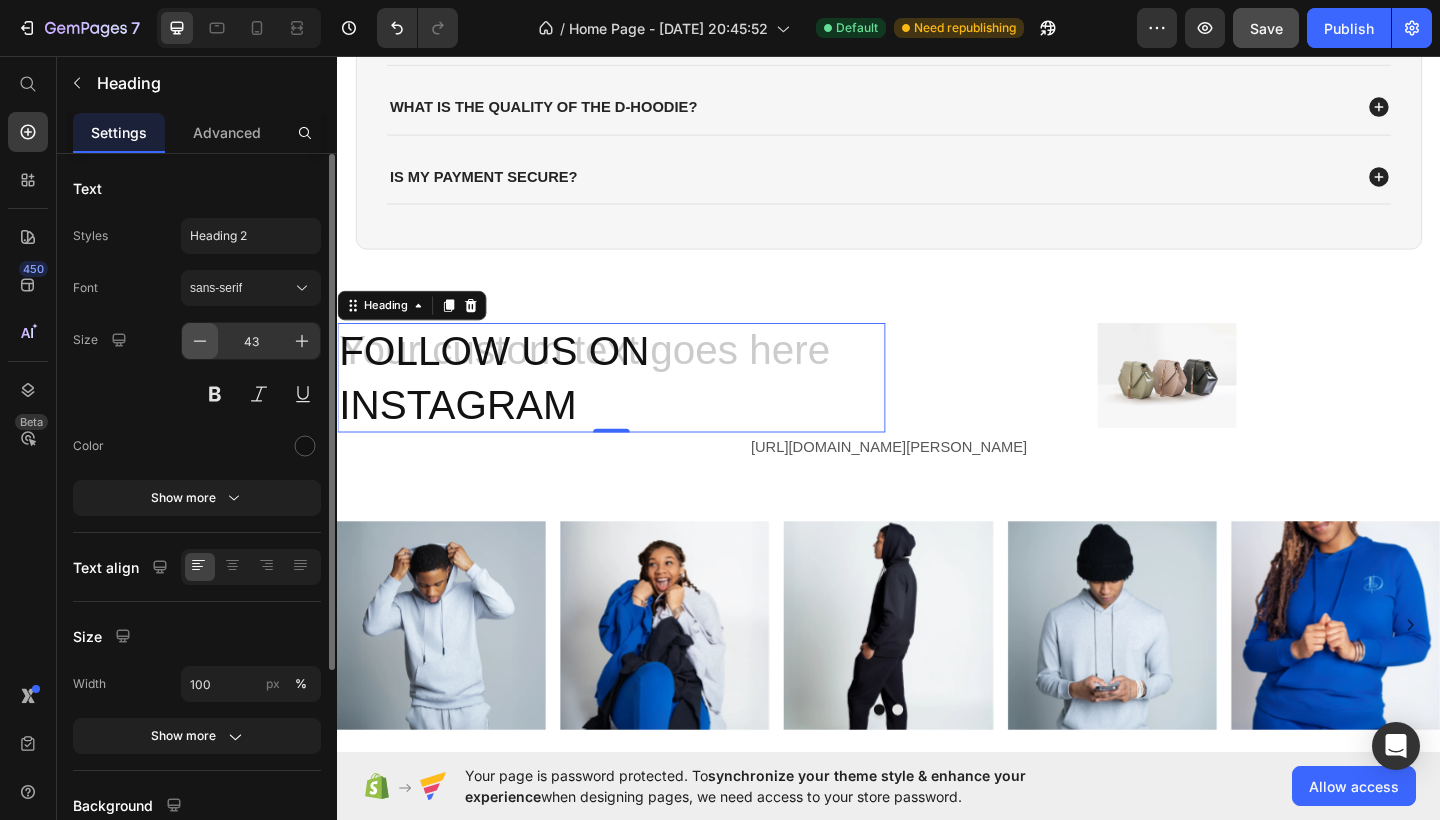 click 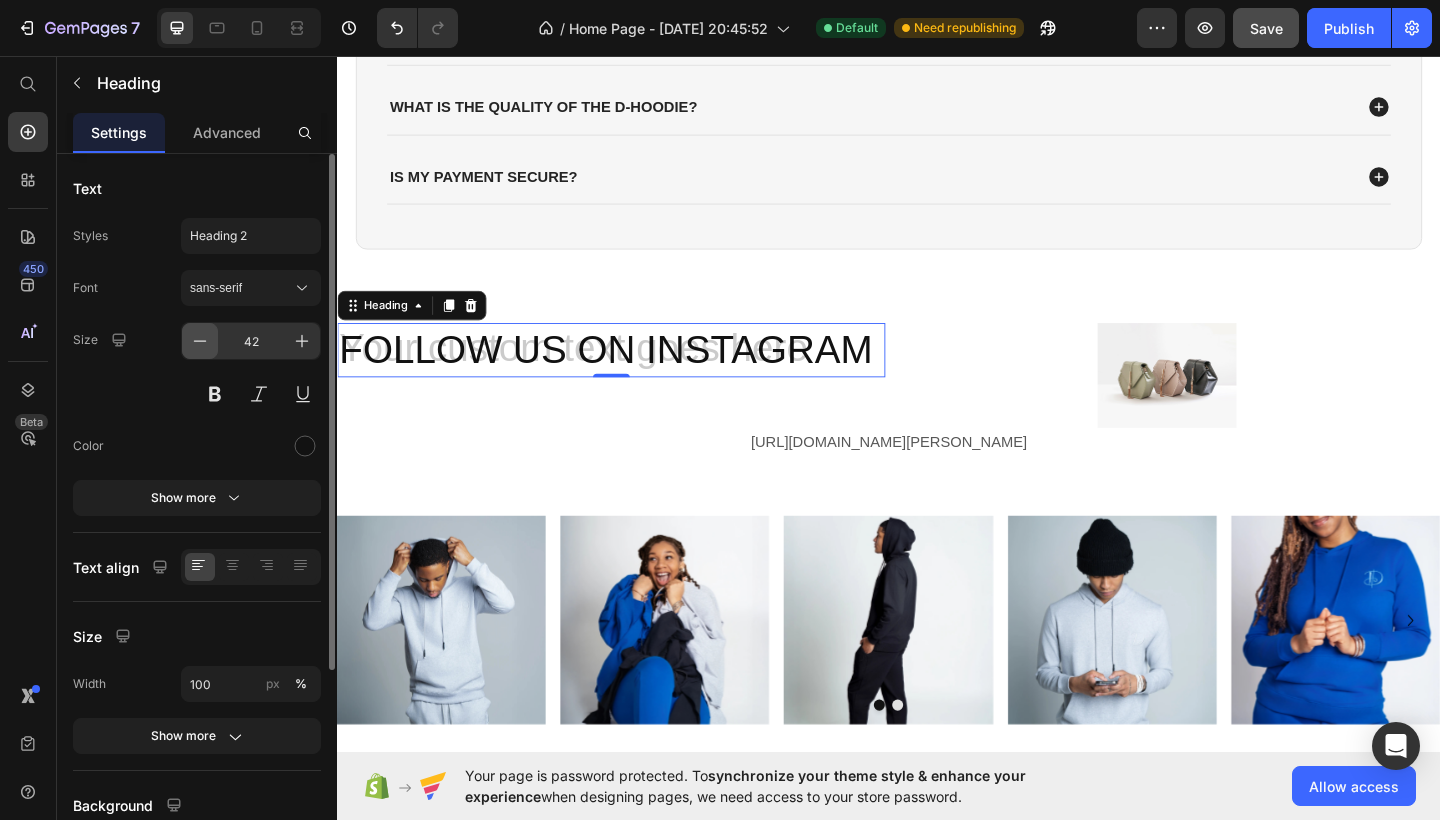 click 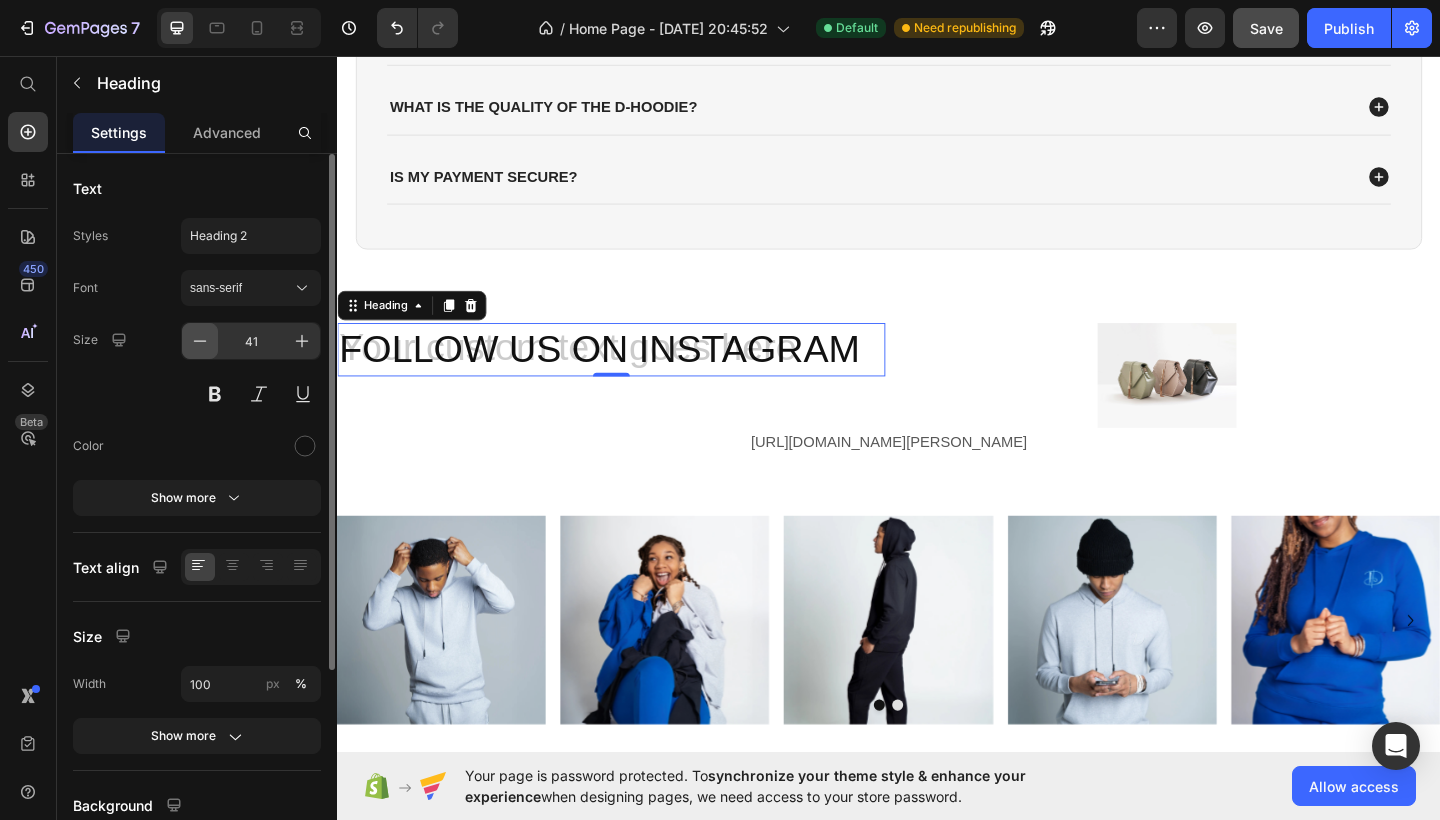 click 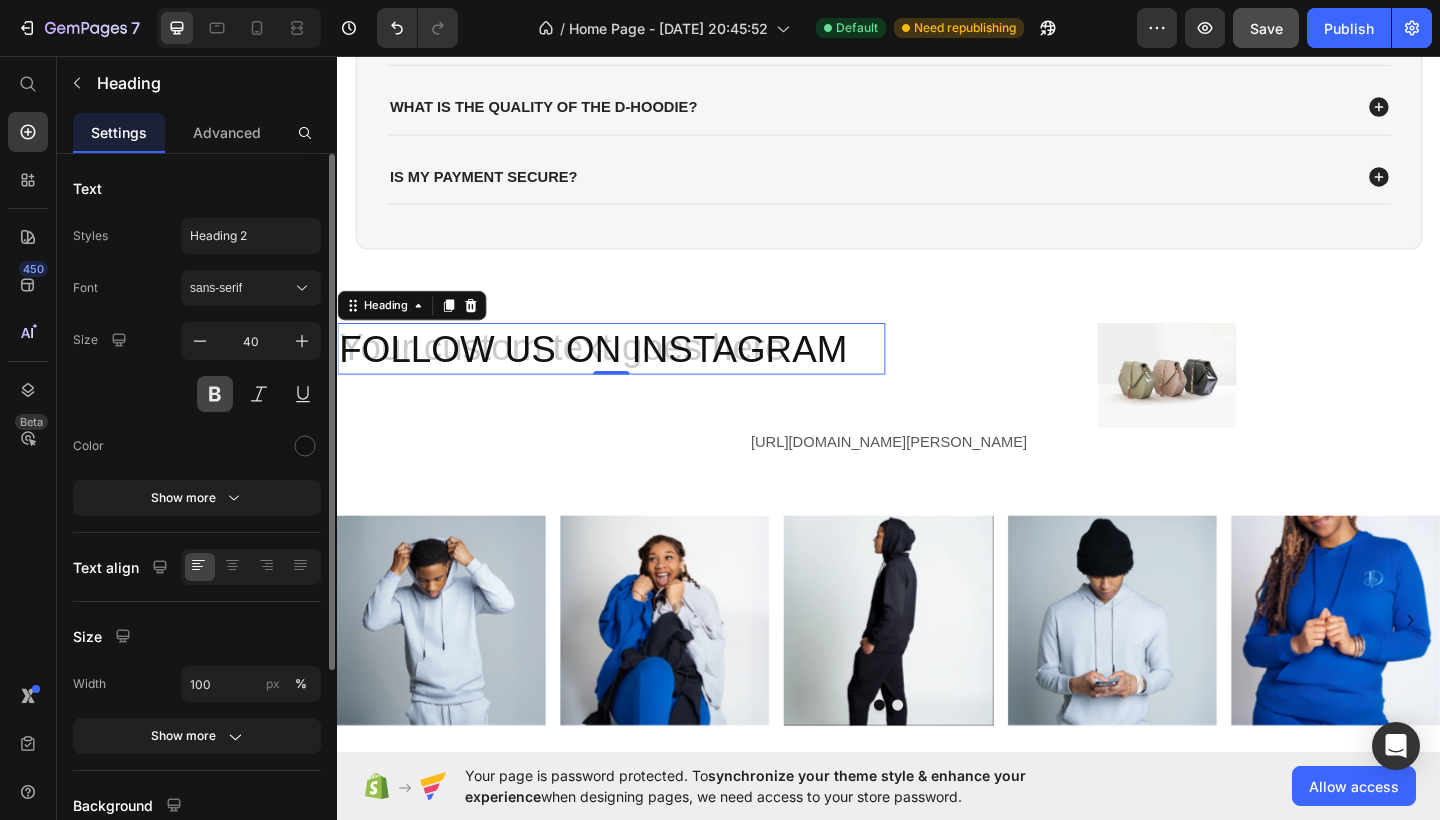 click at bounding box center [215, 394] 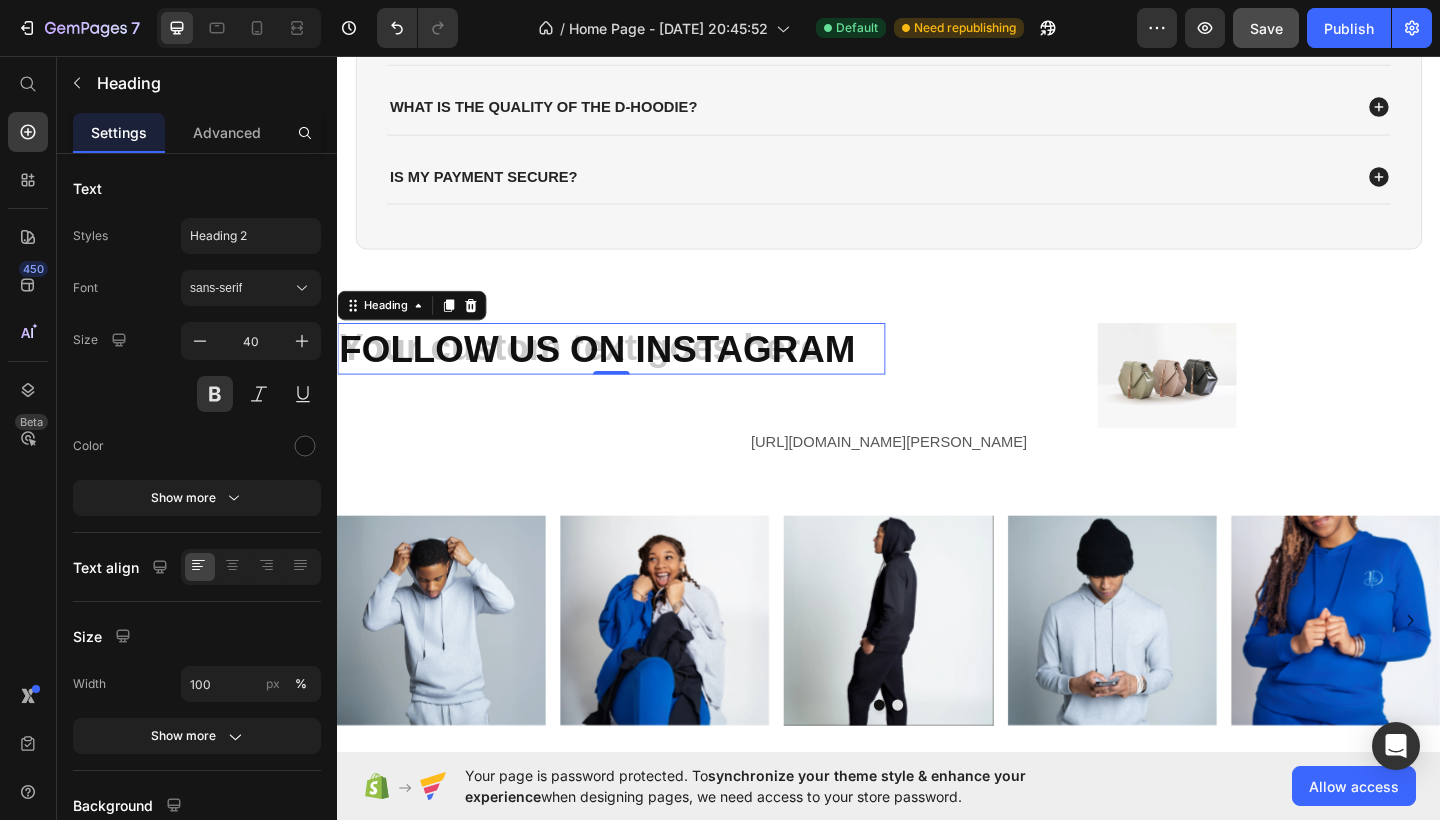 click on "FOLLOW US ON INSTAGRAM" at bounding box center [635, 375] 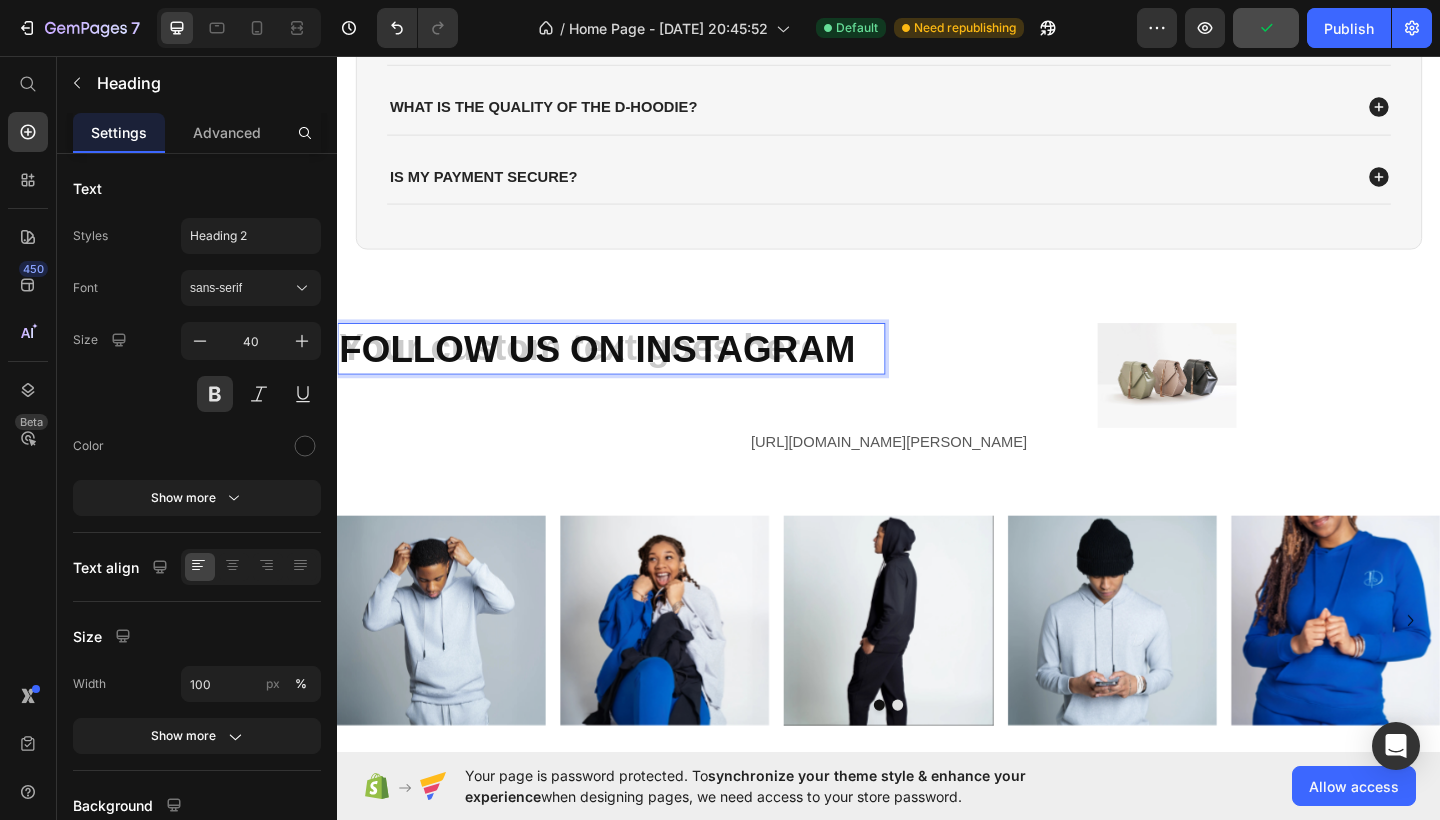 click on "FOLLOW US ON INSTAGRAM" at bounding box center (635, 375) 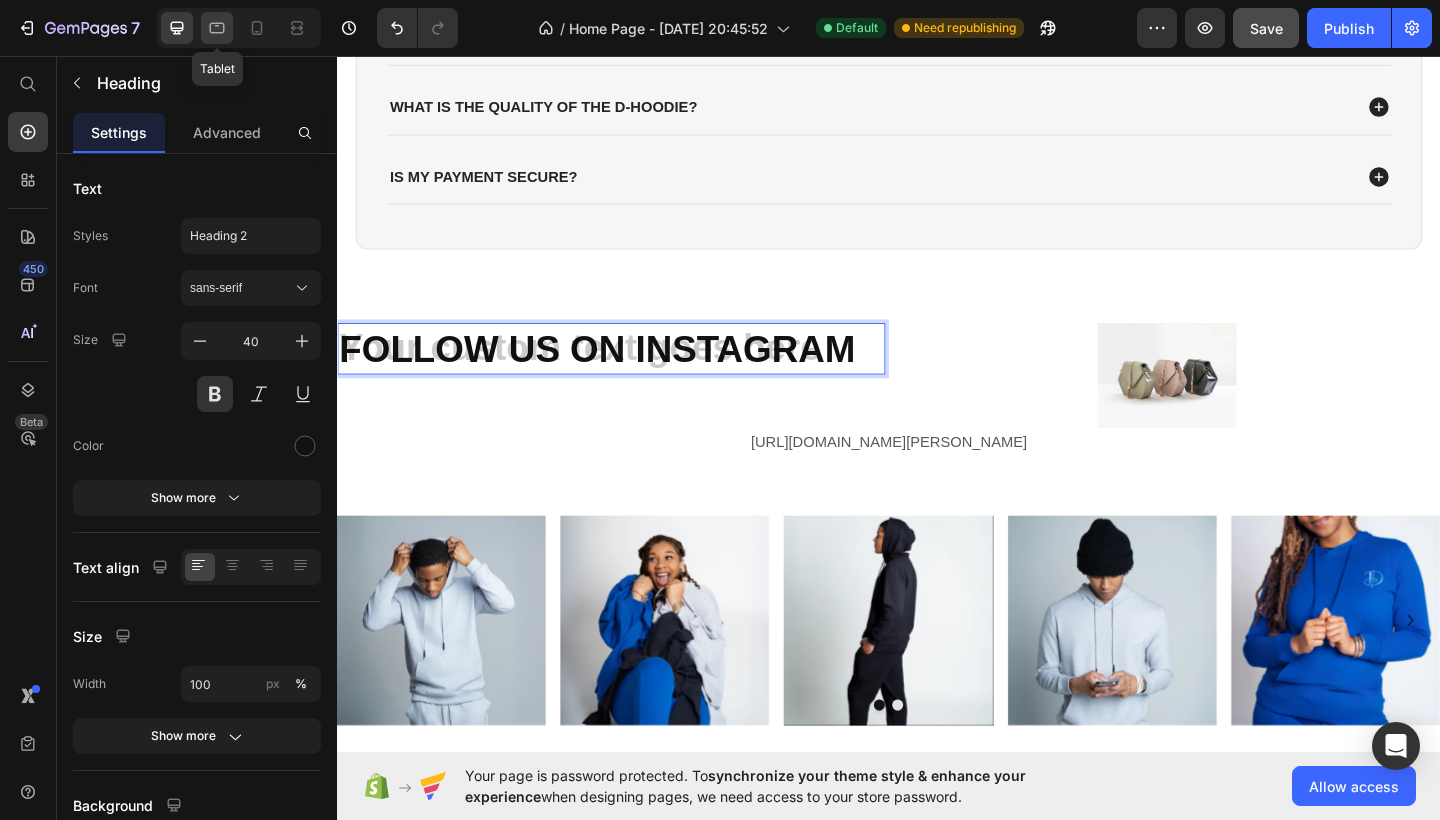 click 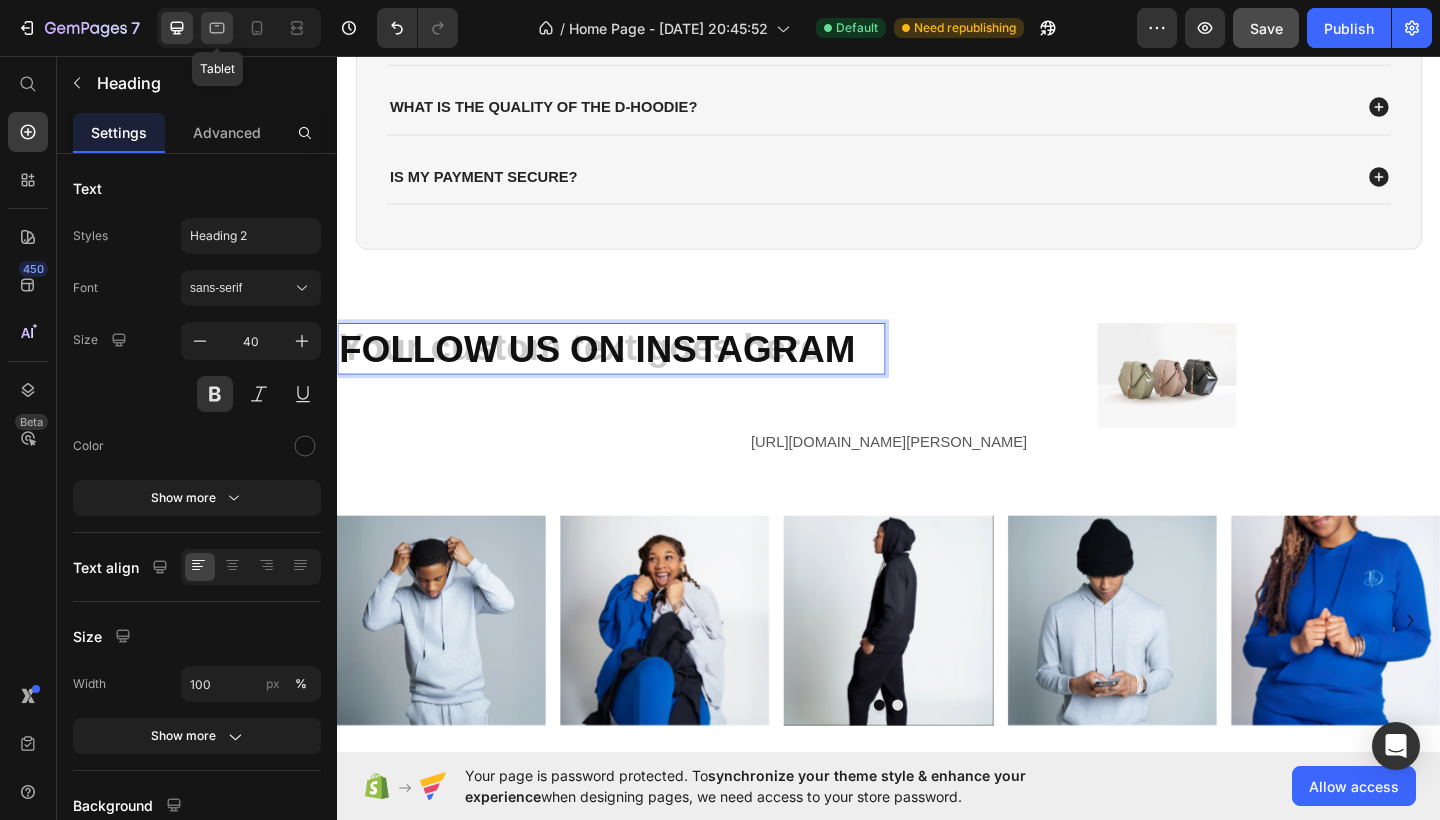 type on "46" 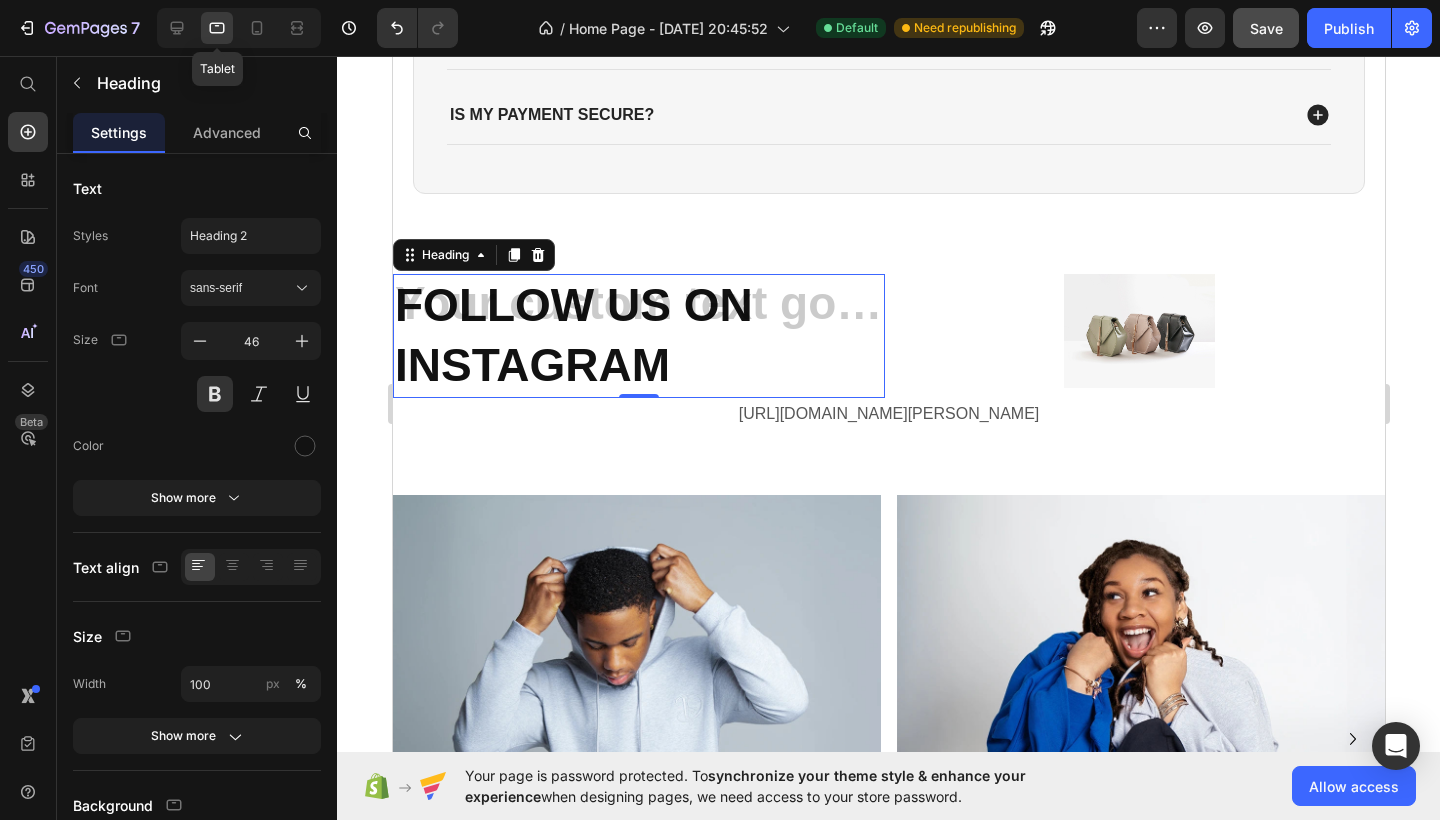 scroll, scrollTop: 3812, scrollLeft: 0, axis: vertical 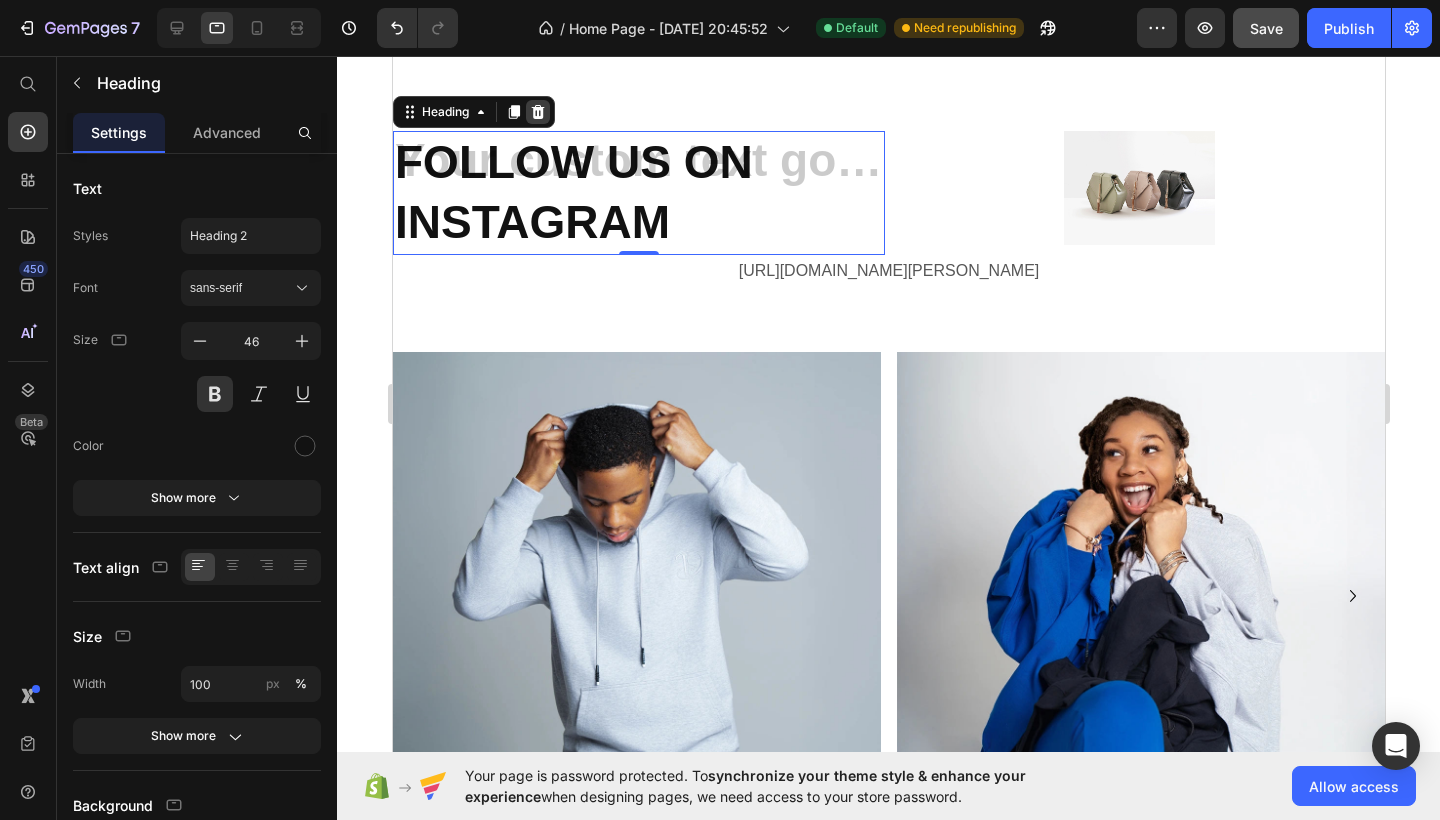 click 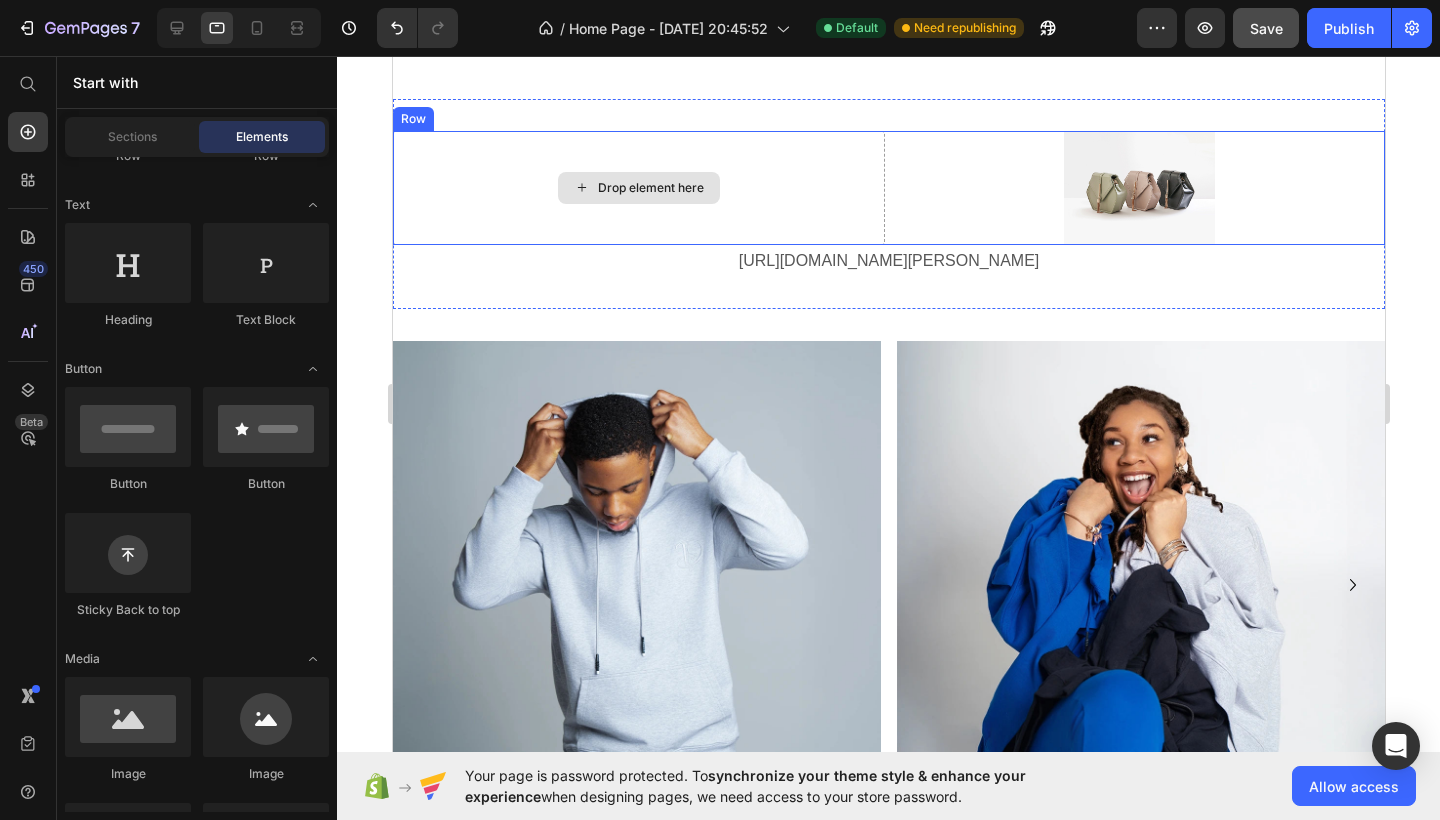 click on "Drop element here" at bounding box center [650, 188] 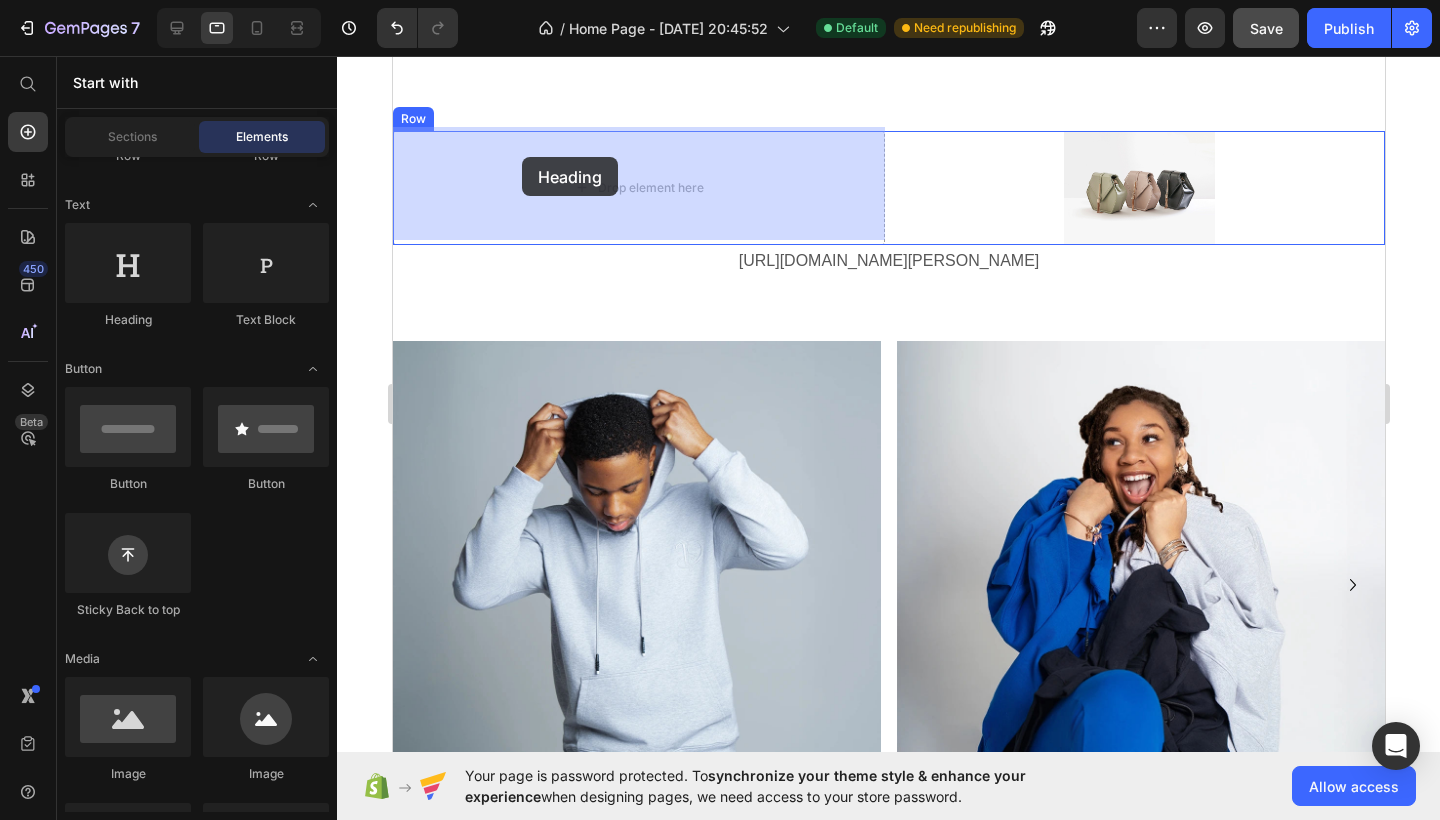 drag, startPoint x: 545, startPoint y: 329, endPoint x: 521, endPoint y: 157, distance: 173.66635 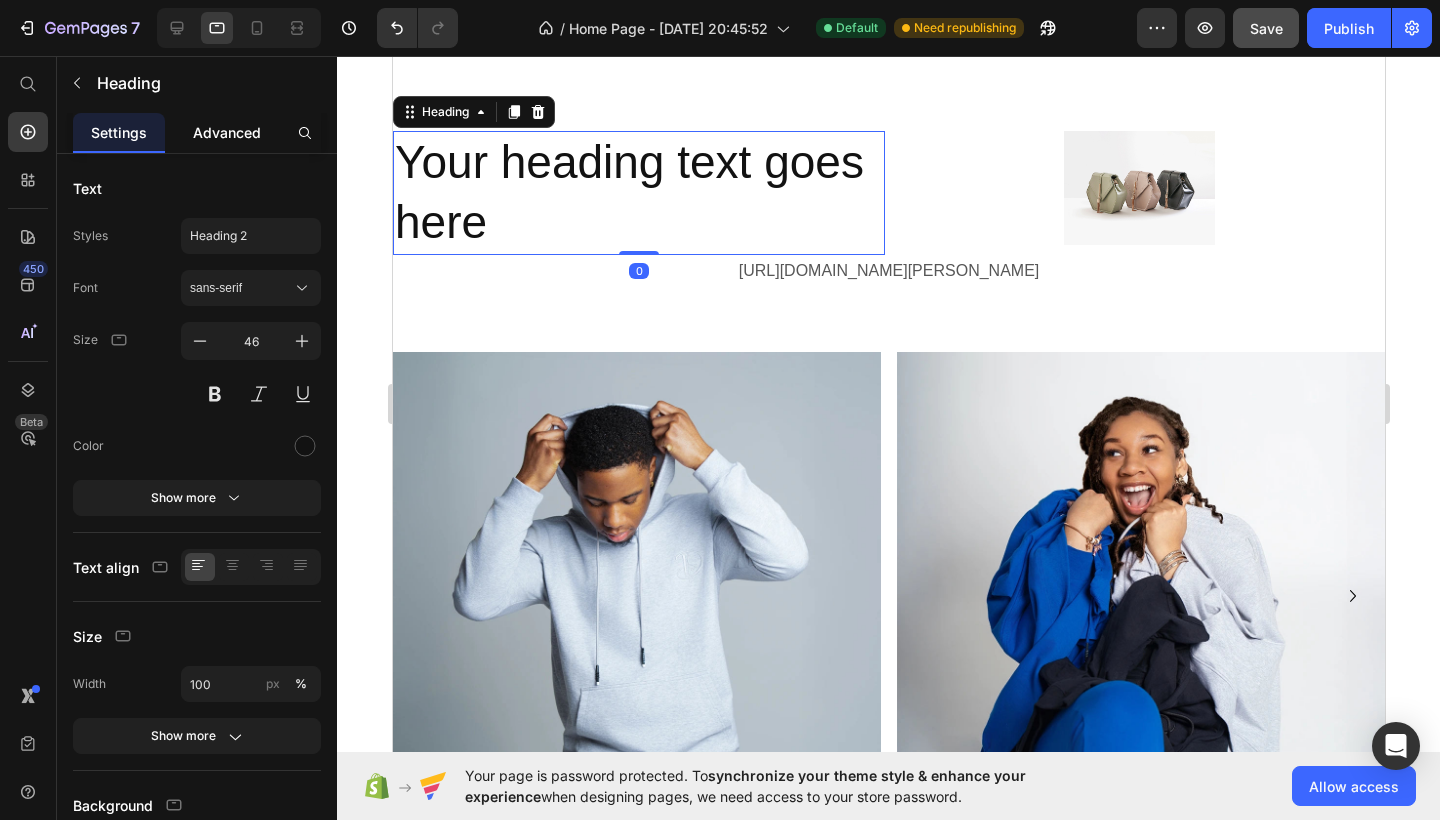 click on "Advanced" at bounding box center [227, 132] 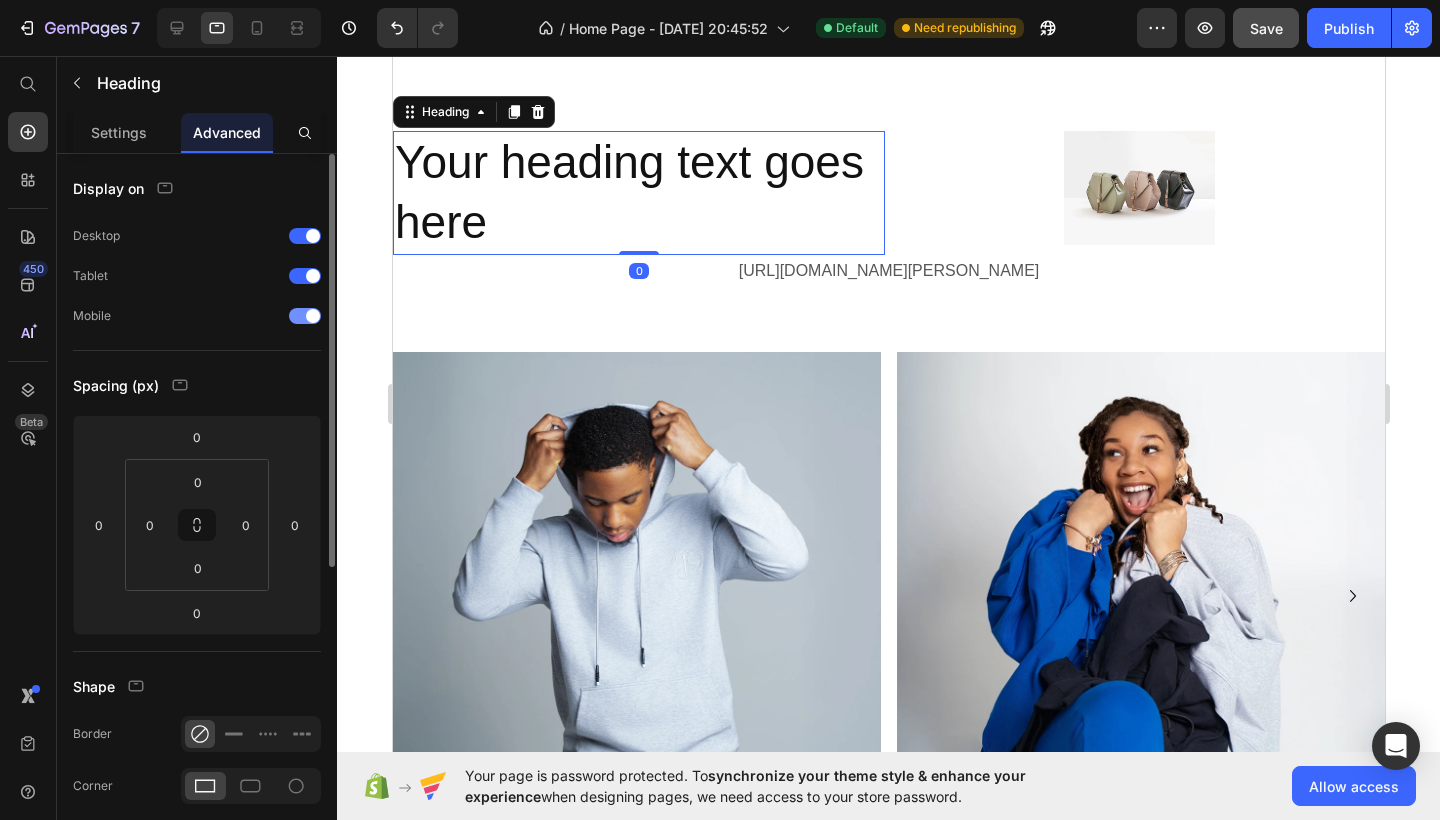 click on "Mobile" at bounding box center (197, 316) 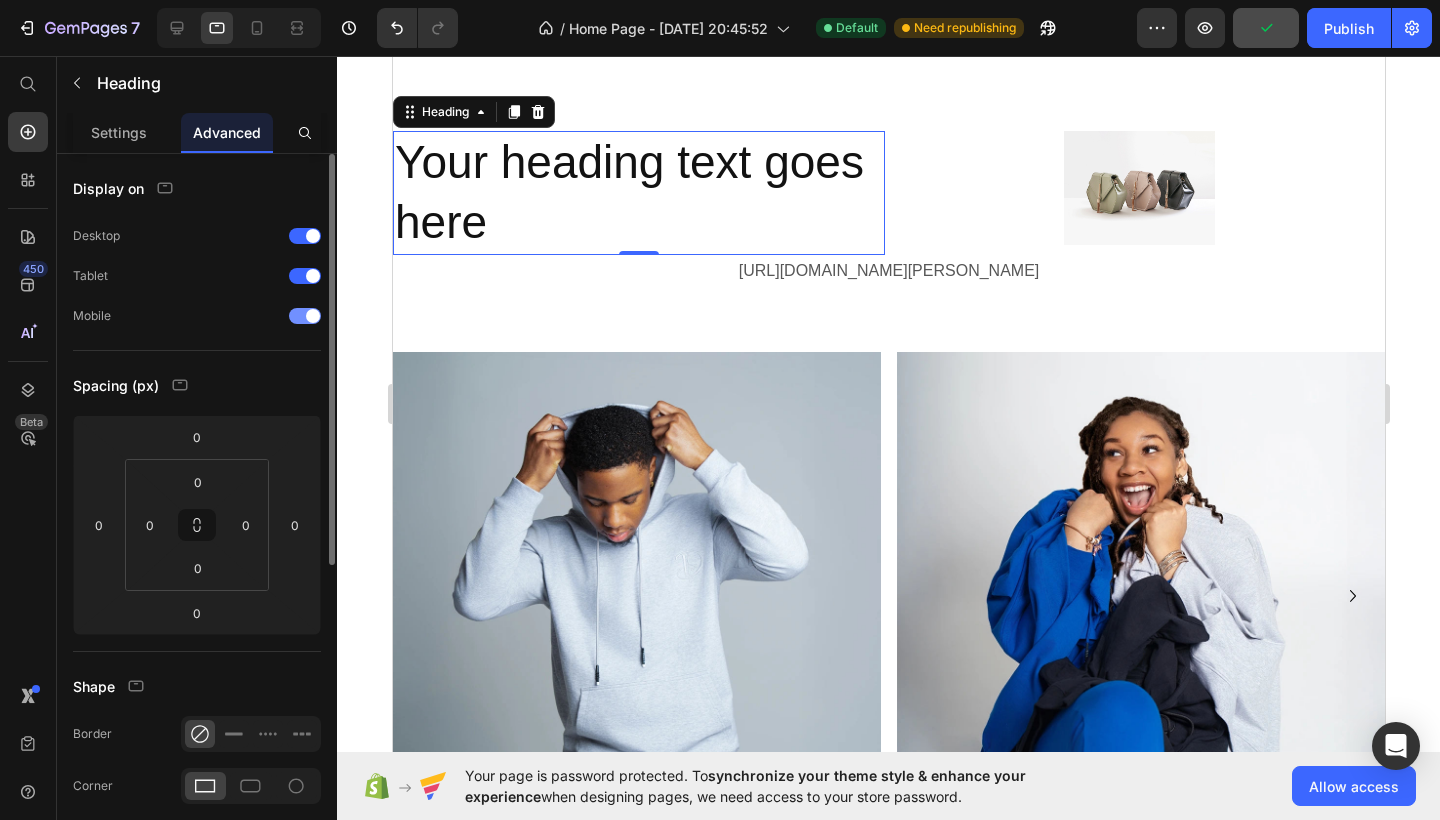 click at bounding box center (313, 316) 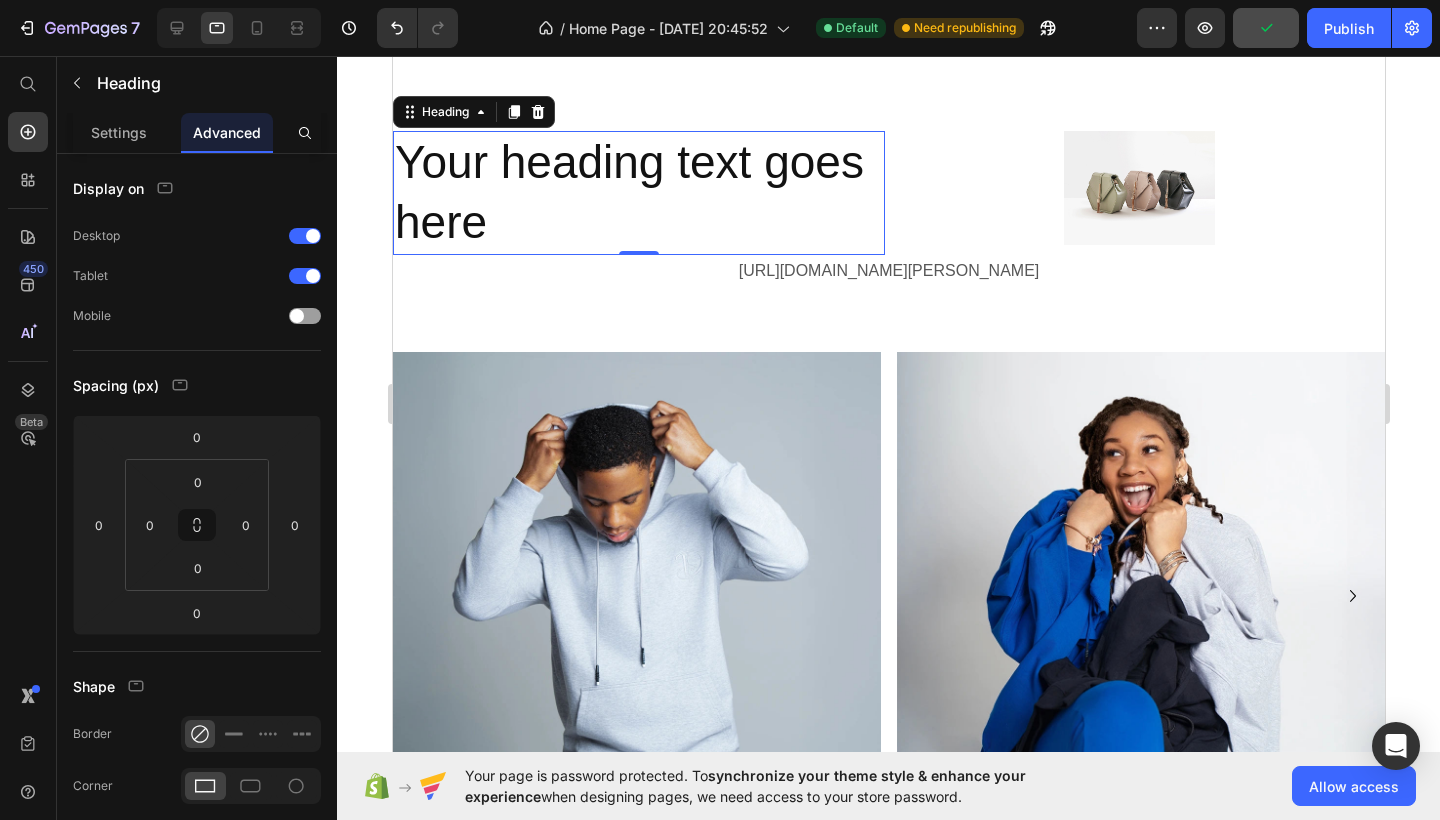 click on "Your heading text goes here" at bounding box center (638, 193) 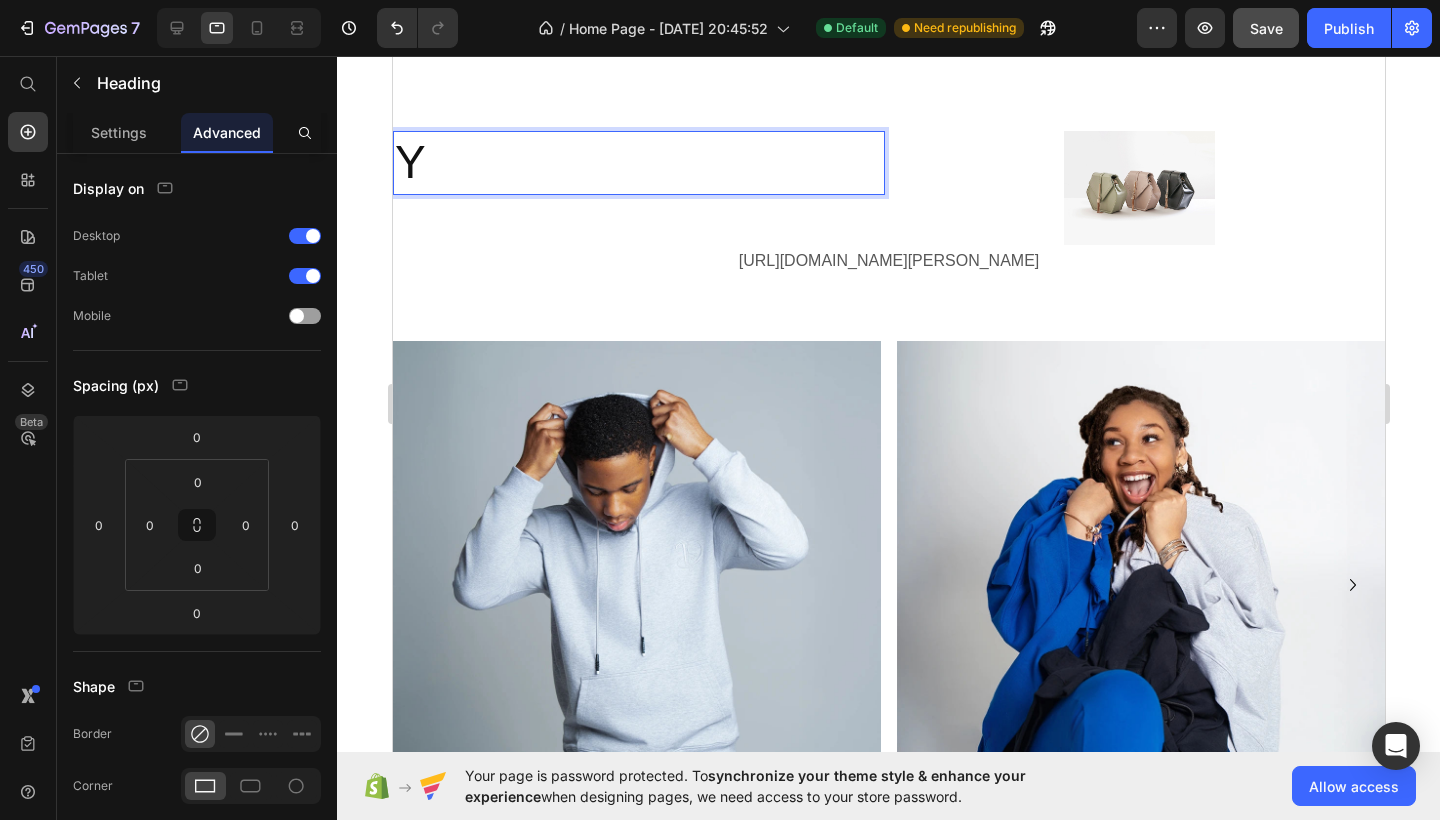 type 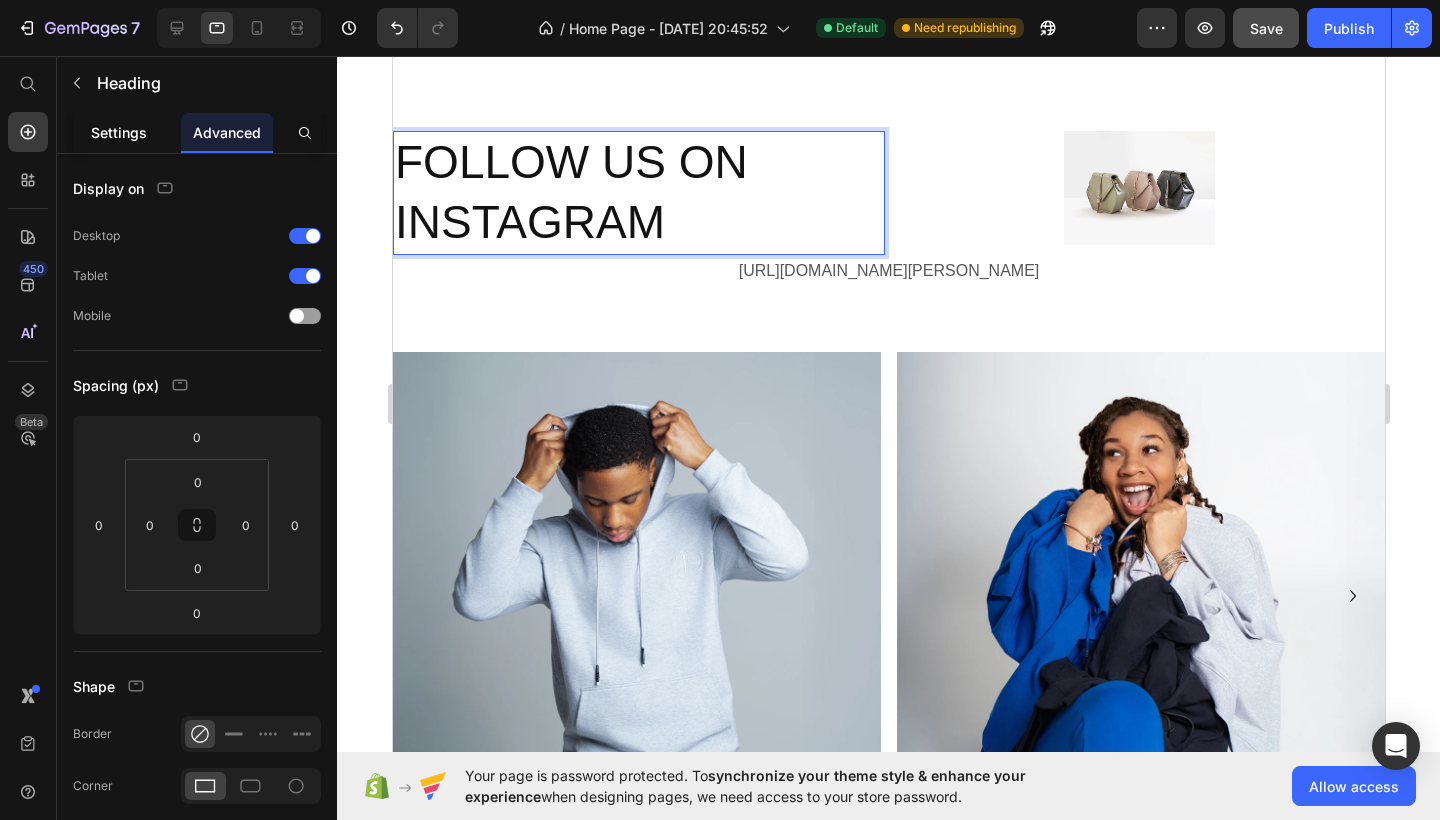 click on "Settings" 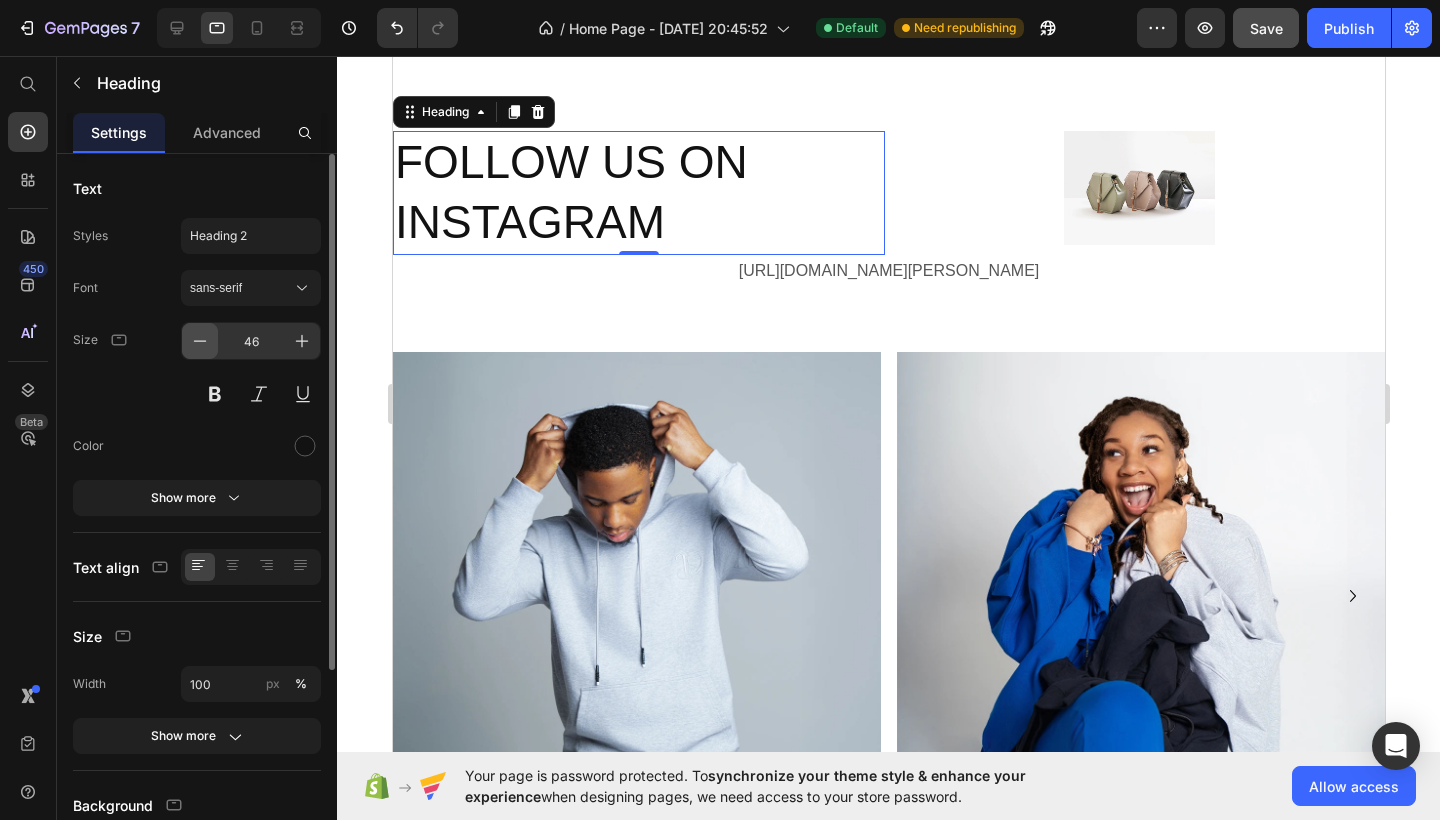 click 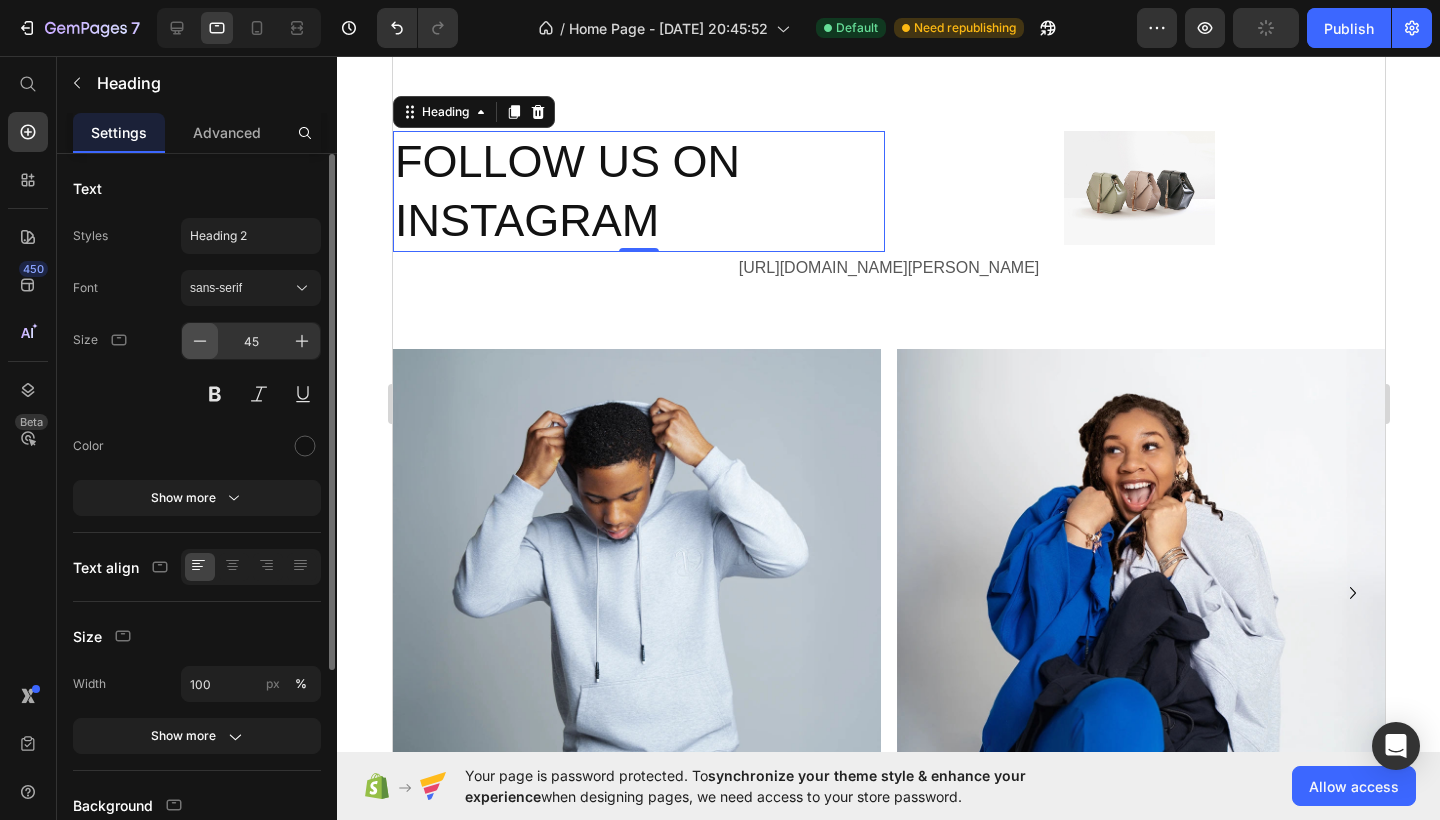 click 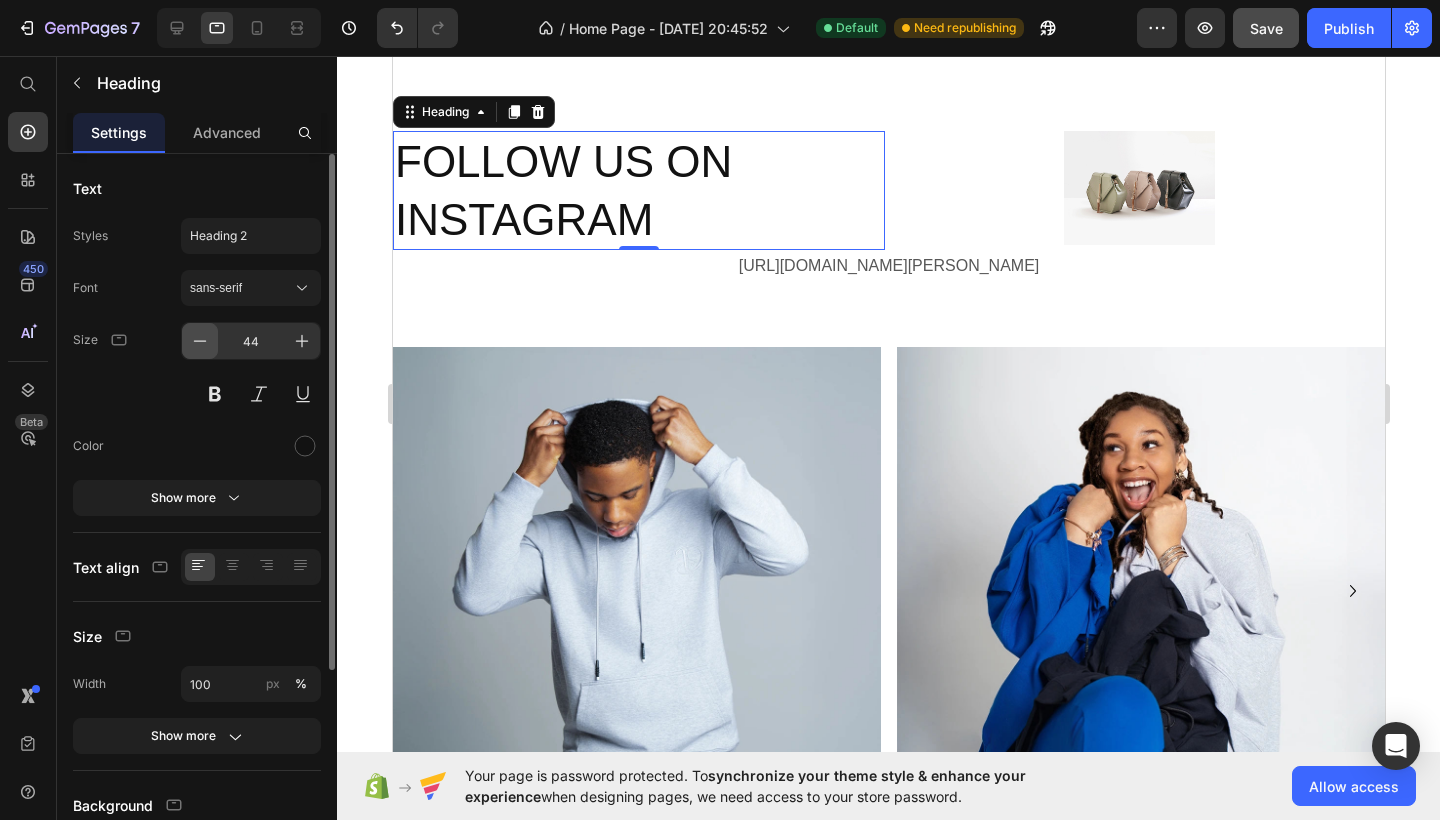 click 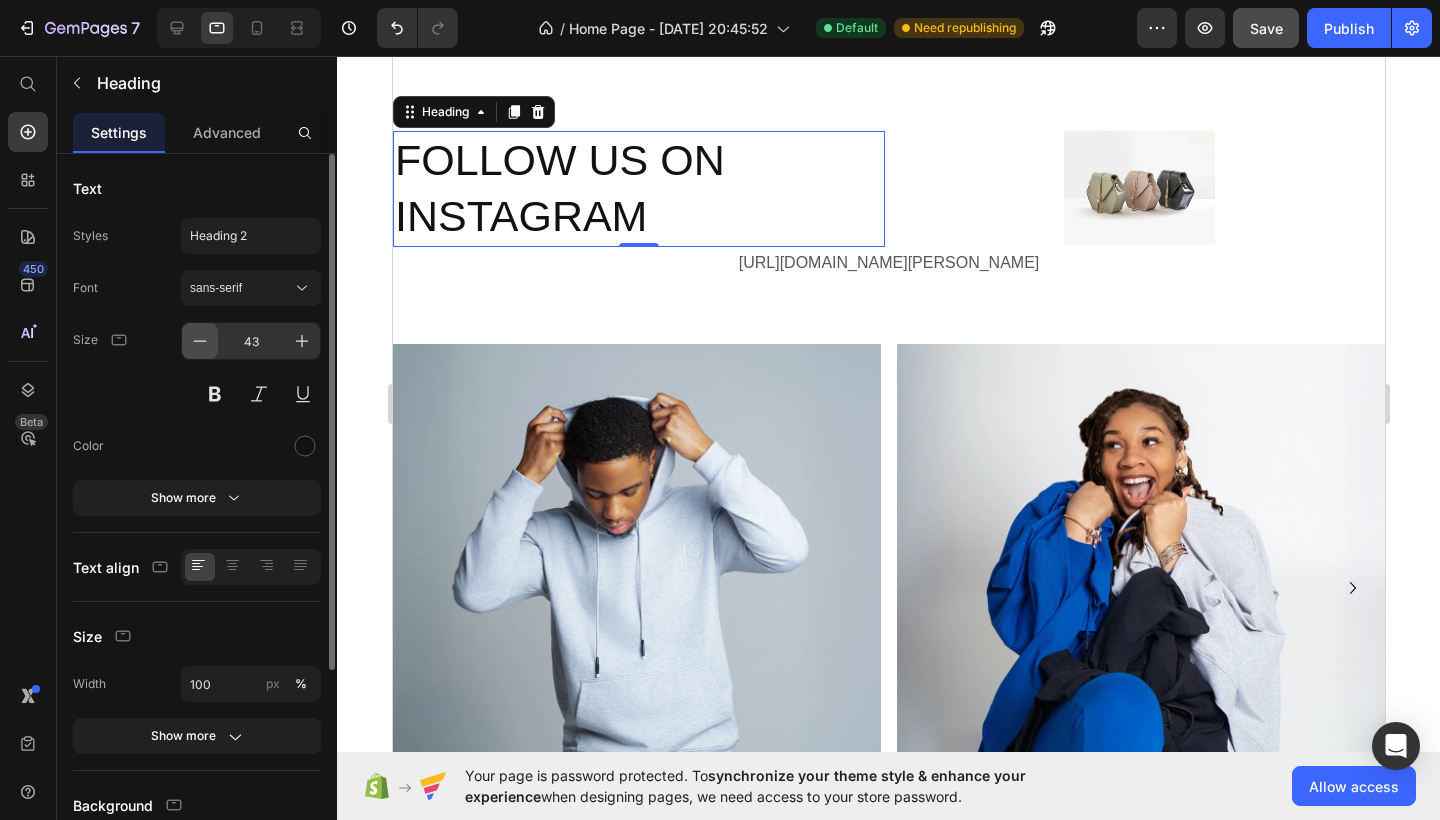 click 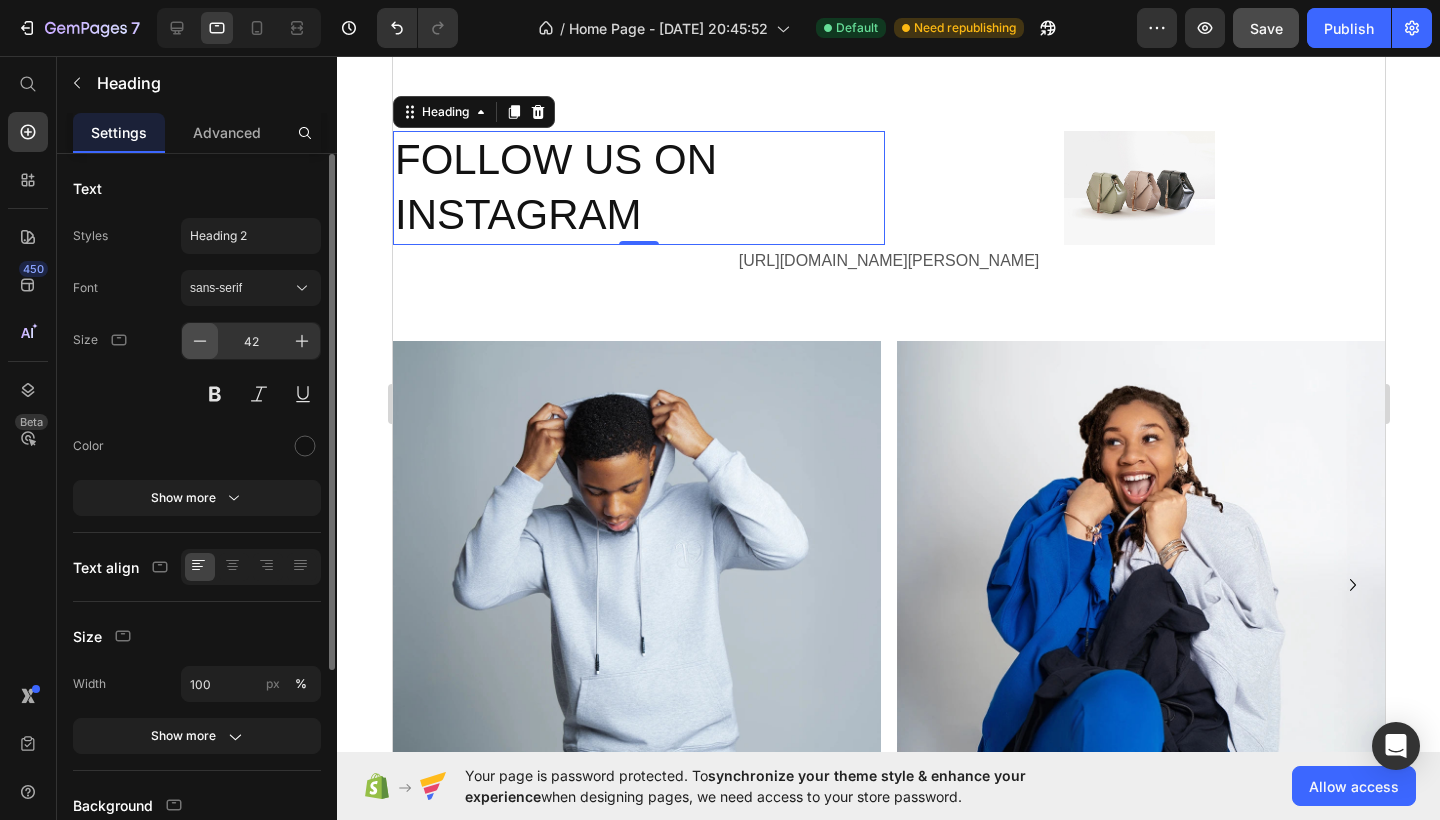 click 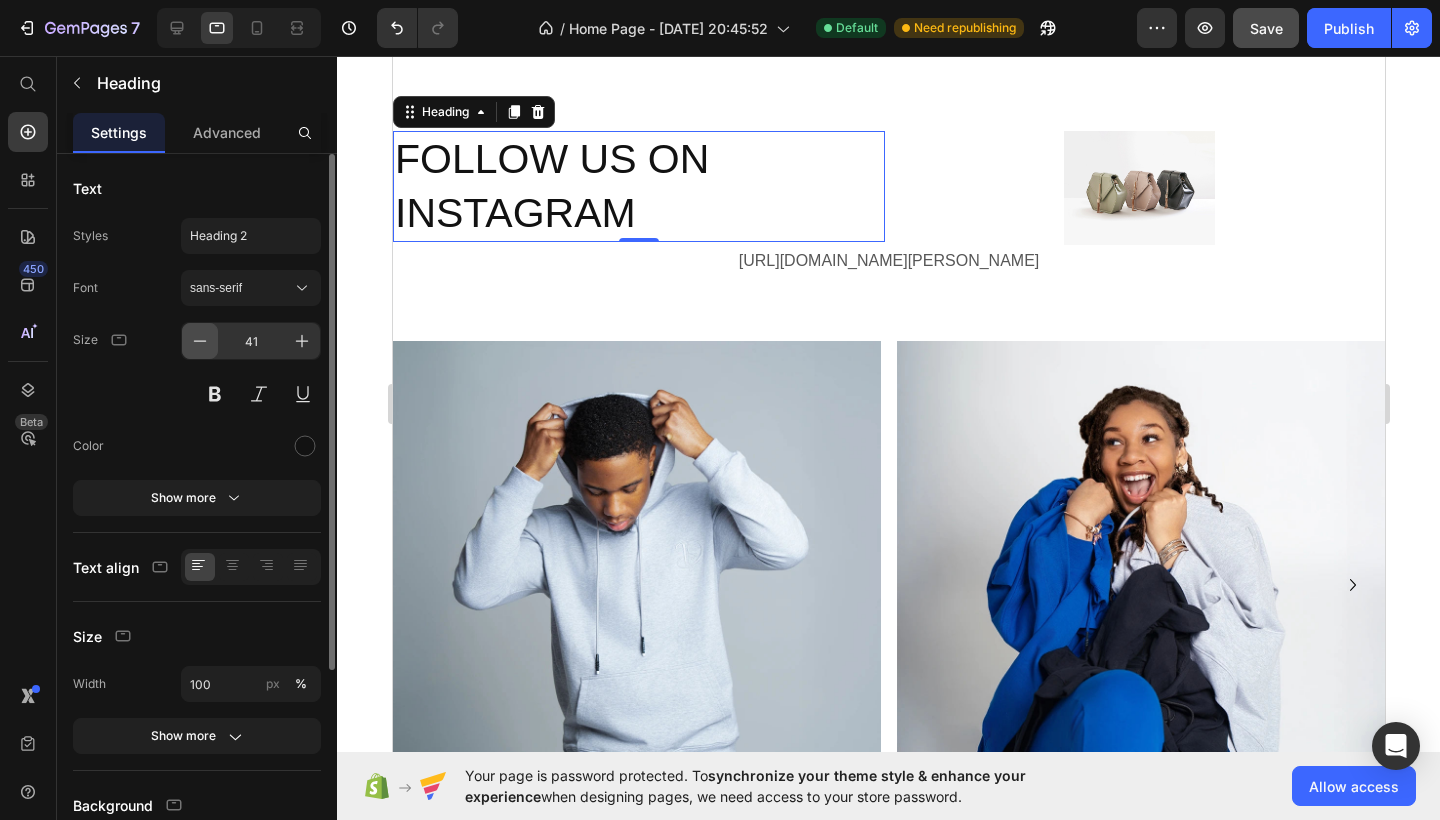 click 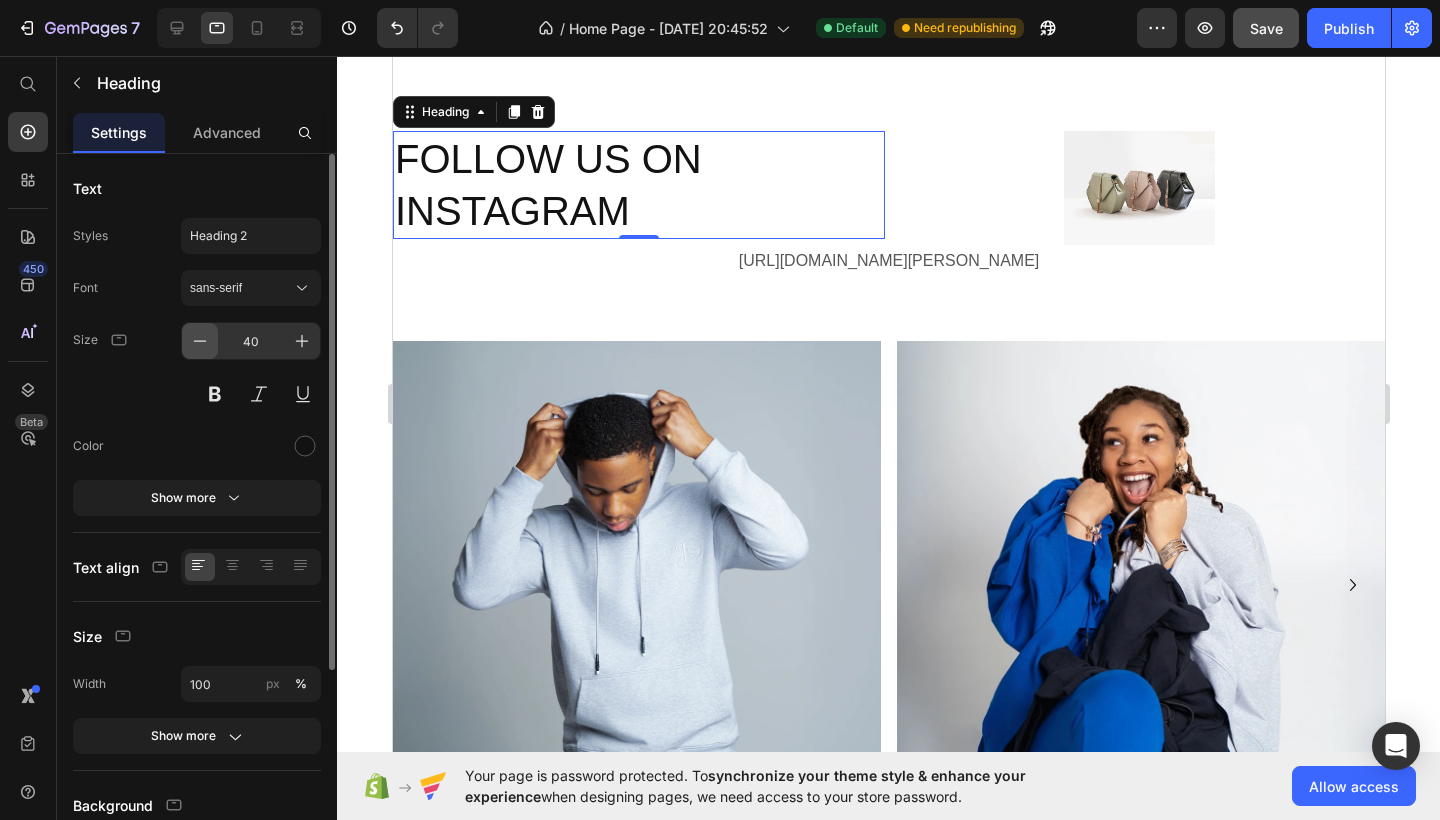 click 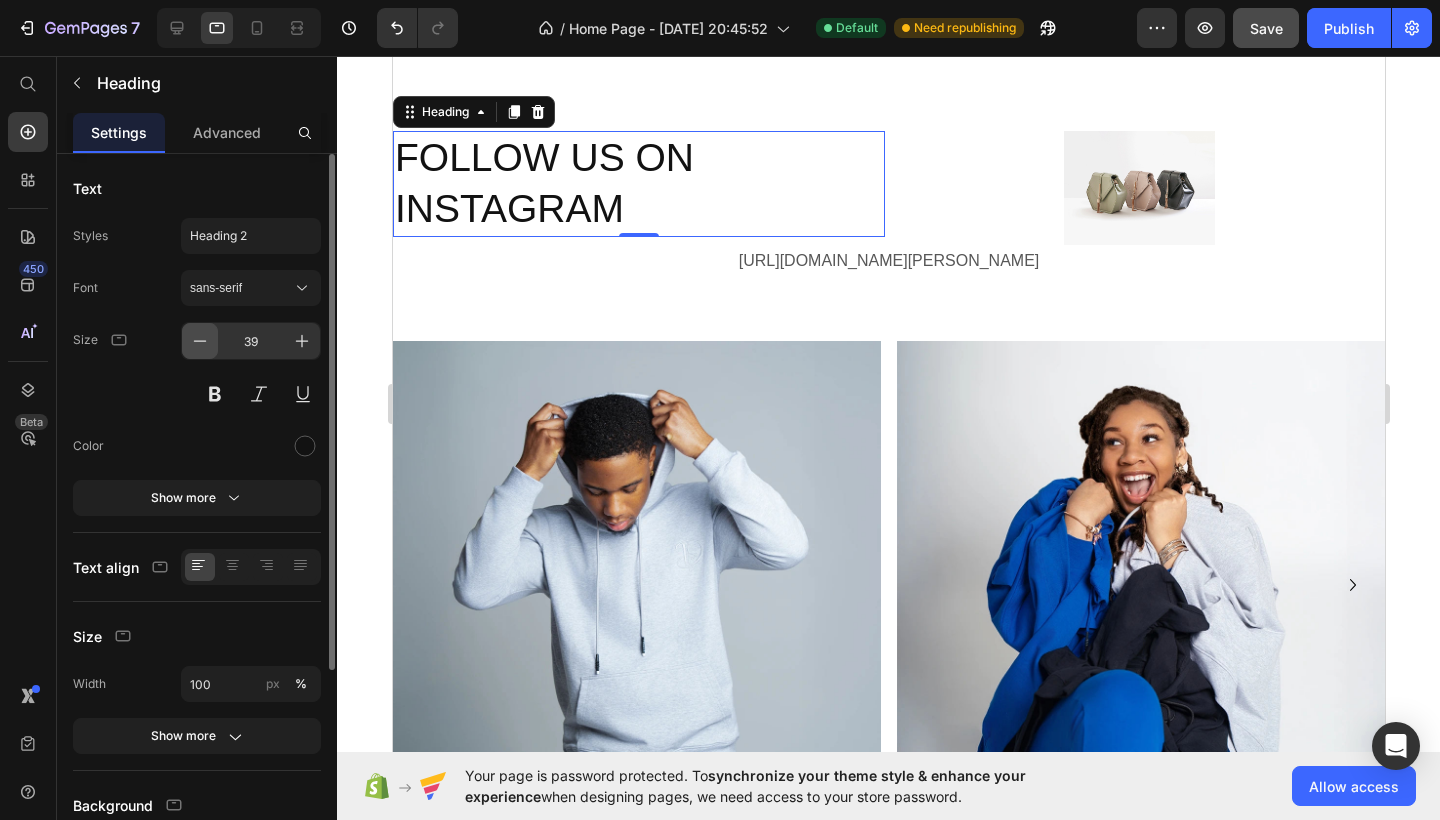 click 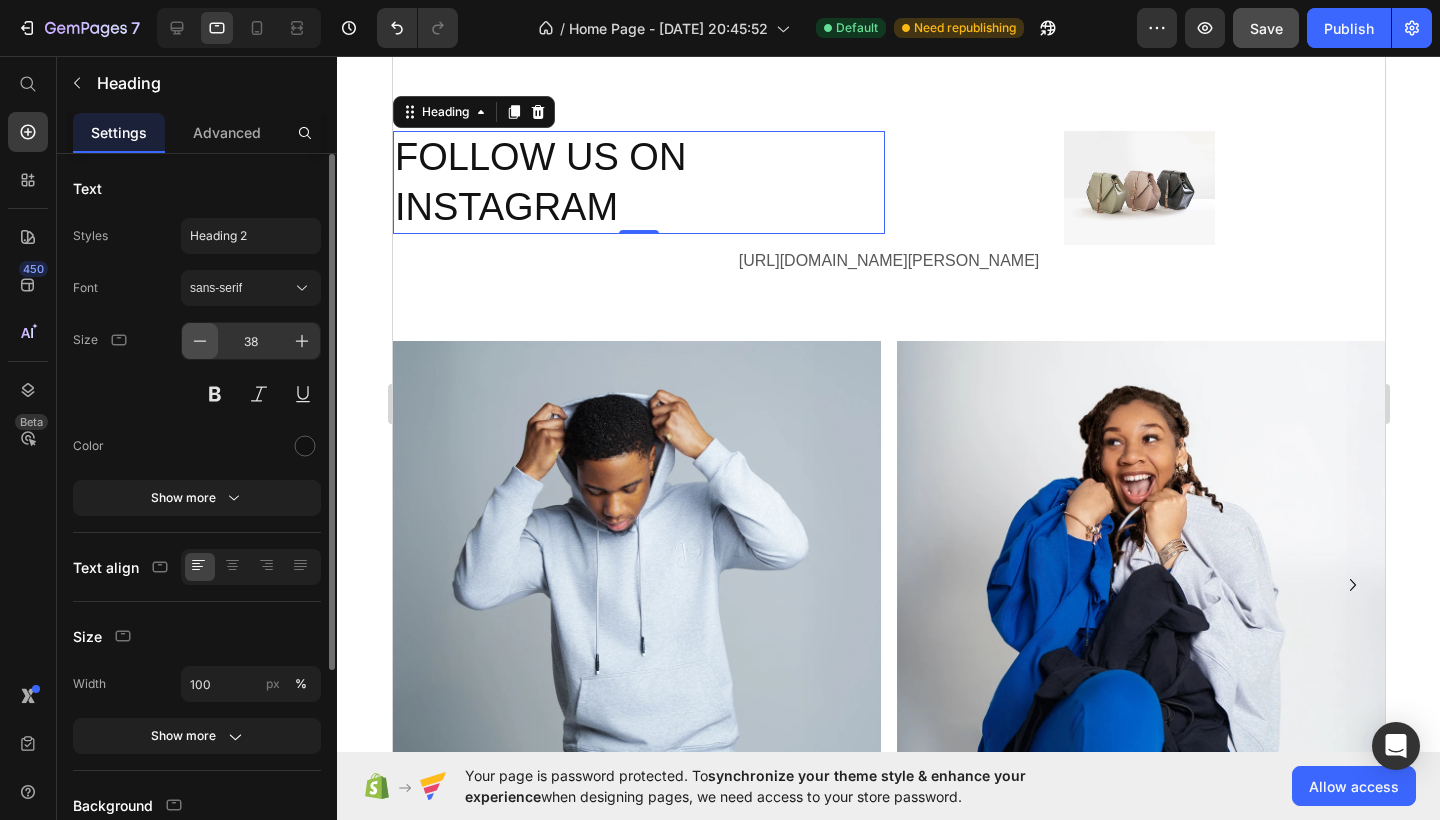 click 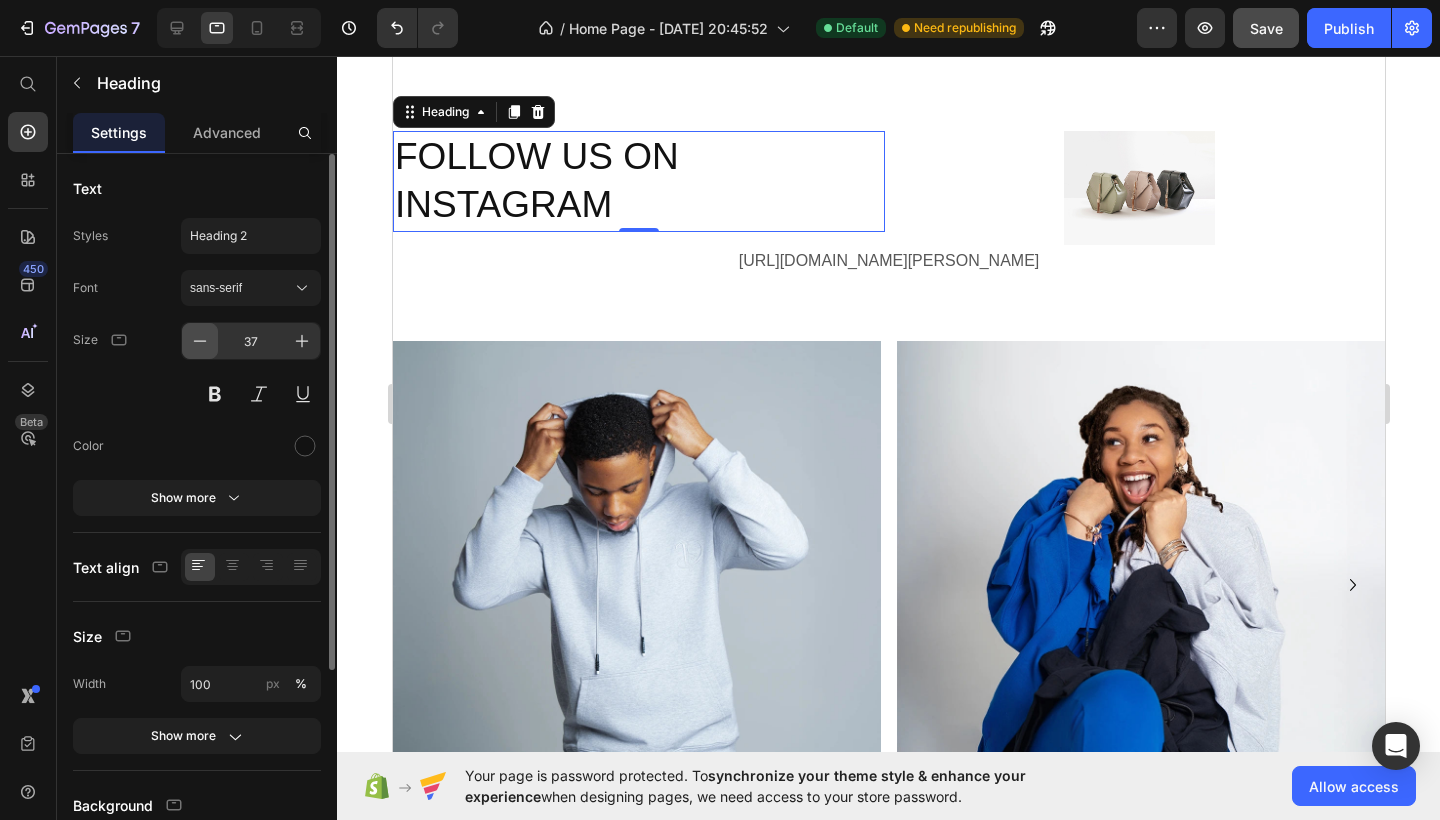 click 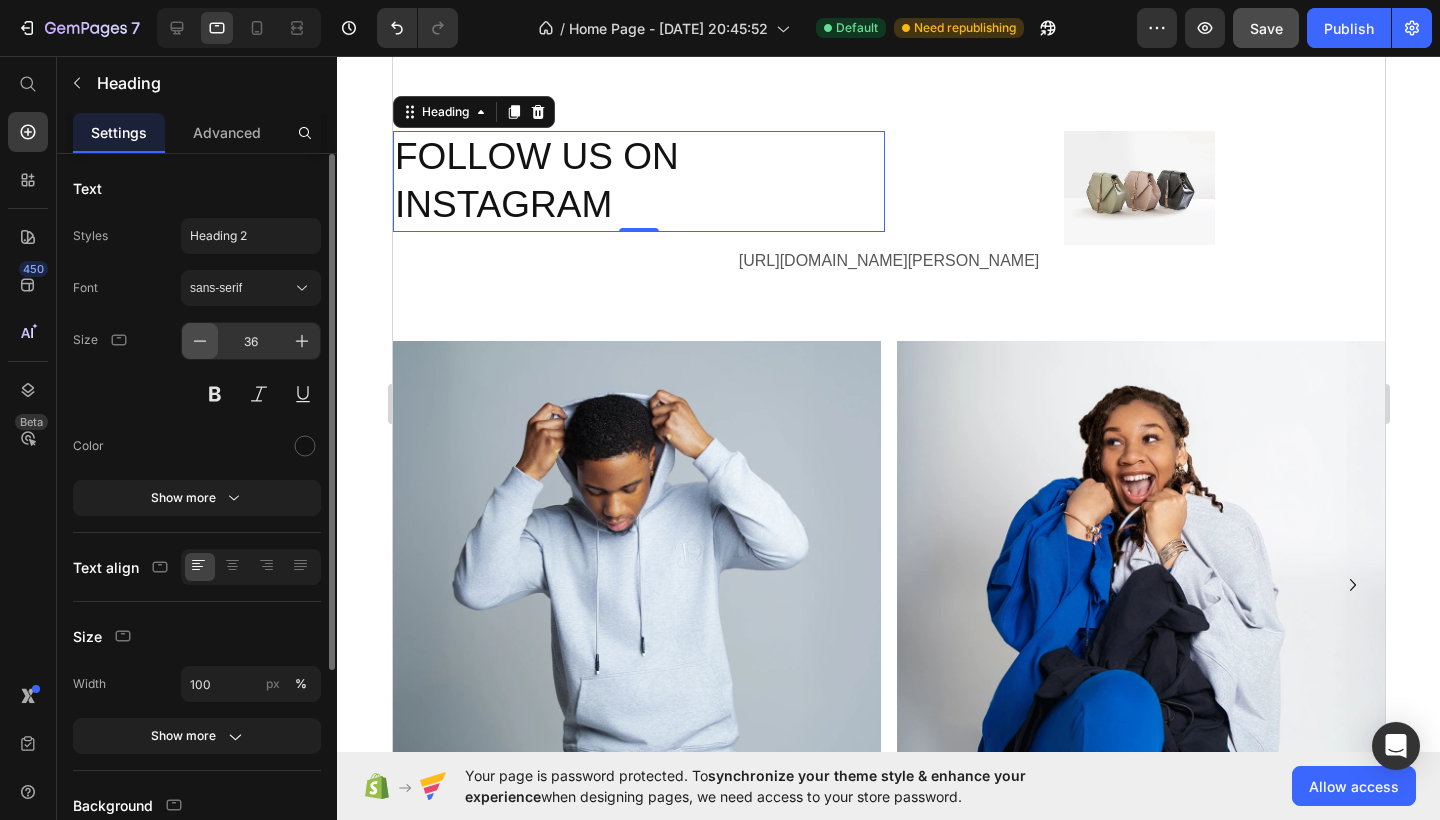 click 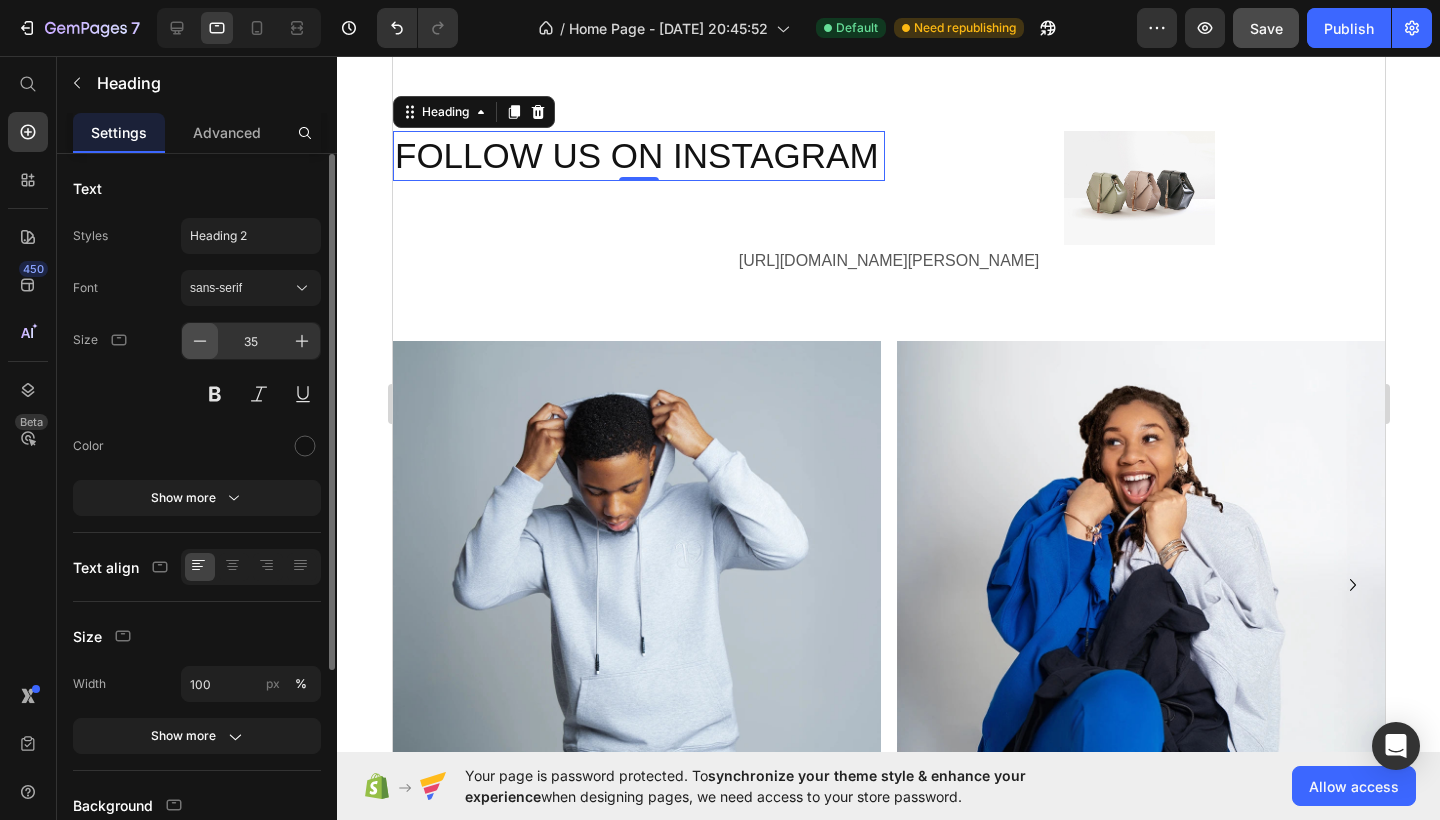 click 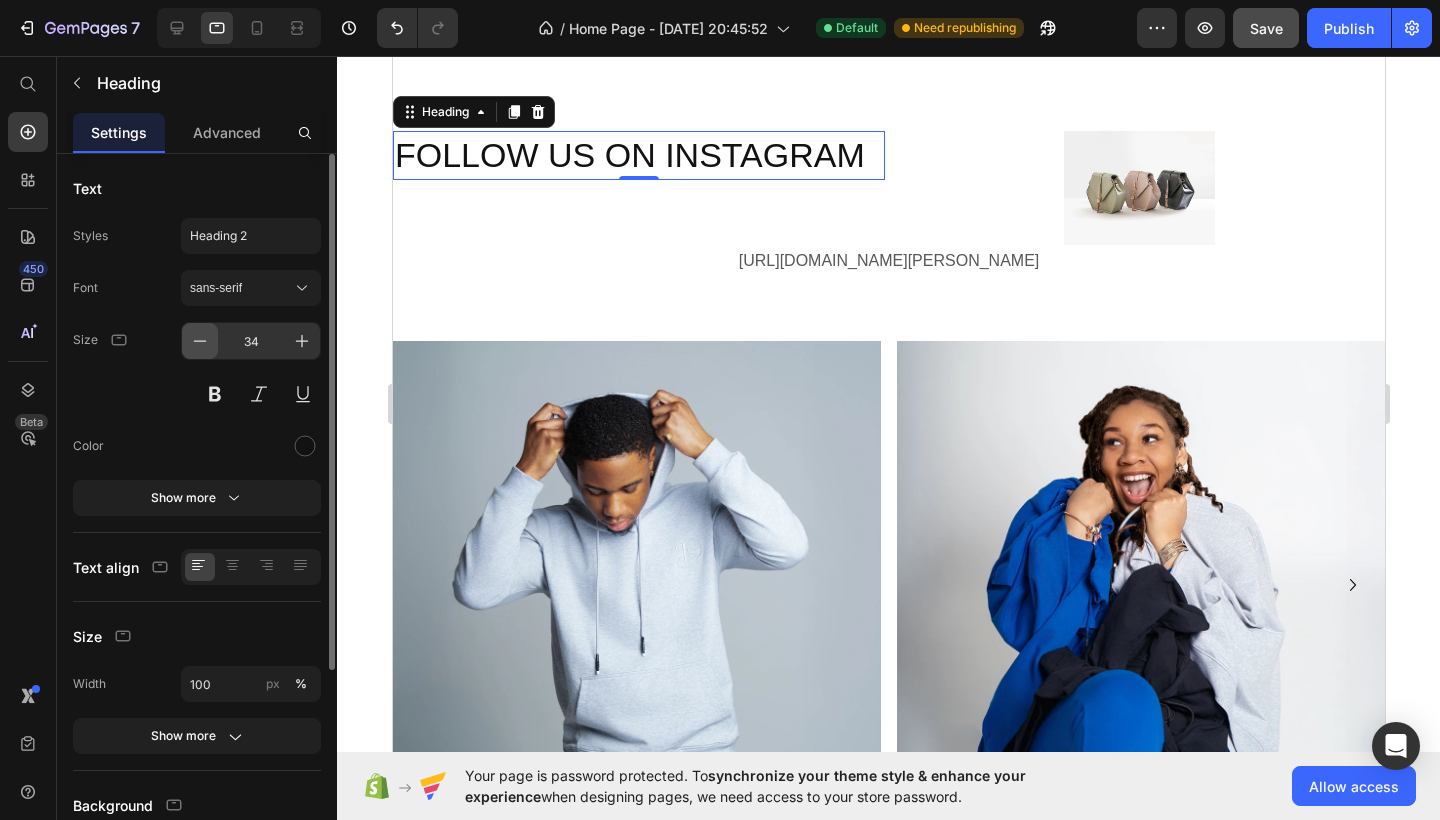click 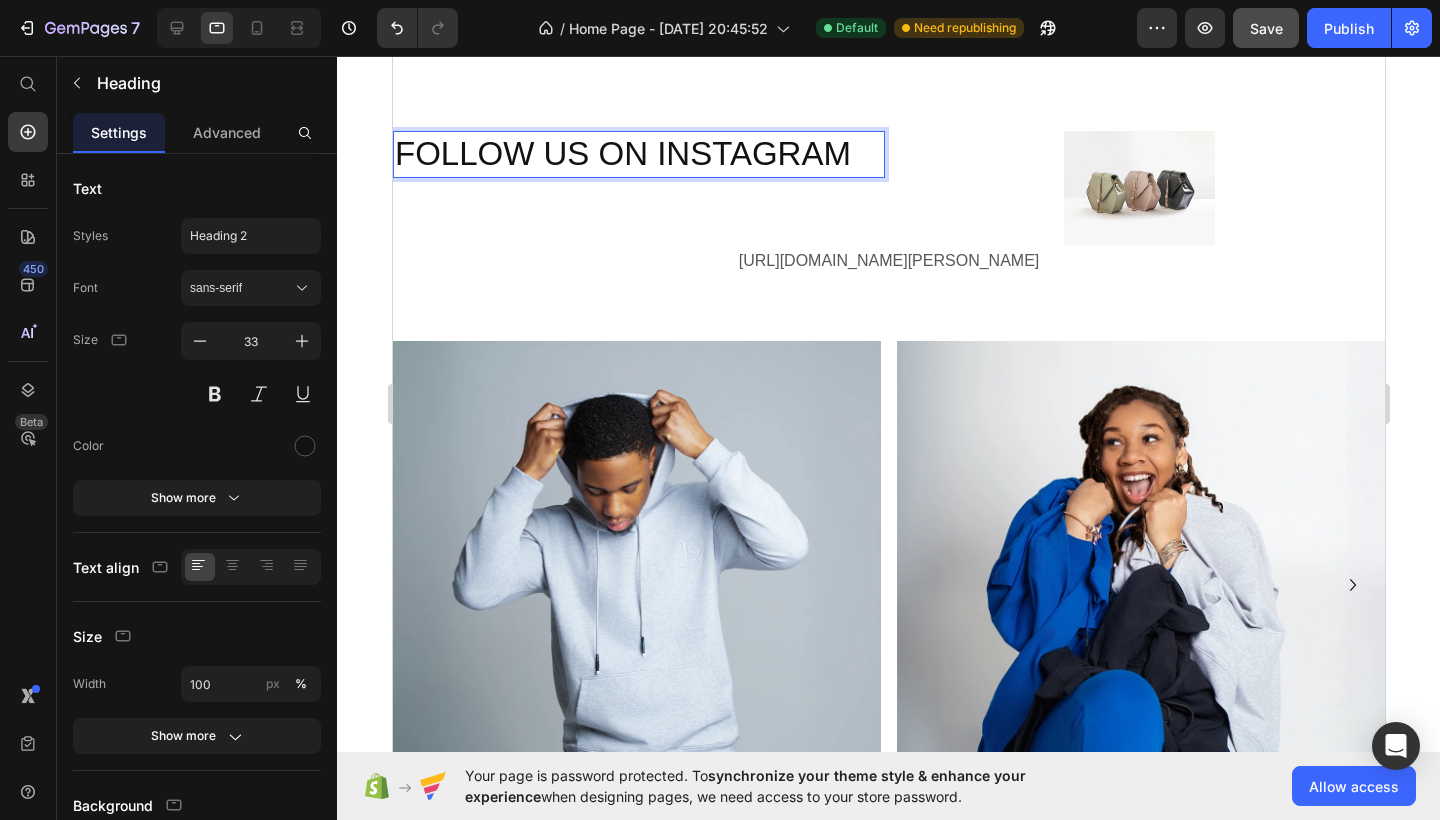 click on "FOLLOW US ON INSTAGRAM" at bounding box center [638, 154] 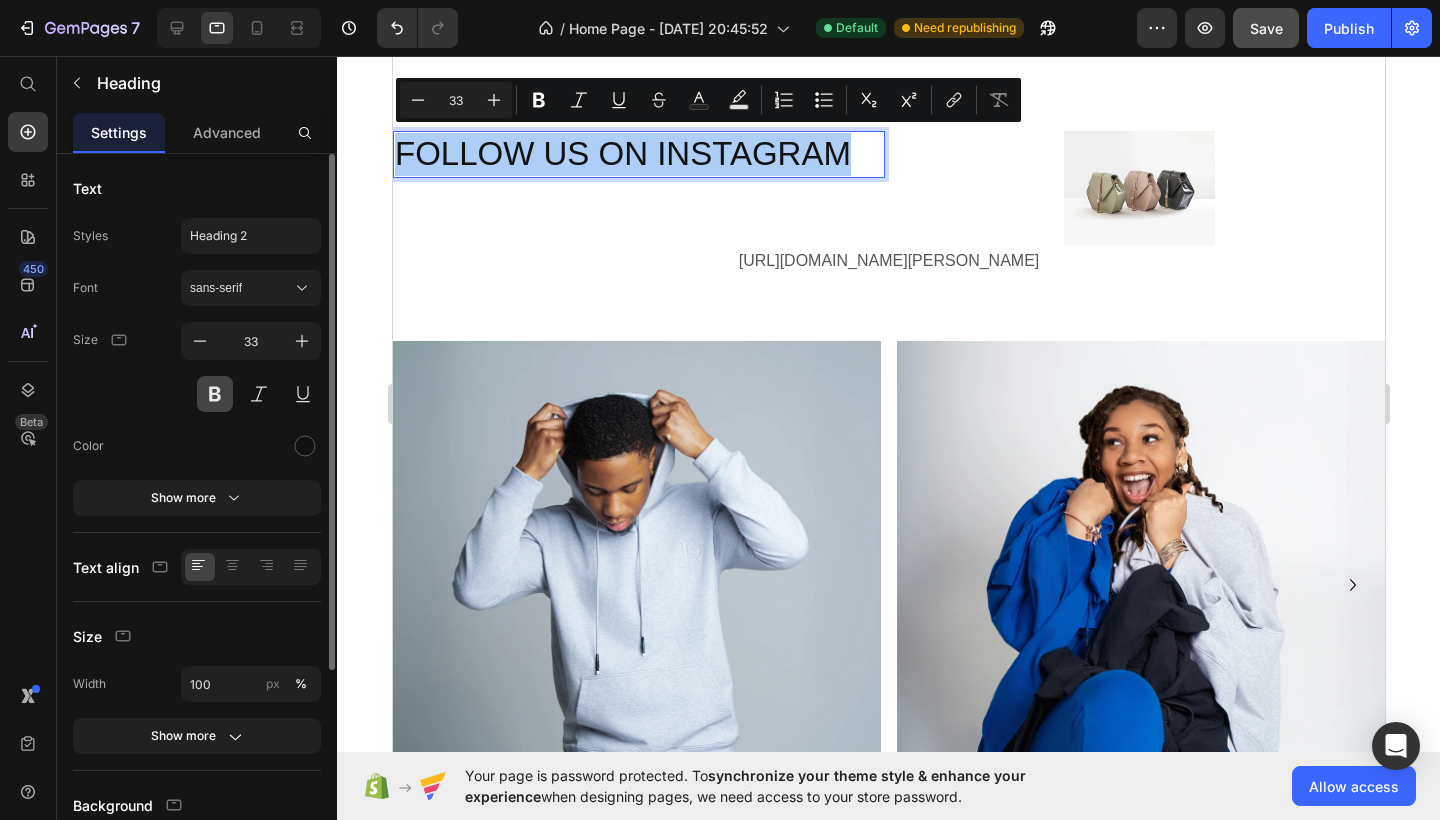 click at bounding box center (215, 394) 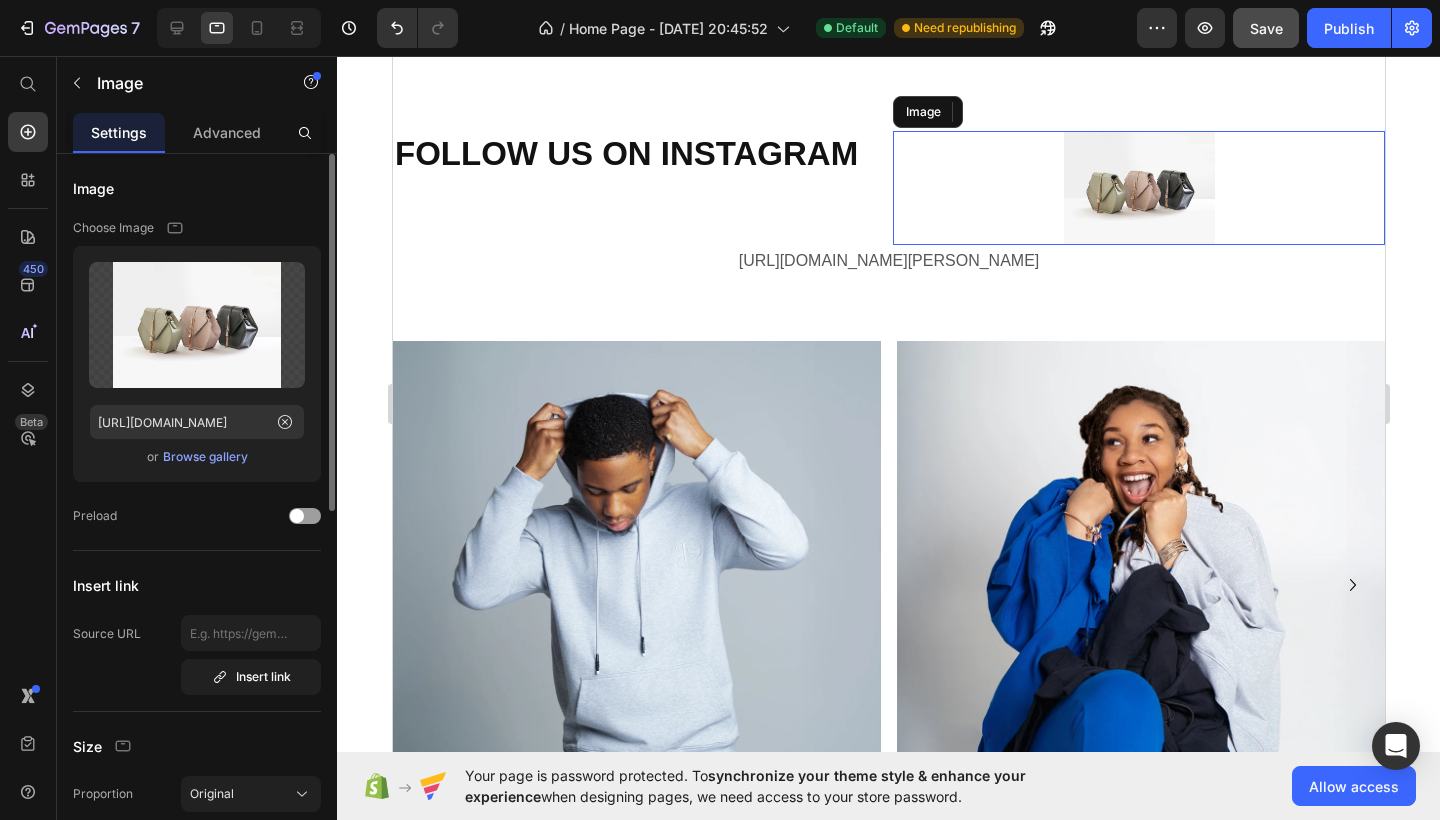 click at bounding box center [1138, 187] 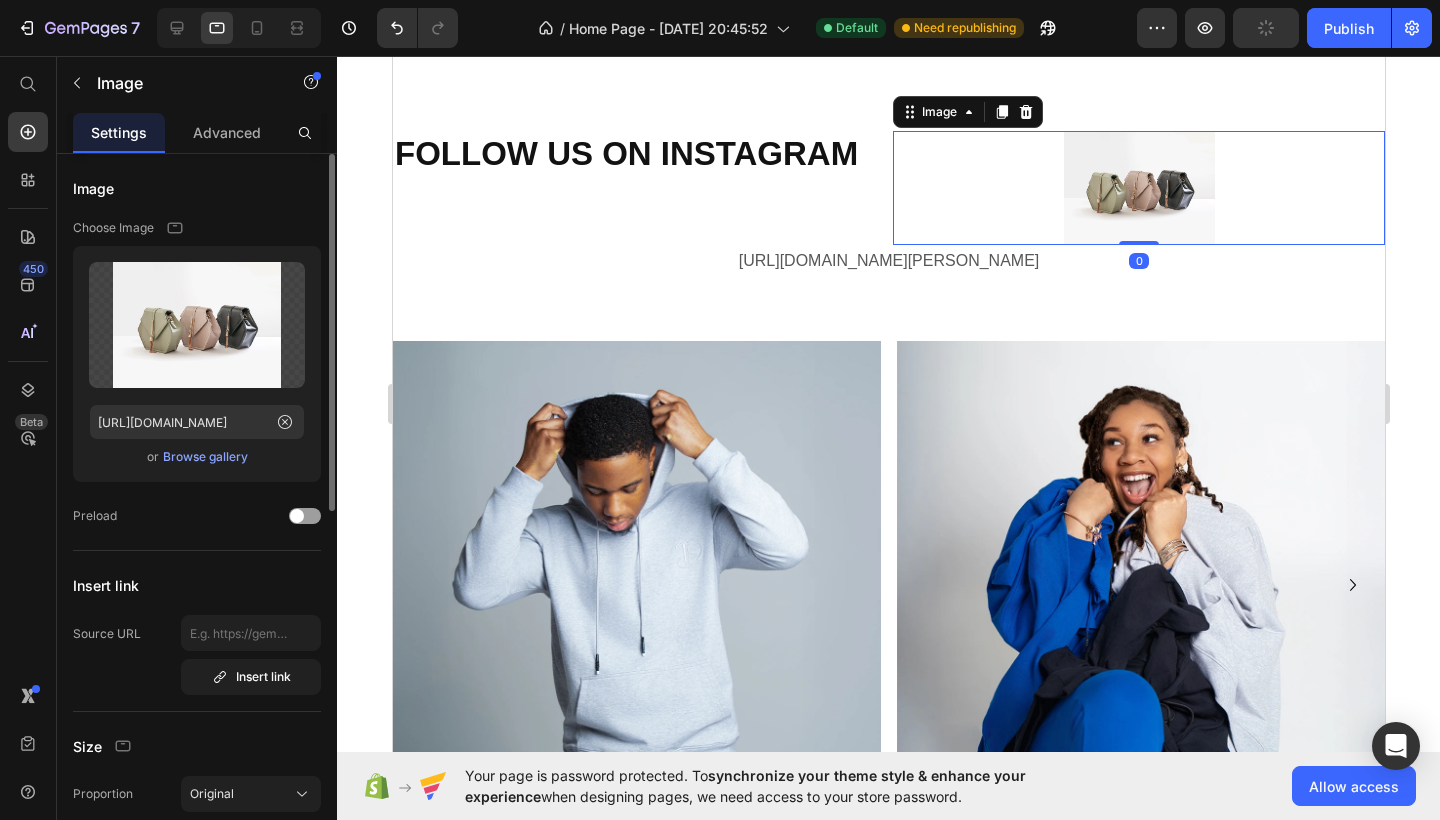 click at bounding box center [1138, 187] 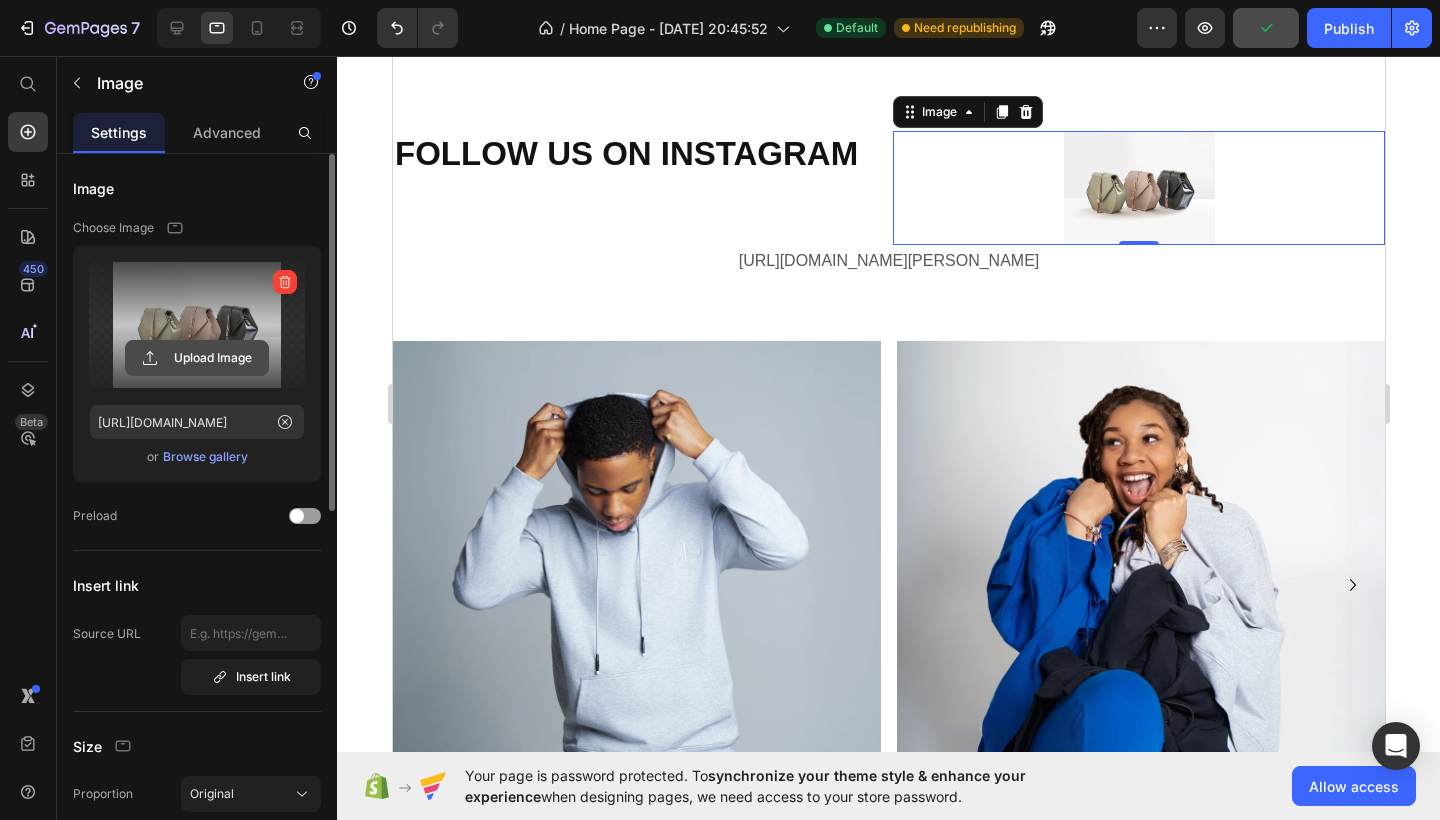 click 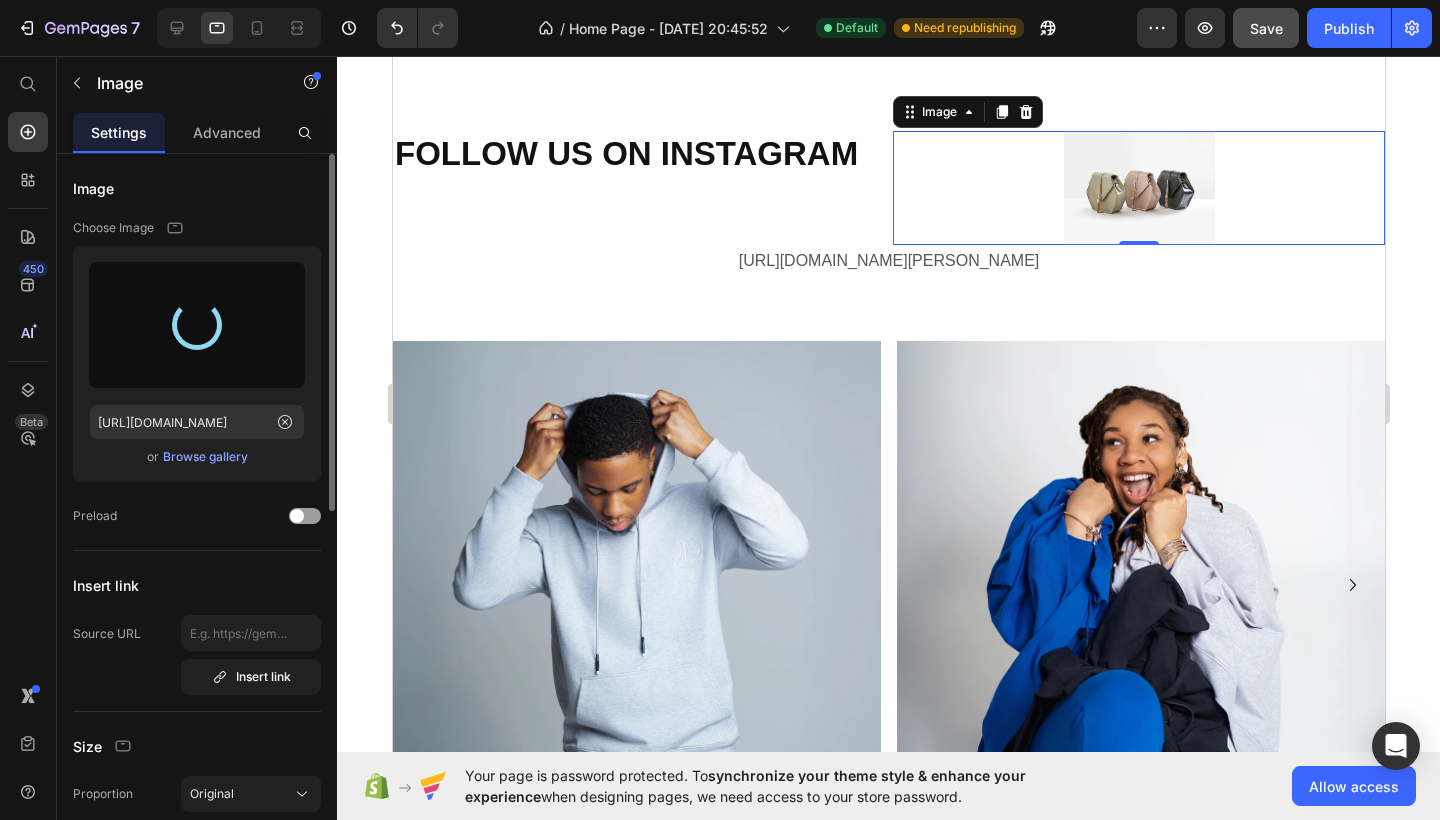 type on "[URL][DOMAIN_NAME]" 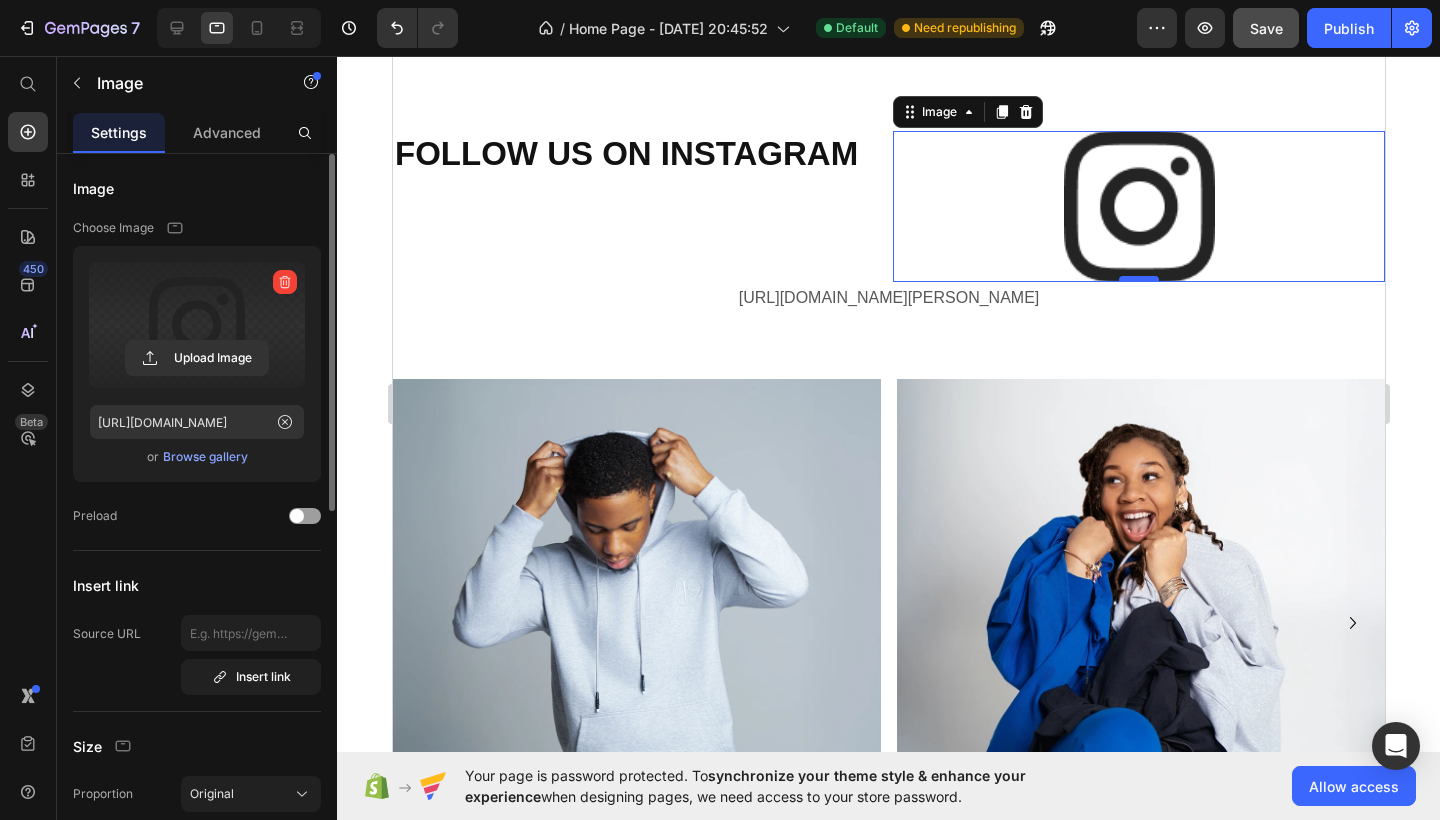 click at bounding box center (1138, 279) 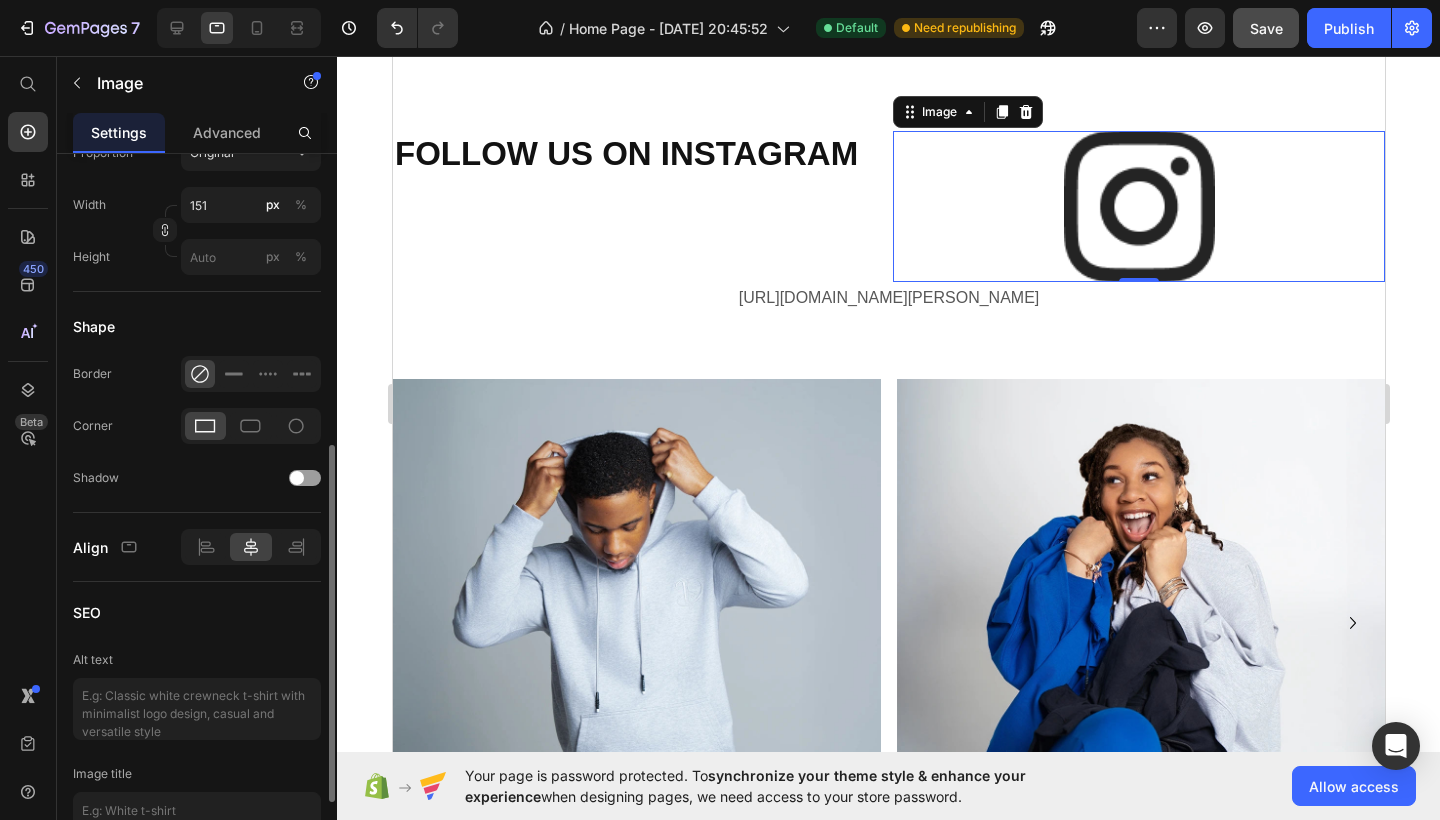 scroll, scrollTop: 624, scrollLeft: 0, axis: vertical 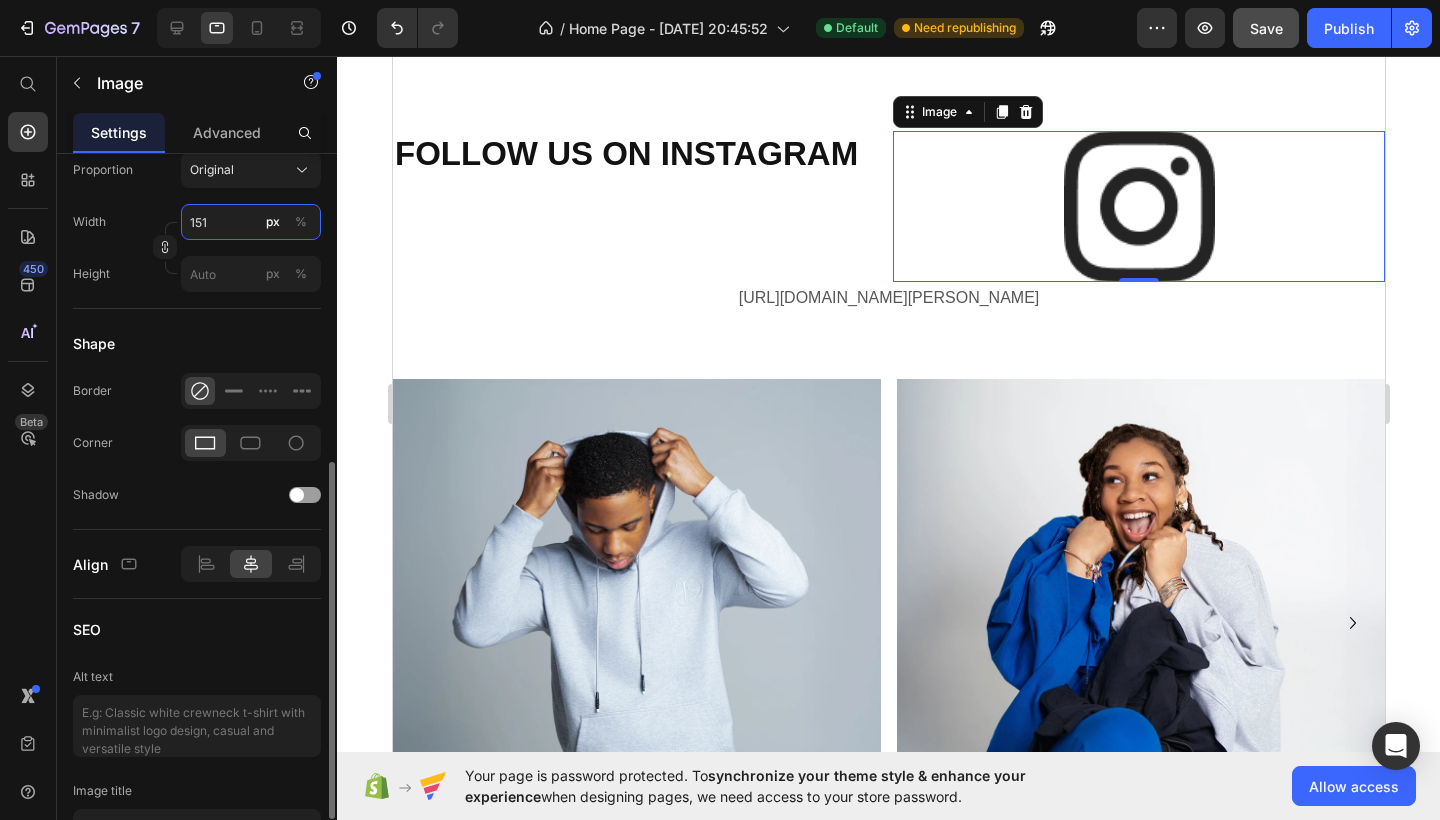 click on "151" at bounding box center [251, 222] 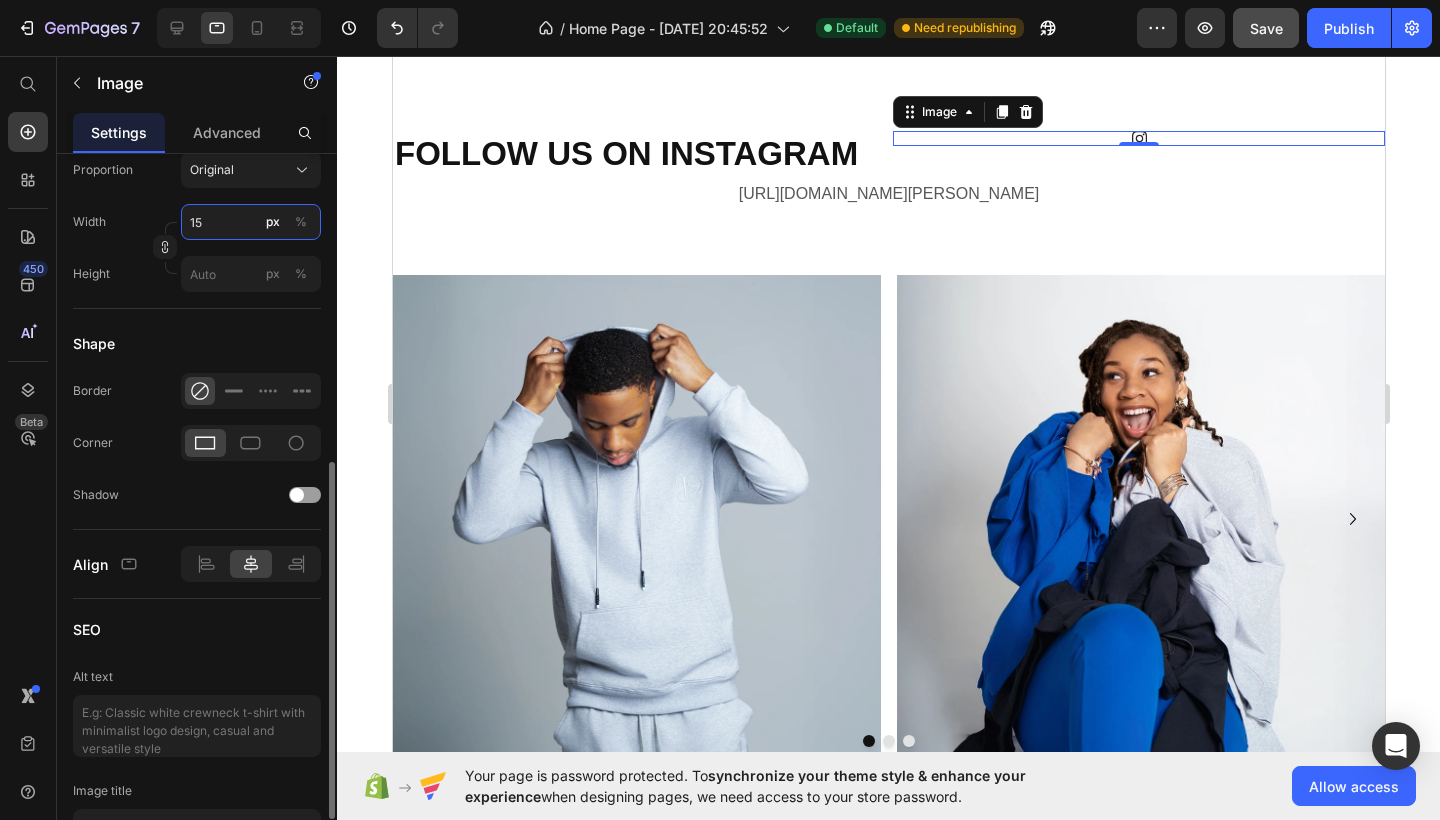 type on "1" 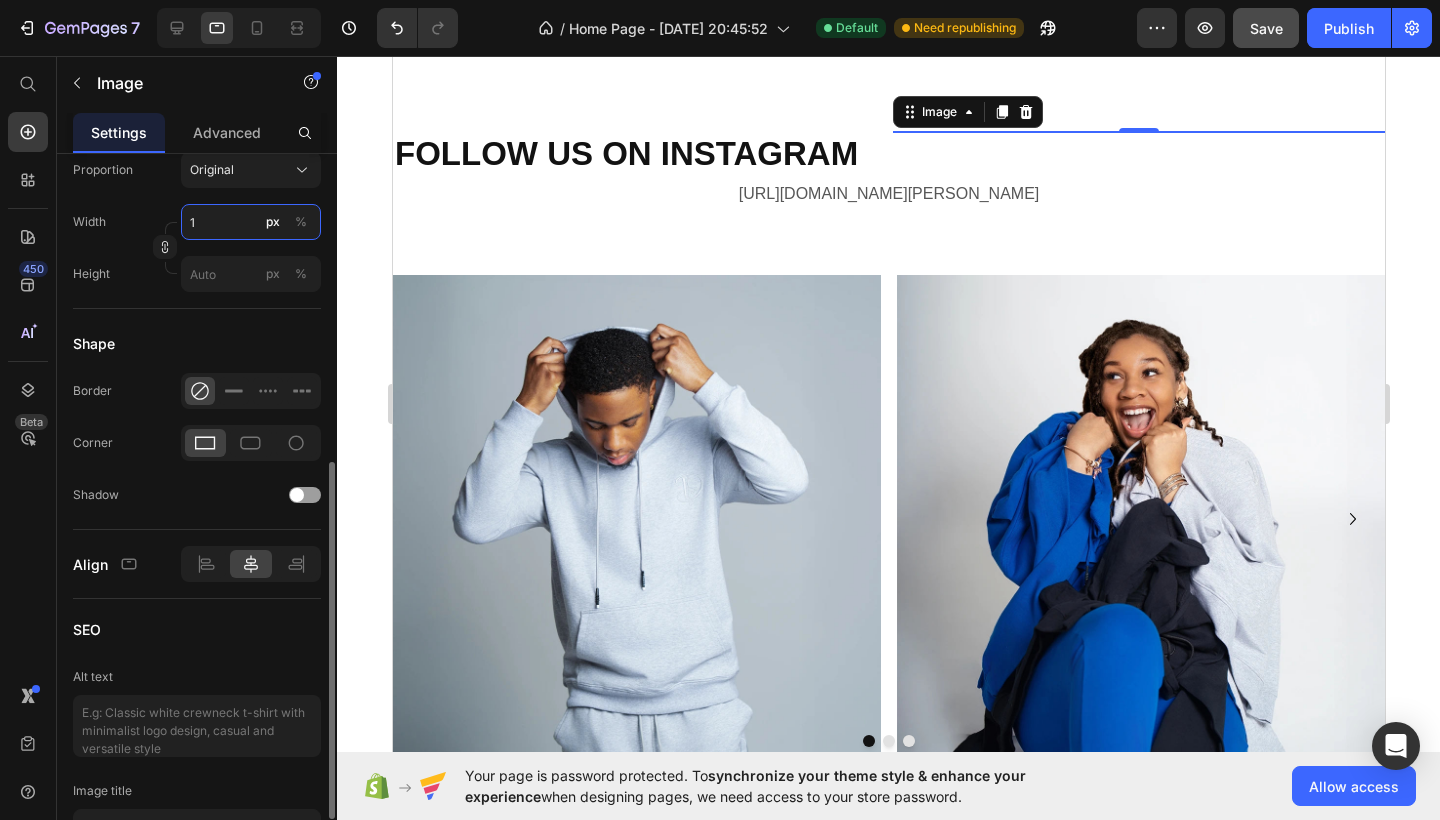click on "1" at bounding box center (251, 222) 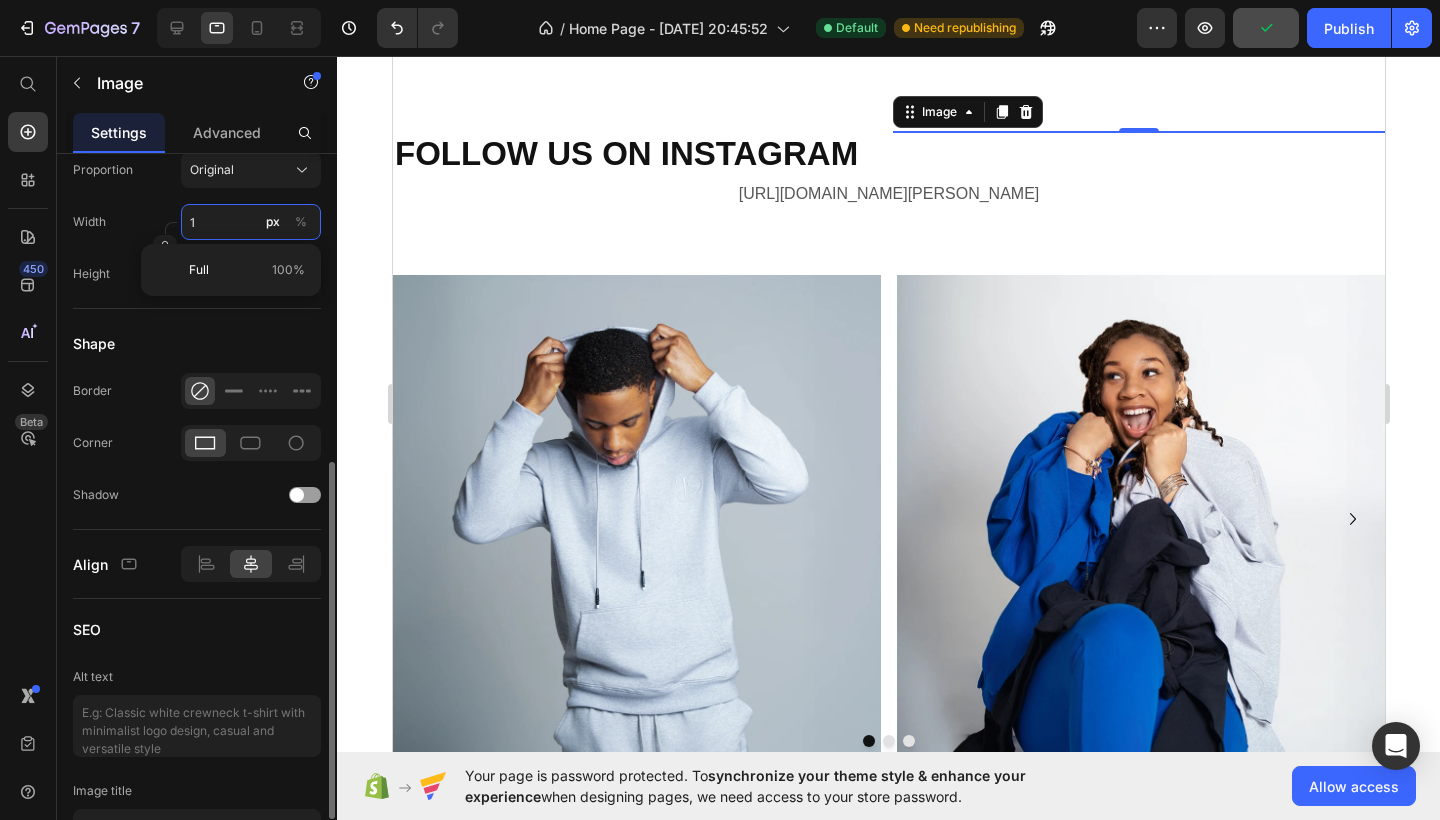 type on "51" 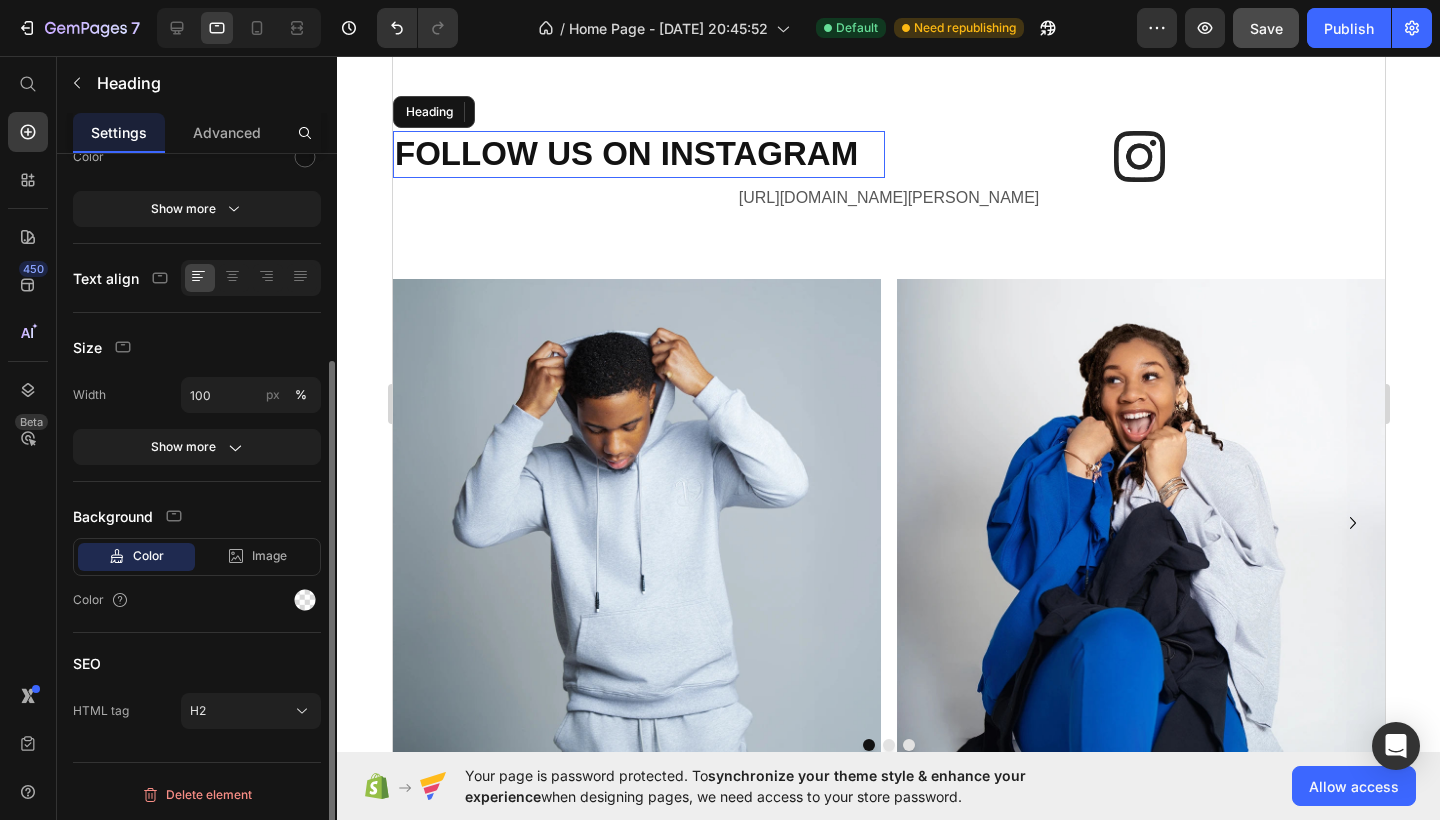click on "FOLLOW US ON INSTAGRAM" at bounding box center [638, 154] 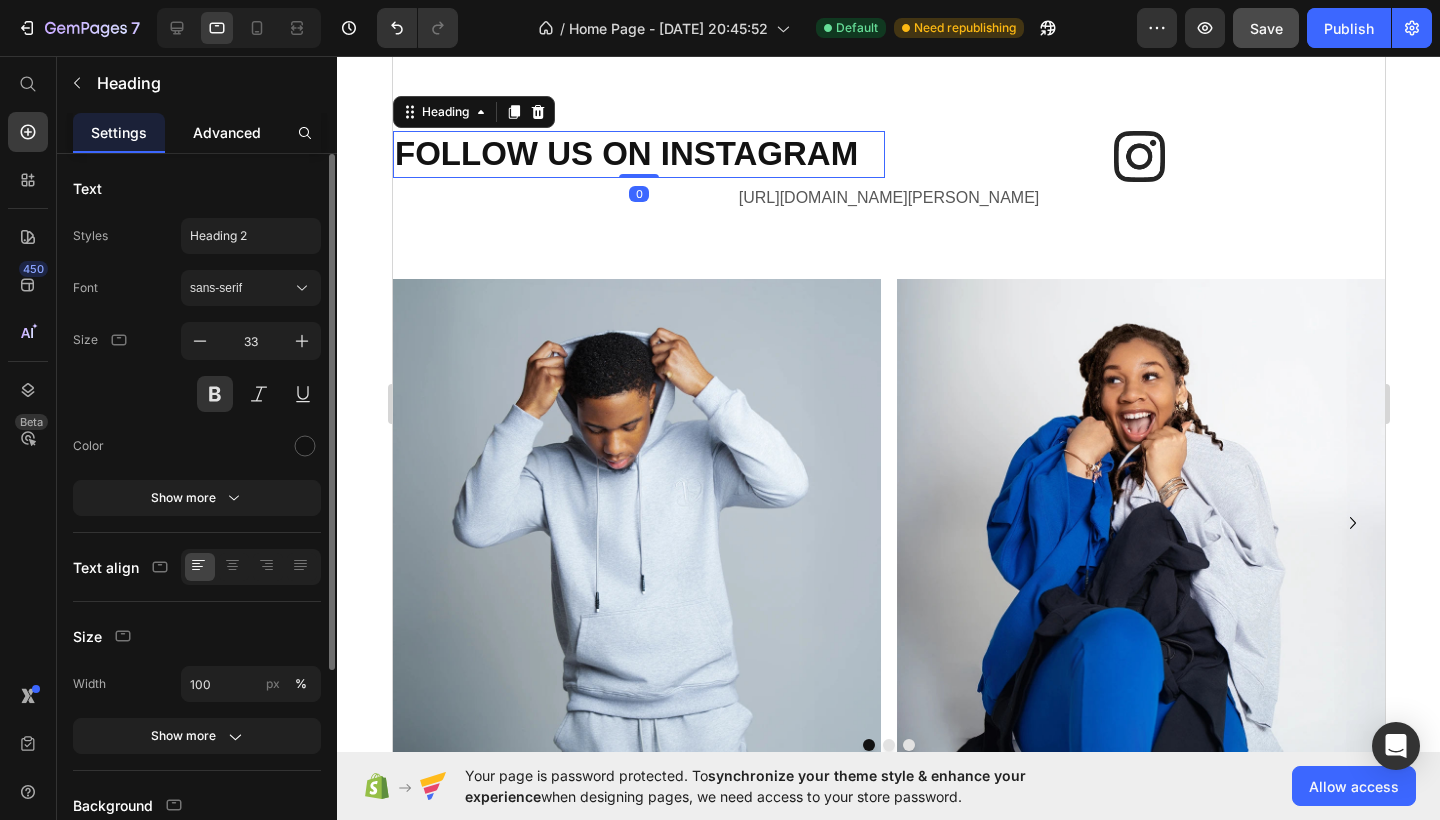 click on "Advanced" at bounding box center (227, 132) 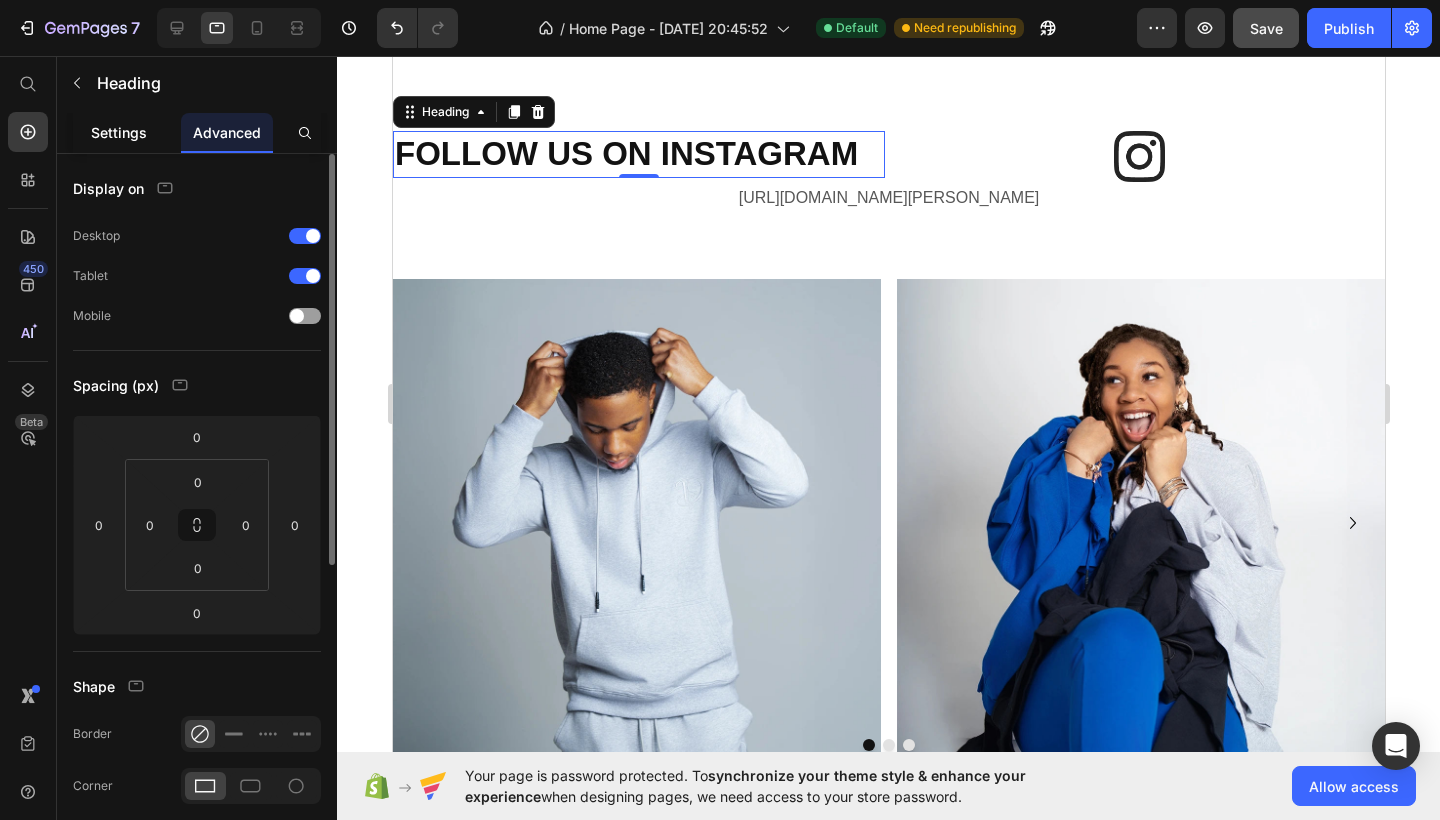 click on "Settings" at bounding box center [119, 132] 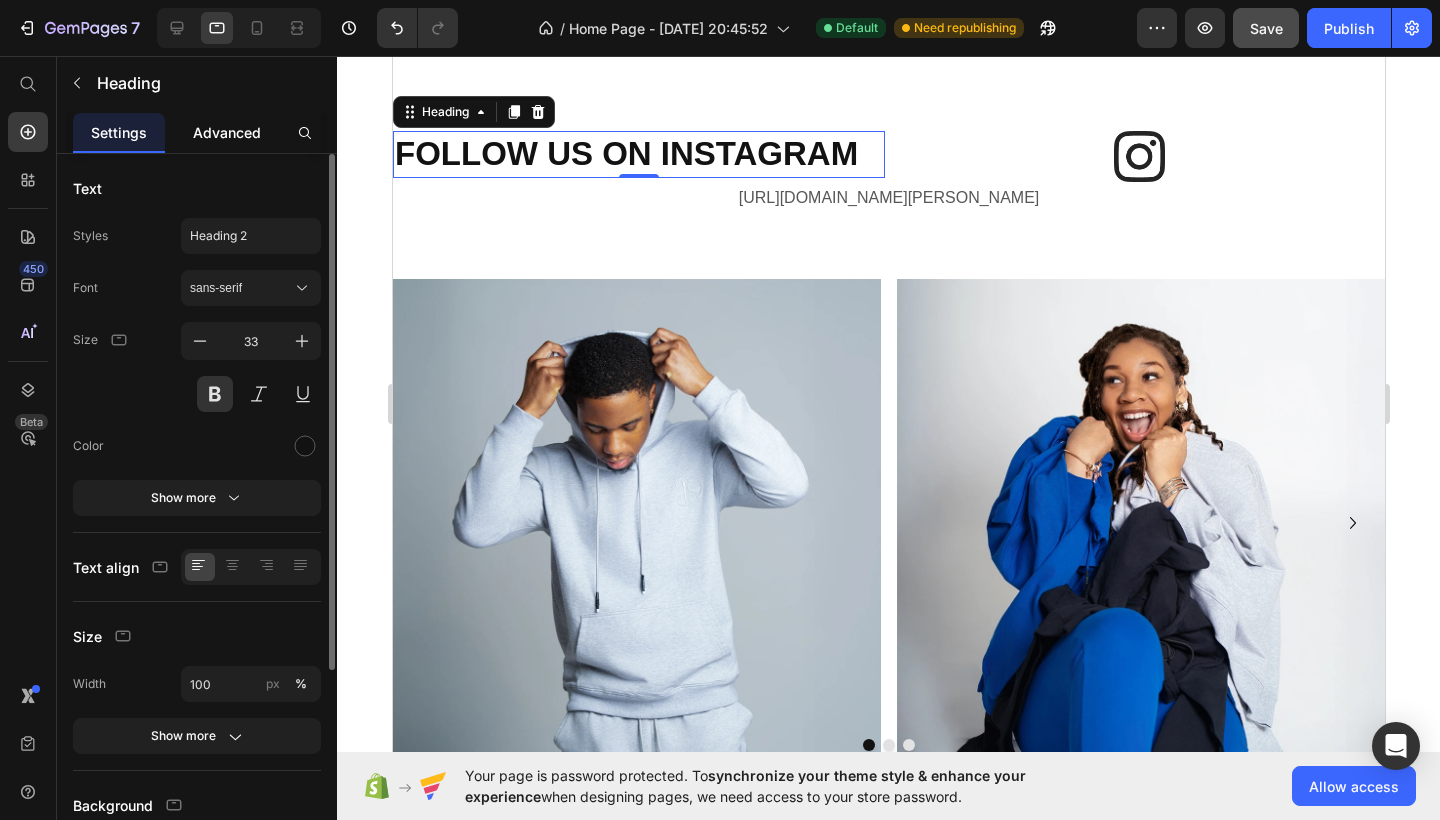 click on "Advanced" 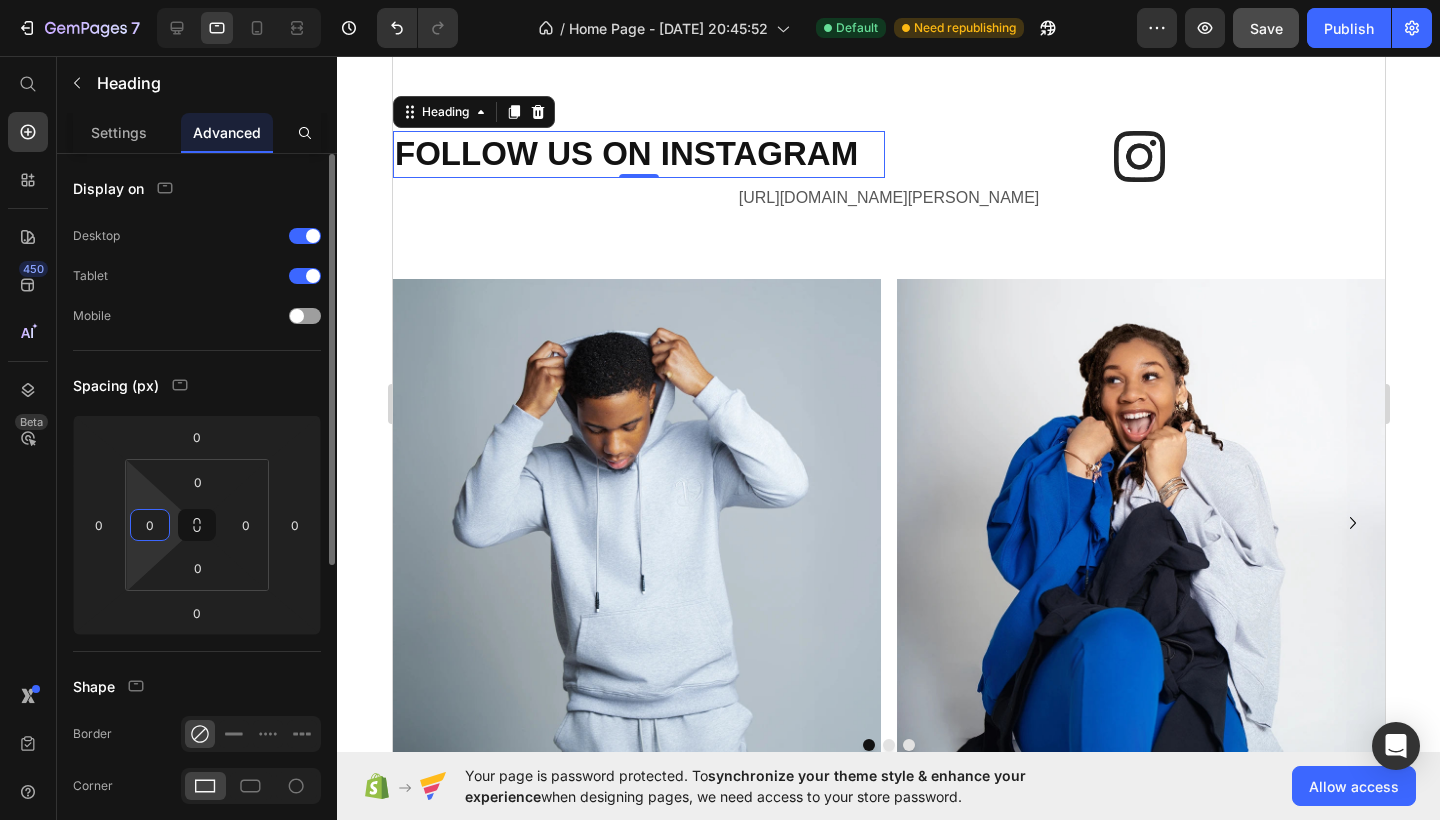 click on "0" at bounding box center (150, 525) 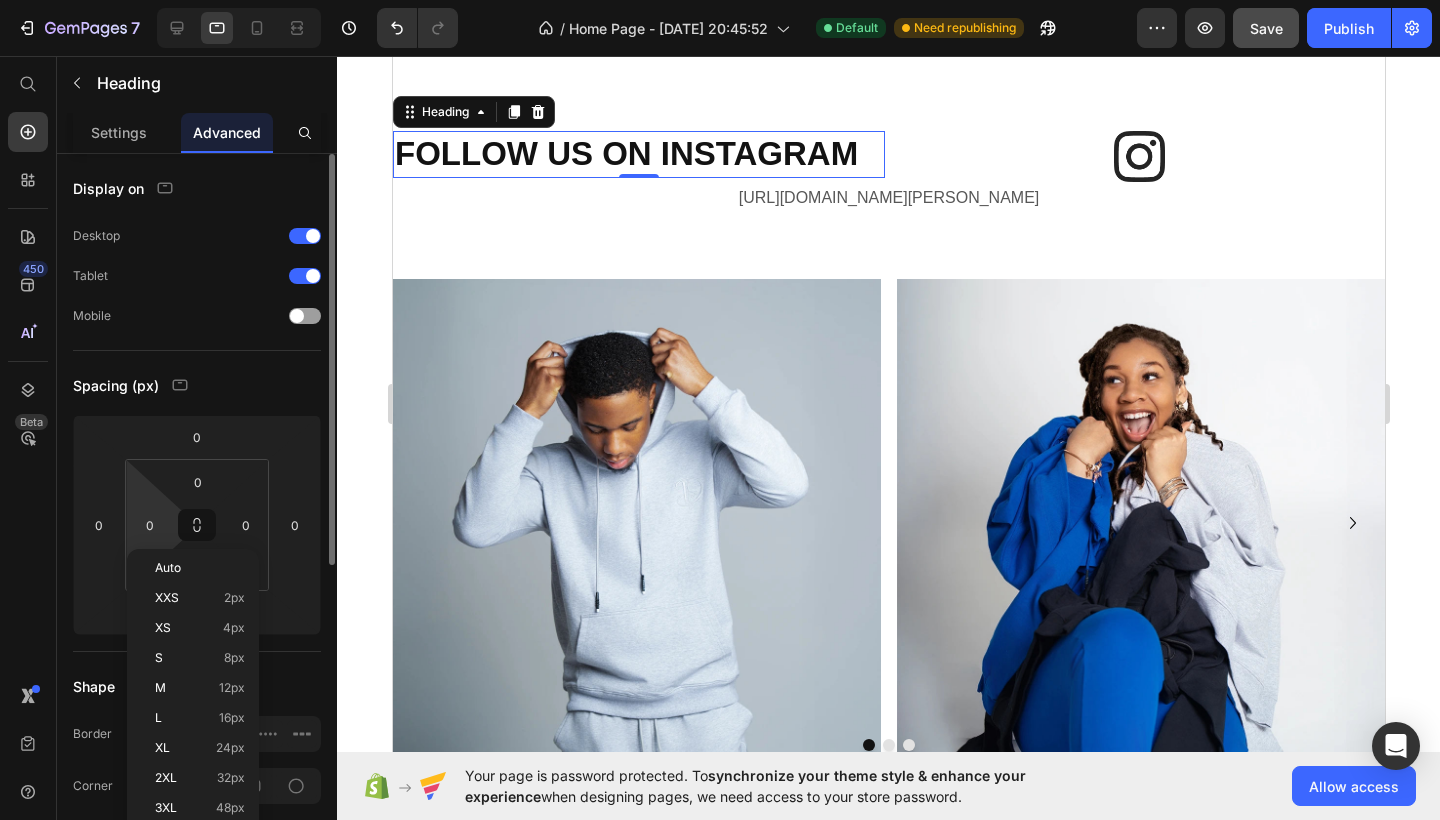 click on "Spacing (px)" at bounding box center [197, 385] 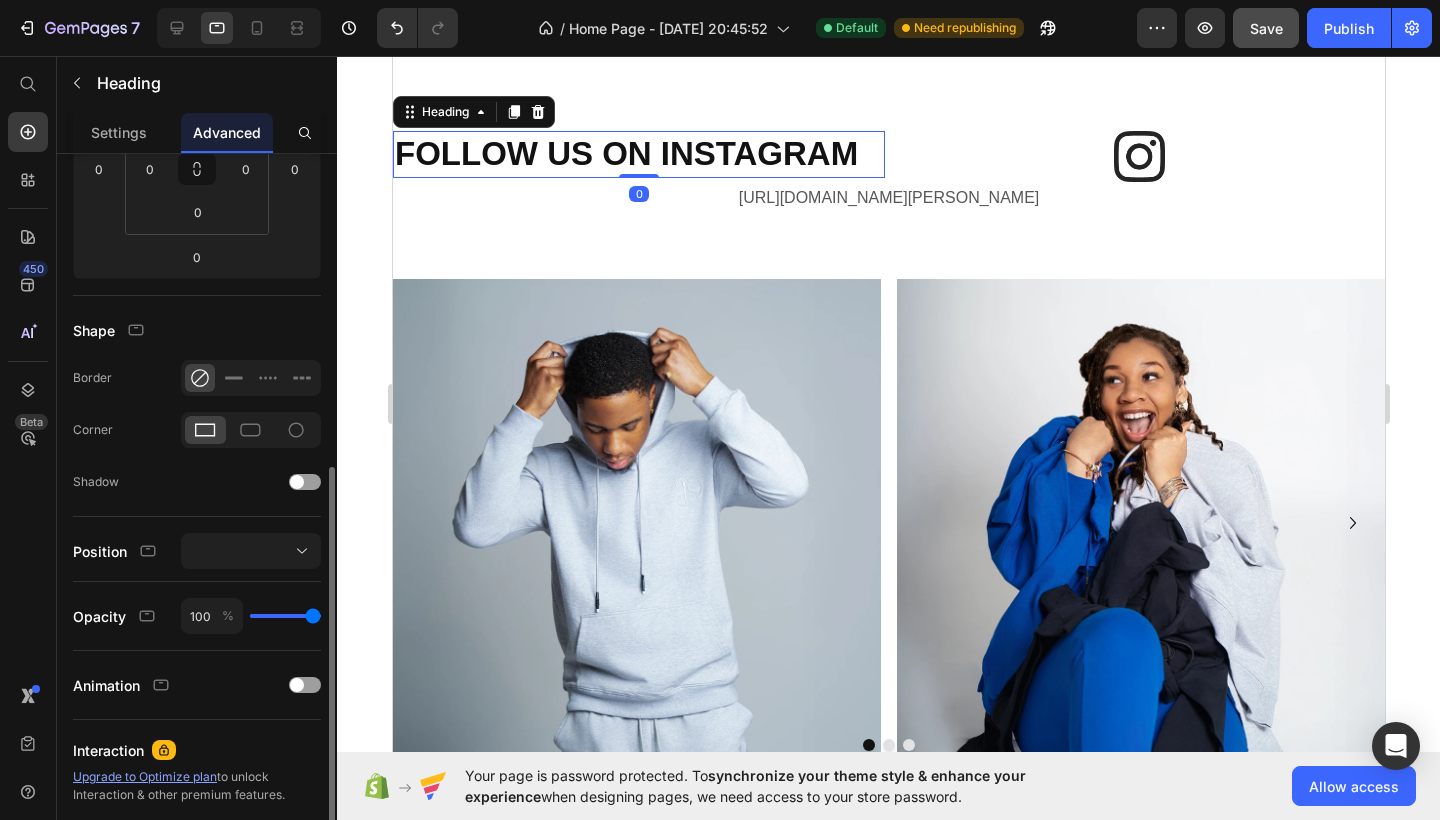 scroll, scrollTop: 476, scrollLeft: 0, axis: vertical 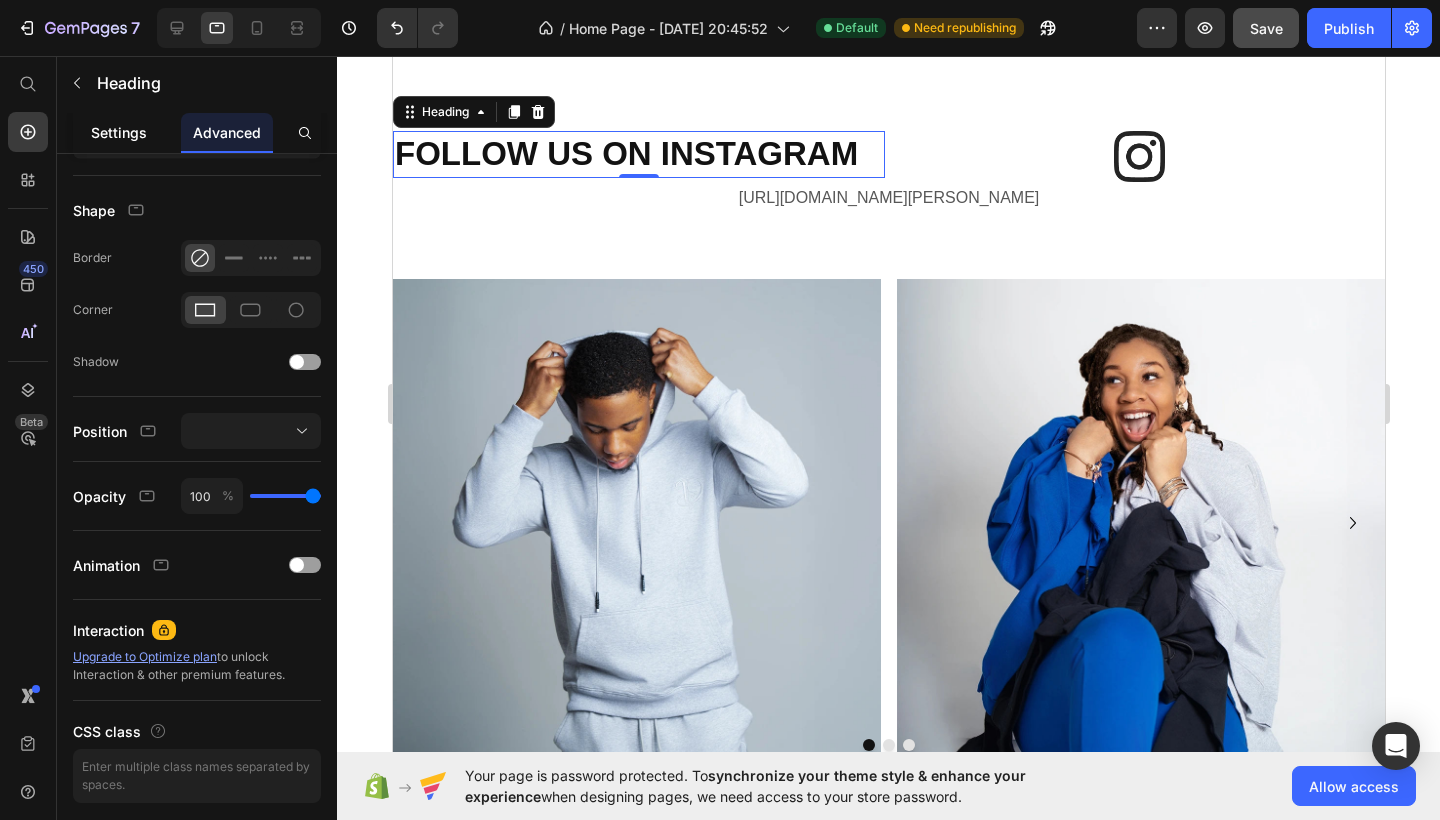 click on "Settings" at bounding box center [119, 132] 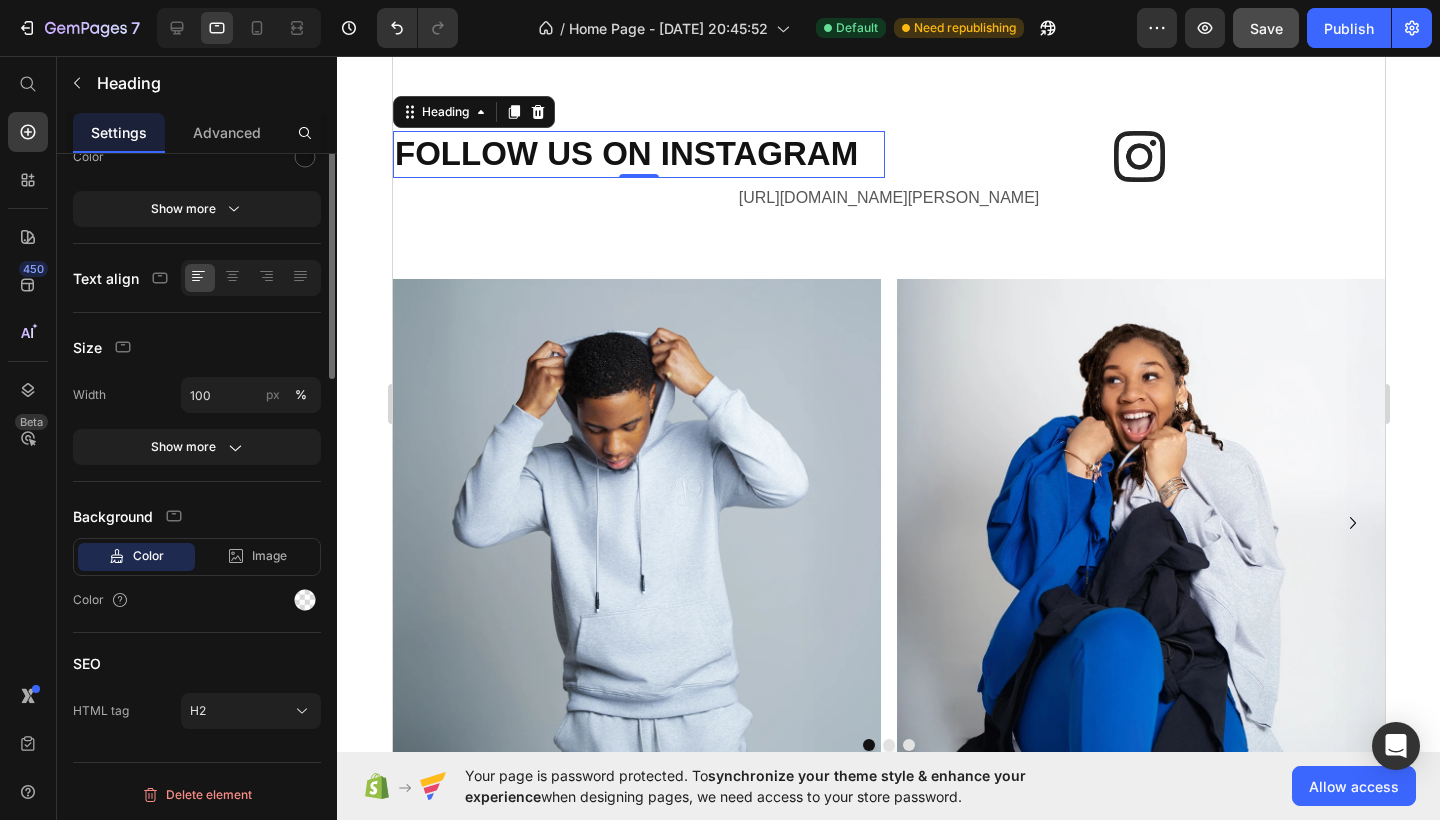 scroll, scrollTop: 0, scrollLeft: 0, axis: both 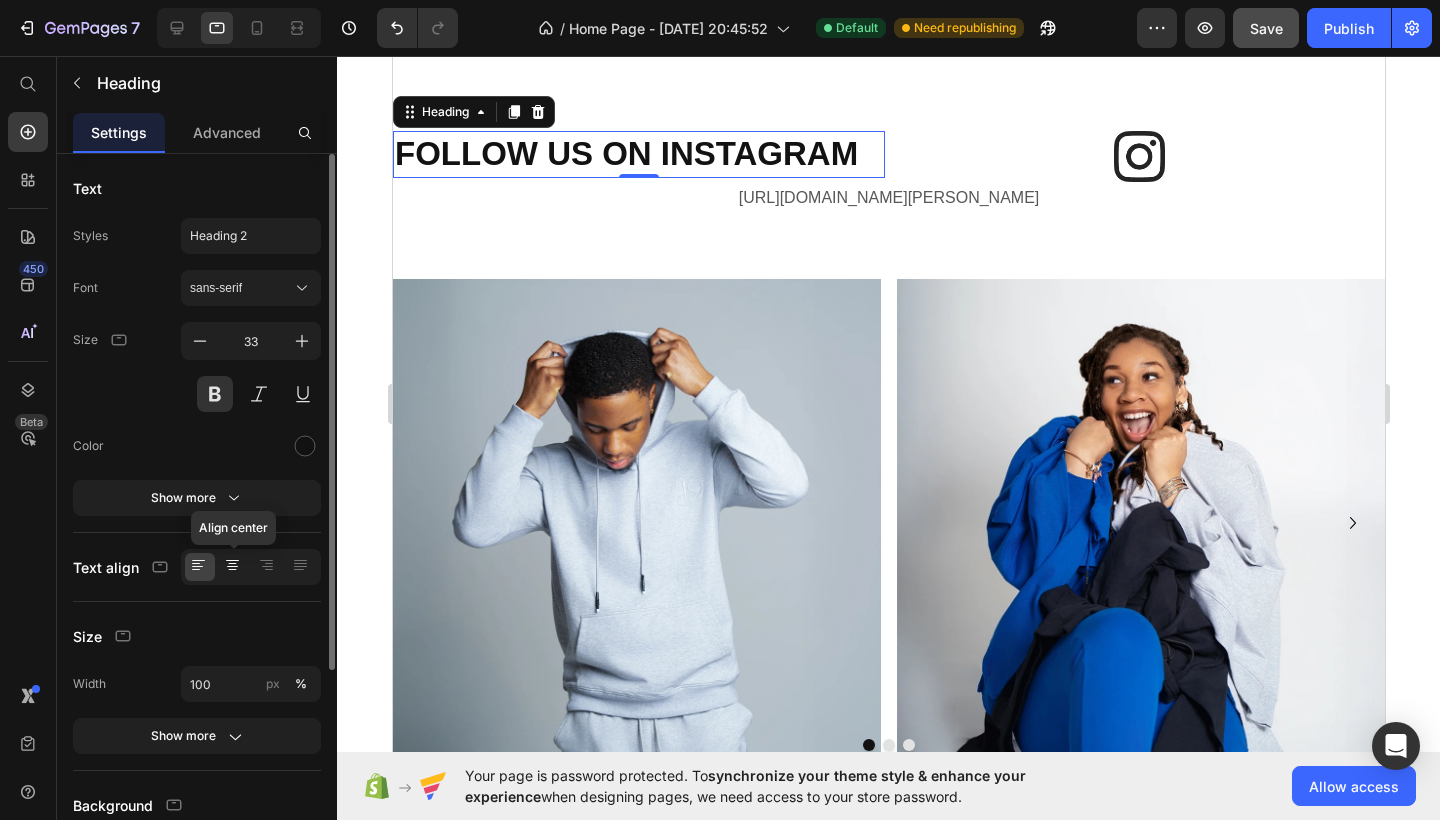 click 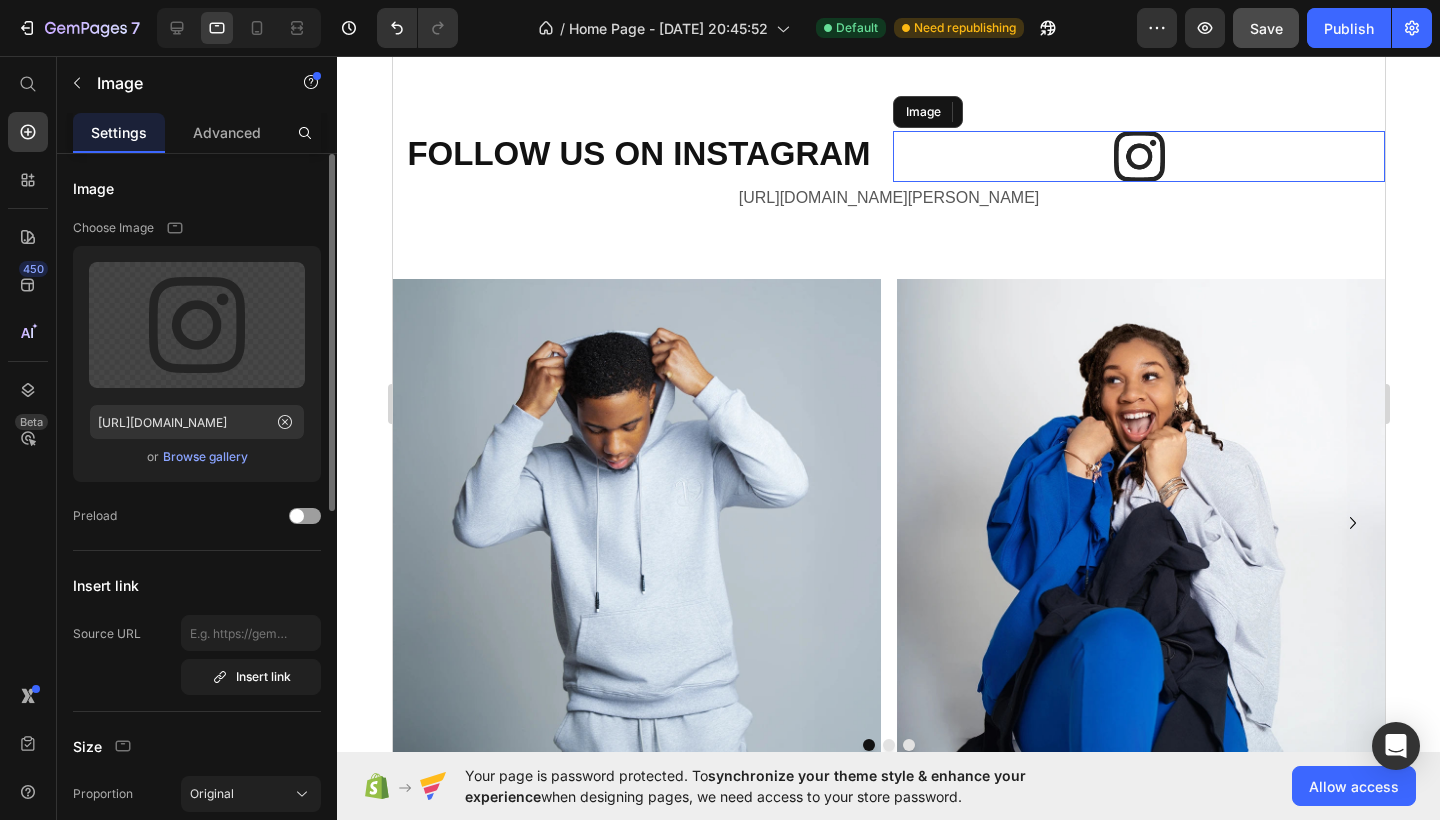 click at bounding box center [1138, 156] 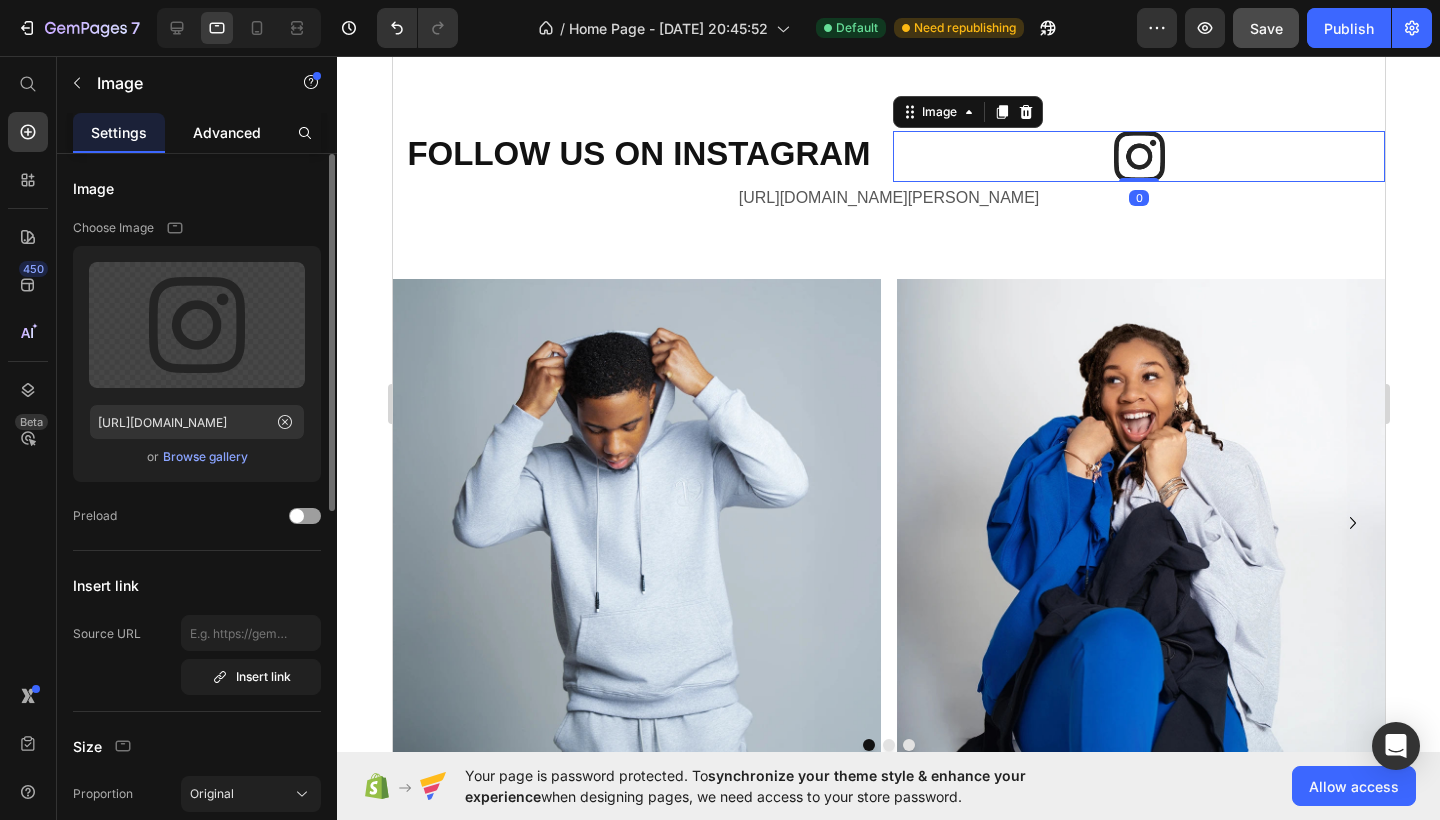 click on "Advanced" at bounding box center [227, 132] 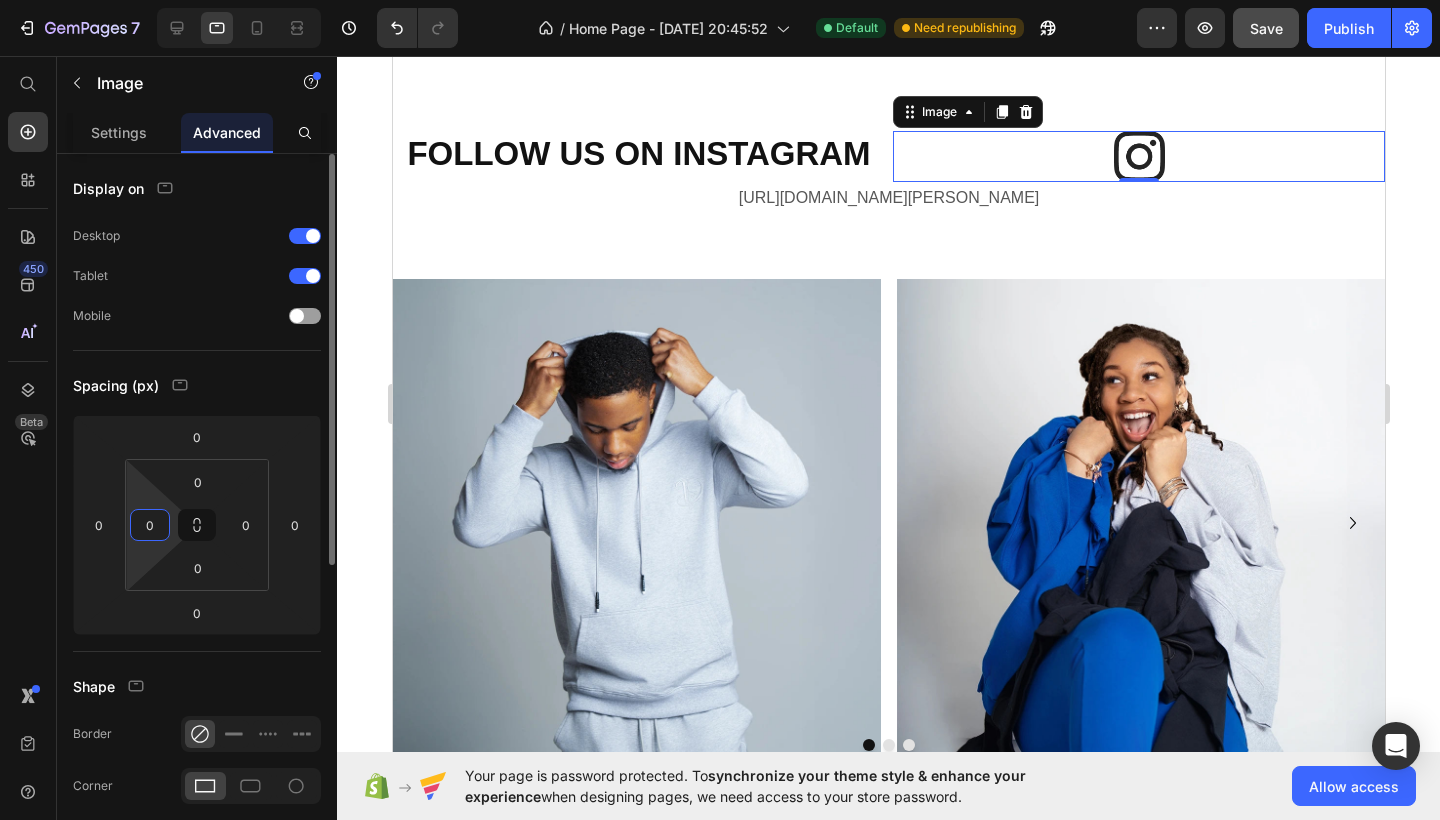 click on "0" at bounding box center (150, 525) 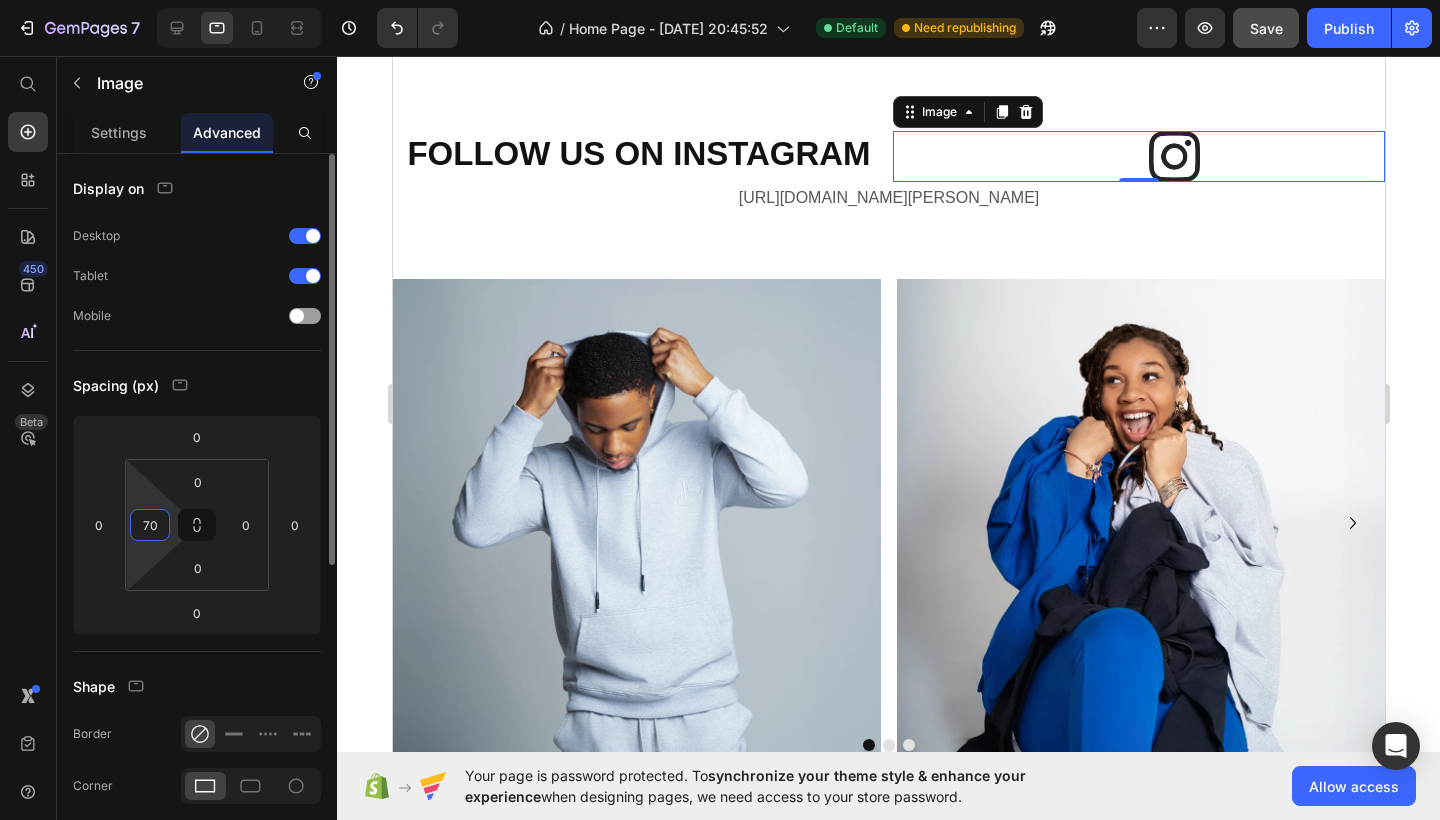 type on "7" 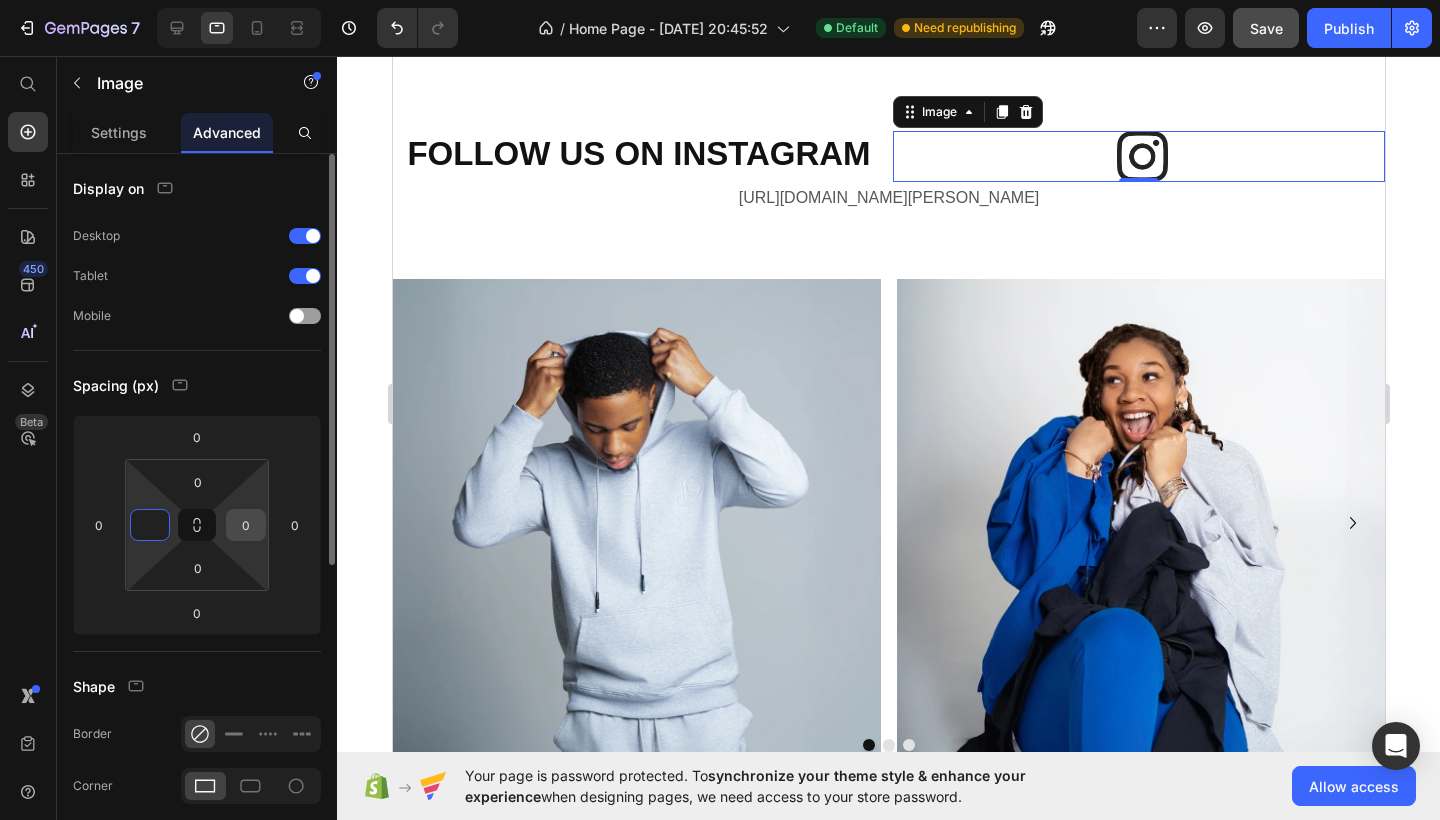 click on "0" at bounding box center (246, 525) 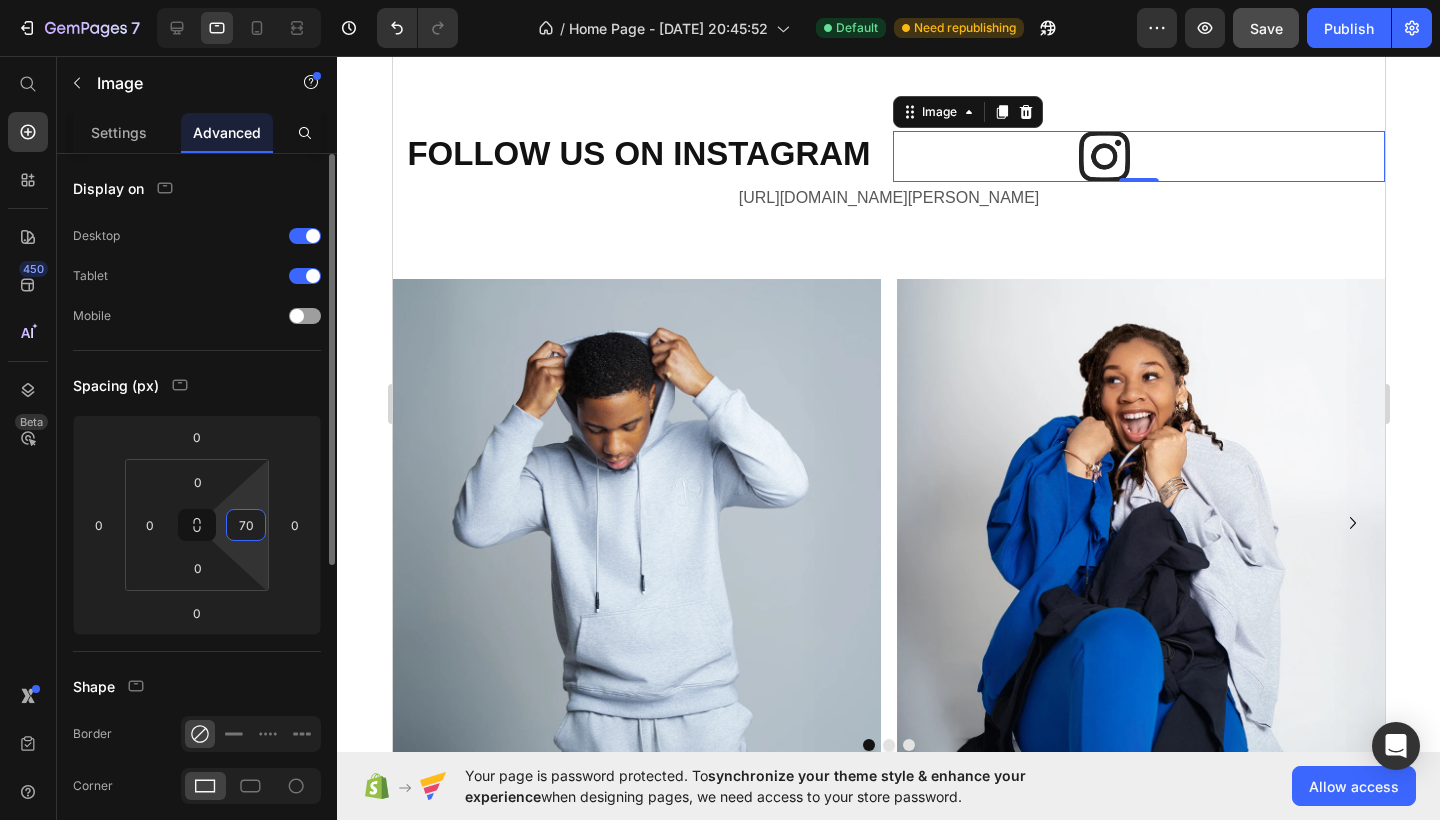 type on "7" 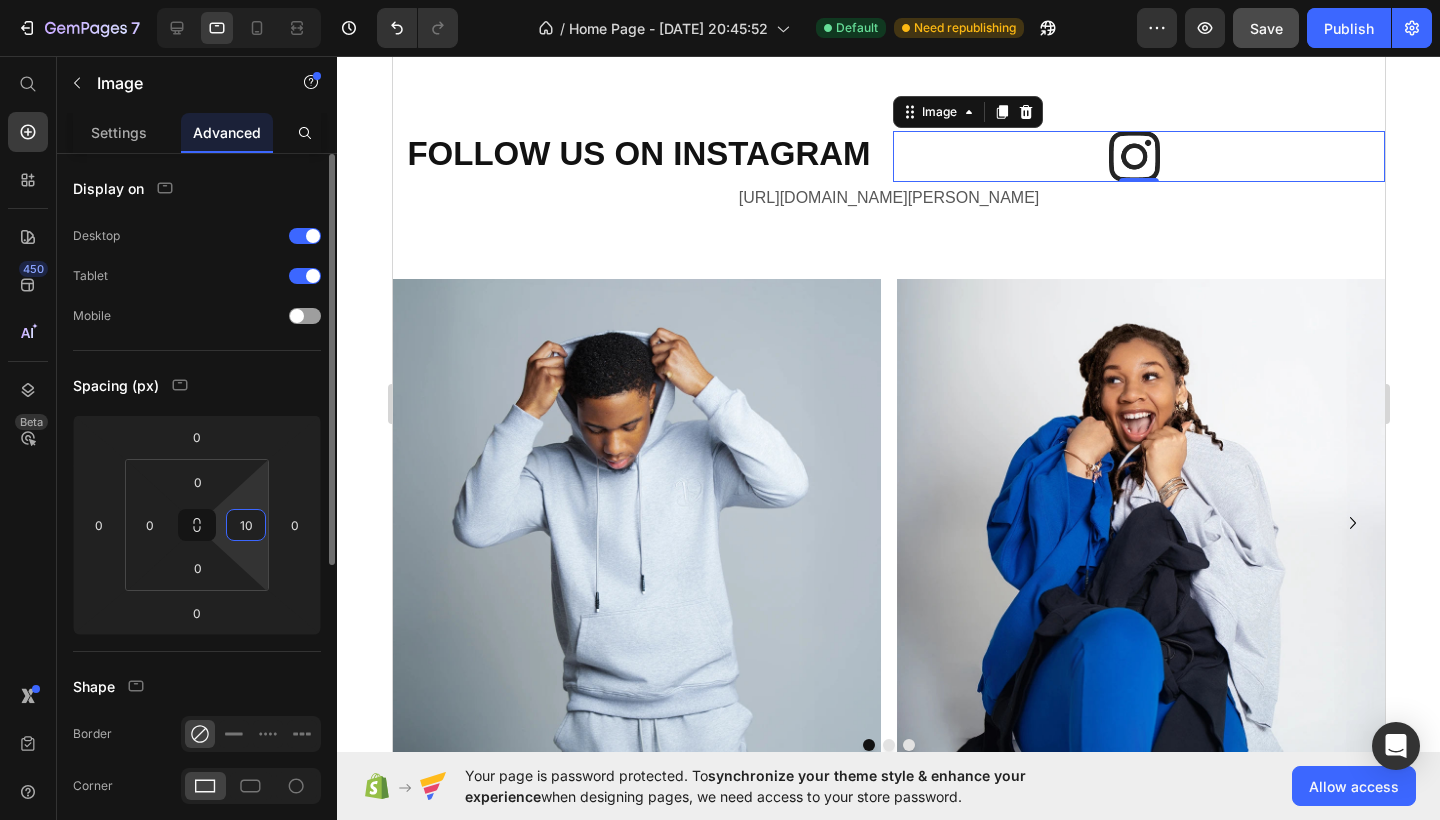 type on "1" 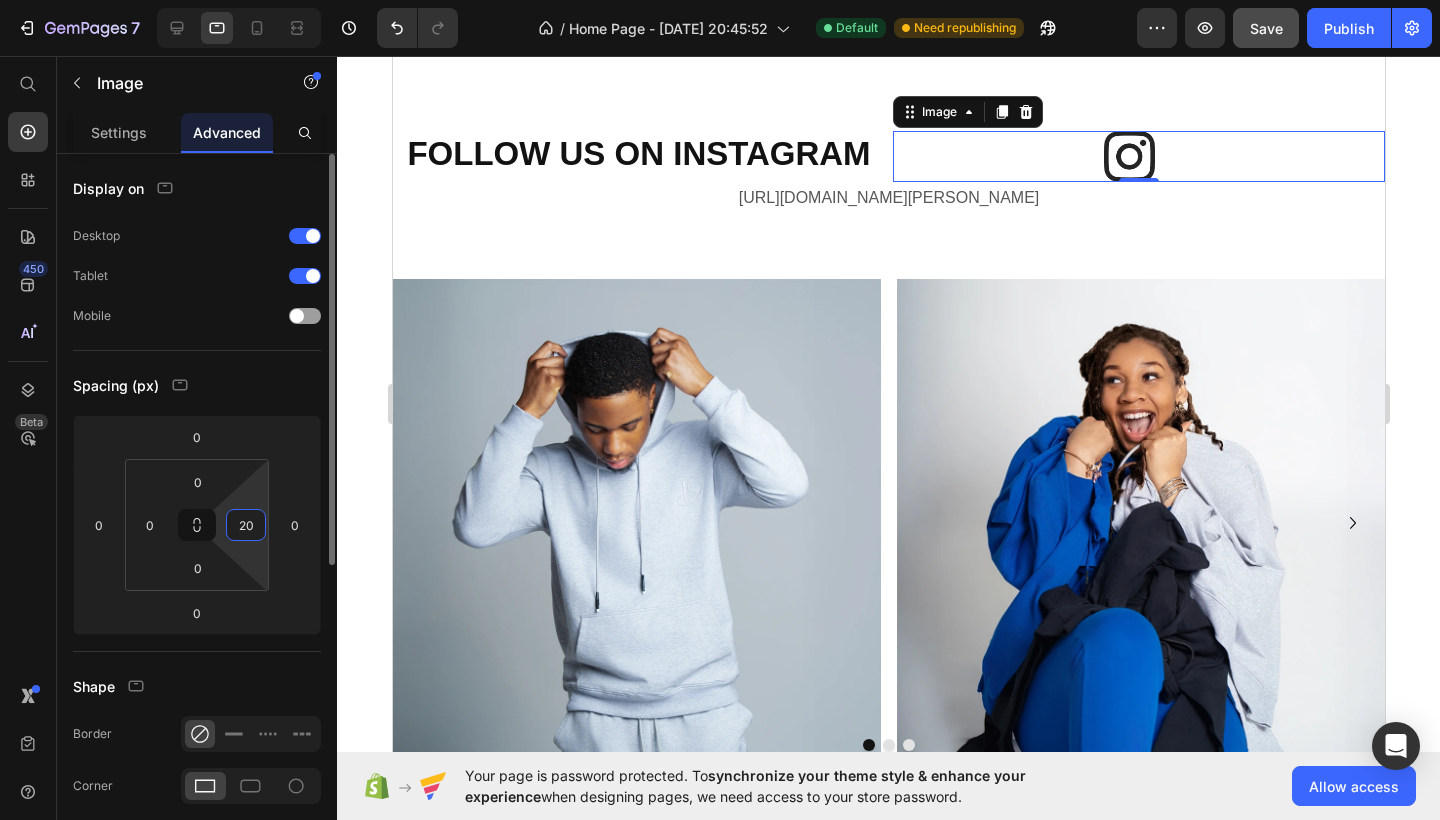type on "2" 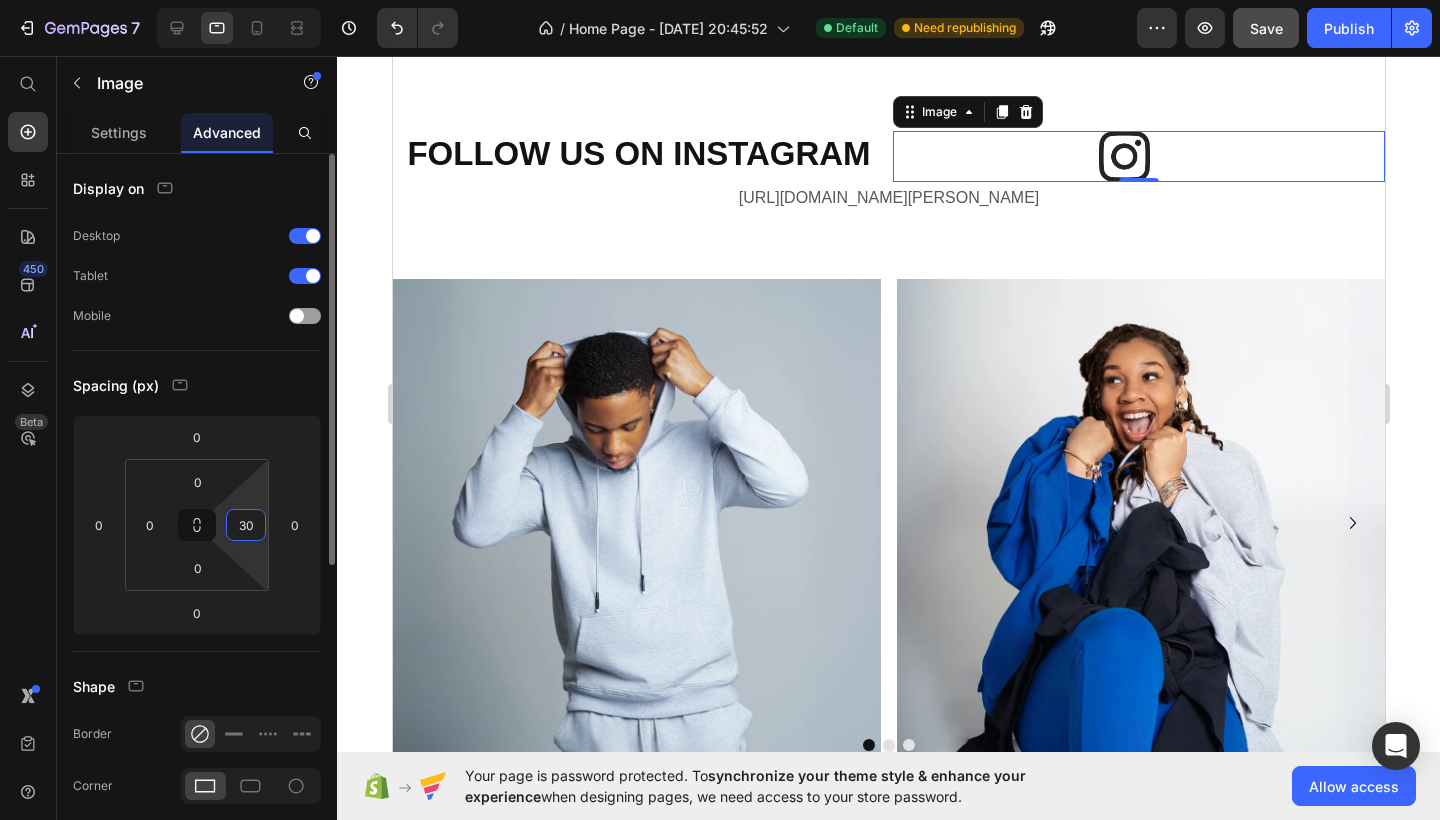 type on "3" 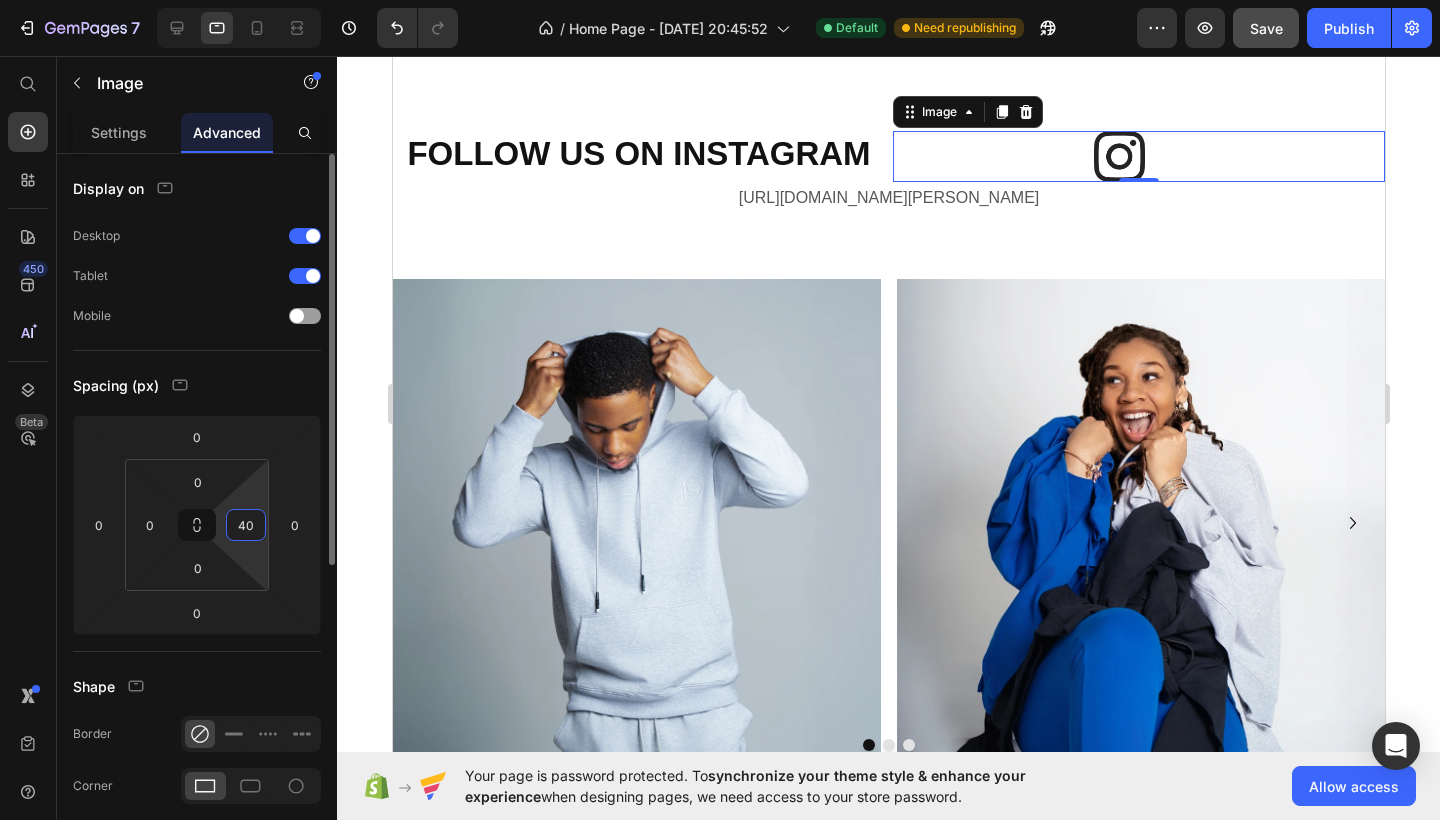 type on "400" 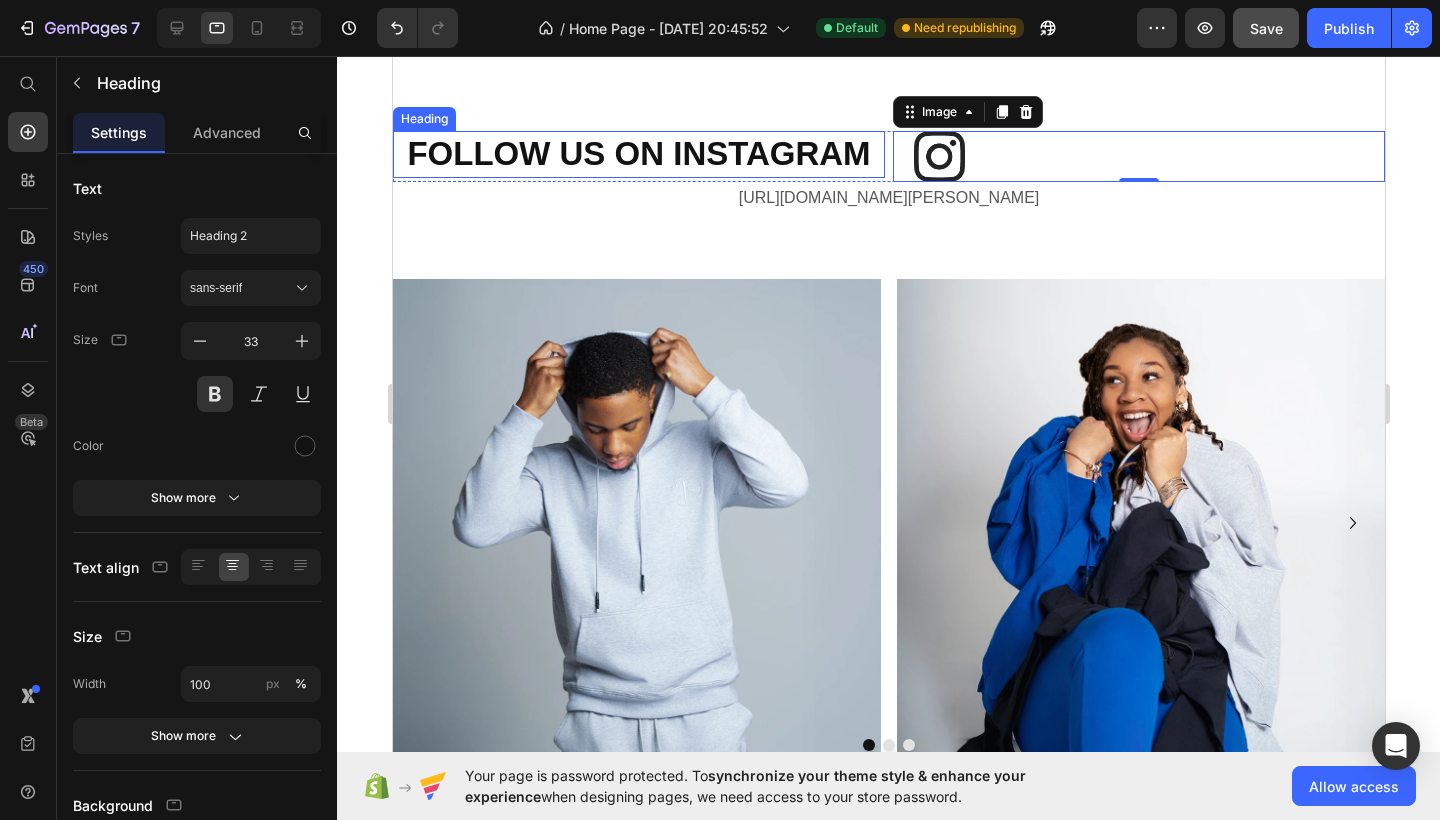 click on "FOLLOW US ON INSTAGRAM" at bounding box center [638, 154] 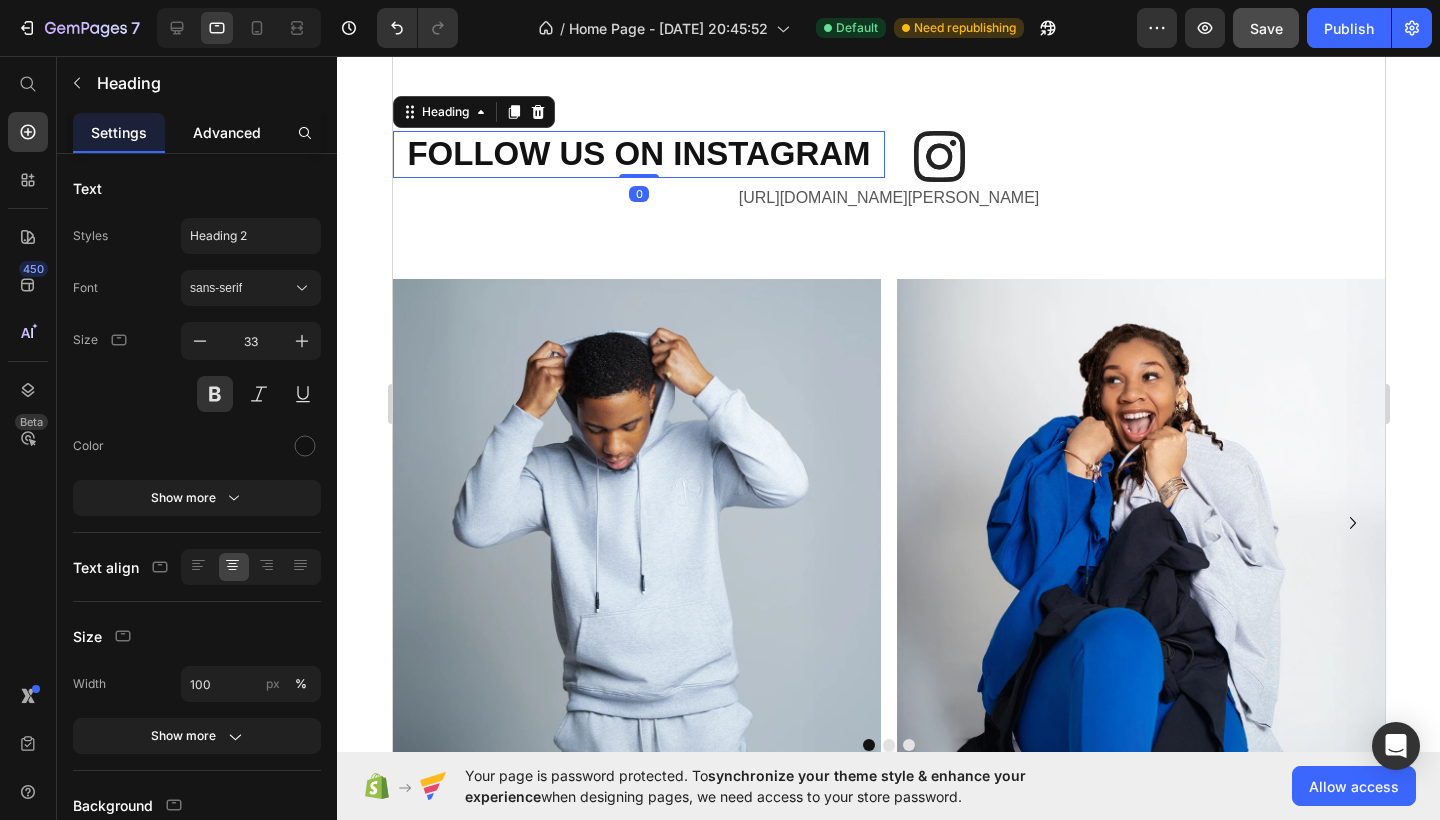 click on "Advanced" 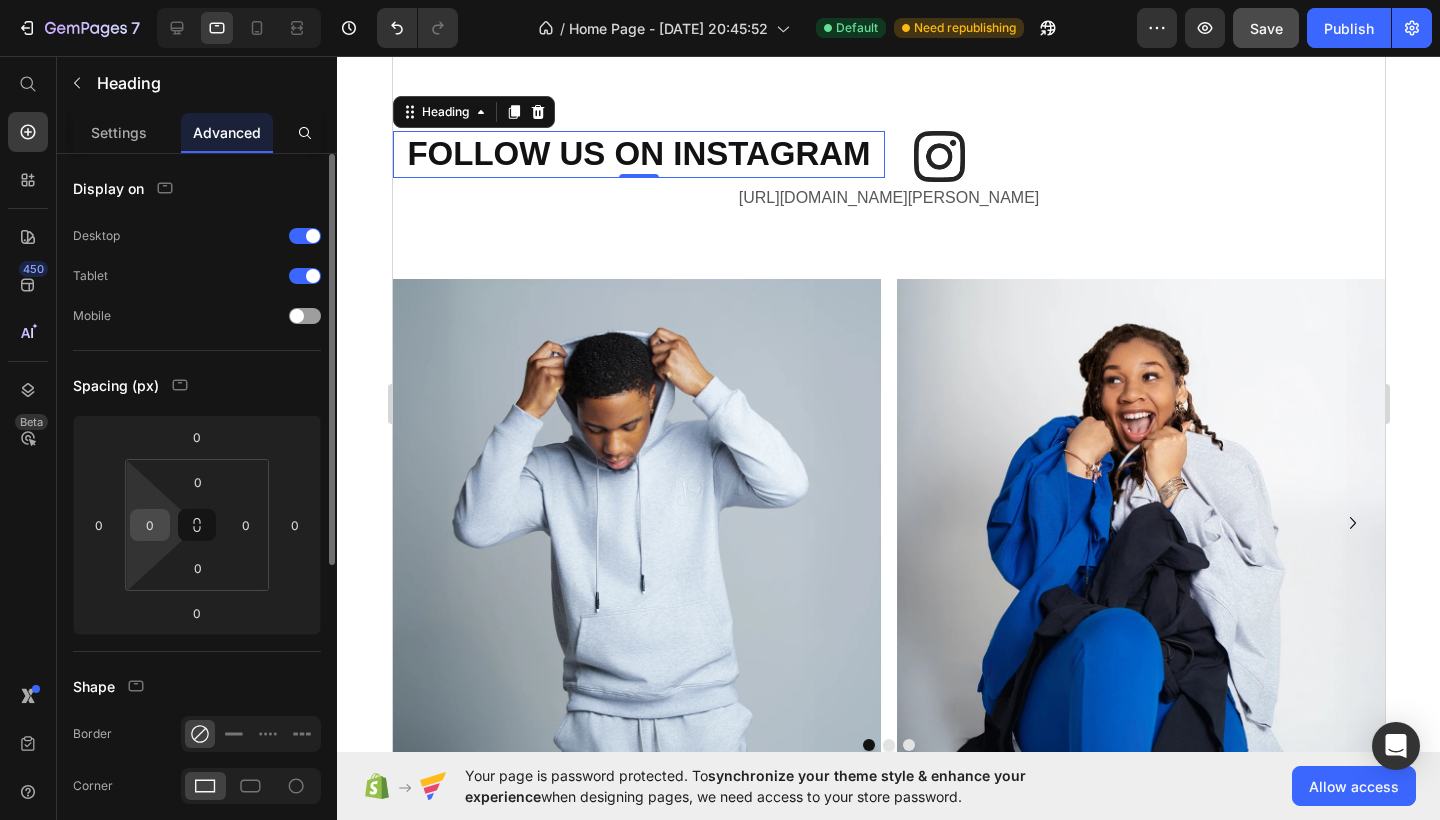 click on "0" at bounding box center [150, 525] 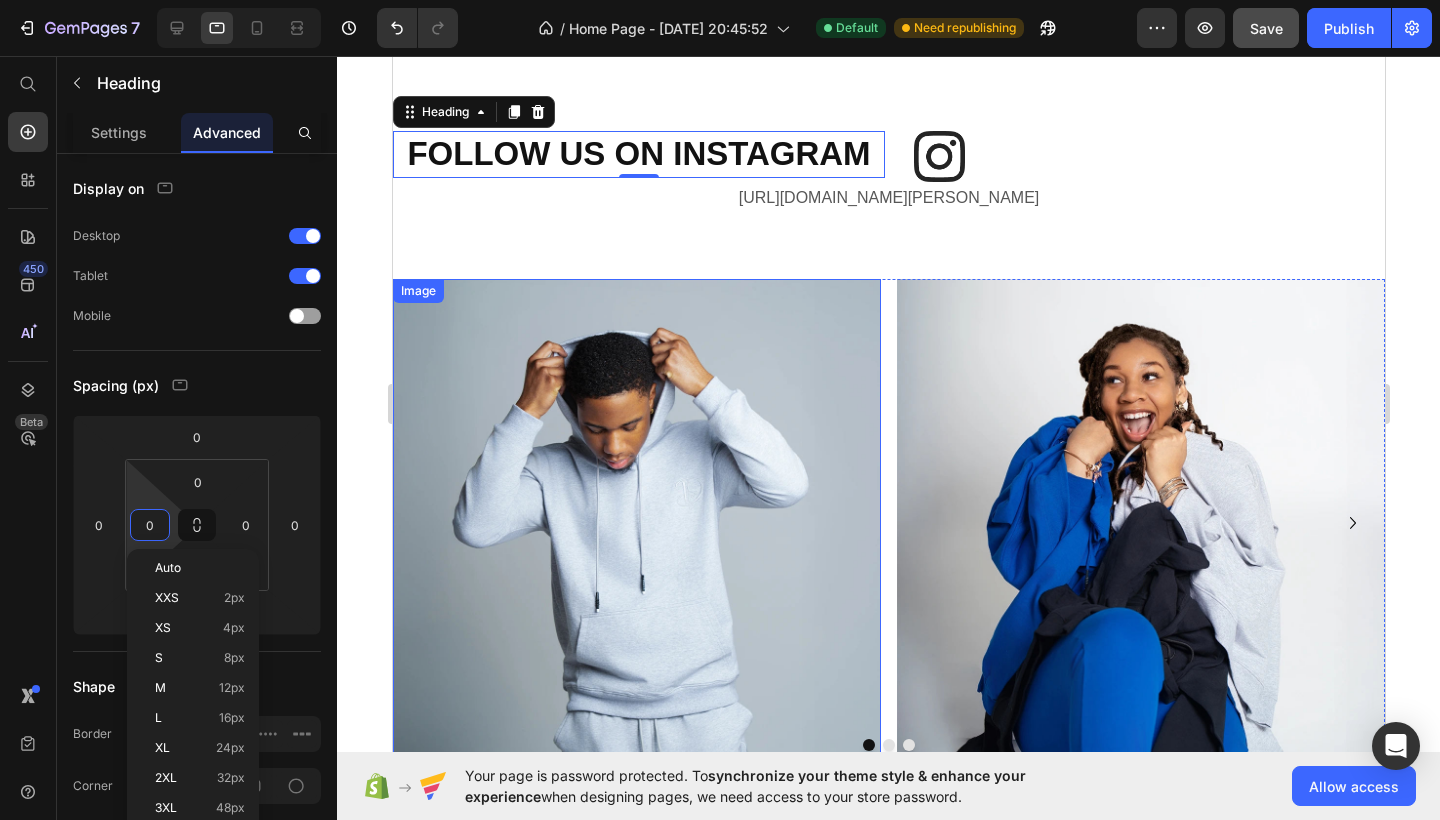 type 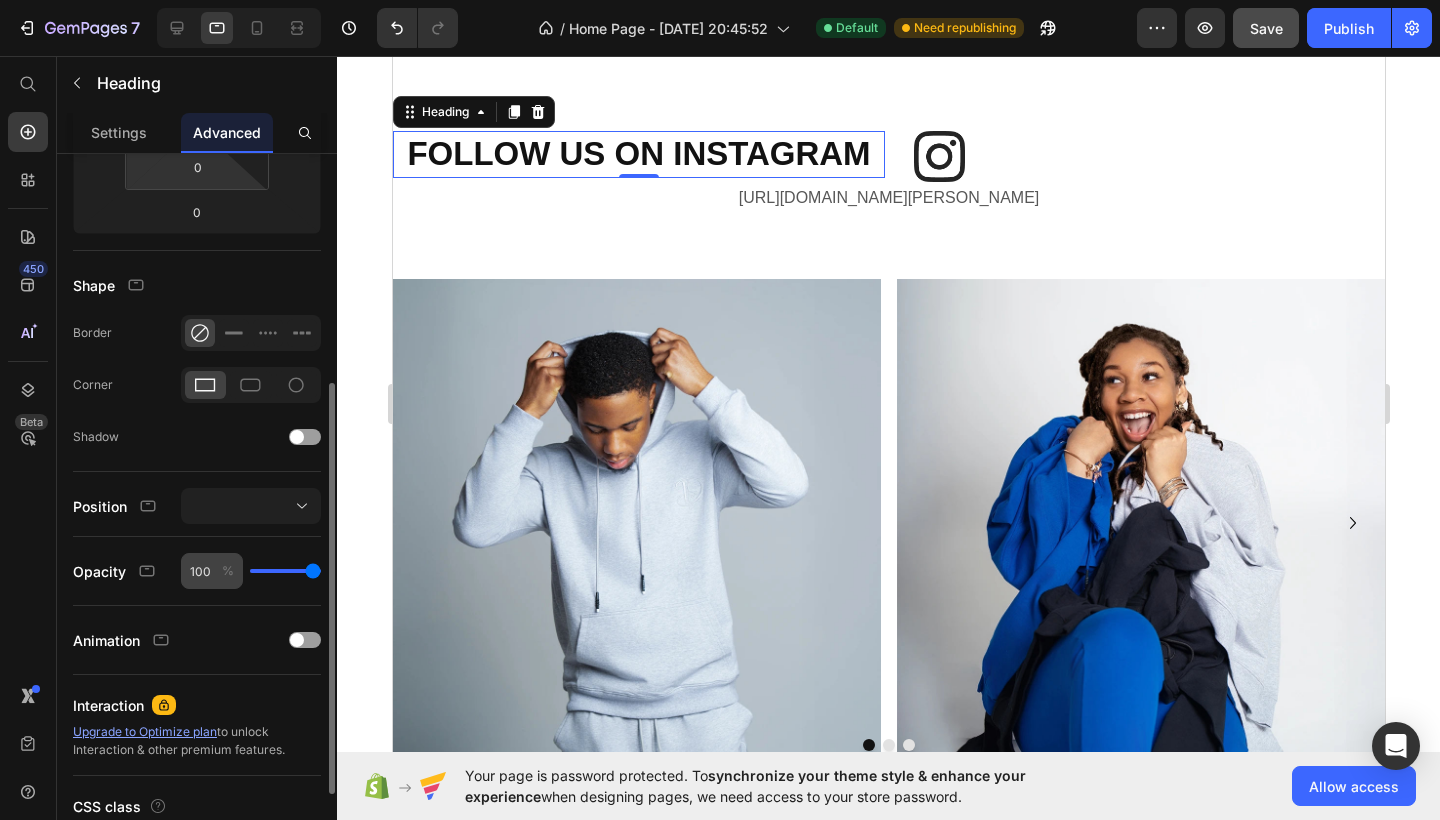 scroll, scrollTop: 424, scrollLeft: 0, axis: vertical 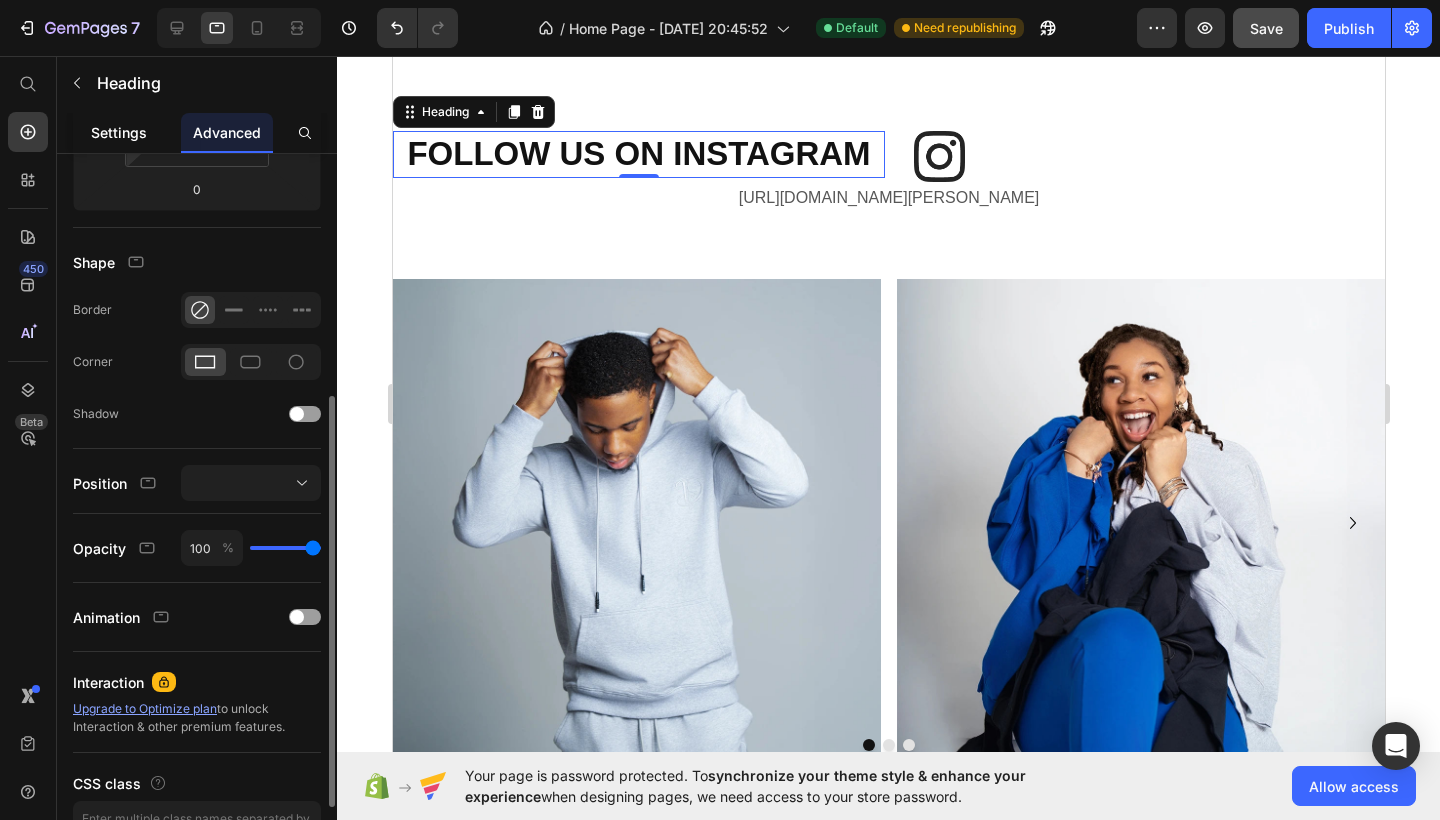 click on "Settings" at bounding box center [119, 132] 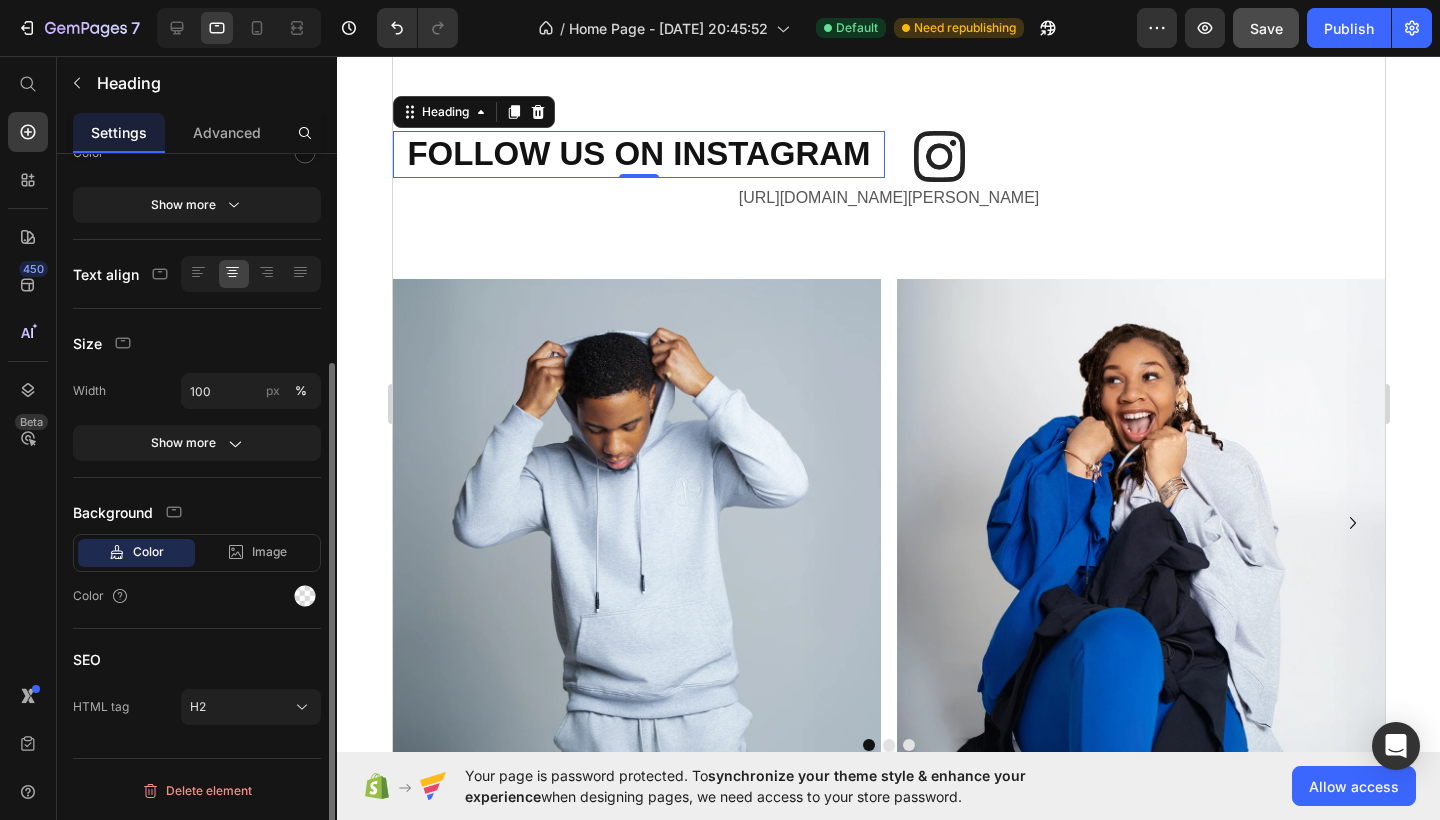 scroll, scrollTop: 0, scrollLeft: 0, axis: both 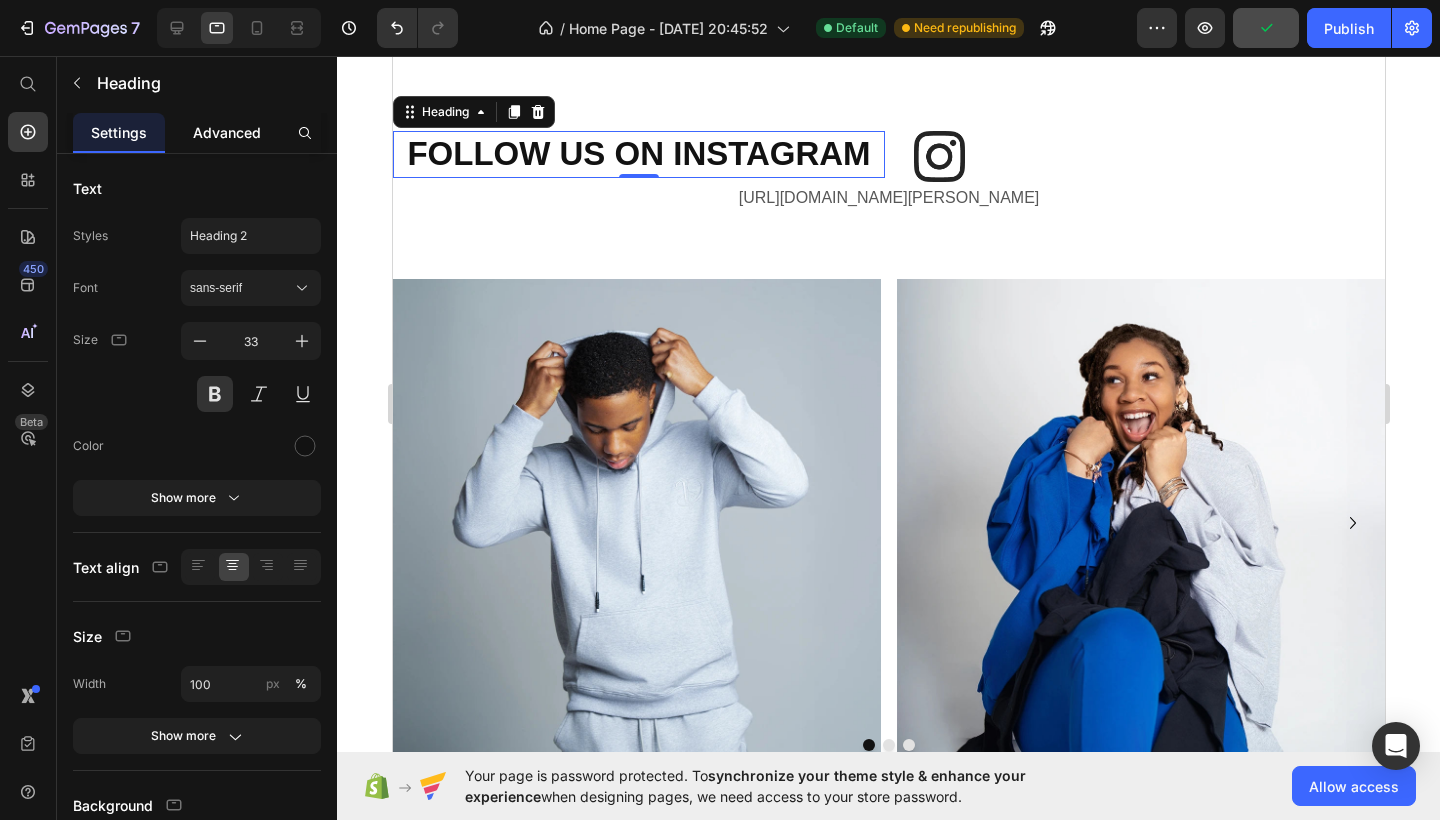 click on "Advanced" at bounding box center (227, 132) 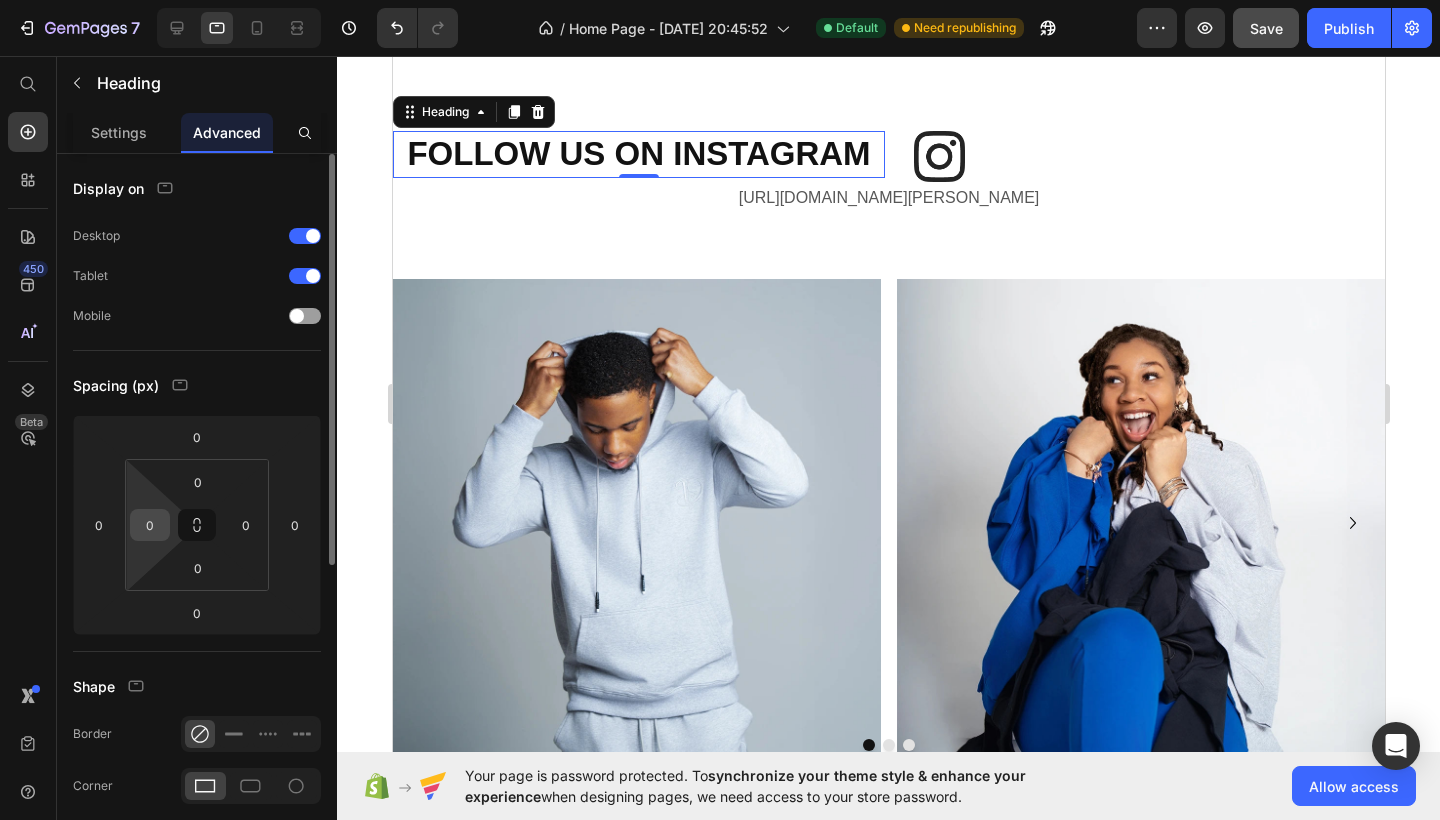 click on "0" at bounding box center (150, 525) 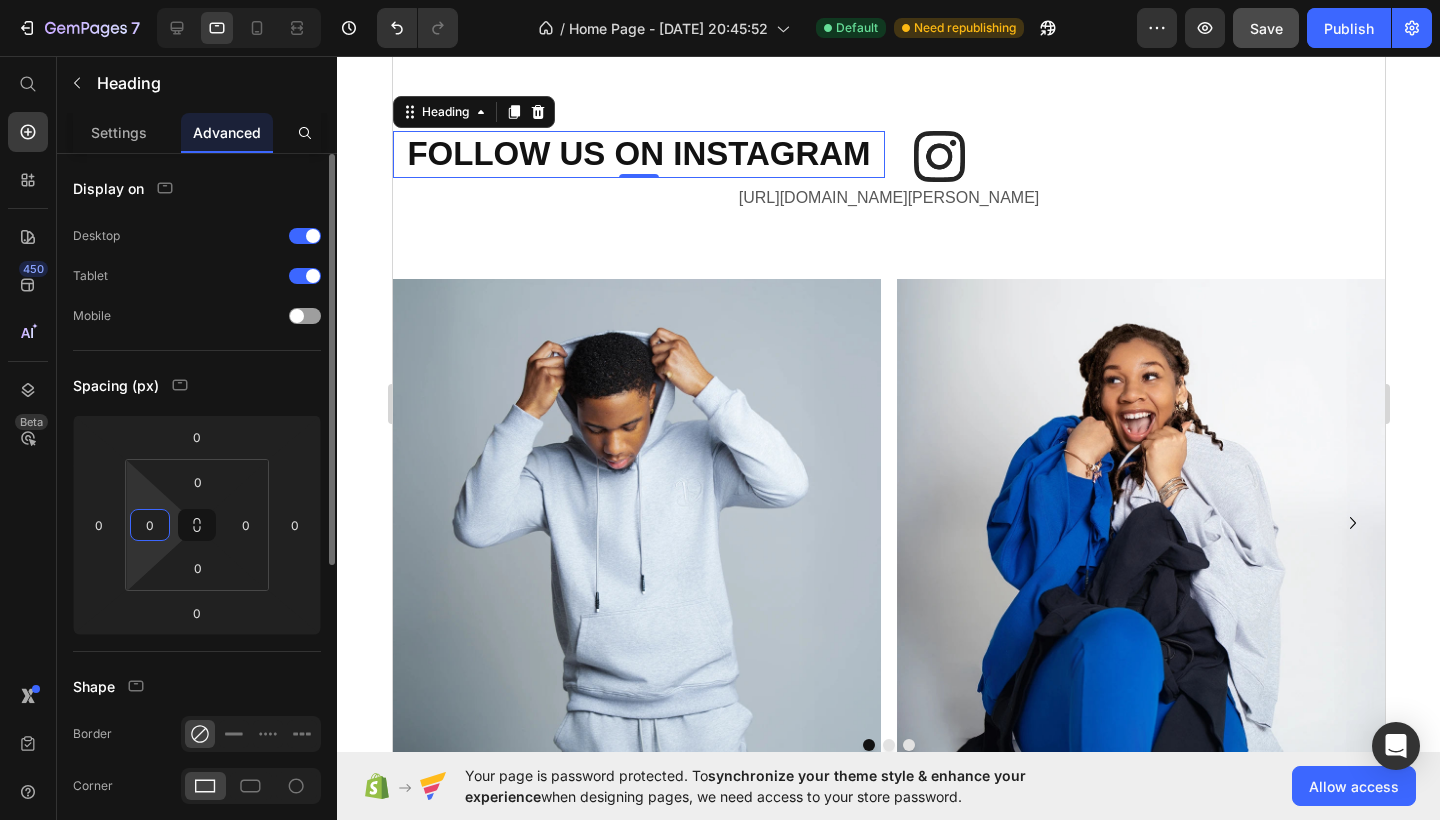 click on "0" at bounding box center [150, 525] 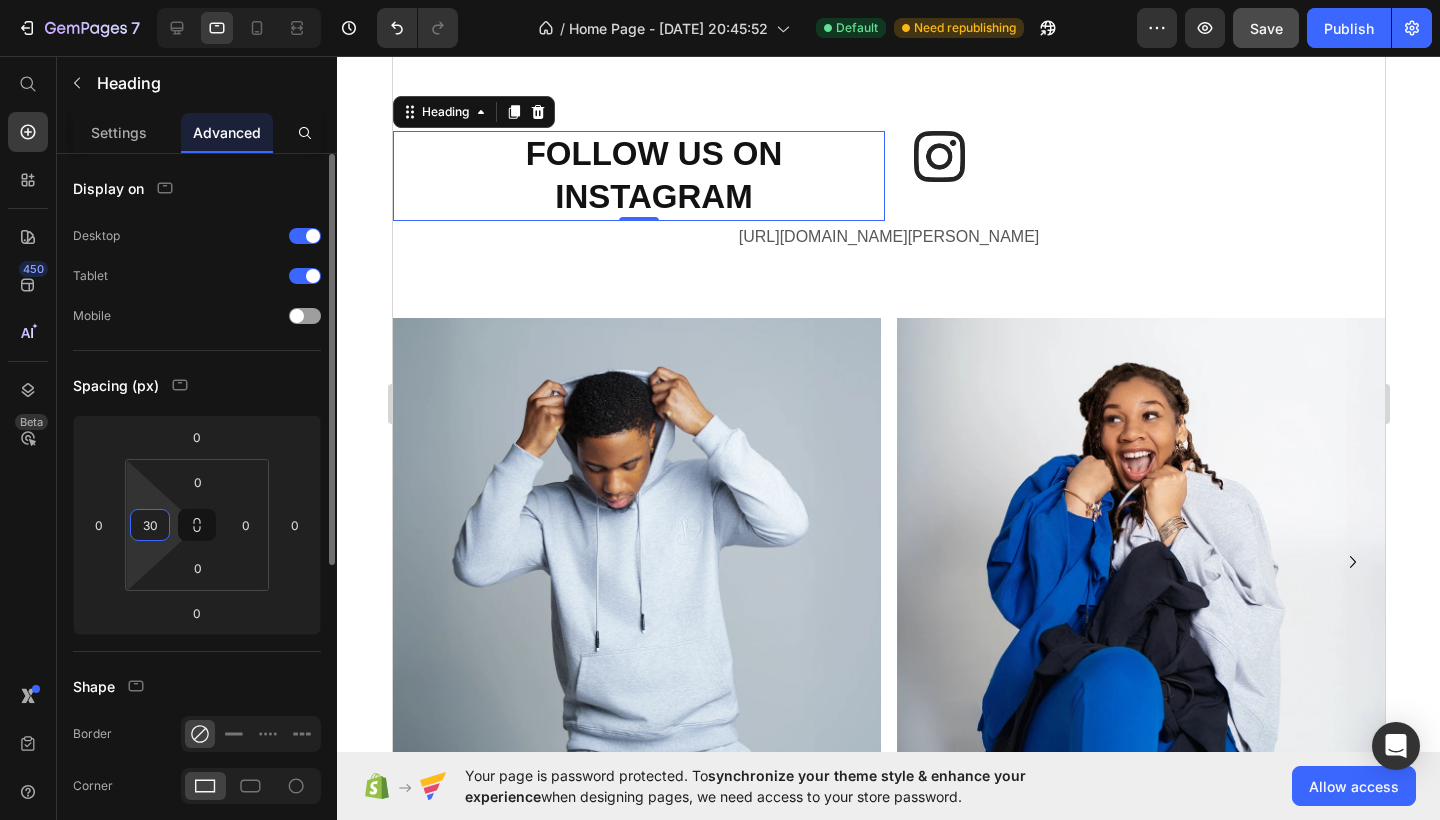 type on "3" 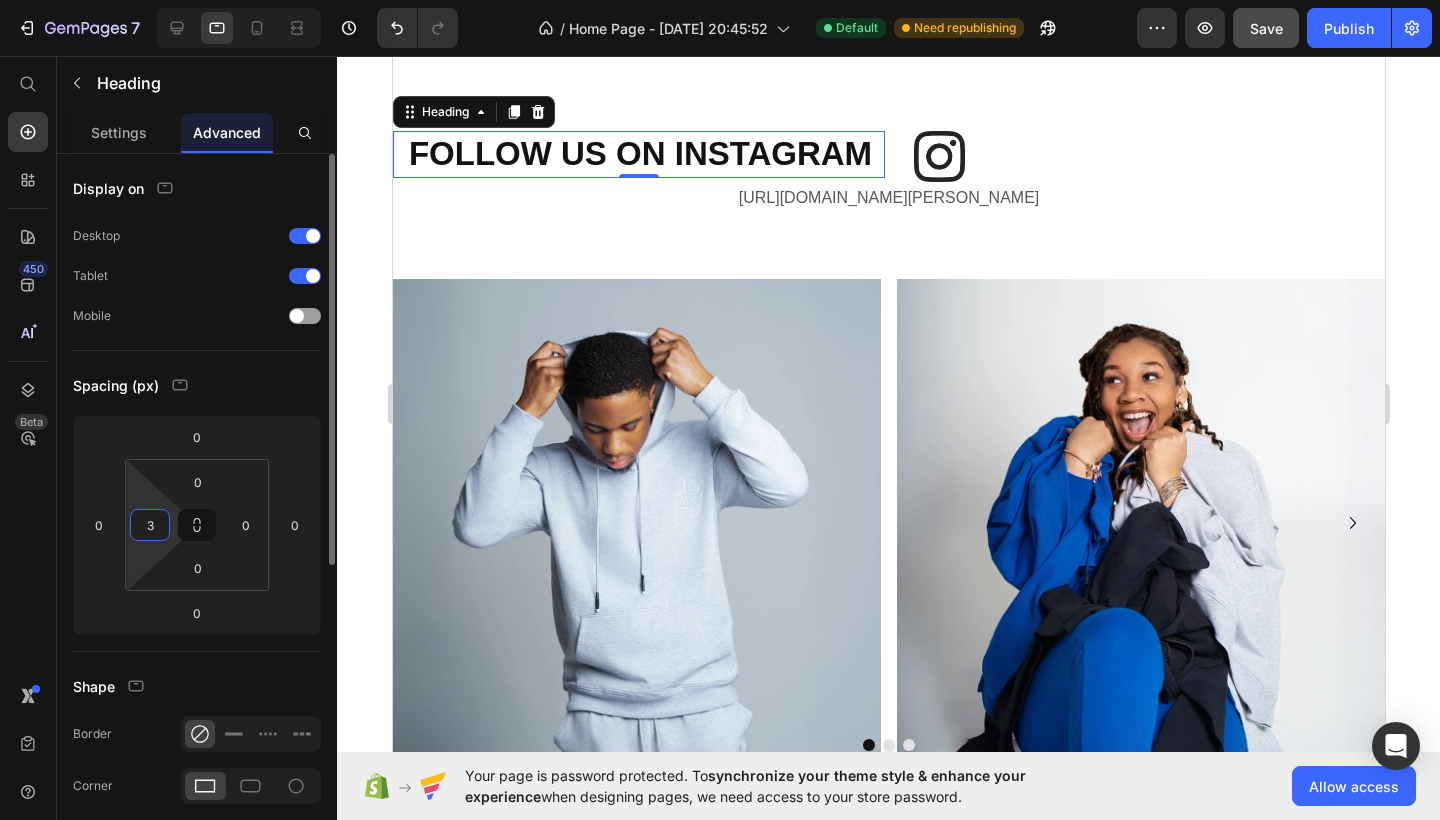 type 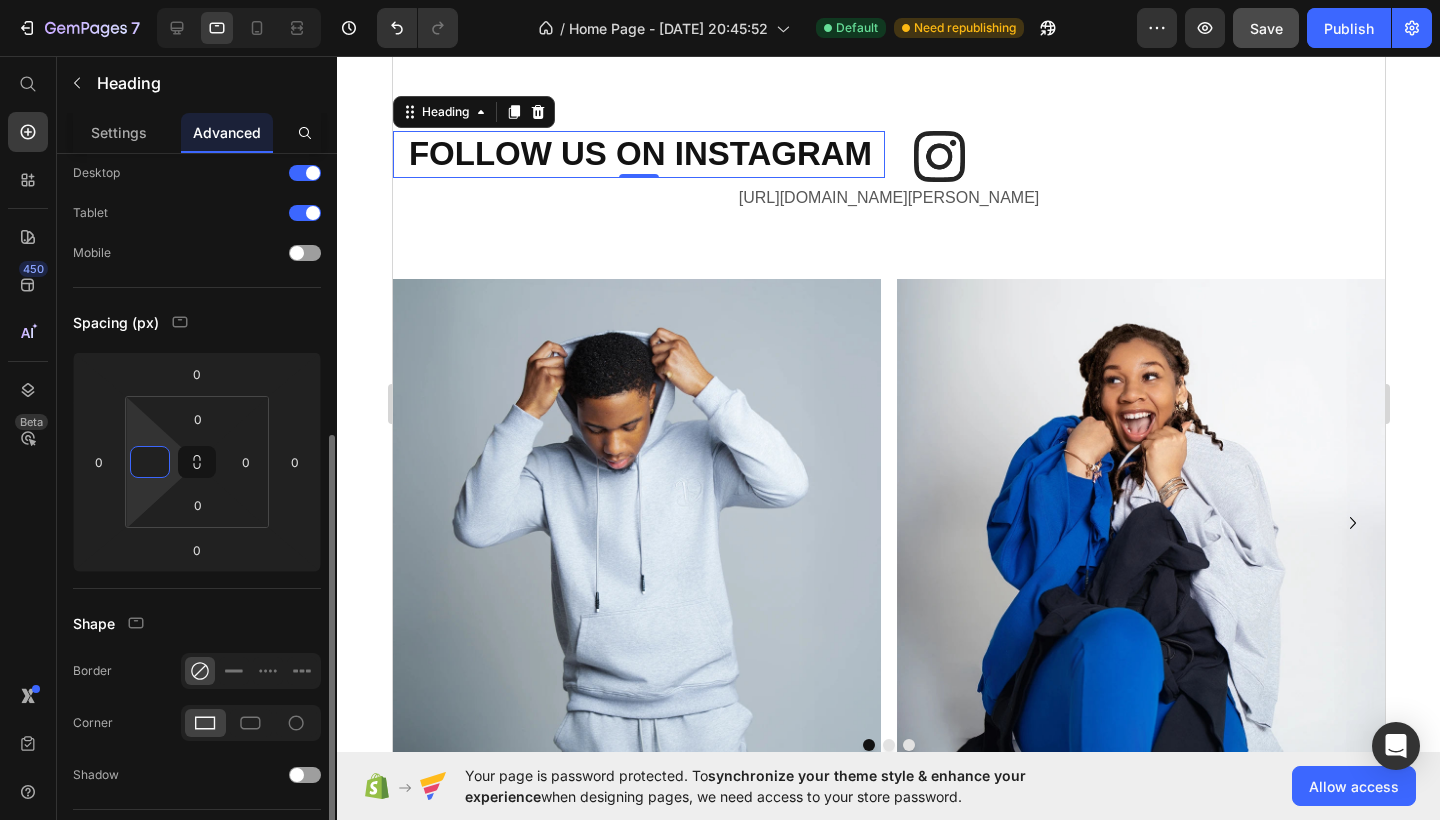 scroll, scrollTop: 266, scrollLeft: 0, axis: vertical 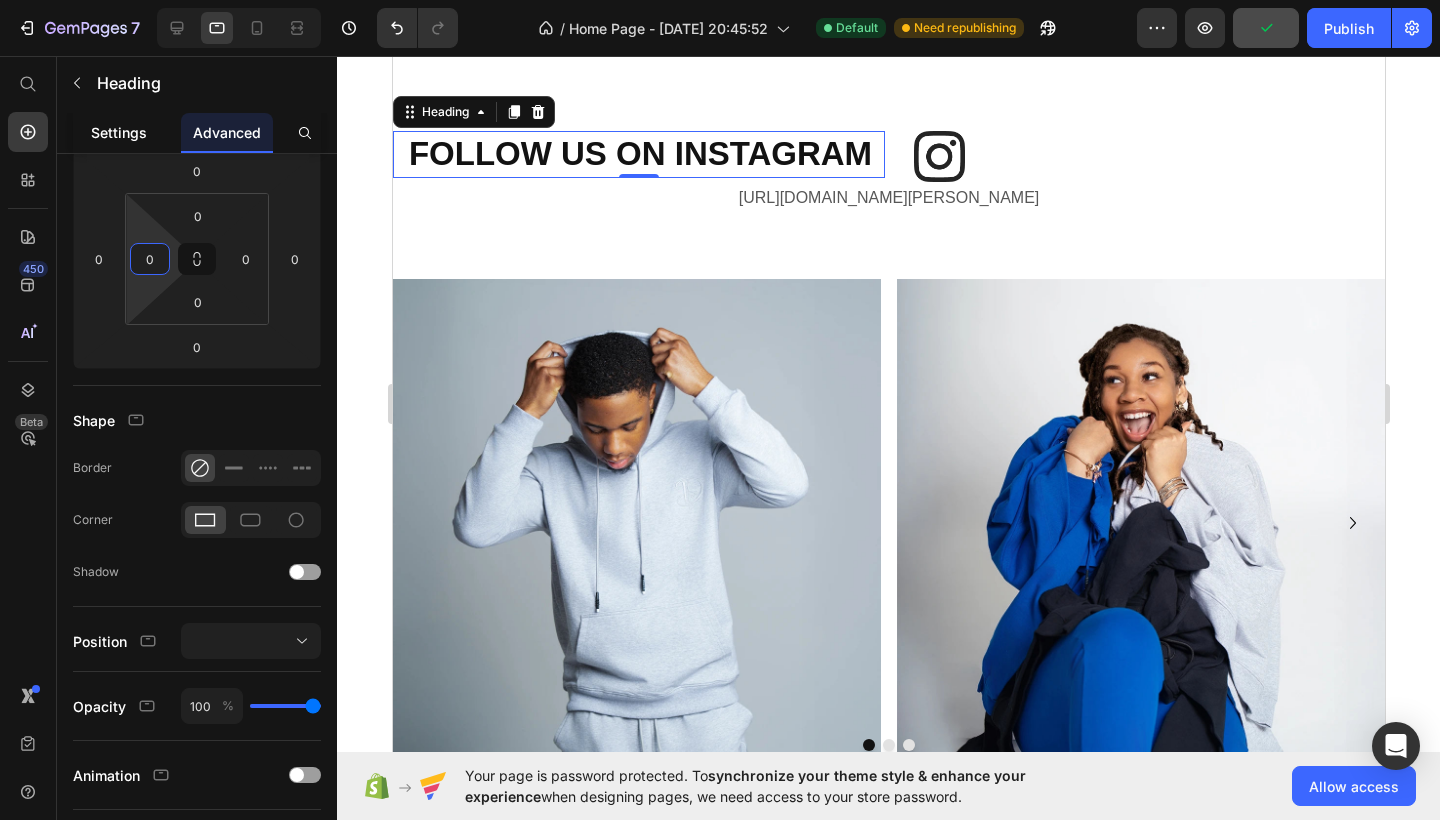 click on "Settings" at bounding box center (119, 132) 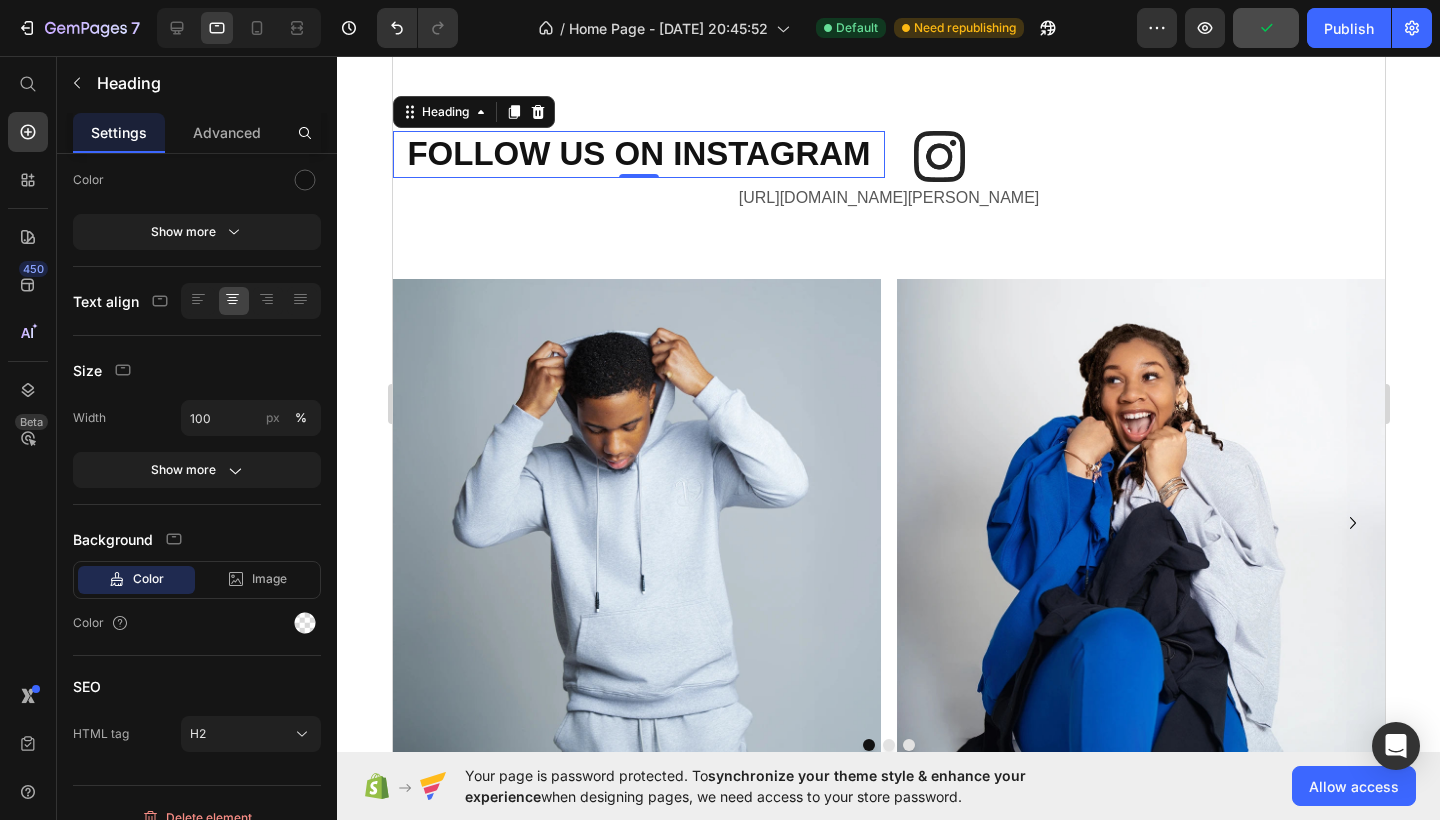 scroll, scrollTop: 0, scrollLeft: 0, axis: both 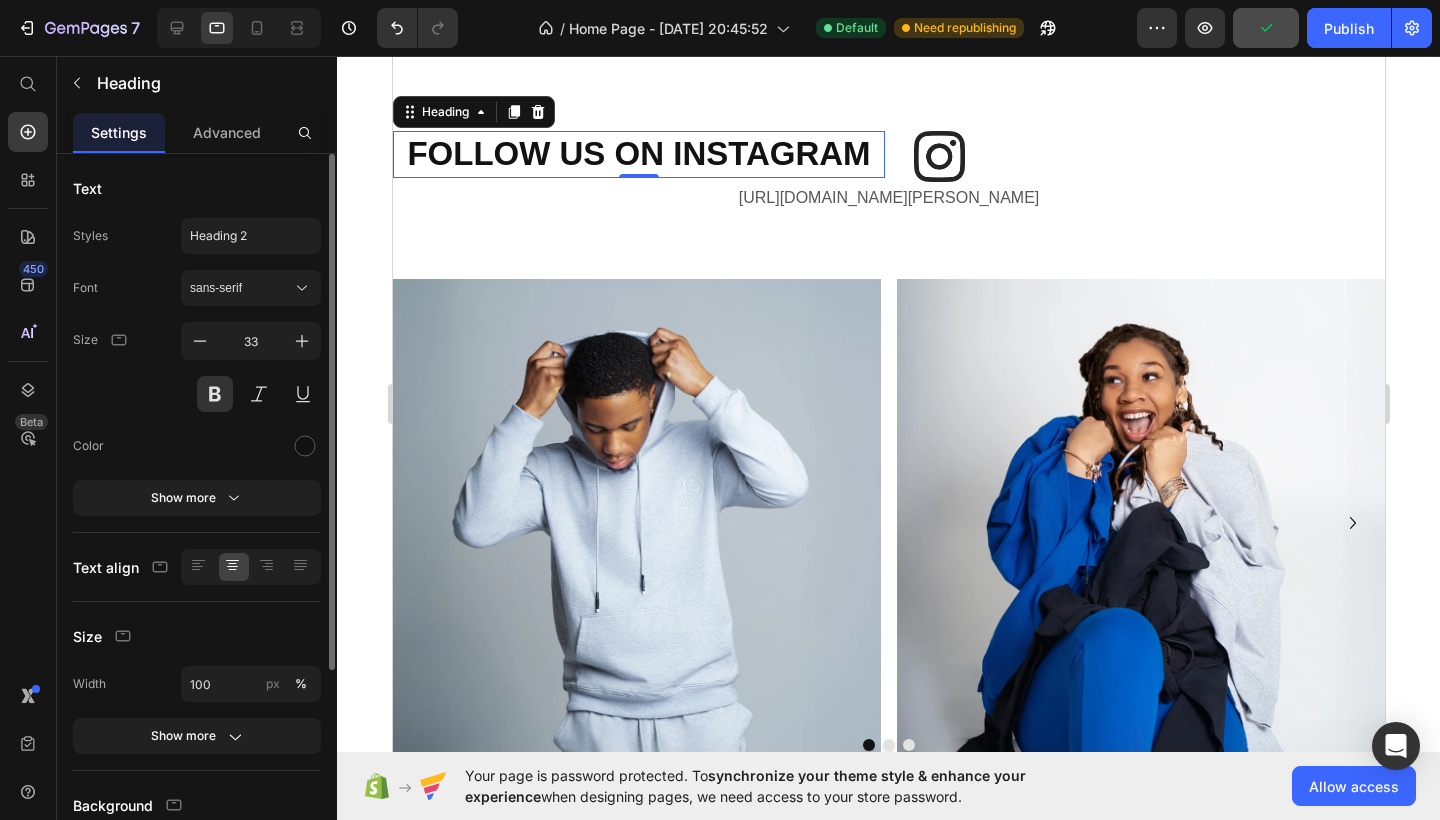 click on "Settings" at bounding box center (119, 132) 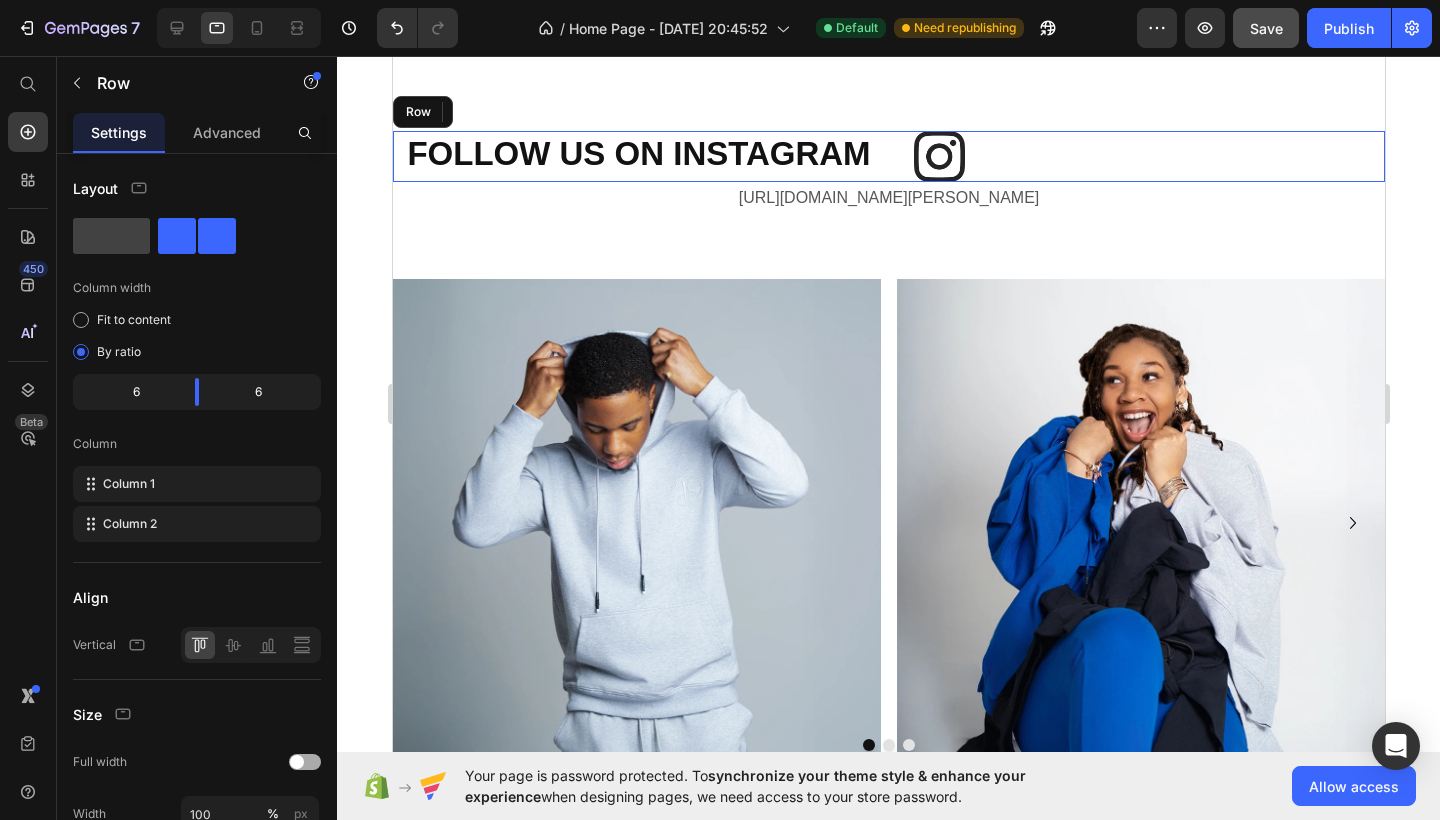 click on "FOLLOW US ON INSTAGRAM Heading   0 Image Row" at bounding box center (888, 156) 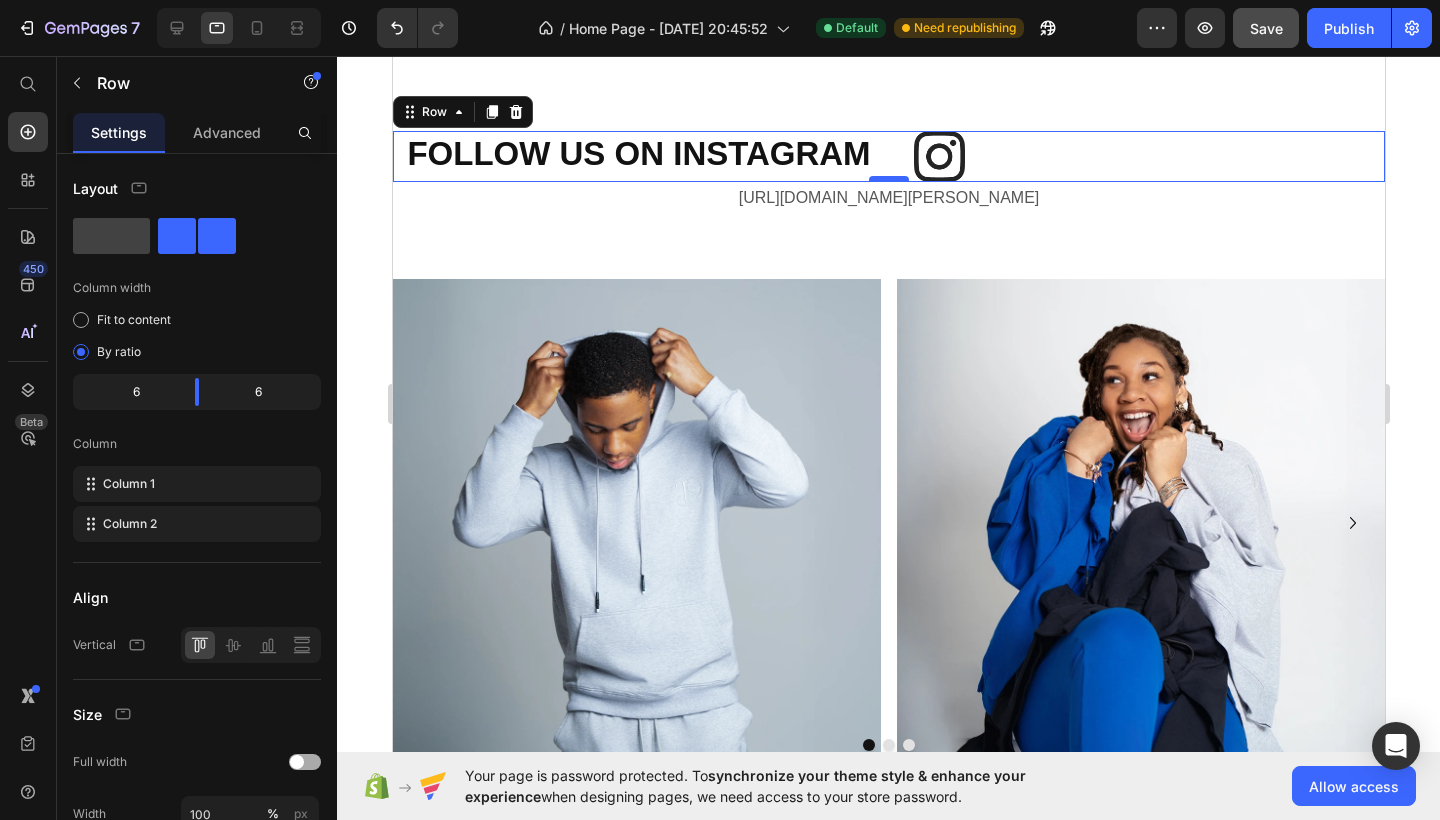 click at bounding box center [888, 179] 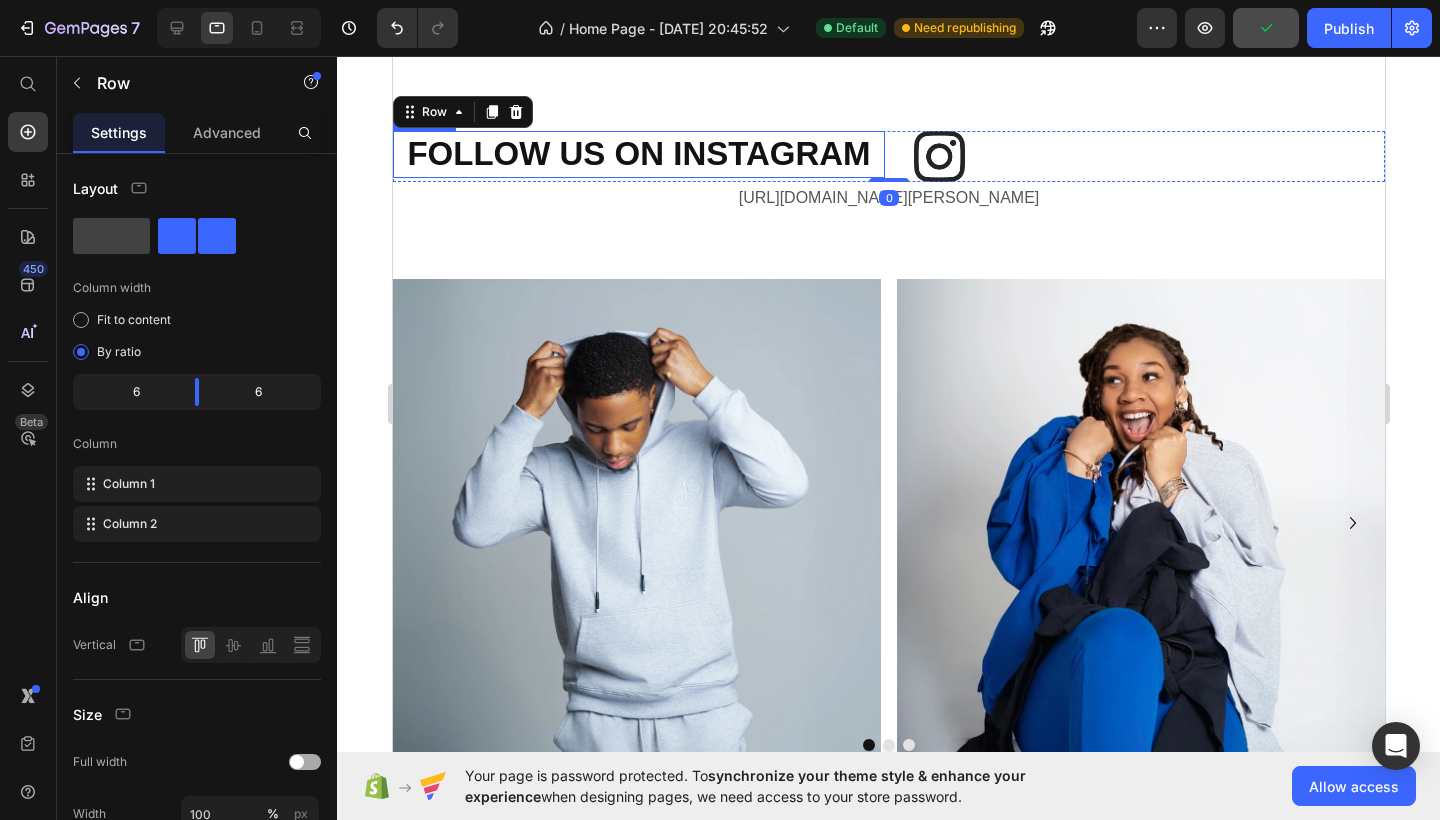 click on "FOLLOW US ON INSTAGRAM" at bounding box center (638, 154) 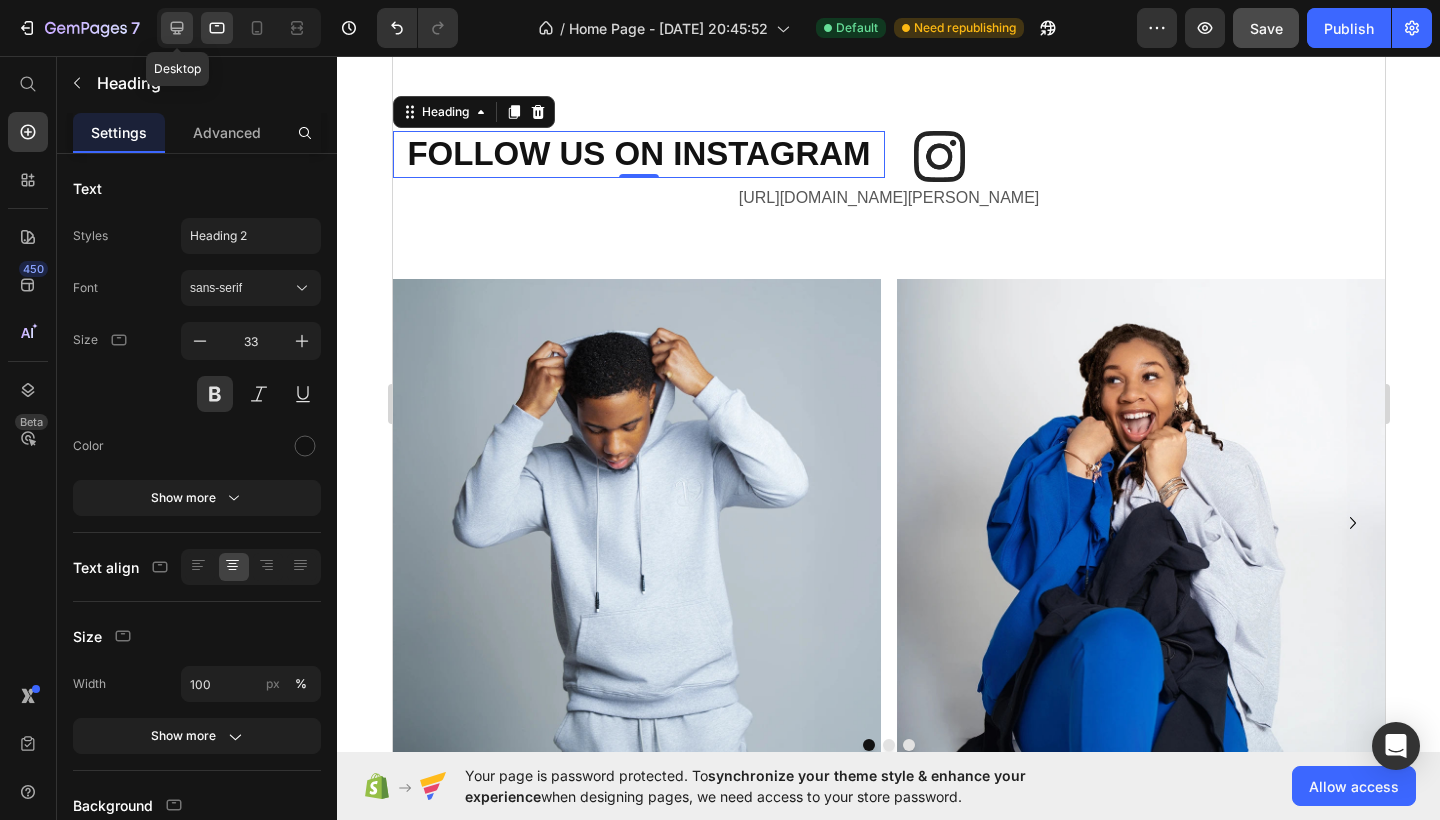 click 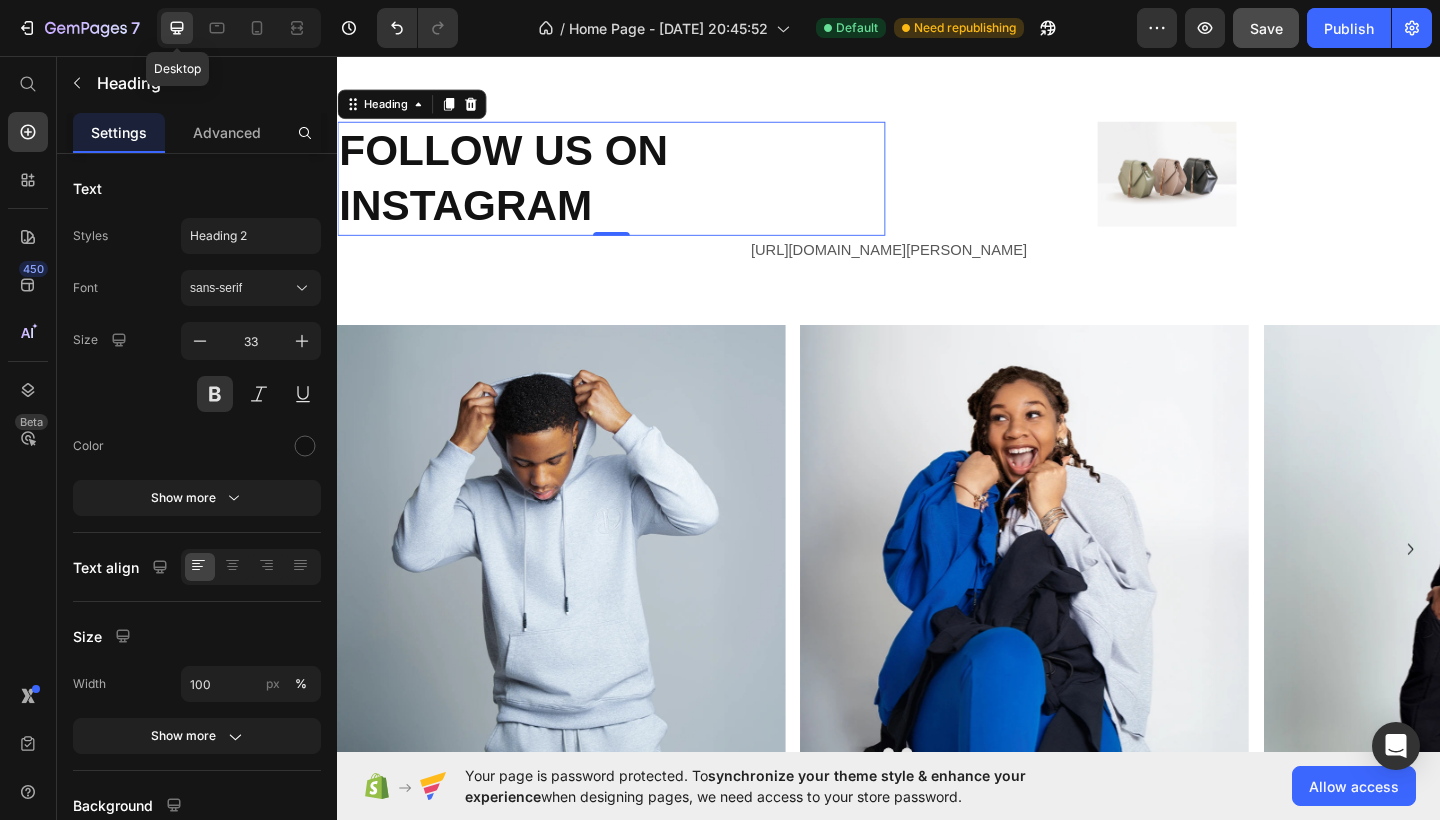 type on "46" 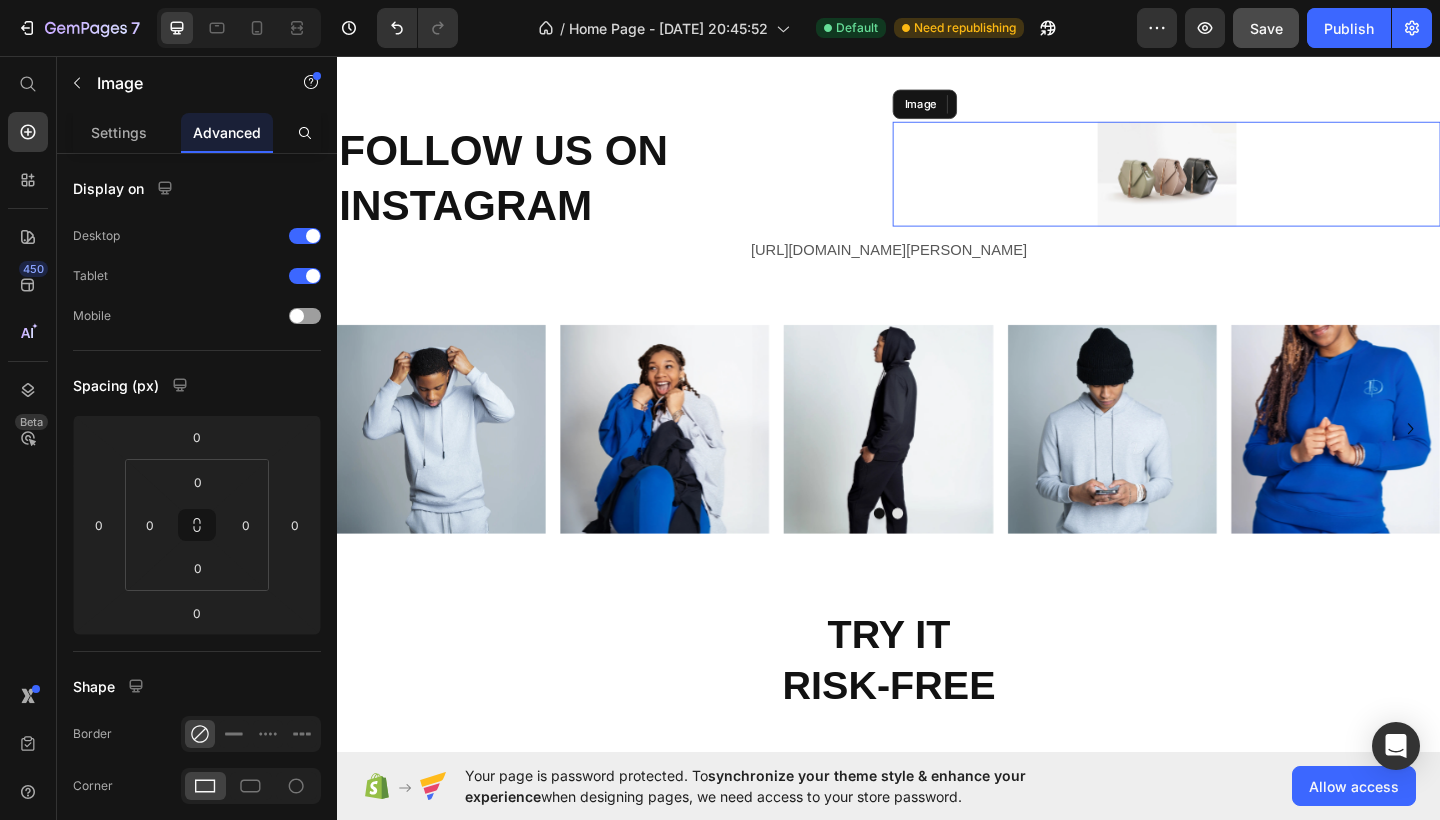 click at bounding box center [1239, 184] 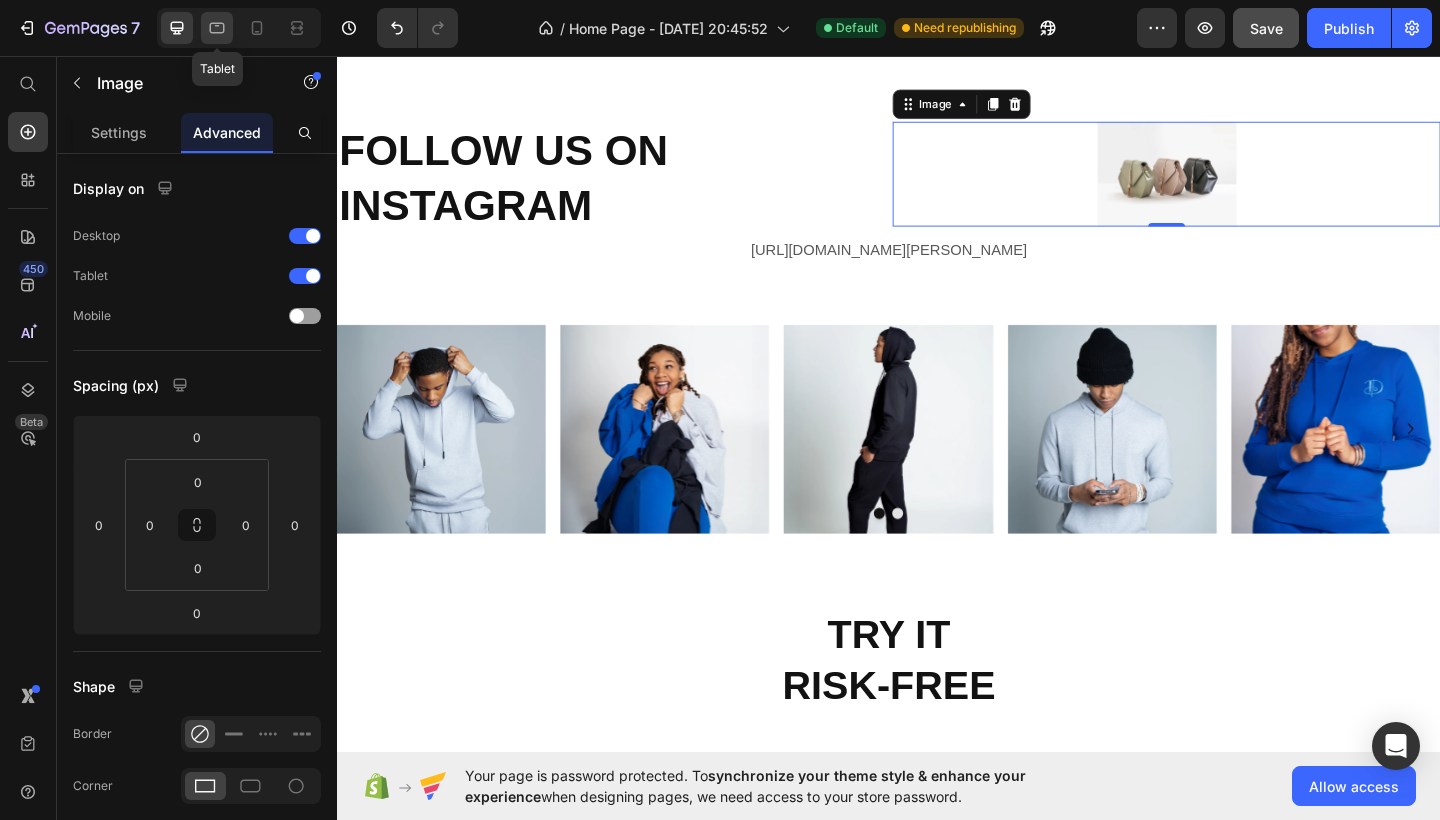 click 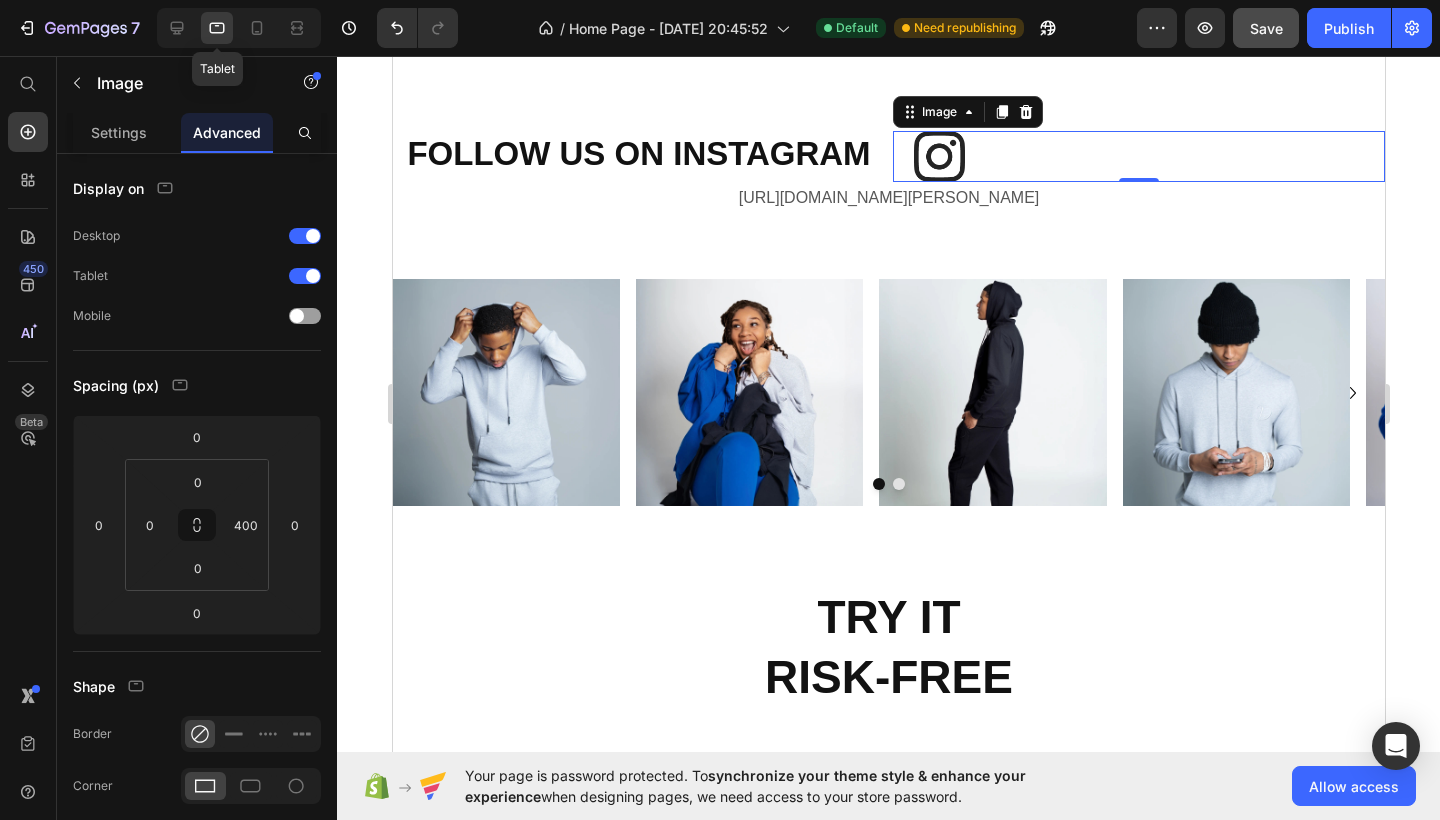 drag, startPoint x: 223, startPoint y: 31, endPoint x: 219, endPoint y: 114, distance: 83.09633 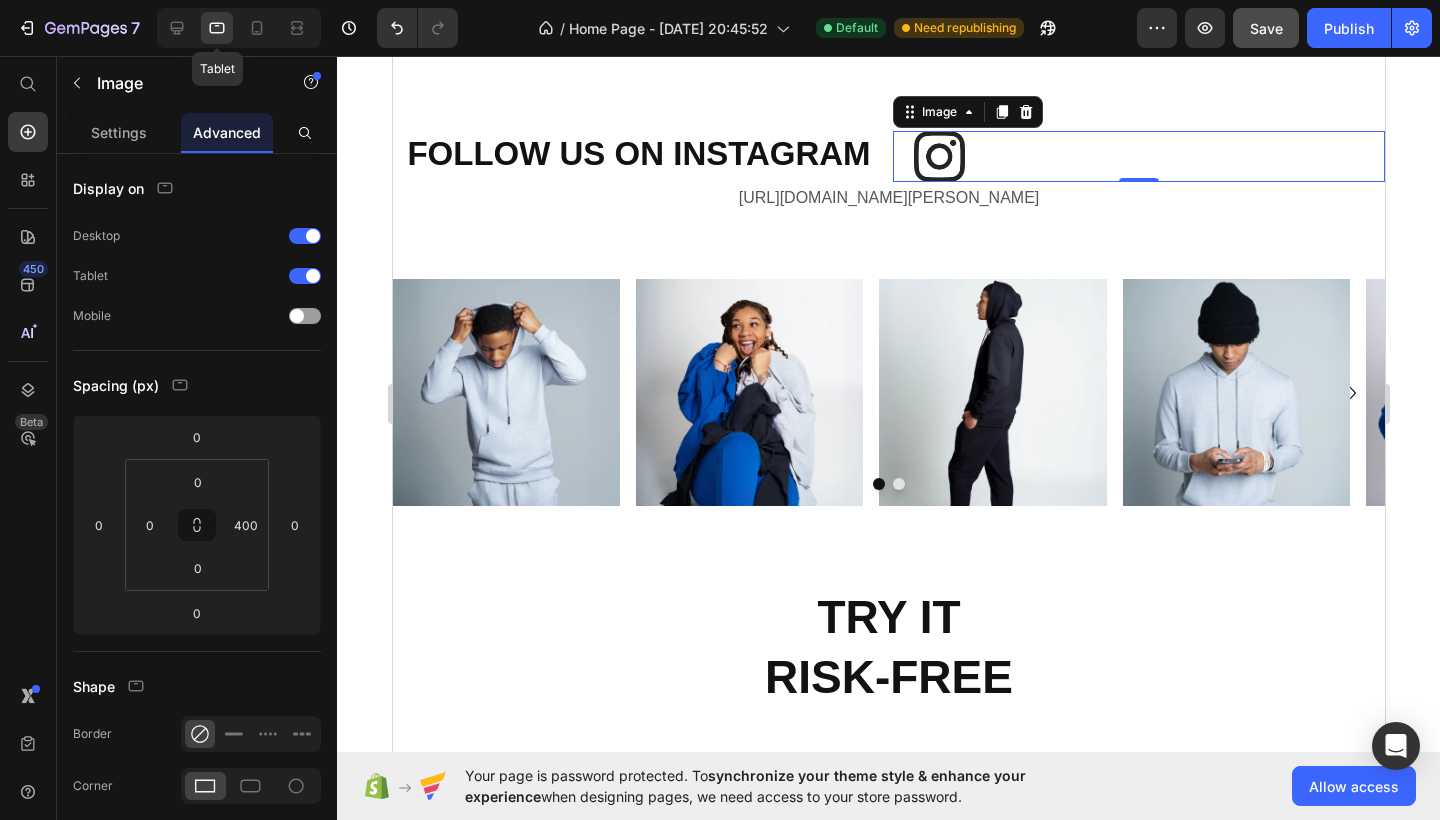 click 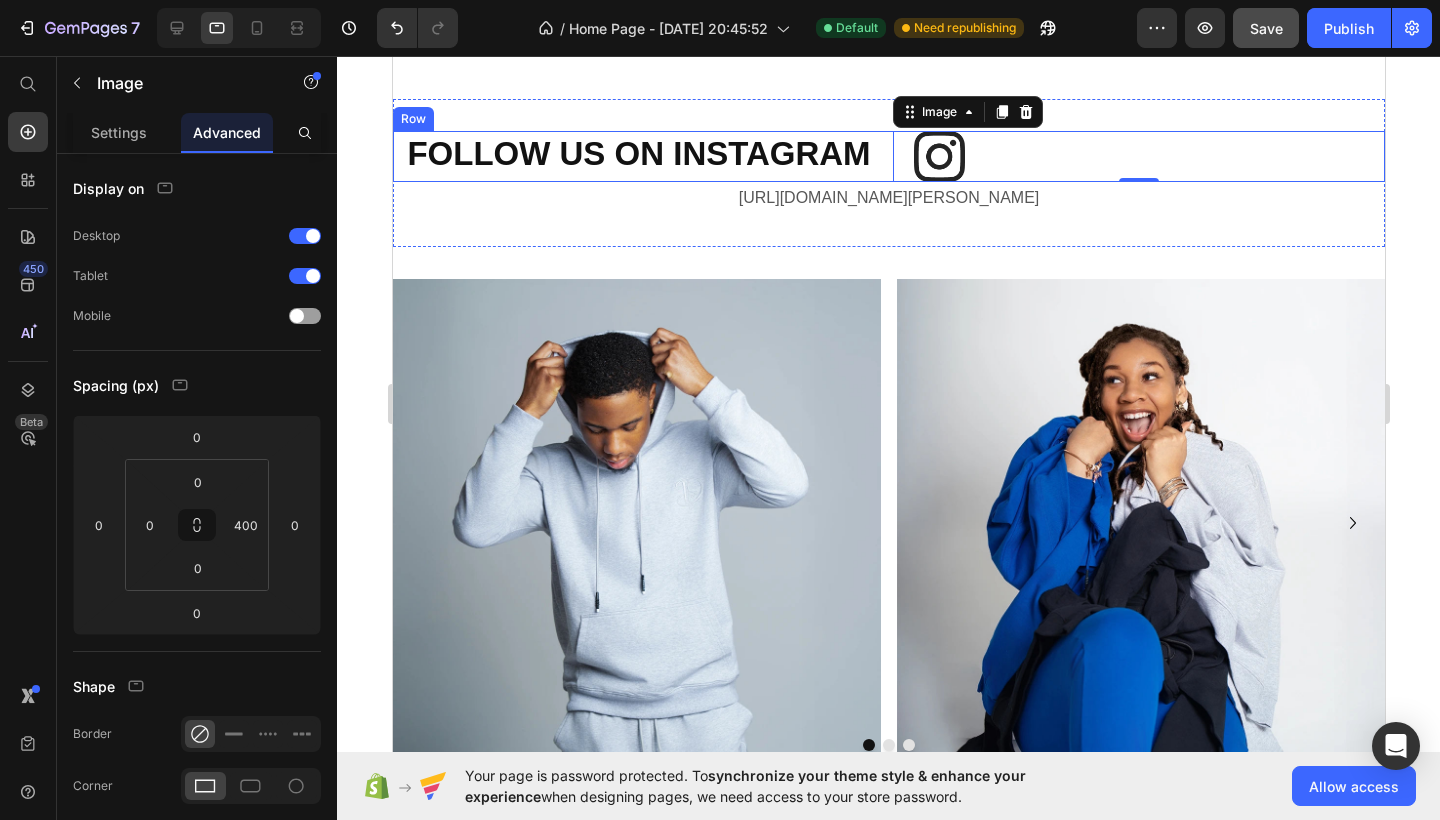 click on "FOLLOW US ON INSTAGRAM Heading Image   0 Row" at bounding box center [888, 156] 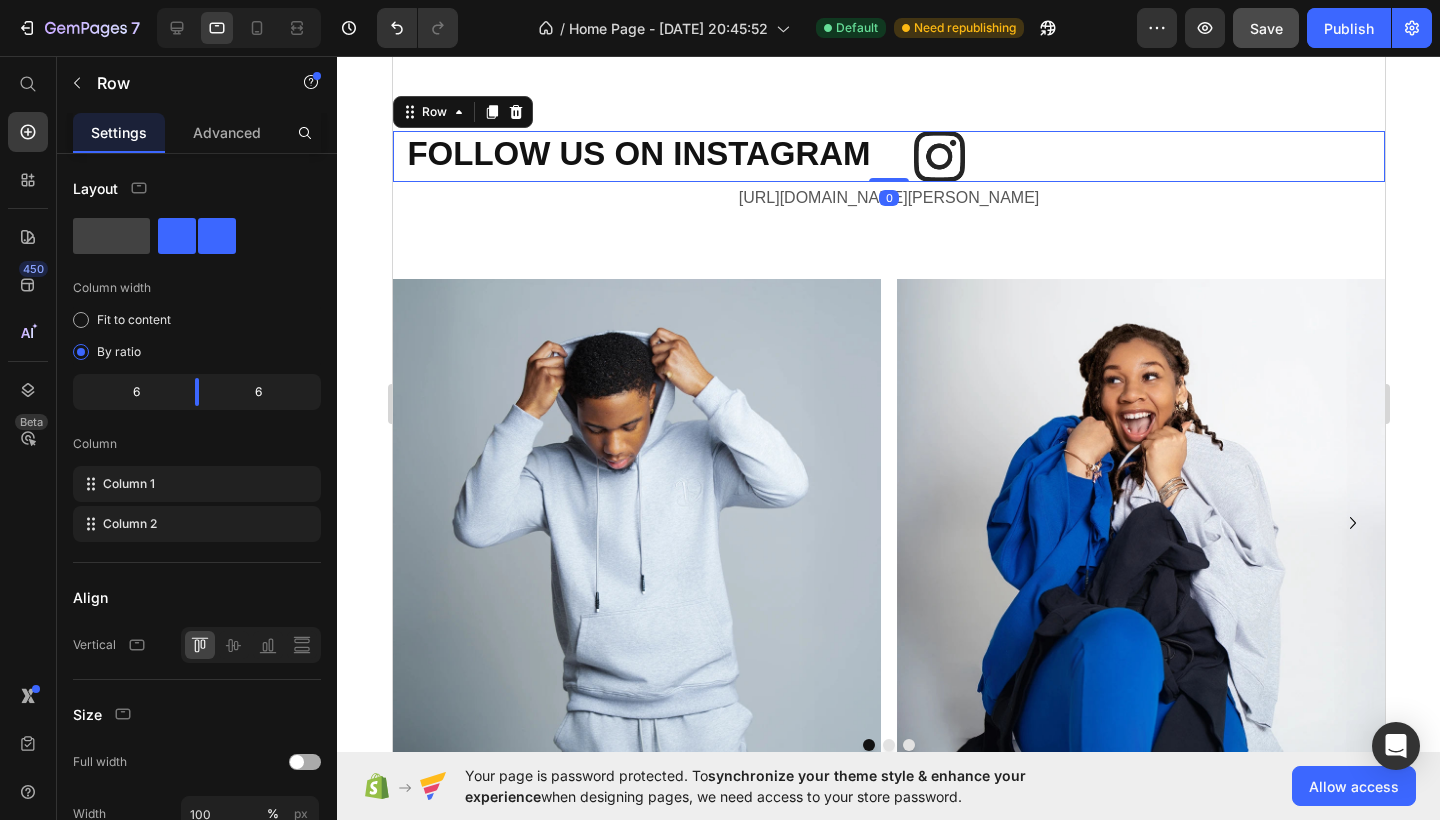 click on "FOLLOW US ON INSTAGRAM Heading Image Row   0" at bounding box center [888, 156] 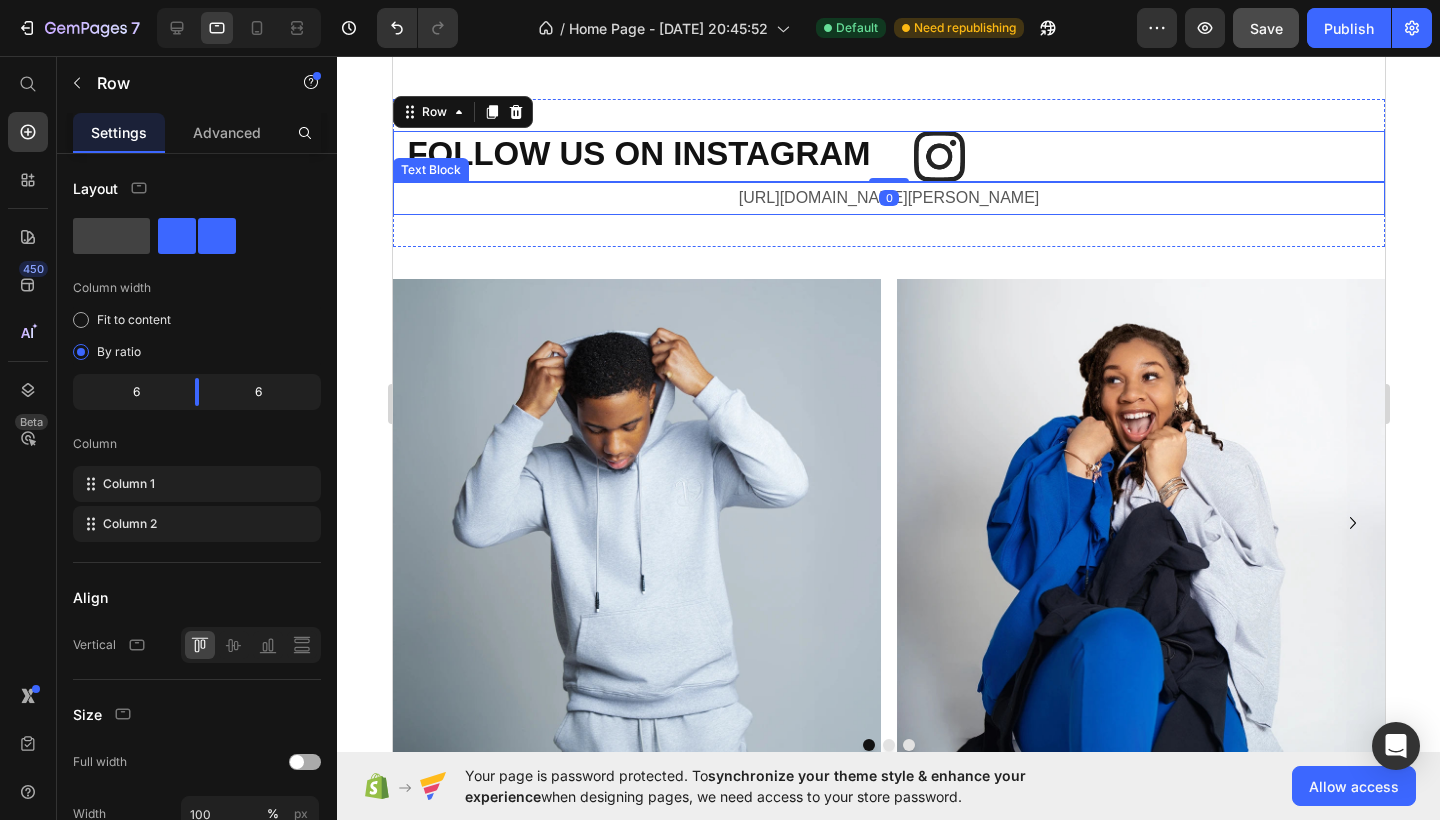 click on "[URL][DOMAIN_NAME][PERSON_NAME]" at bounding box center [888, 198] 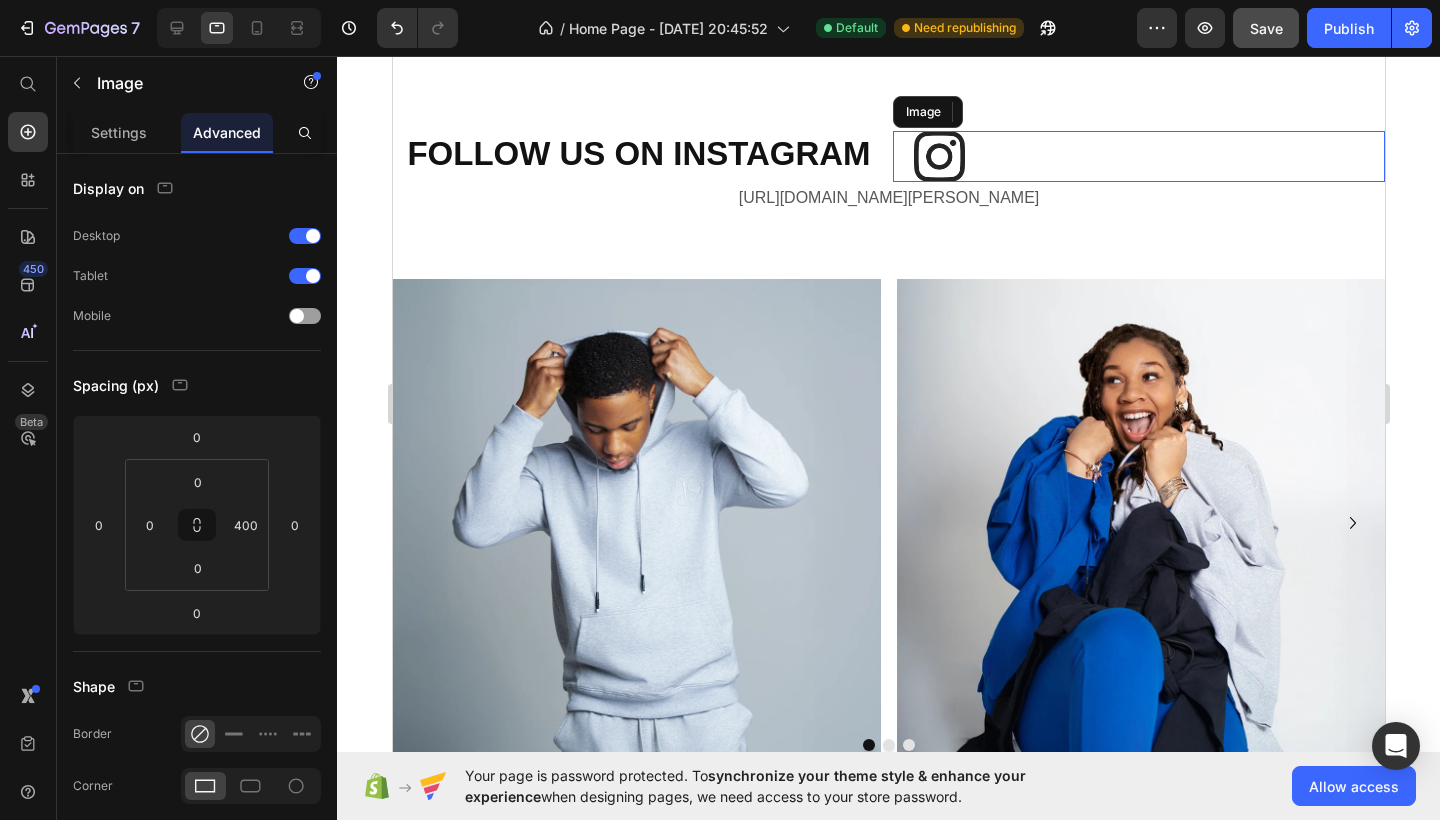 click at bounding box center (1138, 156) 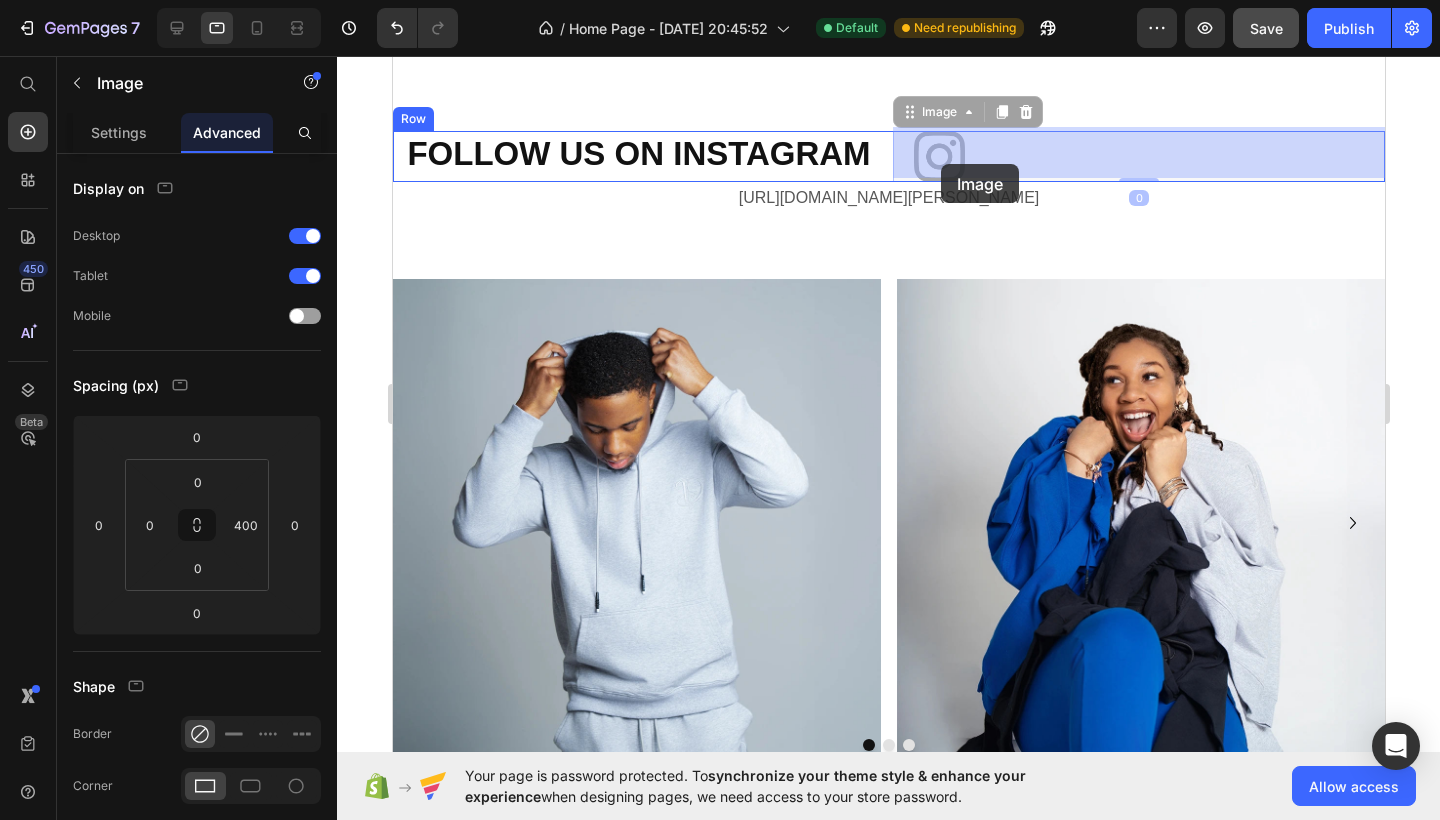 drag, startPoint x: 892, startPoint y: 169, endPoint x: 940, endPoint y: 164, distance: 48.259712 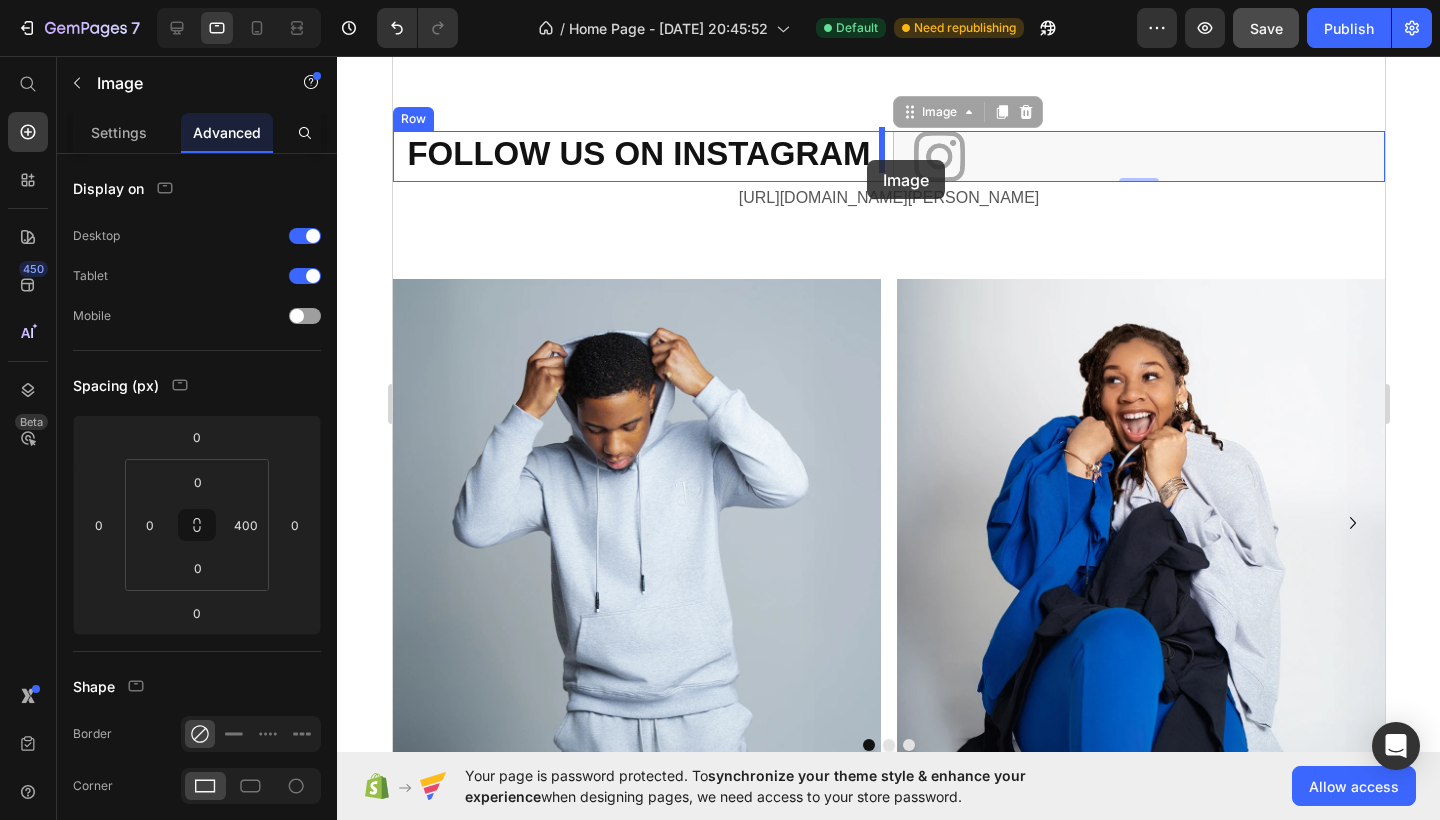 drag, startPoint x: 939, startPoint y: 164, endPoint x: 866, endPoint y: 160, distance: 73.109505 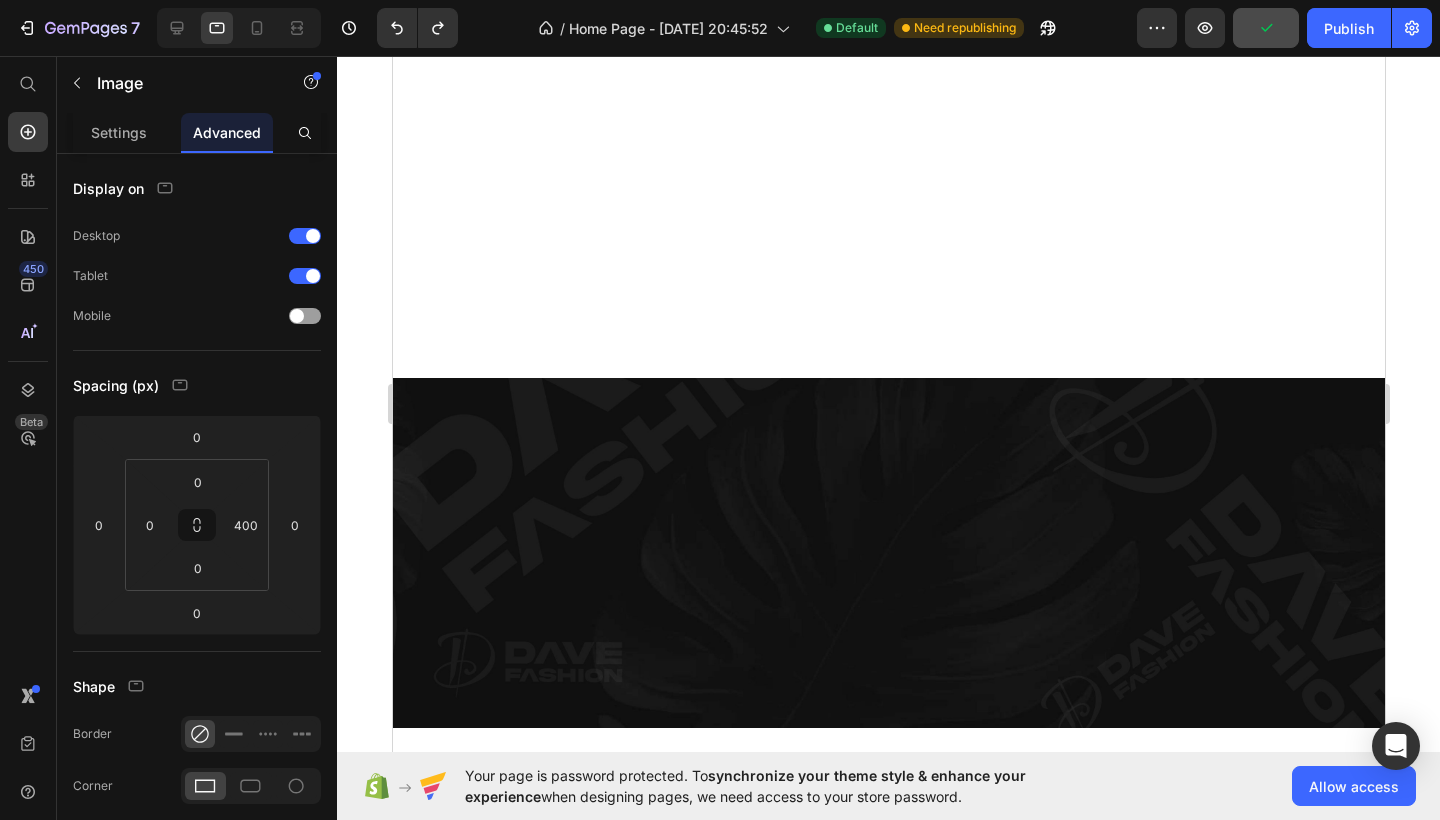 scroll, scrollTop: 3303, scrollLeft: 0, axis: vertical 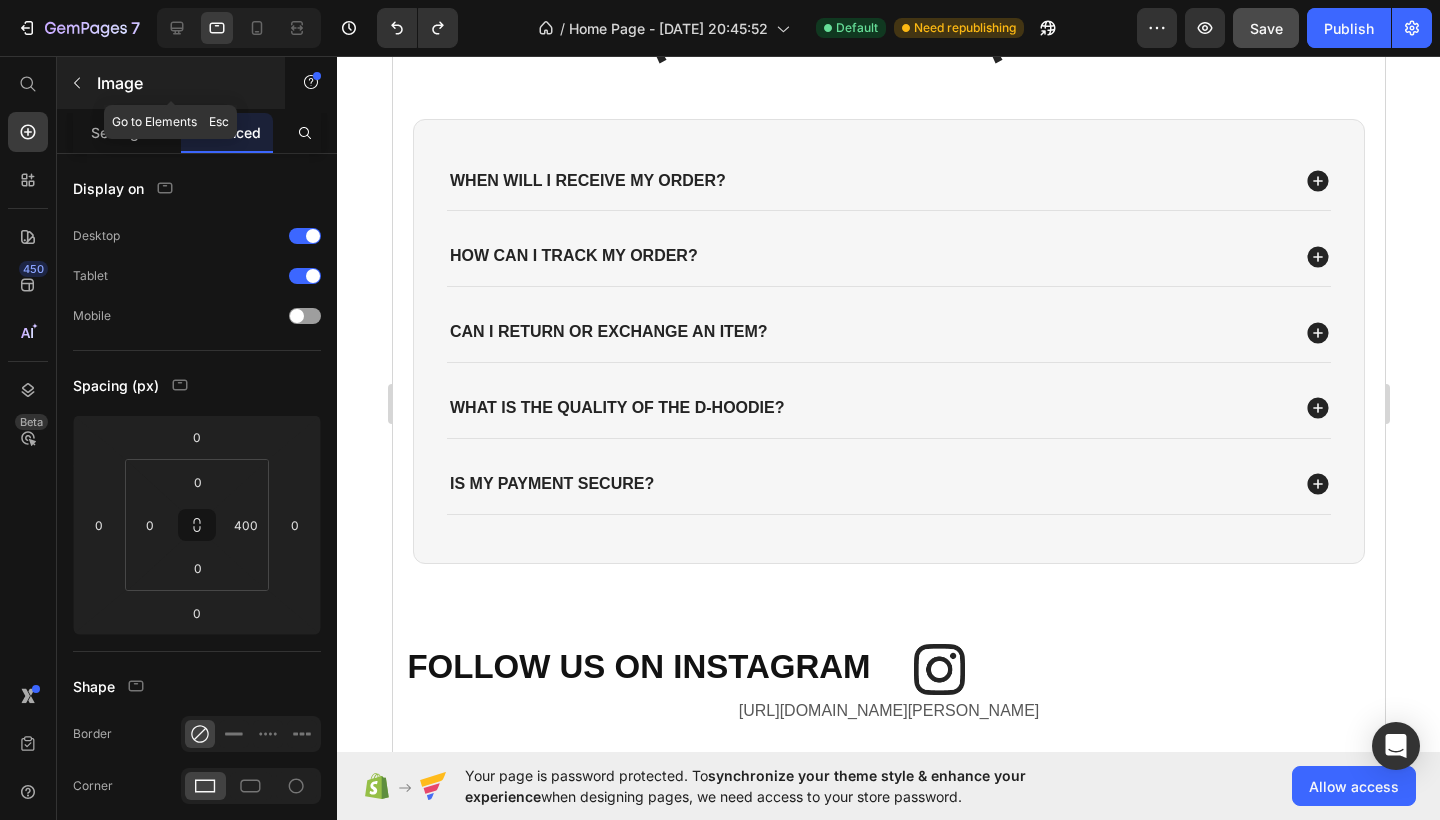 click at bounding box center (77, 83) 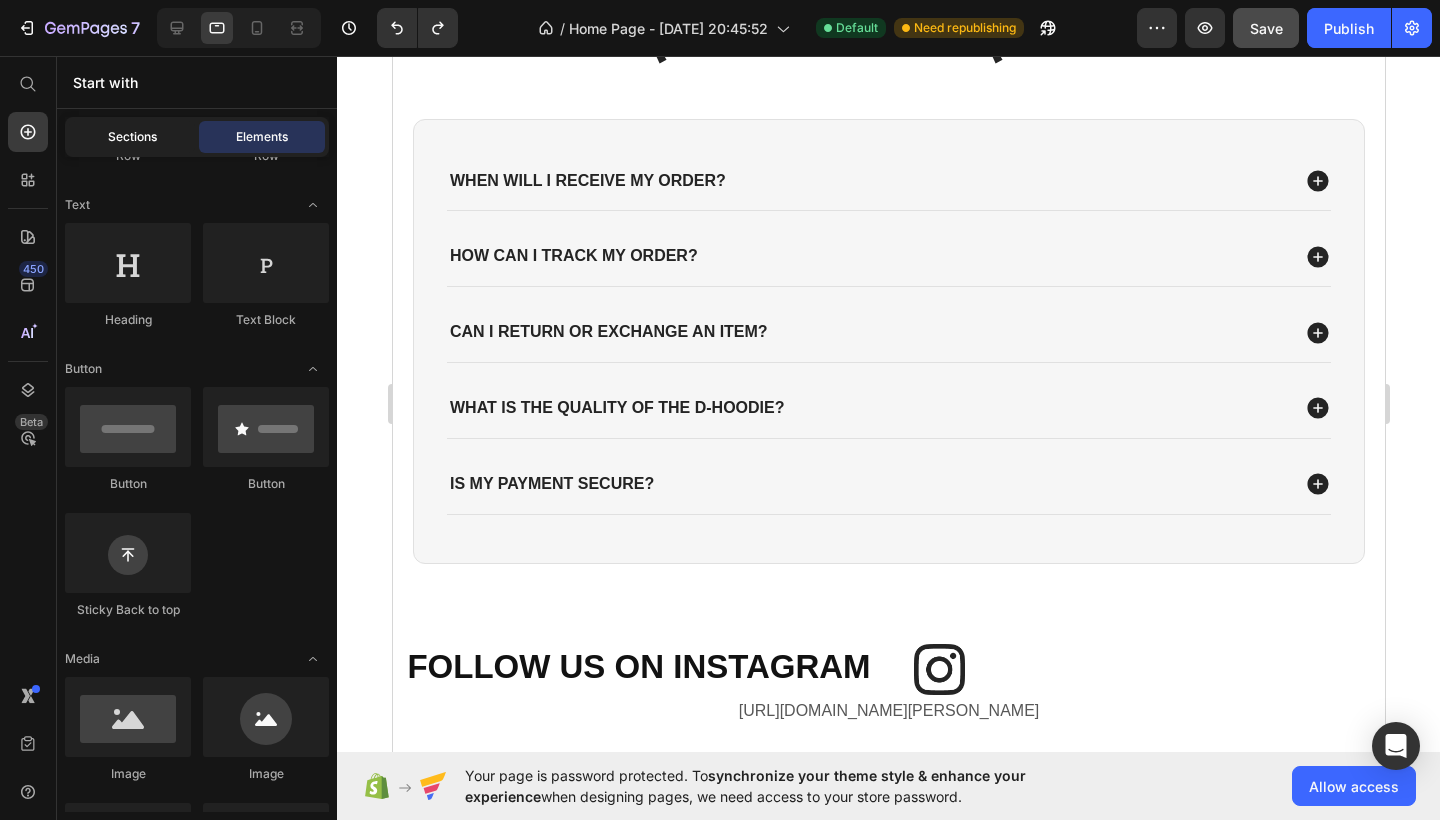 click on "Sections" at bounding box center (132, 137) 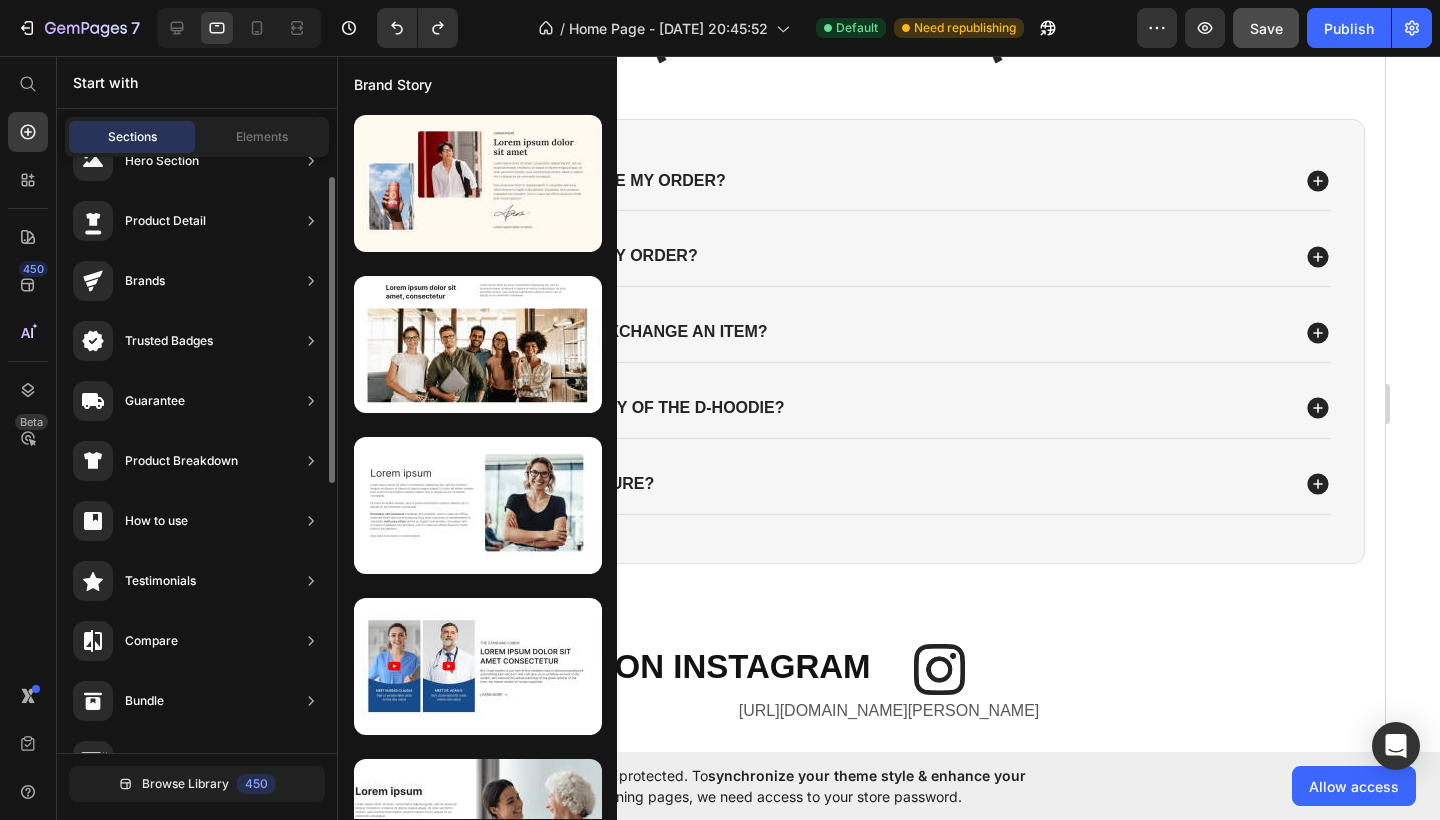 scroll, scrollTop: 39, scrollLeft: 0, axis: vertical 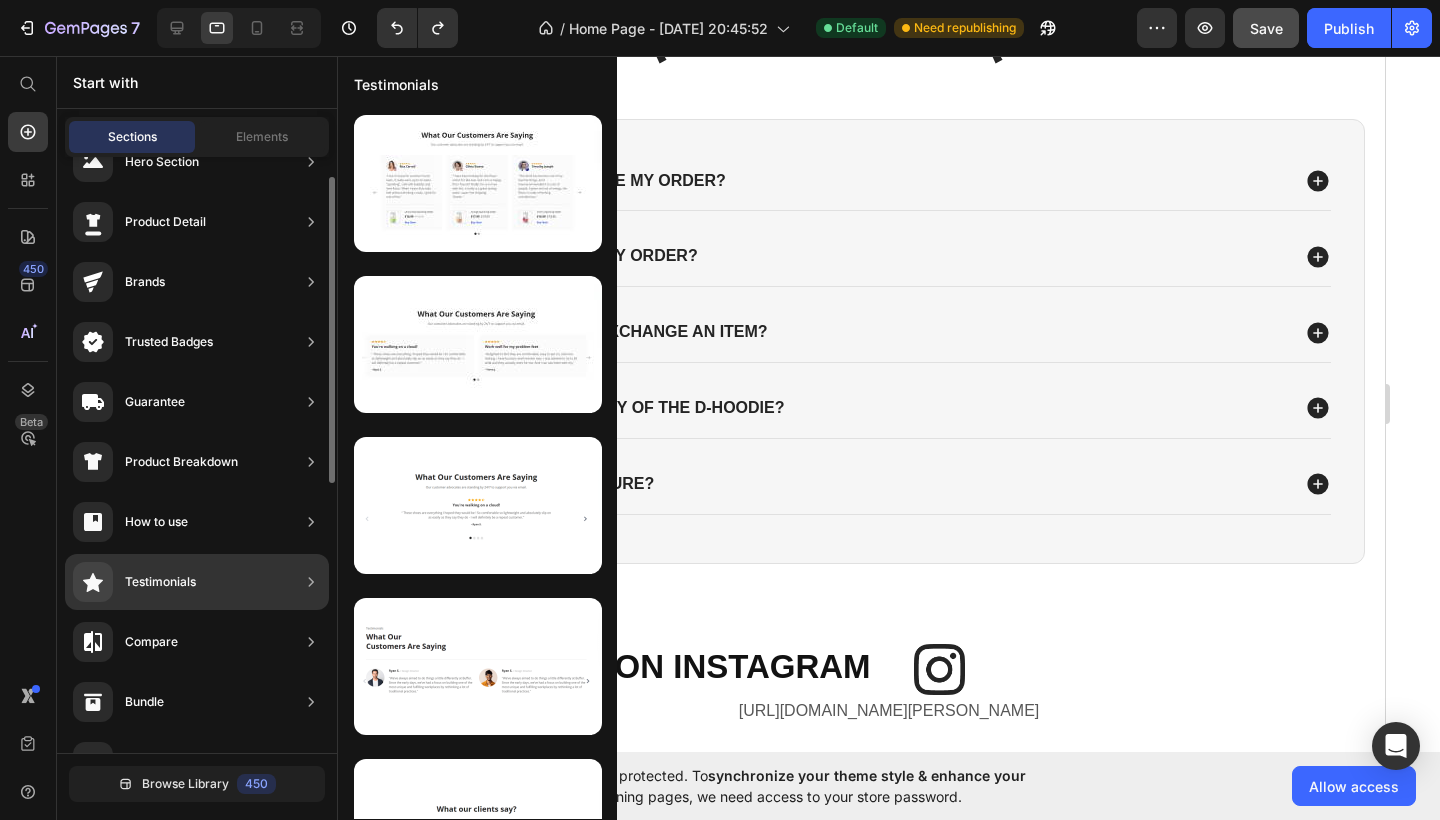 click on "Testimonials" at bounding box center [160, 582] 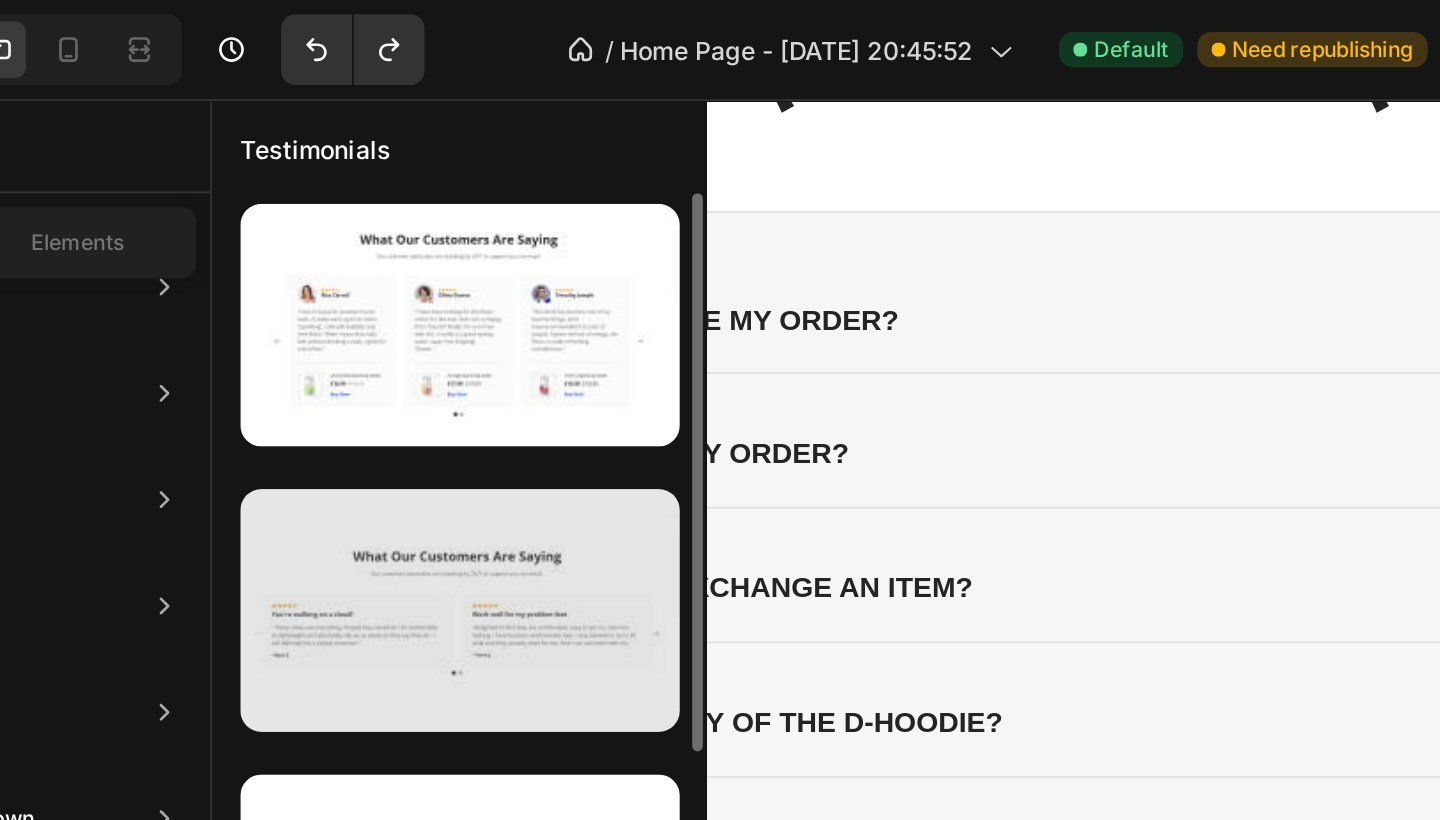 scroll, scrollTop: 0, scrollLeft: 0, axis: both 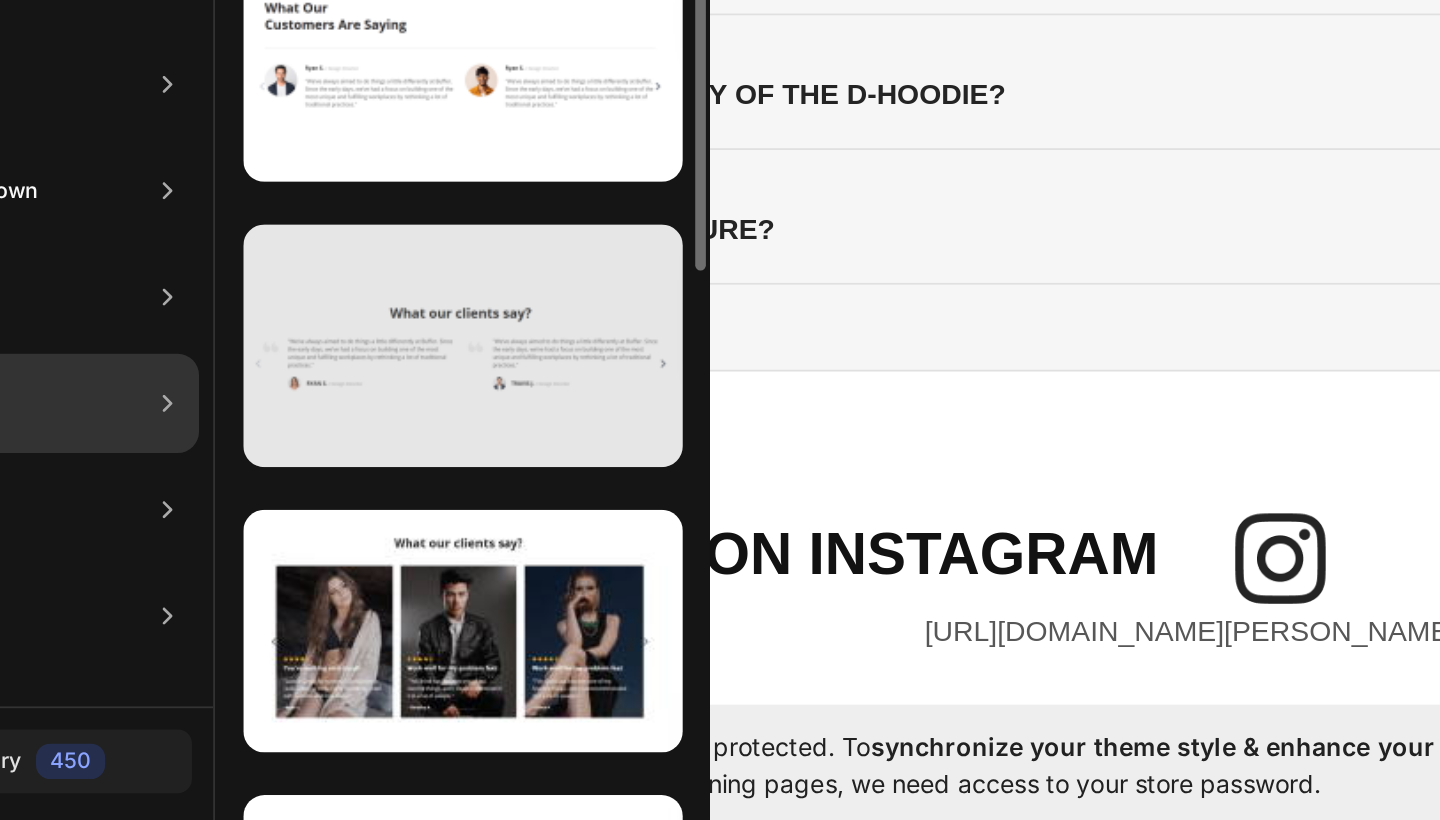 click at bounding box center [478, 549] 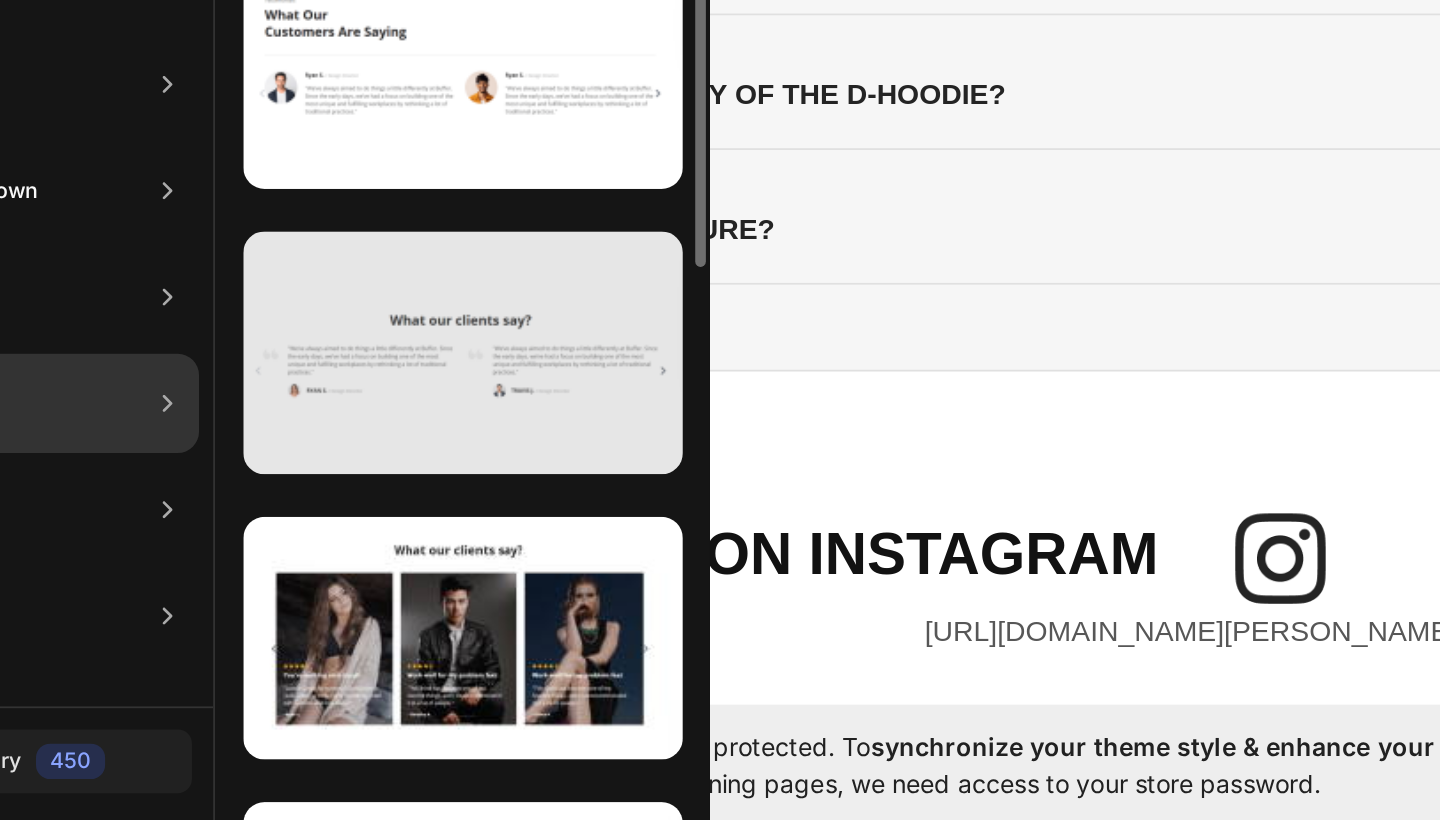 scroll, scrollTop: 275, scrollLeft: 0, axis: vertical 